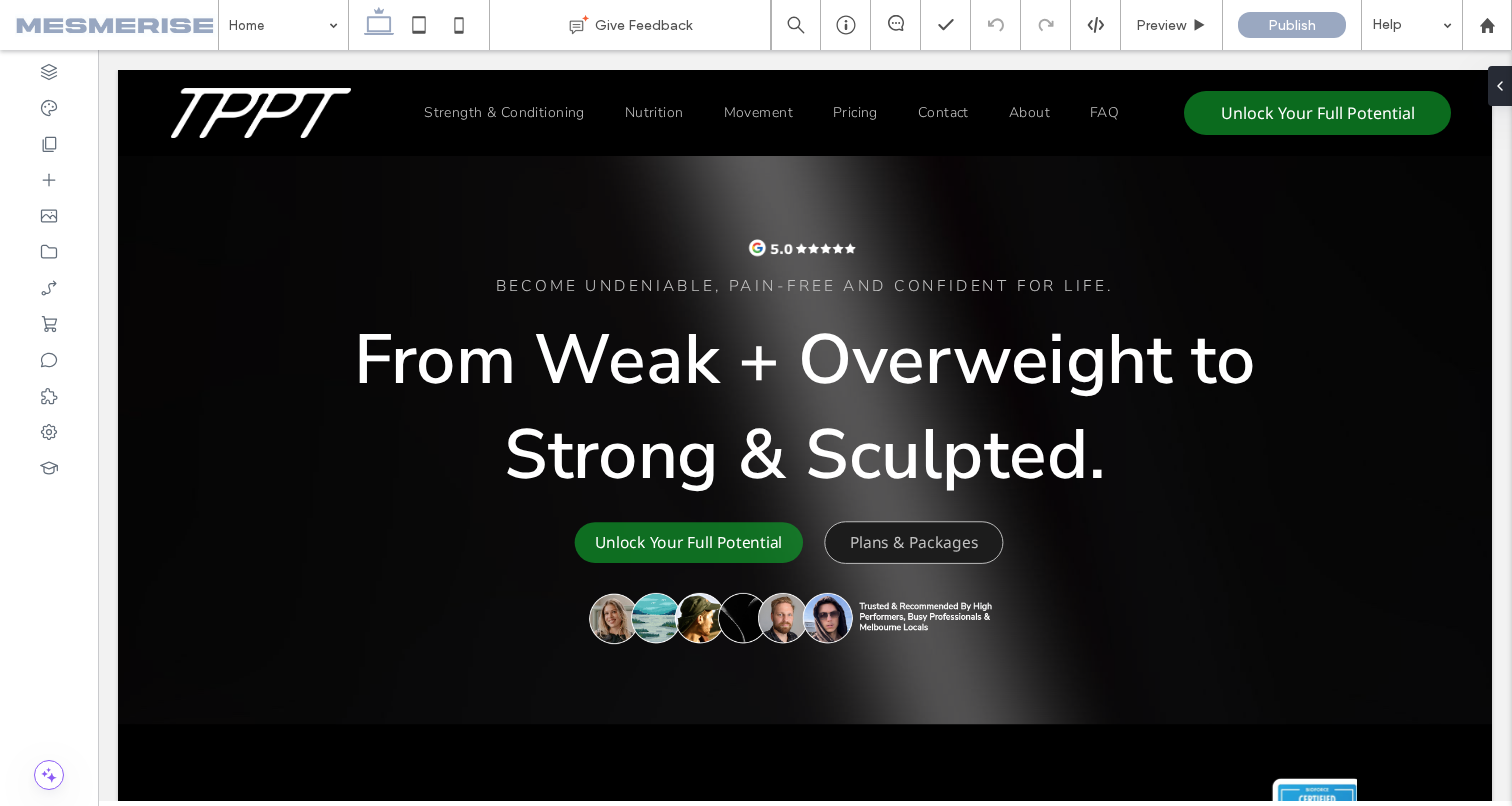 scroll, scrollTop: 0, scrollLeft: 0, axis: both 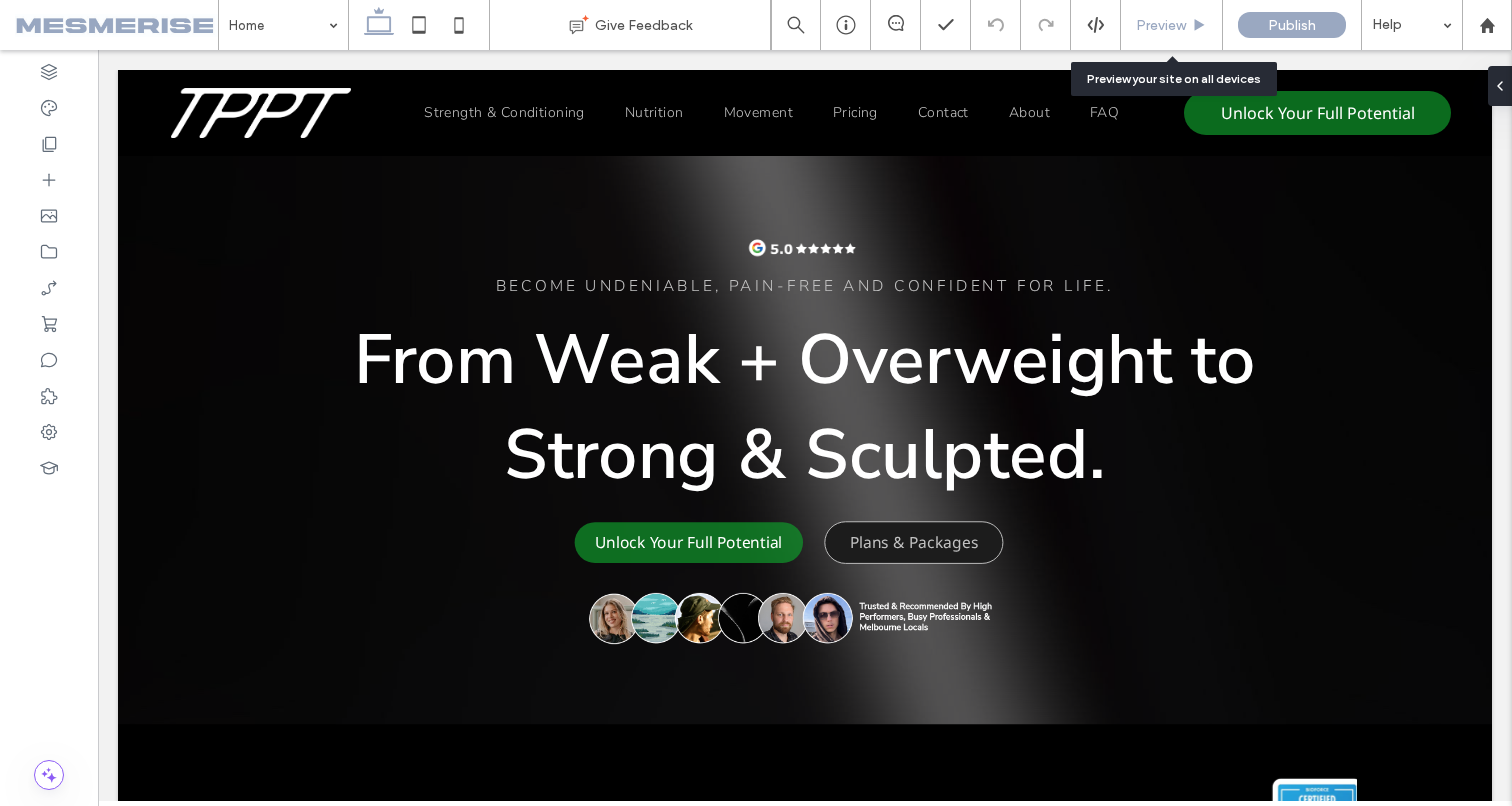 click on "Preview" at bounding box center [1161, 25] 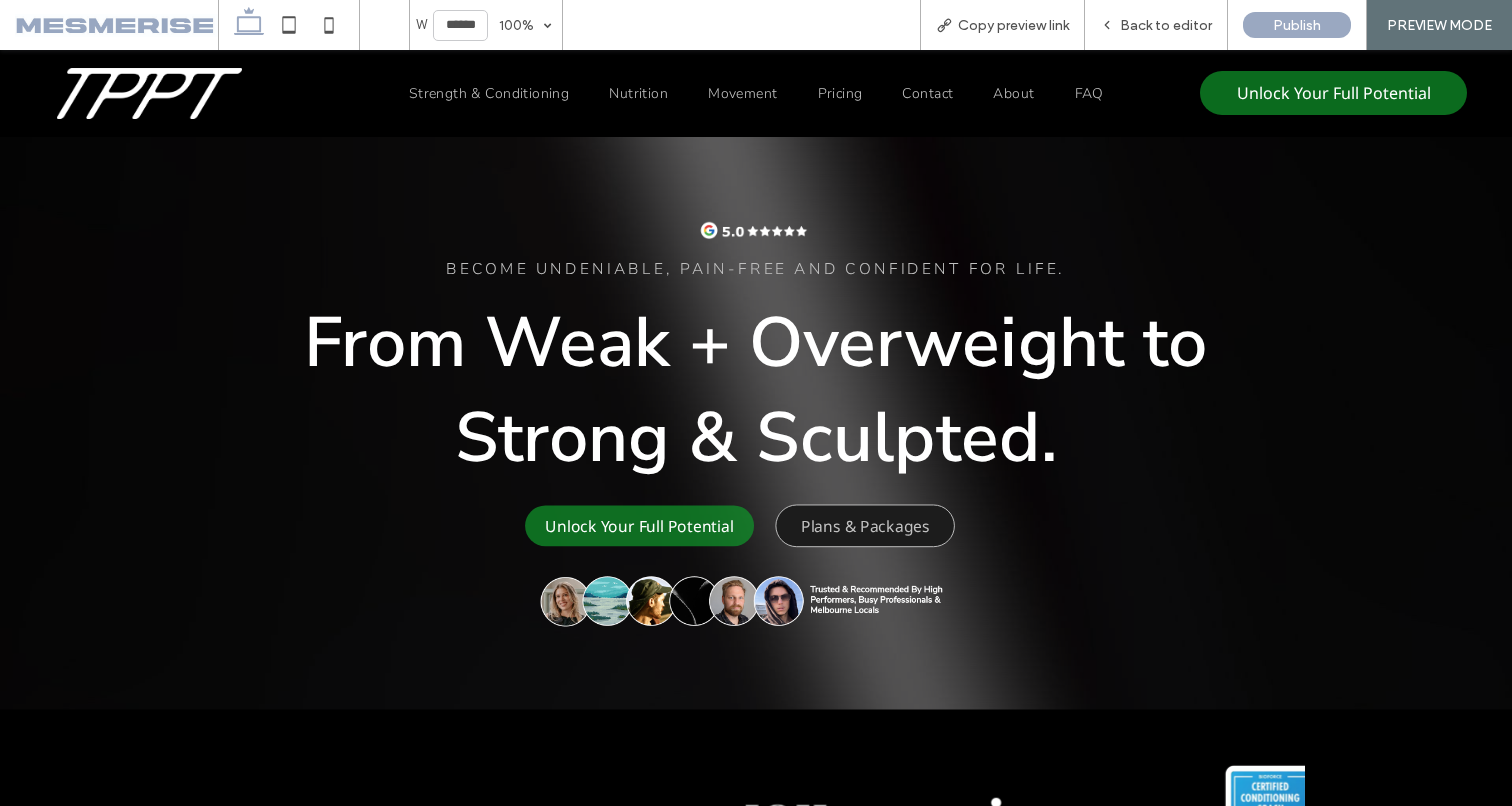 click on "From Weak + Overweight to Strong & Sculpted." at bounding box center (756, 390) 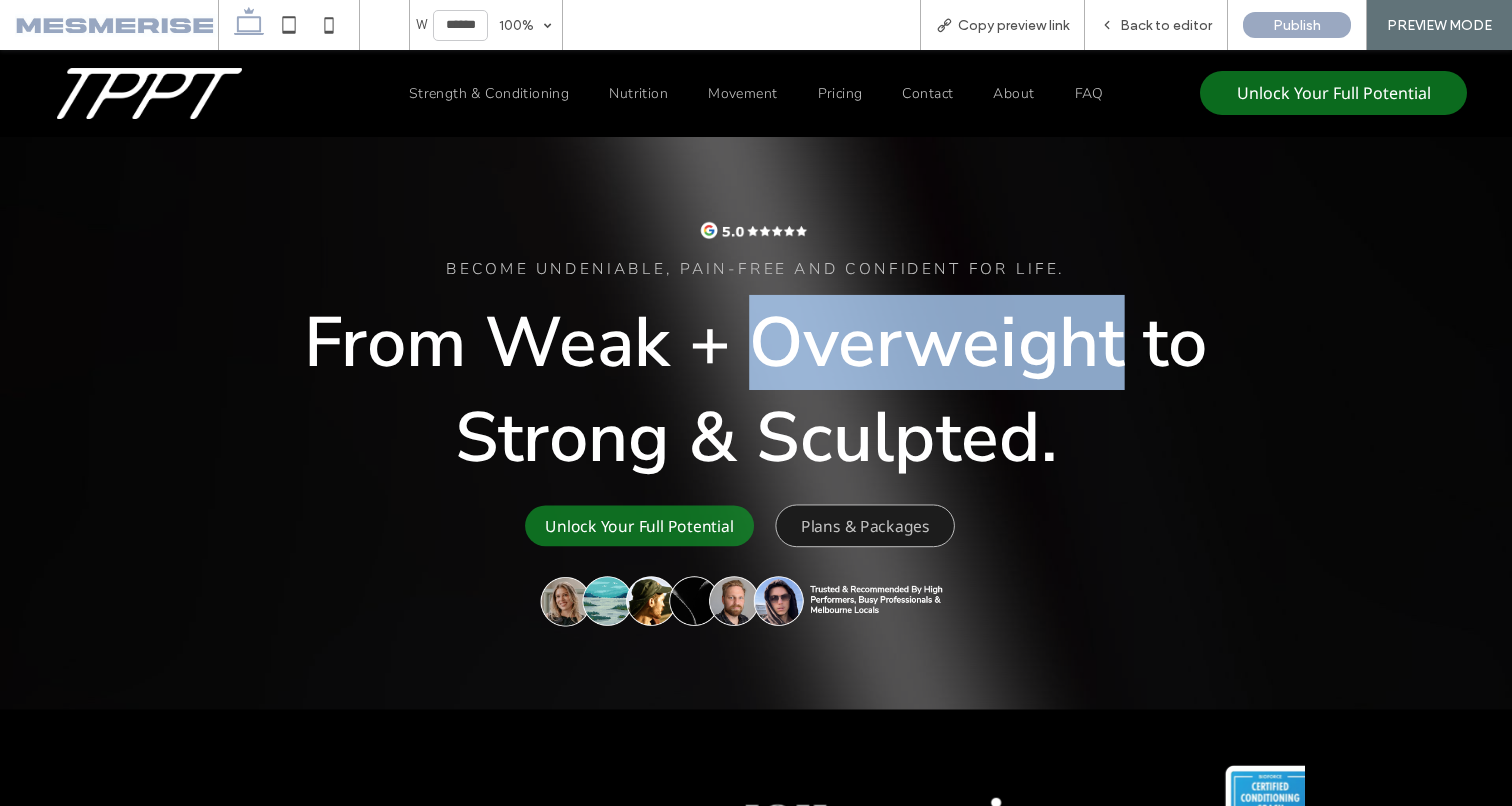 click on "From Weak + Overweight to Strong & Sculpted." at bounding box center (756, 390) 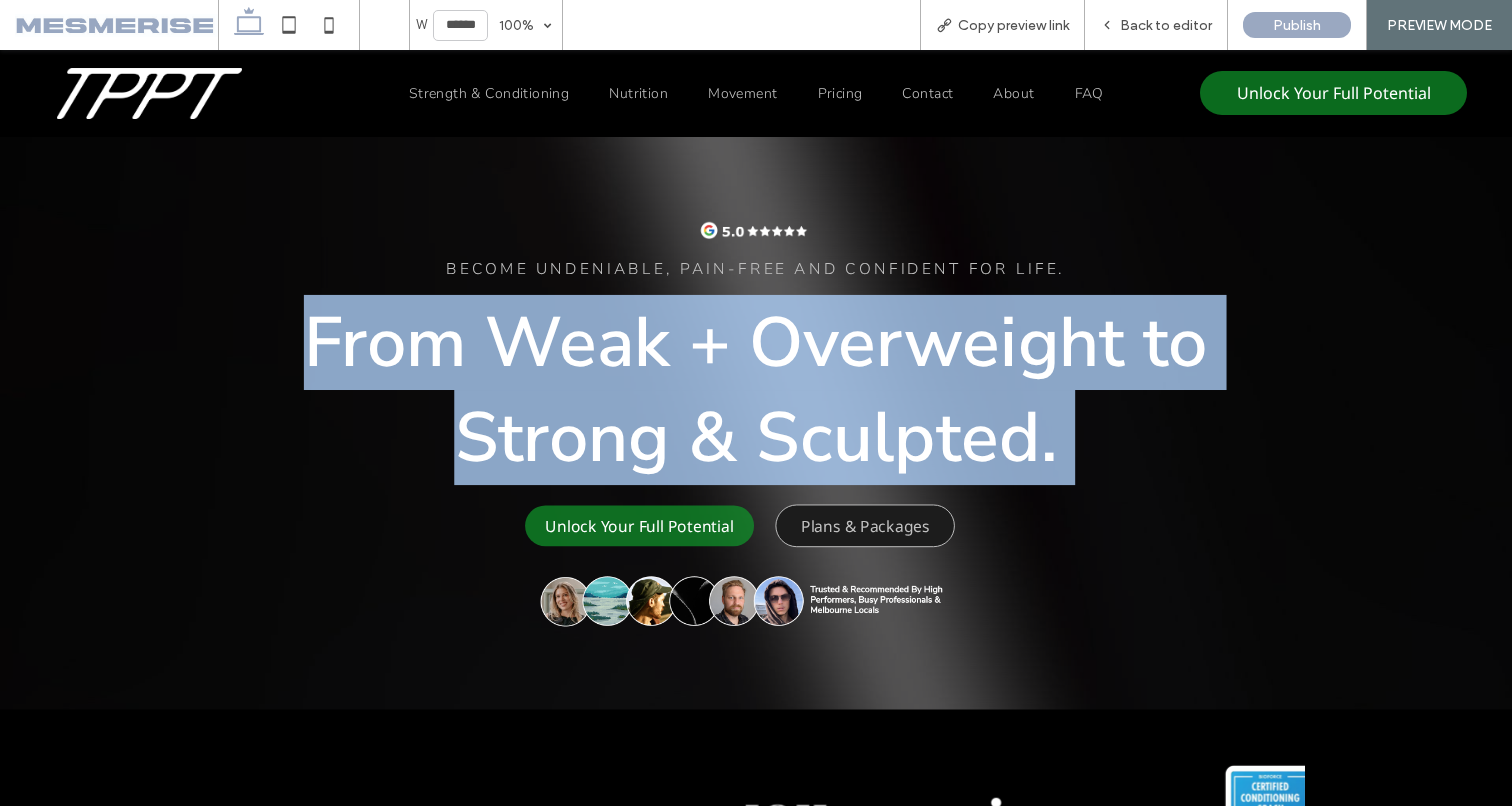 click on "From Weak + Overweight to Strong & Sculpted." at bounding box center [756, 390] 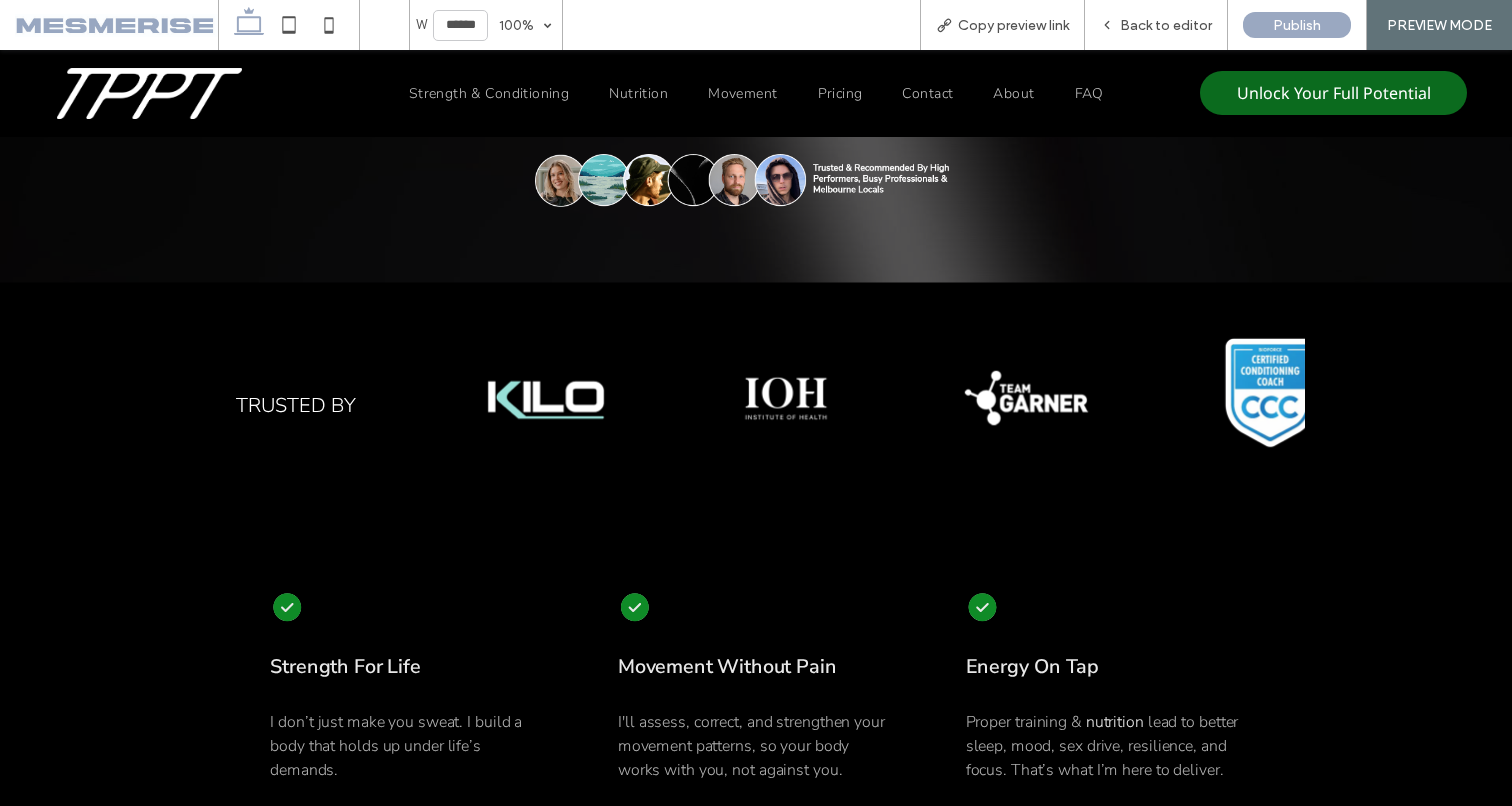 scroll, scrollTop: 526, scrollLeft: 0, axis: vertical 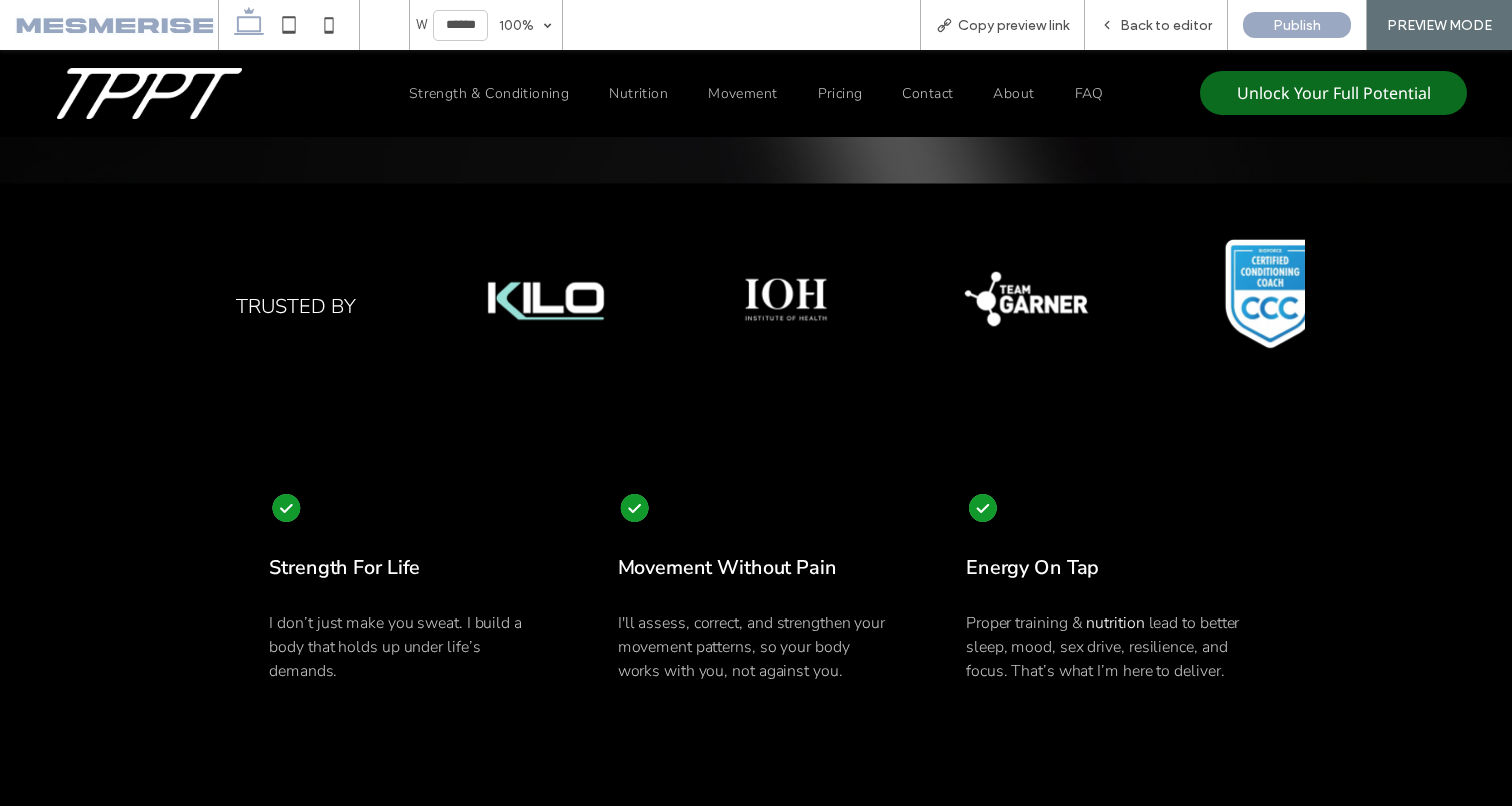 click on "I'll assess, correct, and strengthen your movement patterns, so your body works with you, not against you." at bounding box center (751, 647) 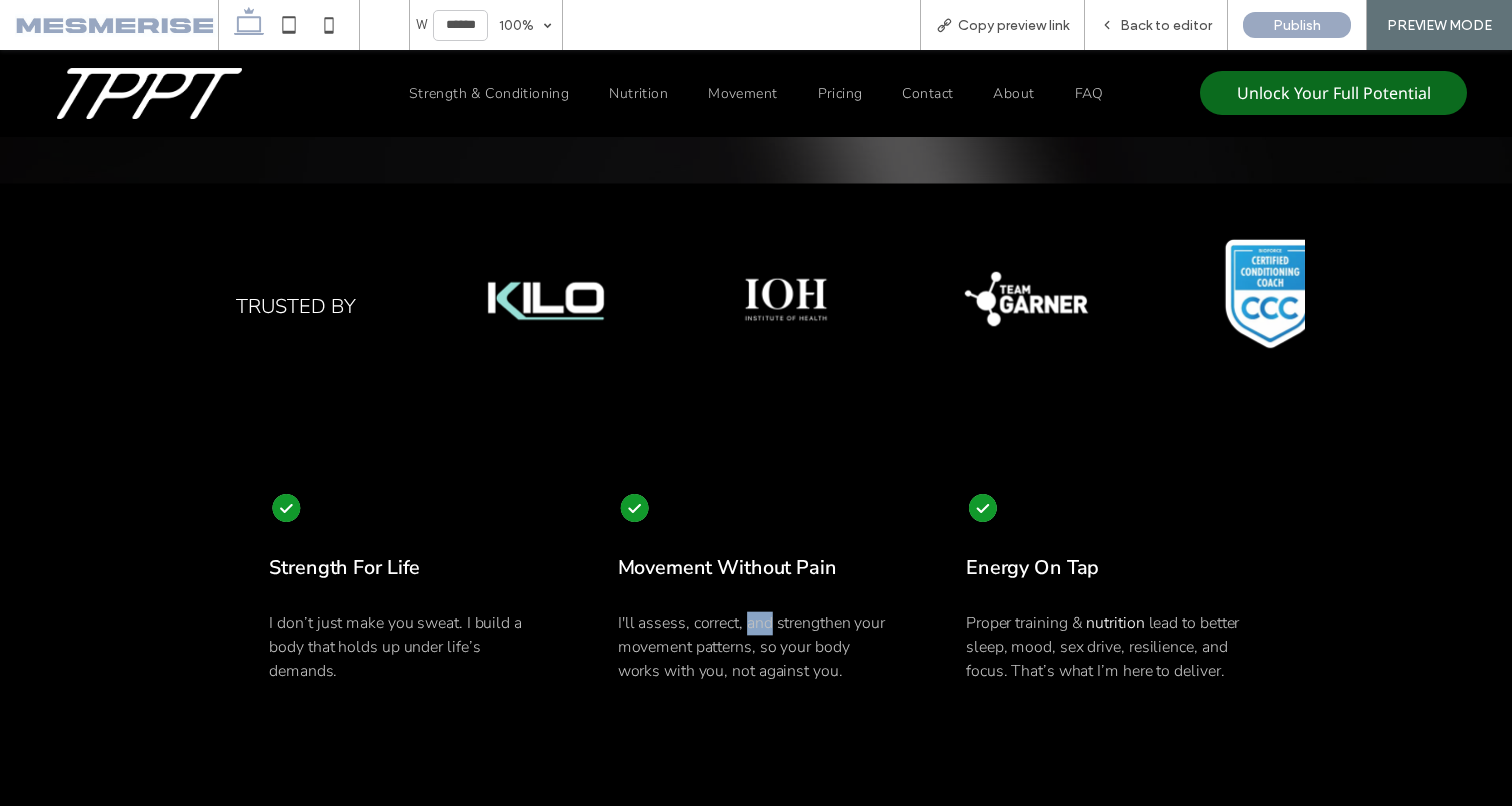 click on "I'll assess, correct, and strengthen your movement patterns, so your body works with you, not against you." at bounding box center (751, 647) 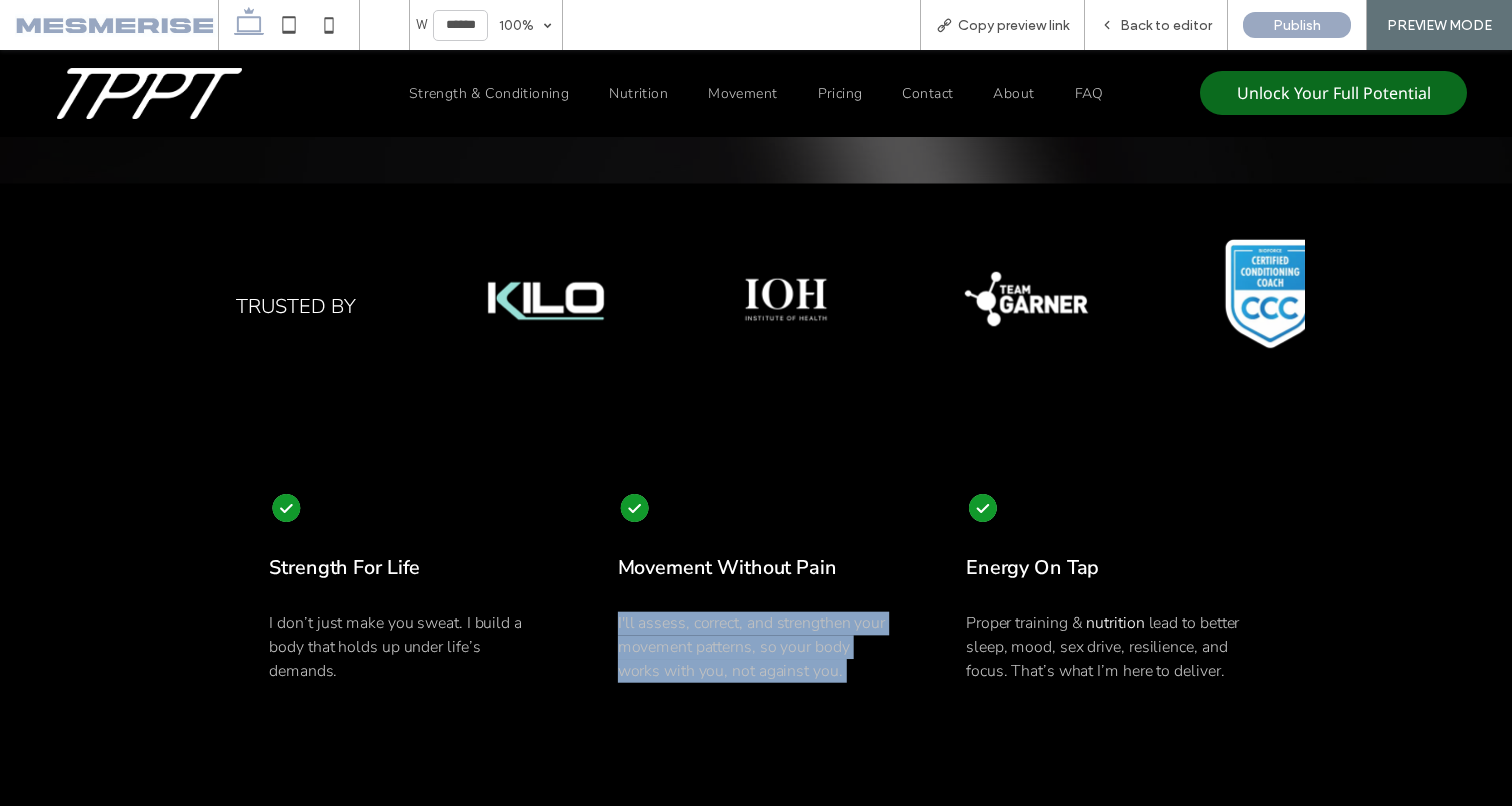 click on "I'll assess, correct, and strengthen your movement patterns, so your body works with you, not against you." at bounding box center (751, 647) 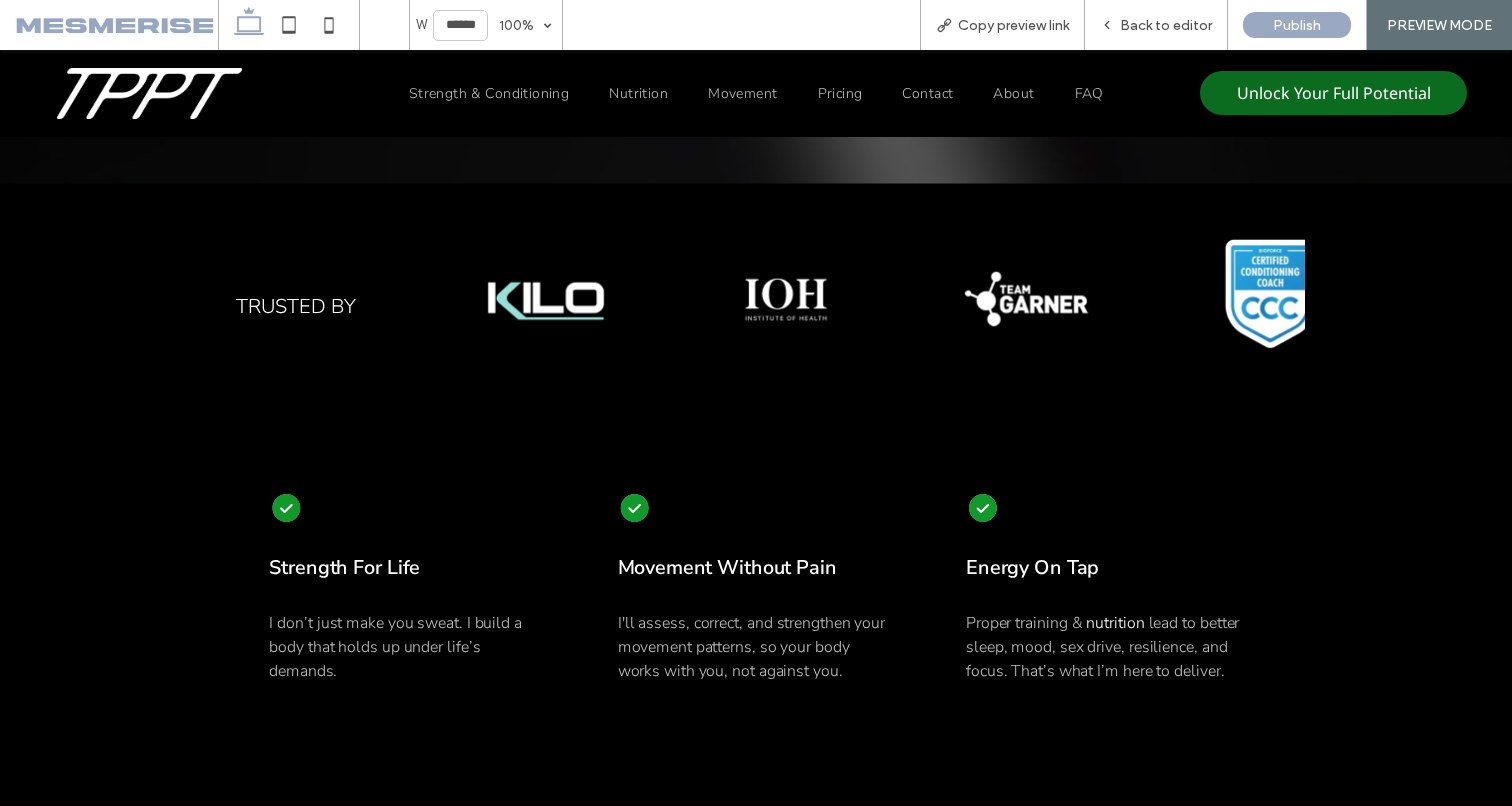 click on "I don’t just make you sweat. I build a body that holds up under life’s demands." at bounding box center (395, 647) 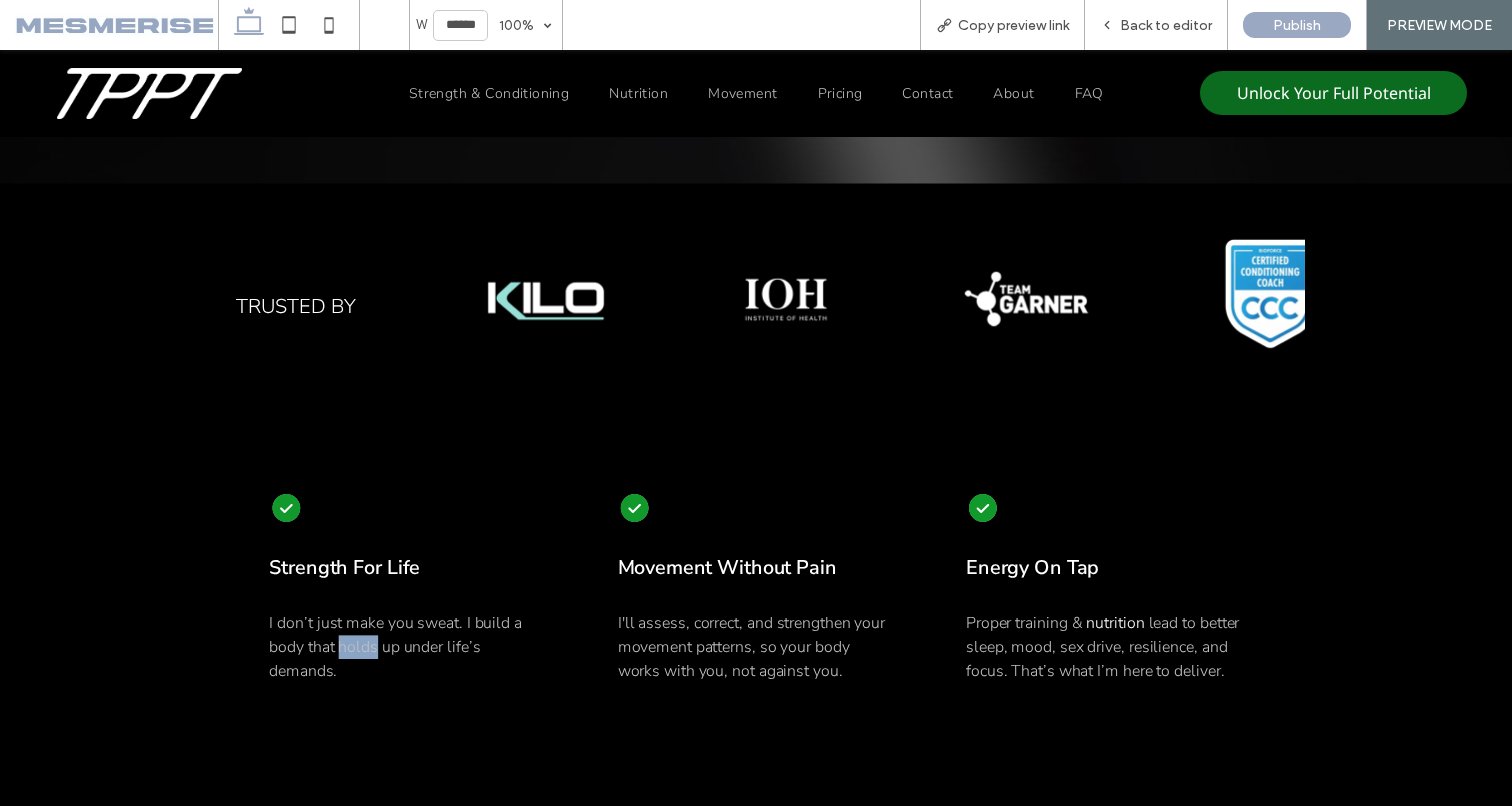 click on "I don’t just make you sweat. I build a body that holds up under life’s demands." at bounding box center (395, 647) 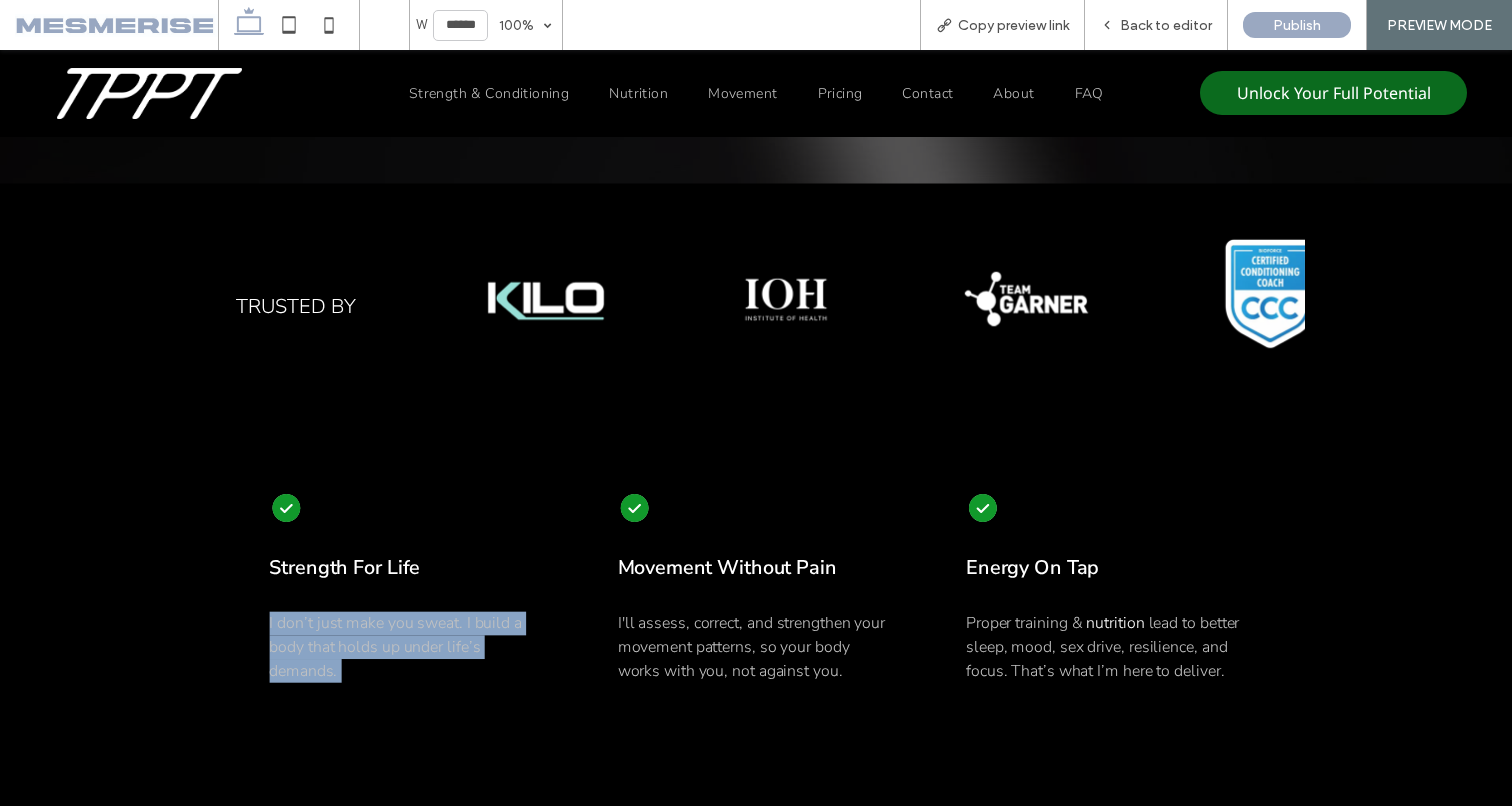 click on "I don’t just make you sweat. I build a body that holds up under life’s demands." at bounding box center [395, 647] 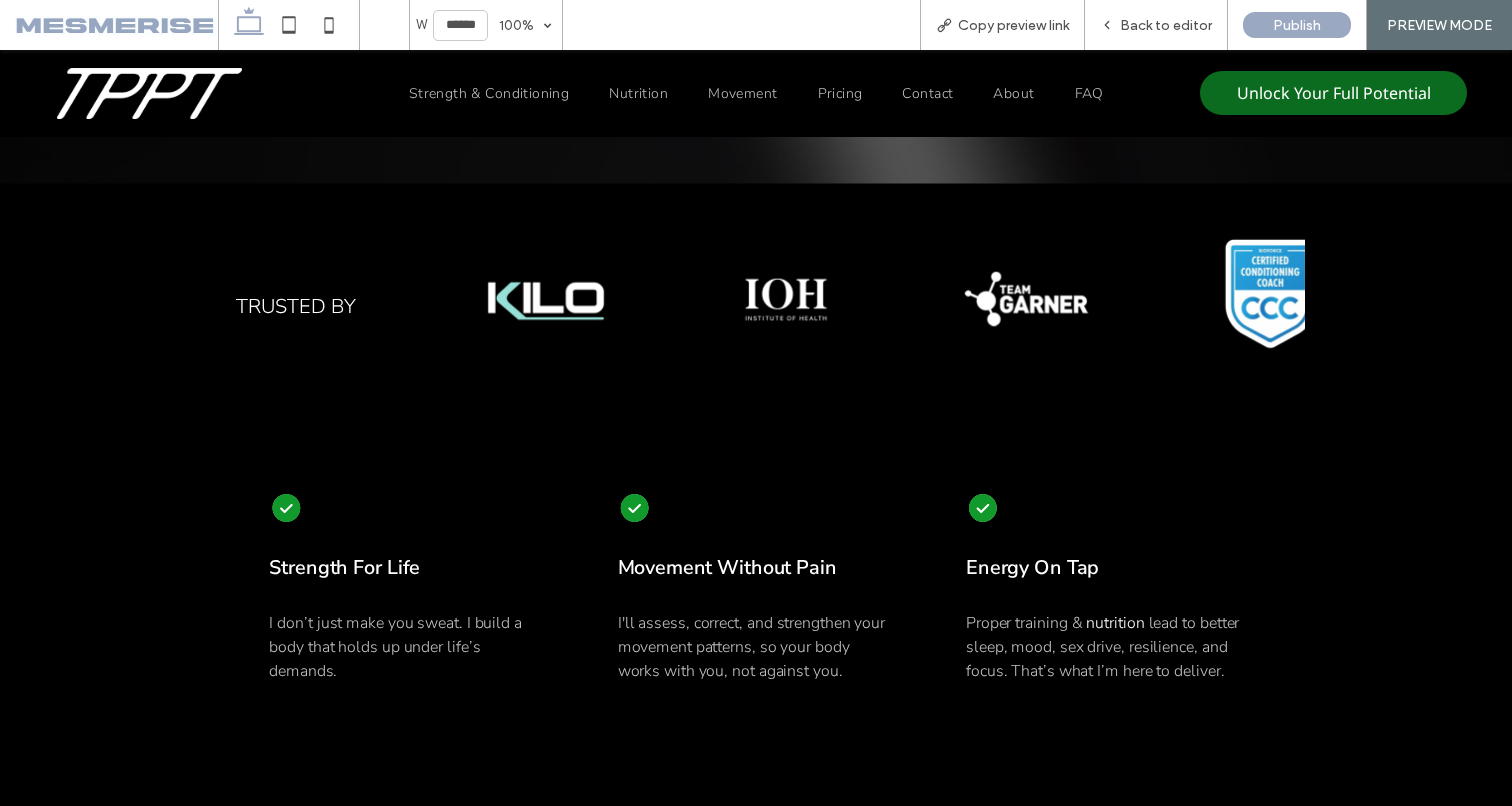 click on "I'll assess, correct, and strengthen your movement patterns, so your body works with you, not against you." at bounding box center (751, 647) 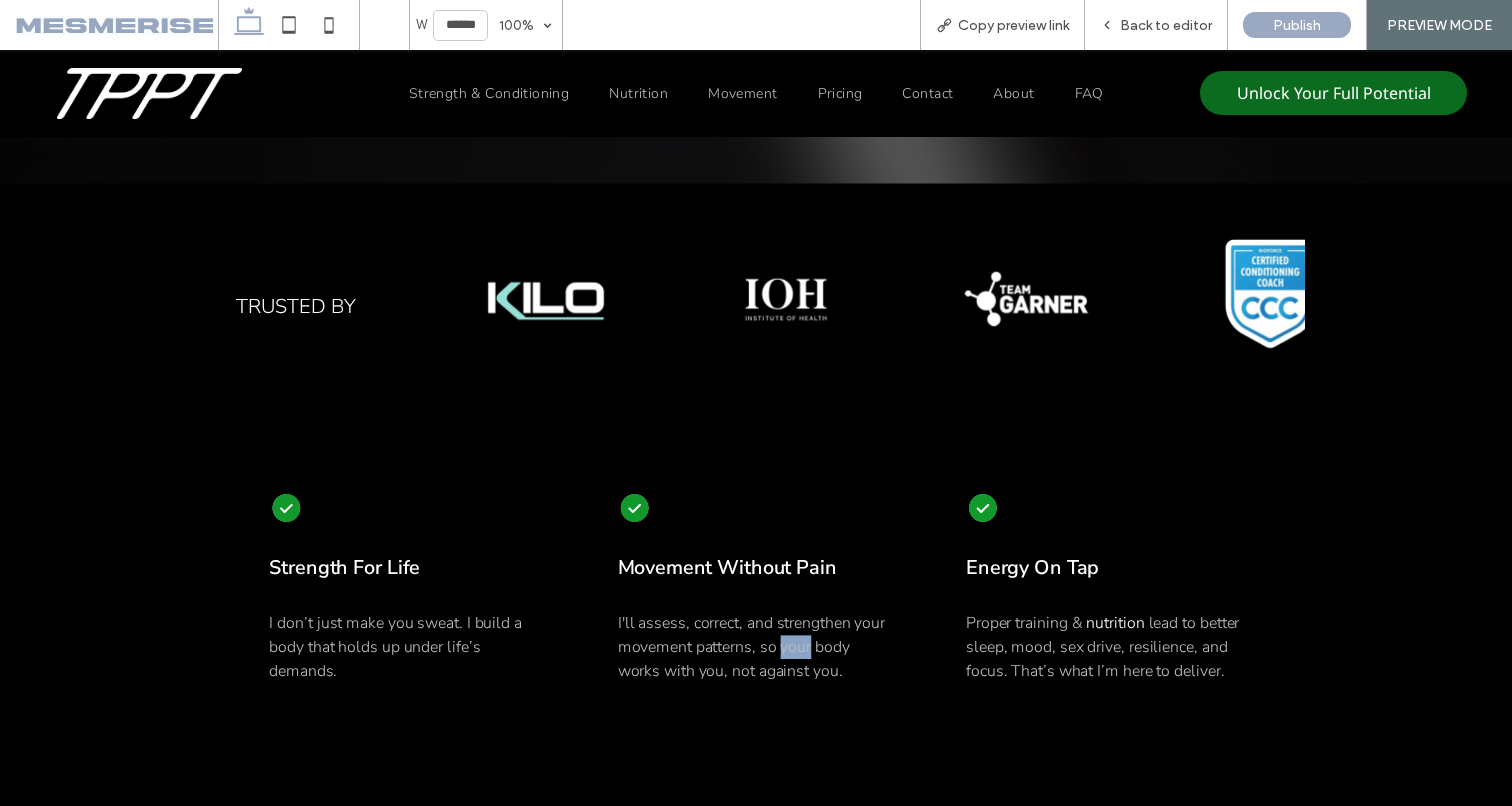 click on "I'll assess, correct, and strengthen your movement patterns, so your body works with you, not against you." at bounding box center (751, 647) 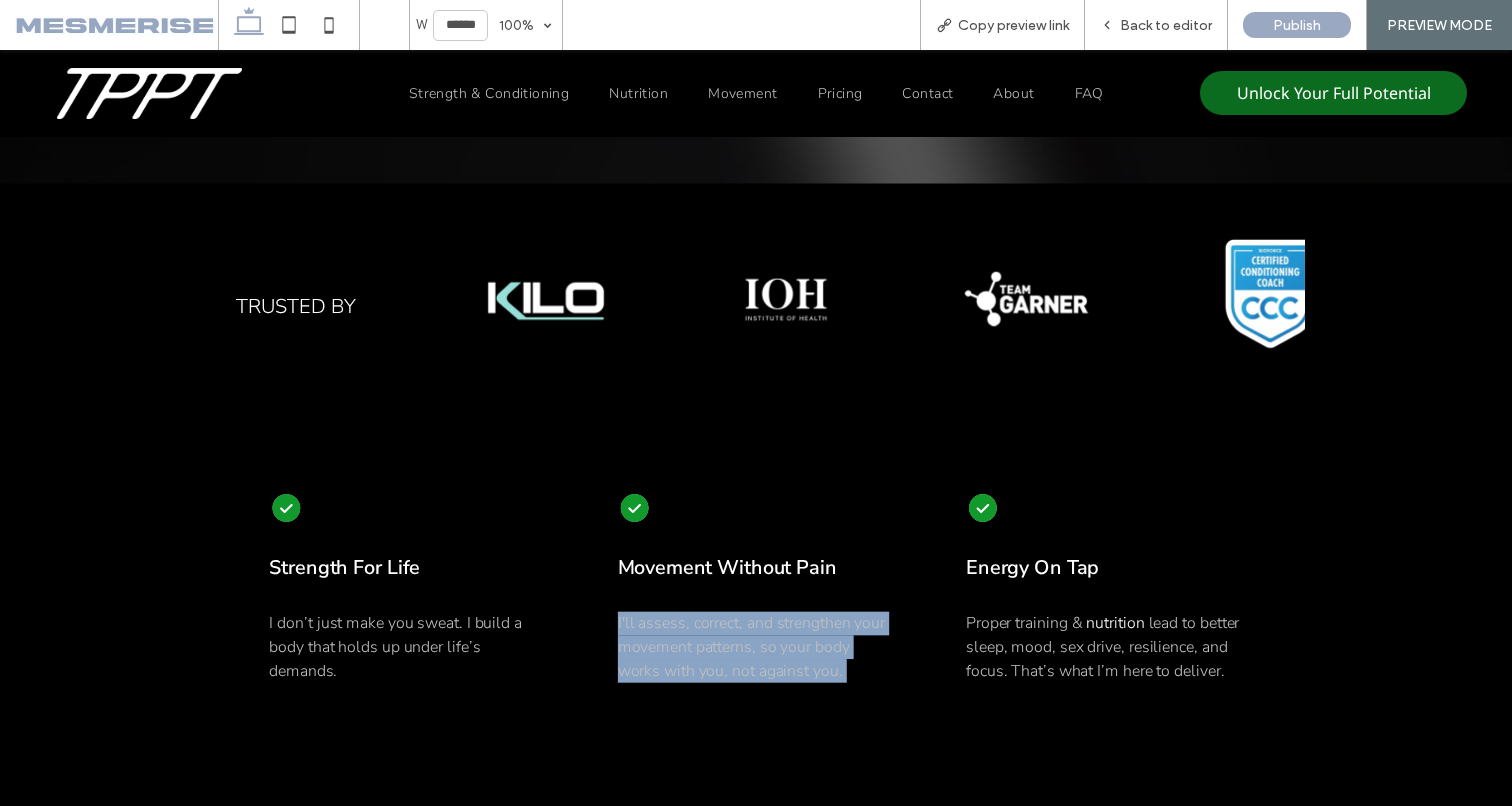 click on "I'll assess, correct, and strengthen your movement patterns, so your body works with you, not against you." at bounding box center (751, 647) 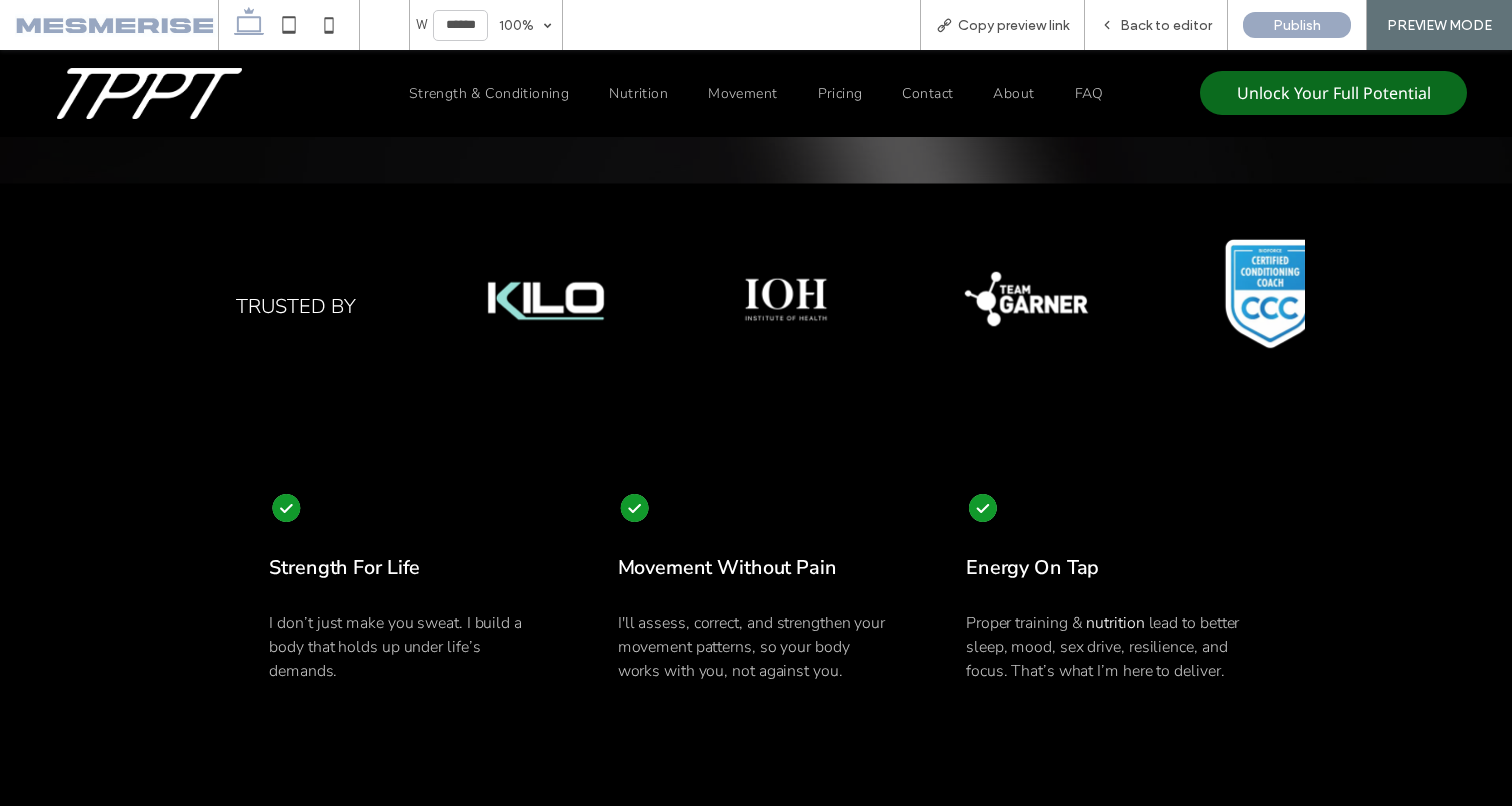 click on "Proper training &
nutrition   lead to better sleep, mood, sex drive, resilience, and focus. That’s what I’m here to deliver." at bounding box center (1104, 647) 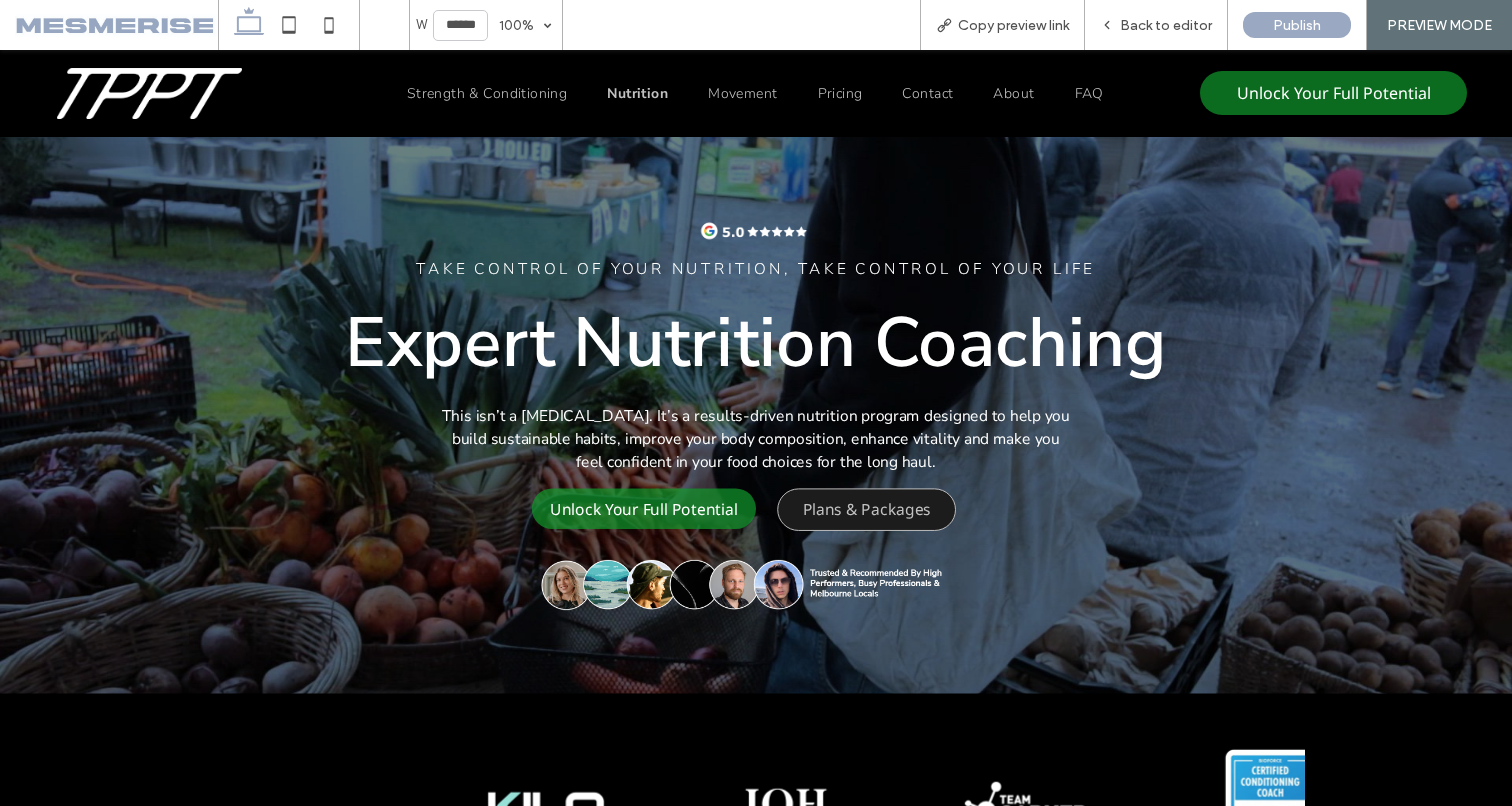 scroll, scrollTop: 0, scrollLeft: 0, axis: both 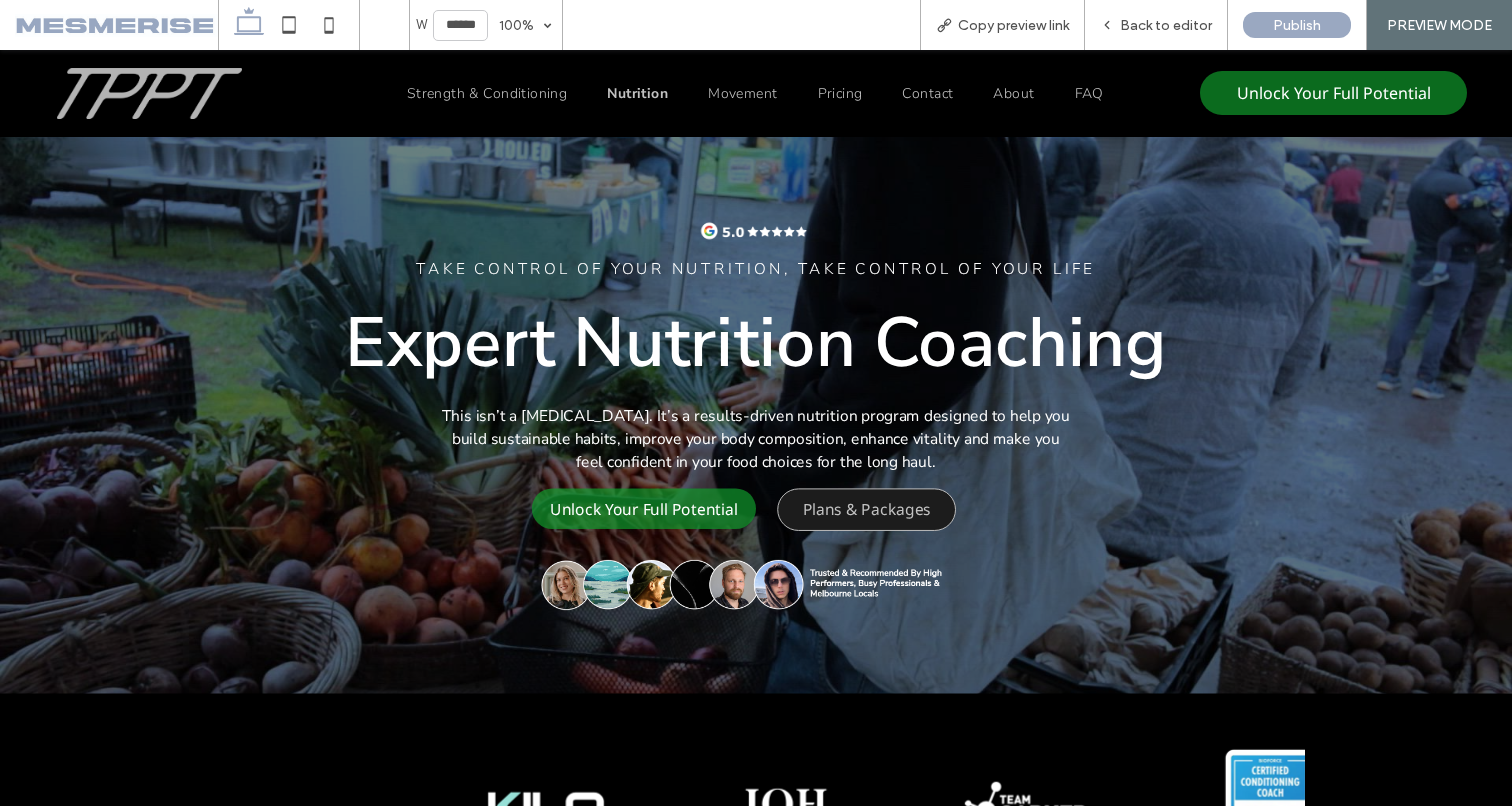 click at bounding box center [149, 93] 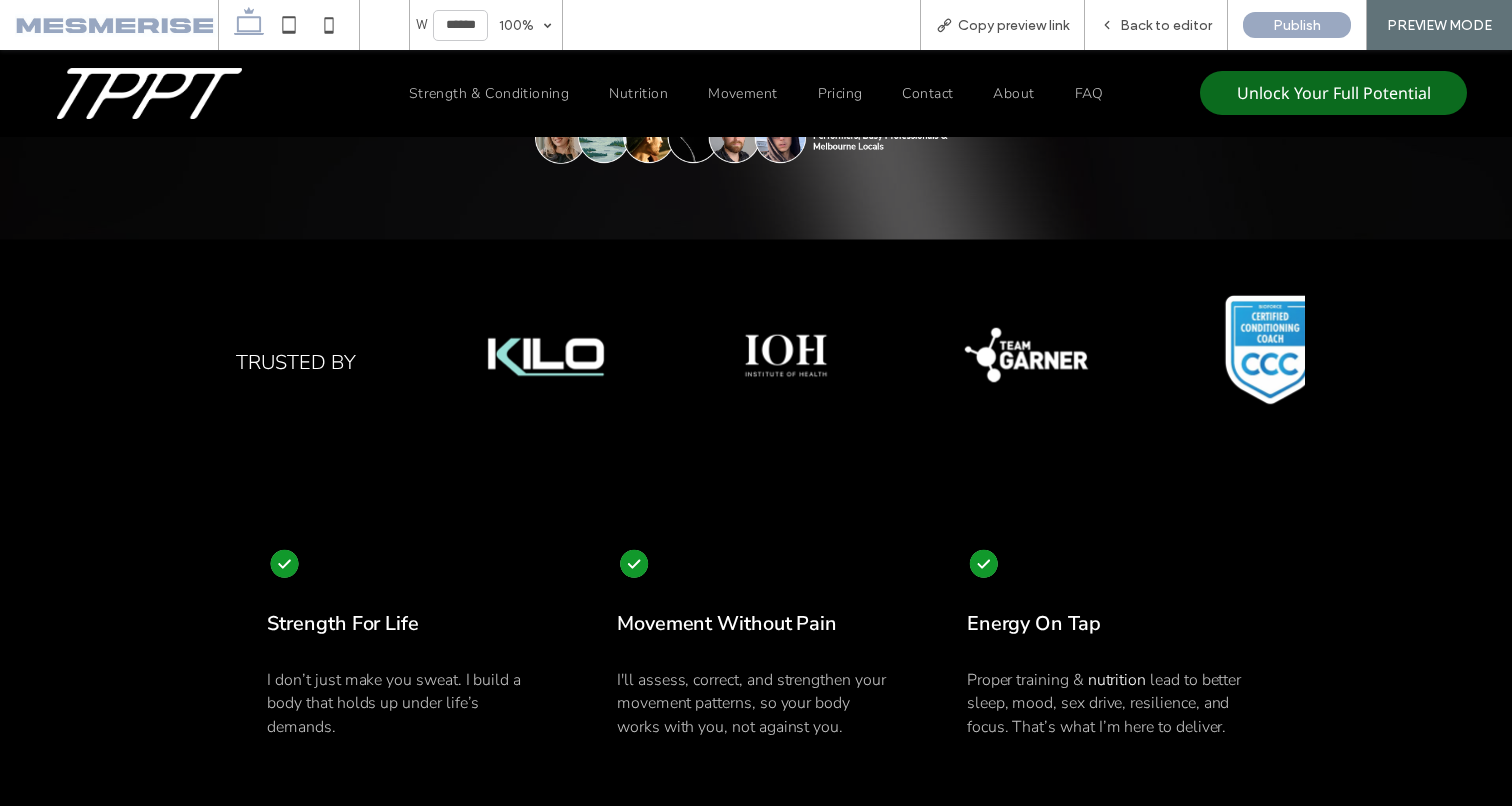 scroll, scrollTop: 630, scrollLeft: 0, axis: vertical 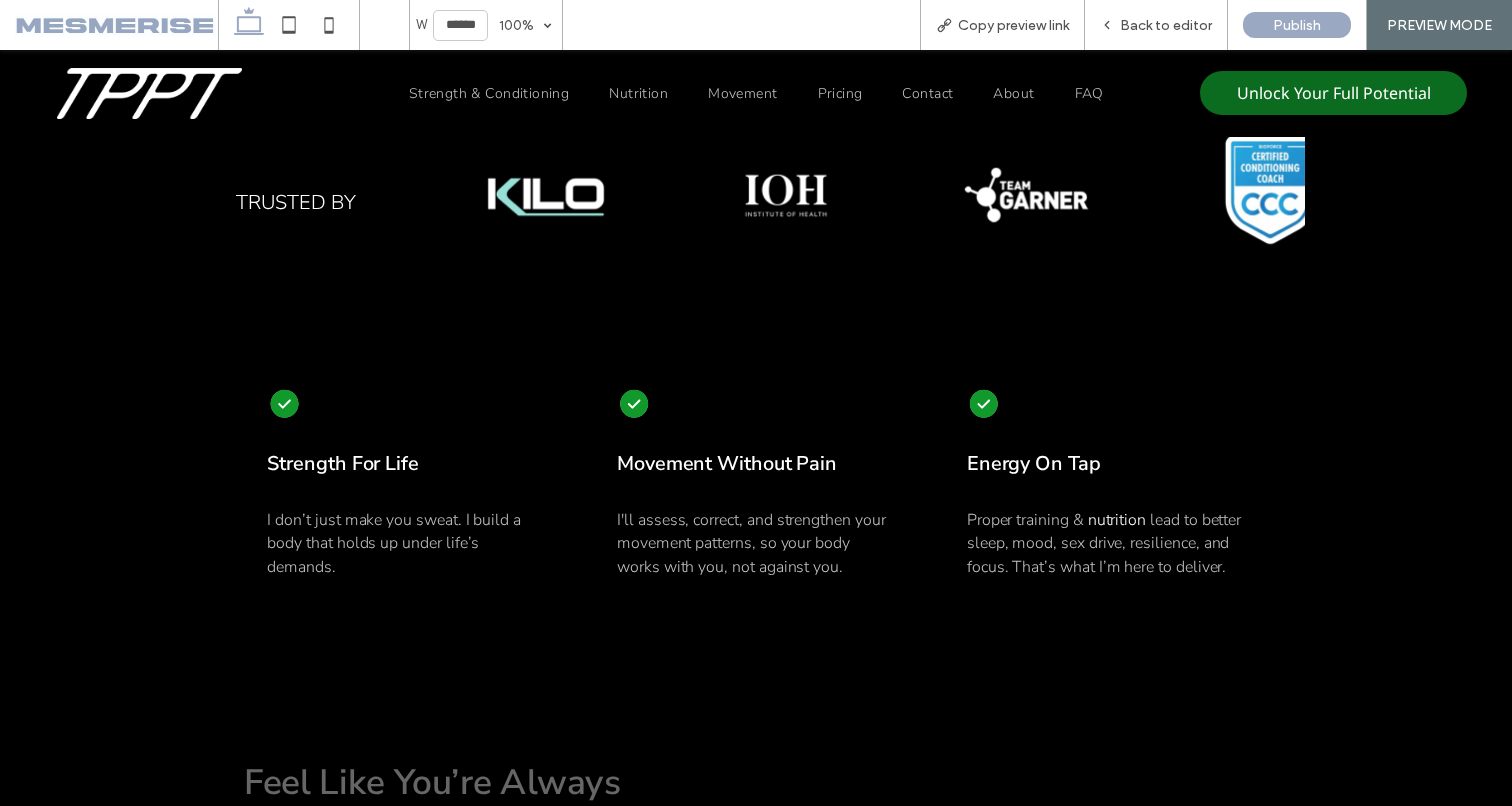 click on "I'll assess, correct, and strengthen your movement patterns, so your body works with you, not against you." at bounding box center [751, 543] 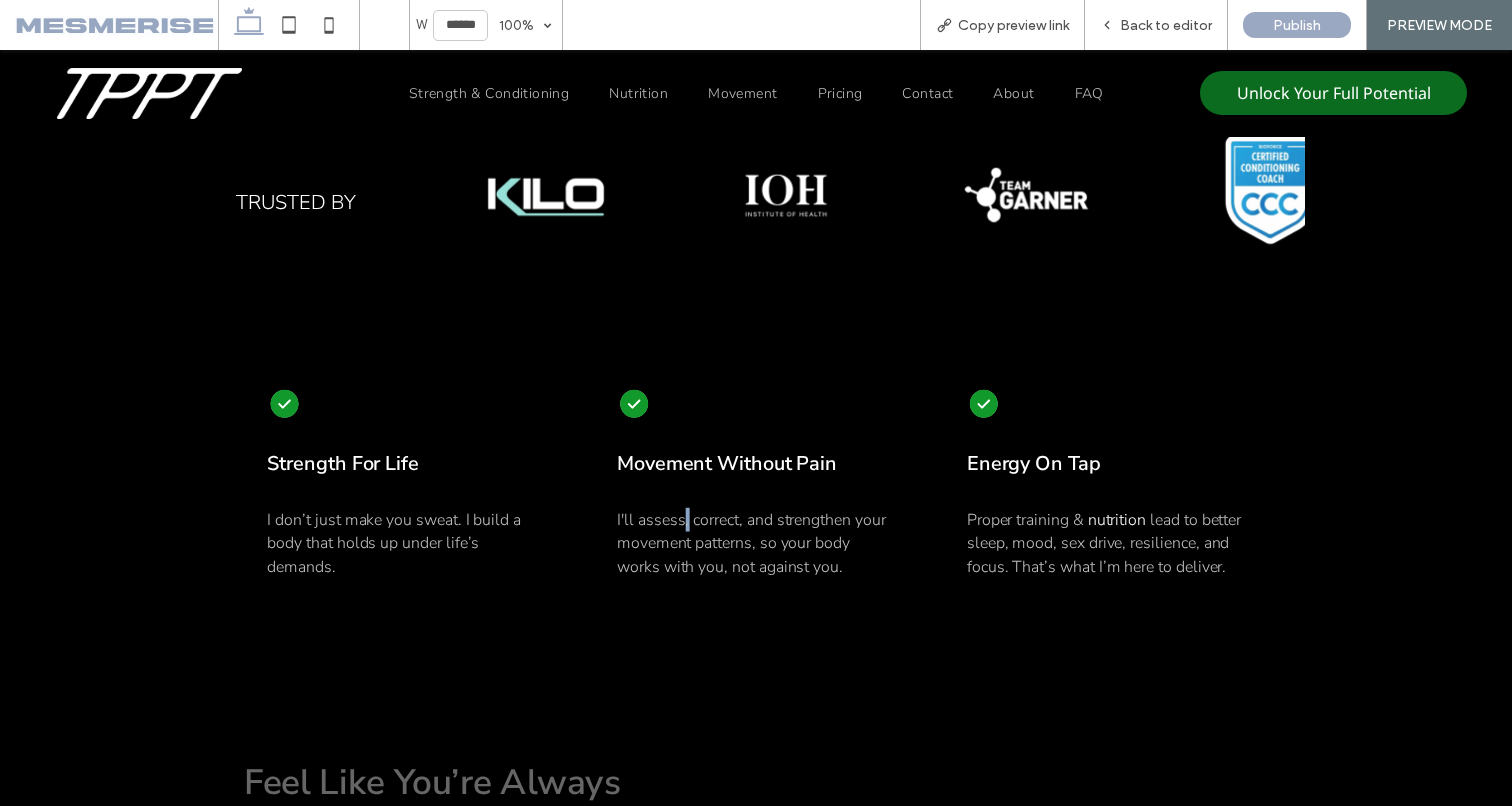 click on "I'll assess, correct, and strengthen your movement patterns, so your body works with you, not against you." at bounding box center (751, 543) 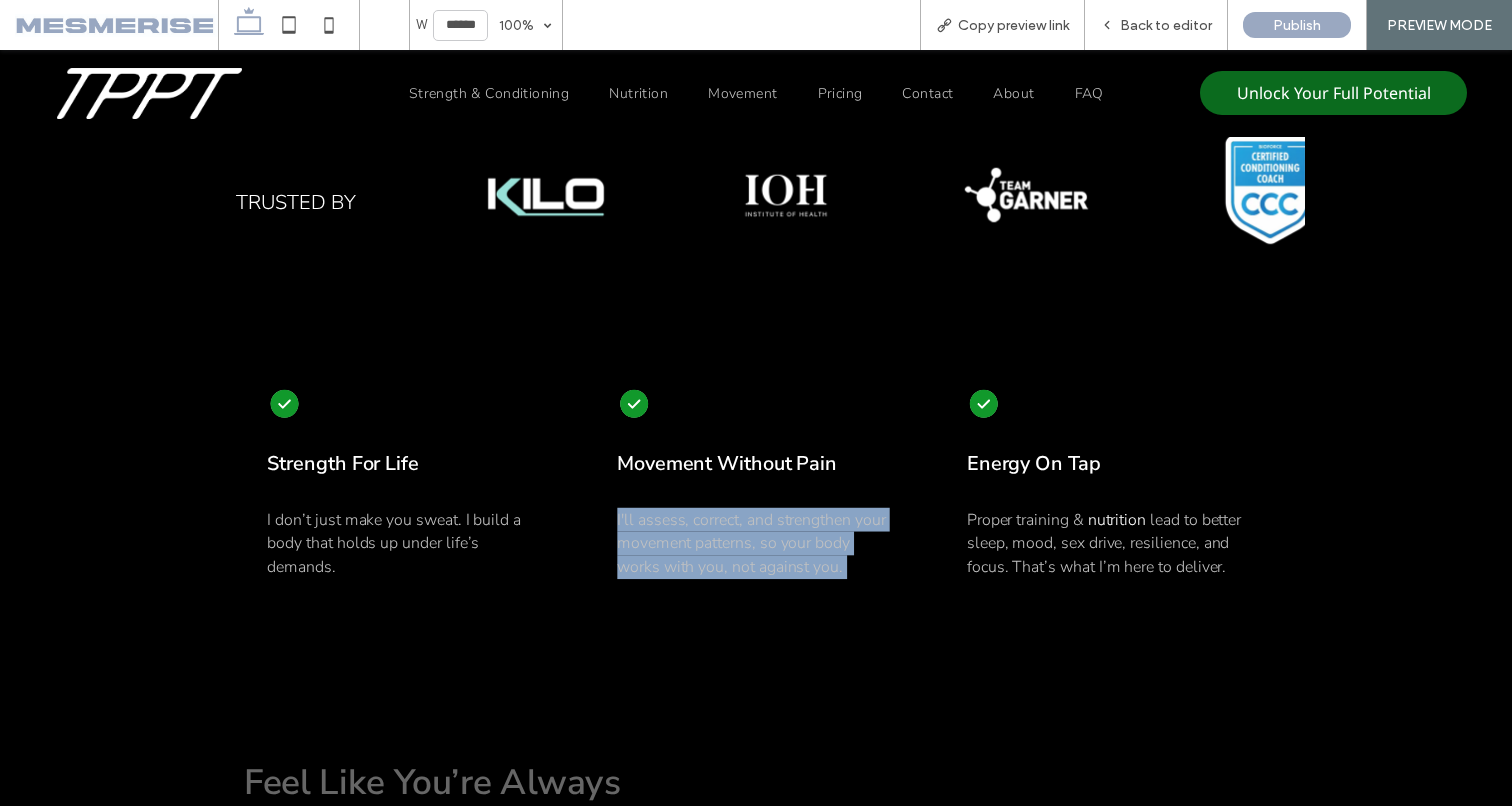click on "I'll assess, correct, and strengthen your movement patterns, so your body works with you, not against you." at bounding box center [751, 543] 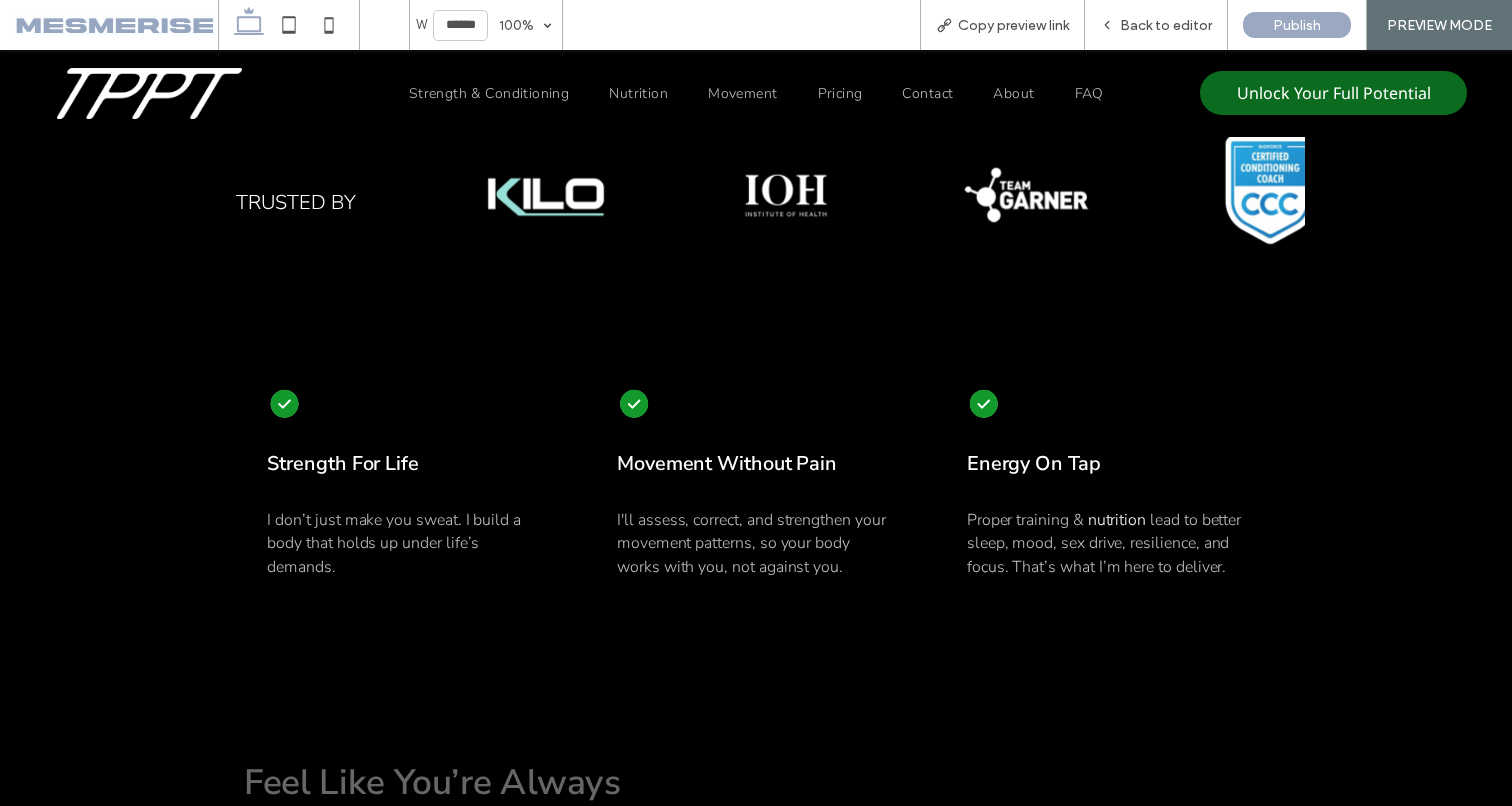 click on "I don’t just make you sweat. I build a body that holds up under life’s demands." at bounding box center (394, 543) 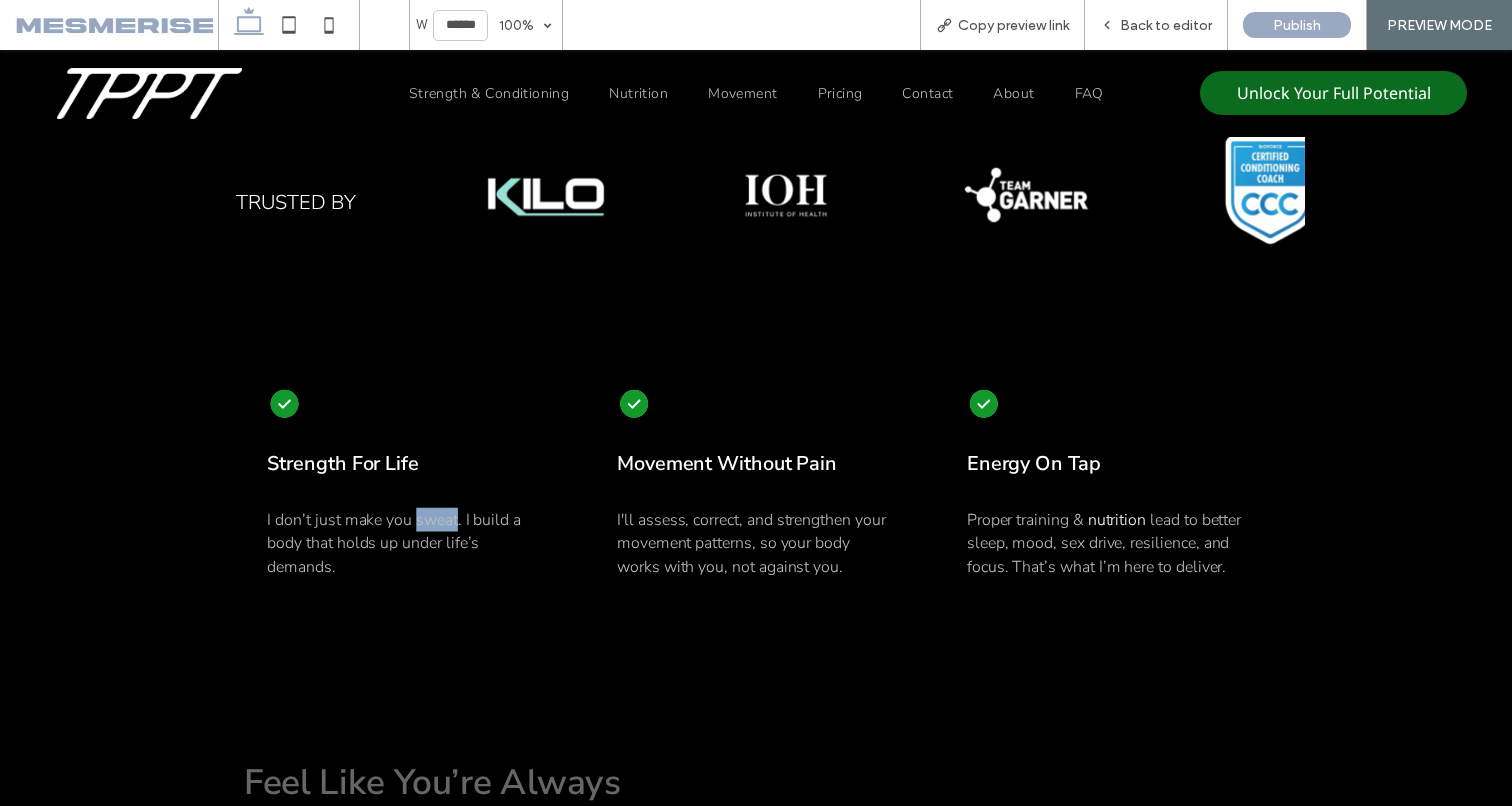 click on "I don’t just make you sweat. I build a body that holds up under life’s demands." at bounding box center (394, 543) 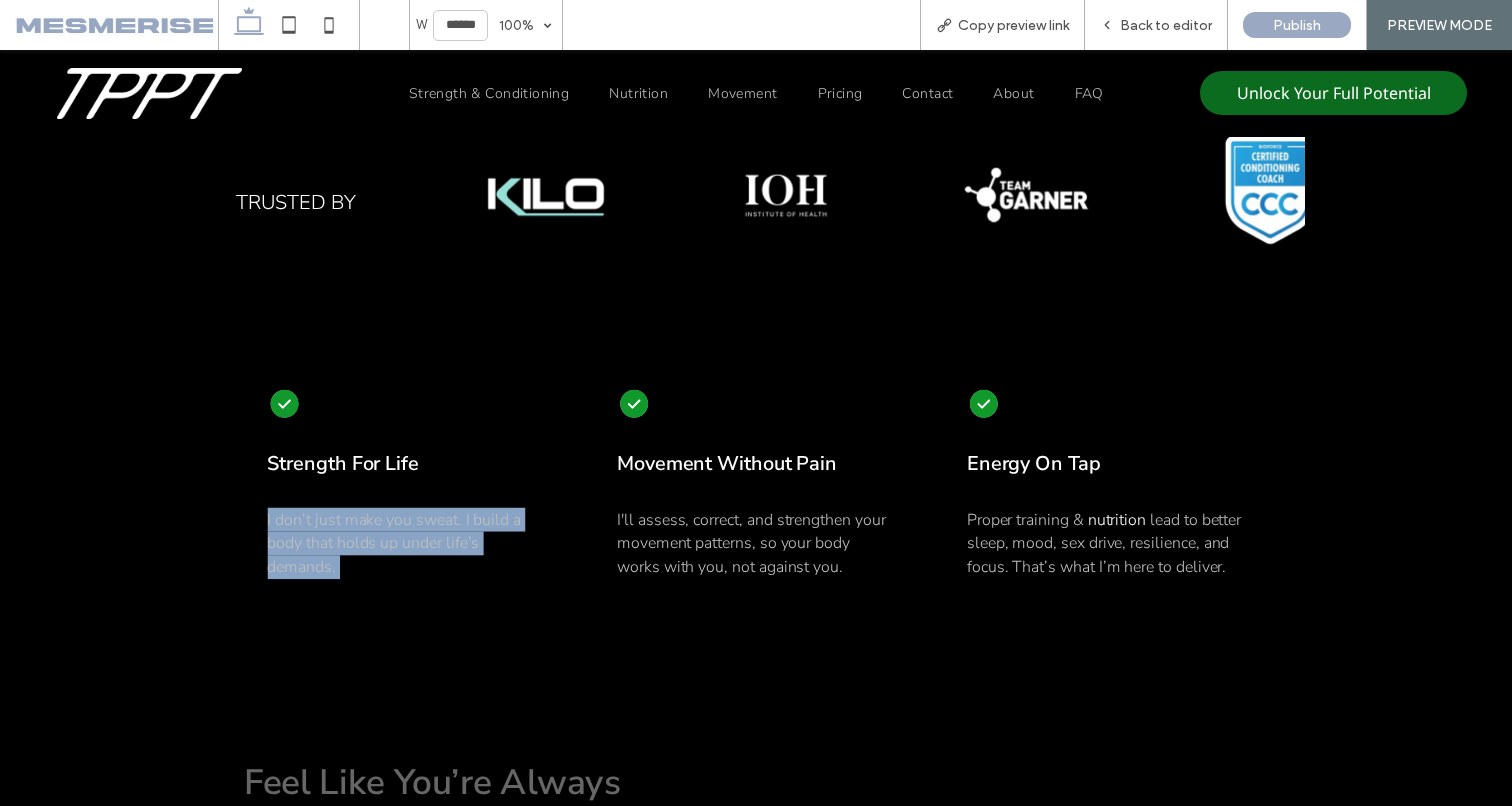 click on "I don’t just make you sweat. I build a body that holds up under life’s demands." at bounding box center [394, 543] 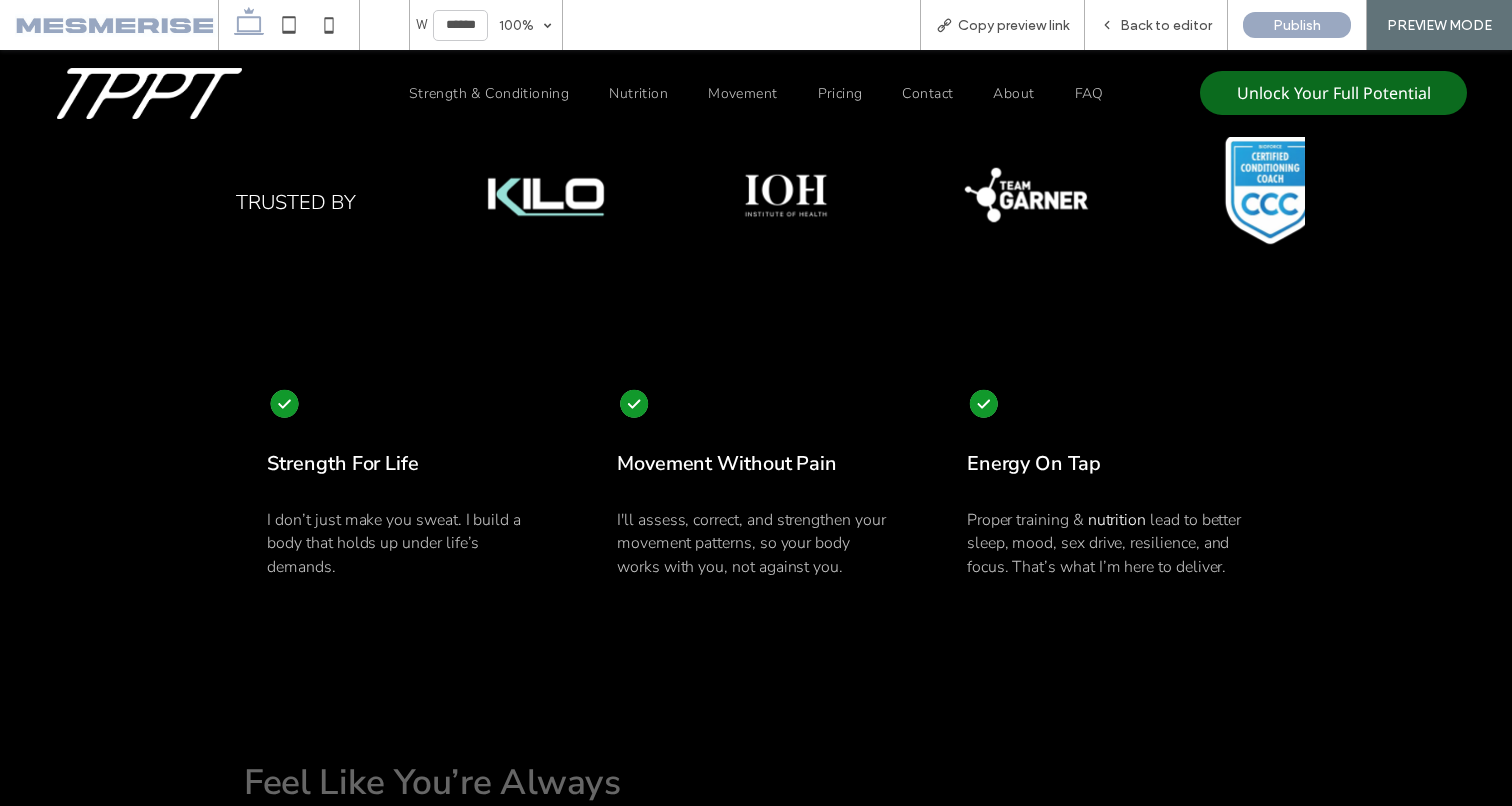 click on "I'll assess, correct, and strengthen your movement patterns, so your body works with you, not against you." at bounding box center (756, 543) 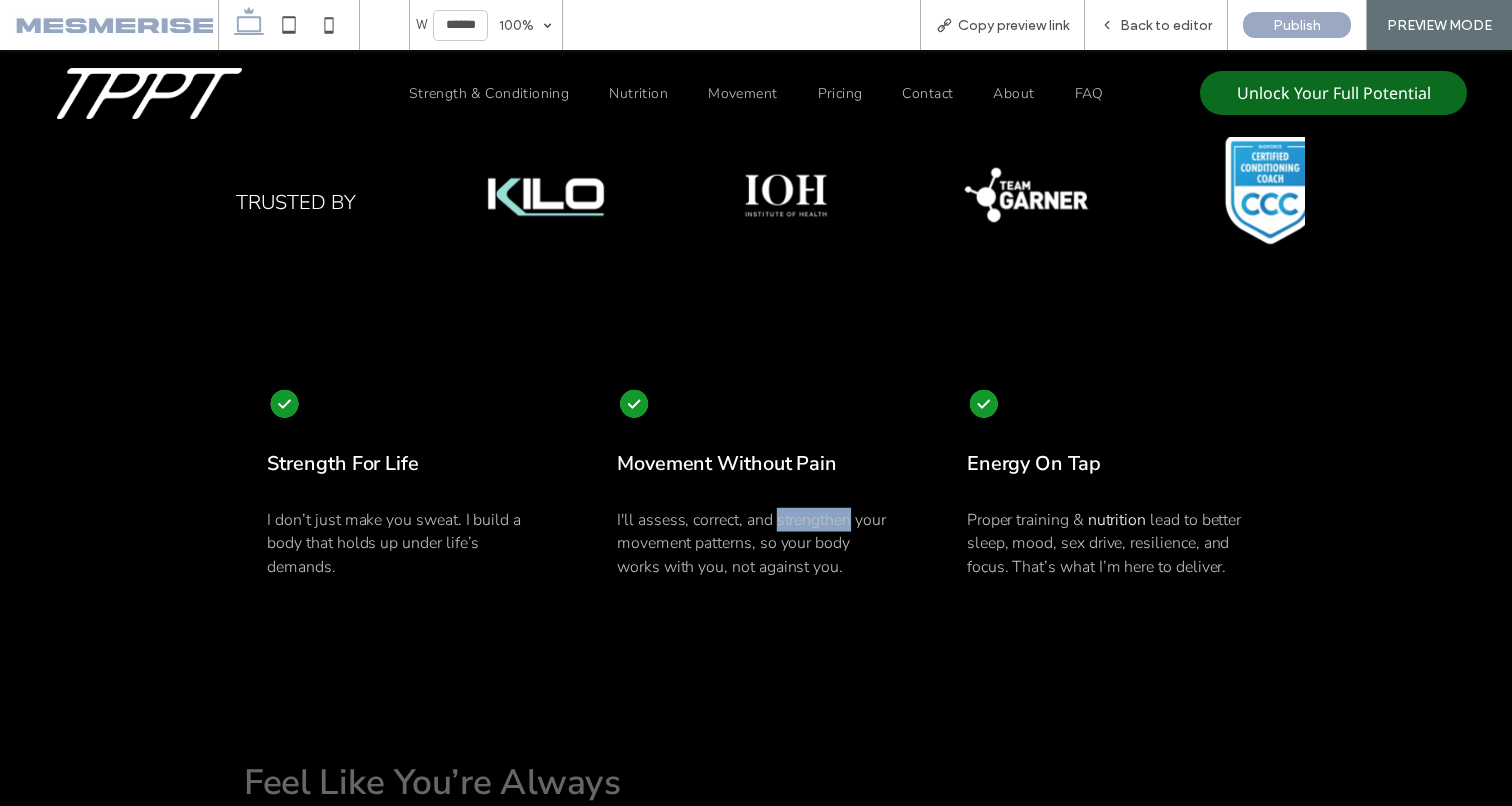 click on "I'll assess, correct, and strengthen your movement patterns, so your body works with you, not against you." at bounding box center (756, 543) 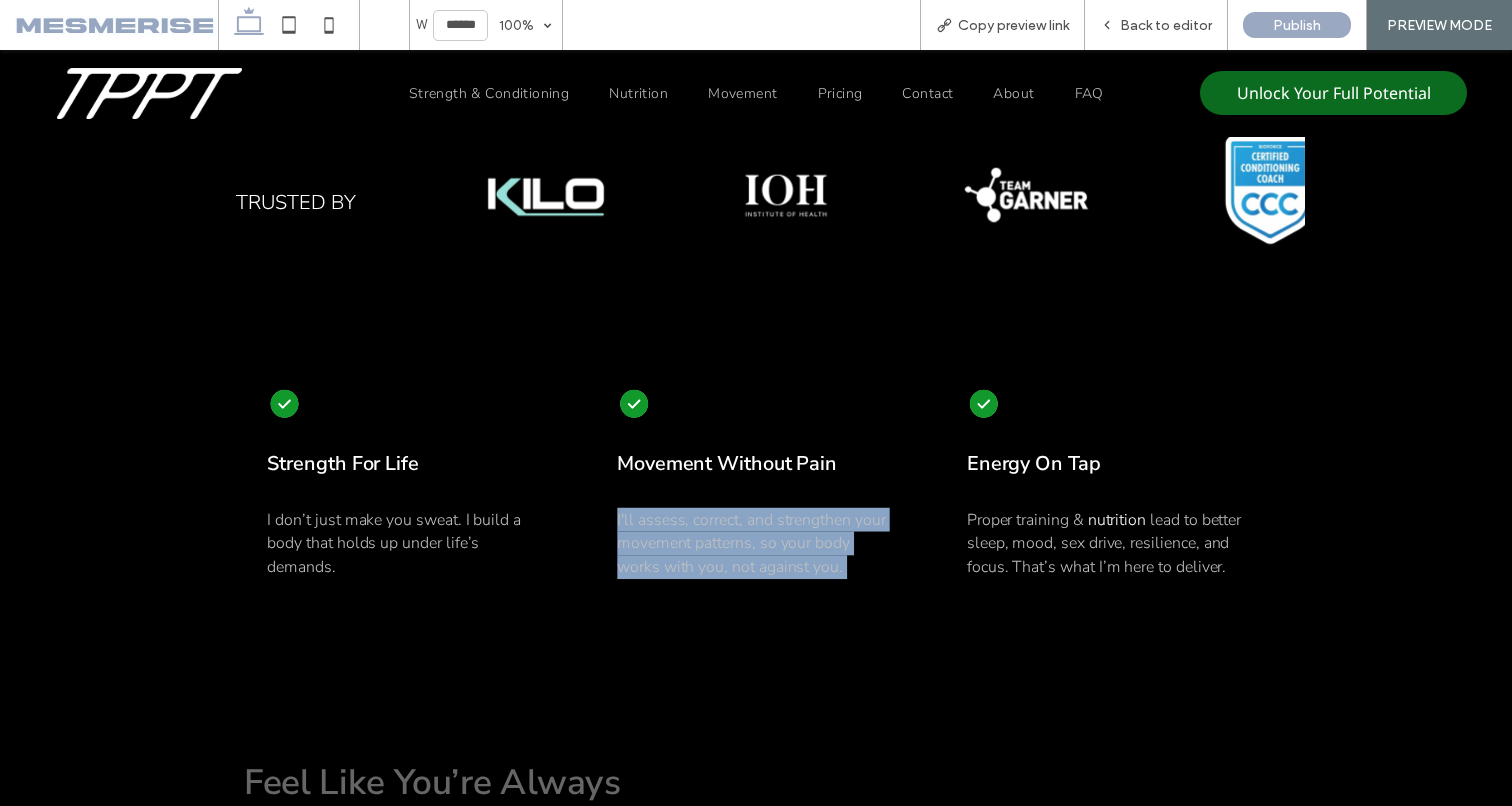 click on "I'll assess, correct, and strengthen your movement patterns, so your body works with you, not against you." at bounding box center (756, 543) 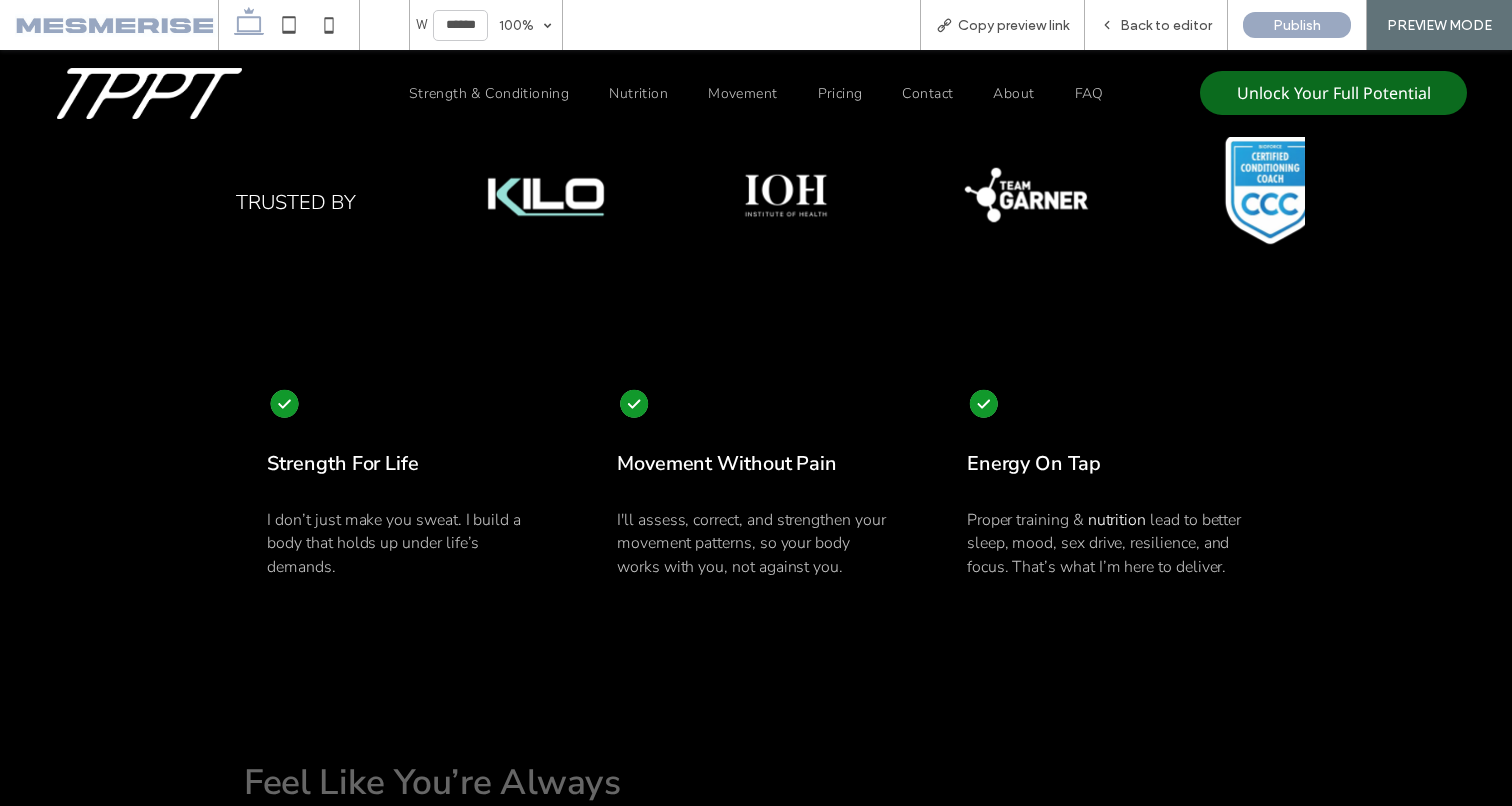 click on "Proper training &" at bounding box center (1025, 520) 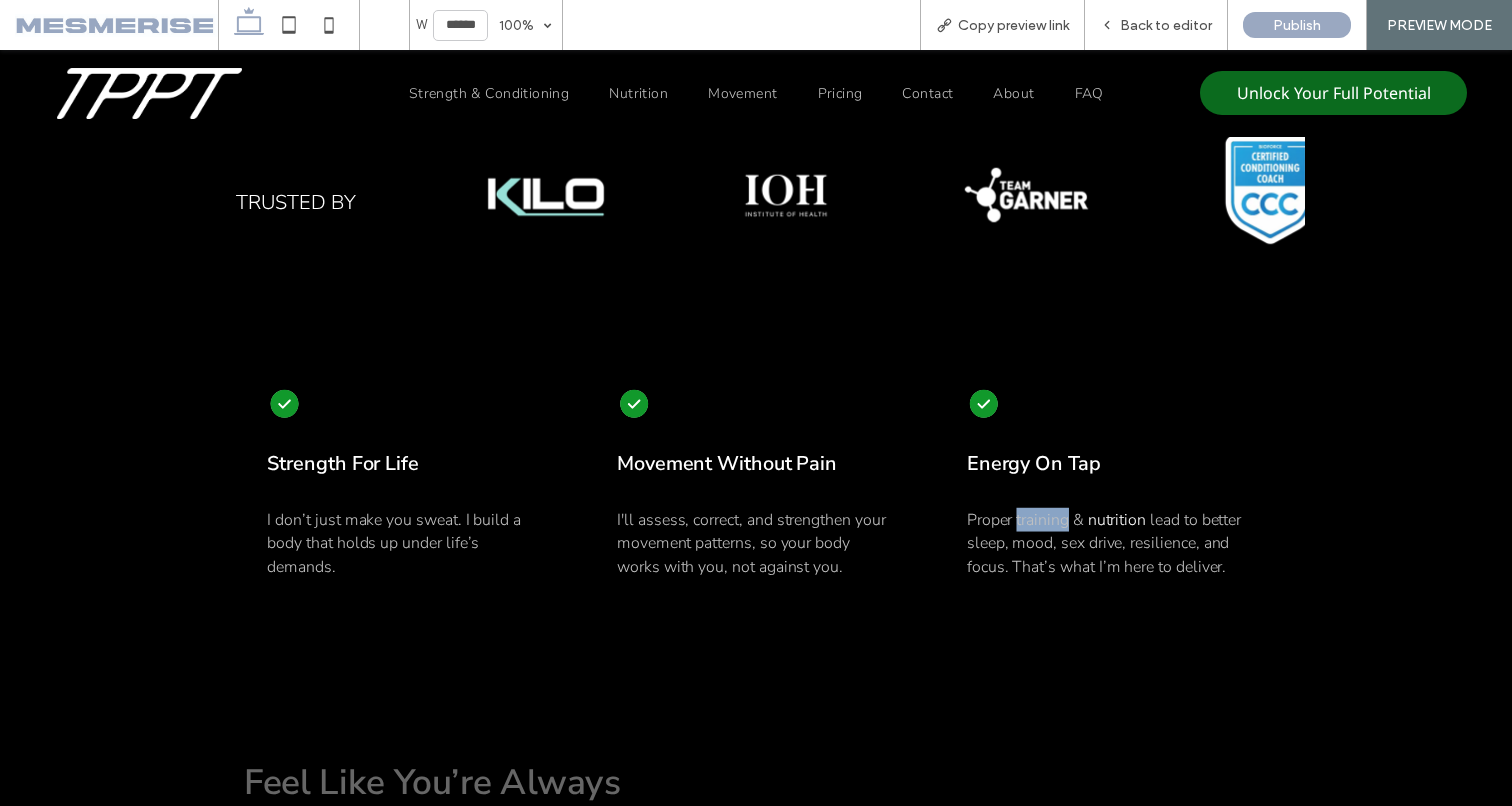 click on "Proper training &" at bounding box center [1025, 520] 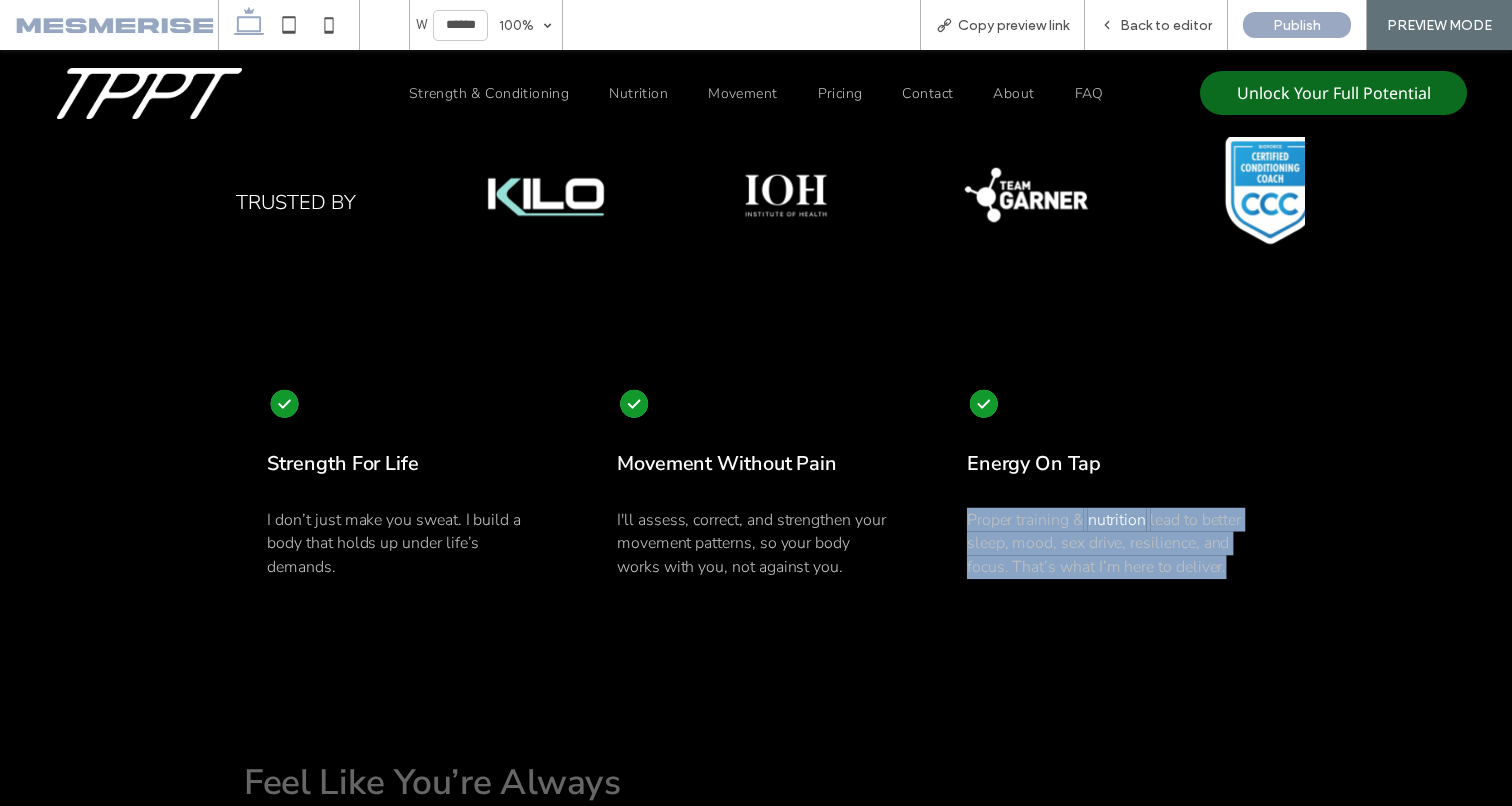 click on "Proper training &" at bounding box center [1025, 520] 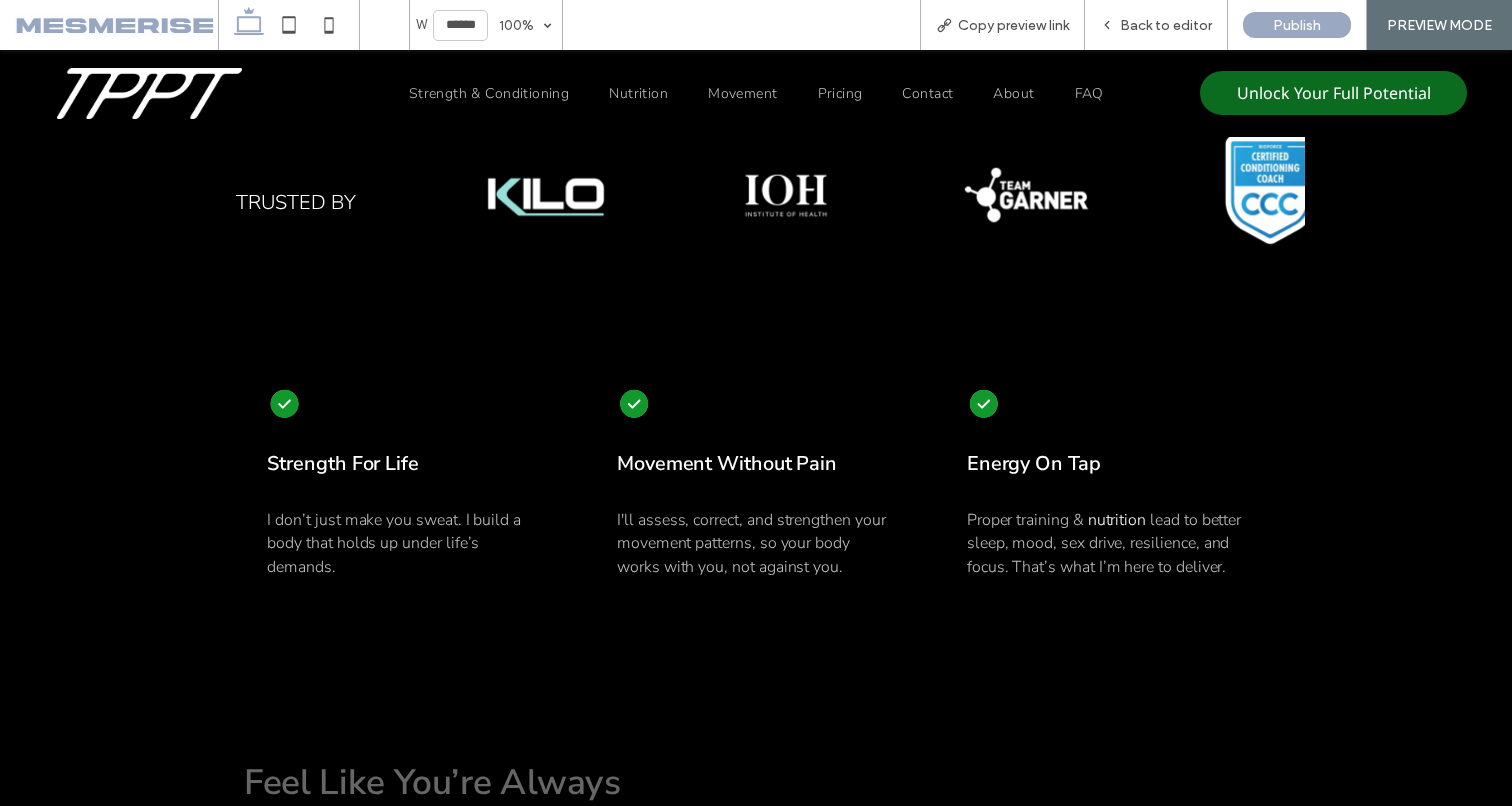 click on "I'll assess, correct, and strengthen your movement patterns, so your body works with you, not against you." at bounding box center [751, 543] 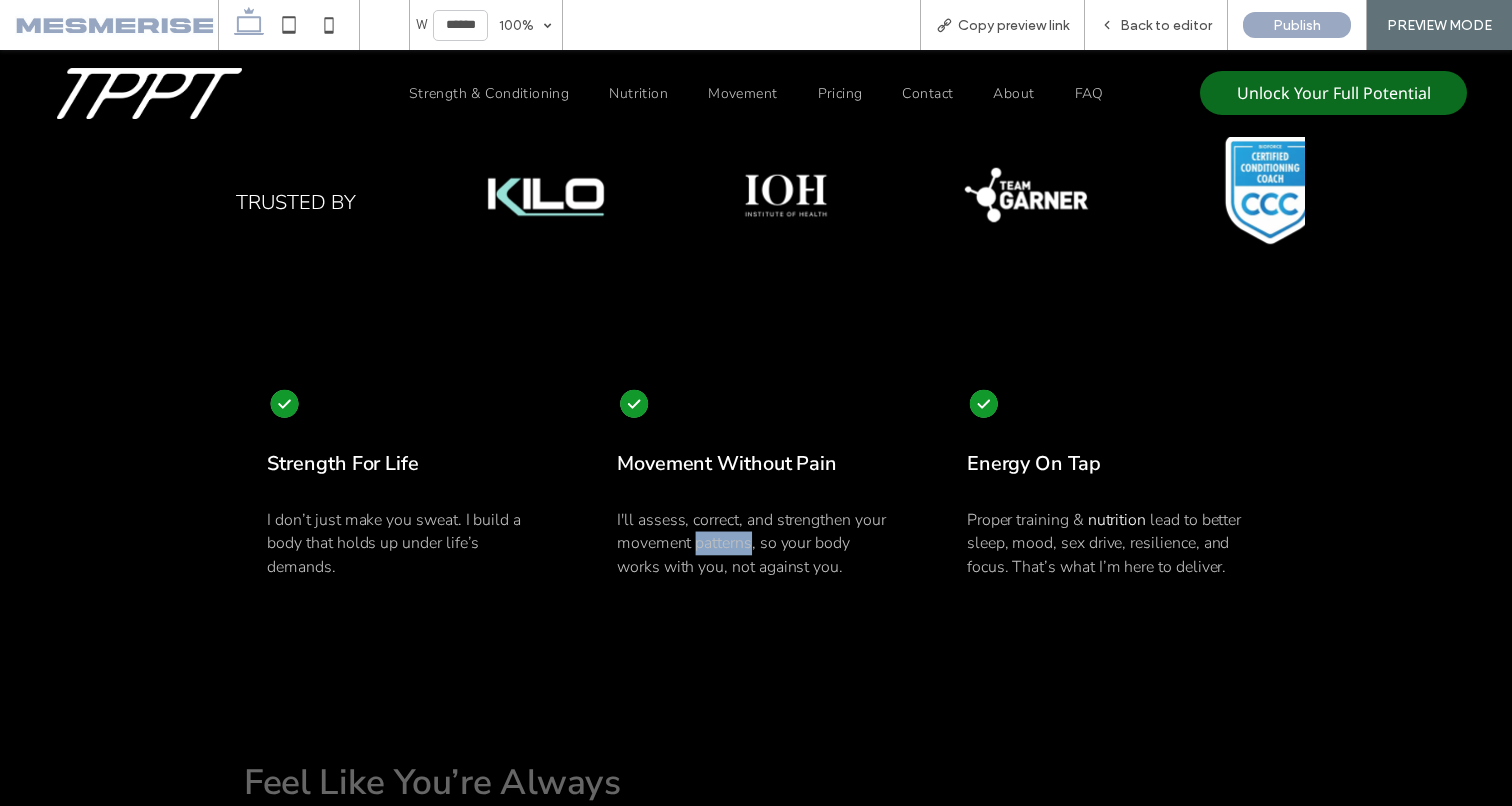 click on "I'll assess, correct, and strengthen your movement patterns, so your body works with you, not against you." at bounding box center (751, 543) 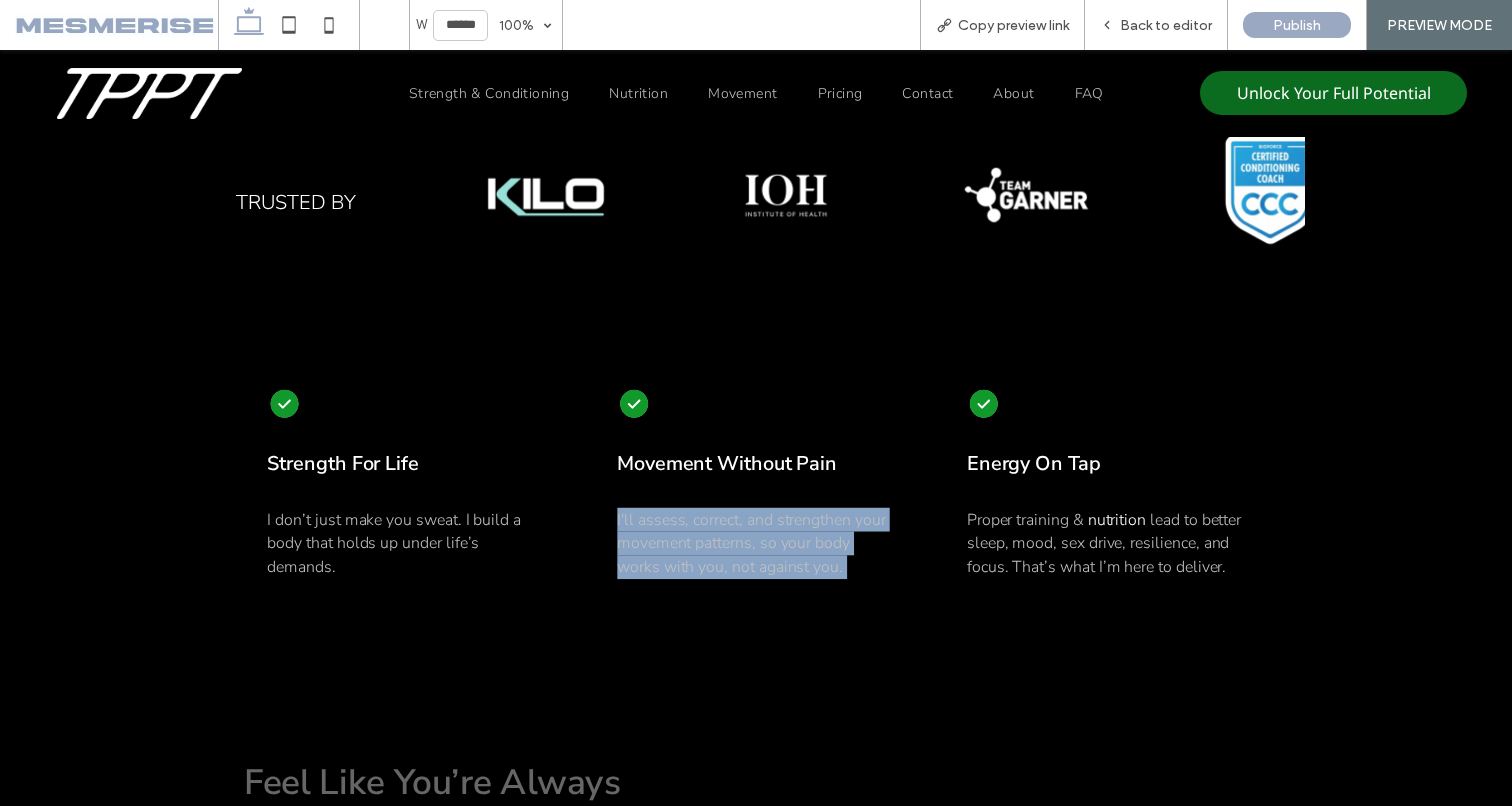 click on "I'll assess, correct, and strengthen your movement patterns, so your body works with you, not against you." at bounding box center (751, 543) 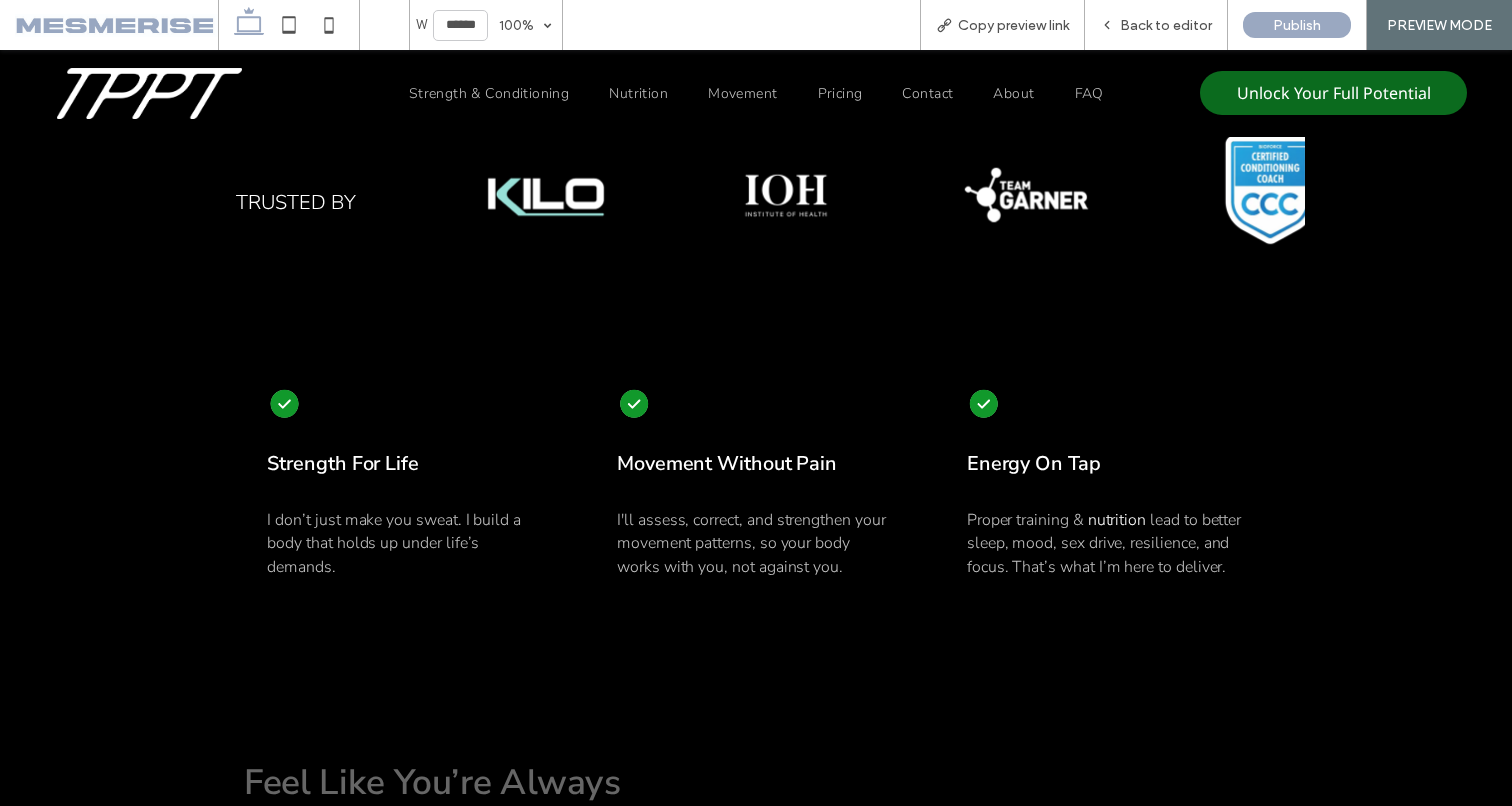 click on "I don’t just make you sweat. I build a body that holds up under life’s demands." at bounding box center [406, 543] 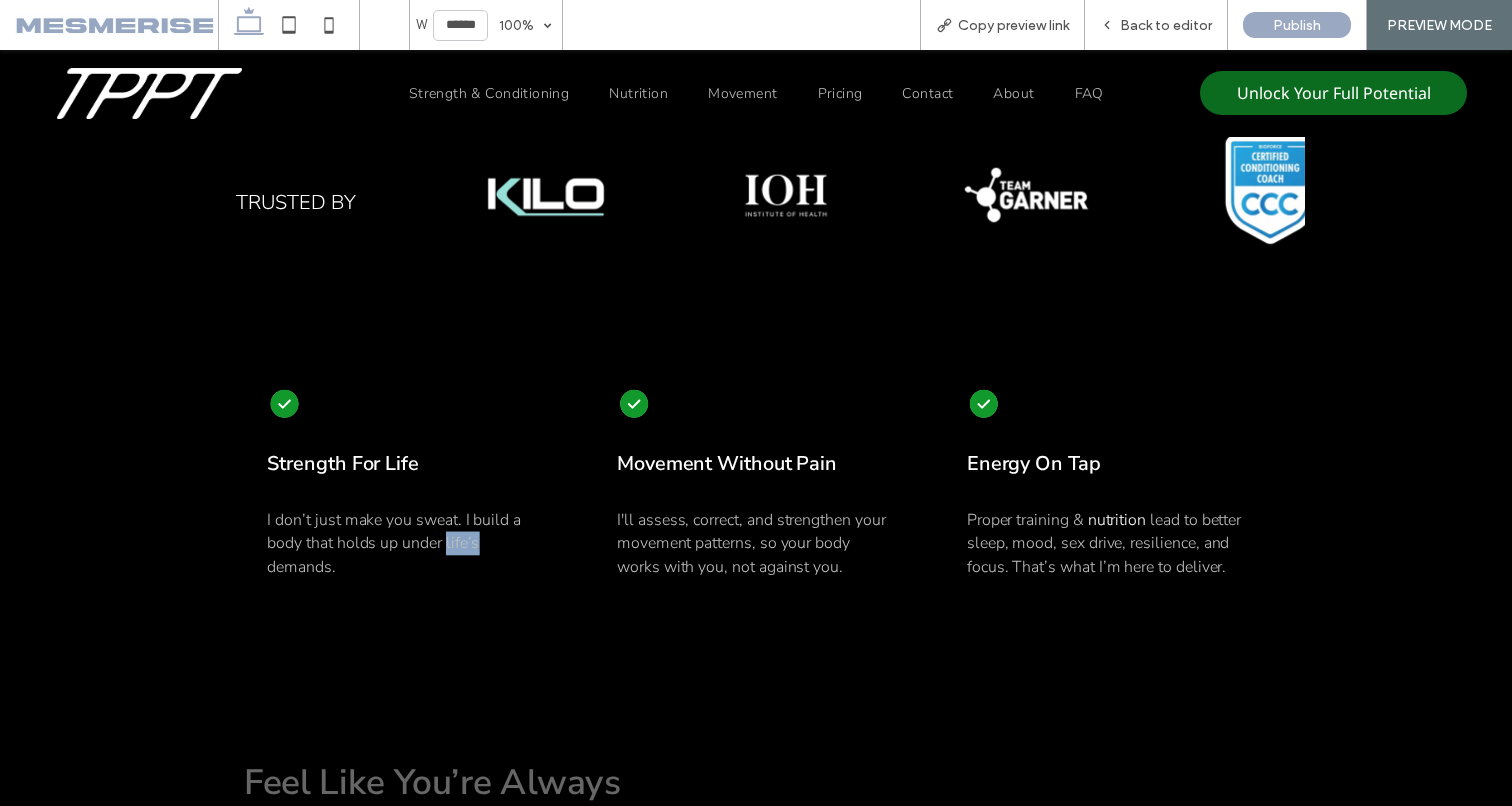 click on "I don’t just make you sweat. I build a body that holds up under life’s demands." at bounding box center (406, 543) 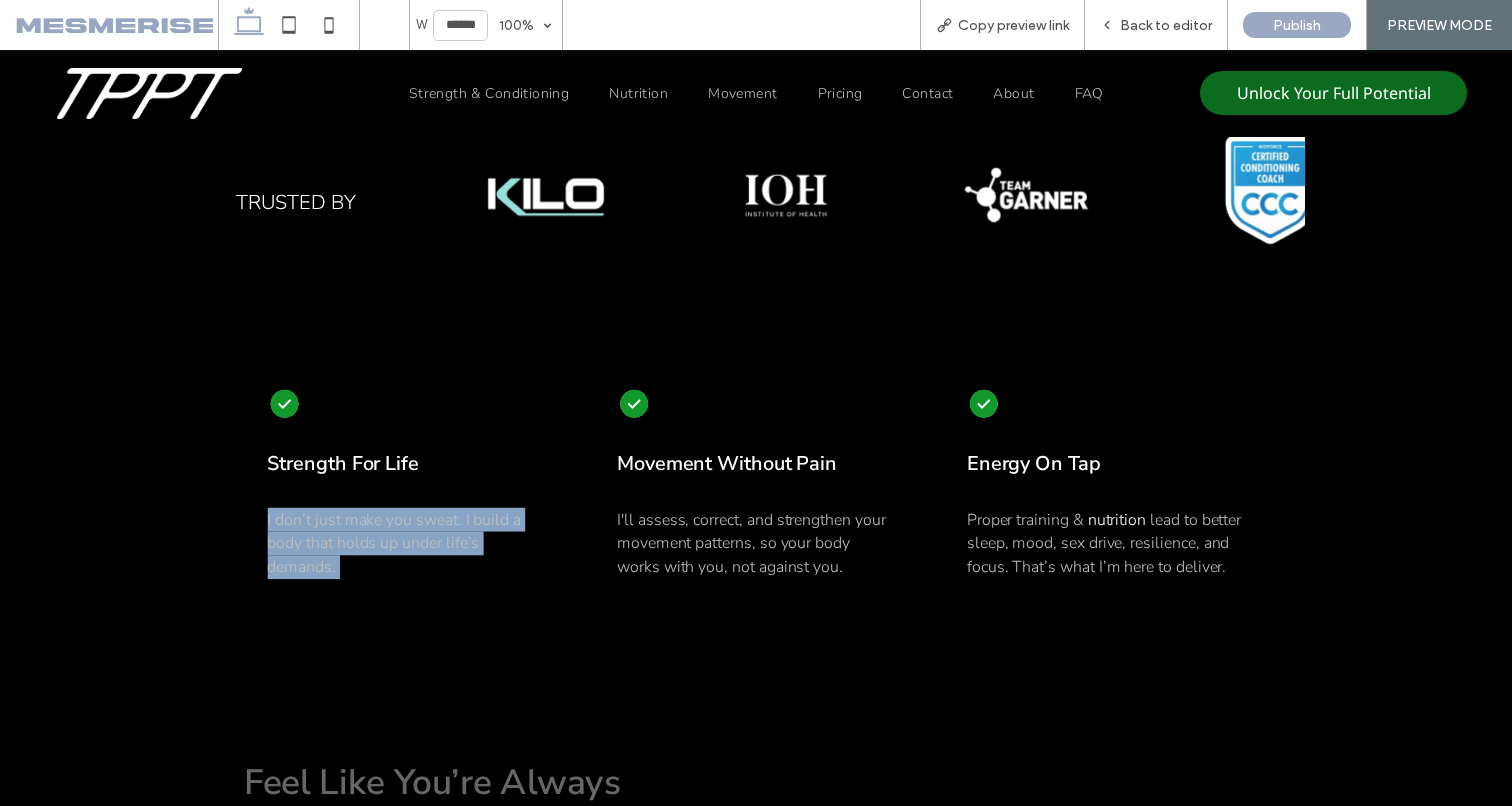 click on "I don’t just make you sweat. I build a body that holds up under life’s demands." at bounding box center (406, 543) 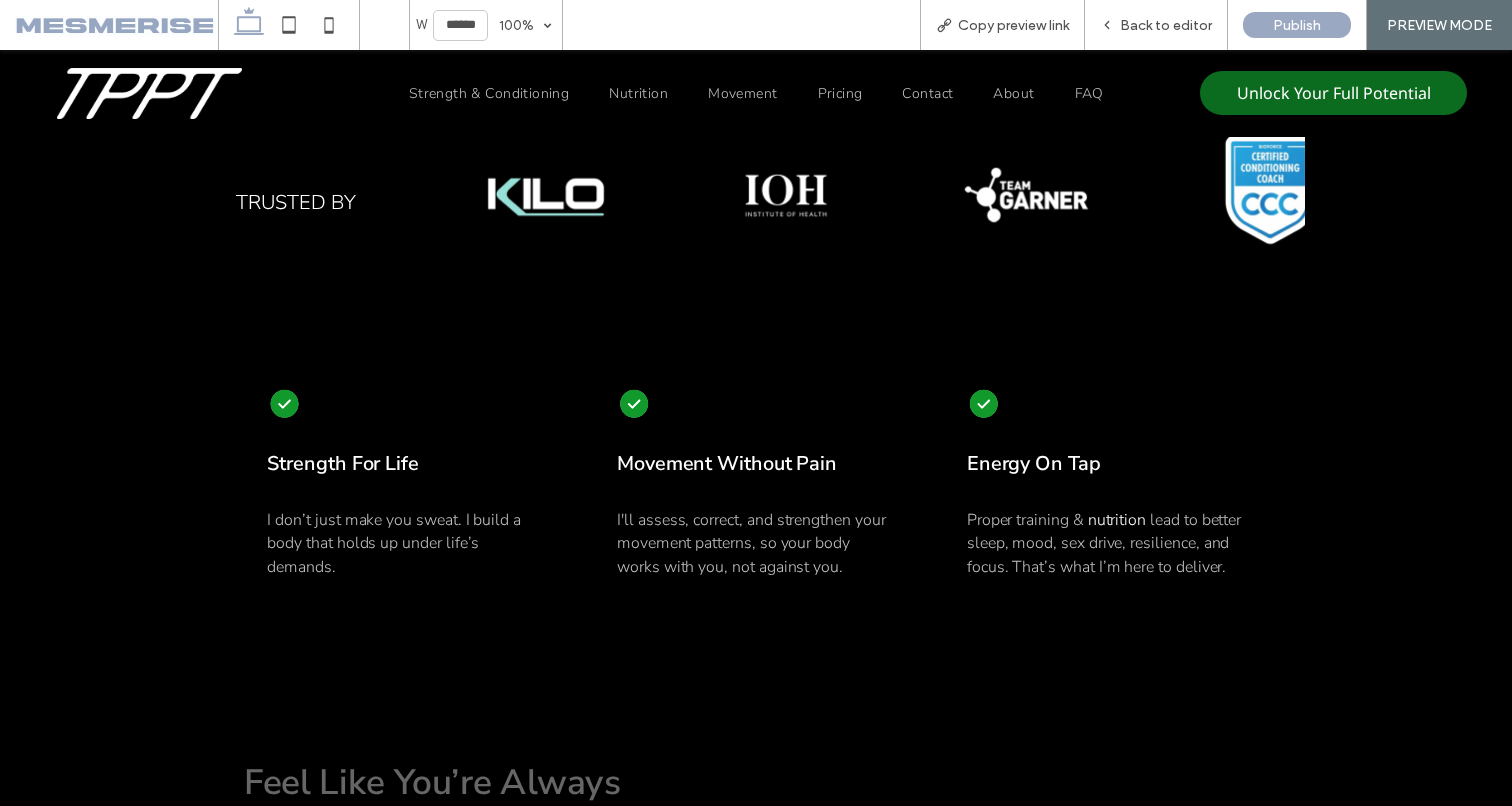 click on "I'll assess, correct, and strengthen your movement patterns, so your body works with you, not against you." at bounding box center [751, 543] 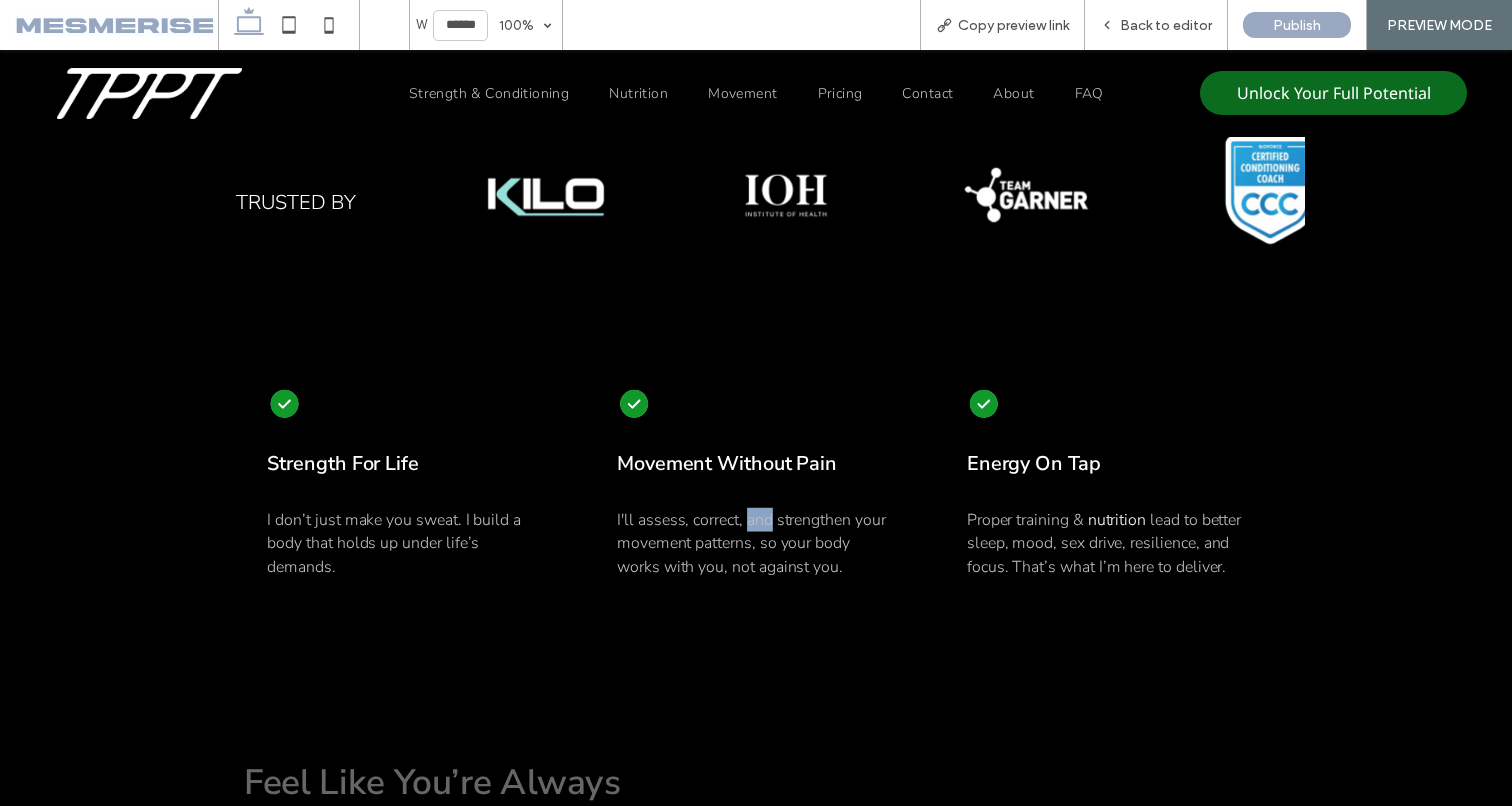 click on "I'll assess, correct, and strengthen your movement patterns, so your body works with you, not against you." at bounding box center [751, 543] 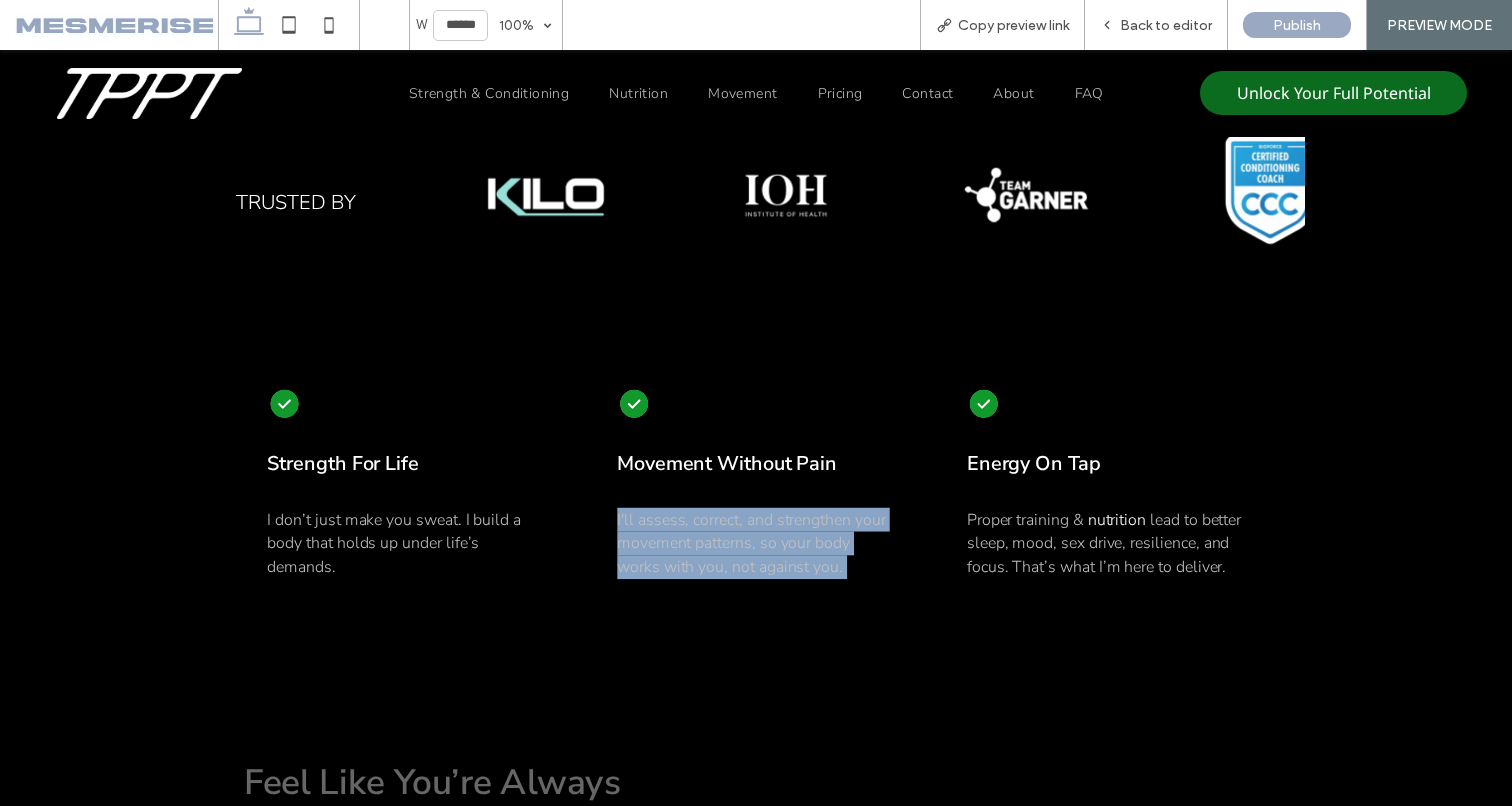 click on "I'll assess, correct, and strengthen your movement patterns, so your body works with you, not against you." at bounding box center (751, 543) 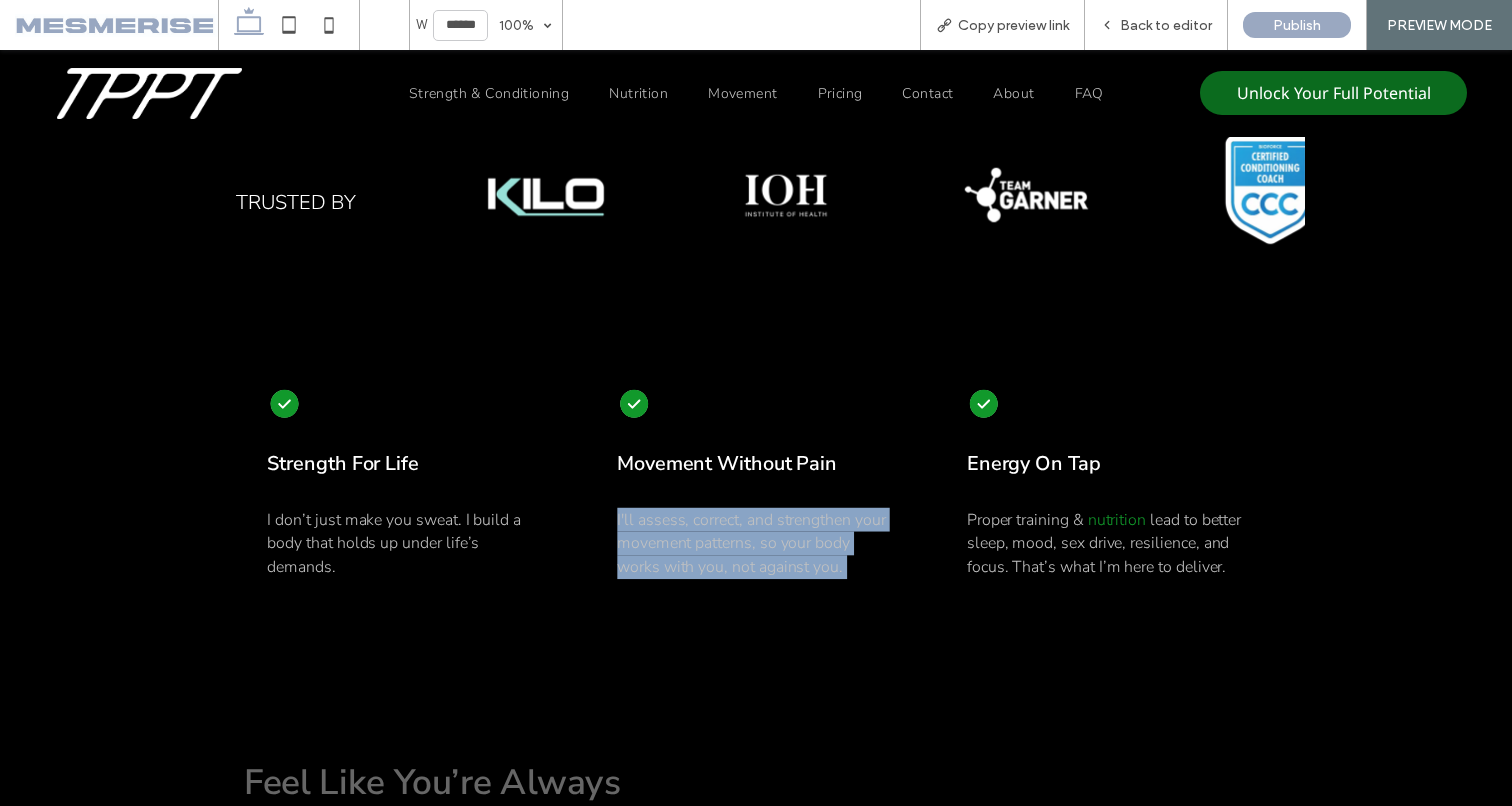 click on "nutrition" at bounding box center [1117, 520] 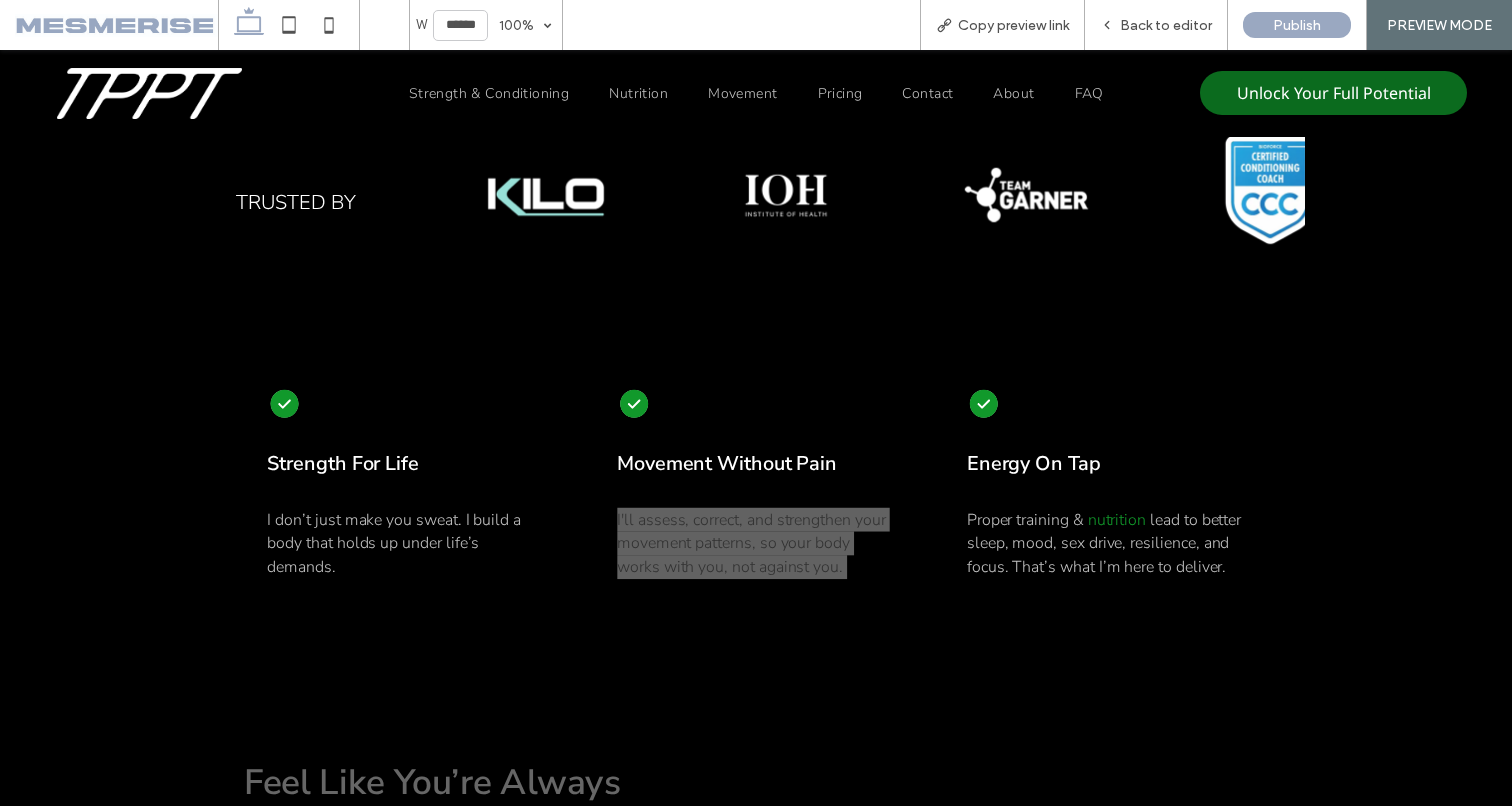 click at bounding box center (756, 403) 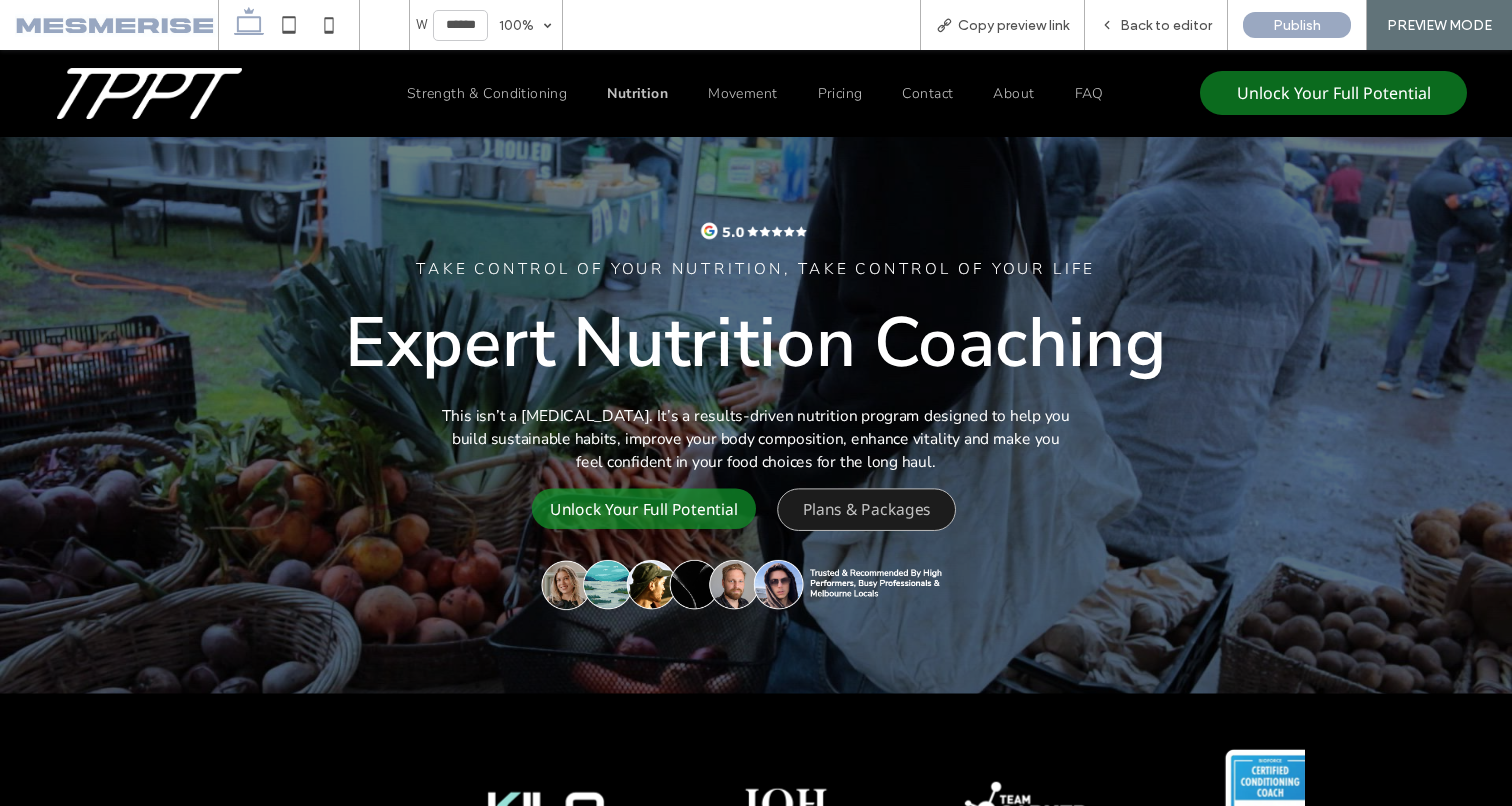 scroll, scrollTop: 0, scrollLeft: 0, axis: both 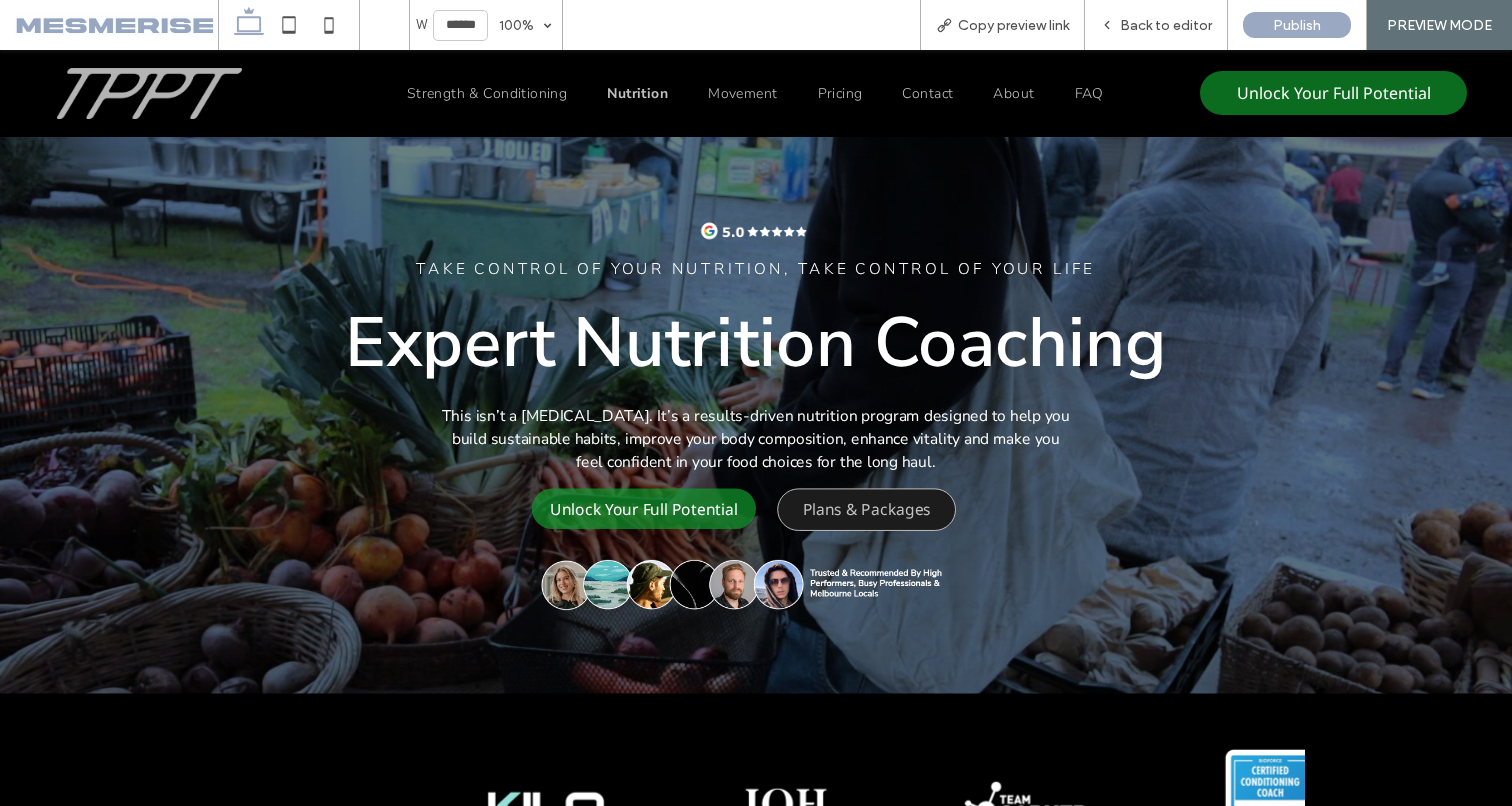 click at bounding box center [149, 93] 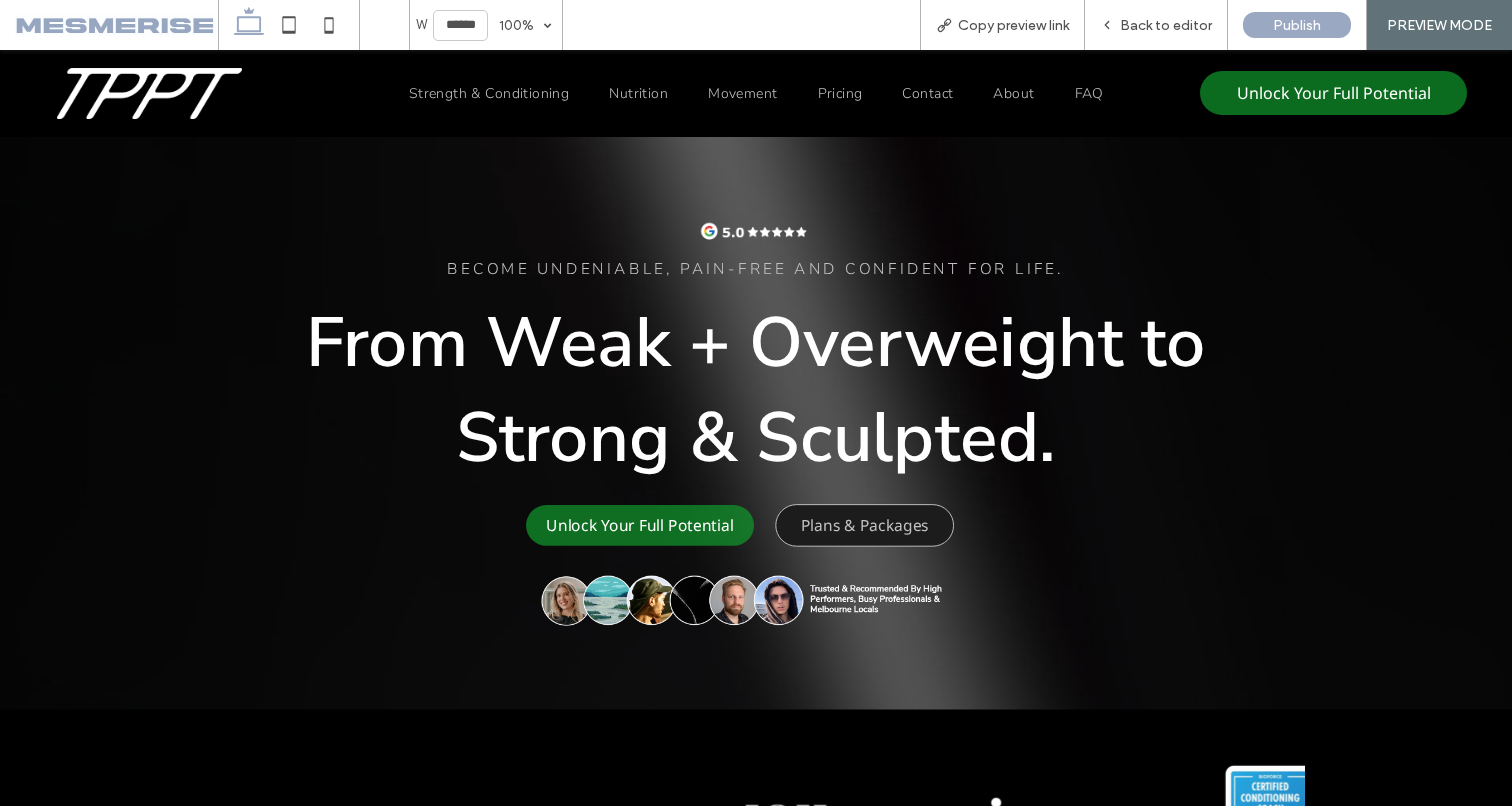 scroll, scrollTop: 0, scrollLeft: 0, axis: both 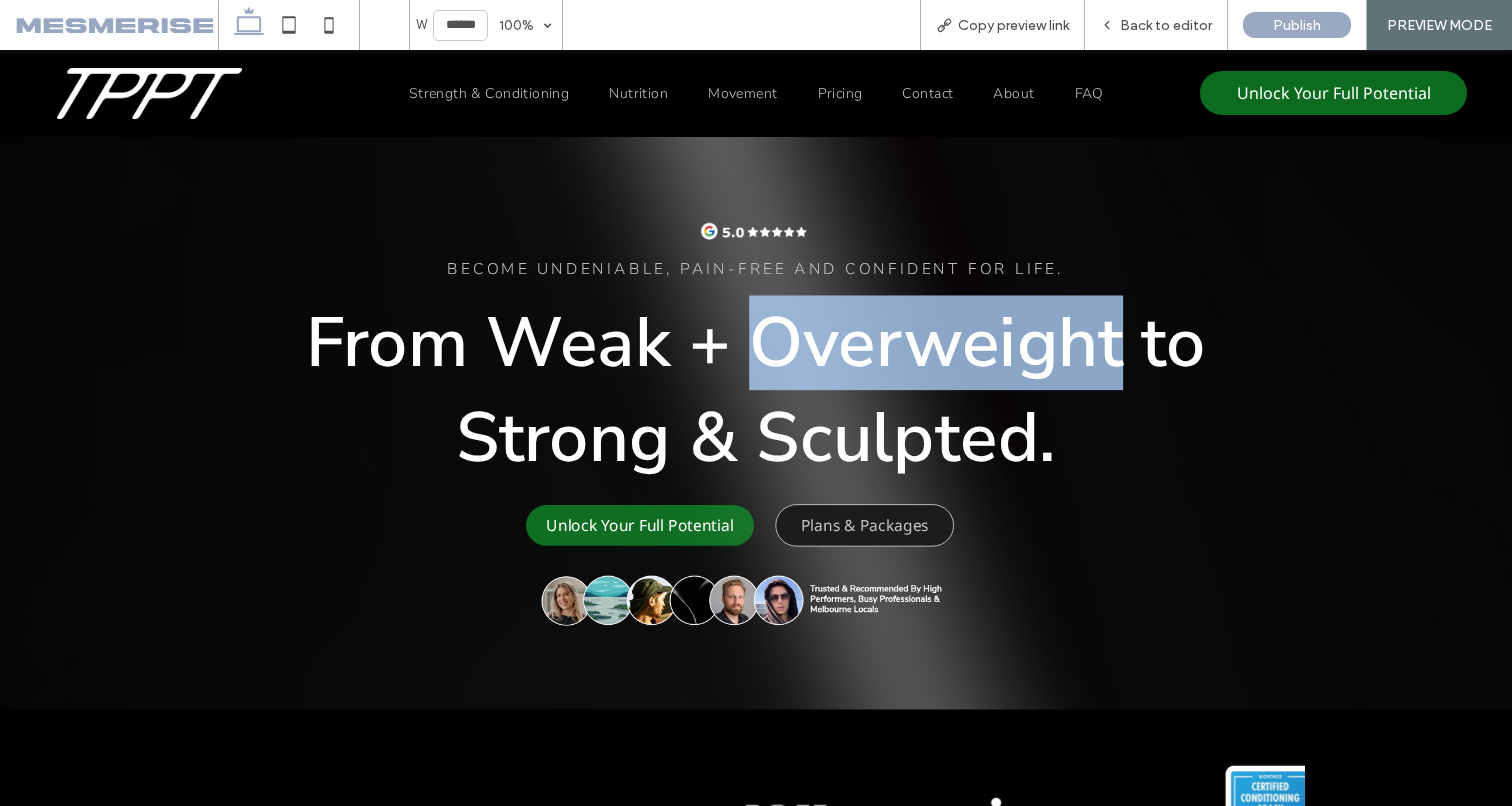 click on "From Weak + Overweight to Strong & Sculpted." at bounding box center [756, 390] 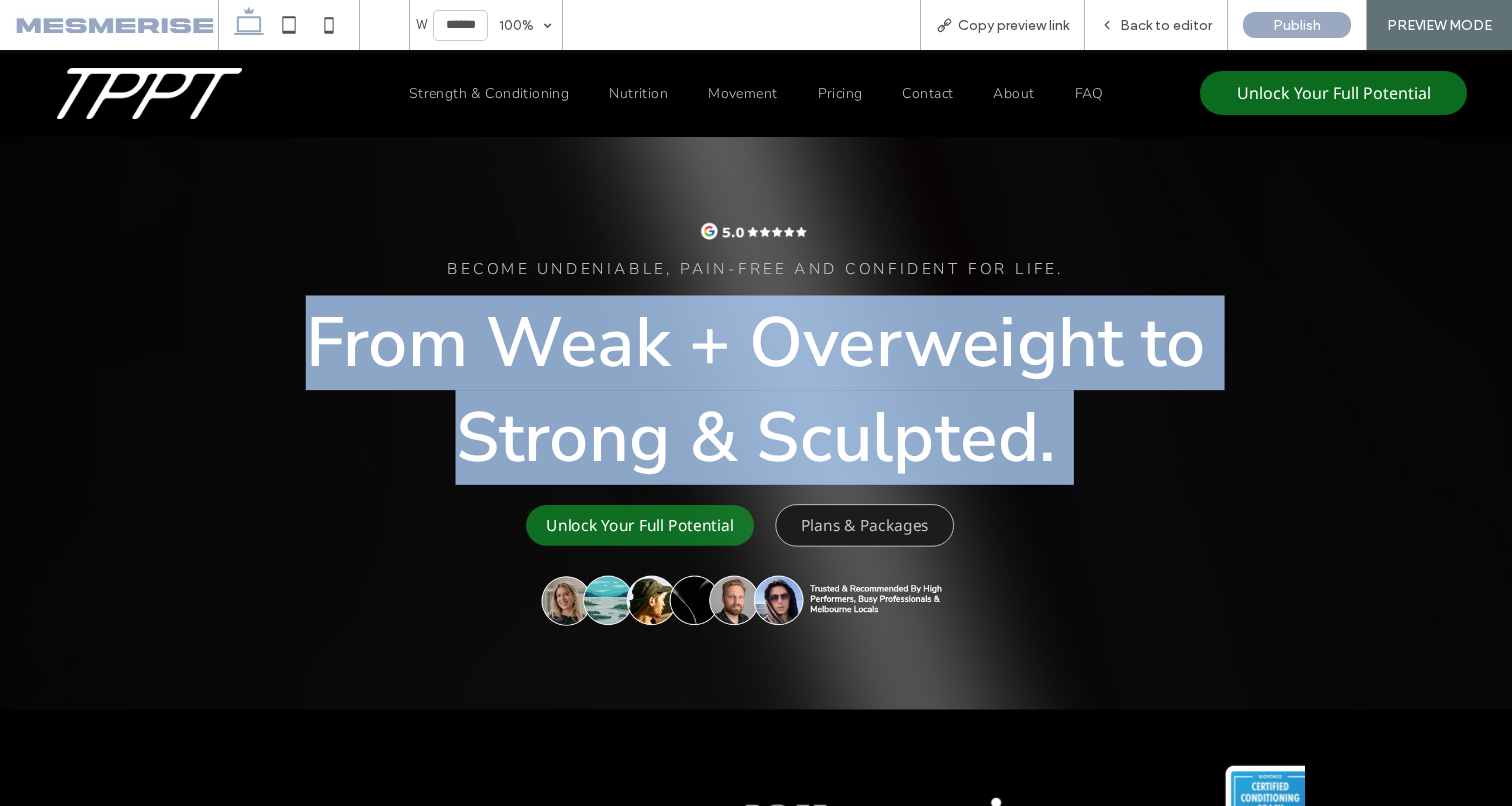 click on "From Weak + Overweight to Strong & Sculpted." at bounding box center (756, 390) 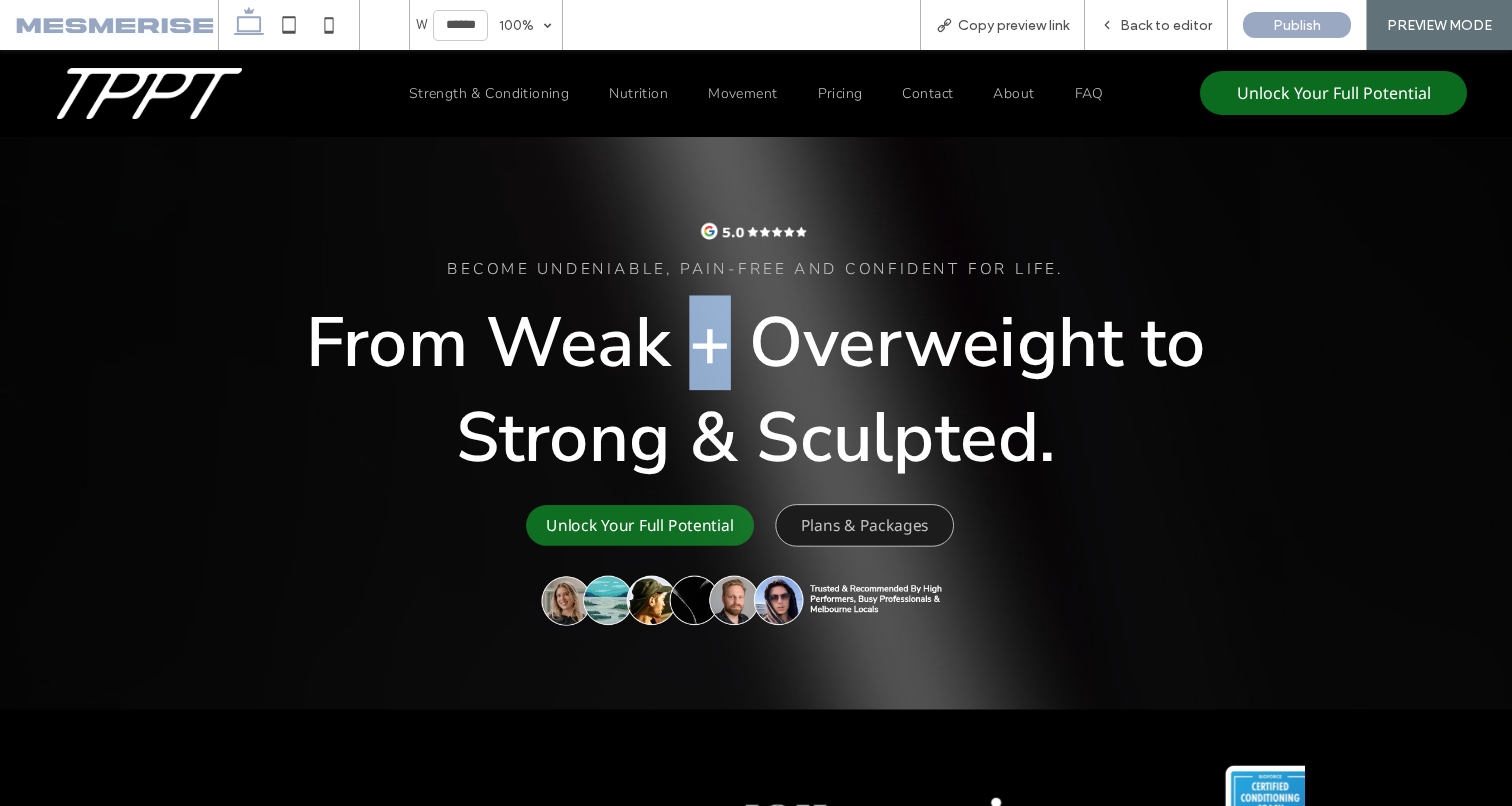 click on "From Weak + Overweight to Strong & Sculpted." at bounding box center [756, 390] 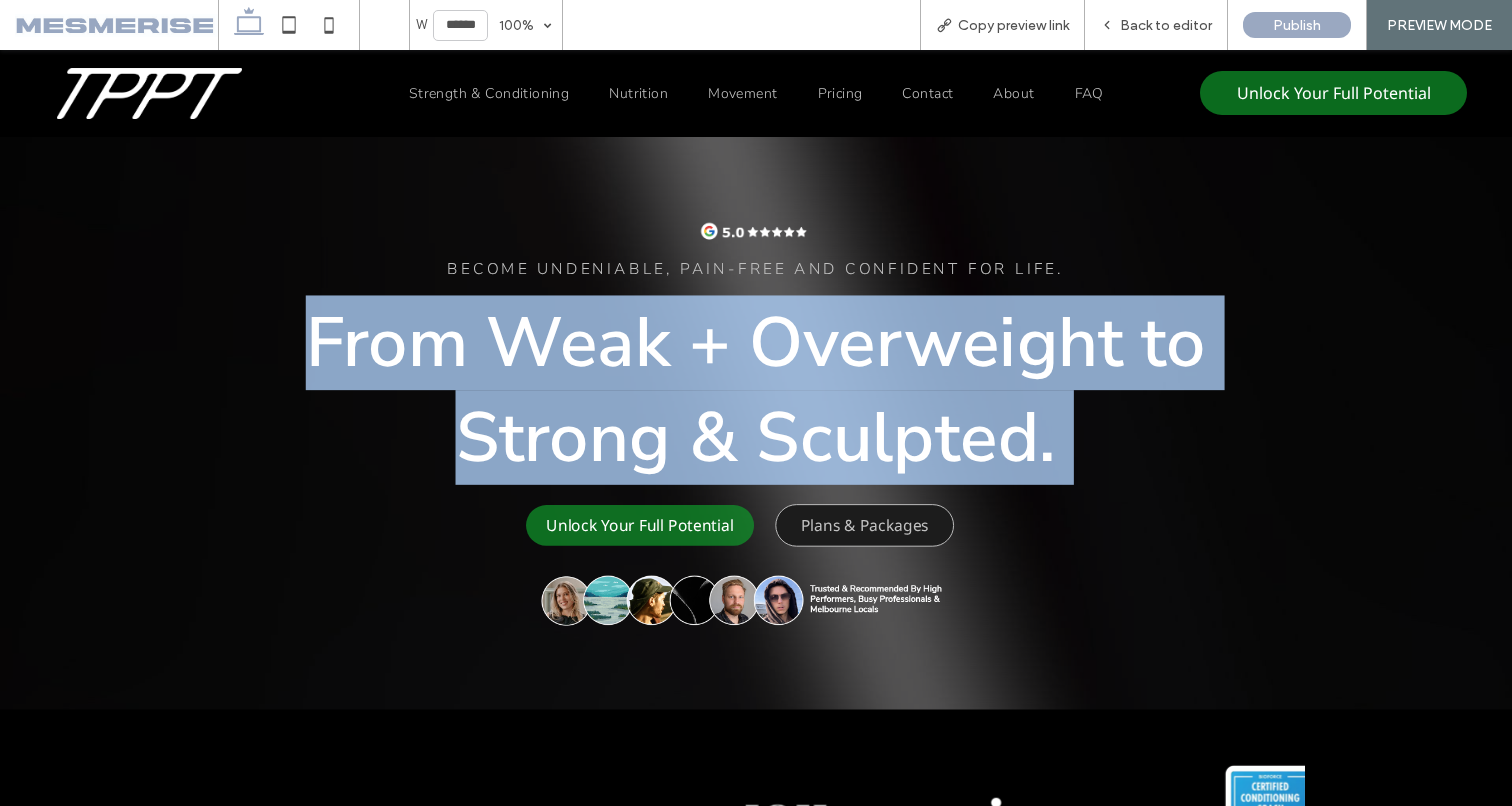 click on "From Weak + Overweight to Strong & Sculpted." at bounding box center (756, 390) 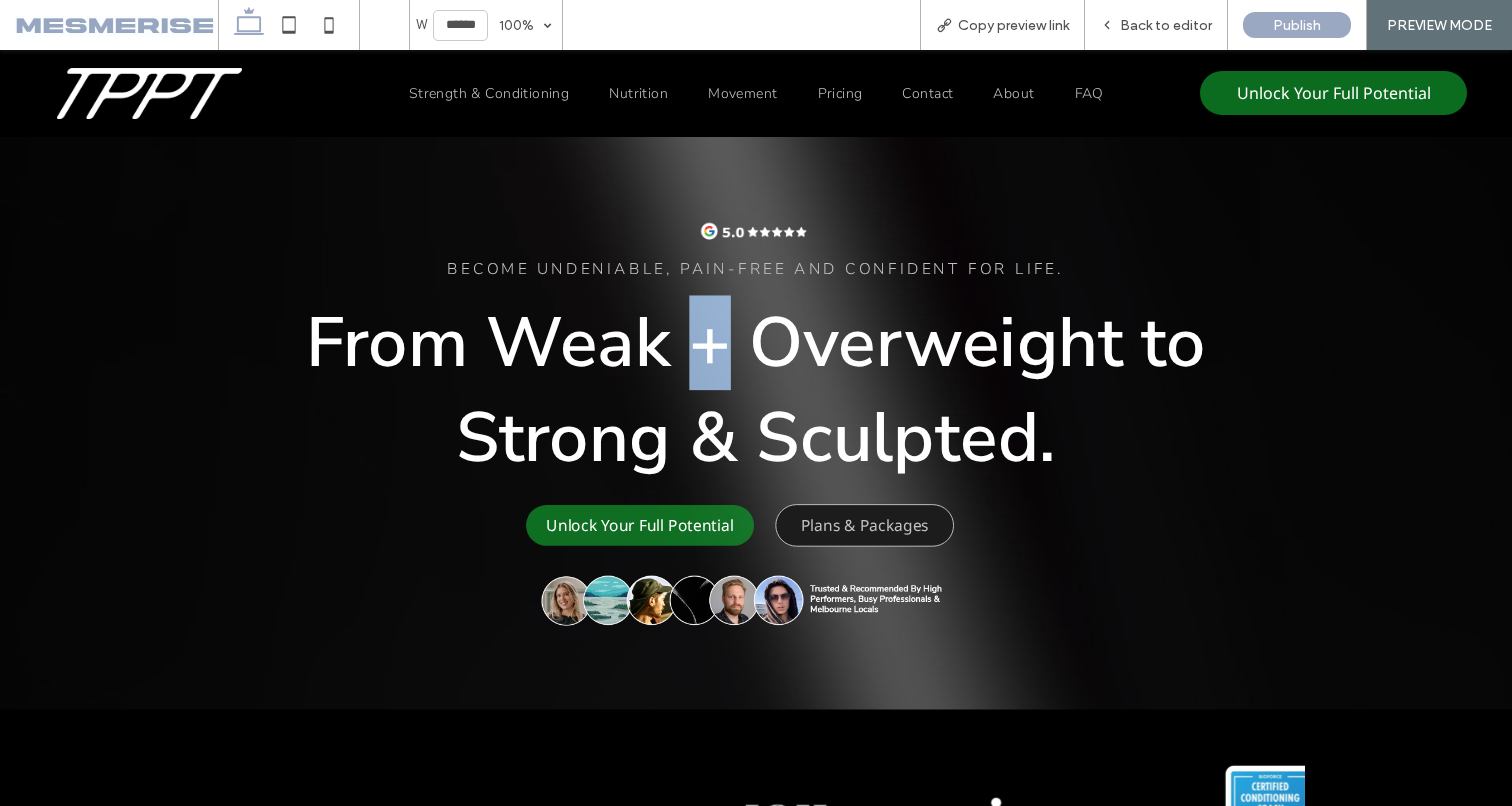 click on "From Weak + Overweight to Strong & Sculpted." at bounding box center (756, 390) 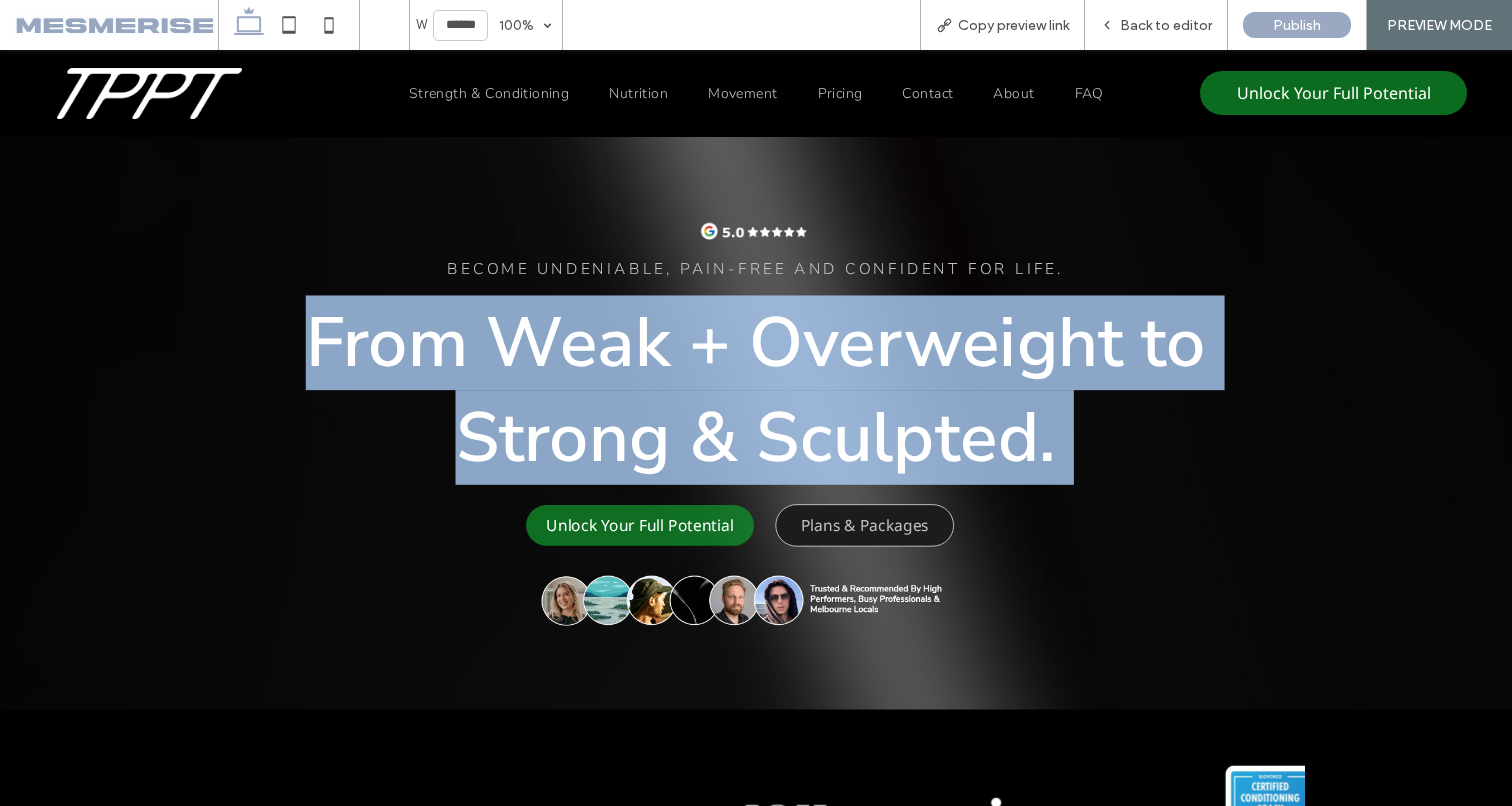 click on "From Weak + Overweight to Strong & Sculpted." at bounding box center (756, 390) 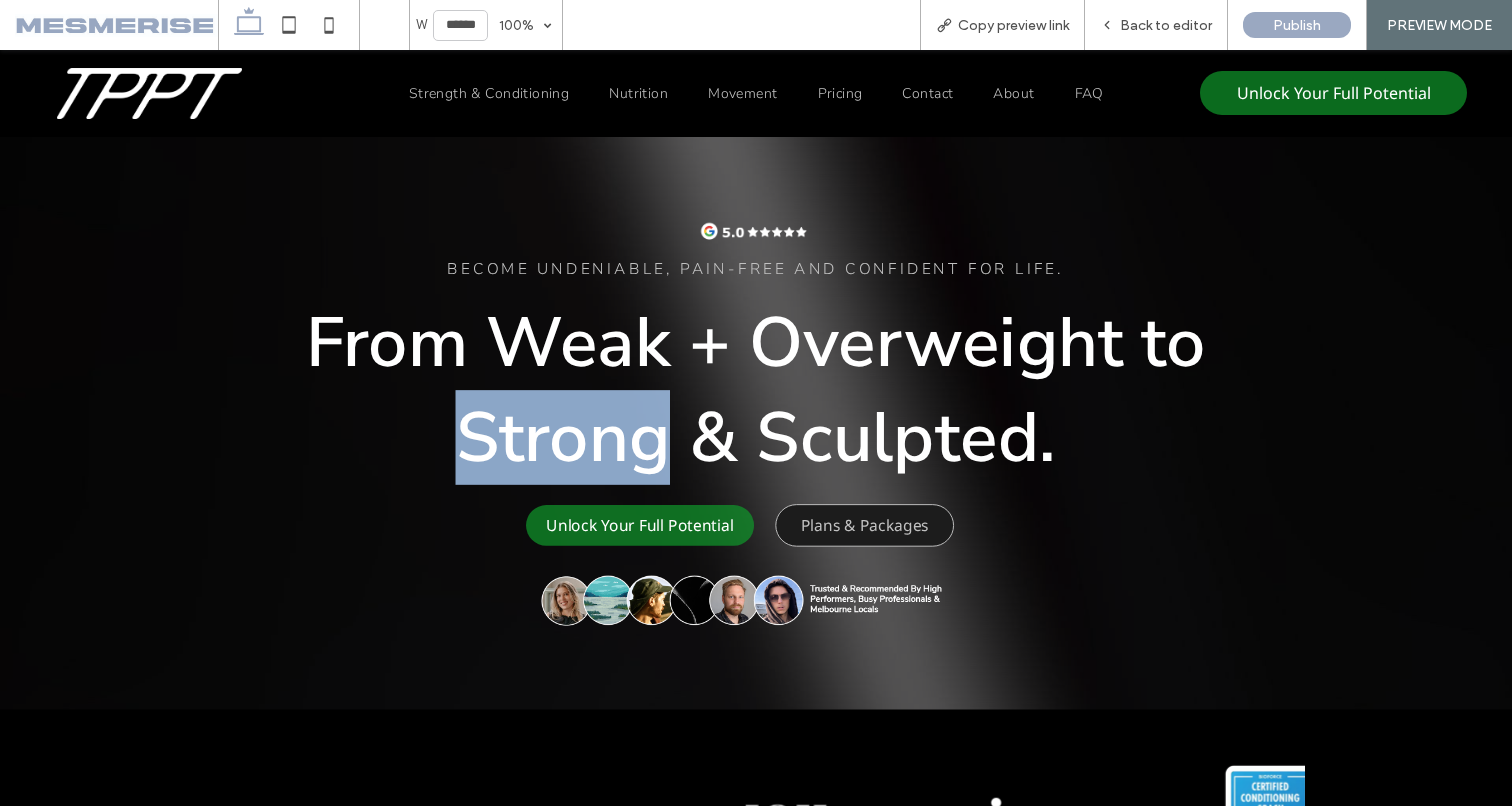 click on "From Weak + Overweight to Strong & Sculpted." at bounding box center [756, 390] 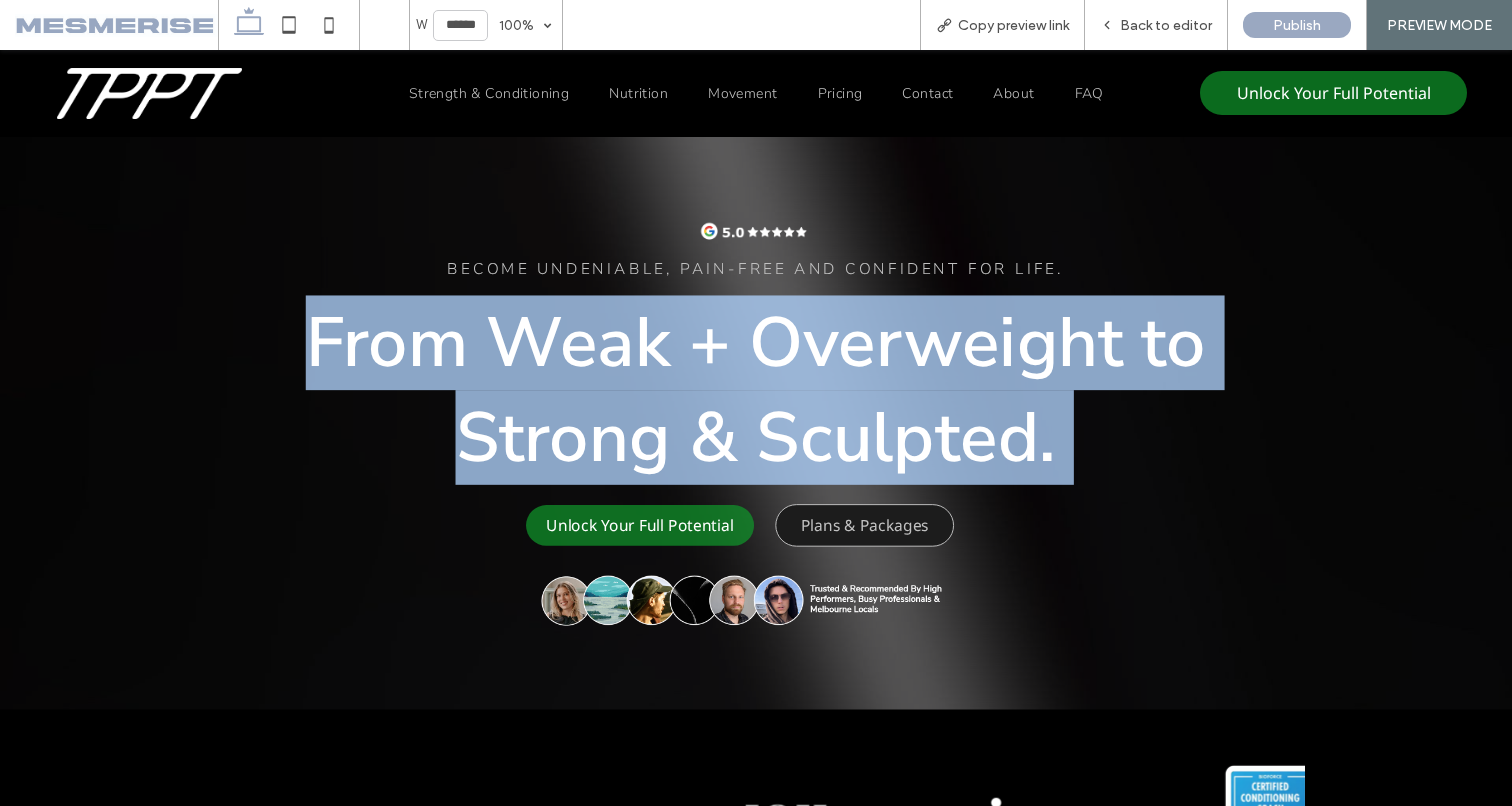 click on "From Weak + Overweight to Strong & Sculpted." at bounding box center (756, 390) 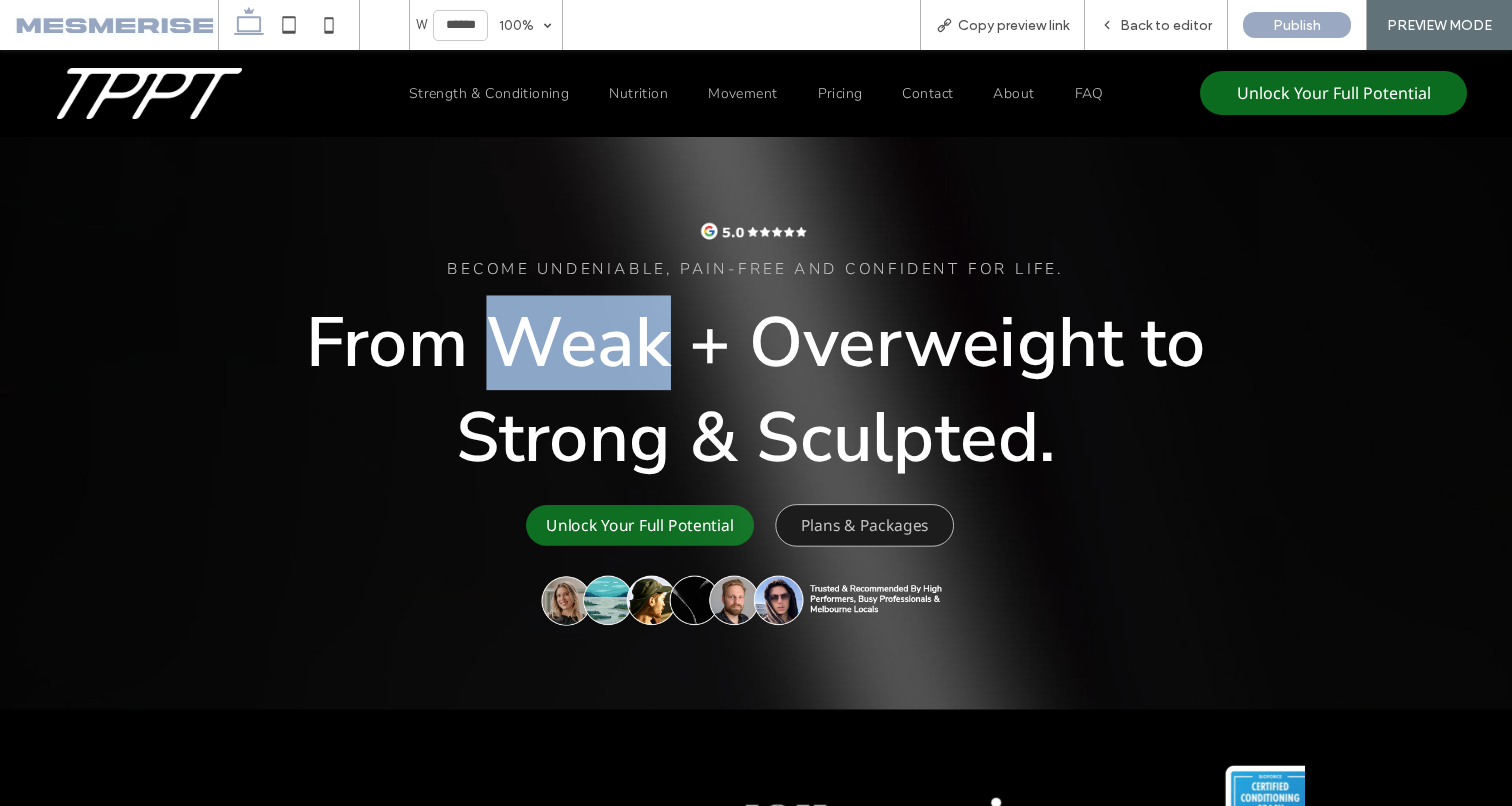 click on "From Weak + Overweight to Strong & Sculpted." at bounding box center (756, 390) 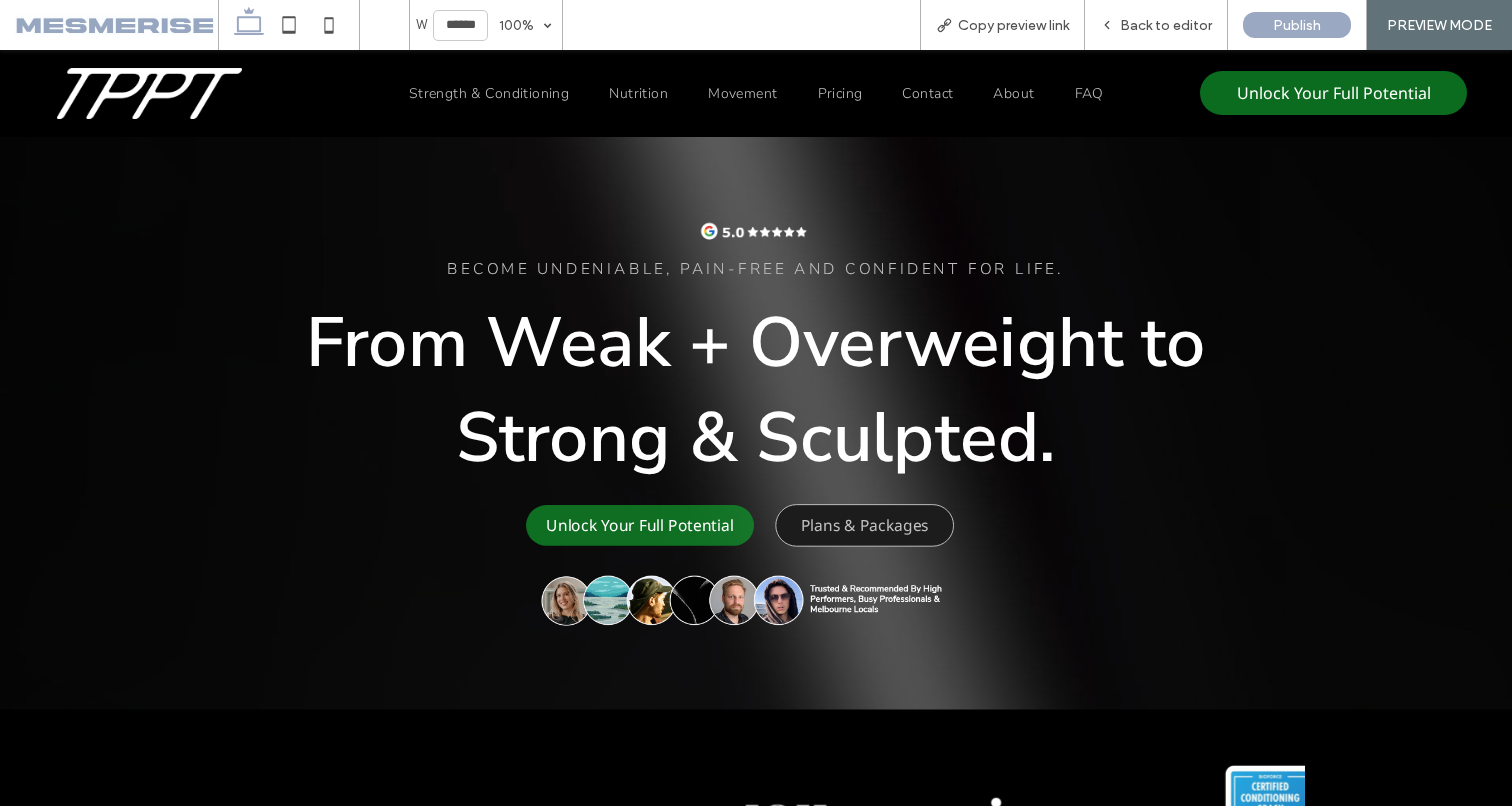 click on "From Weak + Overweight to Strong & Sculpted." at bounding box center (756, 390) 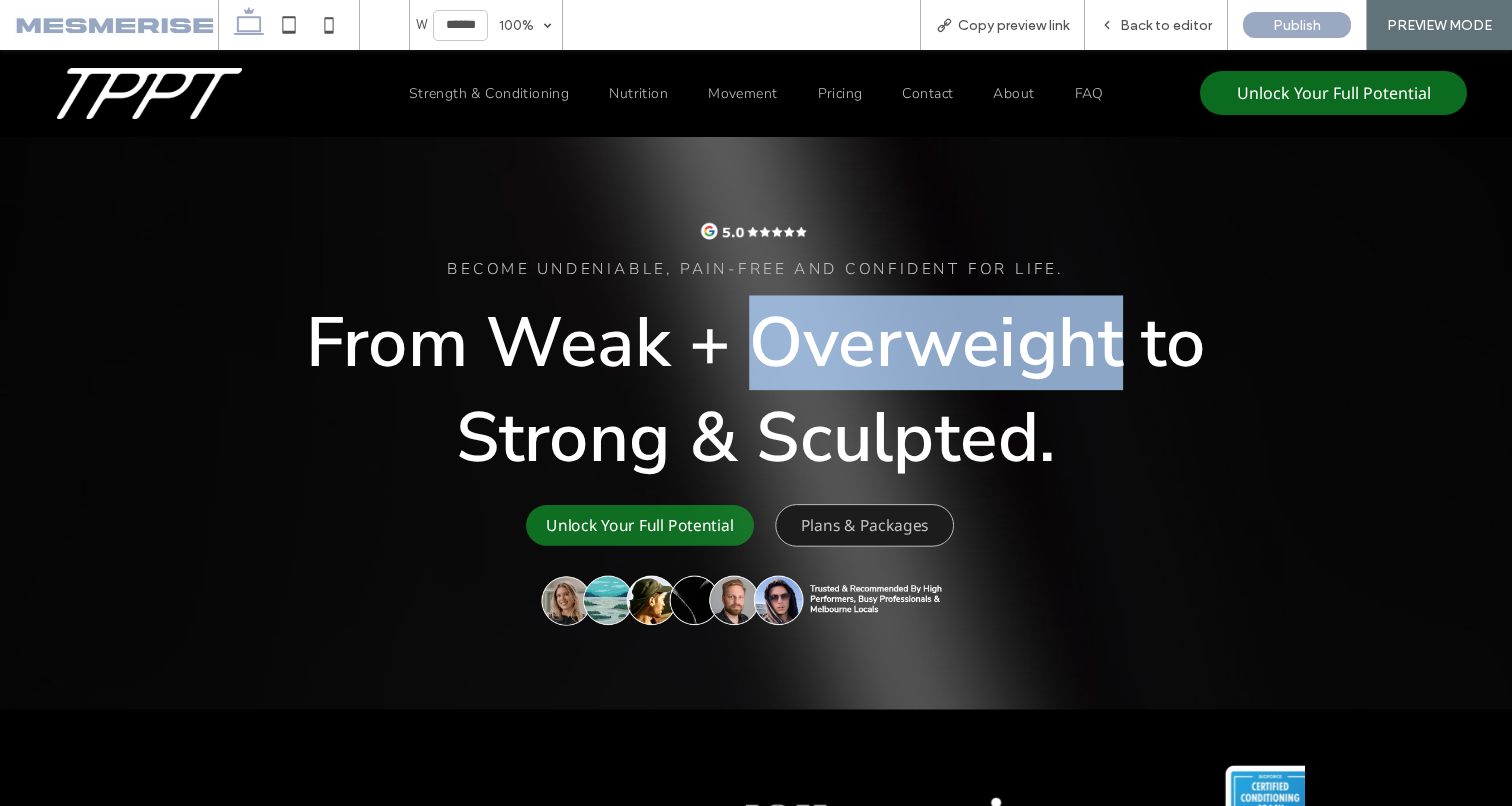 click on "From Weak + Overweight to Strong & Sculpted." at bounding box center (756, 390) 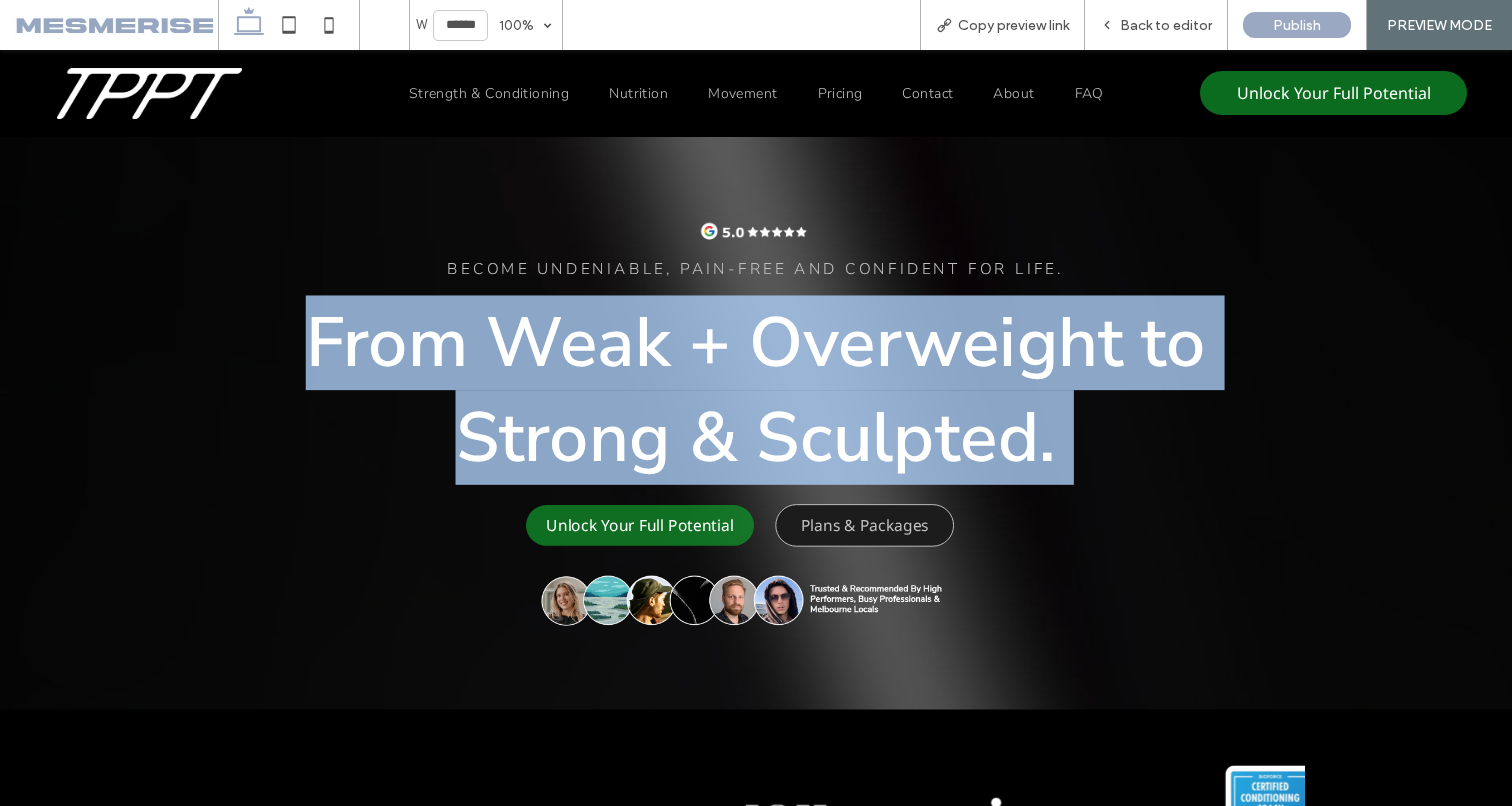 click on "From Weak + Overweight to Strong & Sculpted." at bounding box center [756, 390] 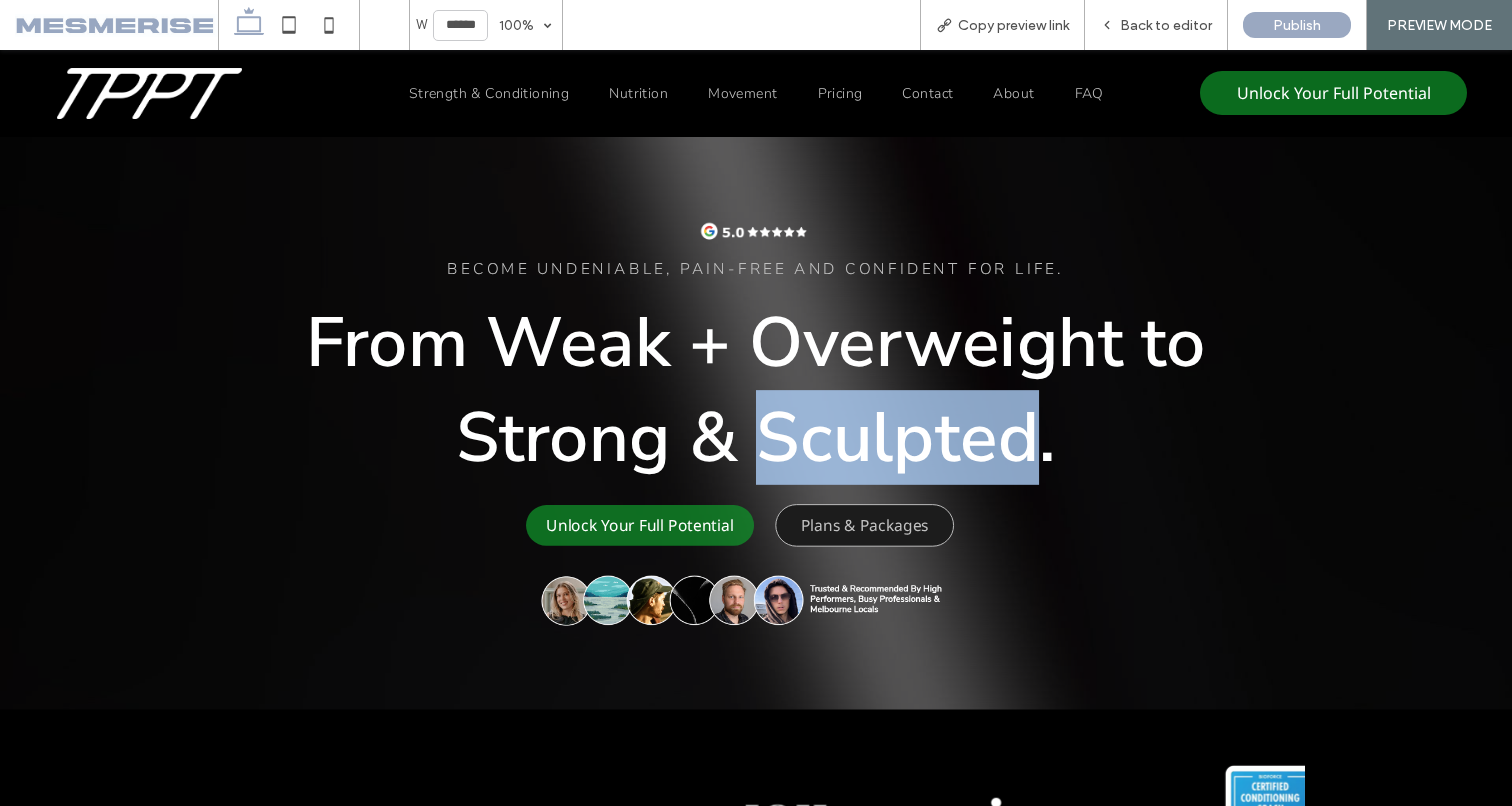 click on "From Weak + Overweight to Strong & Sculpted." at bounding box center (756, 390) 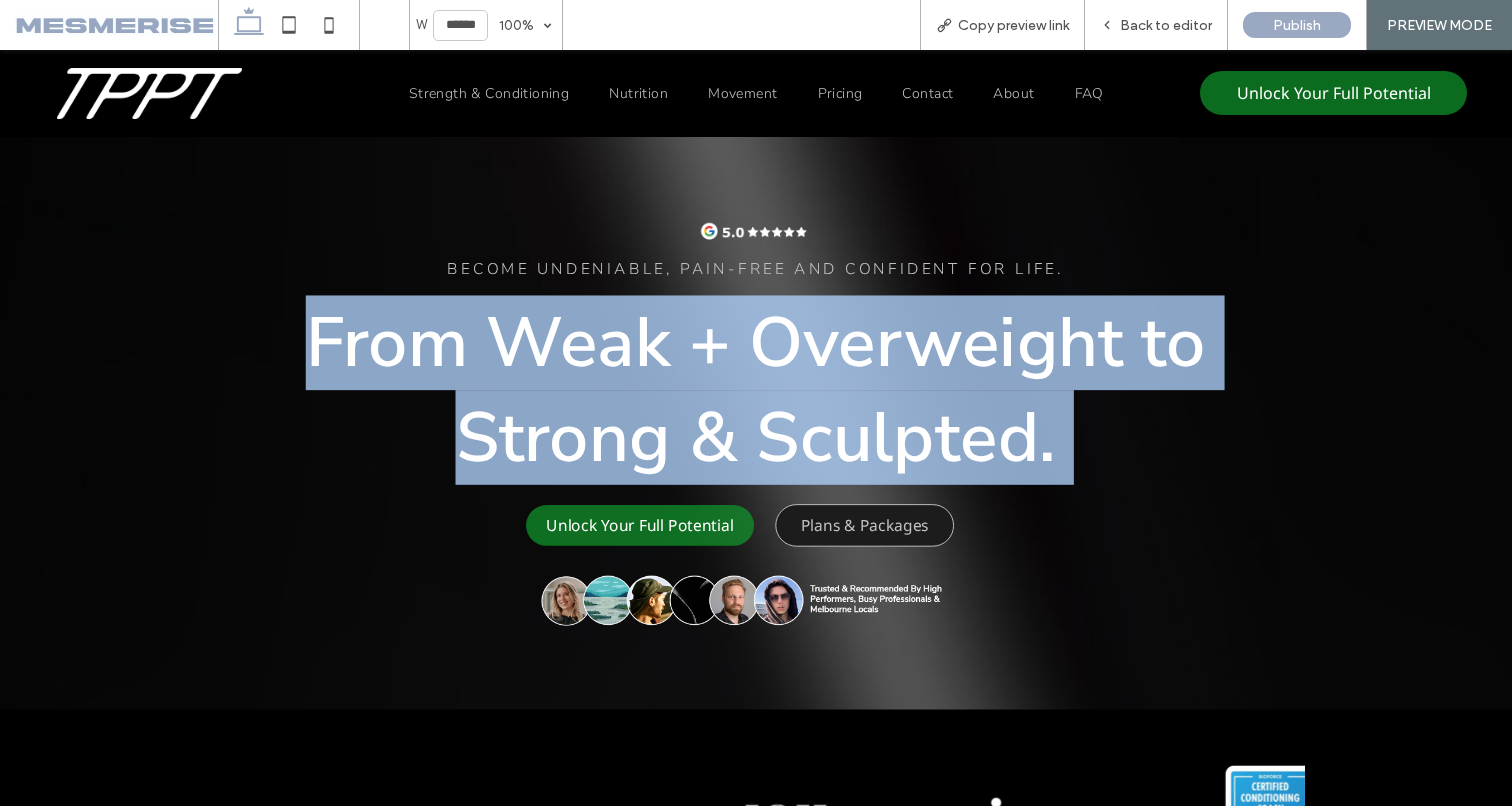 click on "From Weak + Overweight to Strong & Sculpted." at bounding box center (756, 390) 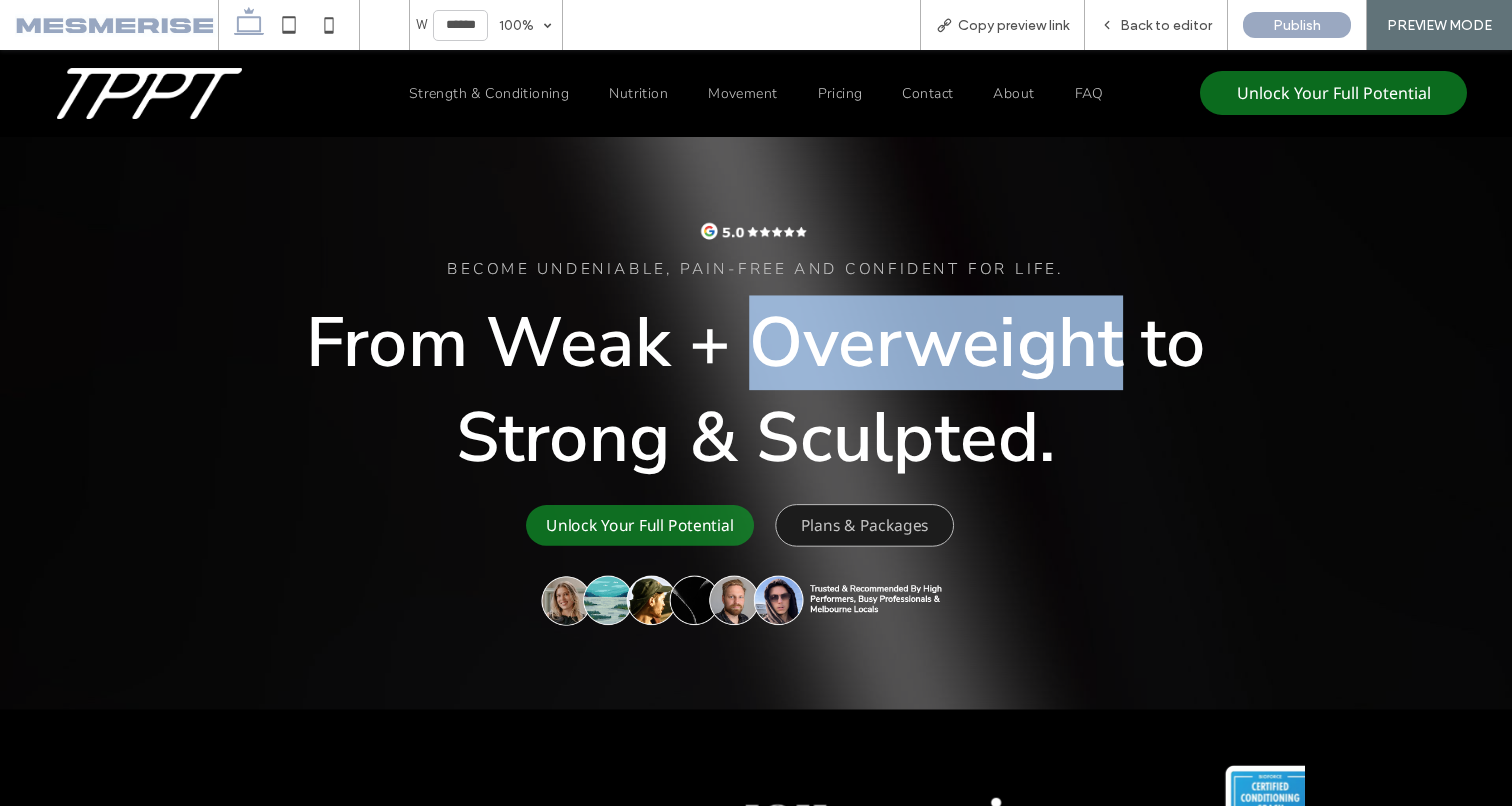click on "From Weak + Overweight to Strong & Sculpted." at bounding box center (756, 390) 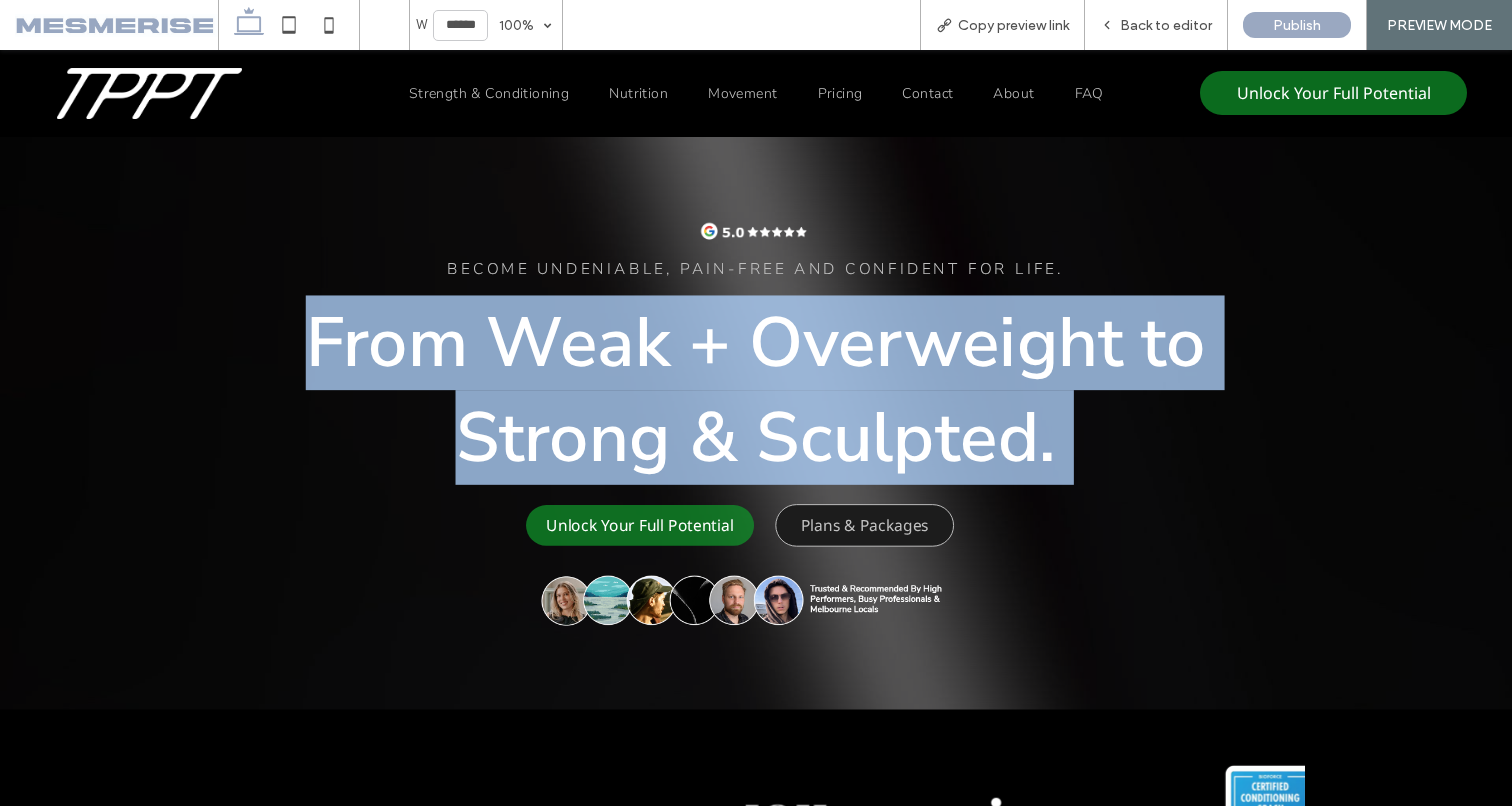 click on "From Weak + Overweight to Strong & Sculpted." at bounding box center (756, 390) 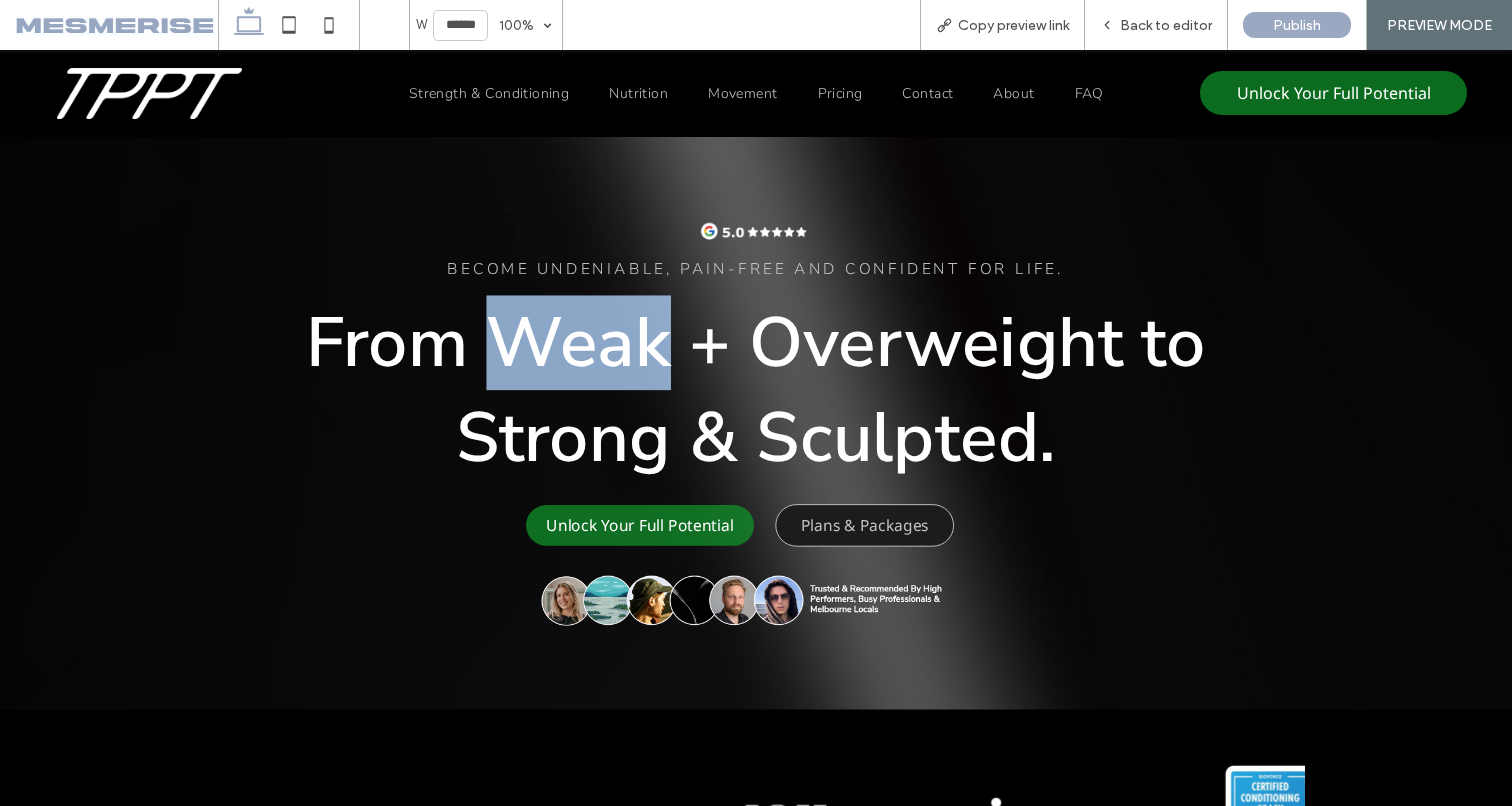 click on "From Weak + Overweight to Strong & Sculpted." at bounding box center [756, 390] 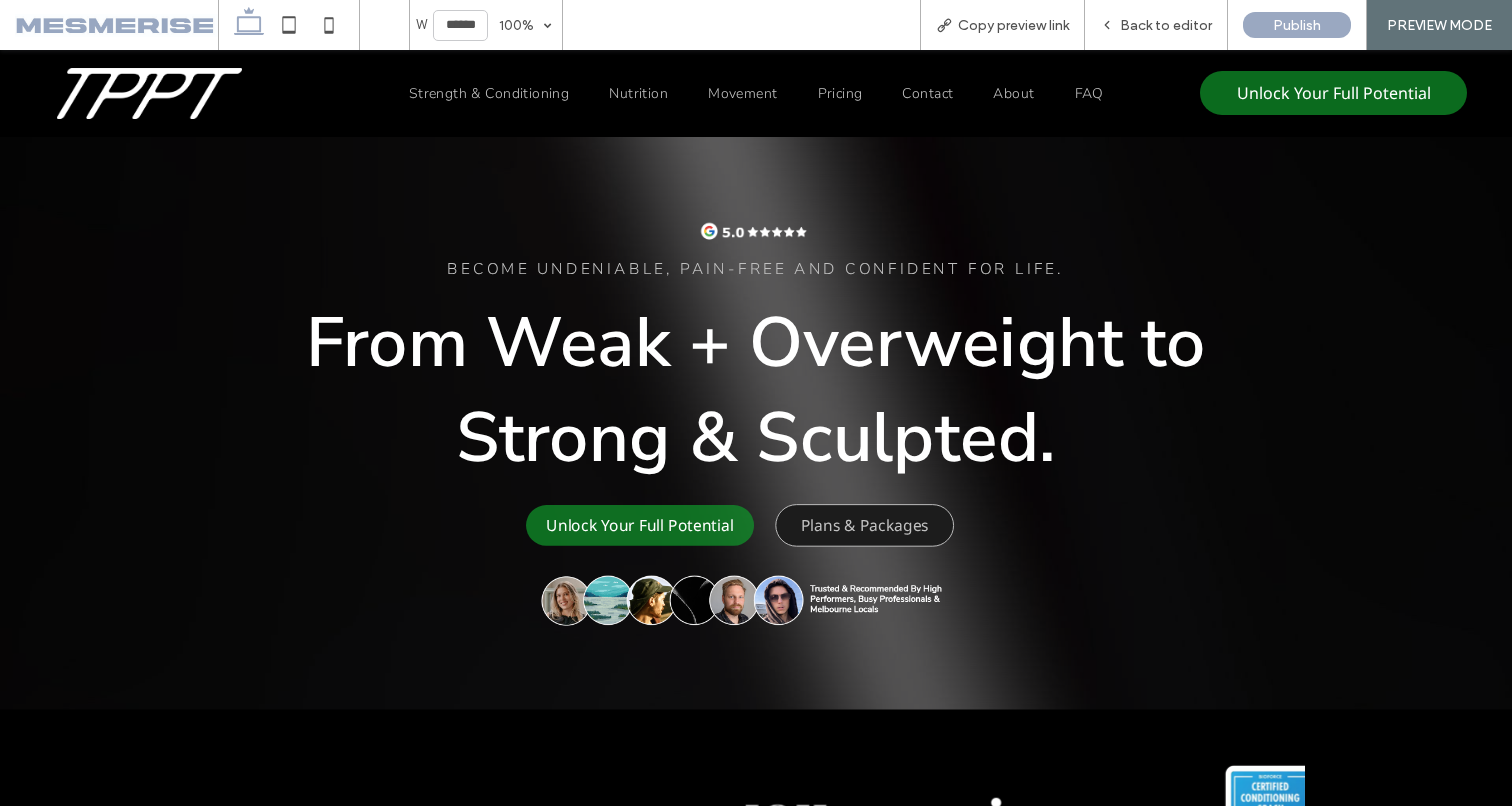 click on "From Weak + Overweight to Strong & Sculpted." at bounding box center [756, 390] 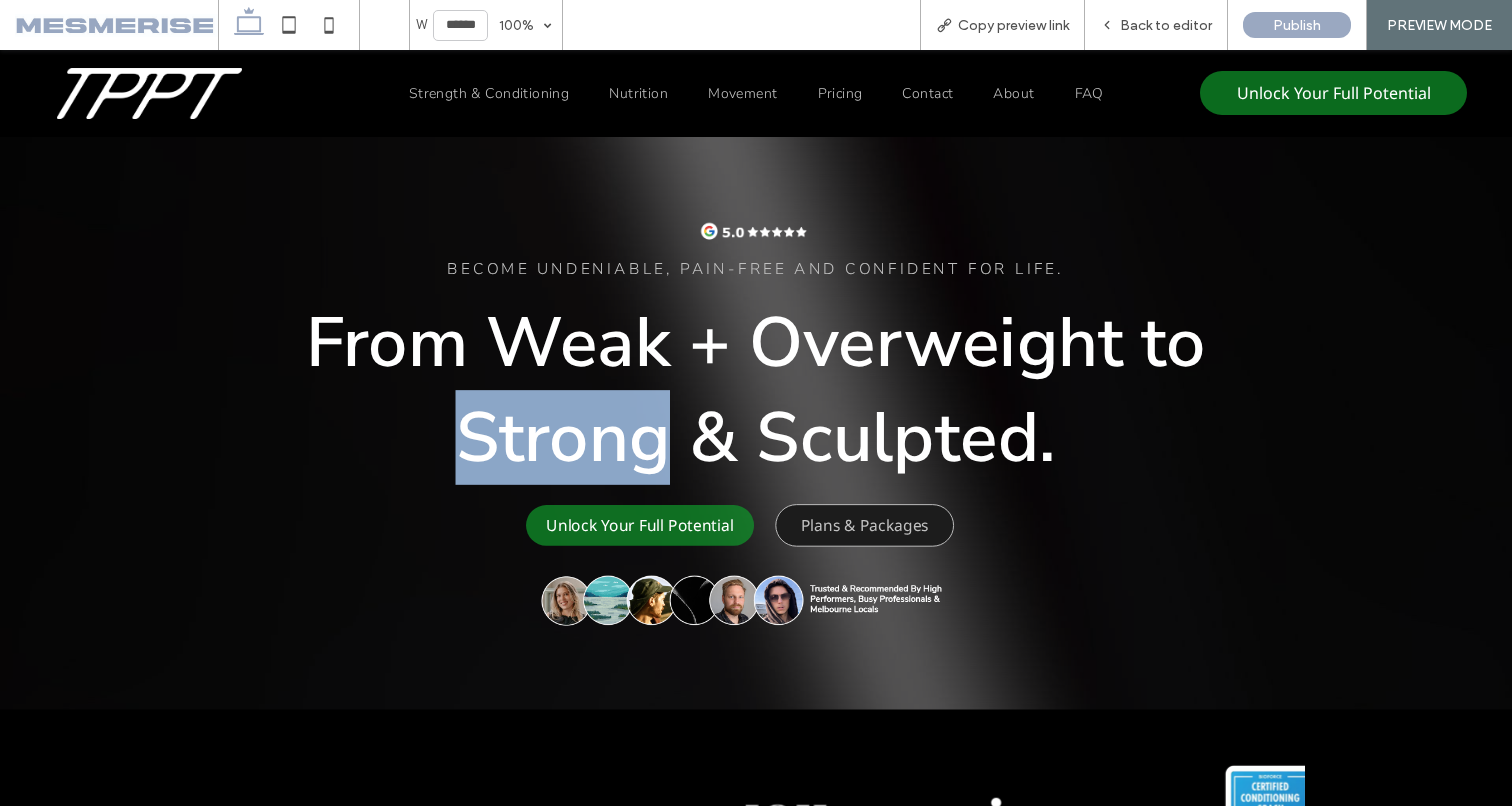 click on "From Weak + Overweight to Strong & Sculpted." at bounding box center [756, 390] 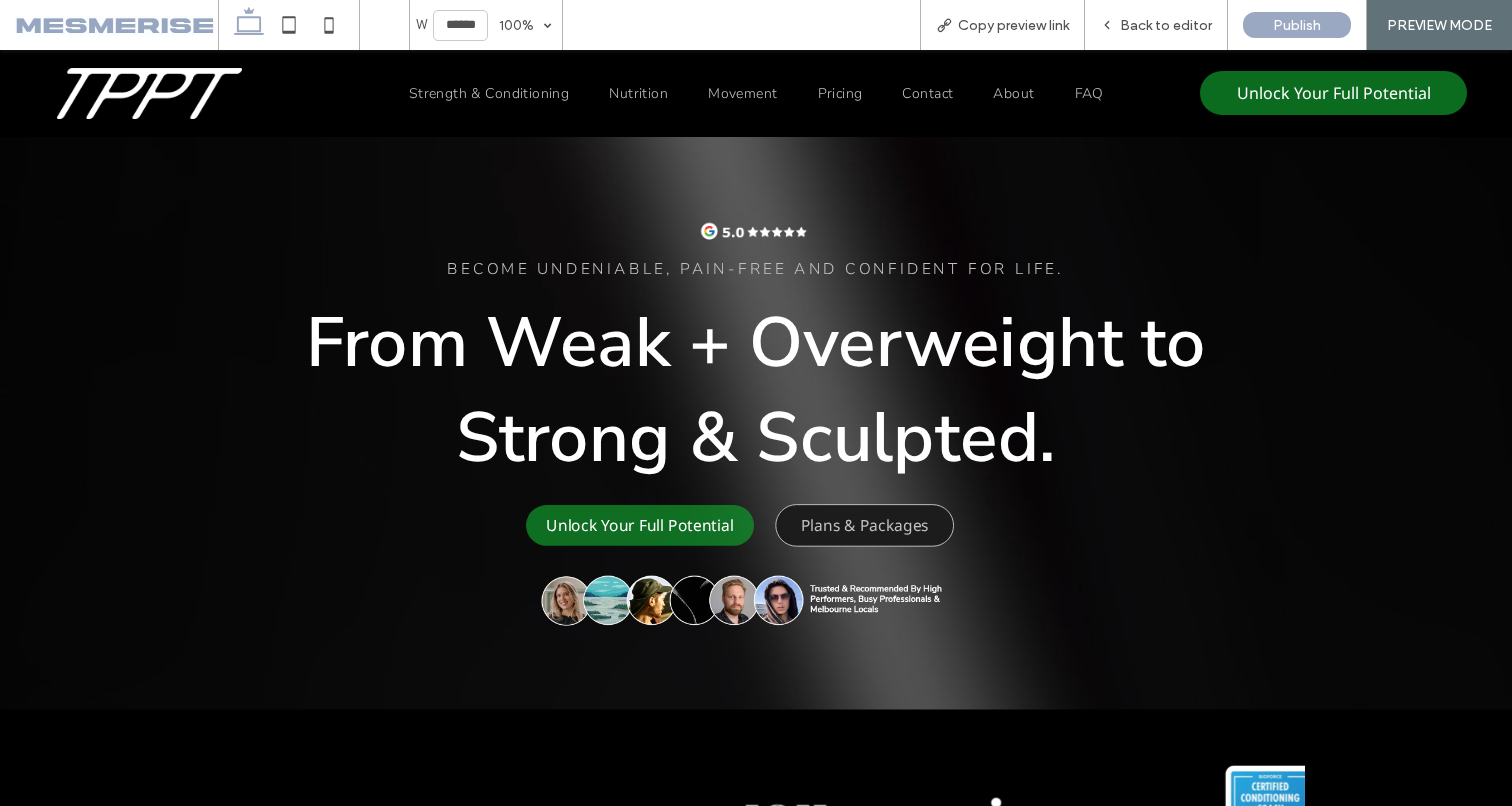 click on "From Weak + Overweight to Strong & Sculpted." at bounding box center (756, 390) 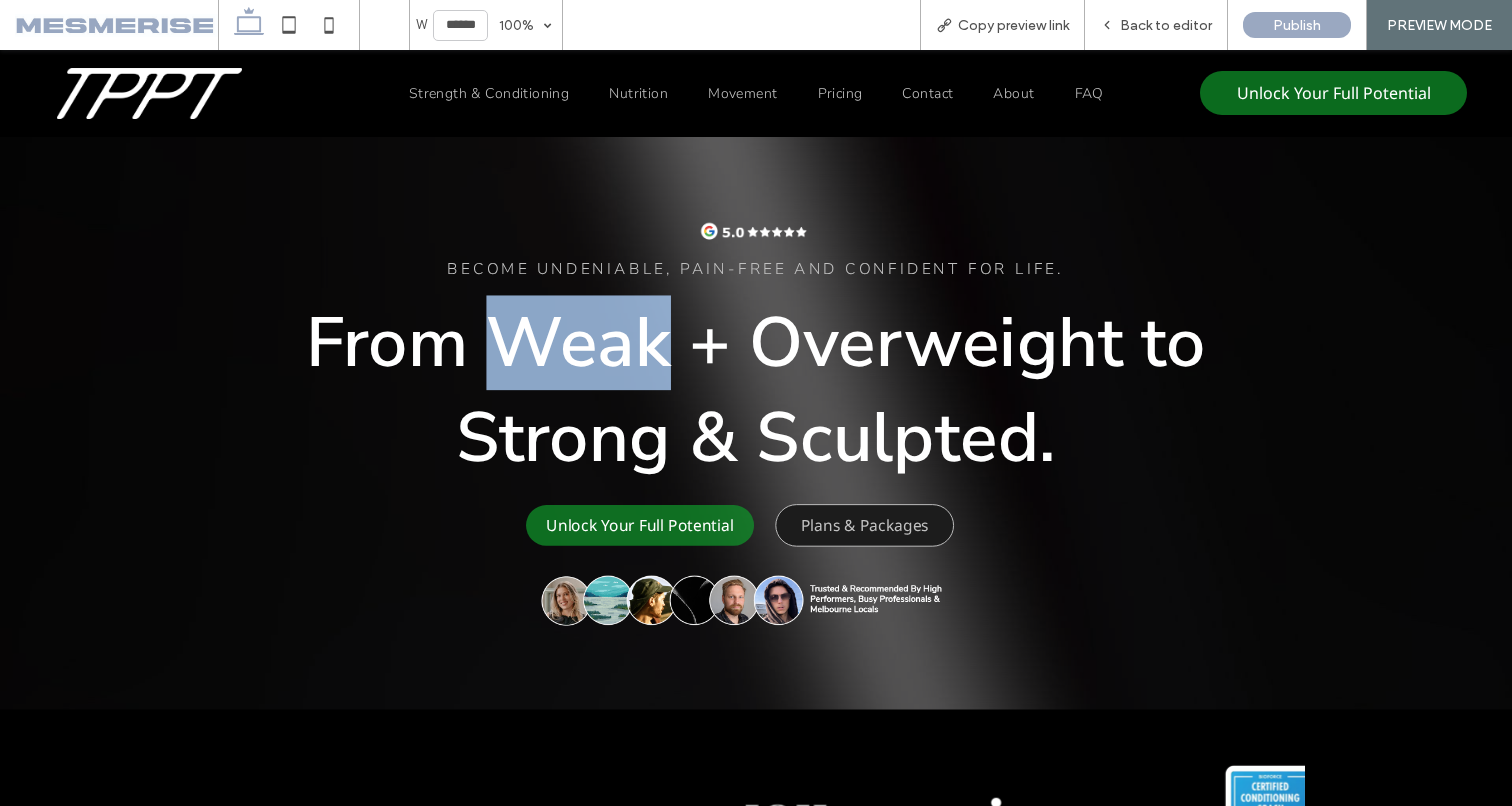 click on "From Weak + Overweight to Strong & Sculpted." at bounding box center [756, 390] 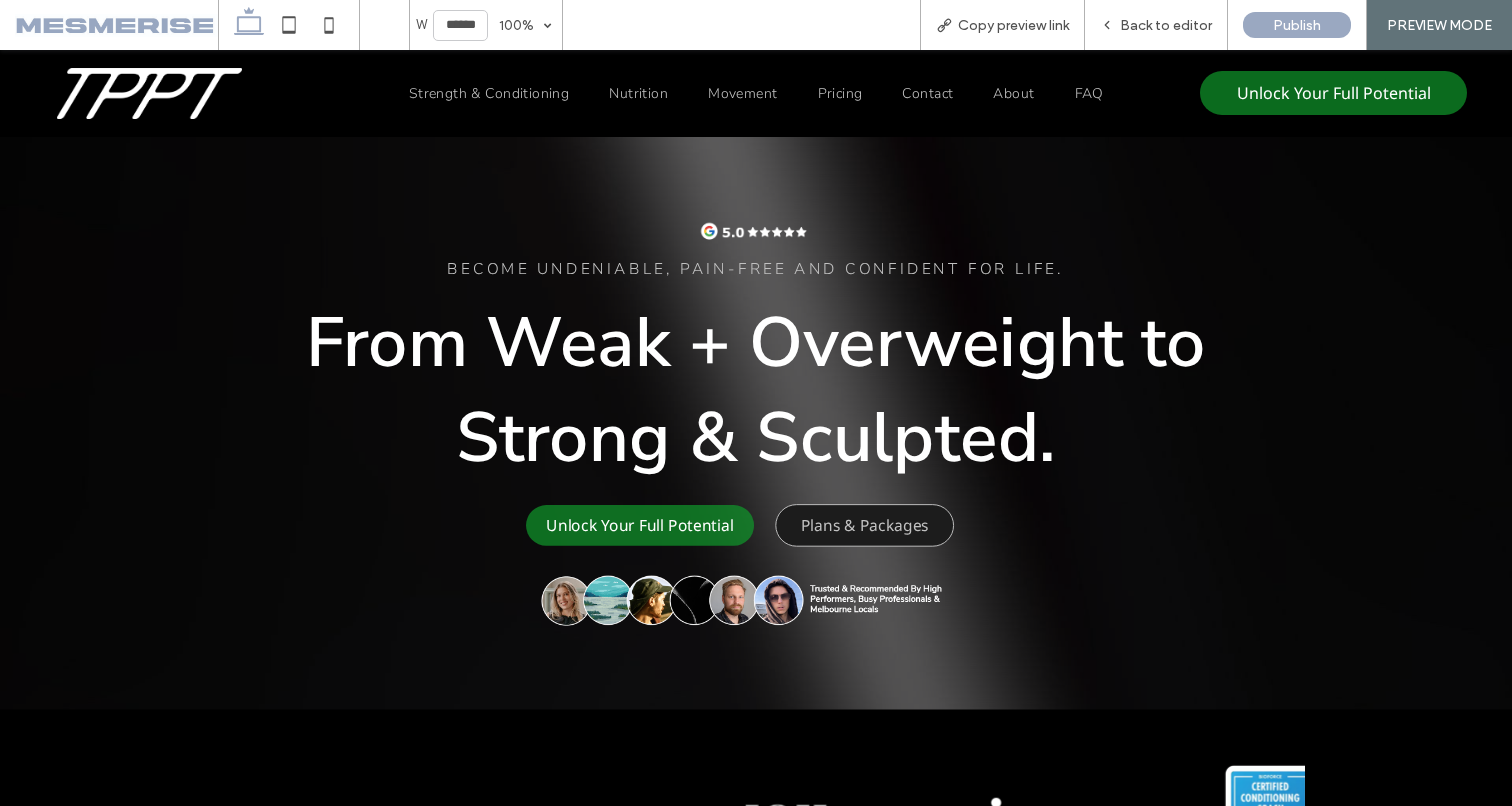 click on "From Weak + Overweight to Strong & Sculpted." at bounding box center (756, 390) 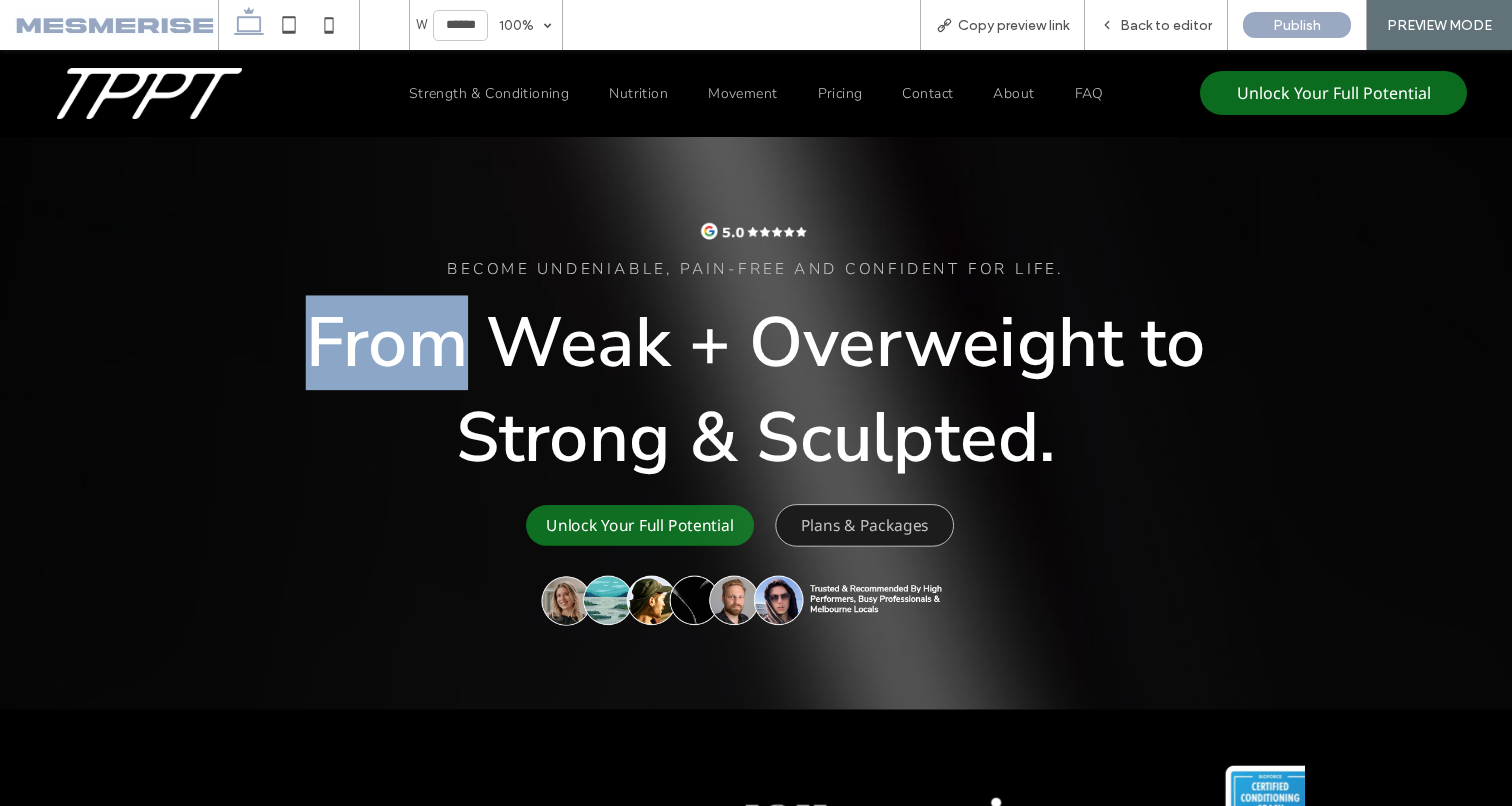 click on "From Weak + Overweight to Strong & Sculpted." at bounding box center [756, 390] 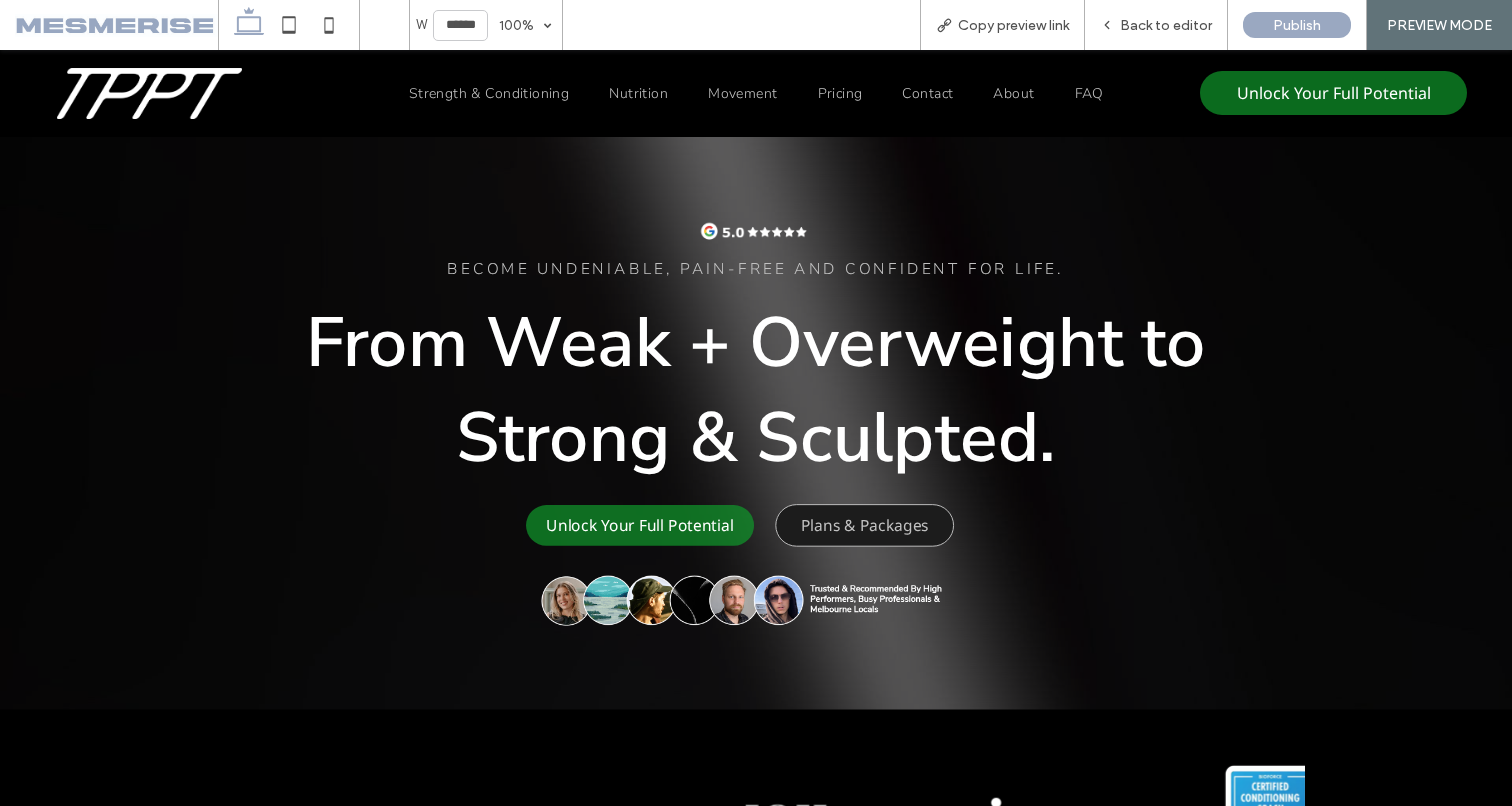 click on "From Weak + Overweight to Strong & Sculpted." at bounding box center [756, 390] 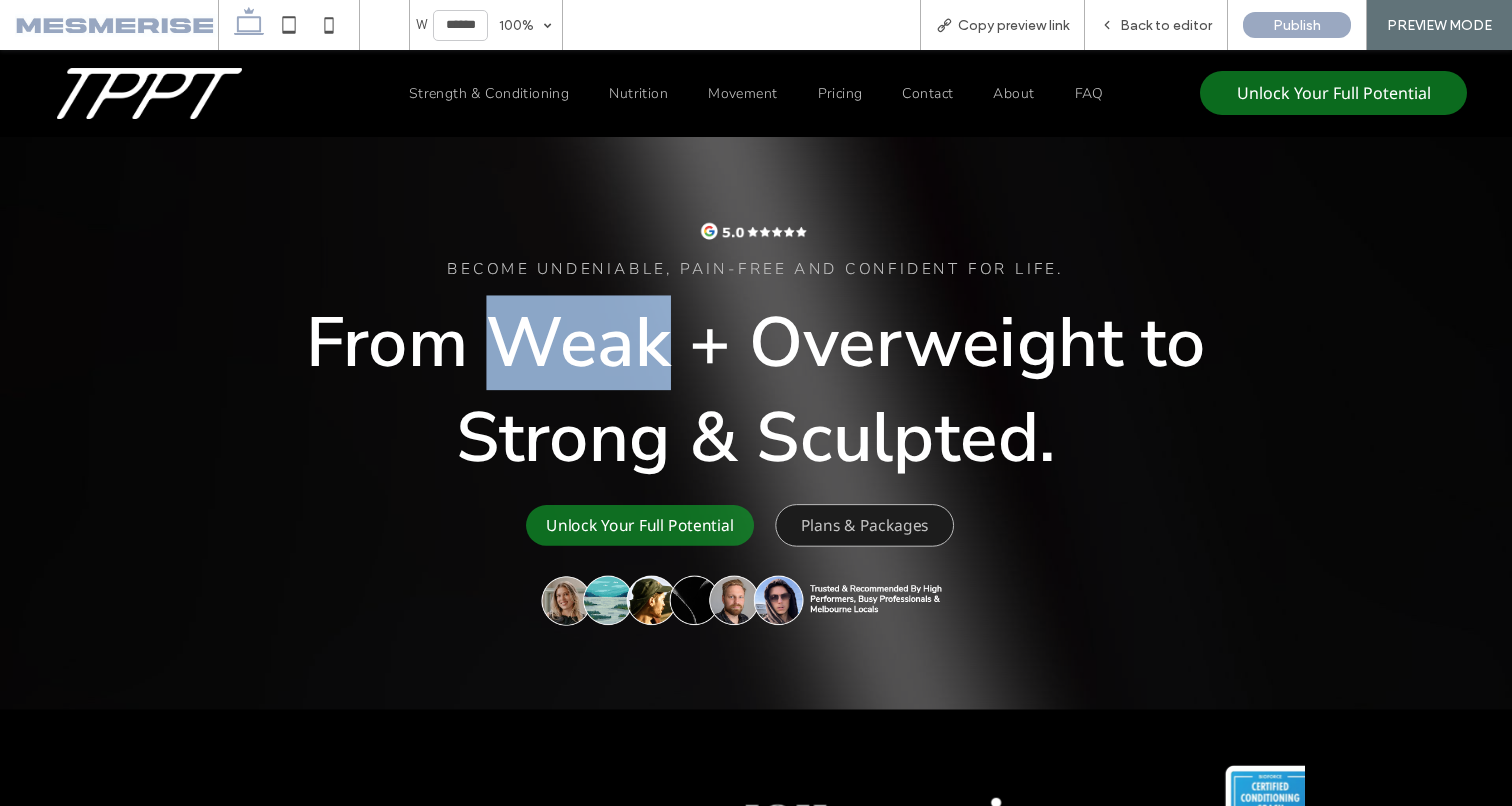 click on "From Weak + Overweight to Strong & Sculpted." at bounding box center [756, 390] 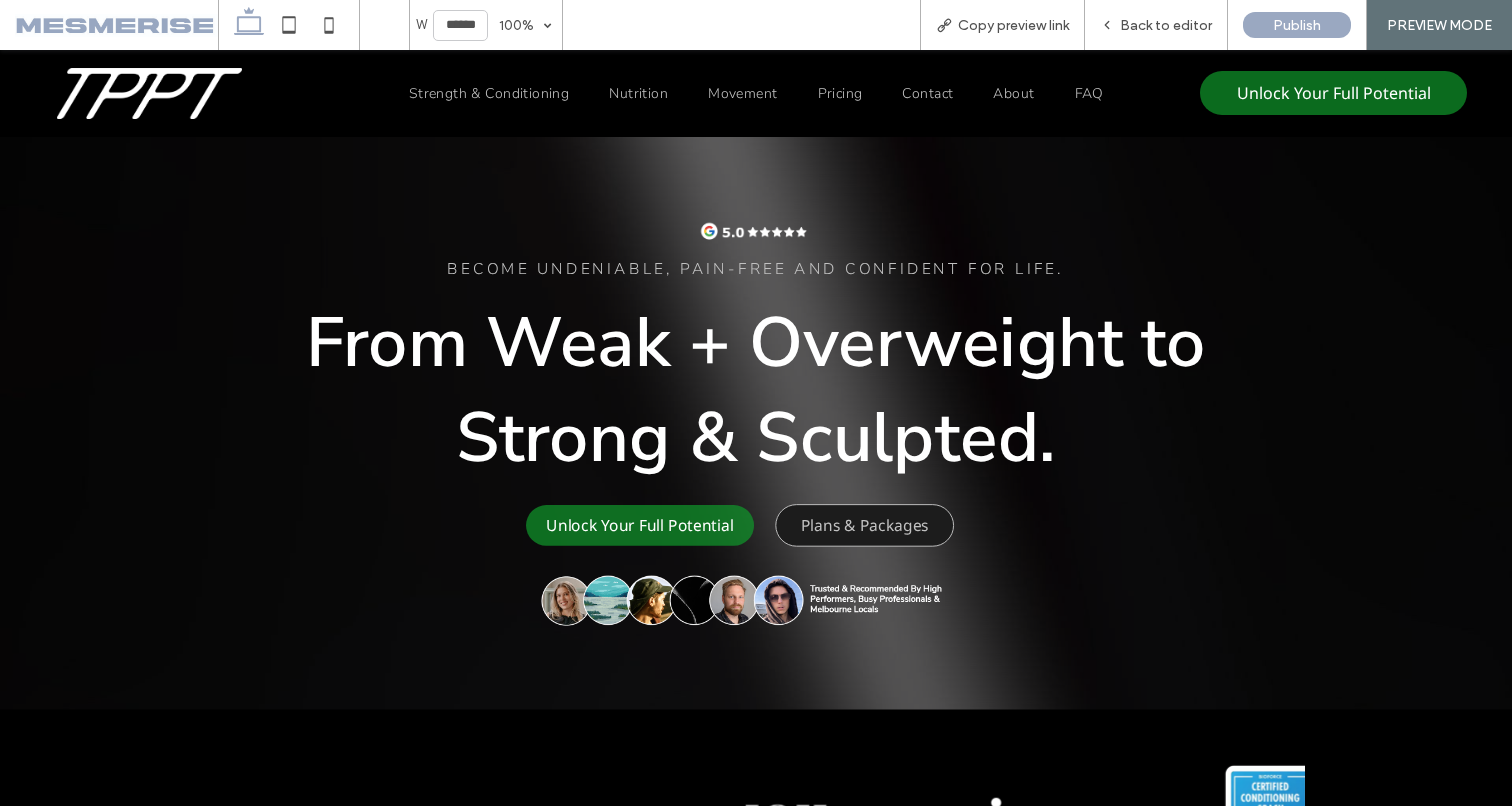 click on "From Weak + Overweight to Strong & Sculpted." at bounding box center (756, 390) 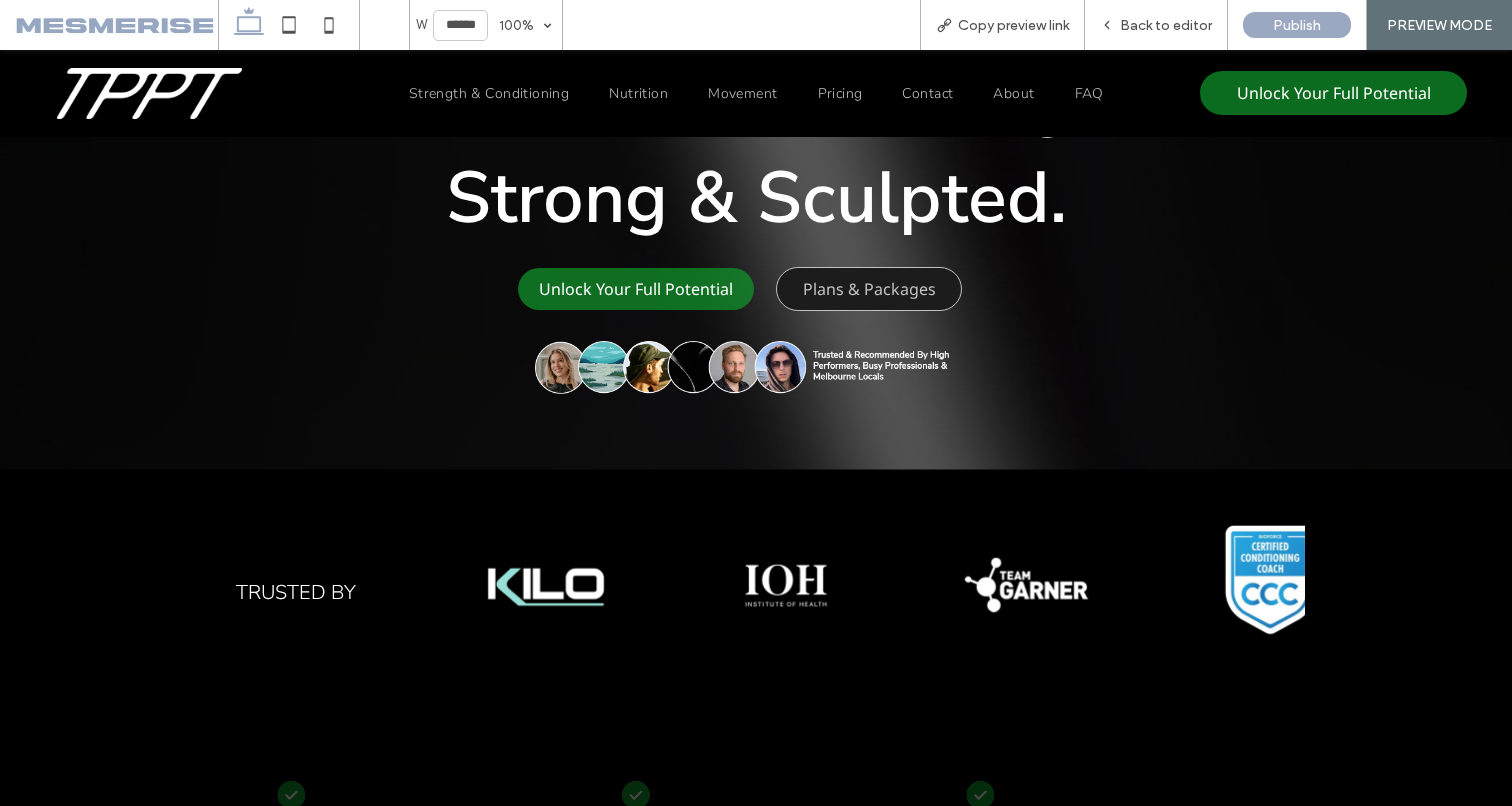 scroll, scrollTop: 0, scrollLeft: 0, axis: both 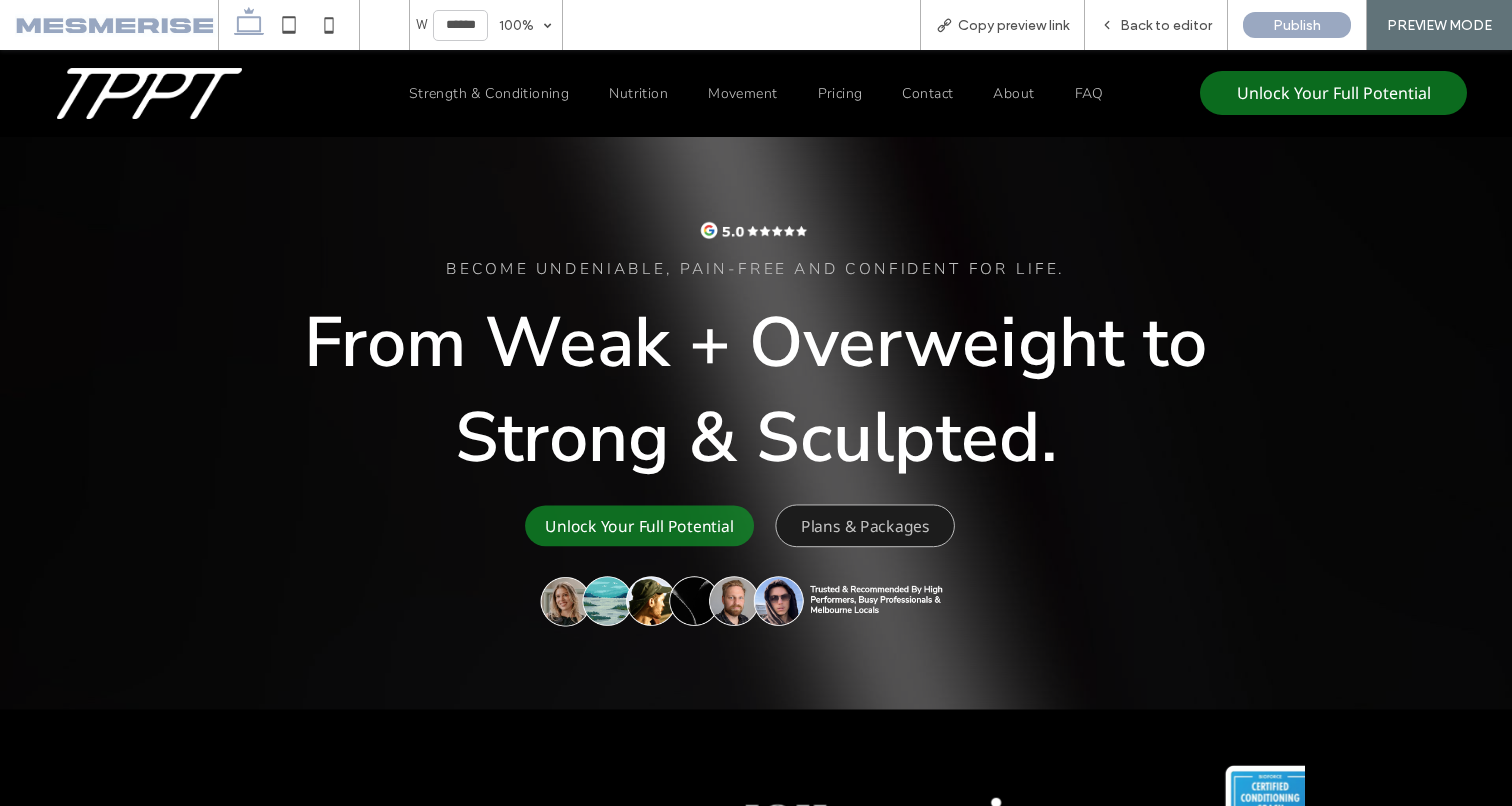 click on "From Weak + Overweight to Strong & Sculpted." at bounding box center [756, 390] 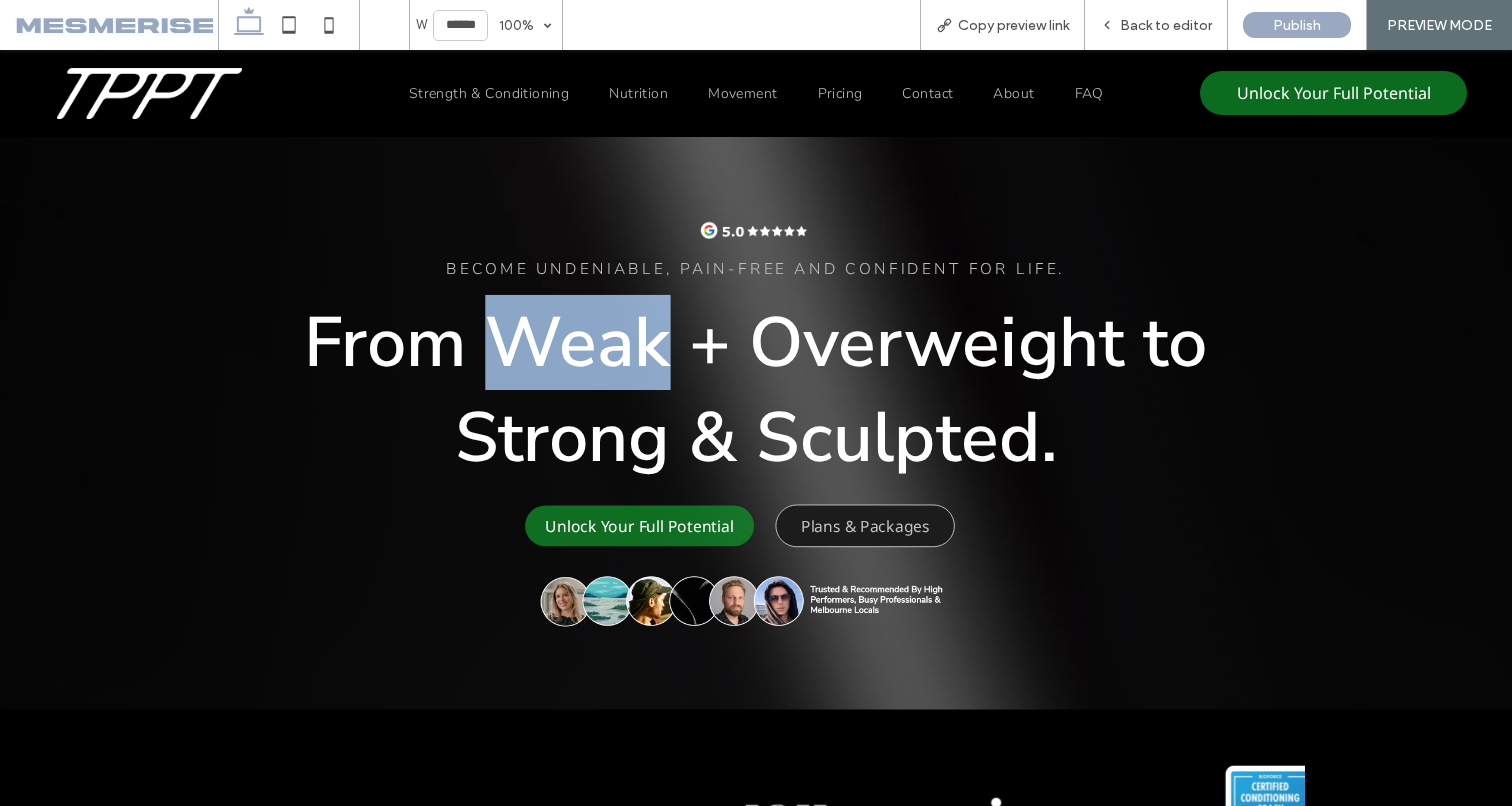 click on "From Weak + Overweight to Strong & Sculpted." at bounding box center (756, 390) 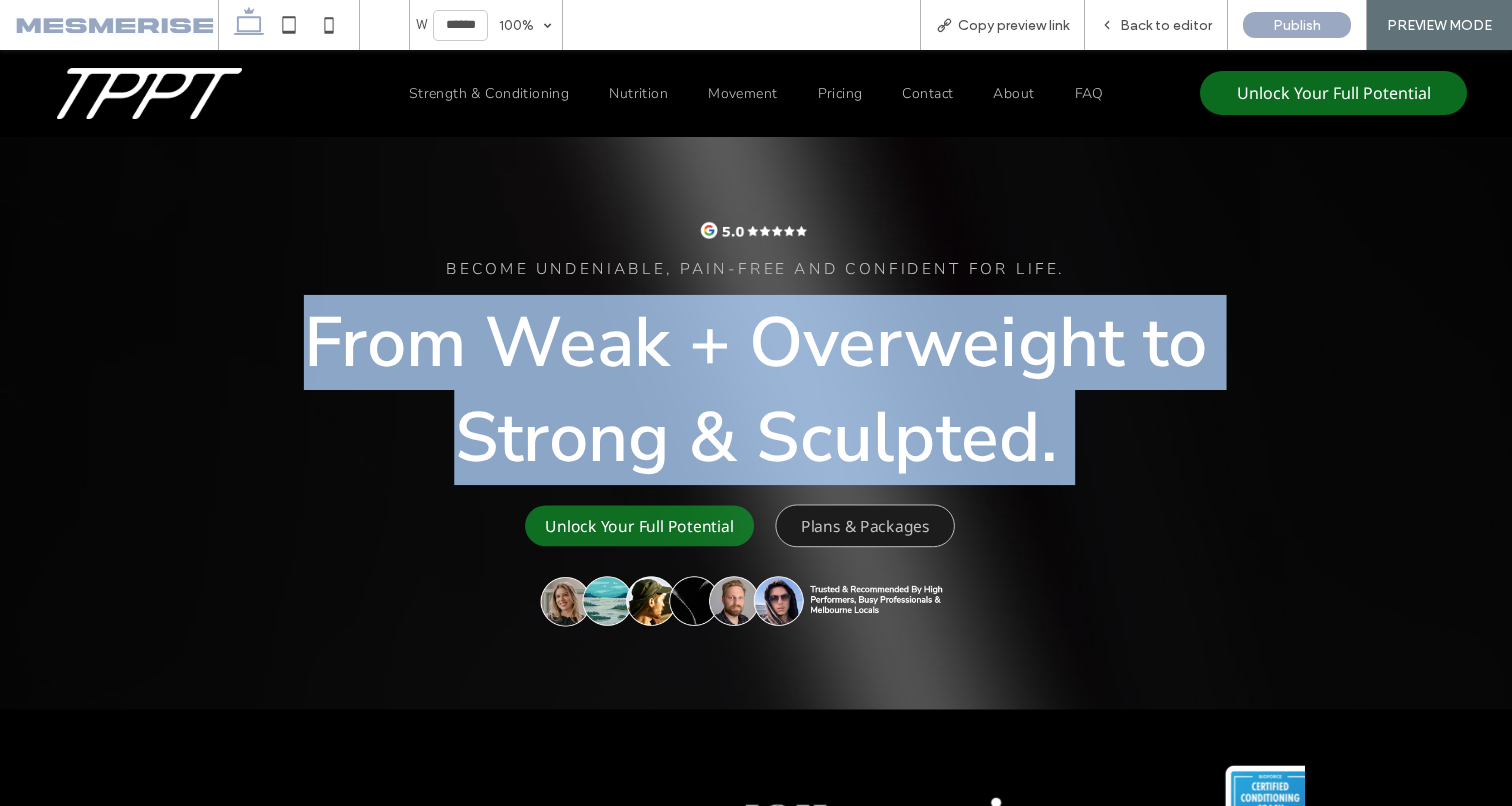 click on "From Weak + Overweight to Strong & Sculpted." at bounding box center (756, 390) 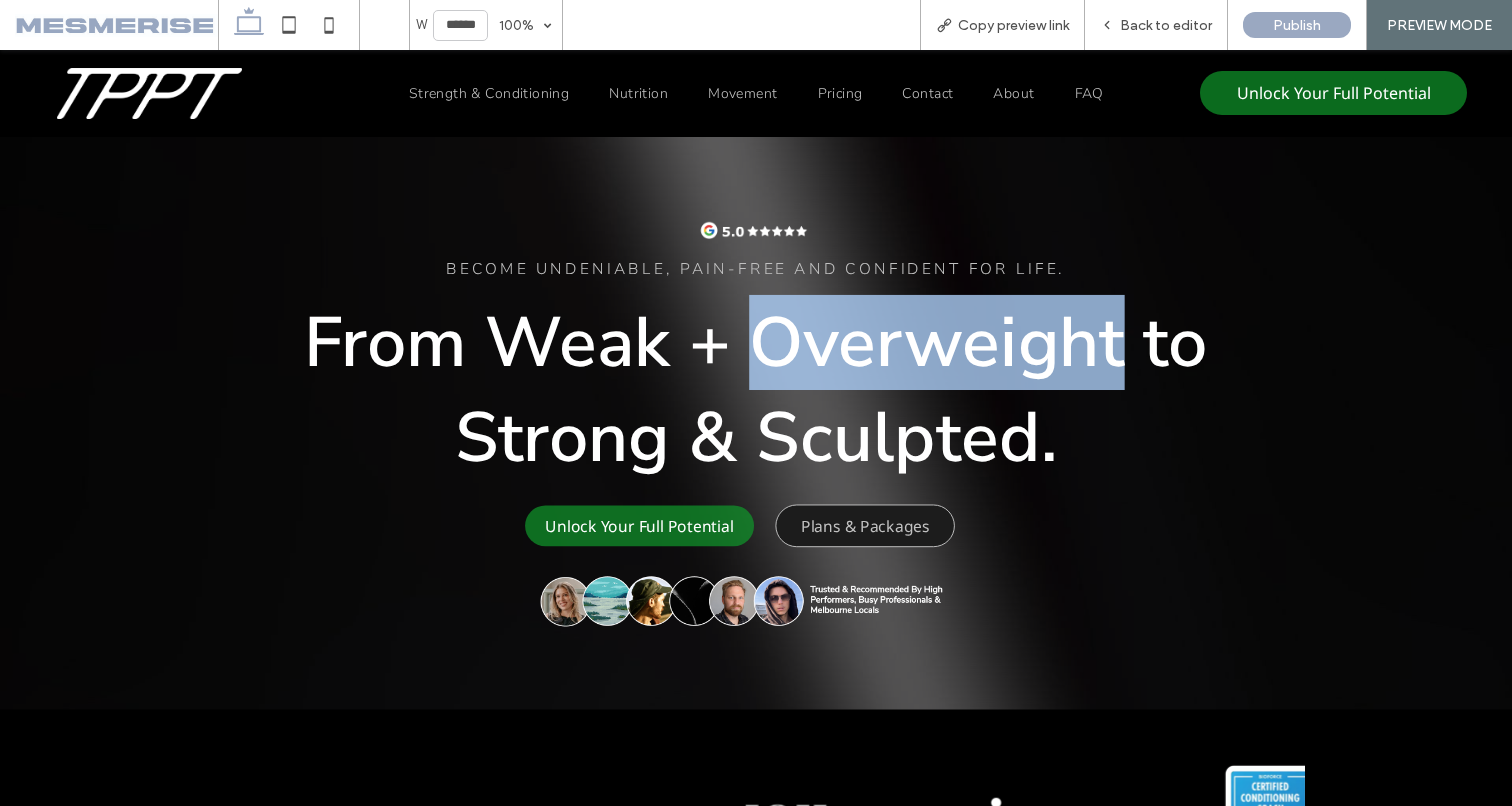 click on "From Weak + Overweight to Strong & Sculpted." at bounding box center [756, 390] 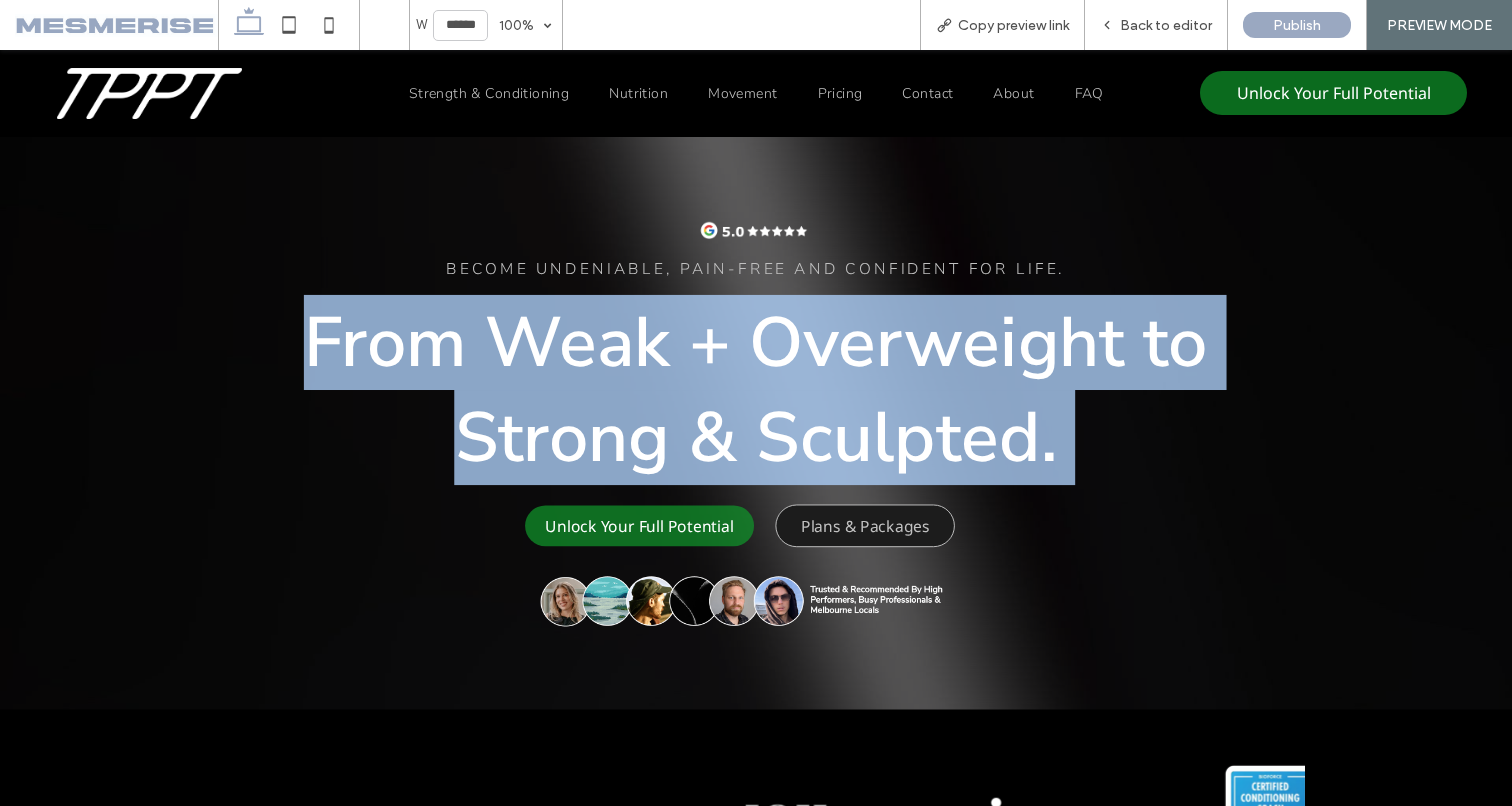 click on "From Weak + Overweight to Strong & Sculpted." at bounding box center (756, 390) 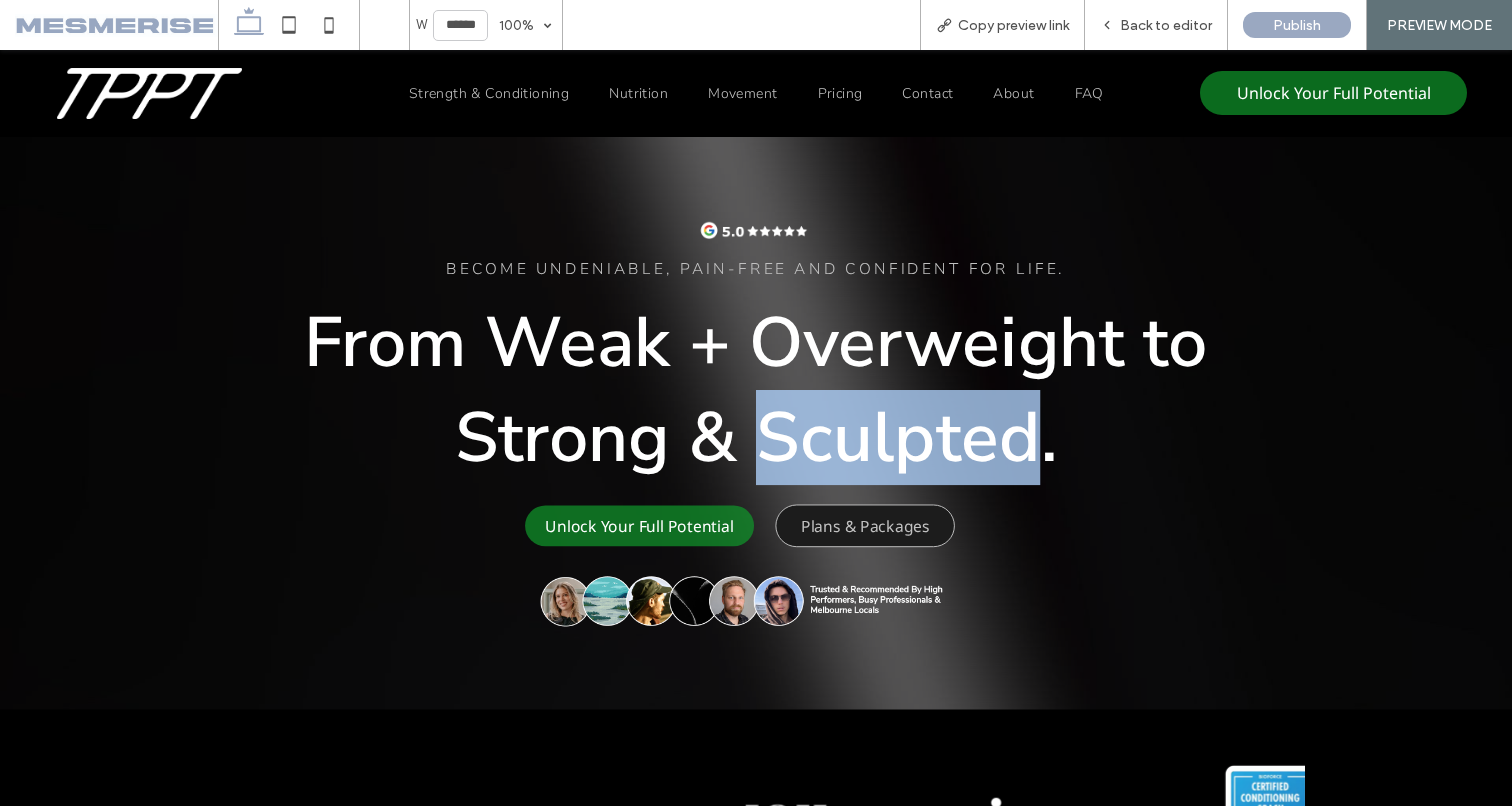 click on "From Weak + Overweight to Strong & Sculpted." at bounding box center (756, 390) 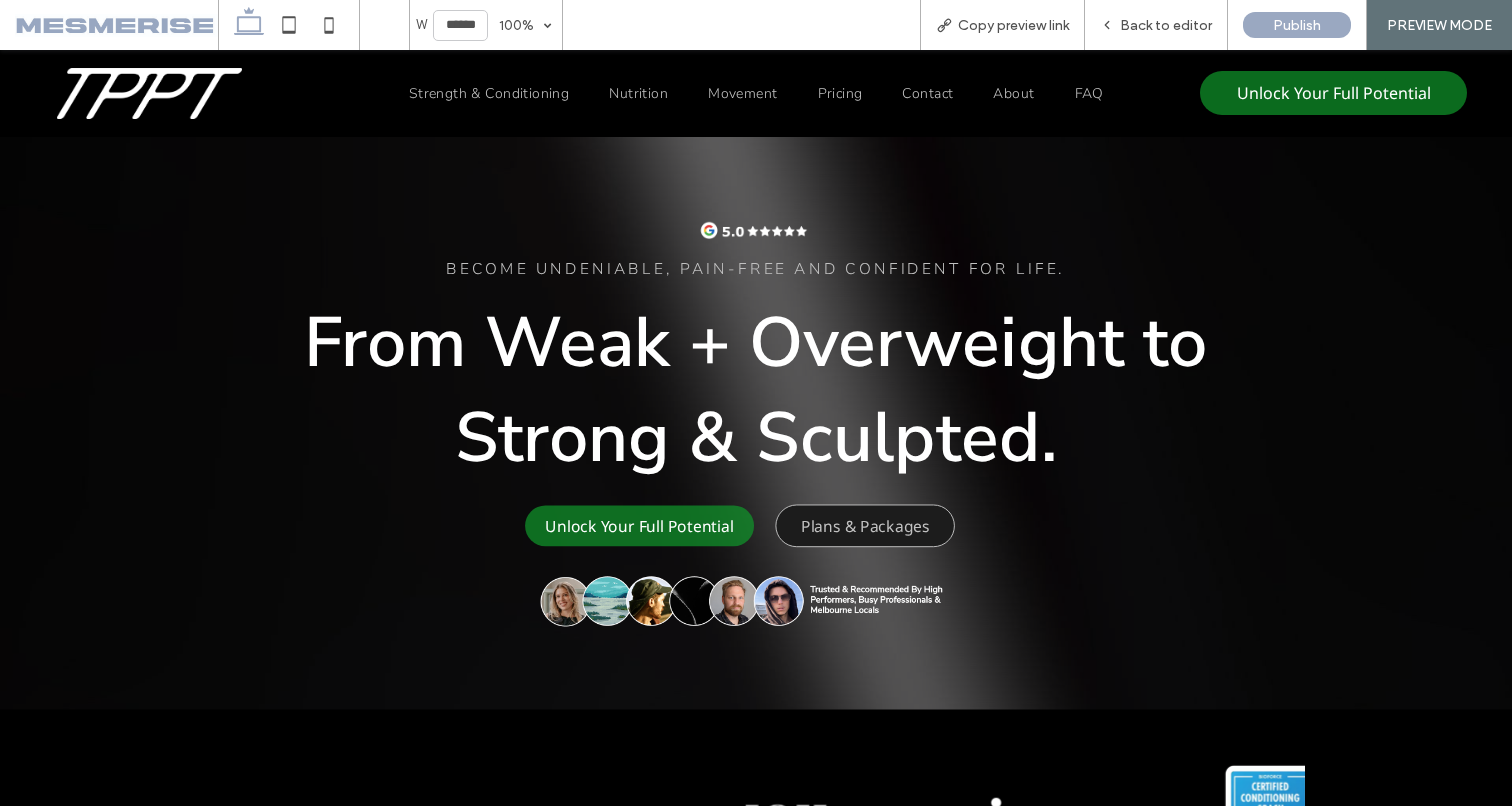 click on "From Weak + Overweight to Strong & Sculpted." at bounding box center (756, 390) 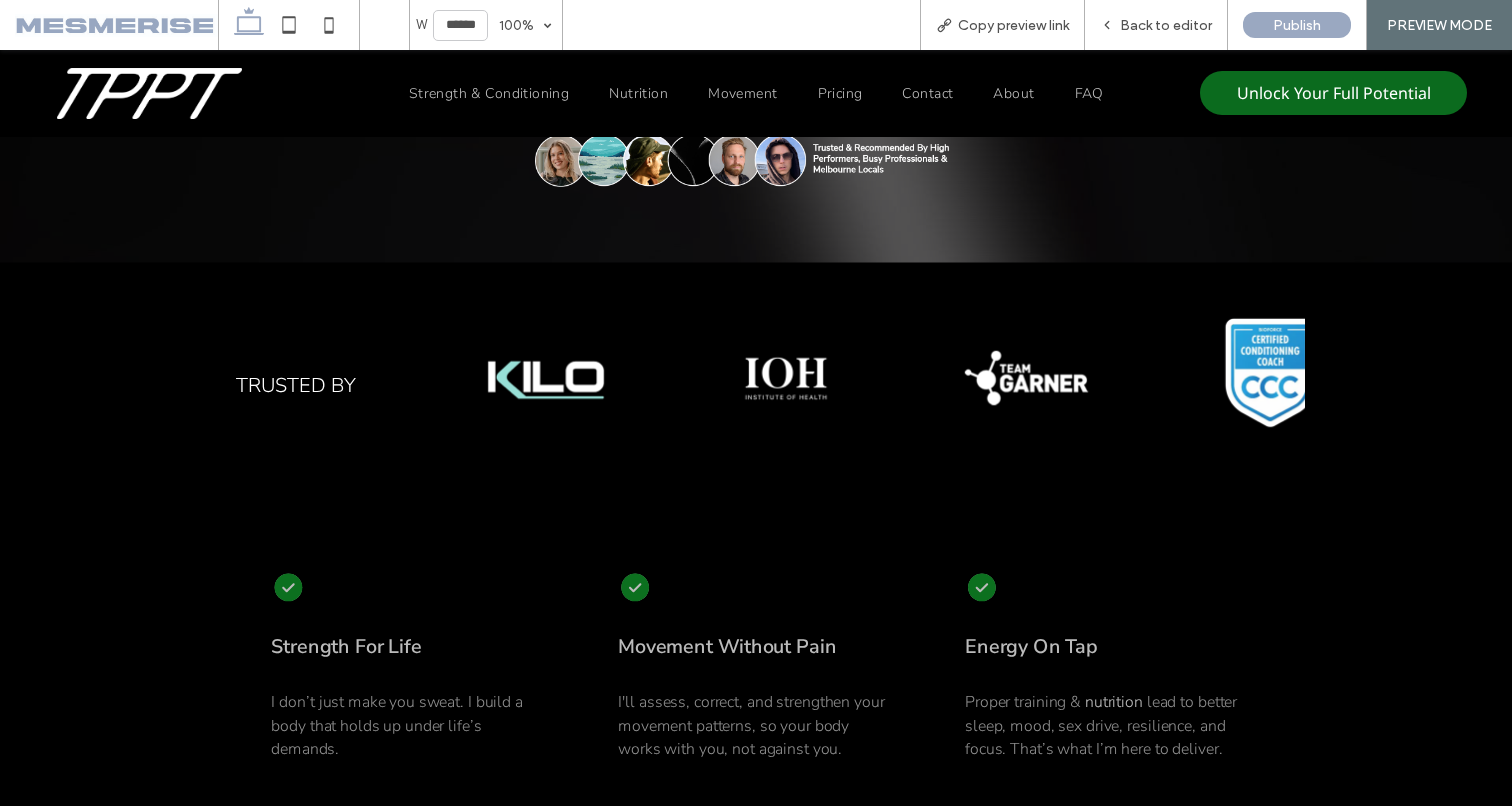 scroll, scrollTop: 570, scrollLeft: 0, axis: vertical 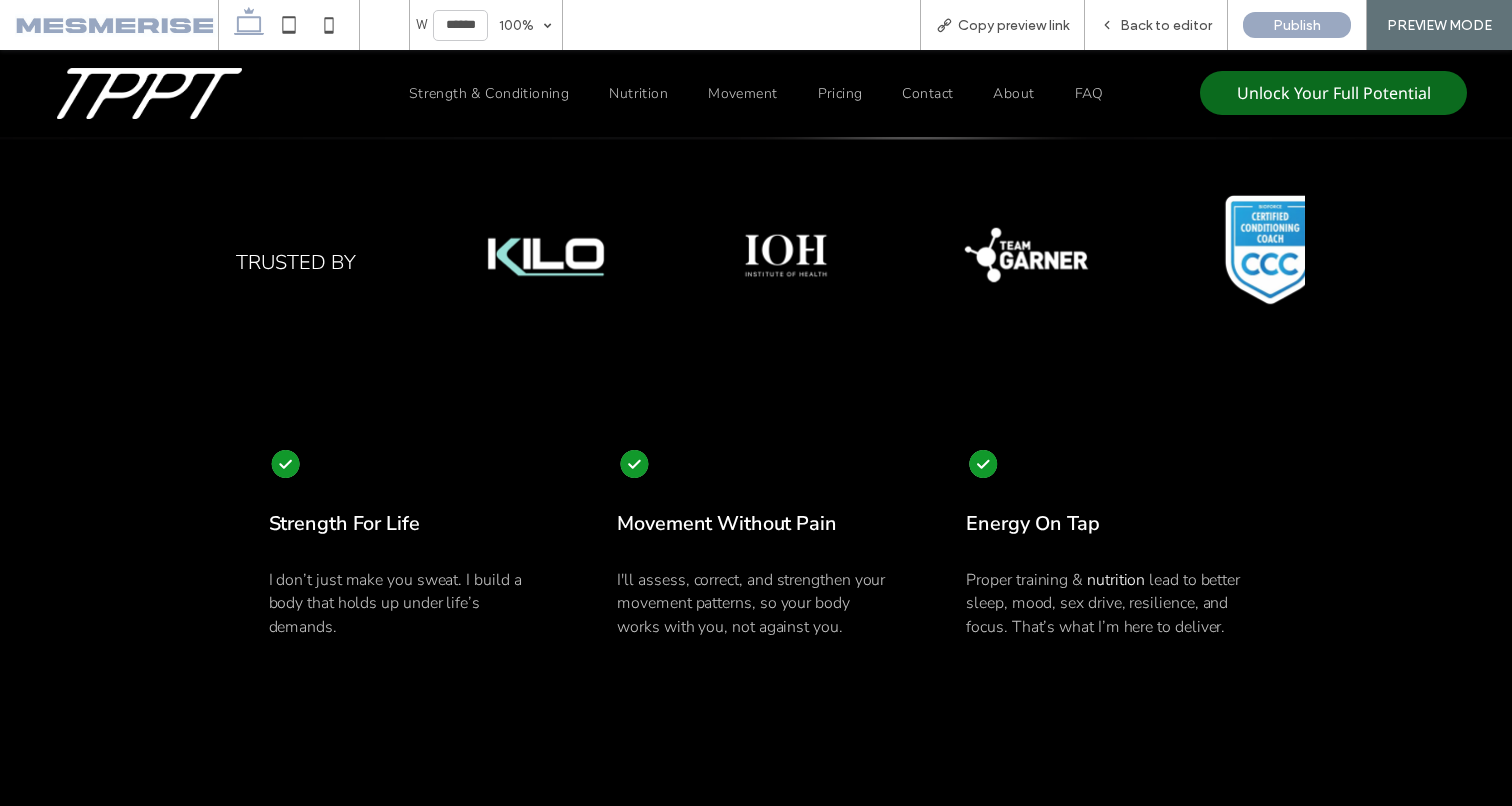 click on "I don’t just make you sweat. I build a body that holds up under life’s demands." at bounding box center (395, 603) 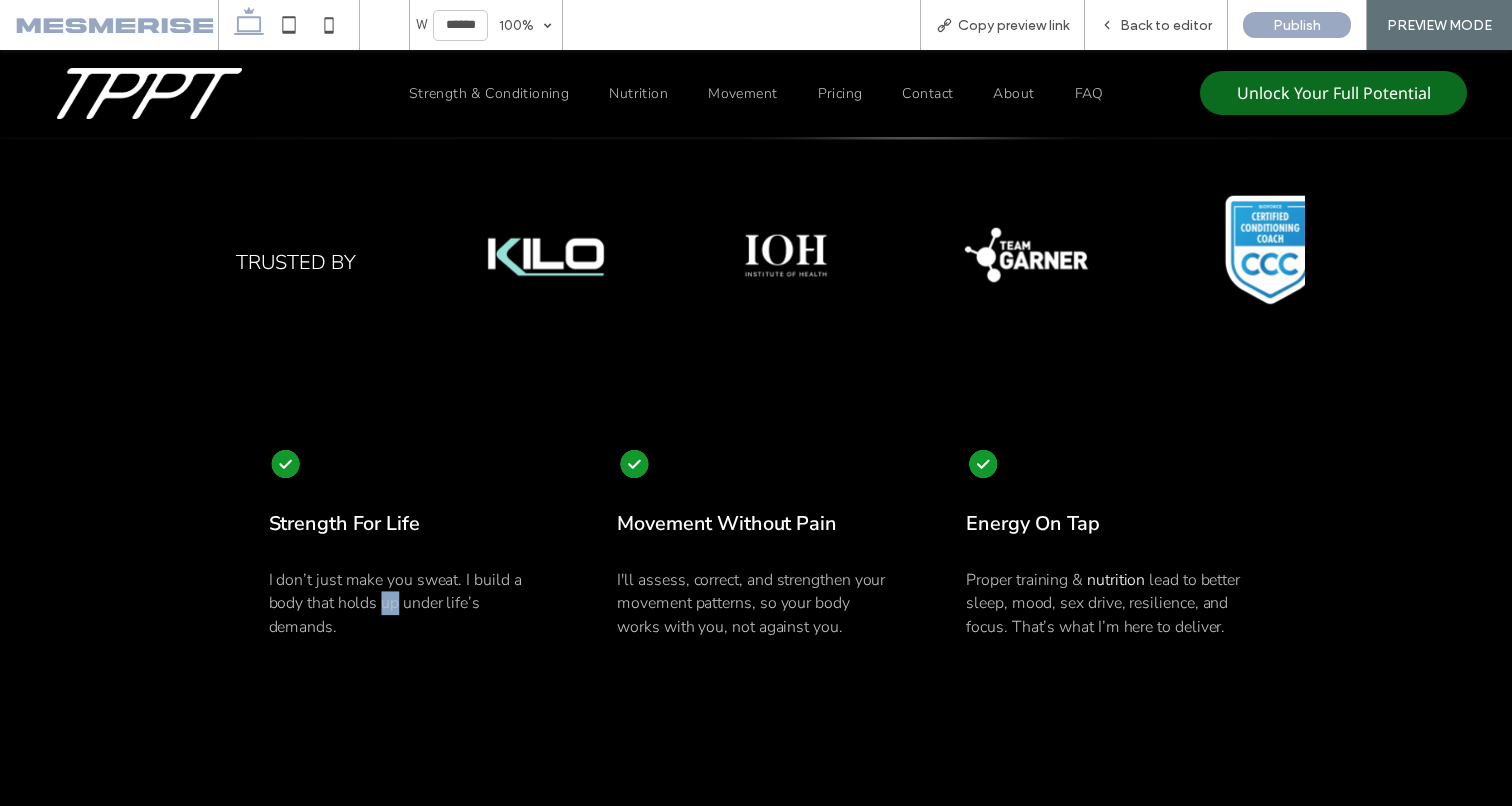 click on "I don’t just make you sweat. I build a body that holds up under life’s demands." at bounding box center [395, 603] 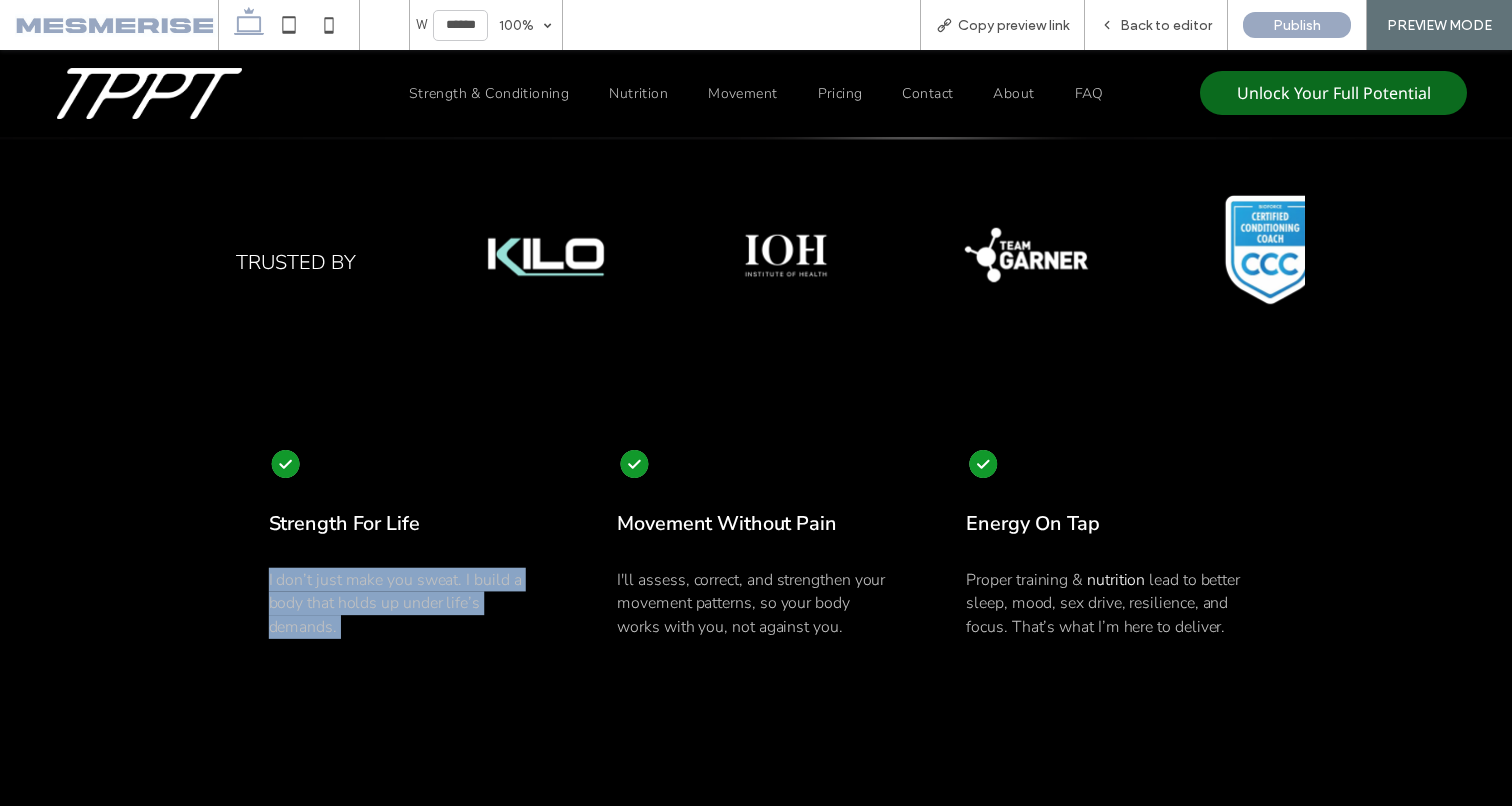 click on "I don’t just make you sweat. I build a body that holds up under life’s demands." at bounding box center [395, 603] 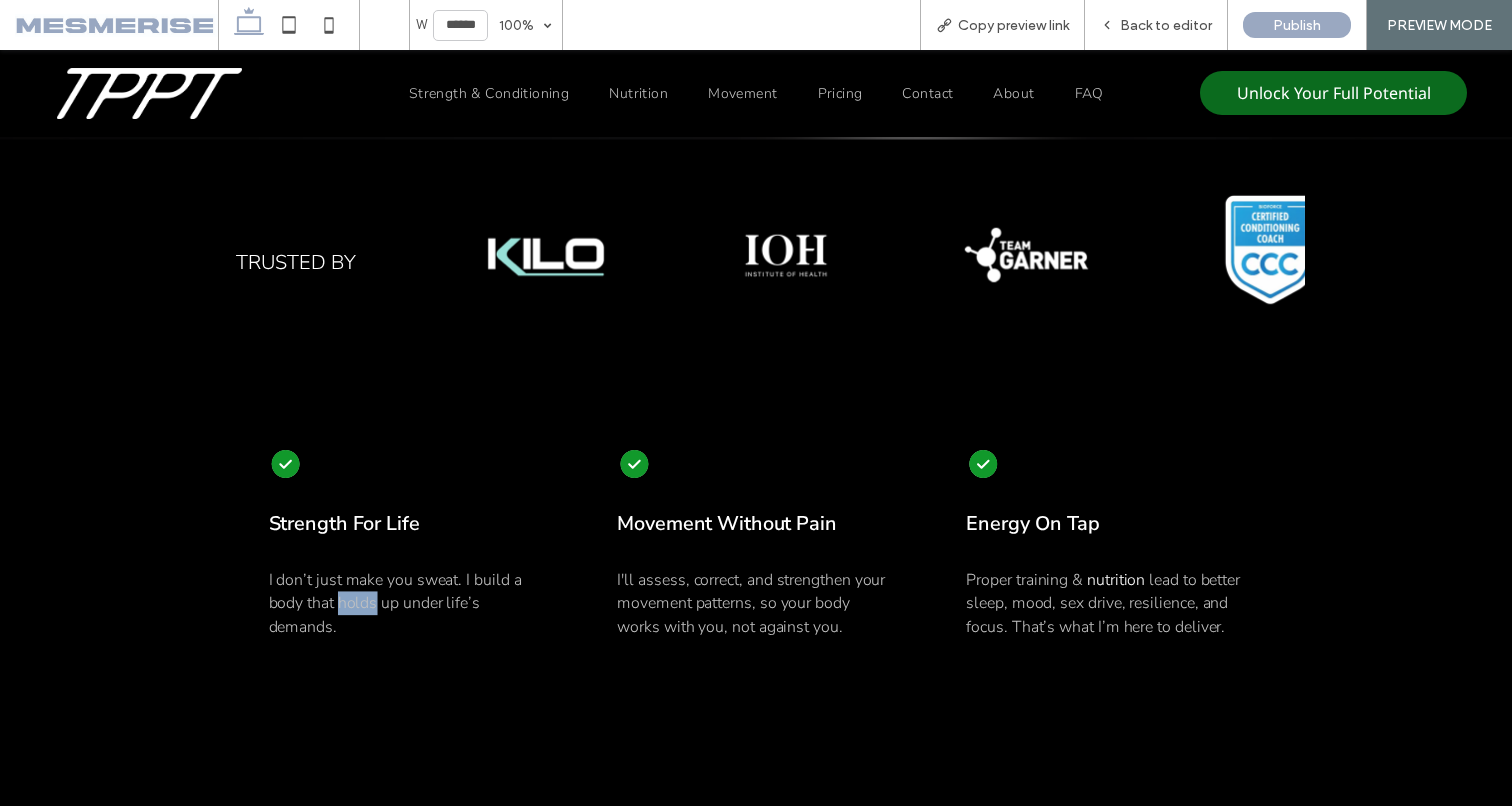 click on "I don’t just make you sweat. I build a body that holds up under life’s demands." at bounding box center [395, 603] 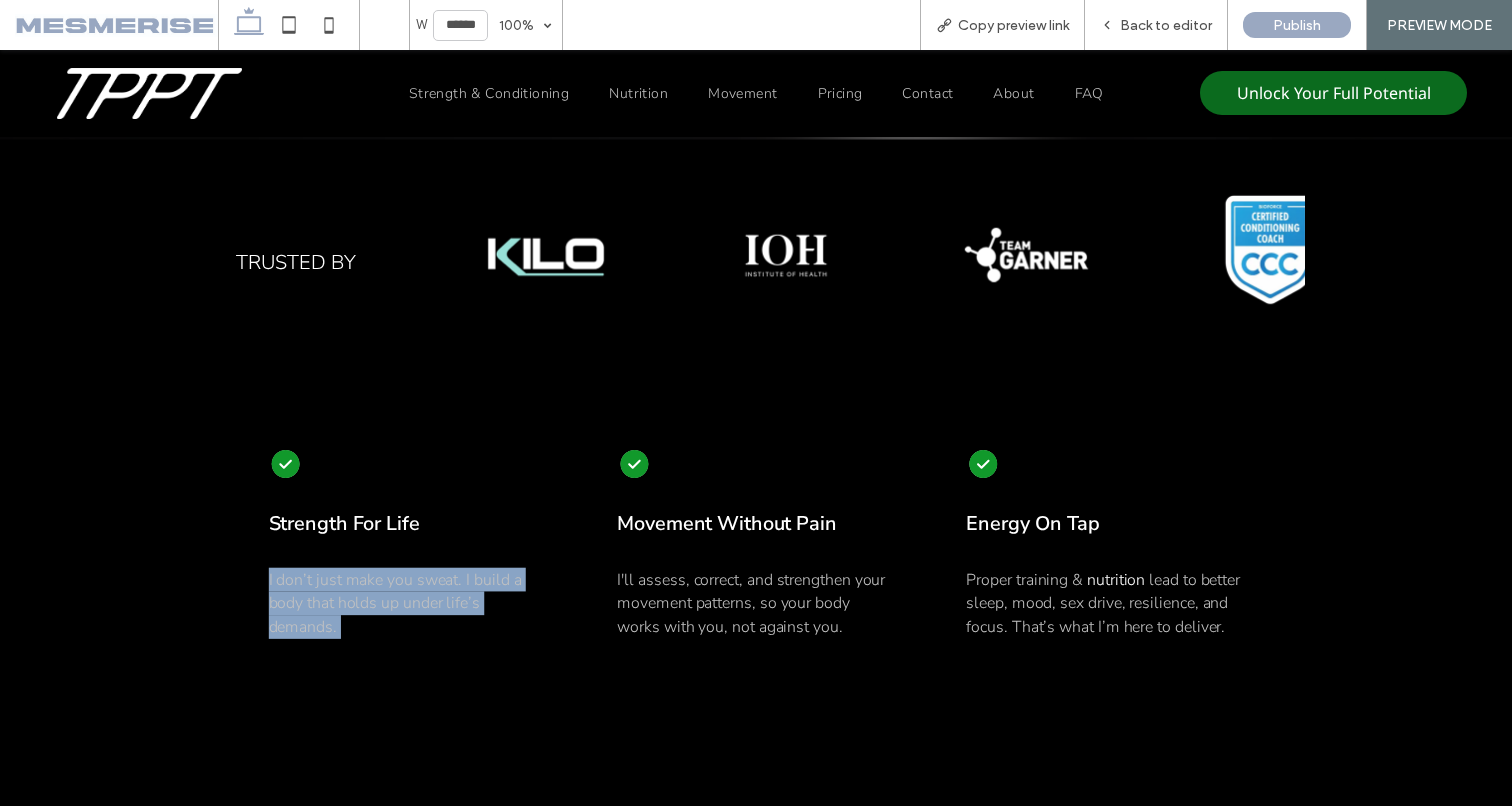 click on "I don’t just make you sweat. I build a body that holds up under life’s demands." at bounding box center [395, 603] 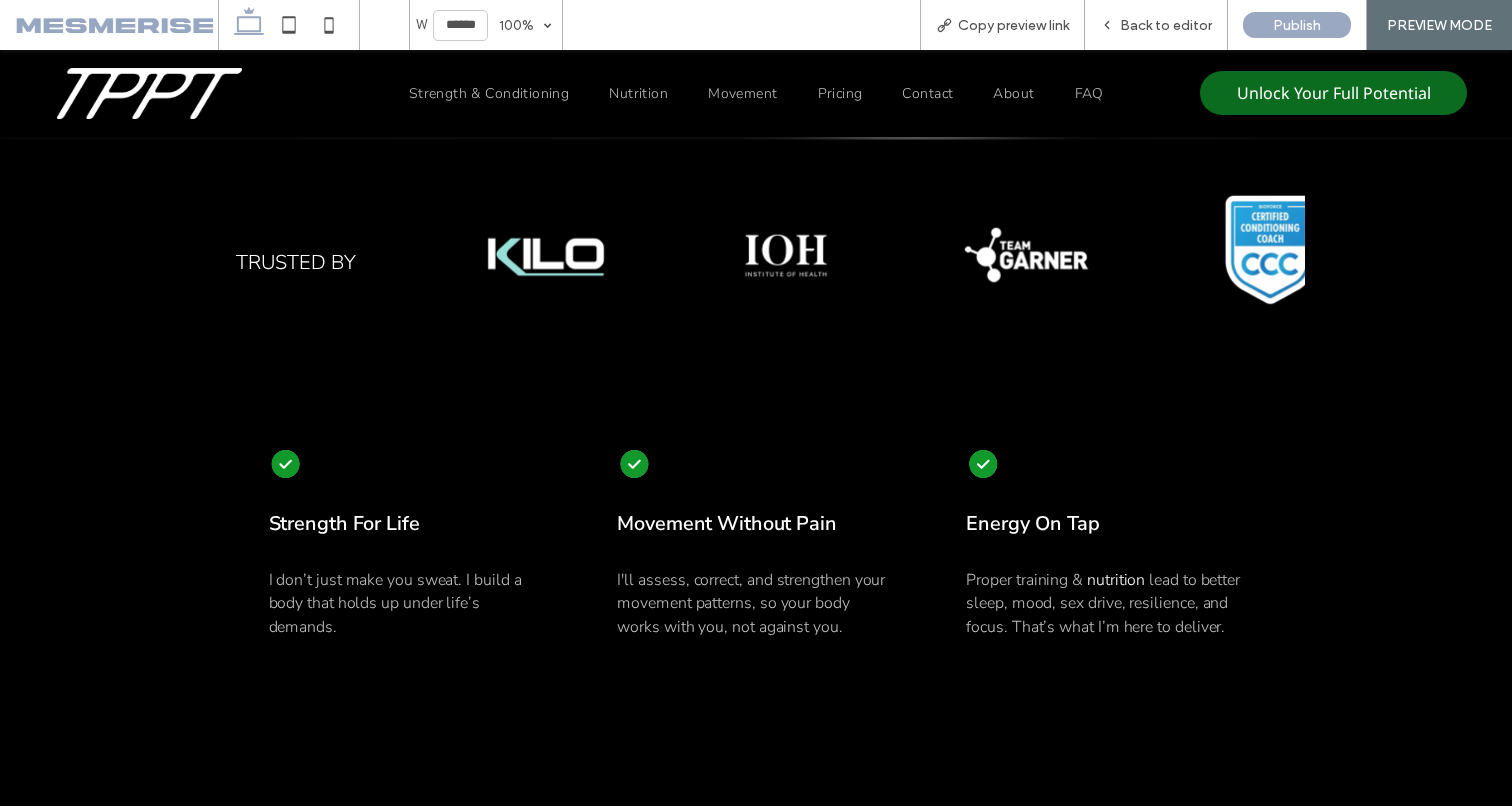 click on "I'll assess, correct, and strengthen your movement patterns, so your body works with you, not against you." at bounding box center (751, 603) 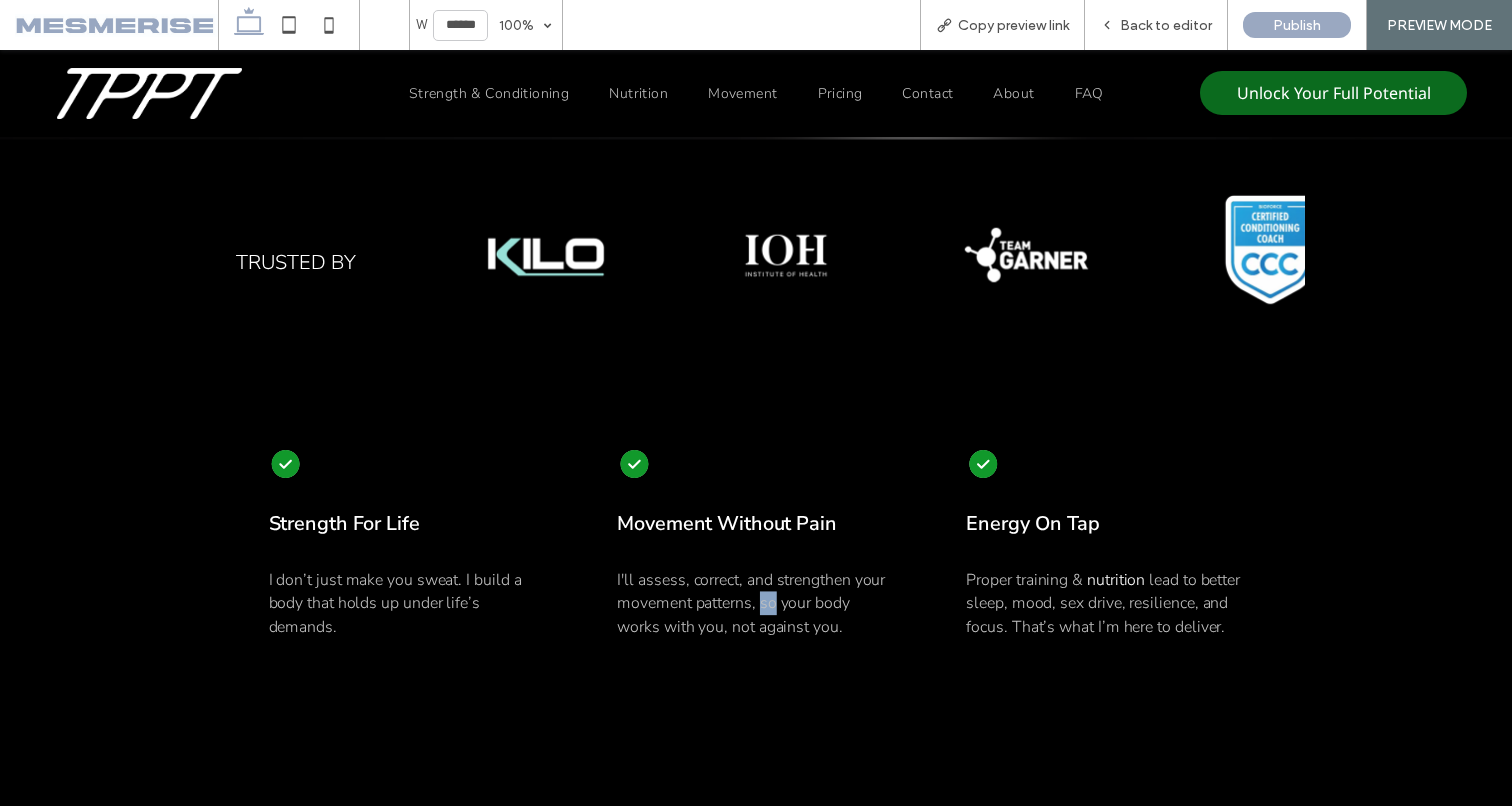 click on "I'll assess, correct, and strengthen your movement patterns, so your body works with you, not against you." at bounding box center [751, 603] 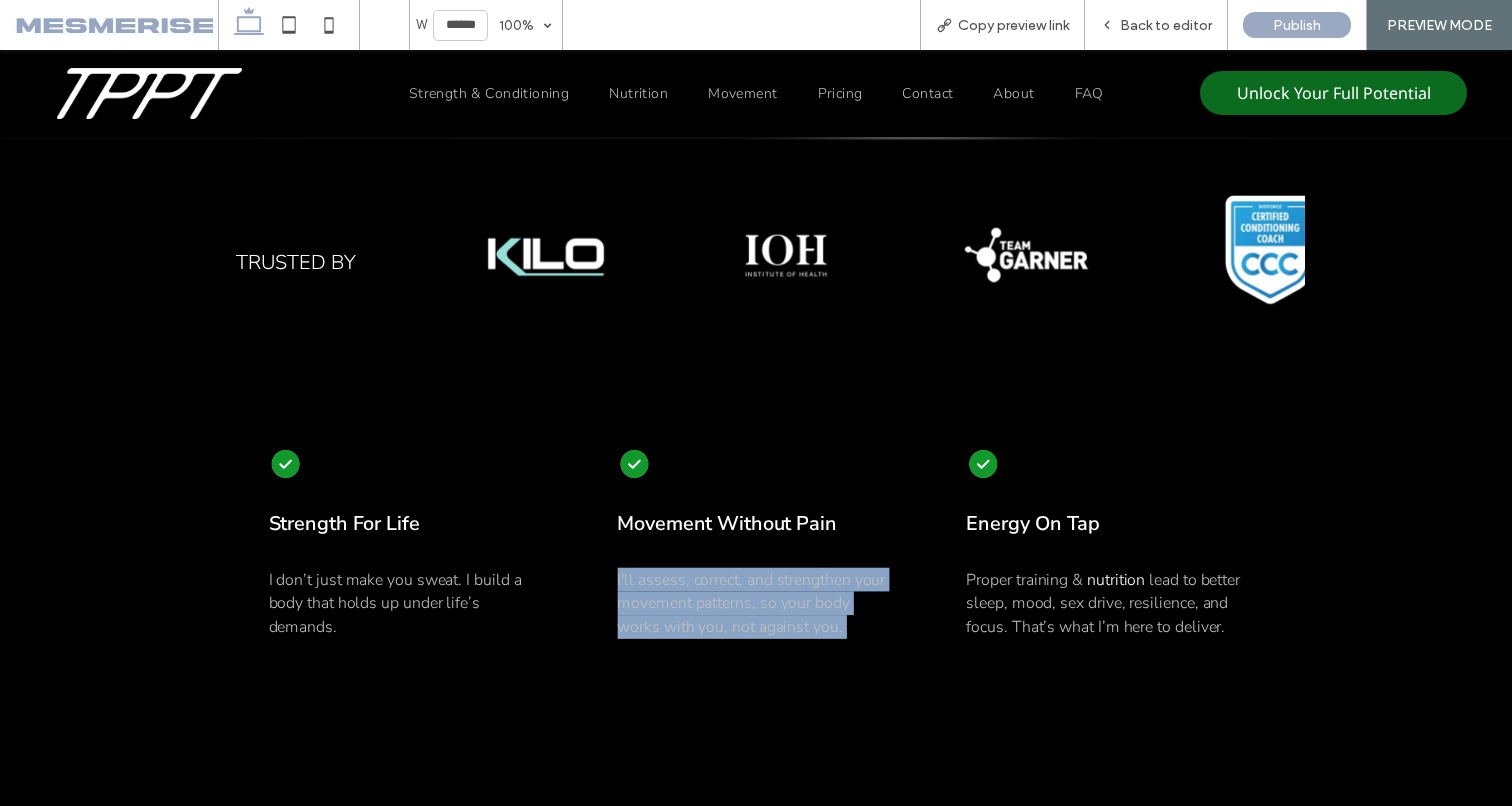 click on "I'll assess, correct, and strengthen your movement patterns, so your body works with you, not against you." at bounding box center [751, 603] 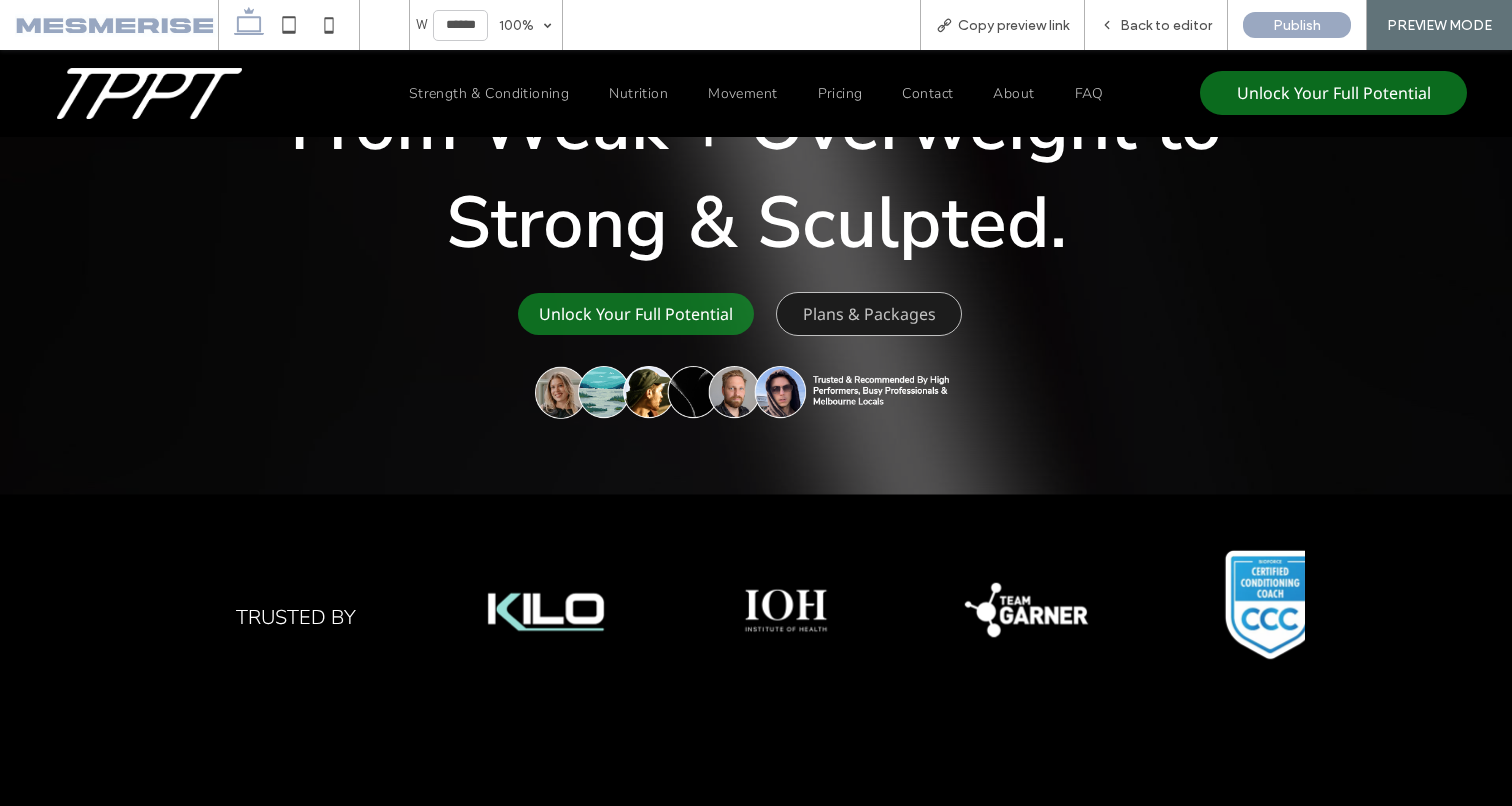 scroll, scrollTop: 0, scrollLeft: 0, axis: both 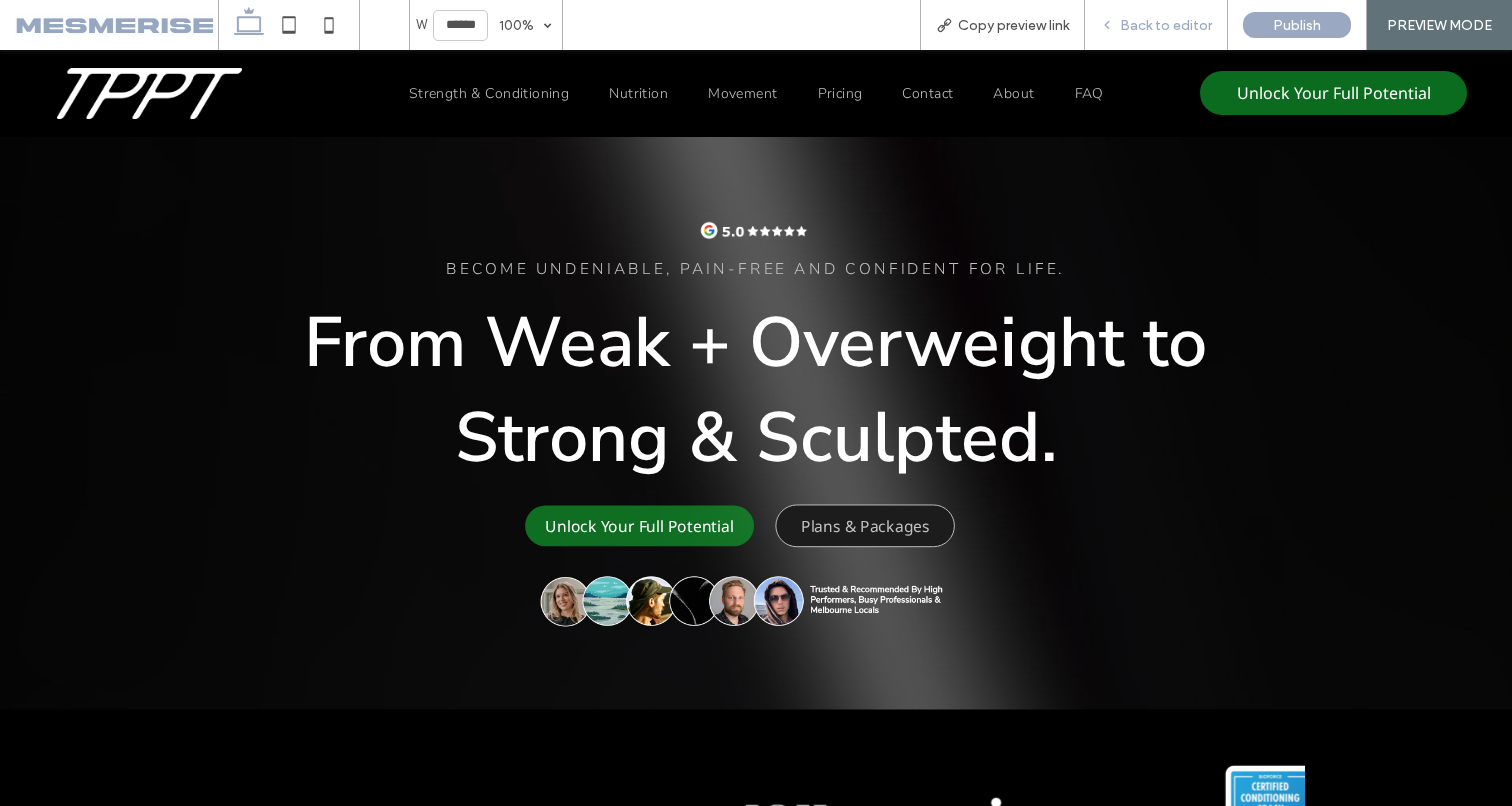 click on "Back to editor" at bounding box center [1156, 25] 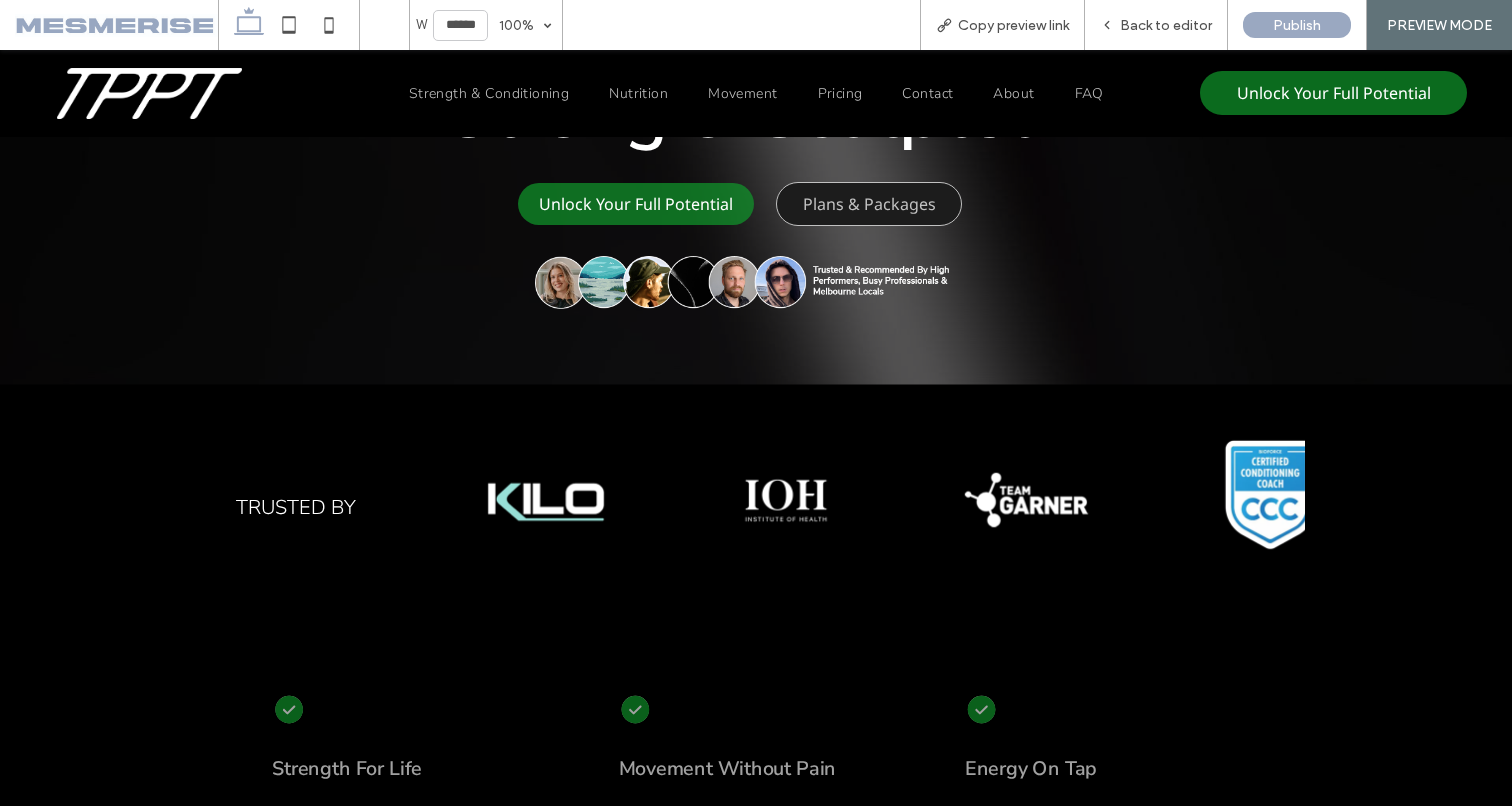 scroll, scrollTop: 0, scrollLeft: 0, axis: both 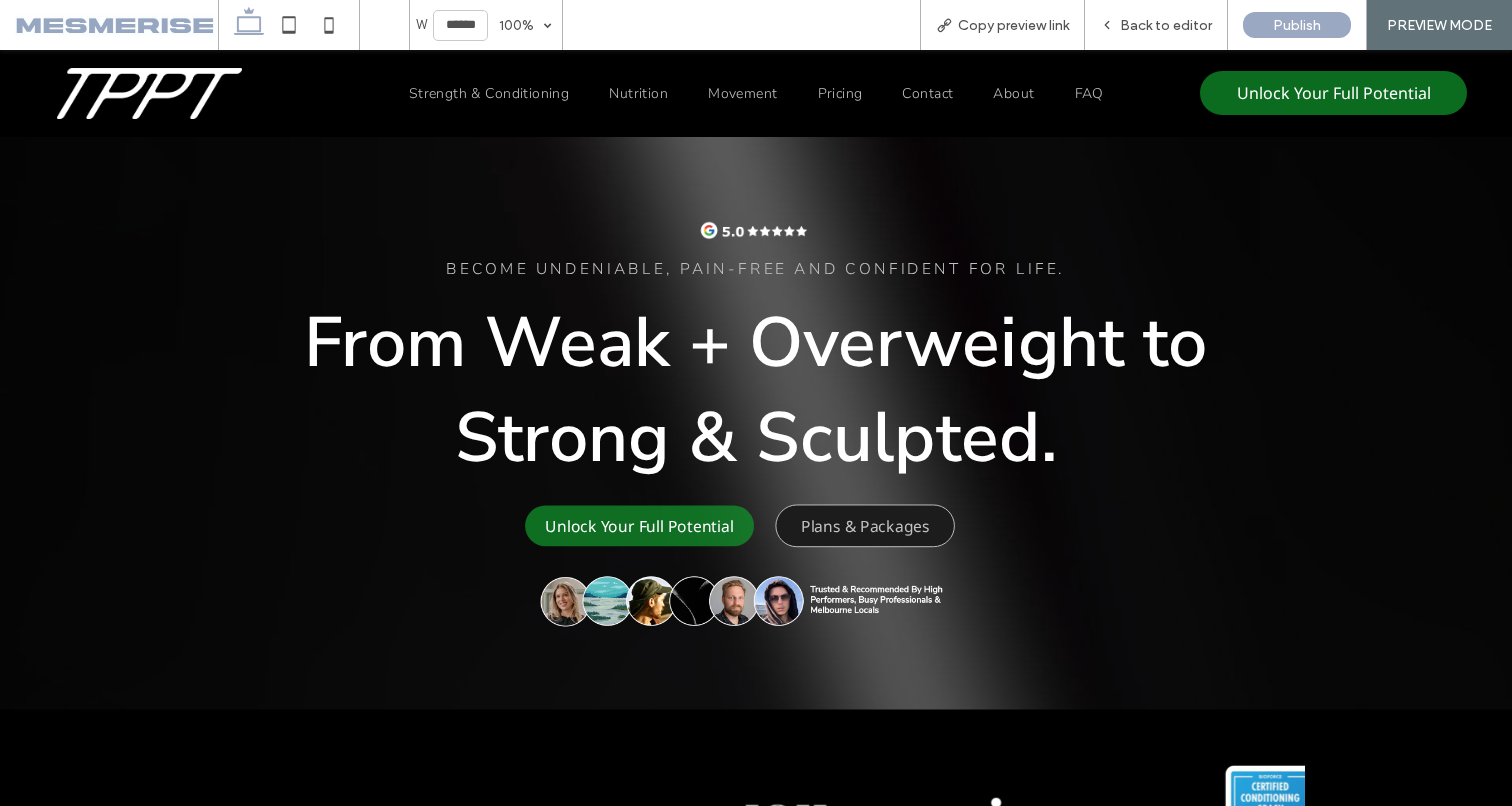 click on "From Weak + Overweight to Strong & Sculpted." at bounding box center [756, 390] 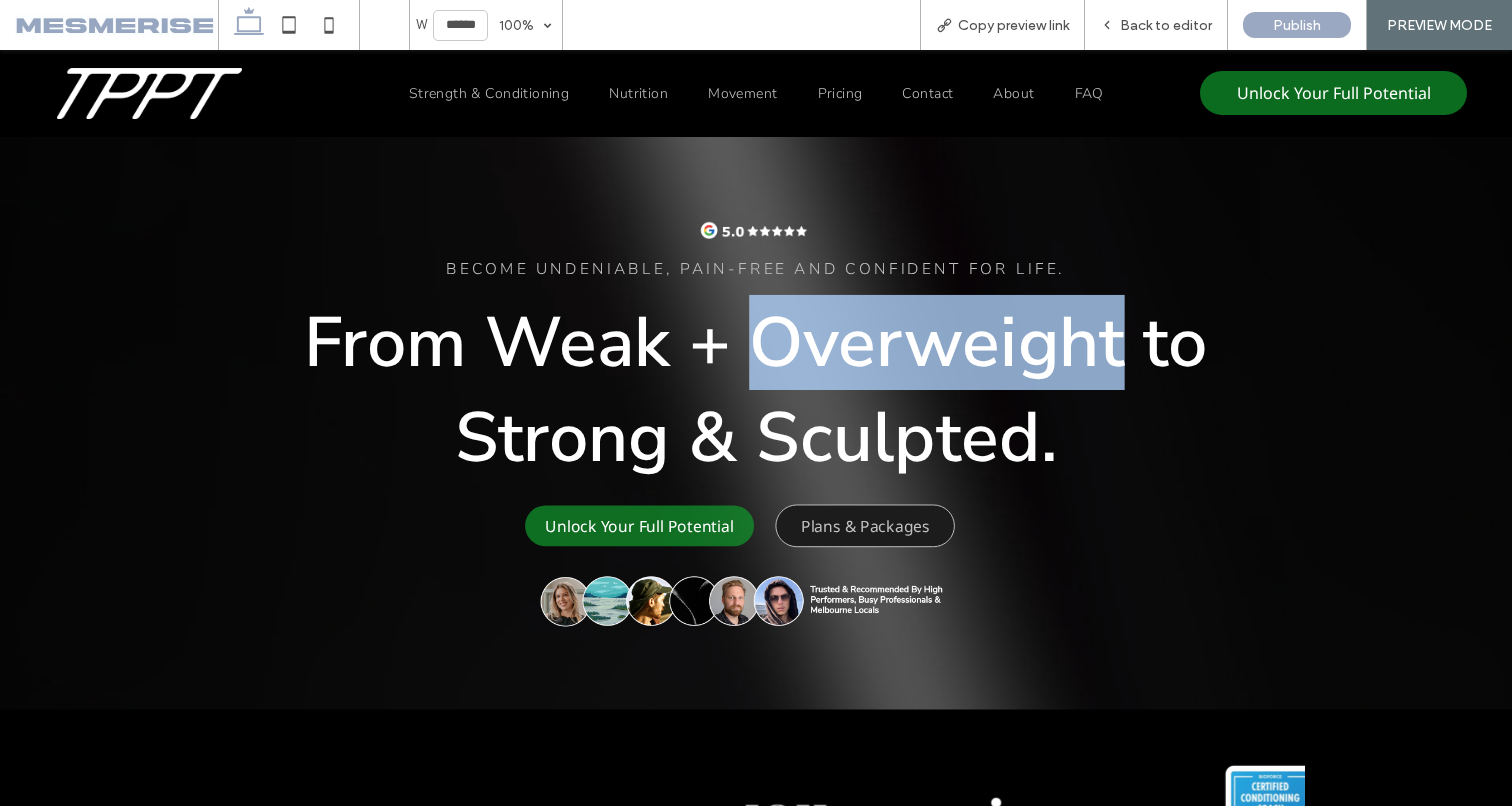 click on "From Weak + Overweight to Strong & Sculpted." at bounding box center [756, 390] 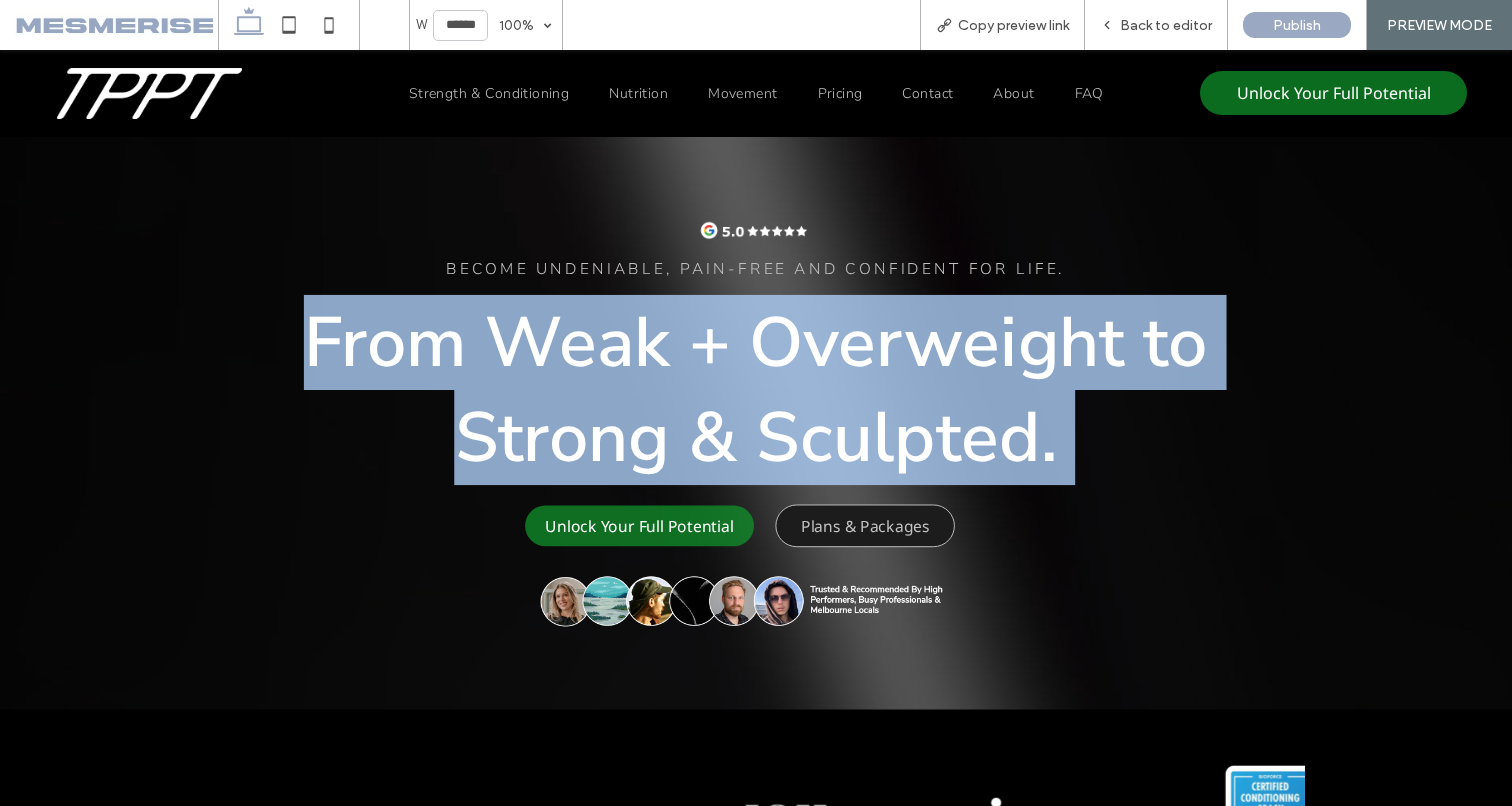 click on "From Weak + Overweight to Strong & Sculpted." at bounding box center (756, 390) 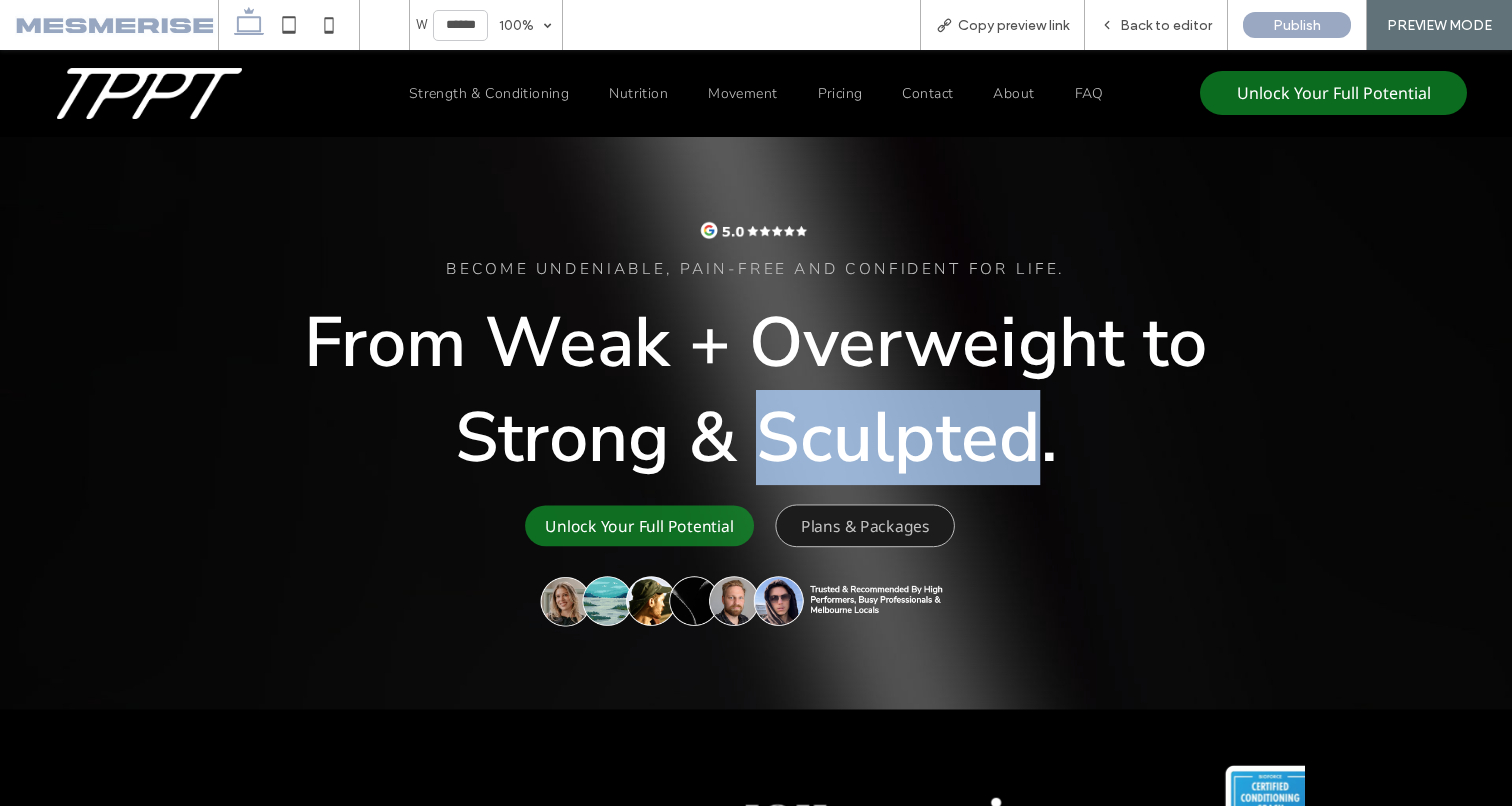 click on "From Weak + Overweight to Strong & Sculpted." at bounding box center (756, 390) 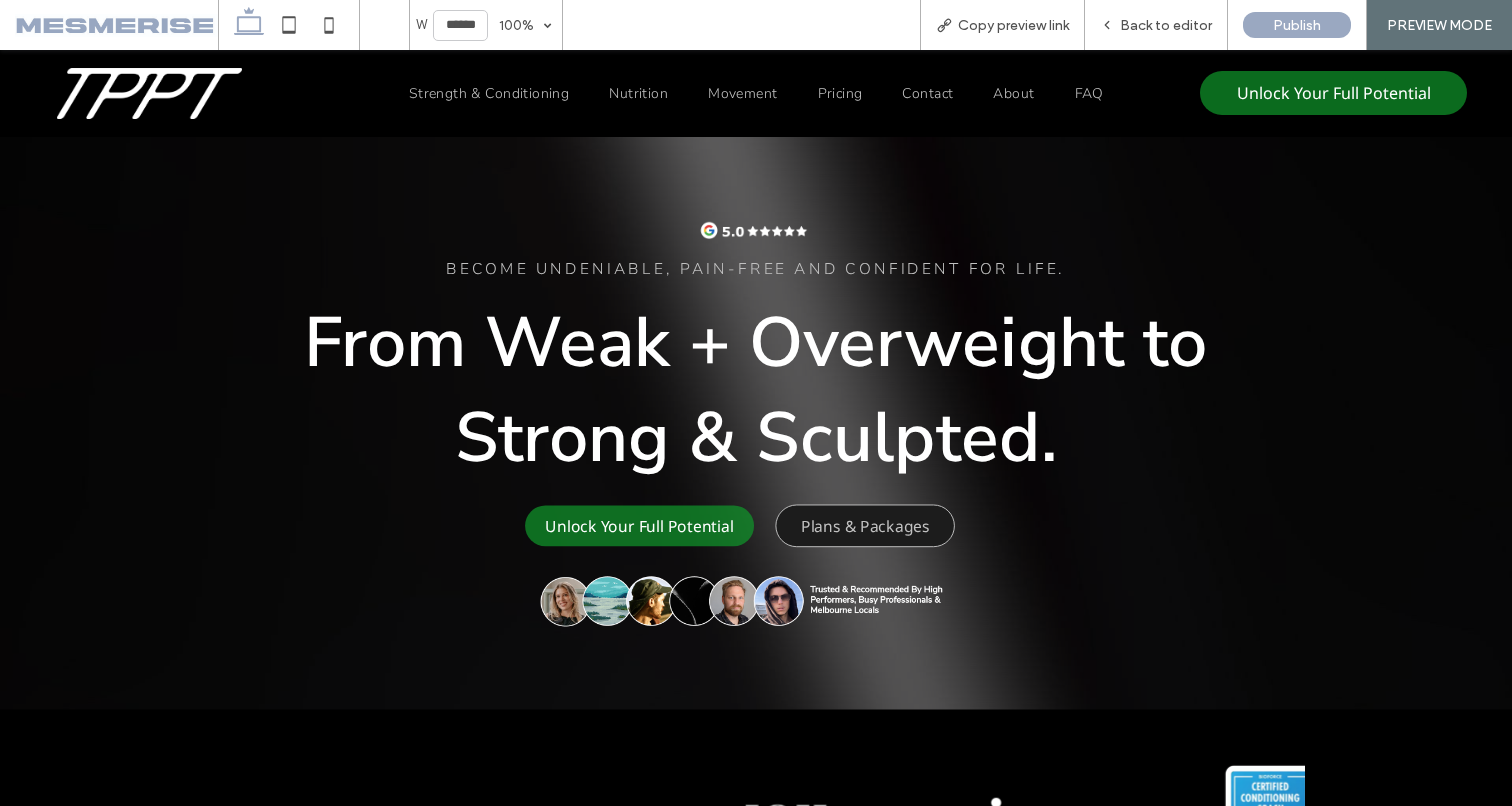 click on "From Weak + Overweight to Strong & Sculpted." at bounding box center [756, 390] 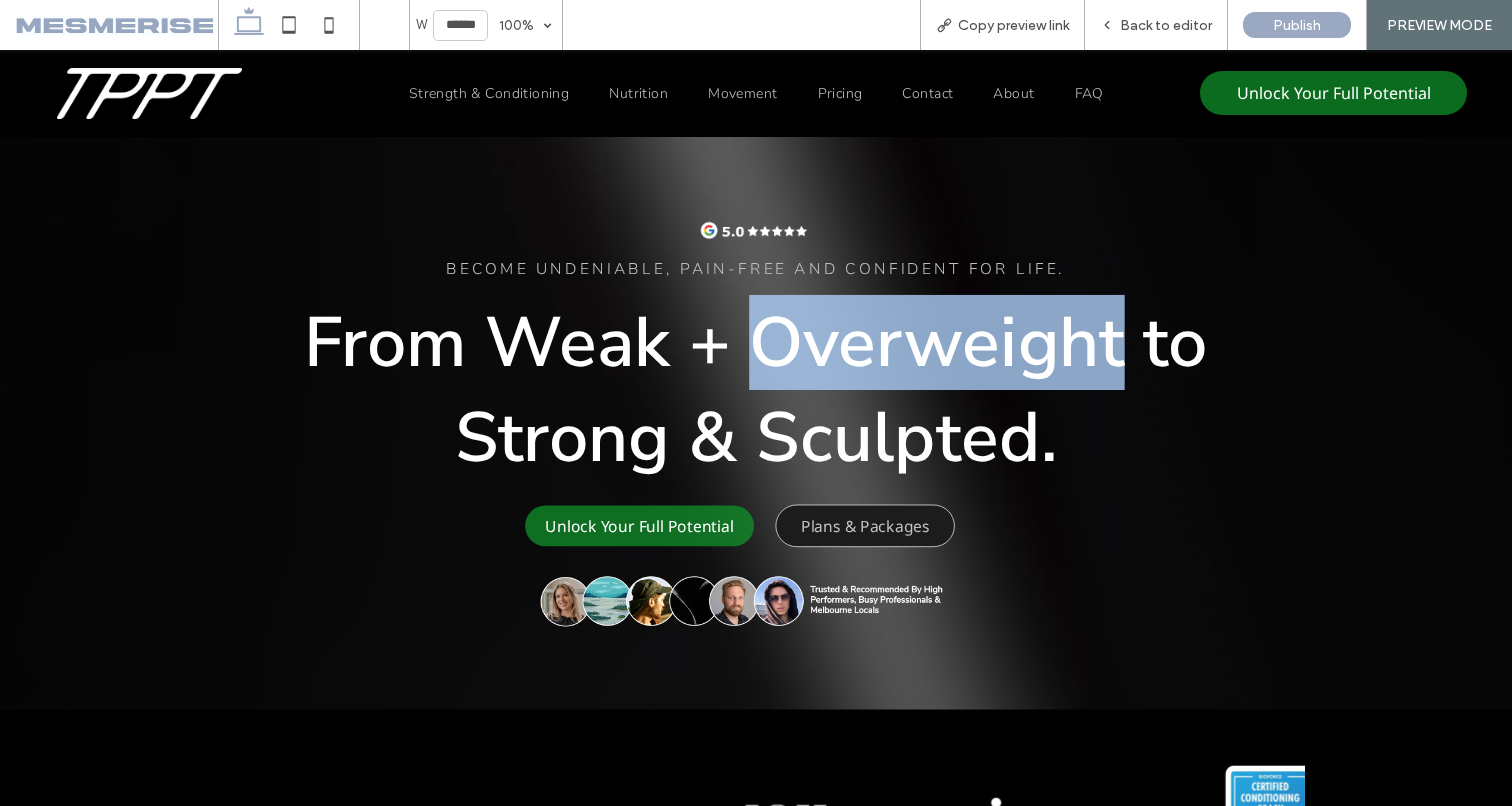 click on "From Weak + Overweight to Strong & Sculpted." at bounding box center (756, 390) 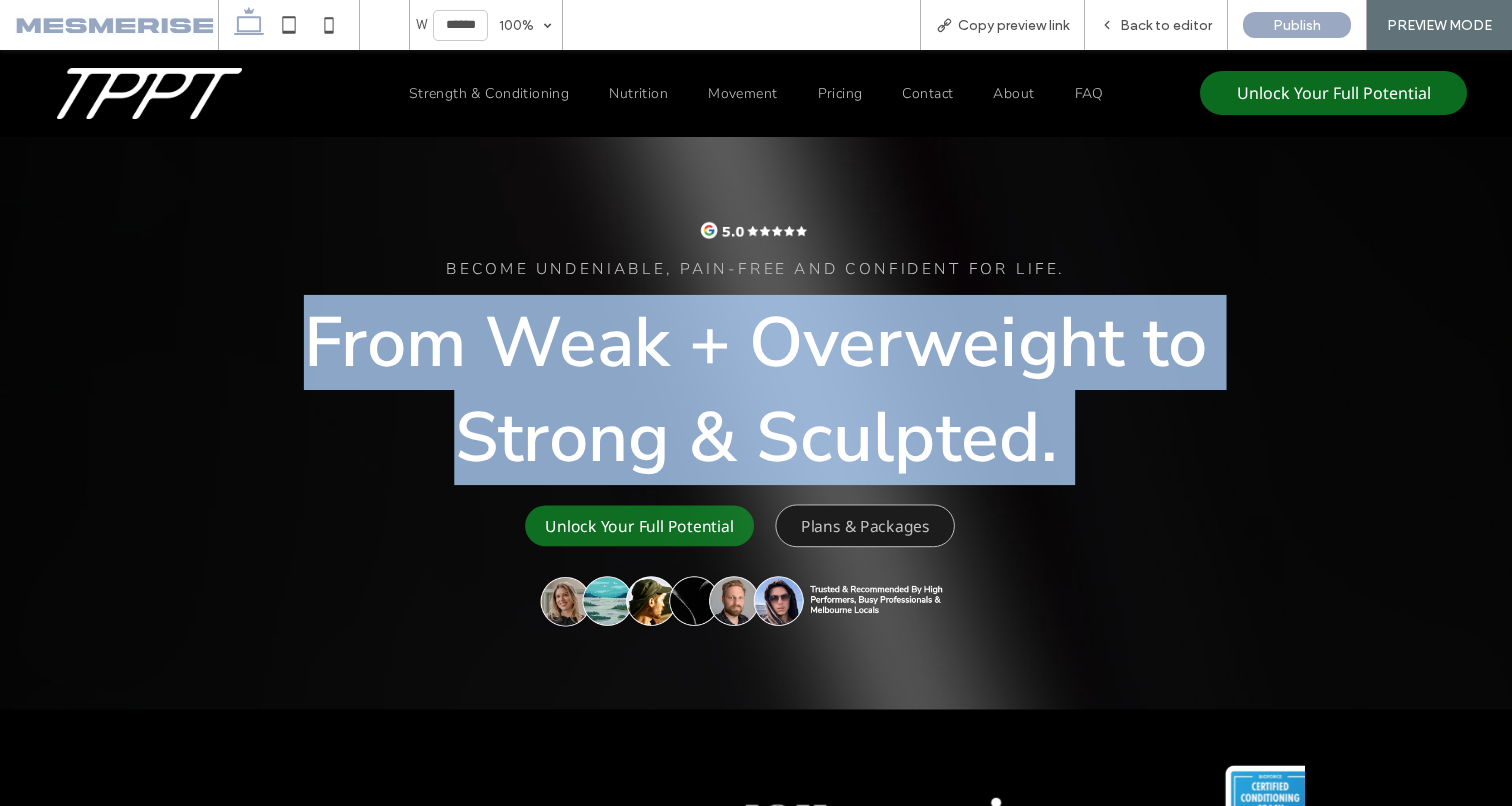 click on "From Weak + Overweight to Strong & Sculpted." at bounding box center (756, 390) 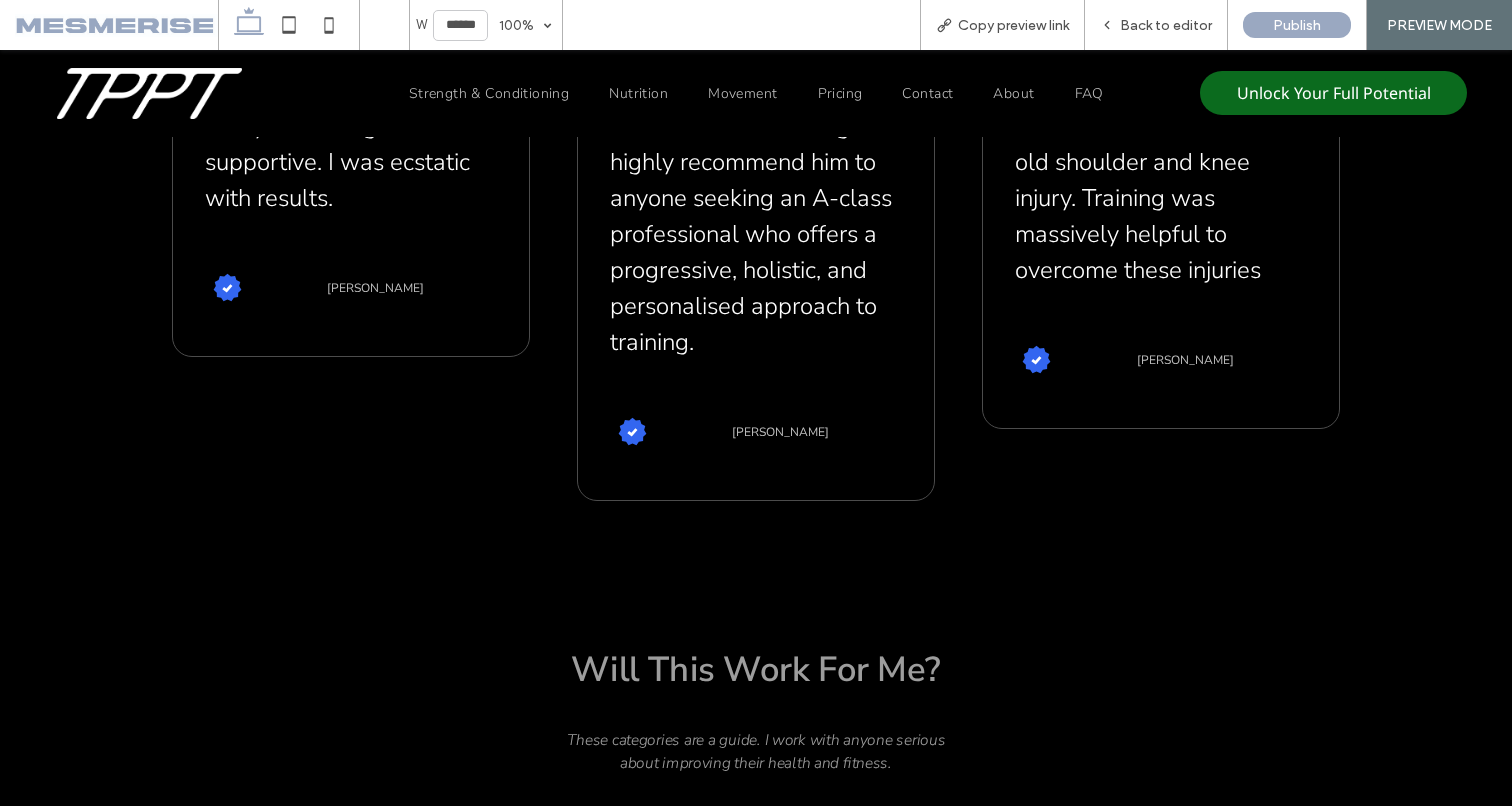 scroll, scrollTop: 0, scrollLeft: 0, axis: both 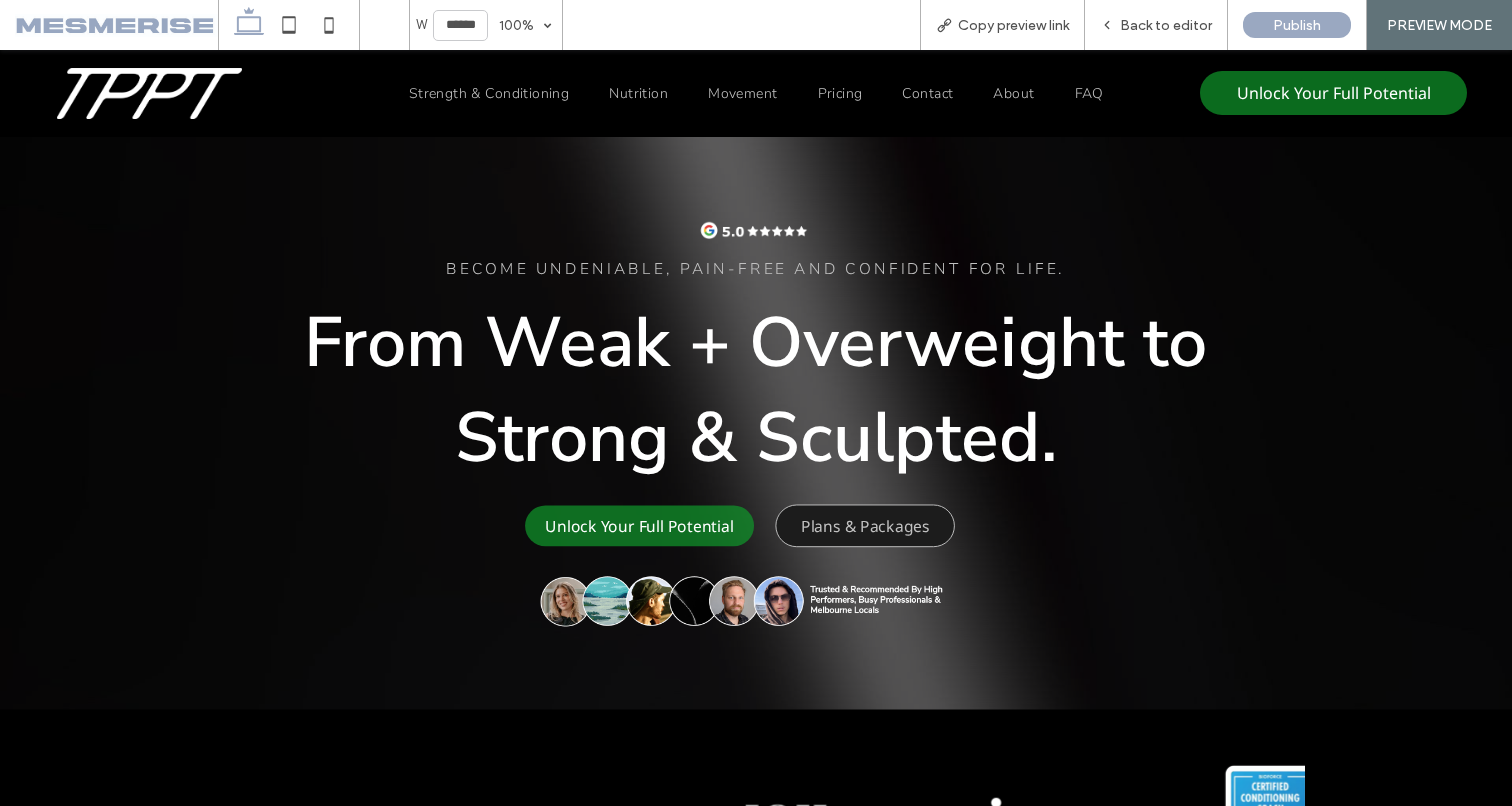 click on "From Weak + Overweight to Strong & Sculpted." at bounding box center (756, 390) 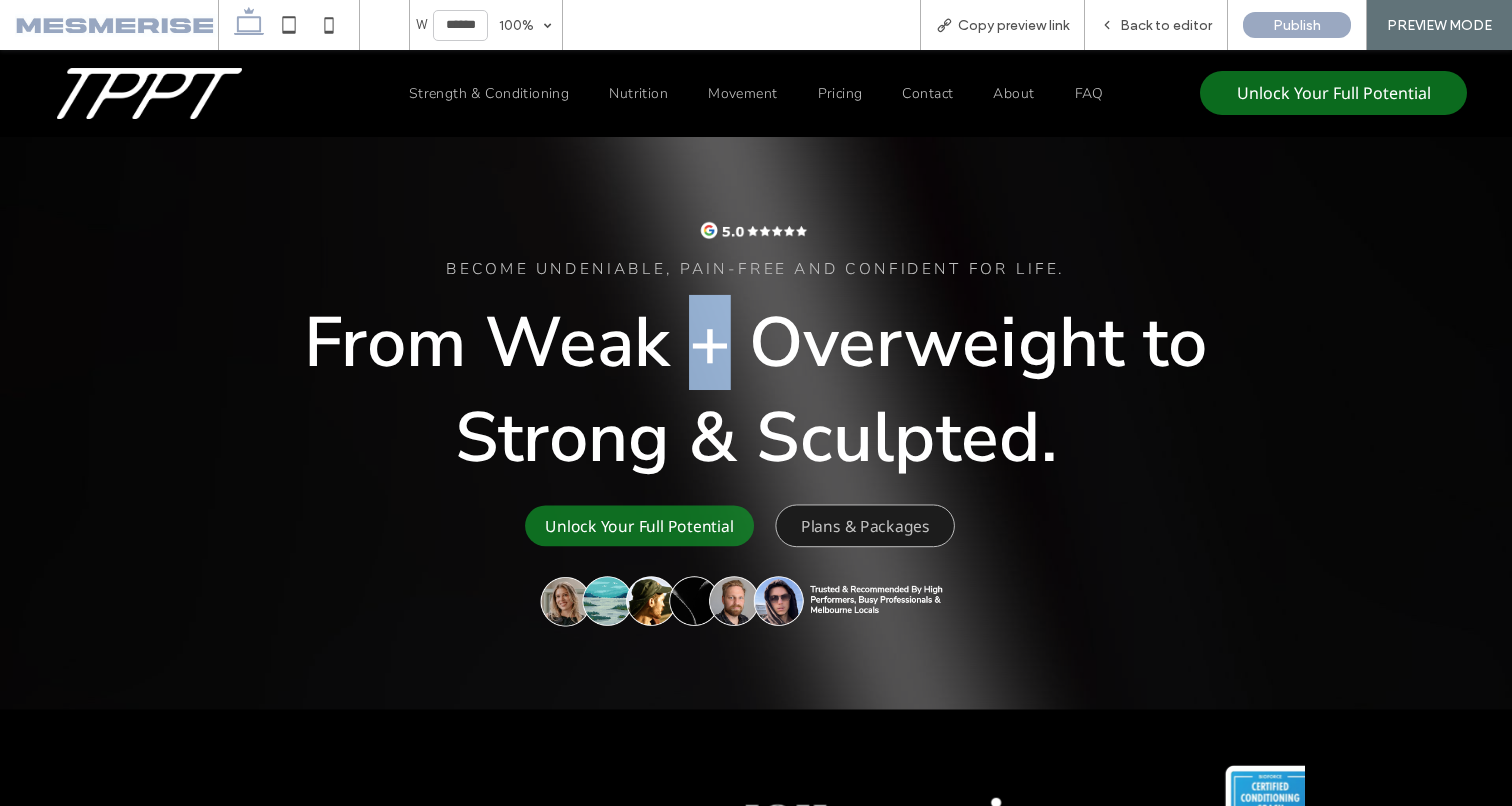 click on "From Weak + Overweight to Strong & Sculpted." at bounding box center (756, 390) 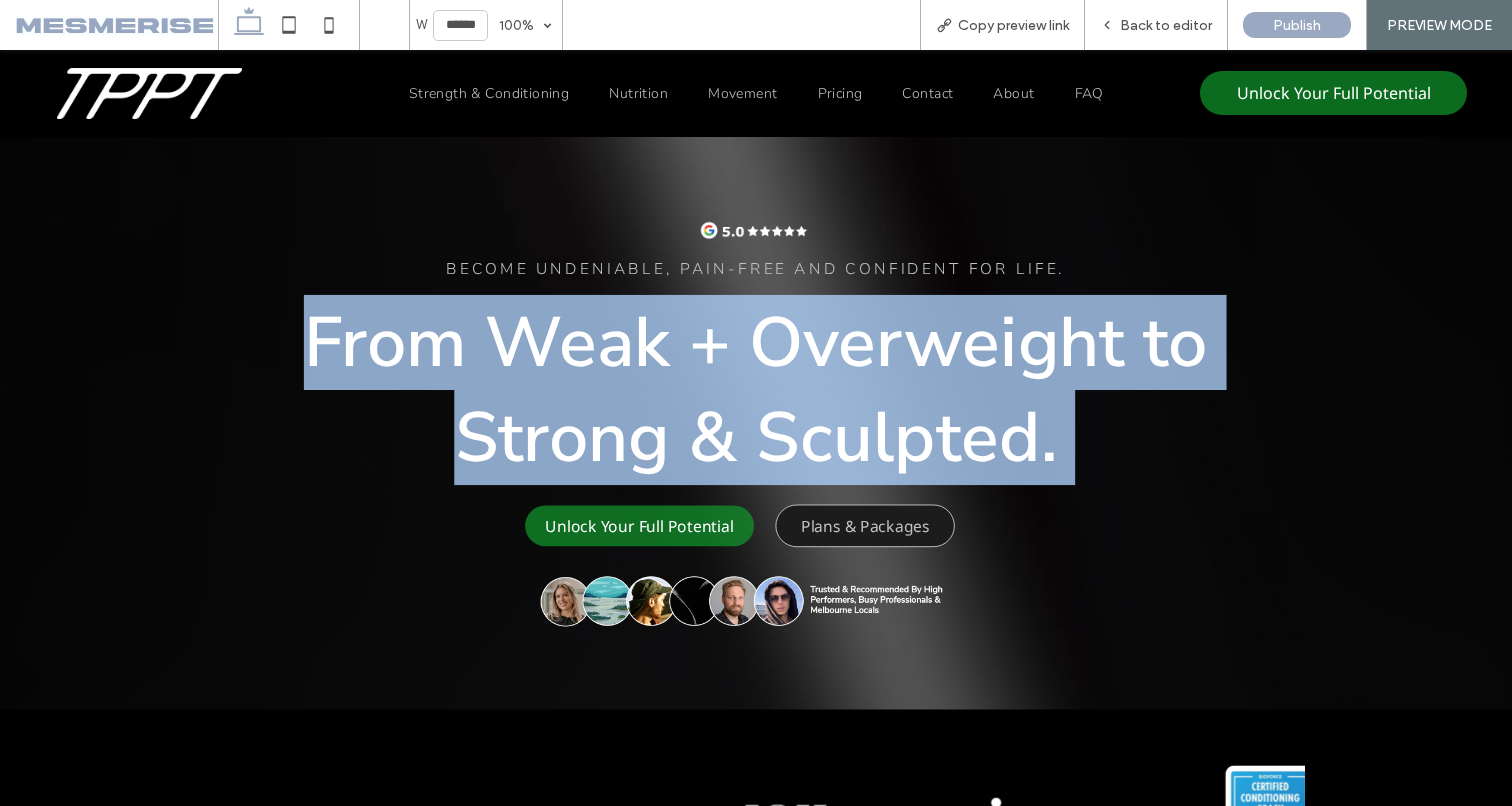click on "From Weak + Overweight to Strong & Sculpted." at bounding box center (756, 390) 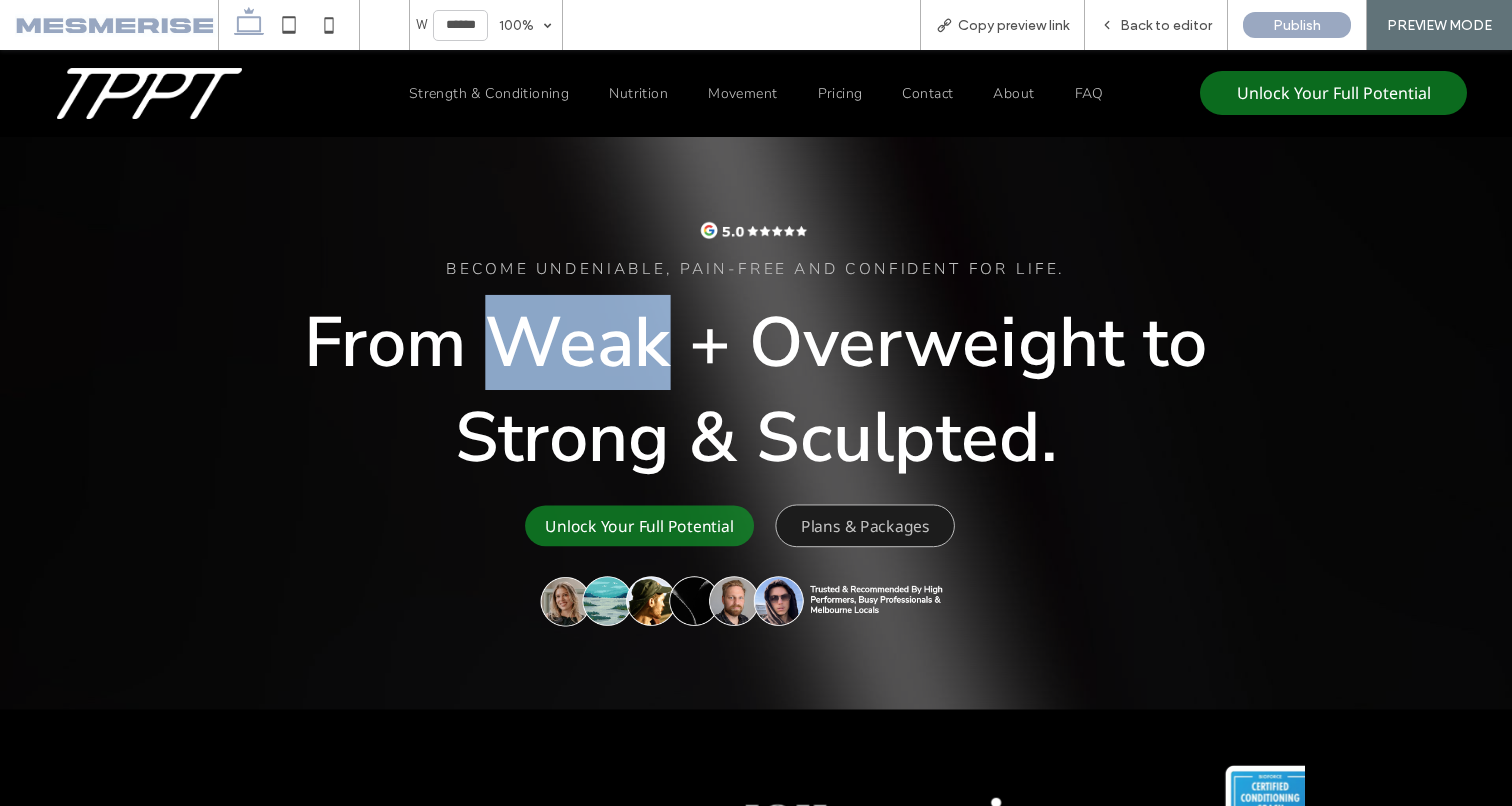 click on "From Weak + Overweight to Strong & Sculpted." at bounding box center [756, 390] 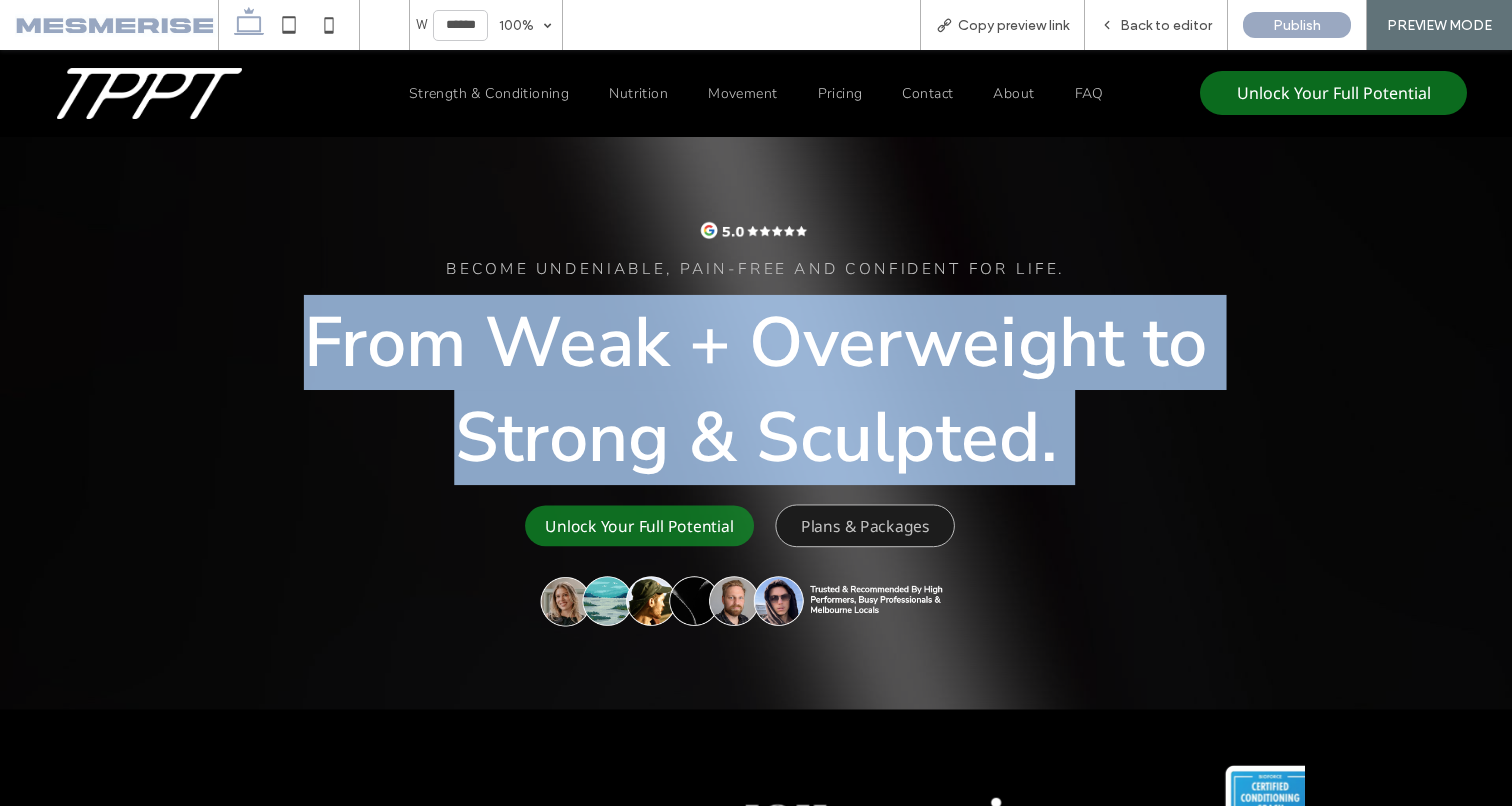 click on "From Weak + Overweight to Strong & Sculpted." at bounding box center (756, 390) 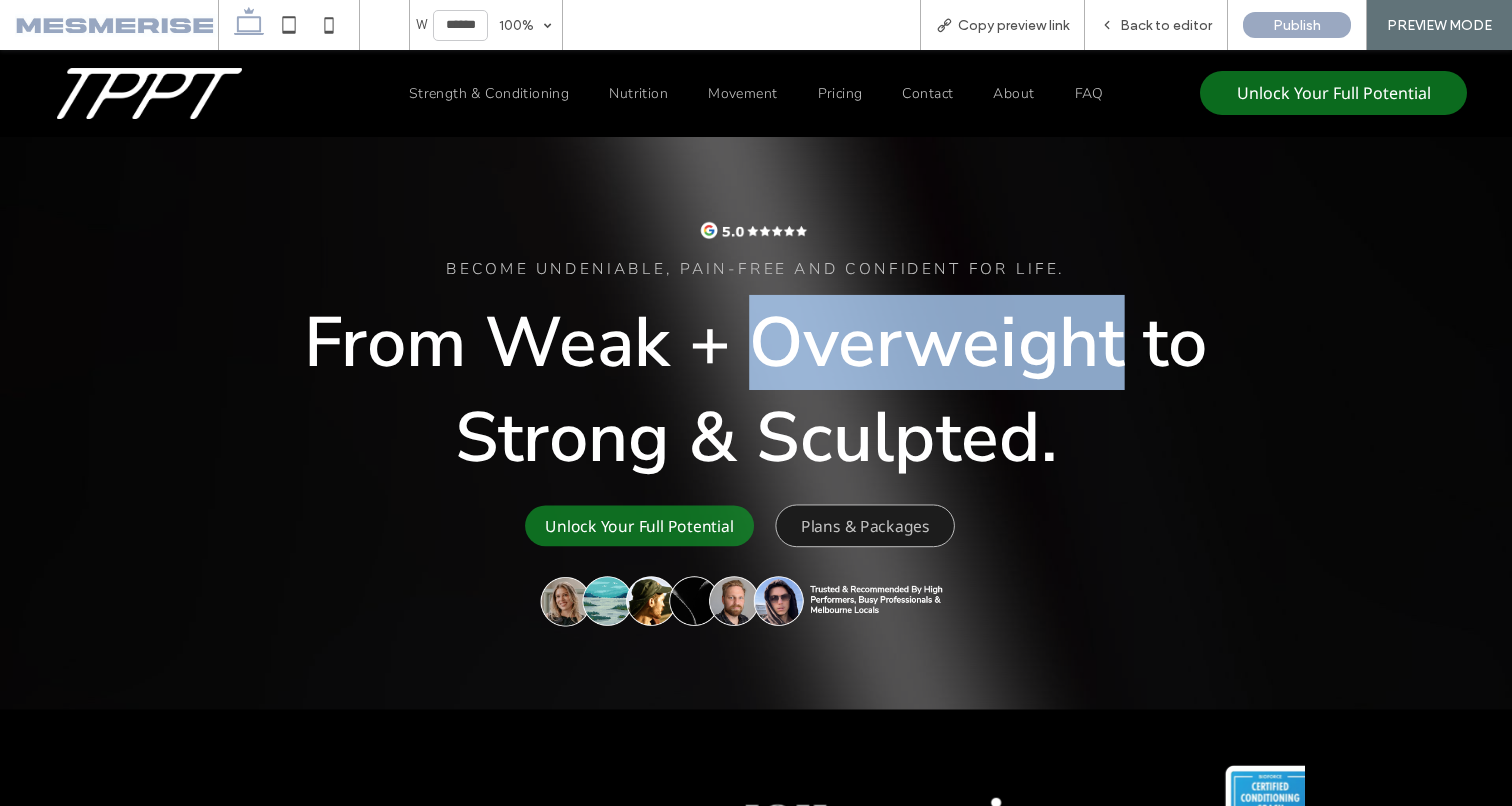 click on "From Weak + Overweight to Strong & Sculpted." at bounding box center [756, 390] 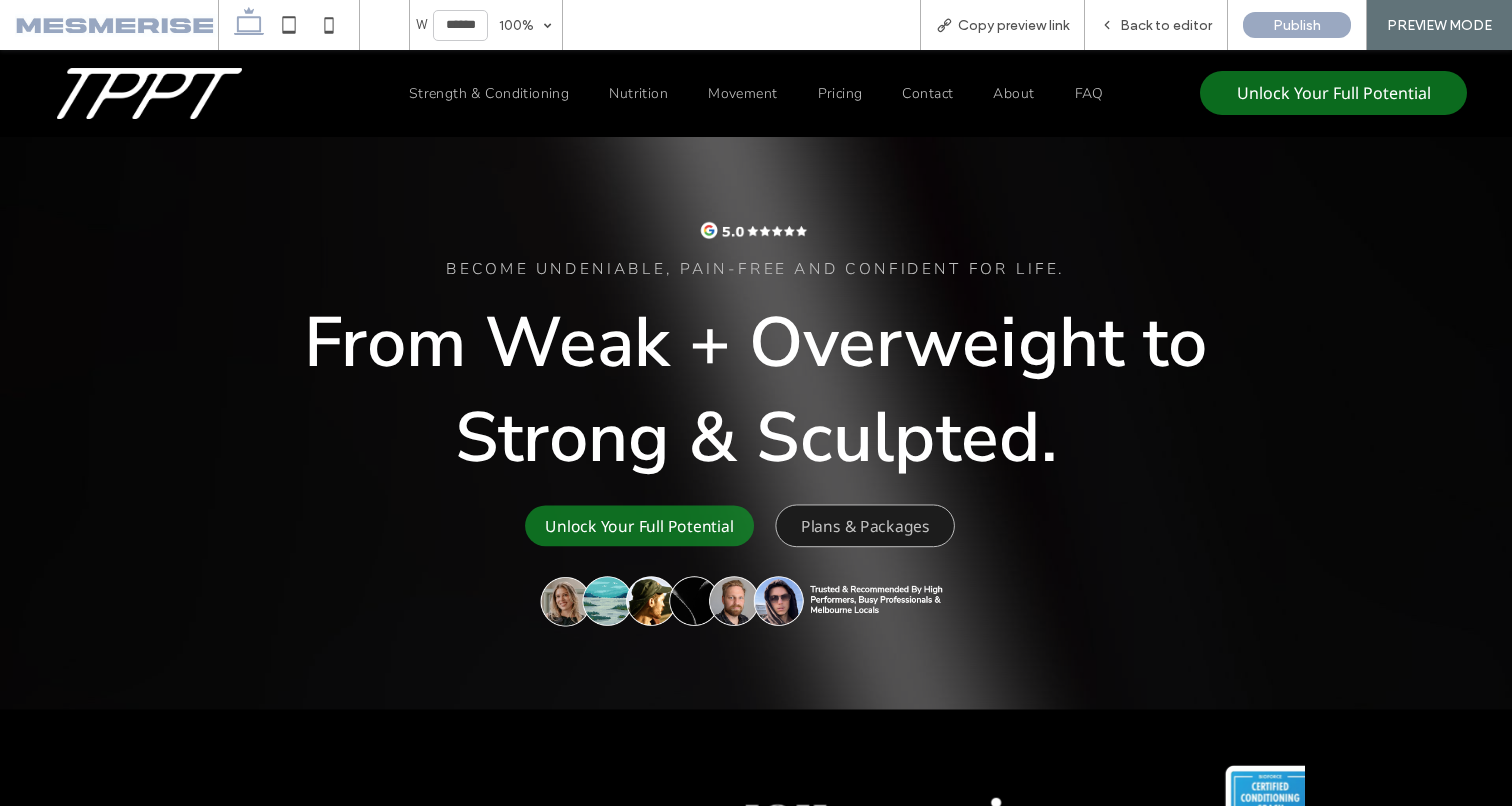 click on "From Weak + Overweight to Strong & Sculpted." at bounding box center (756, 390) 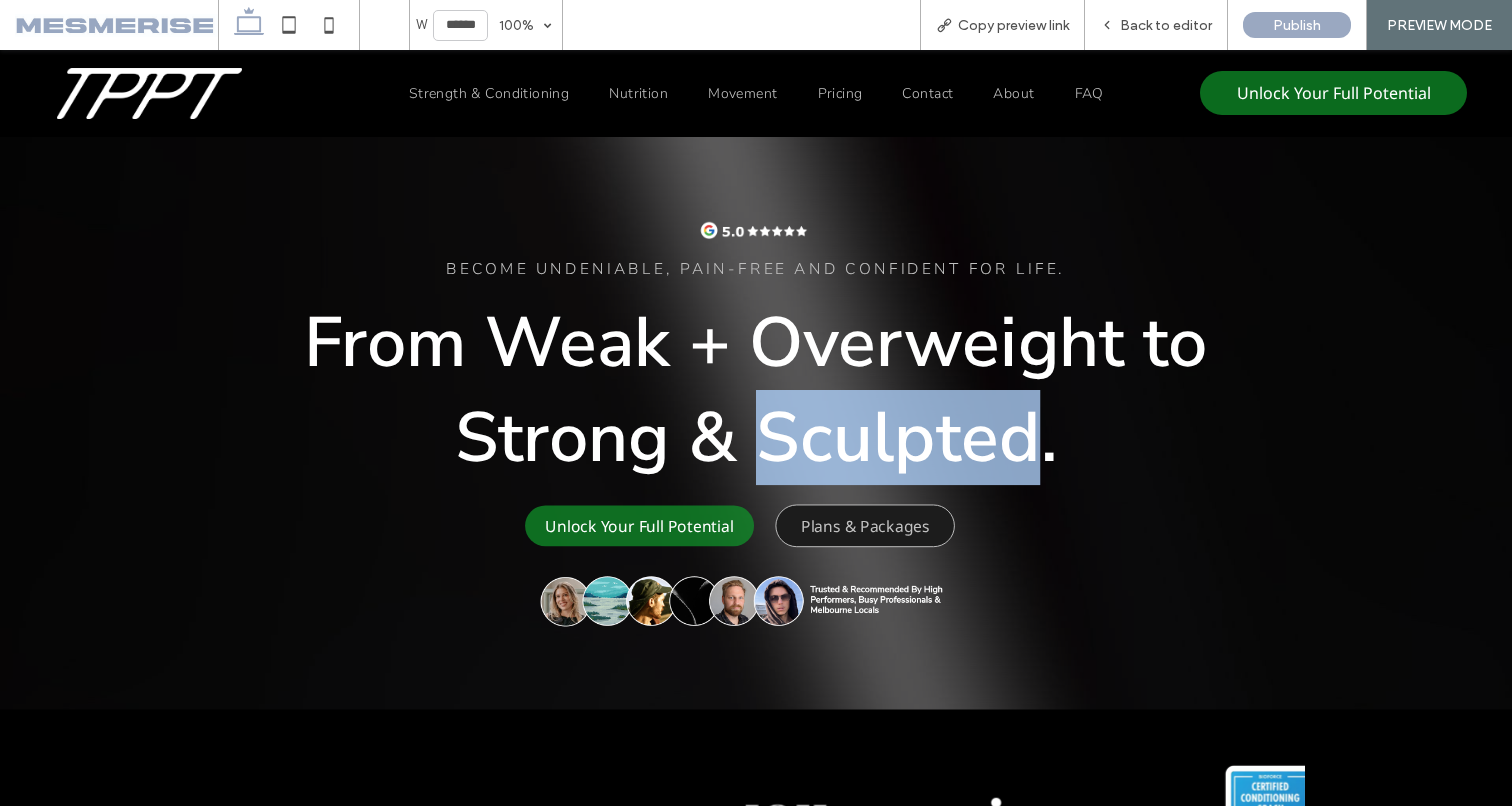 click on "From Weak + Overweight to Strong & Sculpted." at bounding box center [756, 390] 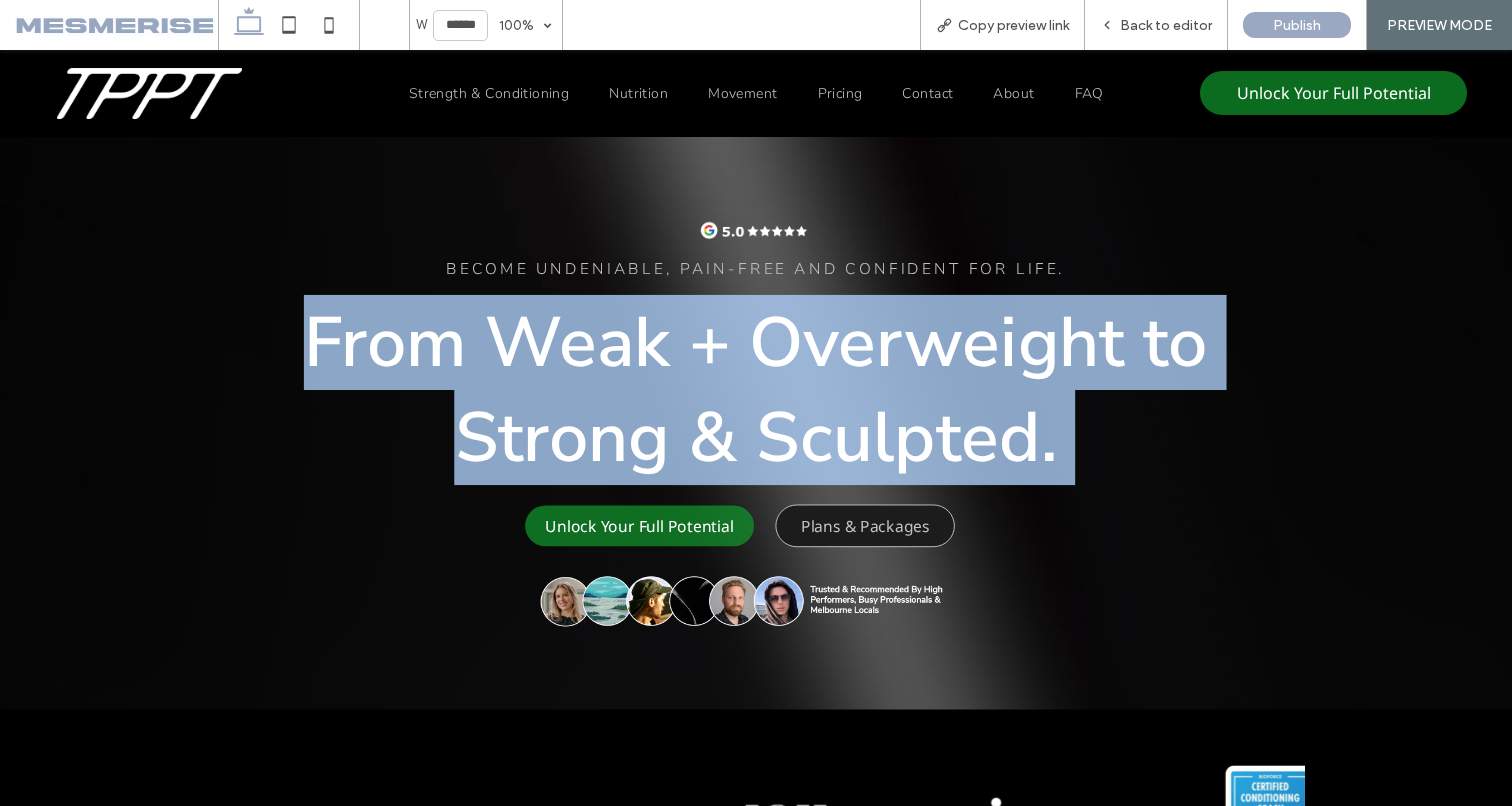 click on "From Weak + Overweight to Strong & Sculpted." at bounding box center (756, 390) 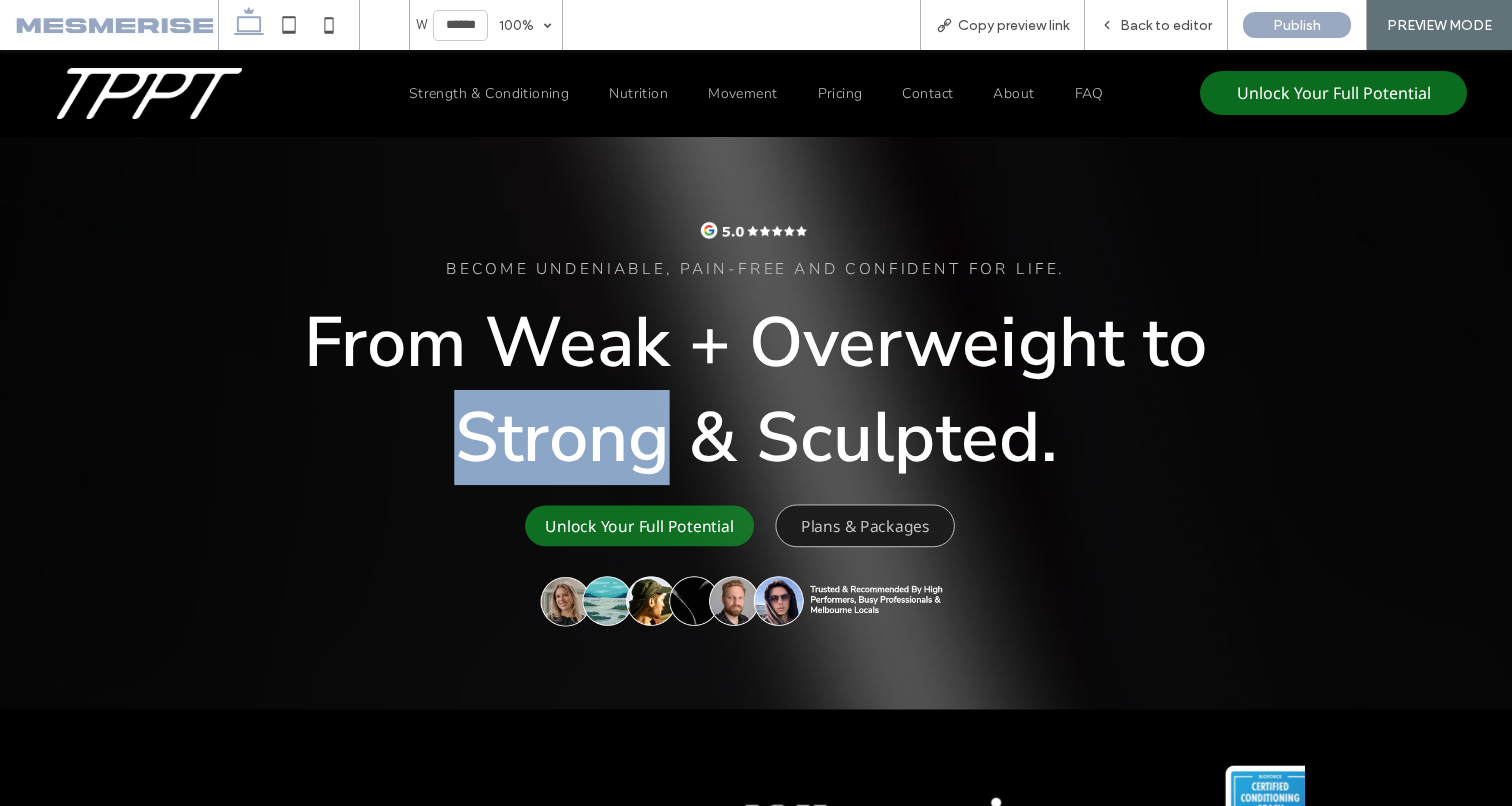 click on "From Weak + Overweight to Strong & Sculpted." at bounding box center [756, 390] 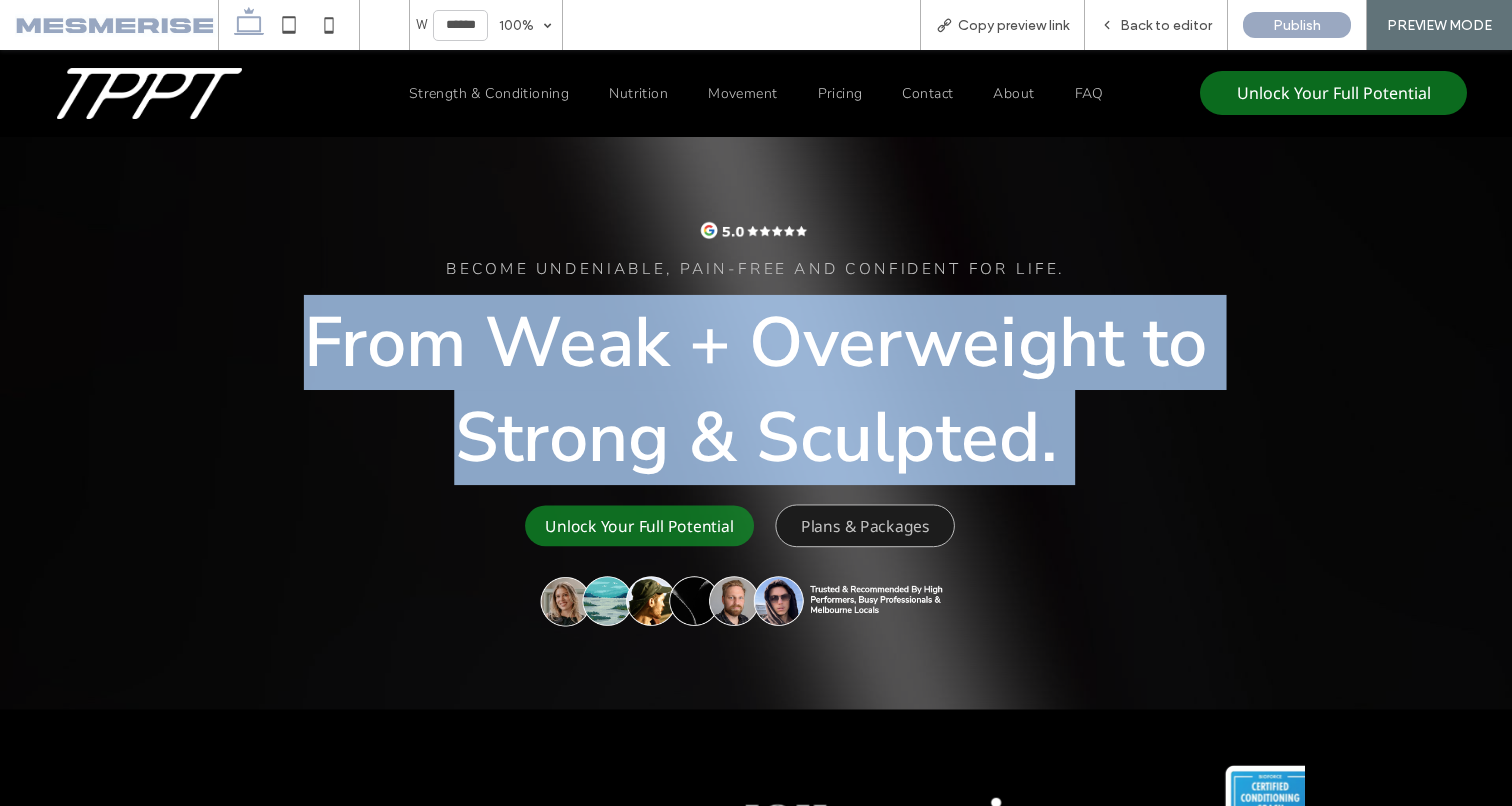 click on "From Weak + Overweight to Strong & Sculpted." at bounding box center [756, 390] 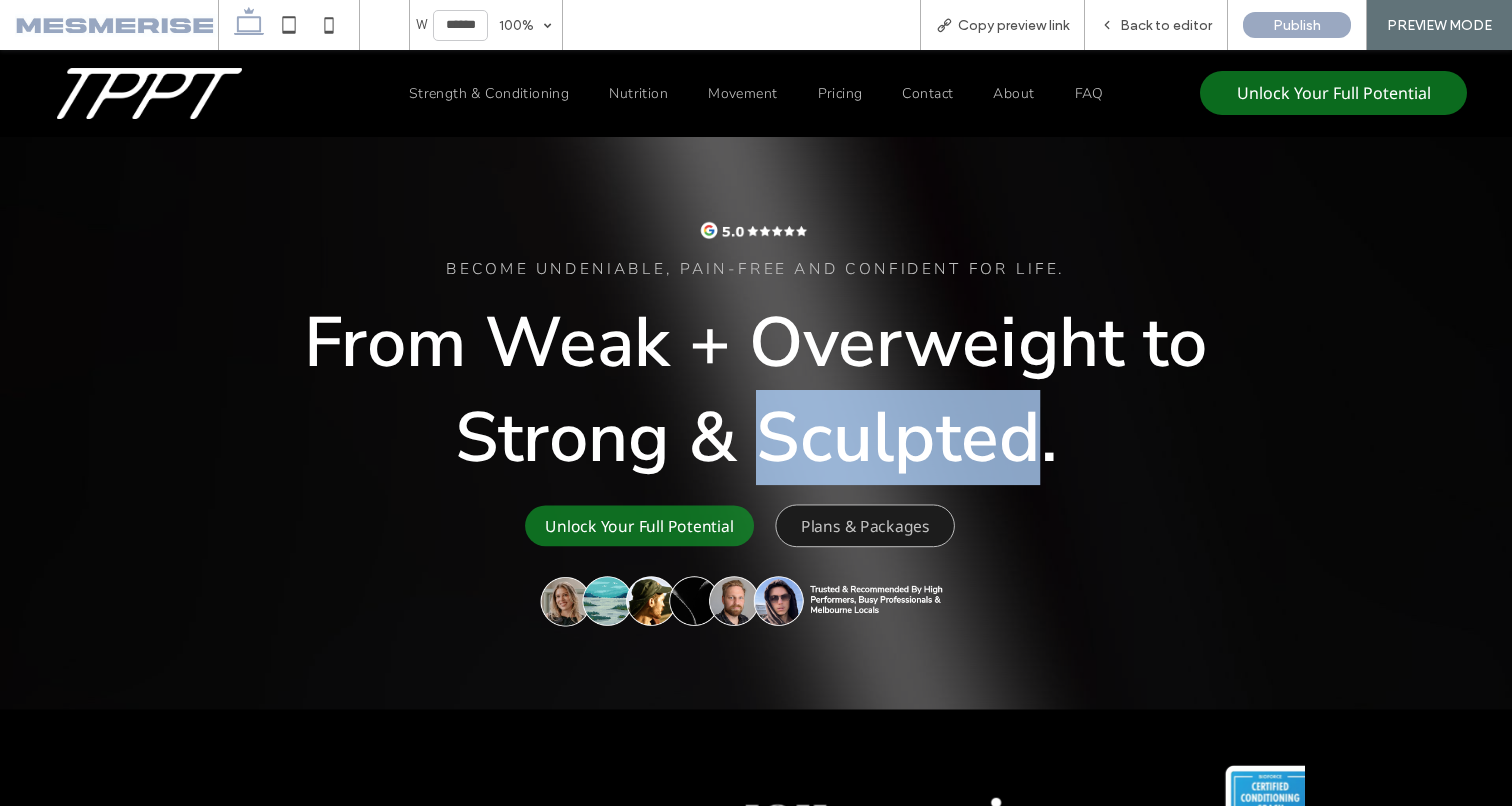 click on "From Weak + Overweight to Strong & Sculpted." at bounding box center [756, 390] 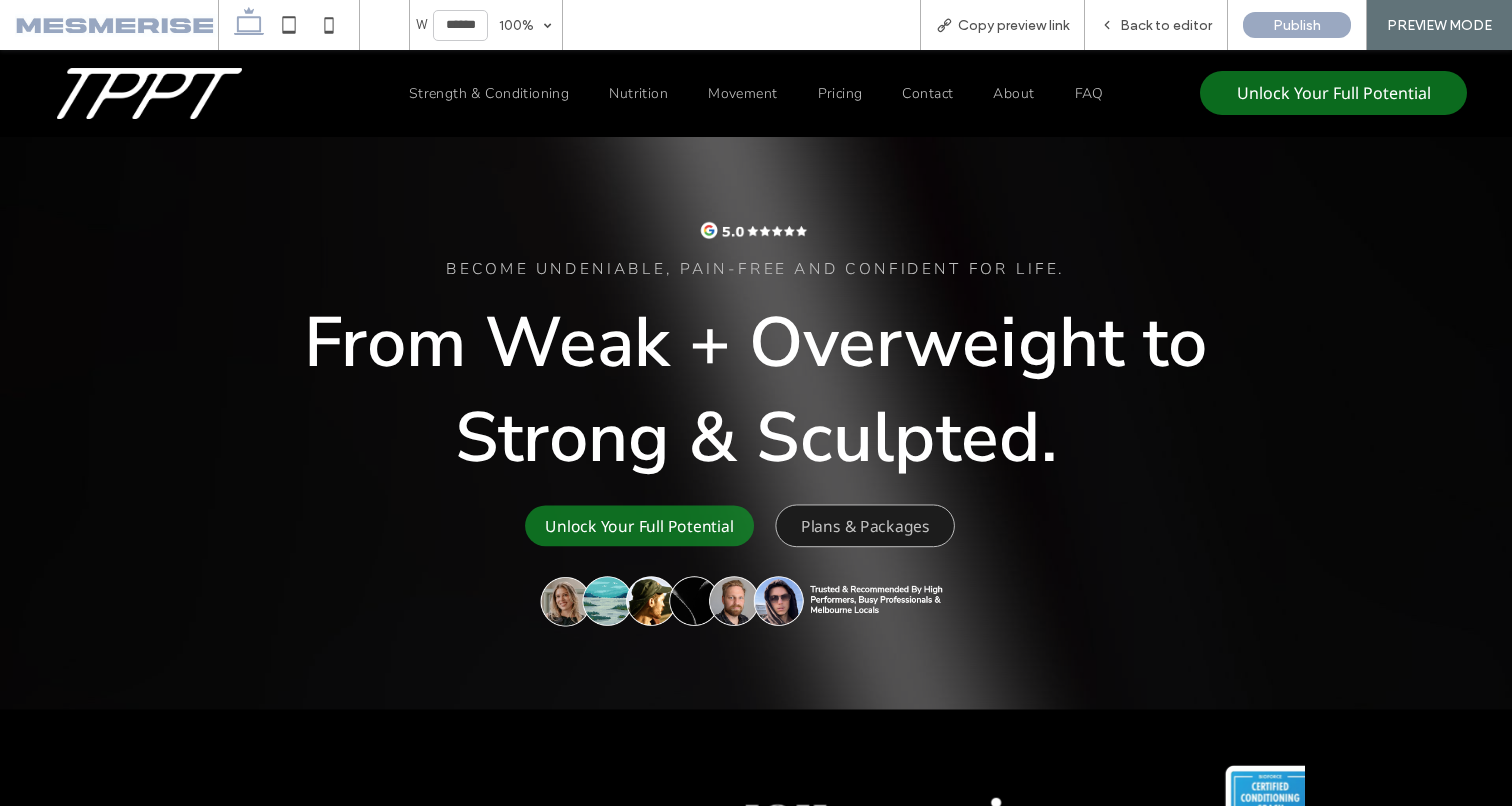 click on "From Weak + Overweight to Strong & Sculpted." at bounding box center (756, 390) 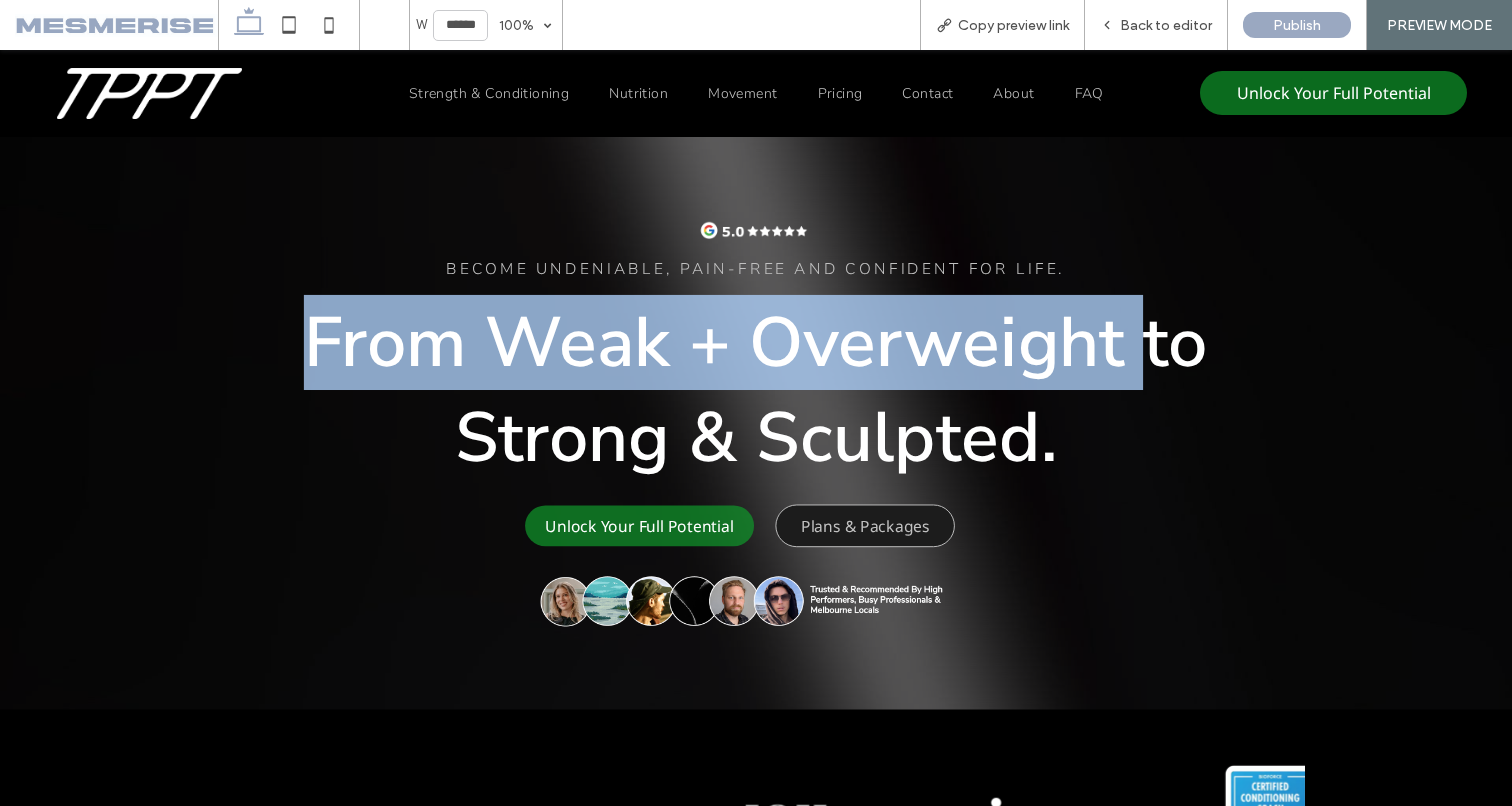 drag, startPoint x: 271, startPoint y: 347, endPoint x: 1152, endPoint y: 358, distance: 881.06866 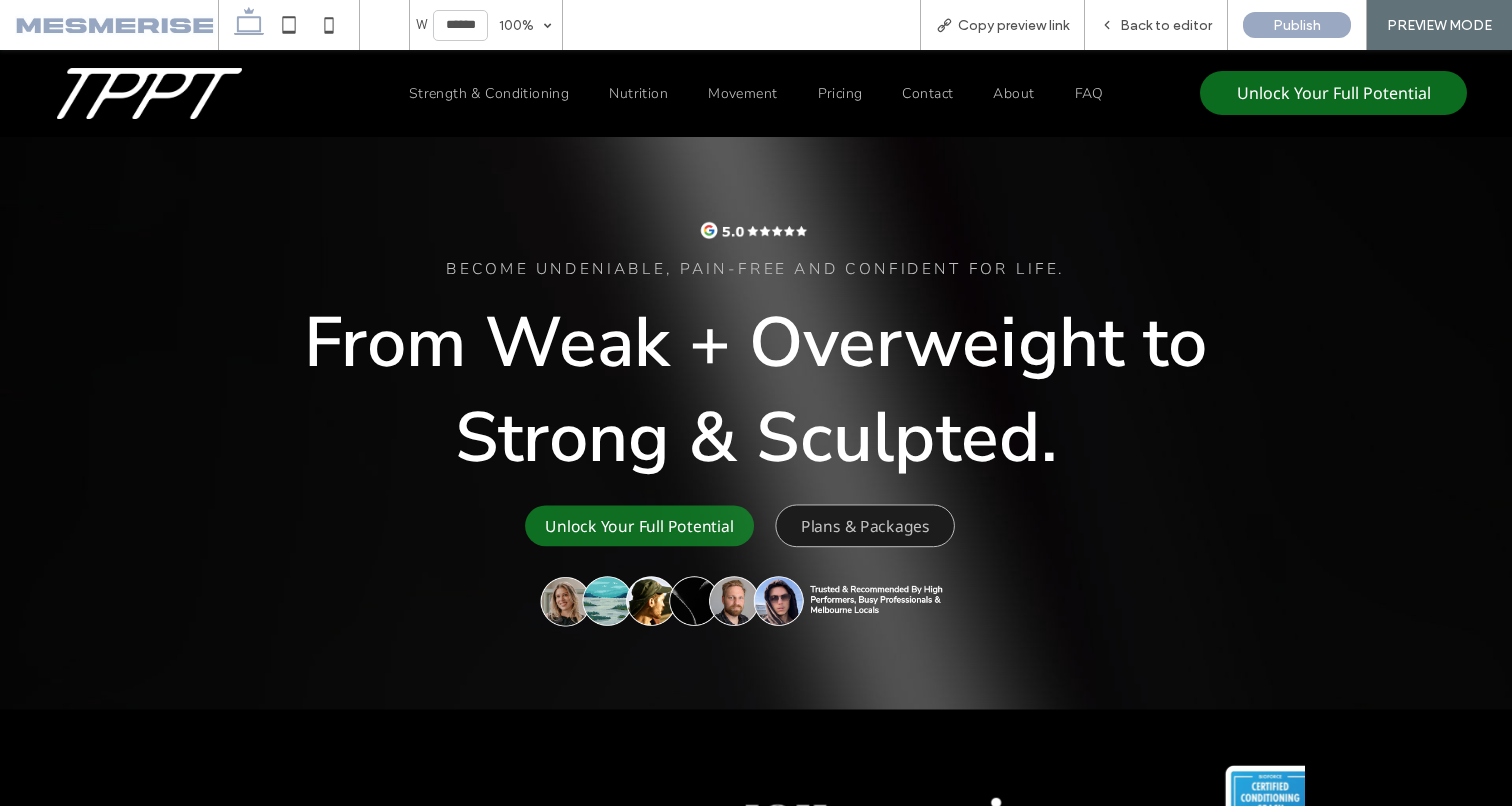 click on "From Weak + Overweight to Strong & Sculpted." at bounding box center [756, 390] 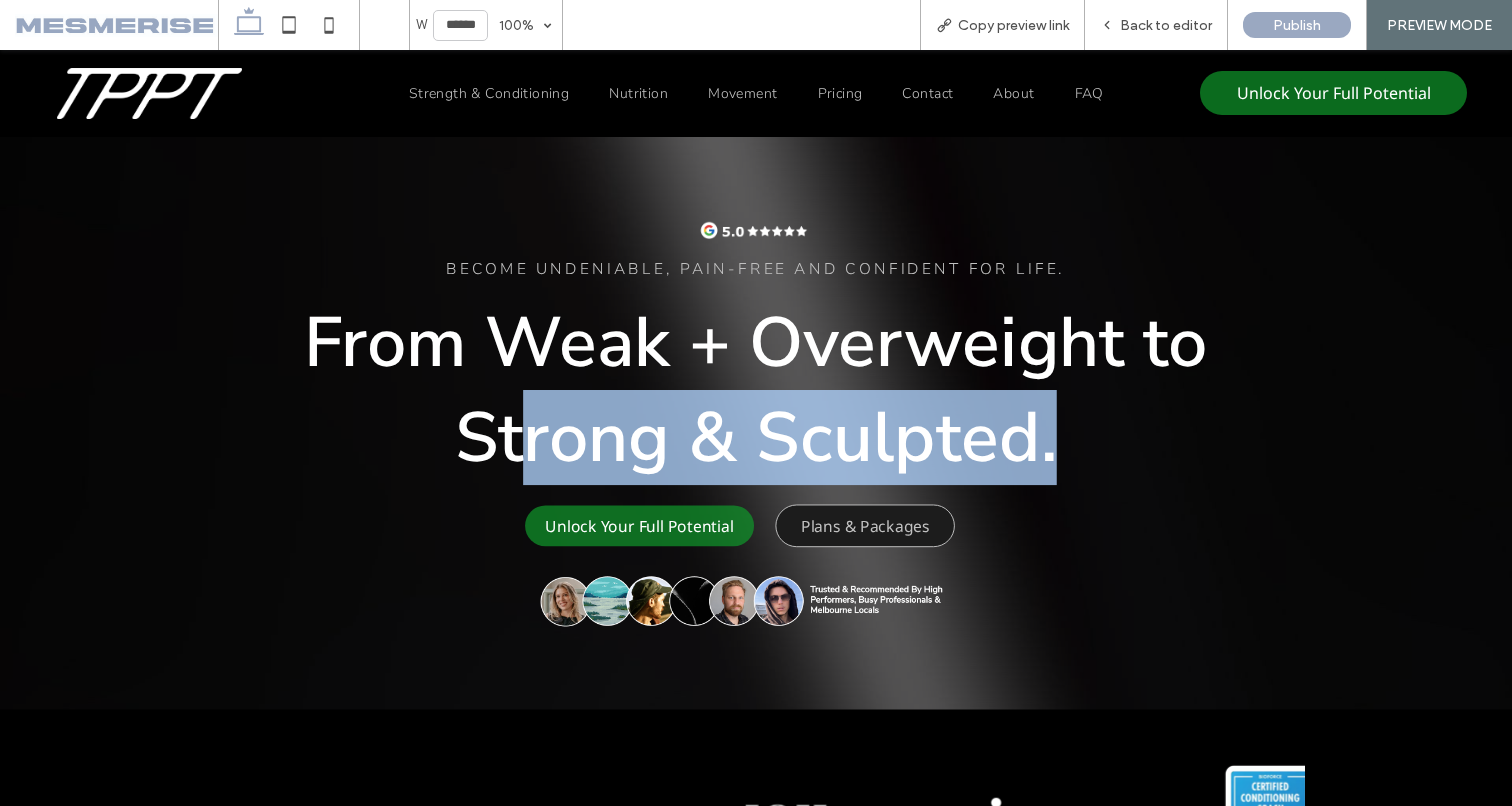 drag, startPoint x: 1016, startPoint y: 445, endPoint x: 515, endPoint y: 431, distance: 501.19556 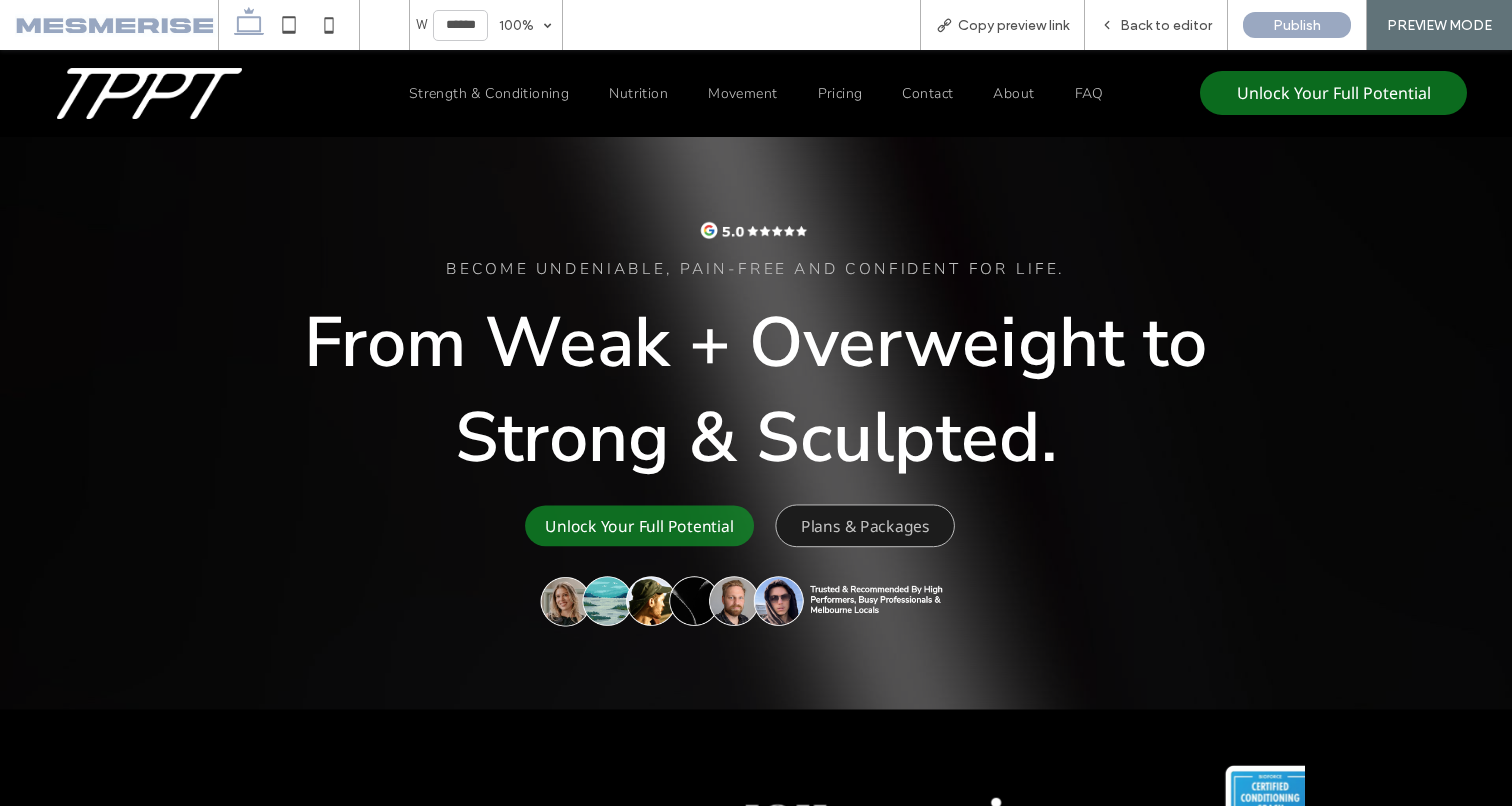 drag, startPoint x: 515, startPoint y: 431, endPoint x: 391, endPoint y: 384, distance: 132.60844 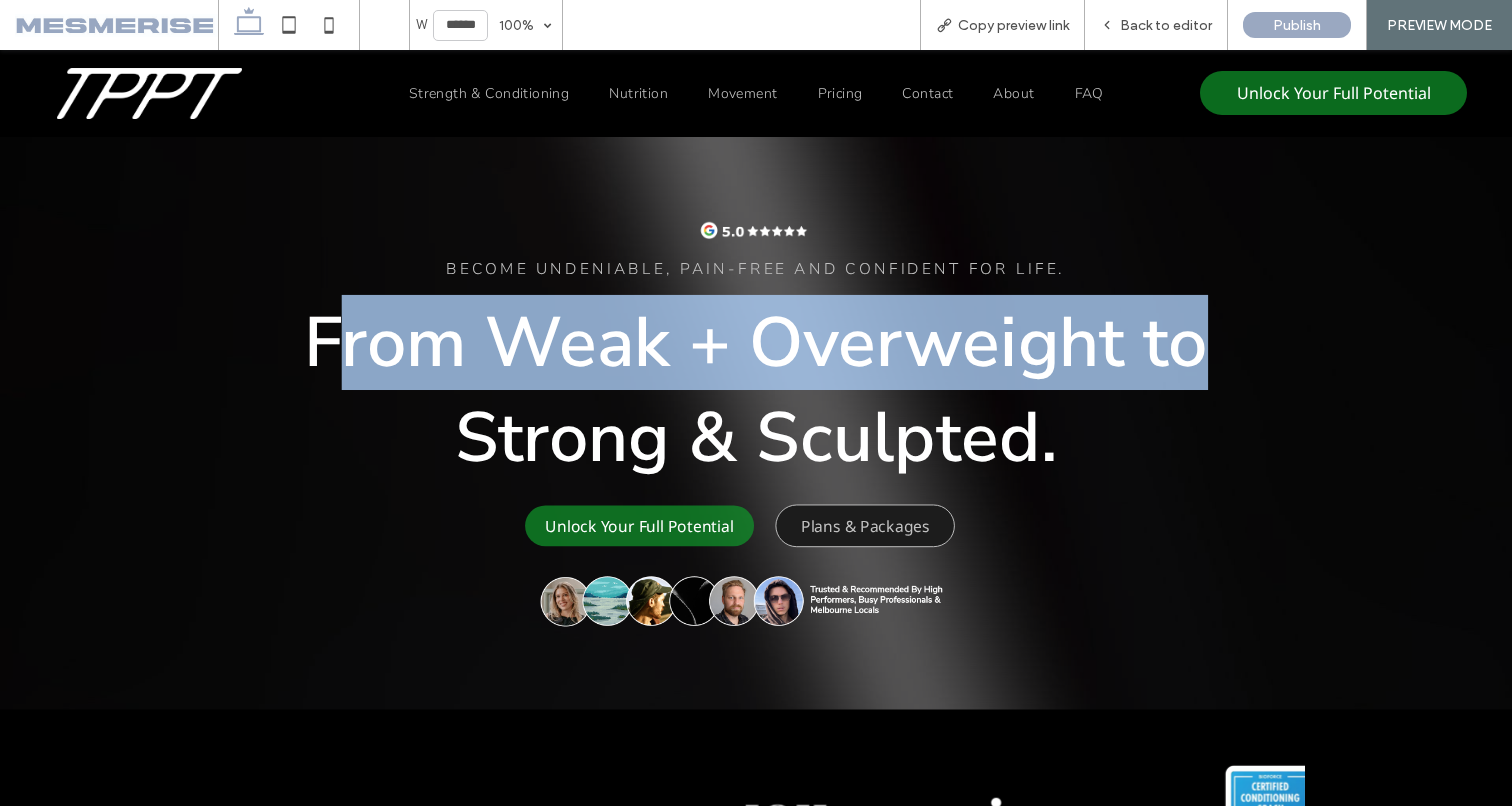 drag, startPoint x: 332, startPoint y: 334, endPoint x: 1235, endPoint y: 355, distance: 903.24414 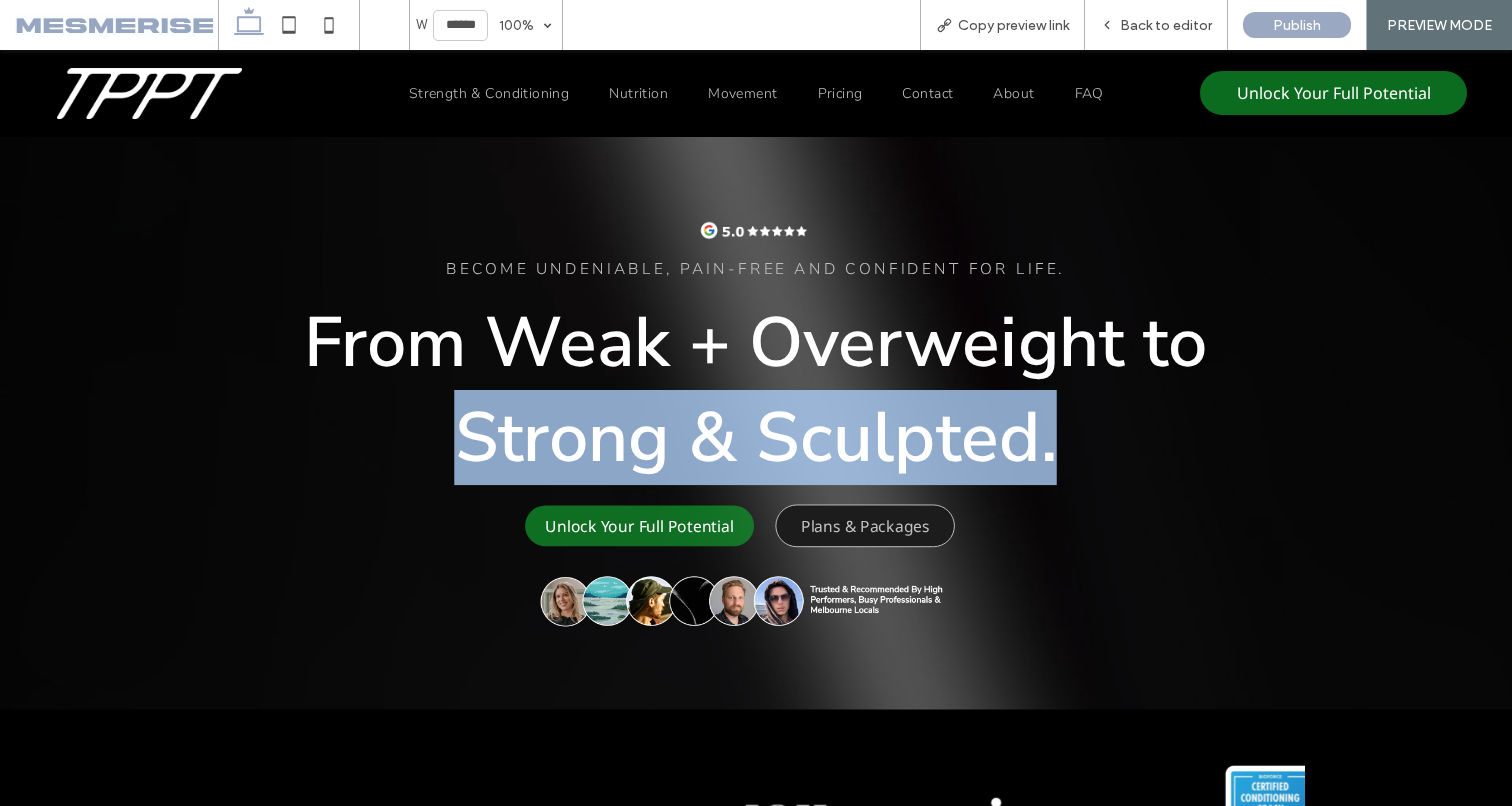 drag, startPoint x: 1093, startPoint y: 432, endPoint x: 341, endPoint y: 425, distance: 752.0326 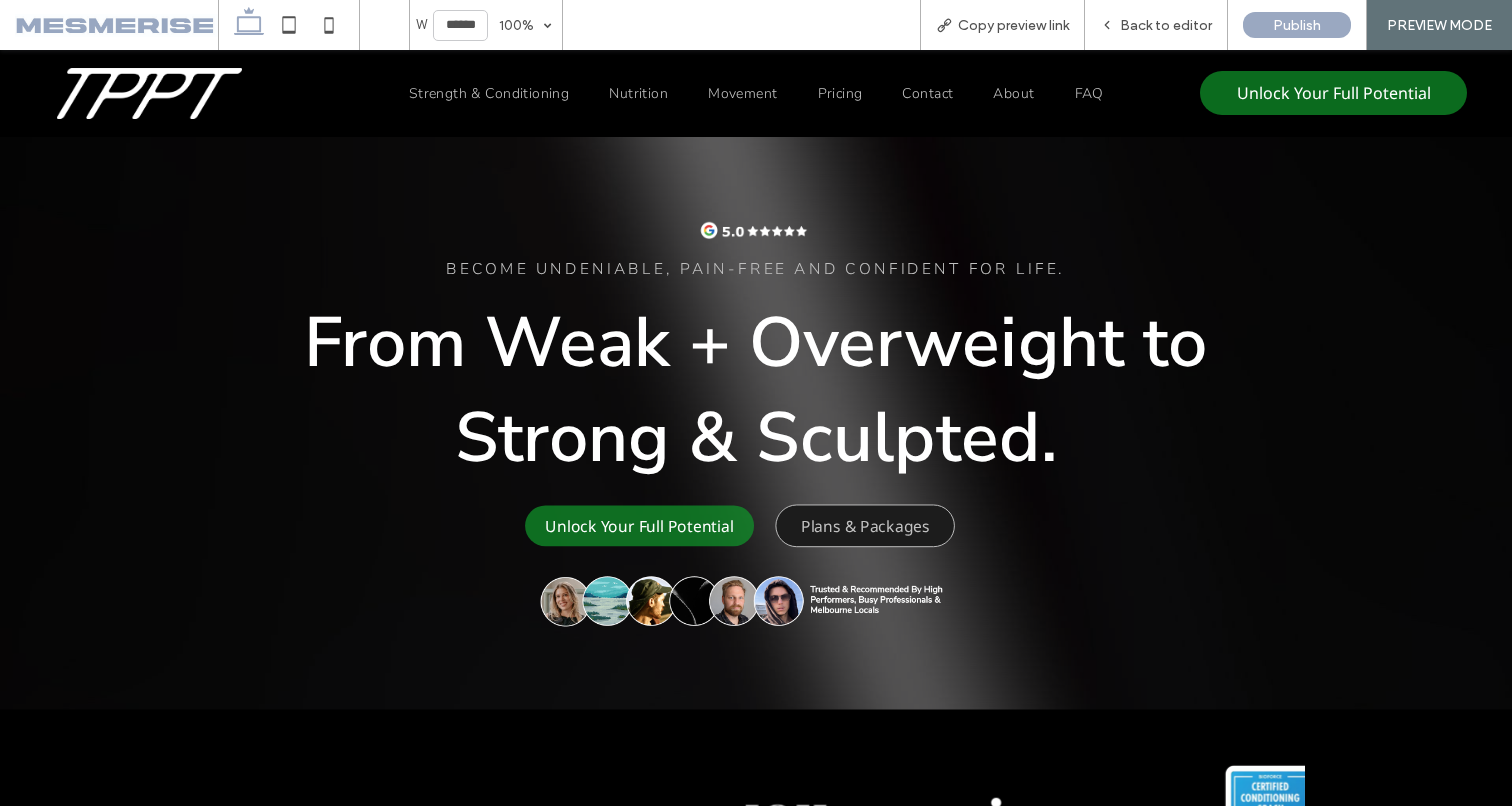 click on "From Weak + Overweight to Strong & Sculpted." at bounding box center (756, 390) 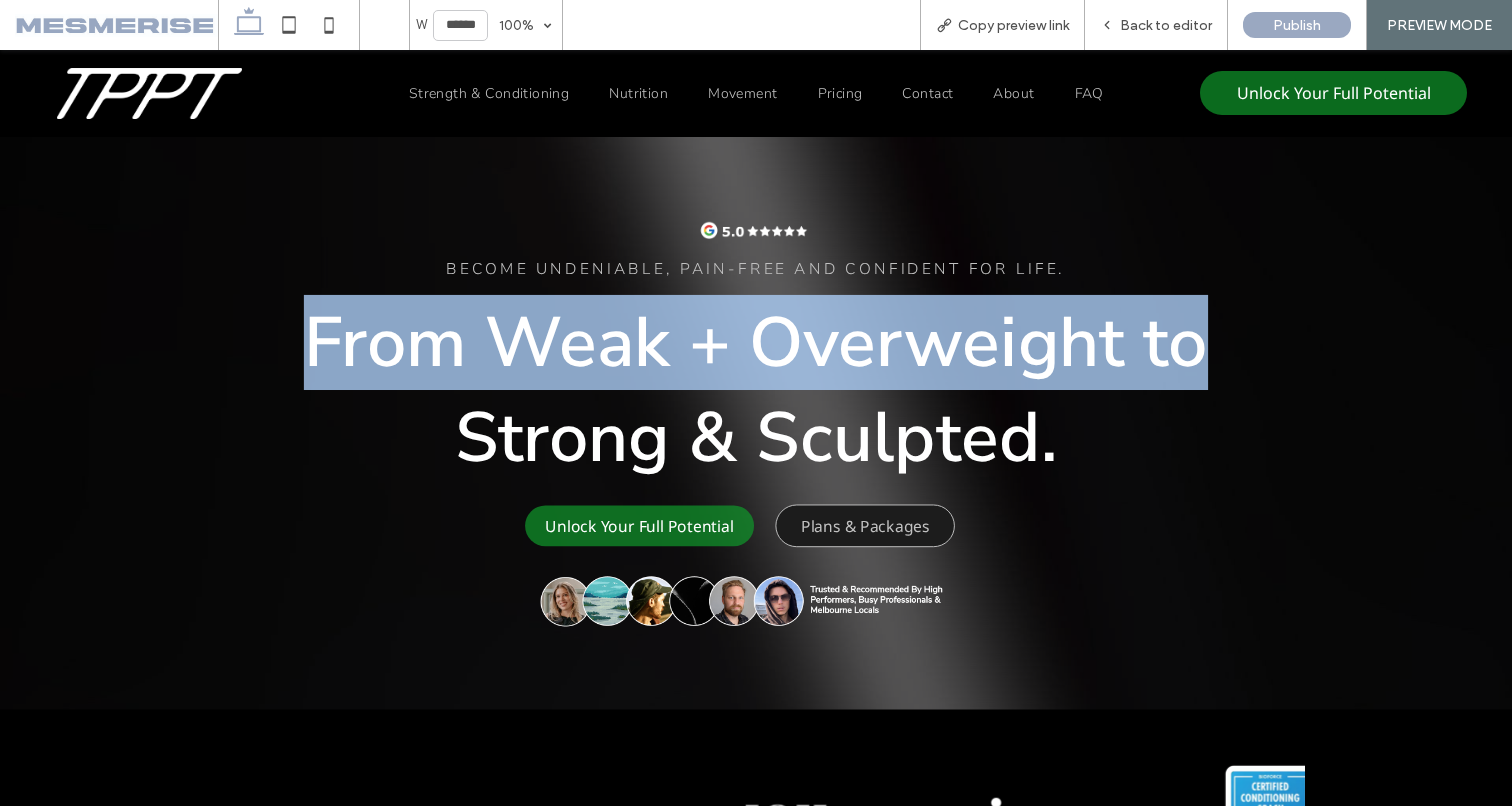drag, startPoint x: 379, startPoint y: 330, endPoint x: 1289, endPoint y: 376, distance: 911.16187 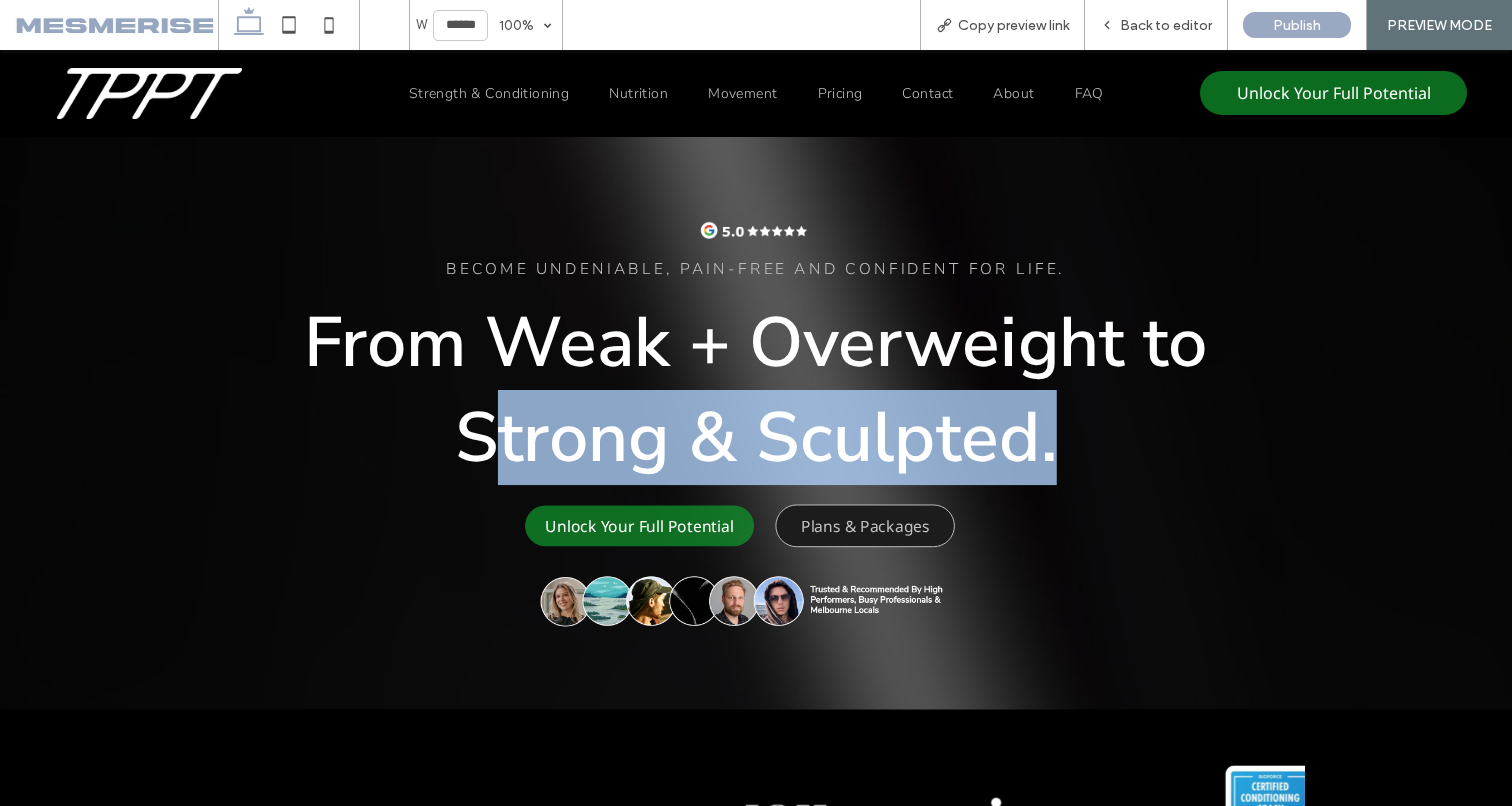 drag, startPoint x: 1087, startPoint y: 448, endPoint x: 497, endPoint y: 432, distance: 590.2169 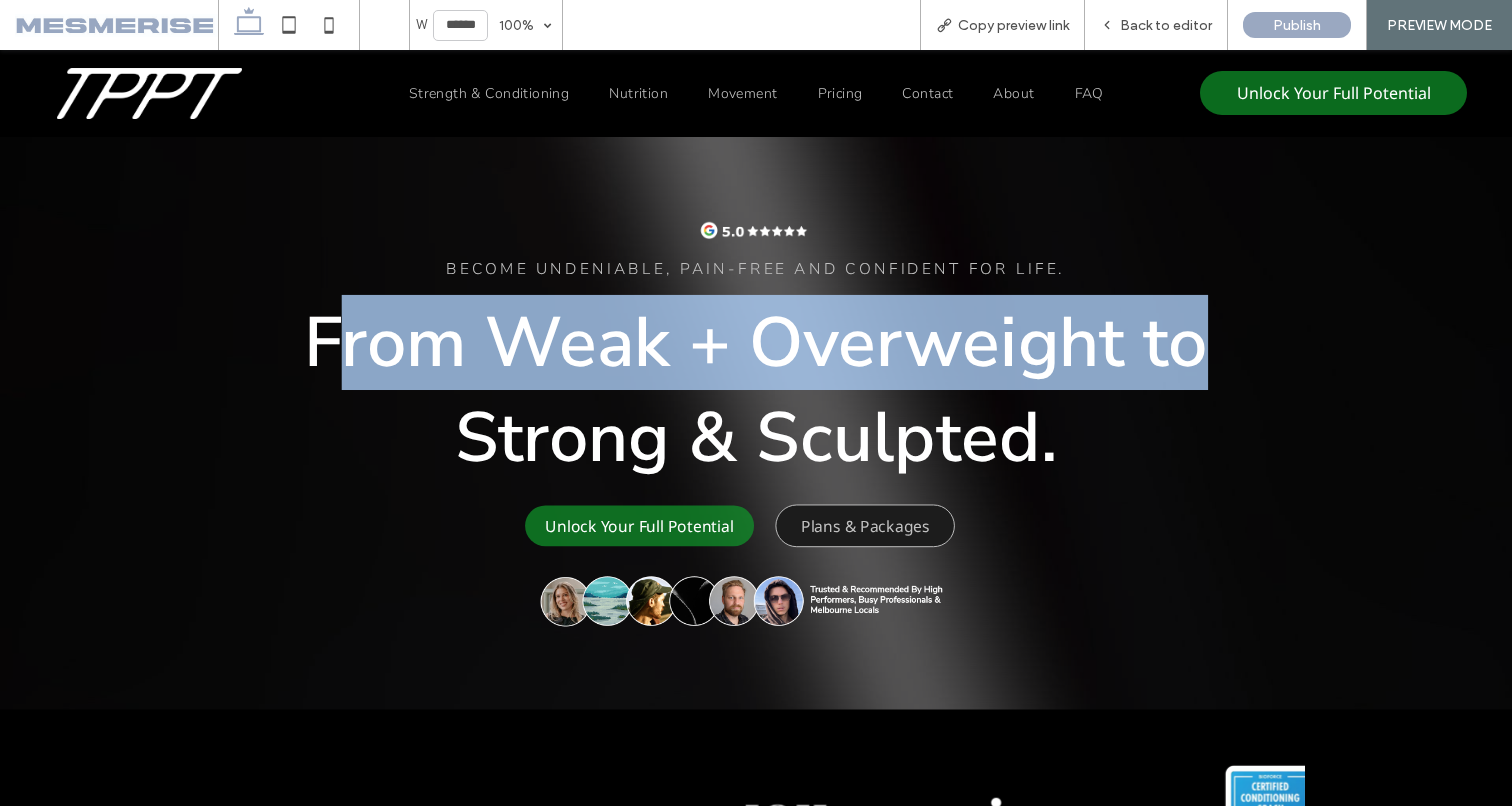 drag, startPoint x: 339, startPoint y: 339, endPoint x: 1189, endPoint y: 383, distance: 851.13806 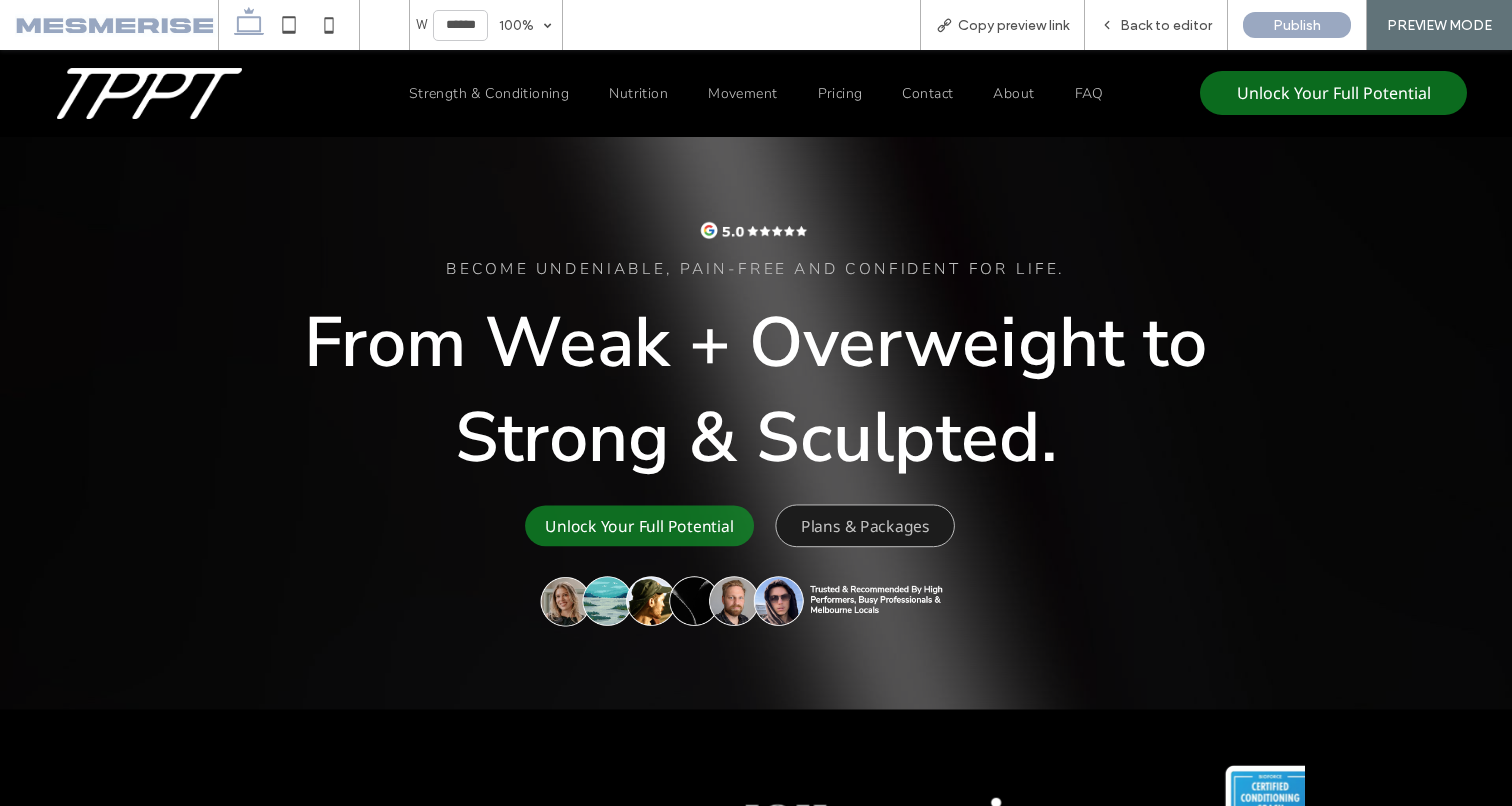 click on "From Weak + Overweight to Strong & Sculpted." at bounding box center (756, 390) 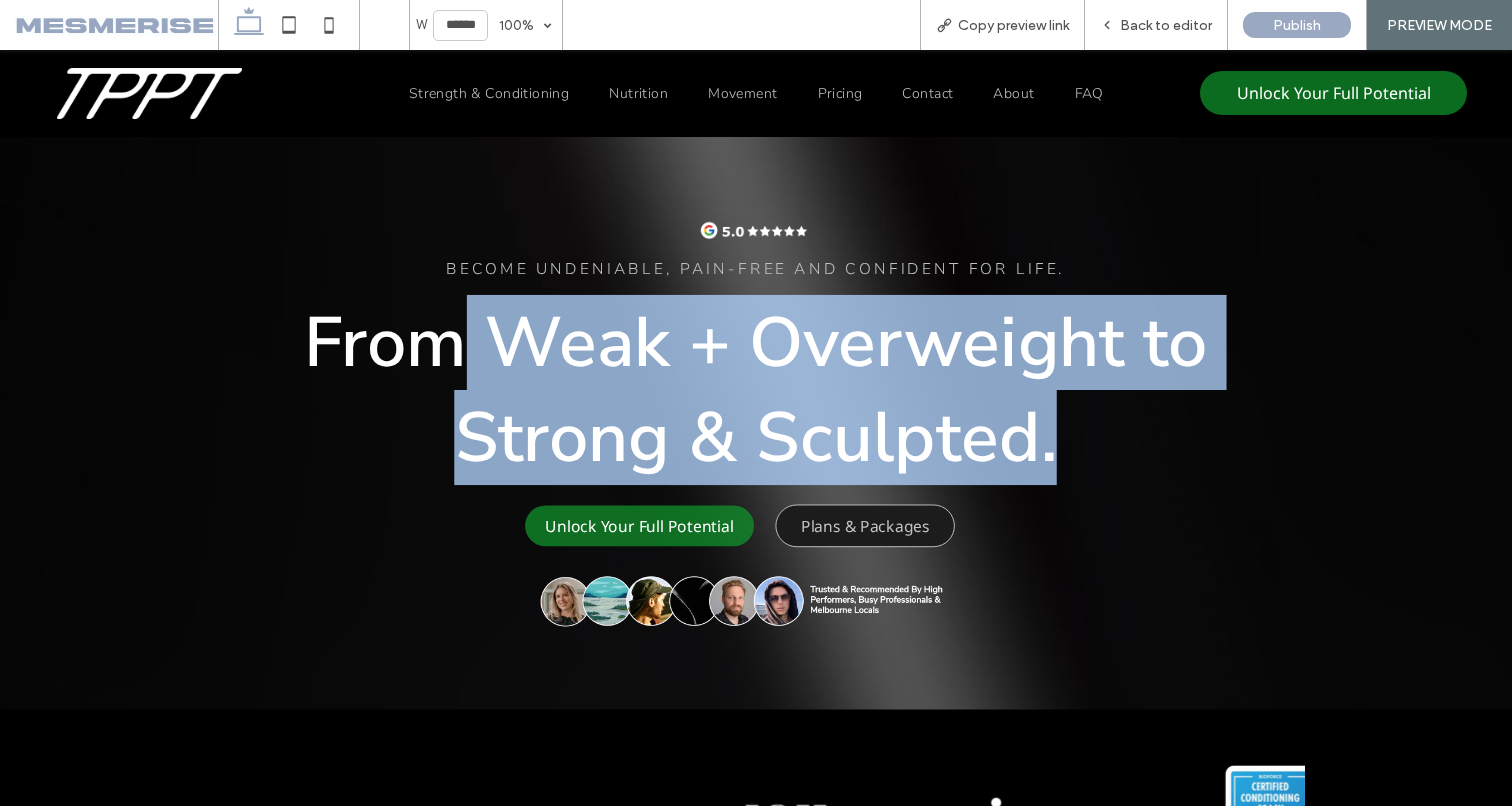 drag, startPoint x: 580, startPoint y: 394, endPoint x: 411, endPoint y: 360, distance: 172.3862 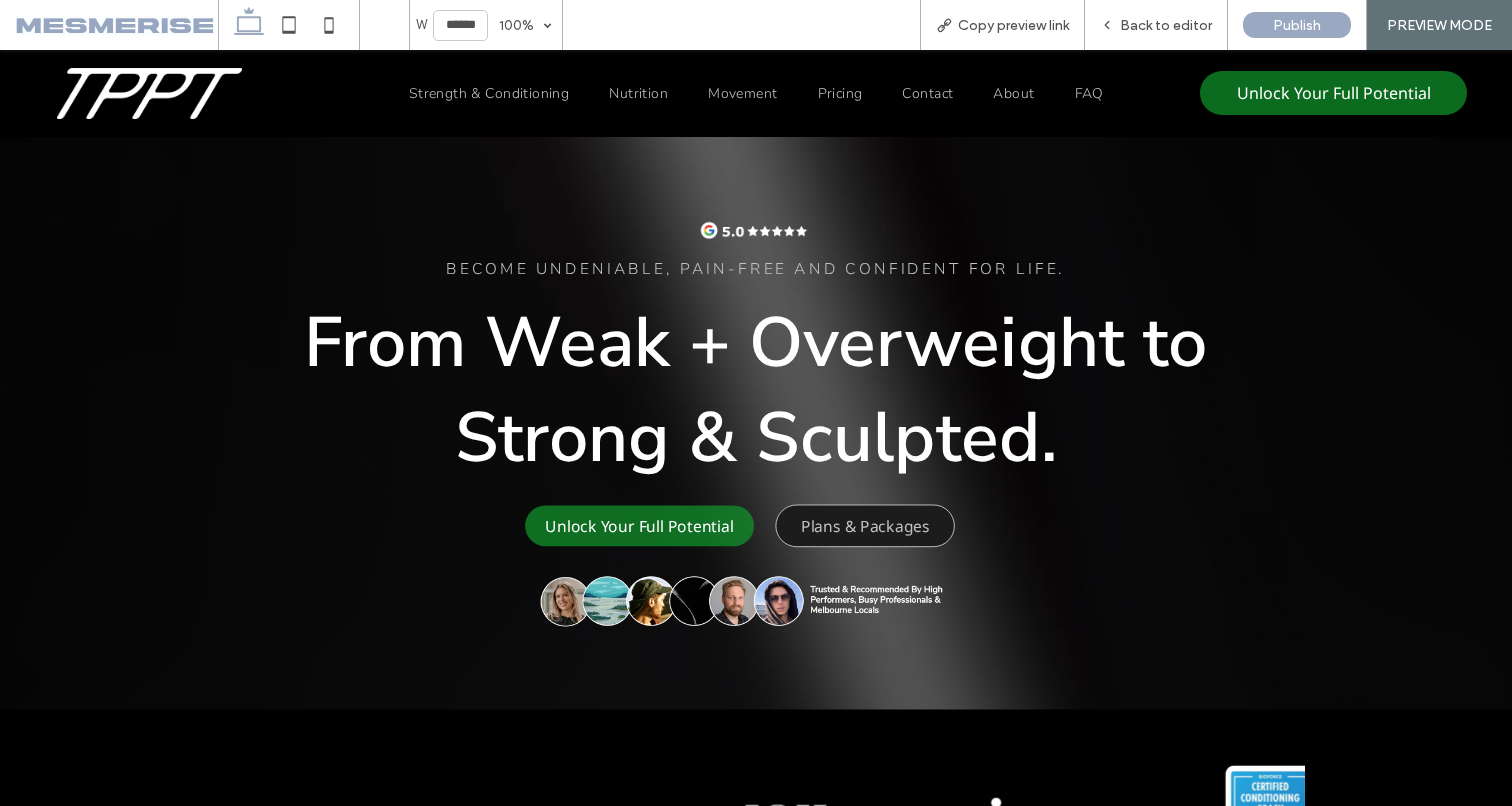 click on "From Weak + Overweight to Strong & Sculpted." at bounding box center [756, 390] 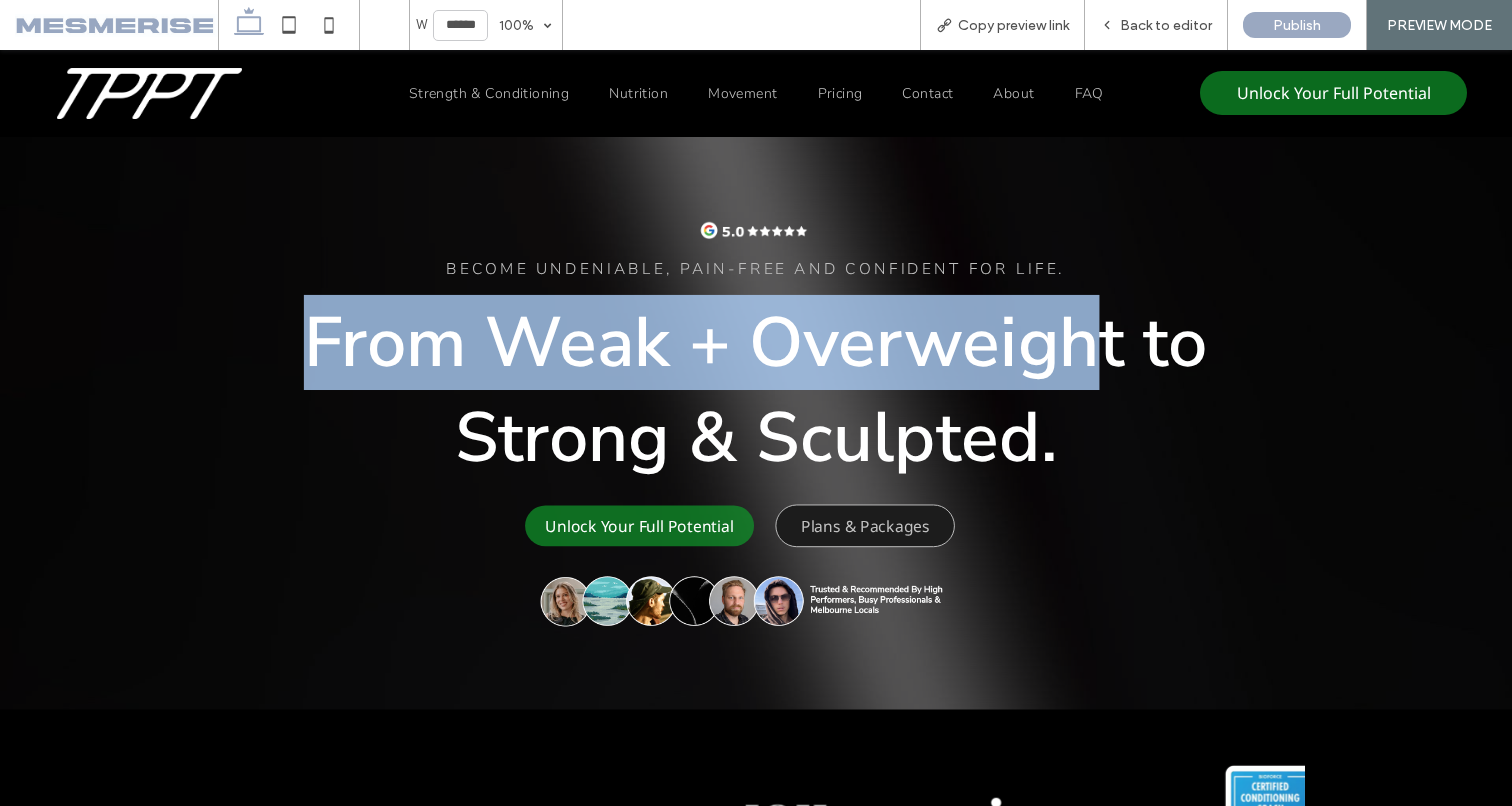 drag, startPoint x: 657, startPoint y: 328, endPoint x: 1080, endPoint y: 379, distance: 426.0634 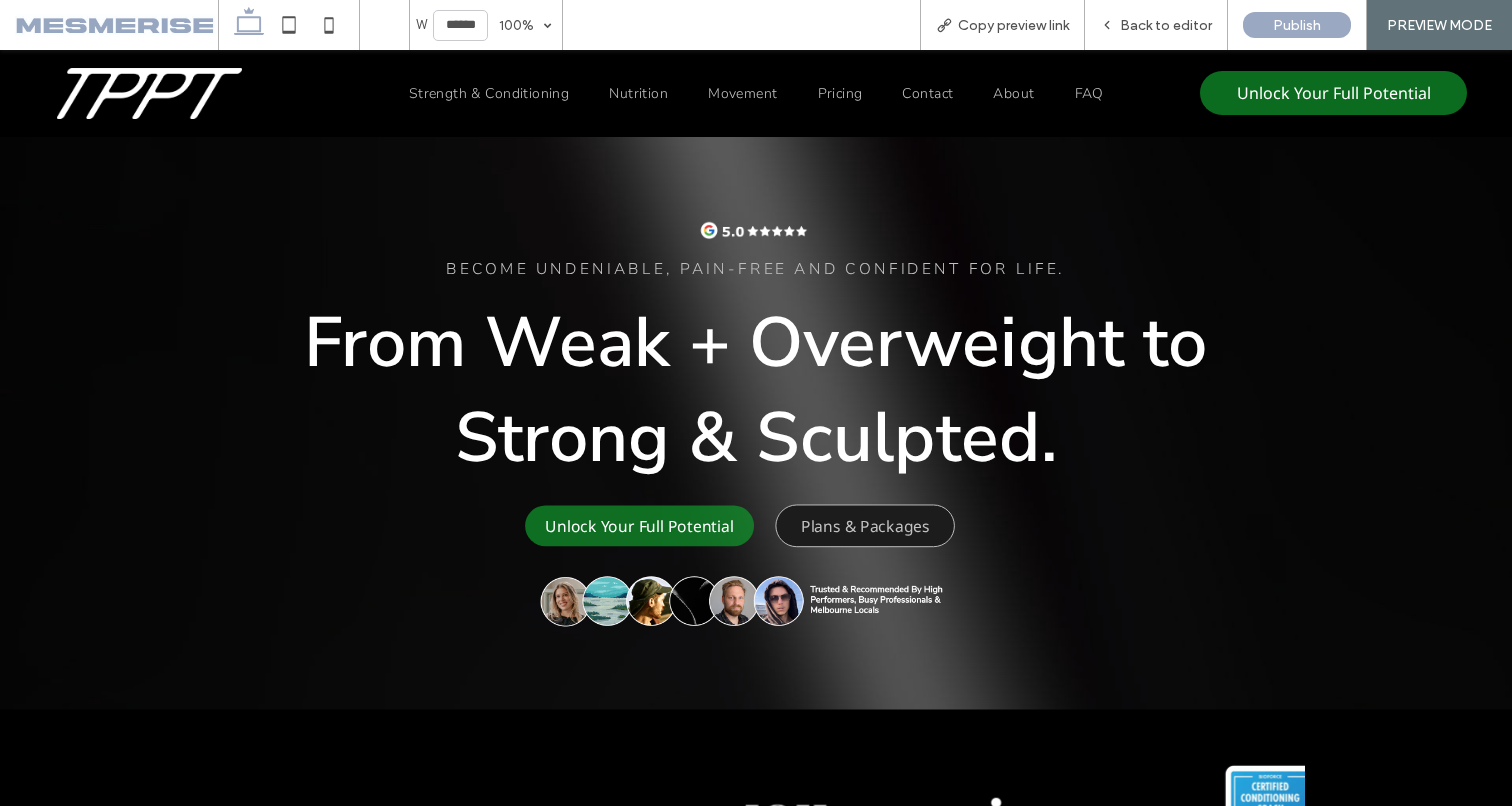 click on "From Weak + Overweight to Strong & Sculpted." at bounding box center (756, 390) 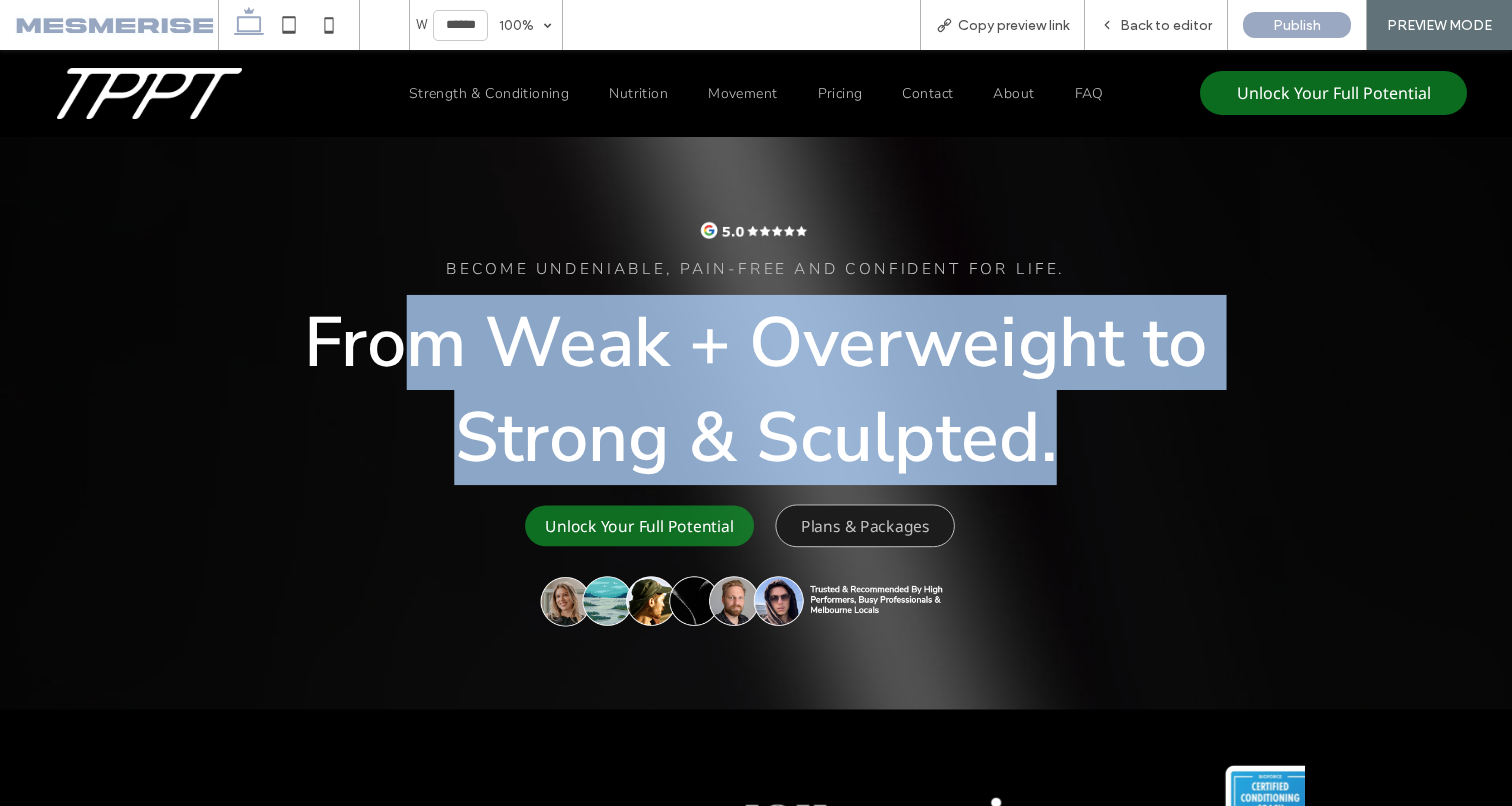 drag, startPoint x: 974, startPoint y: 436, endPoint x: 429, endPoint y: 346, distance: 552.3812 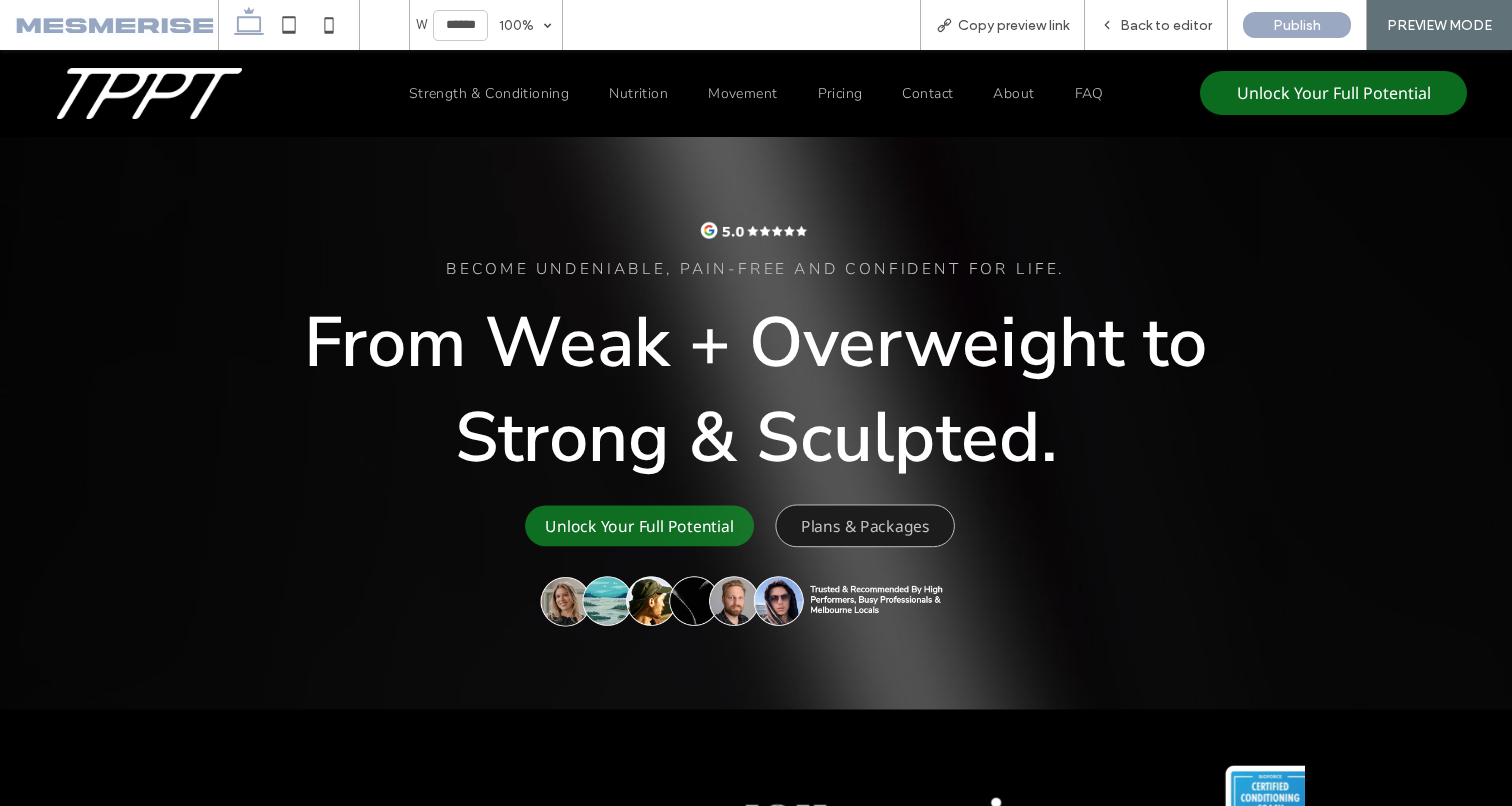 click on "From Weak + Overweight to Strong & Sculpted." at bounding box center (756, 390) 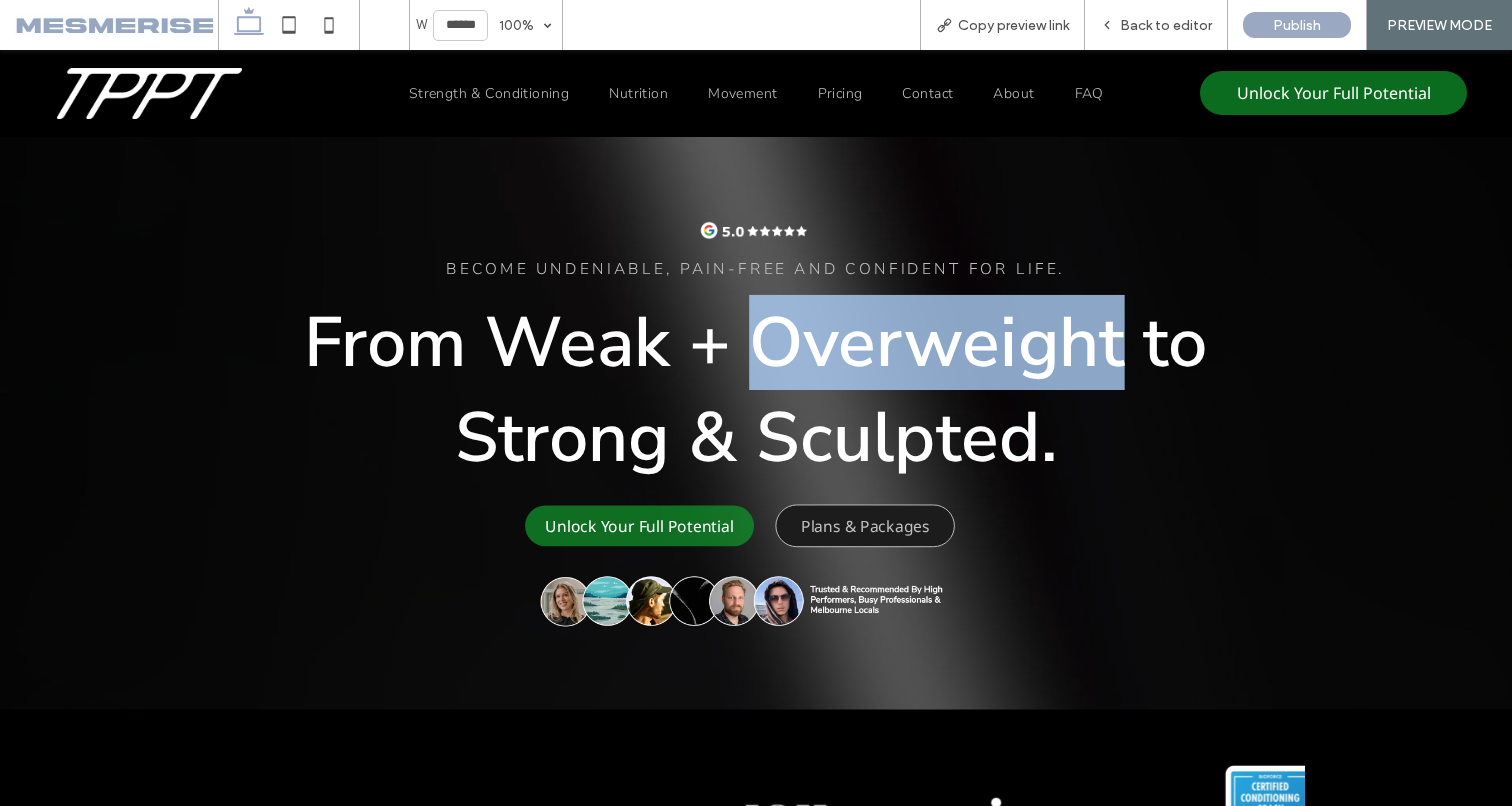 click on "From Weak + Overweight to Strong & Sculpted." at bounding box center (756, 390) 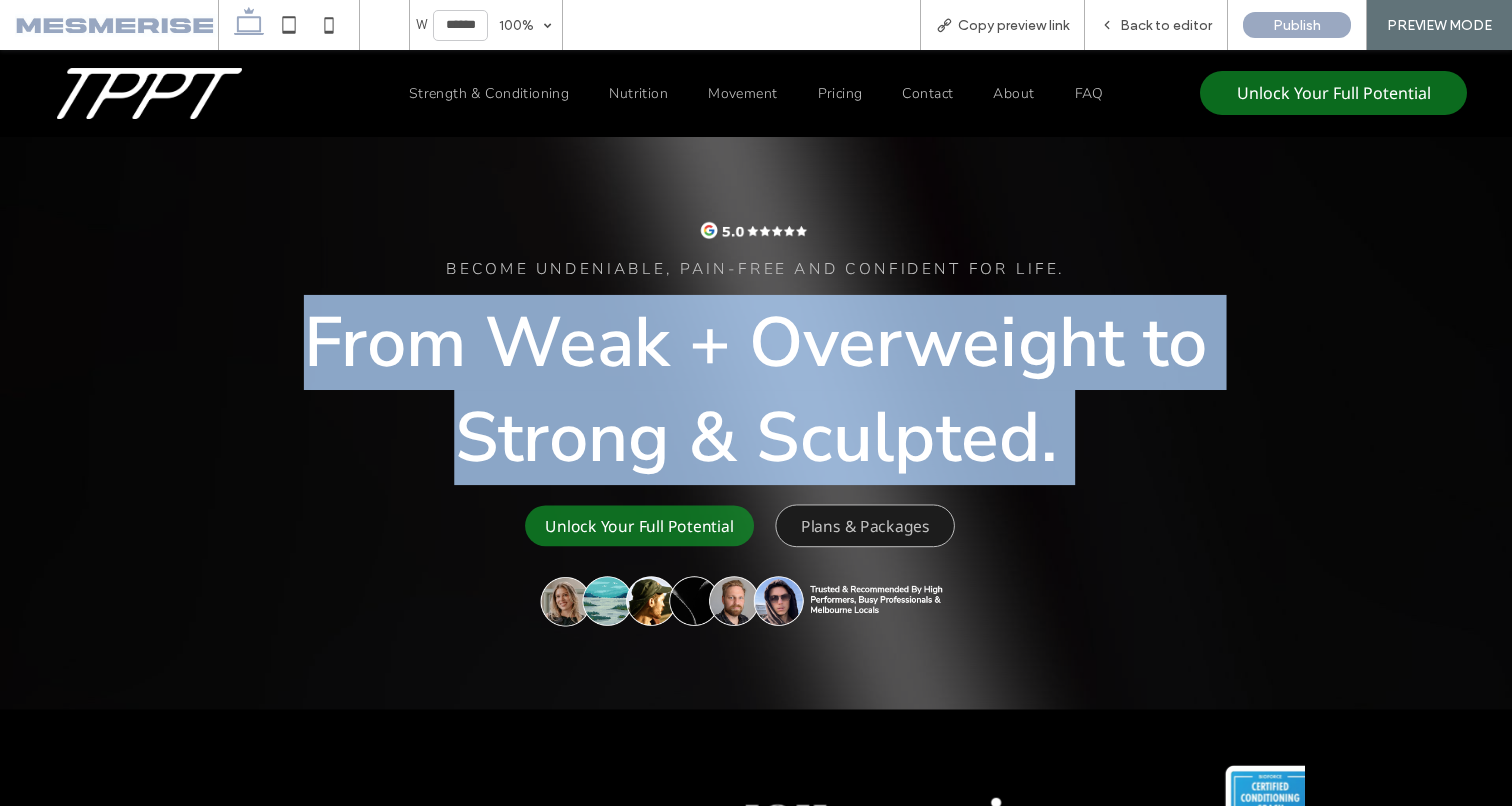 click on "From Weak + Overweight to Strong & Sculpted." at bounding box center (756, 390) 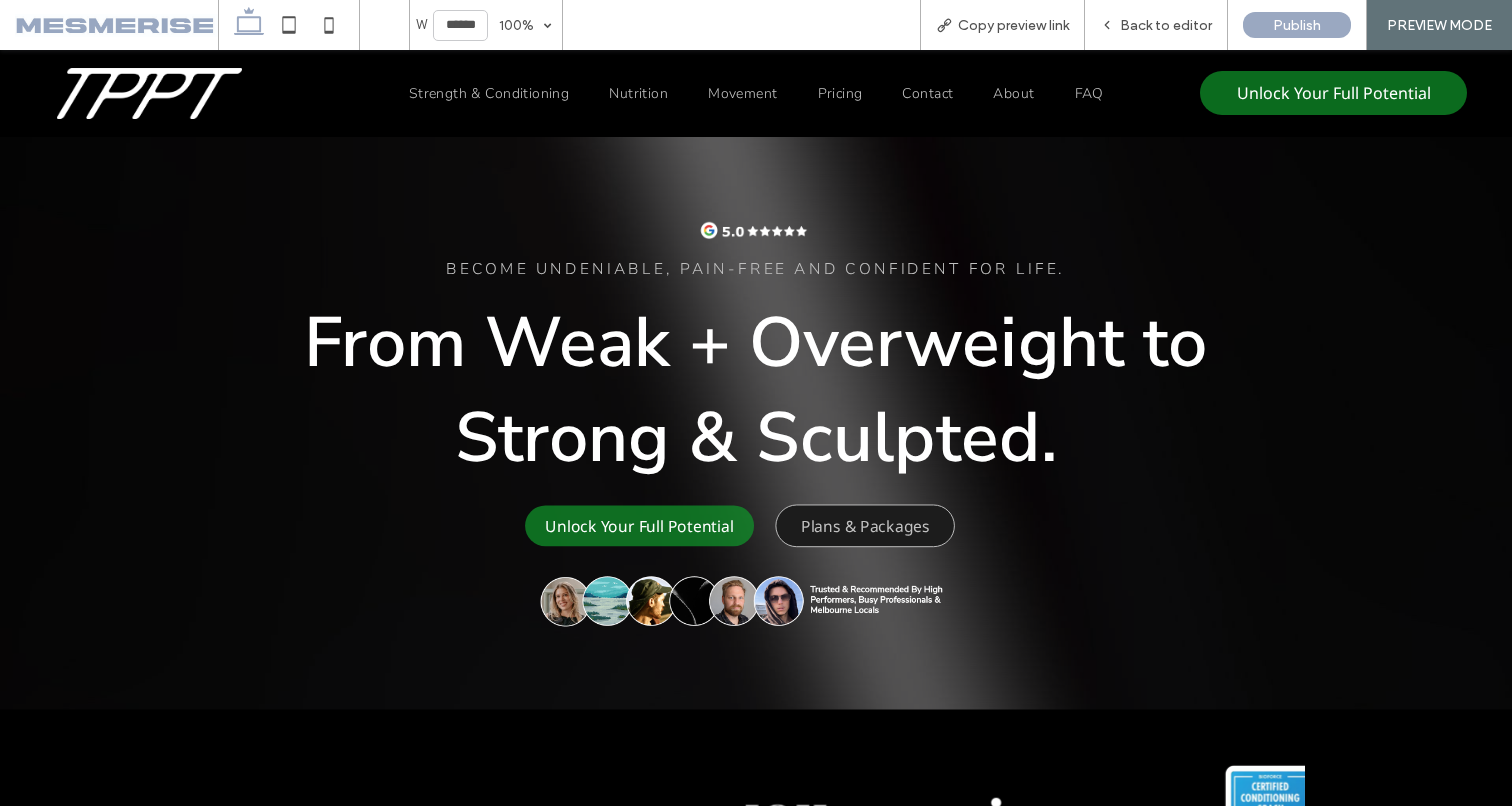 click on "From Weak + Overweight to Strong & Sculpted." at bounding box center (756, 390) 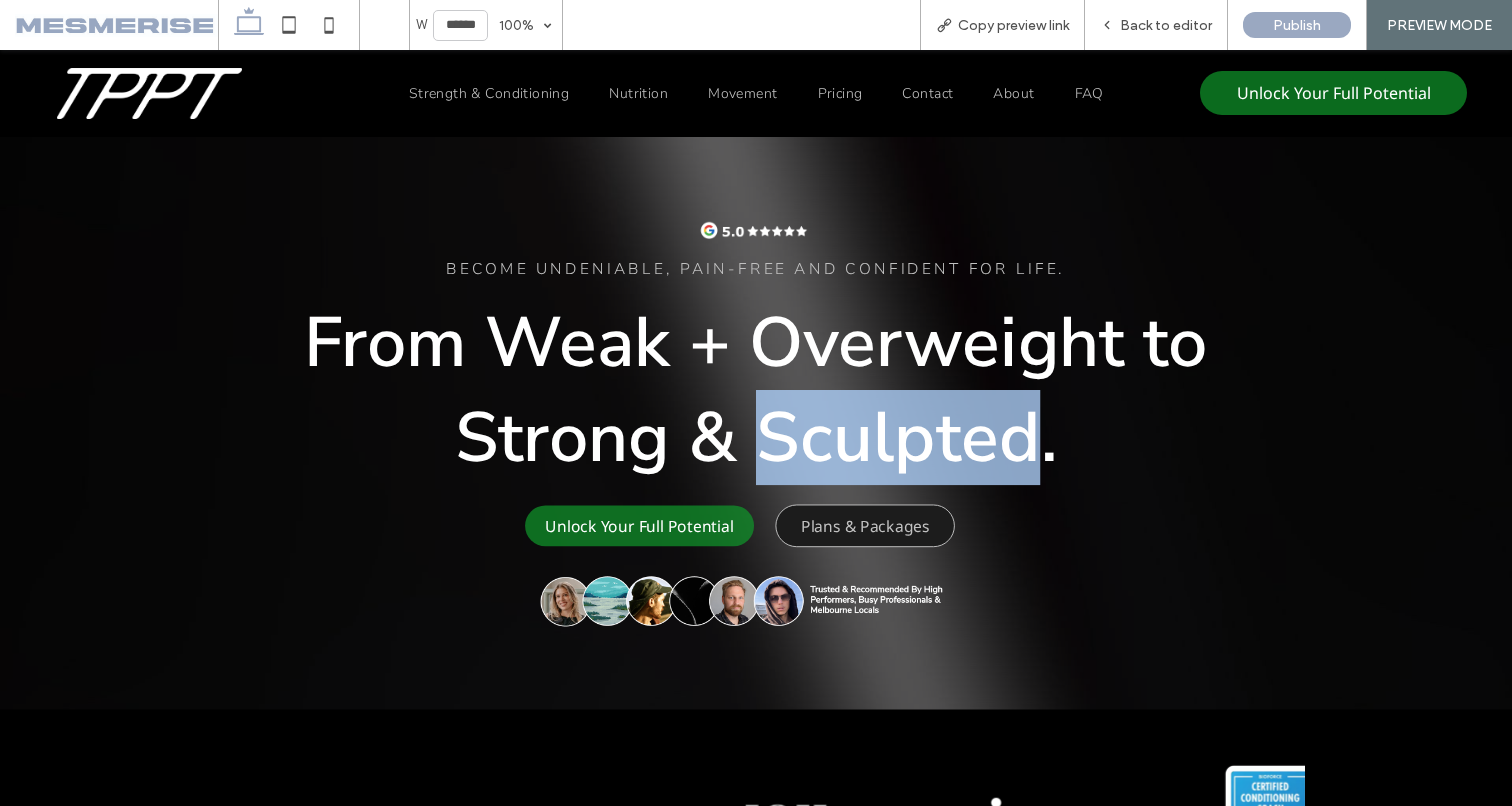 click on "From Weak + Overweight to Strong & Sculpted." at bounding box center (756, 390) 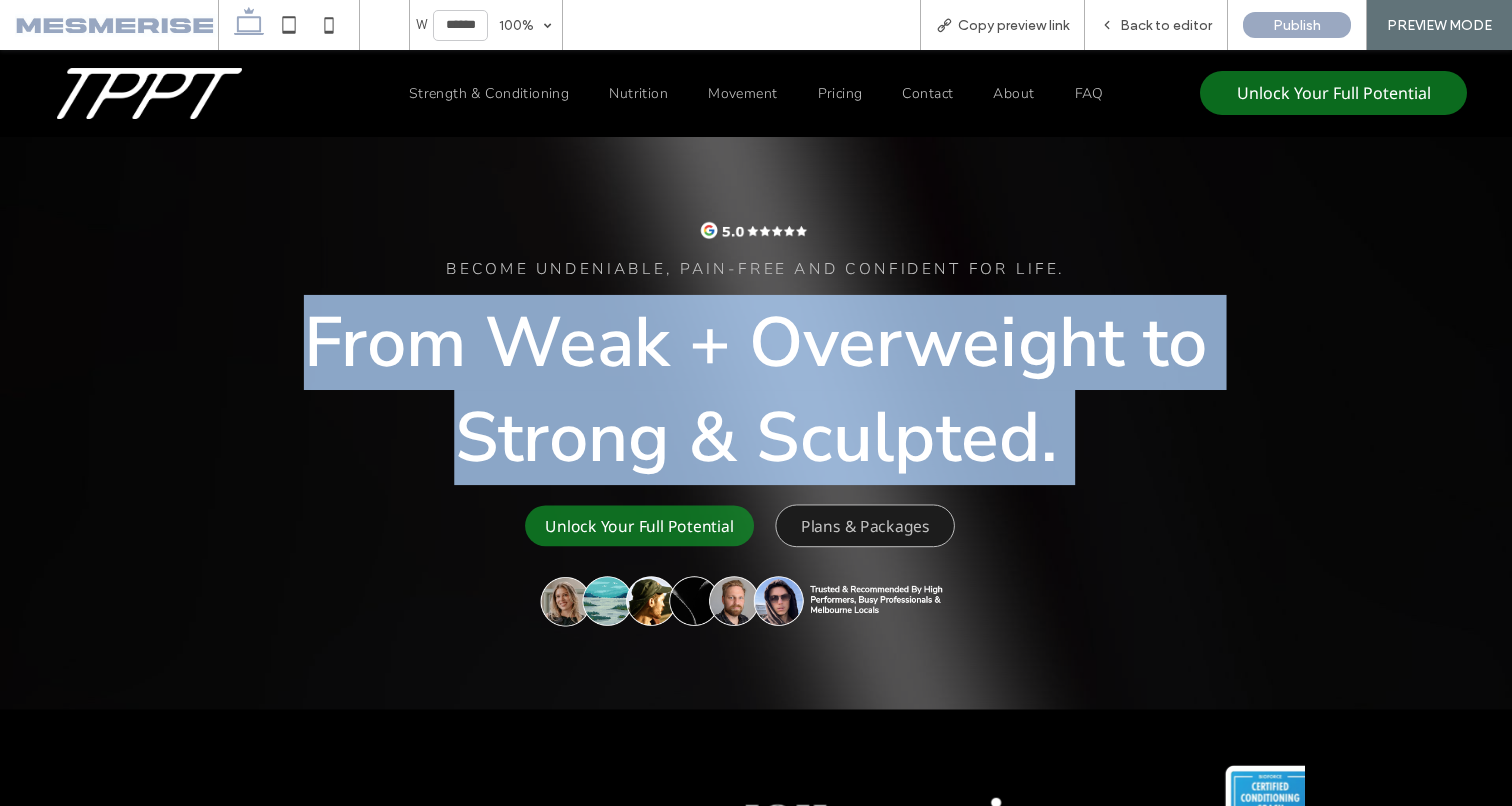 click on "From Weak + Overweight to Strong & Sculpted." at bounding box center (756, 390) 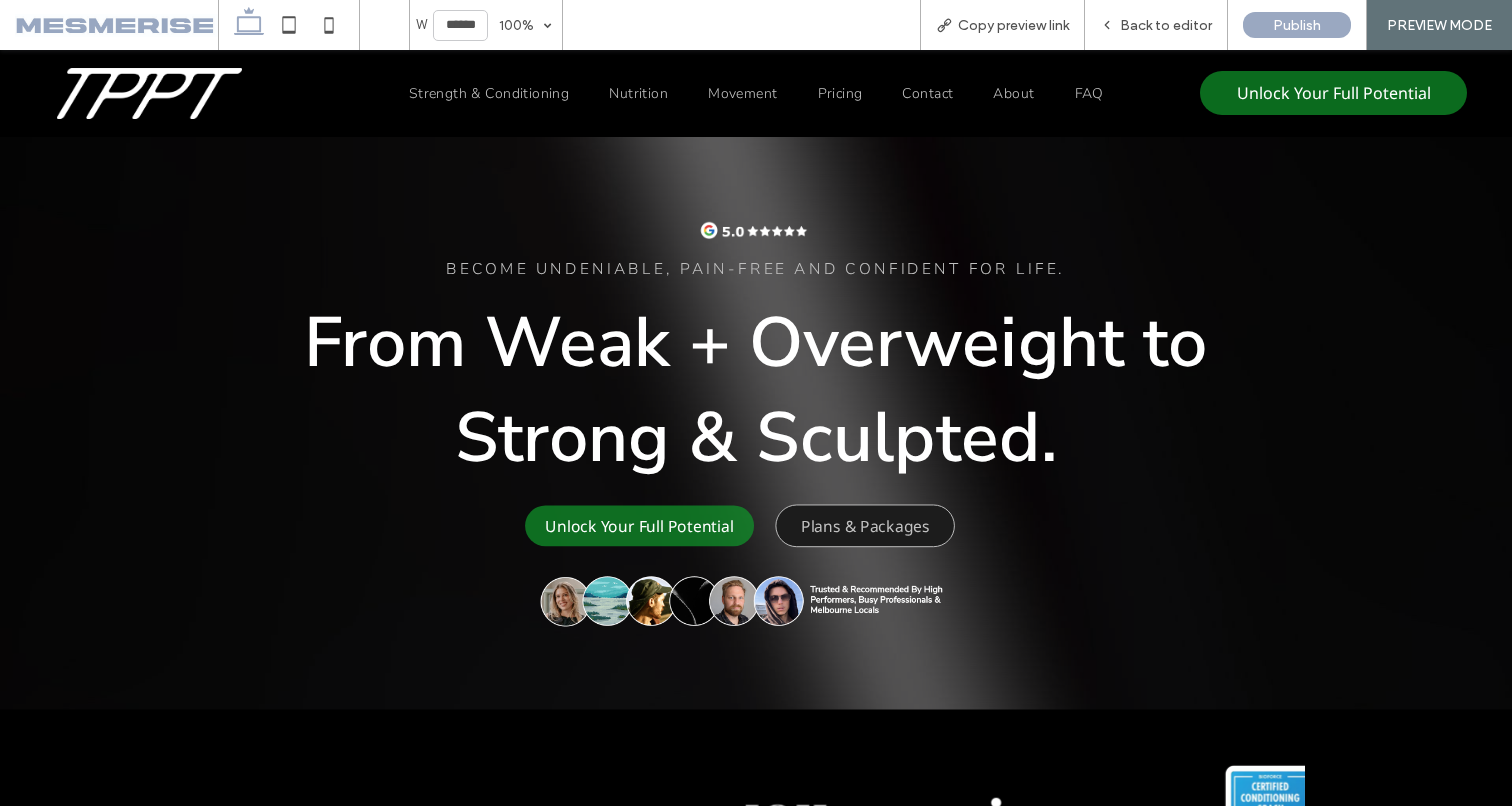 click on "From Weak + Overweight to Strong & Sculpted." at bounding box center [756, 390] 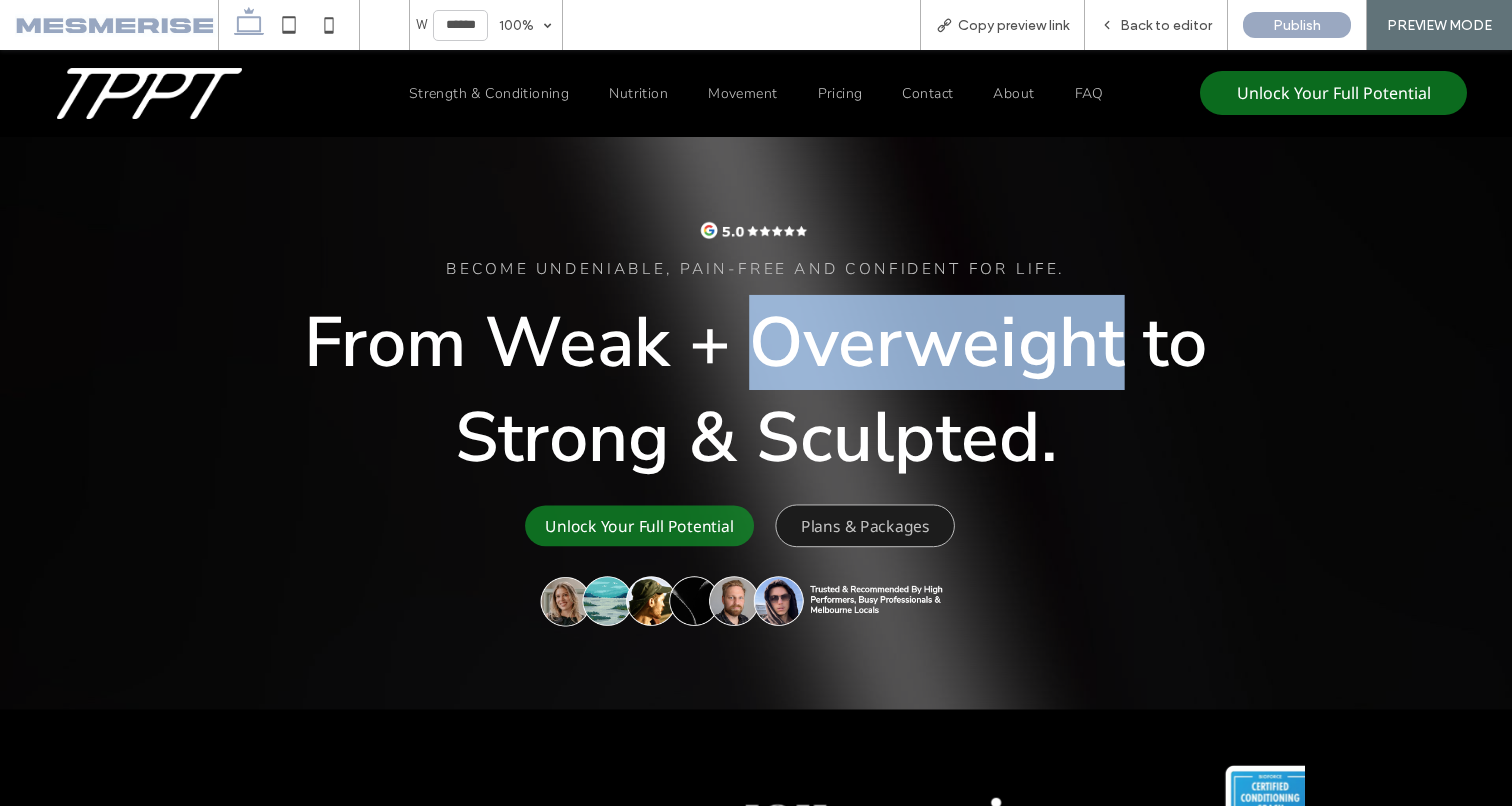 click on "From Weak + Overweight to Strong & Sculpted." at bounding box center (756, 390) 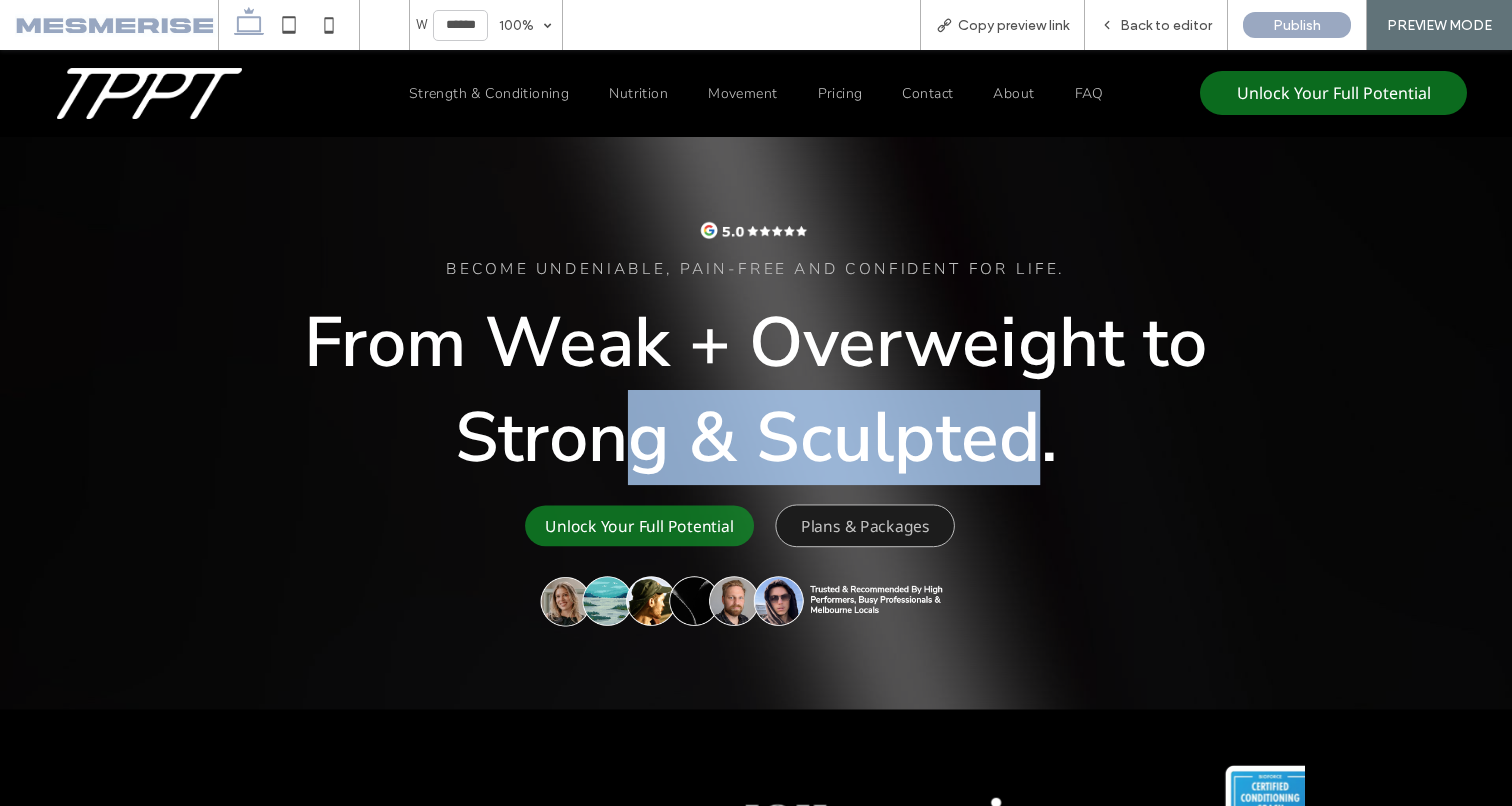 drag, startPoint x: 1005, startPoint y: 442, endPoint x: 581, endPoint y: 390, distance: 427.1768 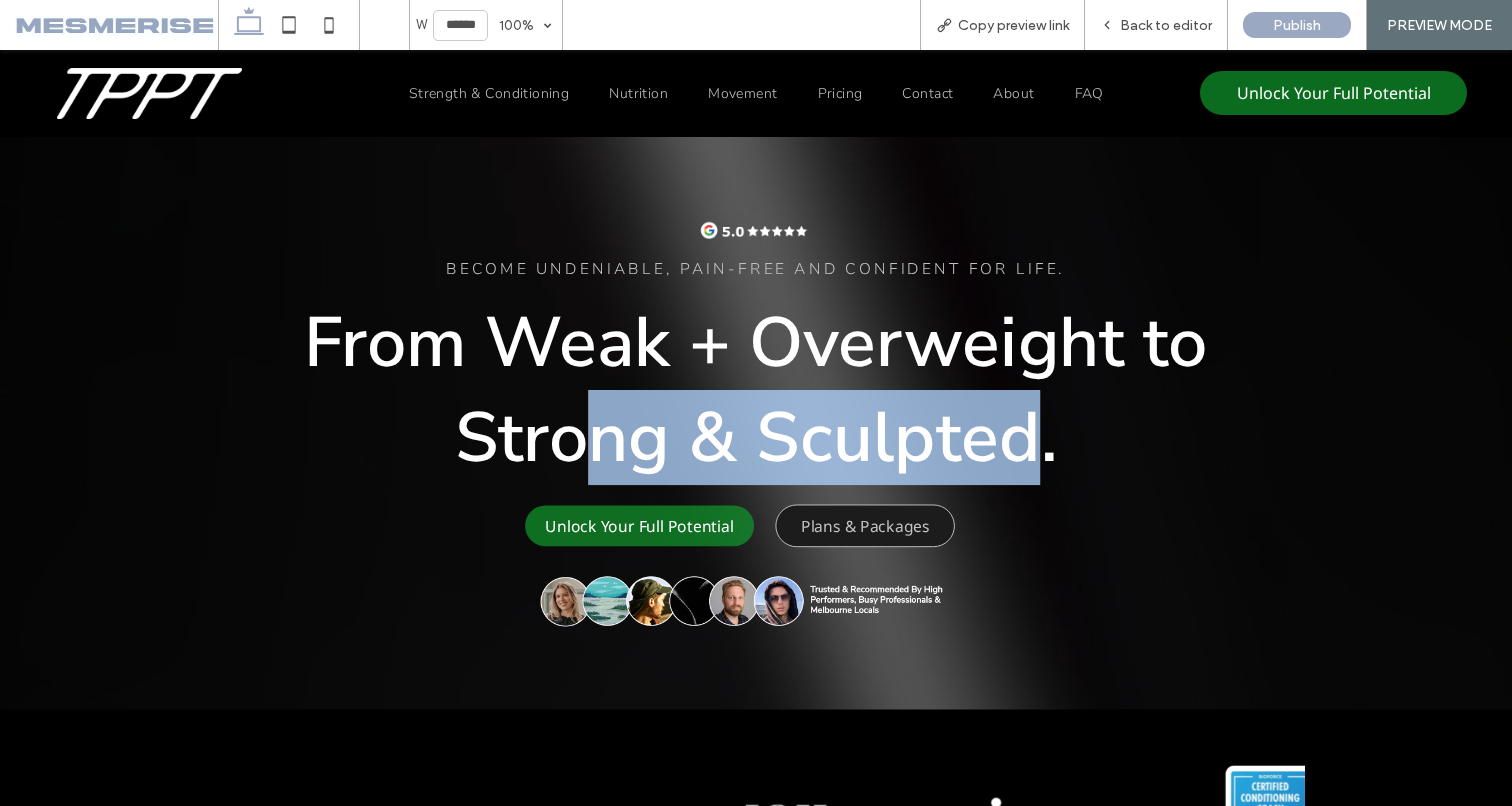 click on "From Weak + Overweight to Strong & Sculpted." at bounding box center [756, 390] 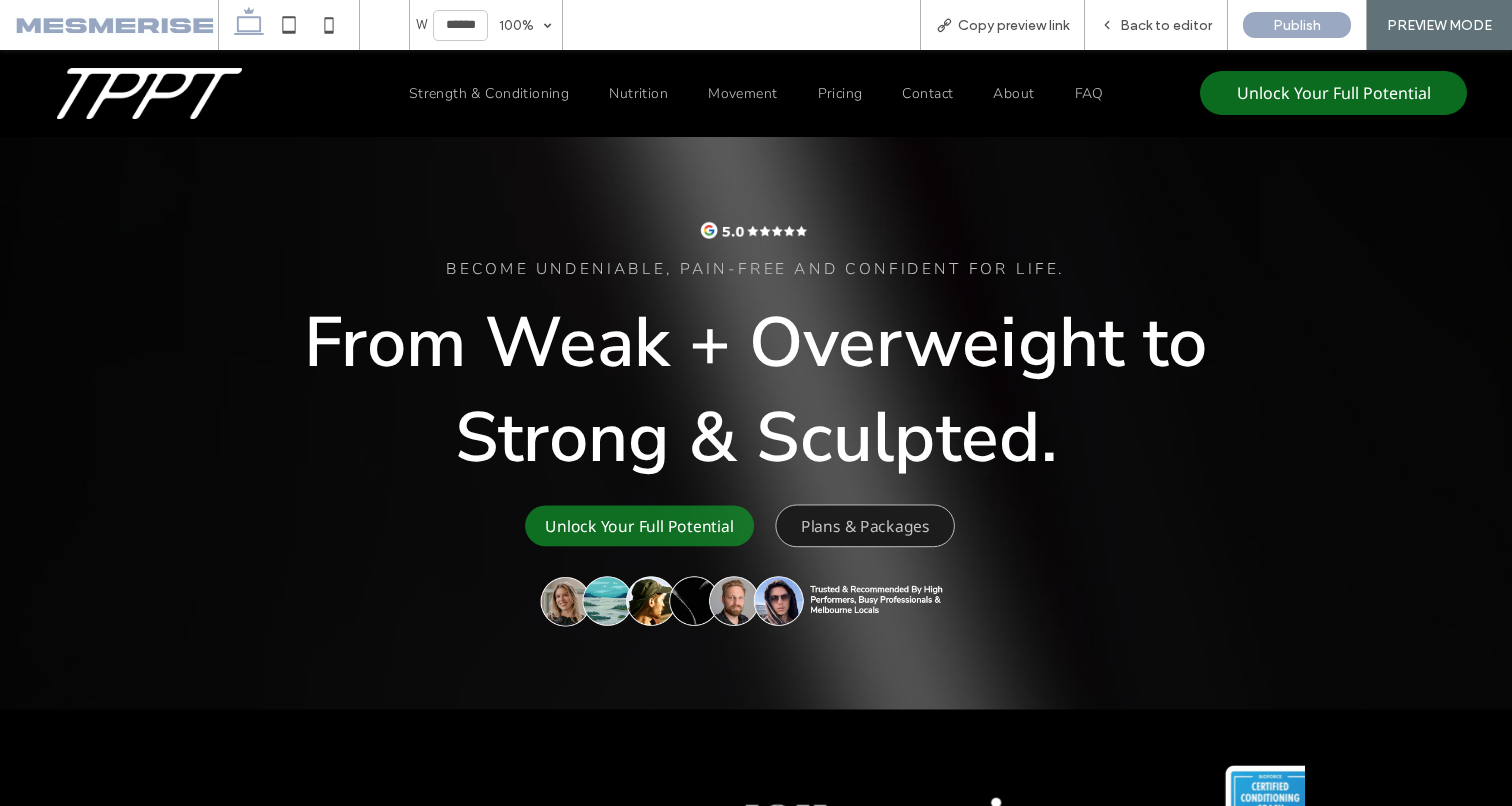 click on "From Weak + Overweight to Strong & Sculpted." at bounding box center (756, 390) 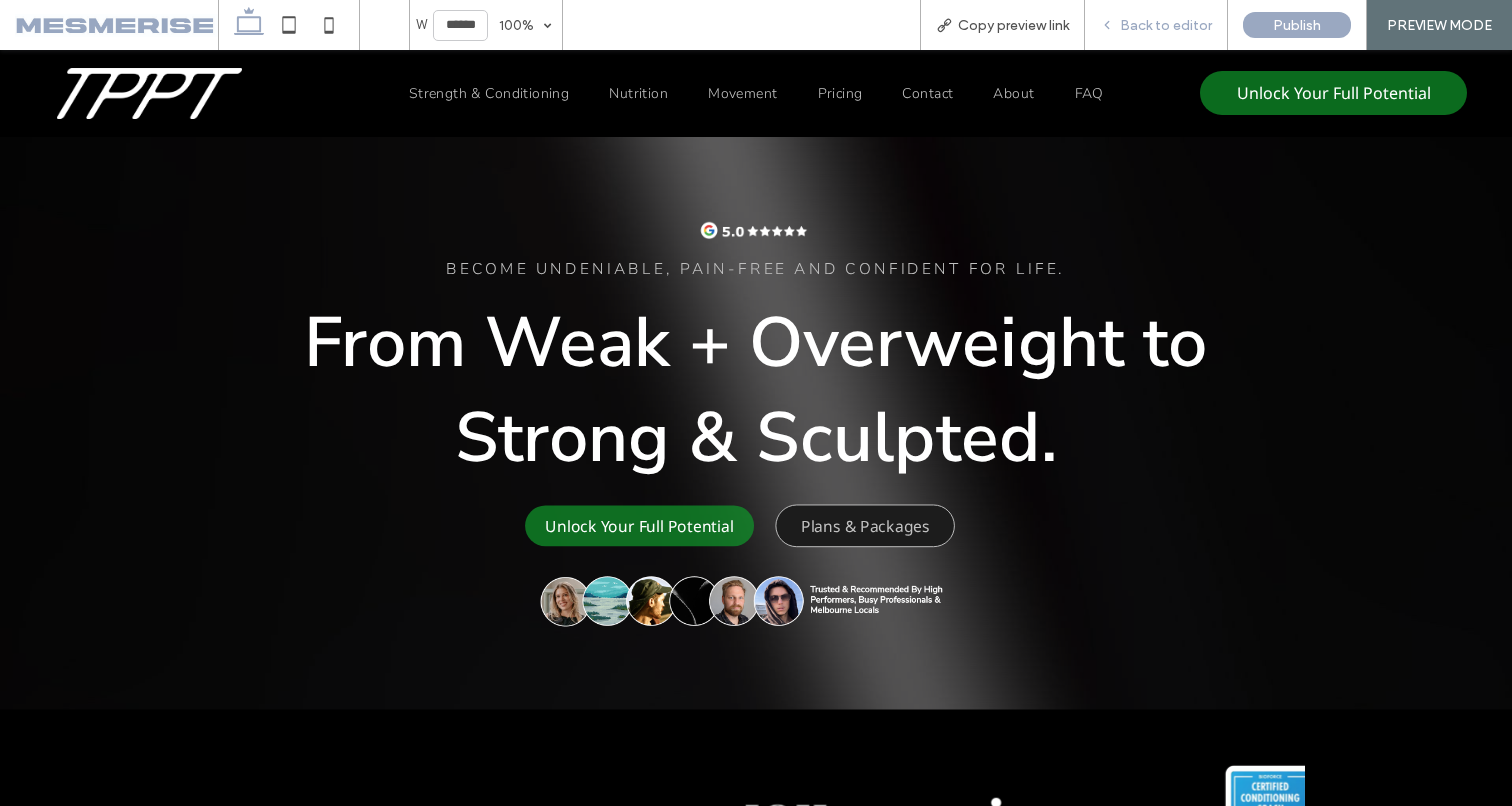 click on "Back to editor" at bounding box center [1166, 25] 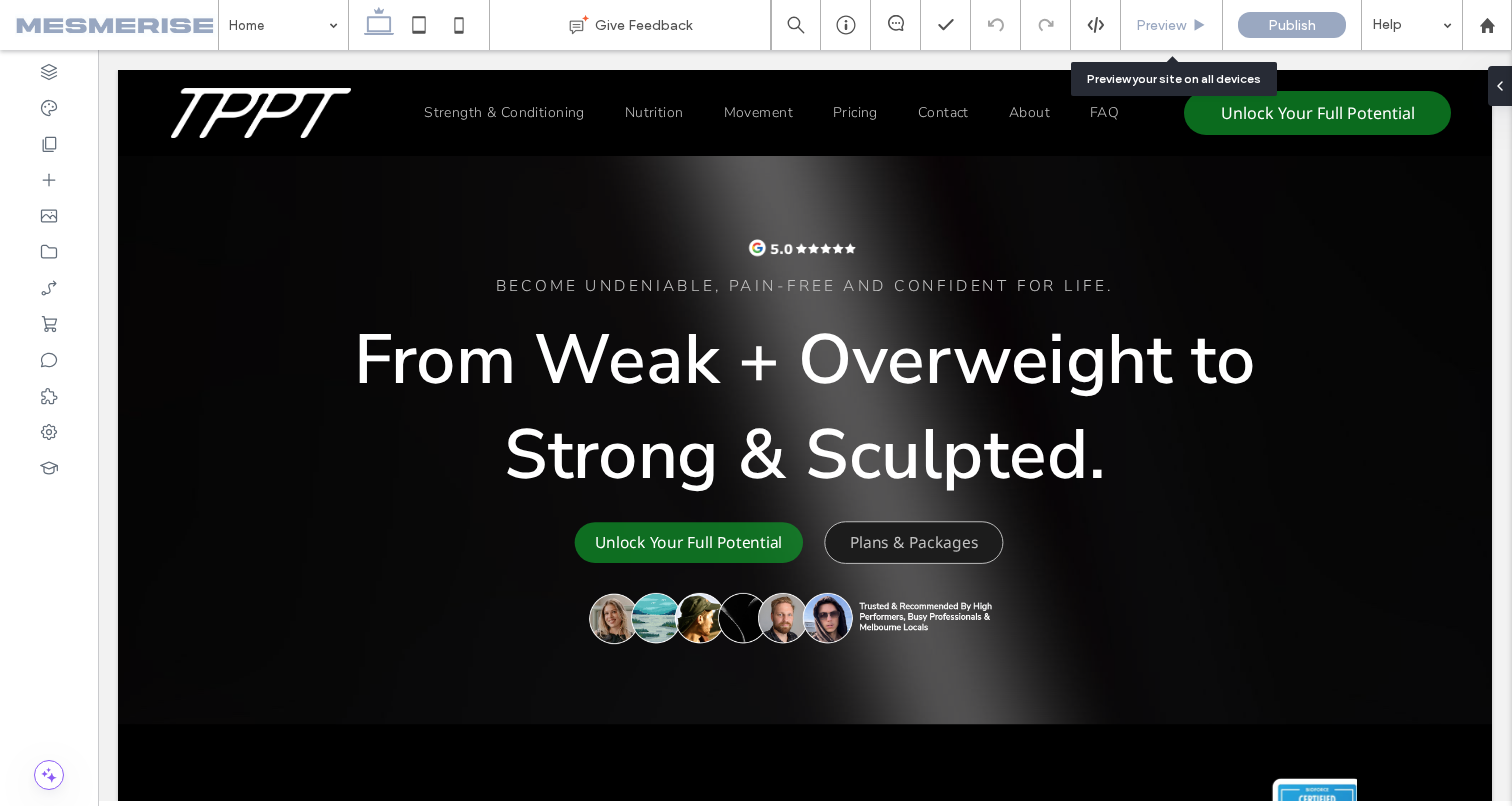 click on "Preview" at bounding box center (1172, 25) 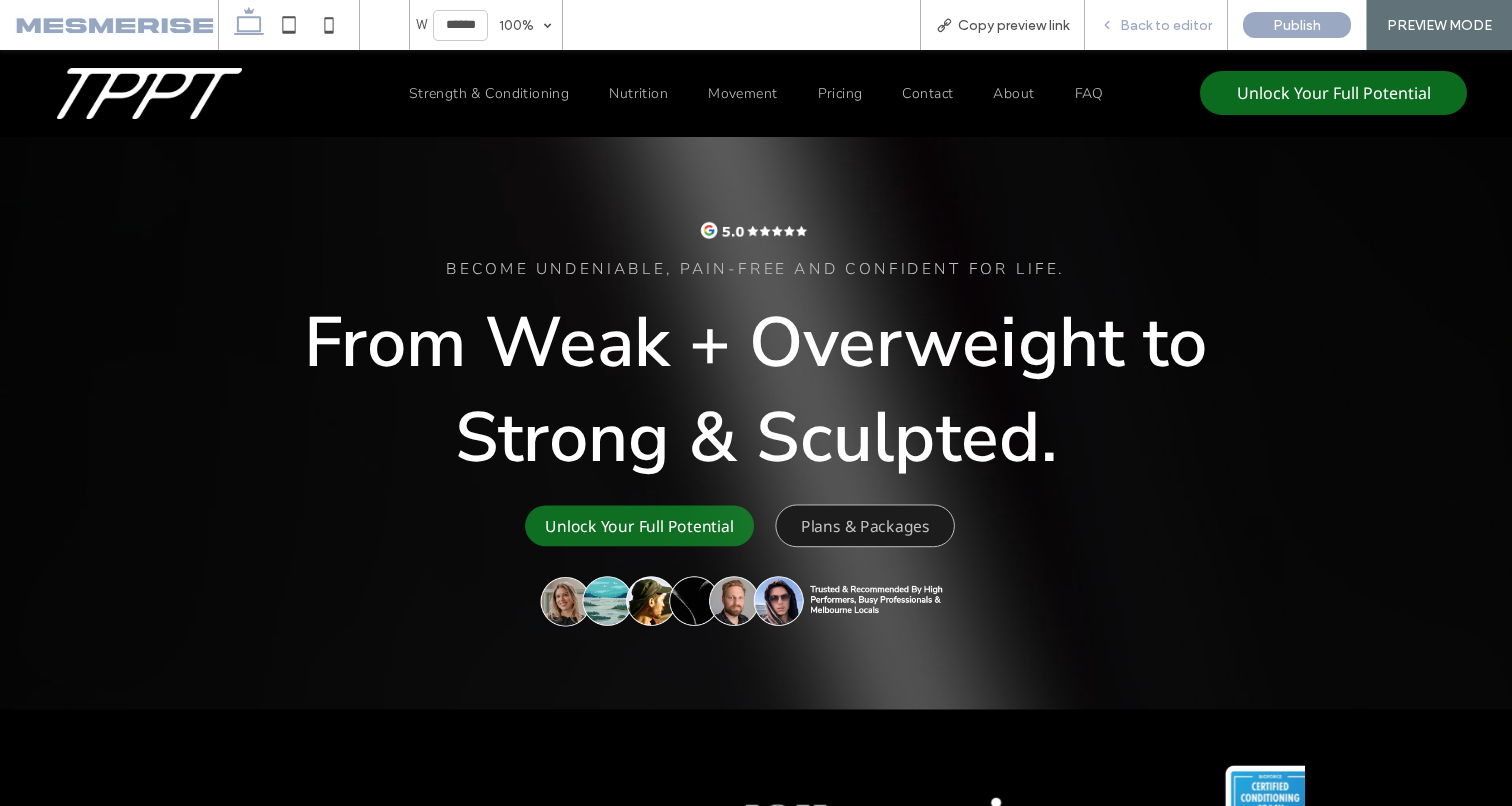 click on "Back to editor" at bounding box center (1166, 25) 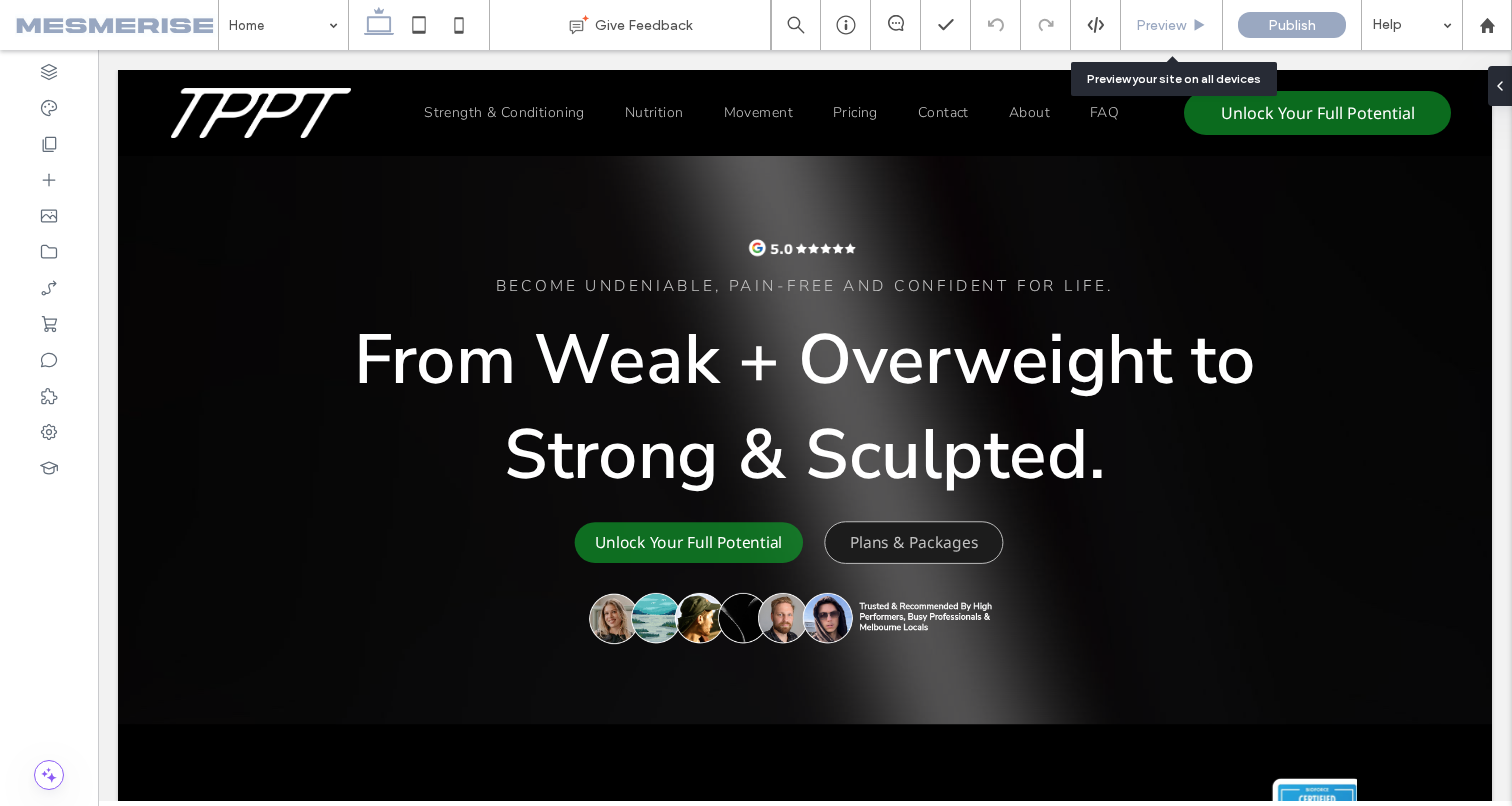 click on "Preview" at bounding box center (1161, 25) 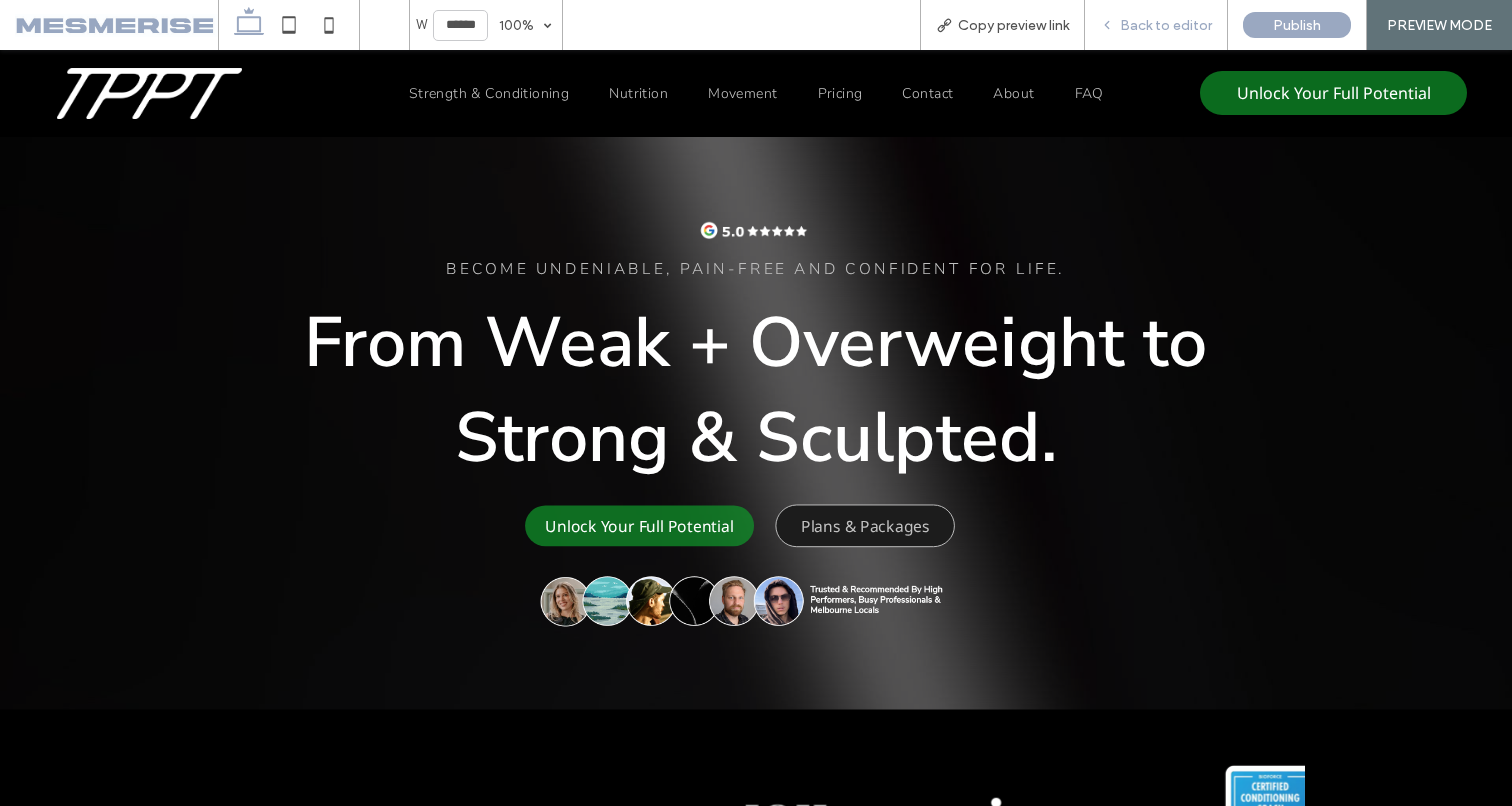 click on "Back to editor" at bounding box center [1166, 25] 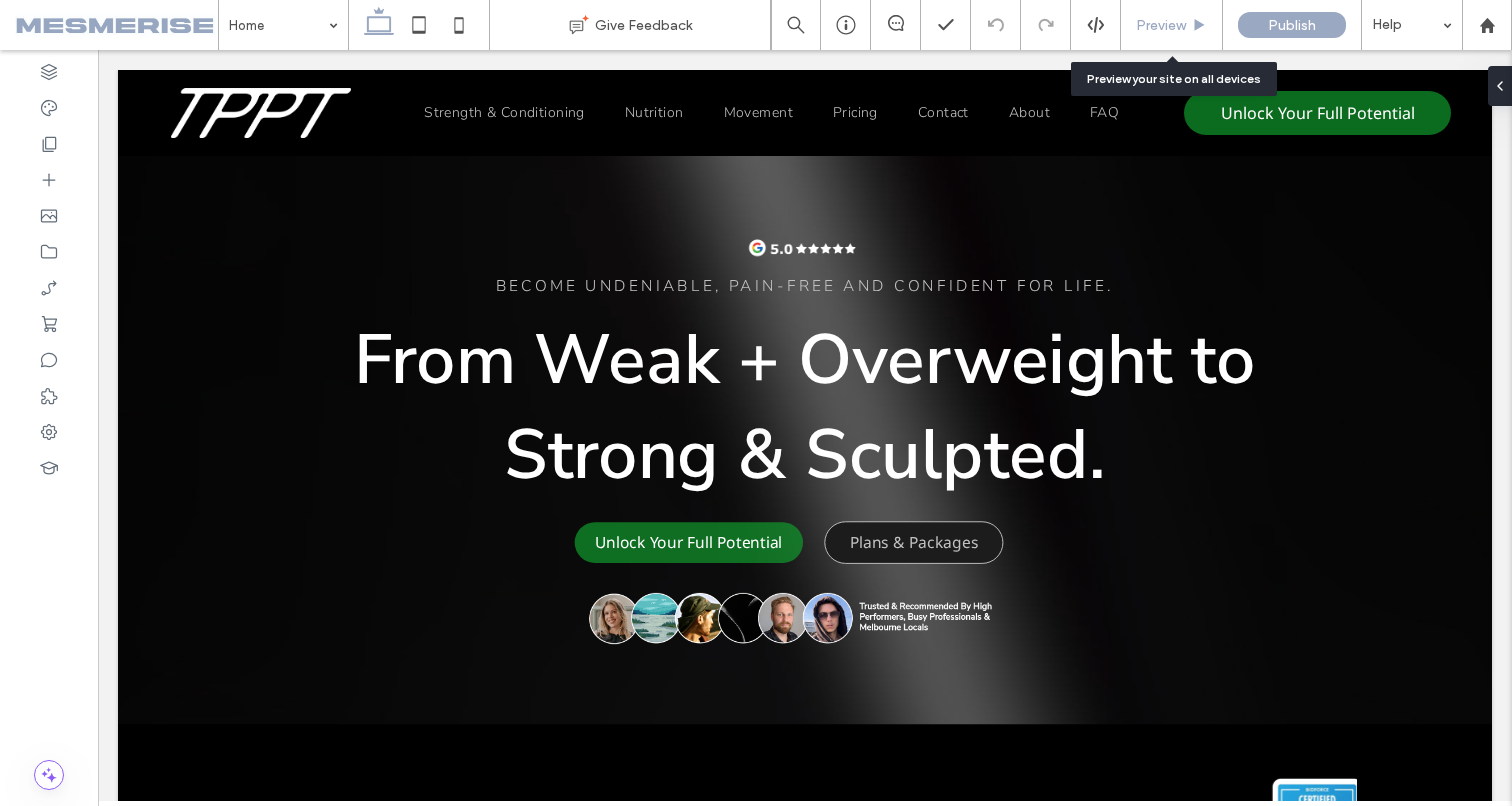 click on "Preview" at bounding box center [1161, 25] 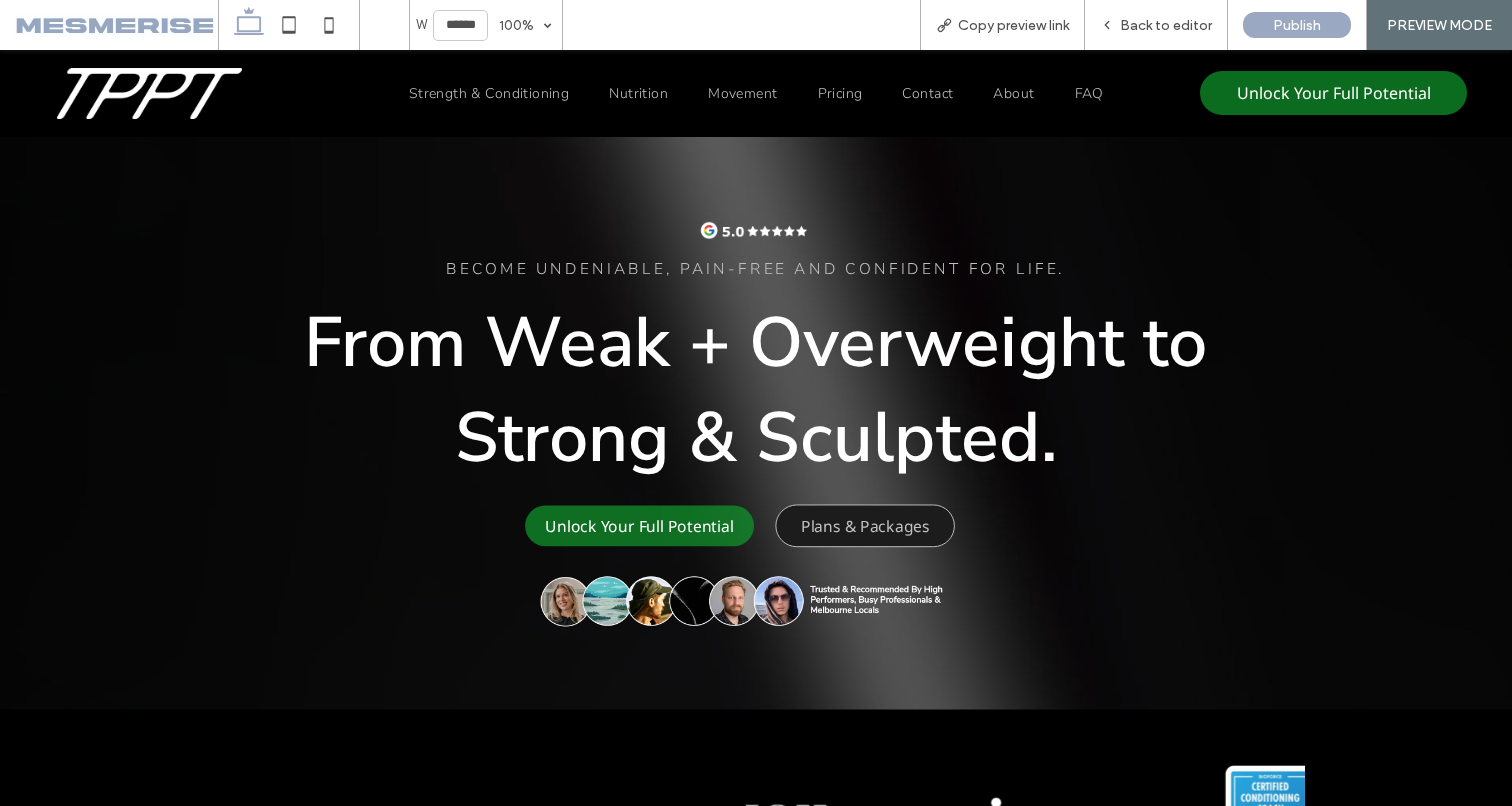 click on "BECOME UNDENIABLE, pain-free and confident for life." at bounding box center (755, 269) 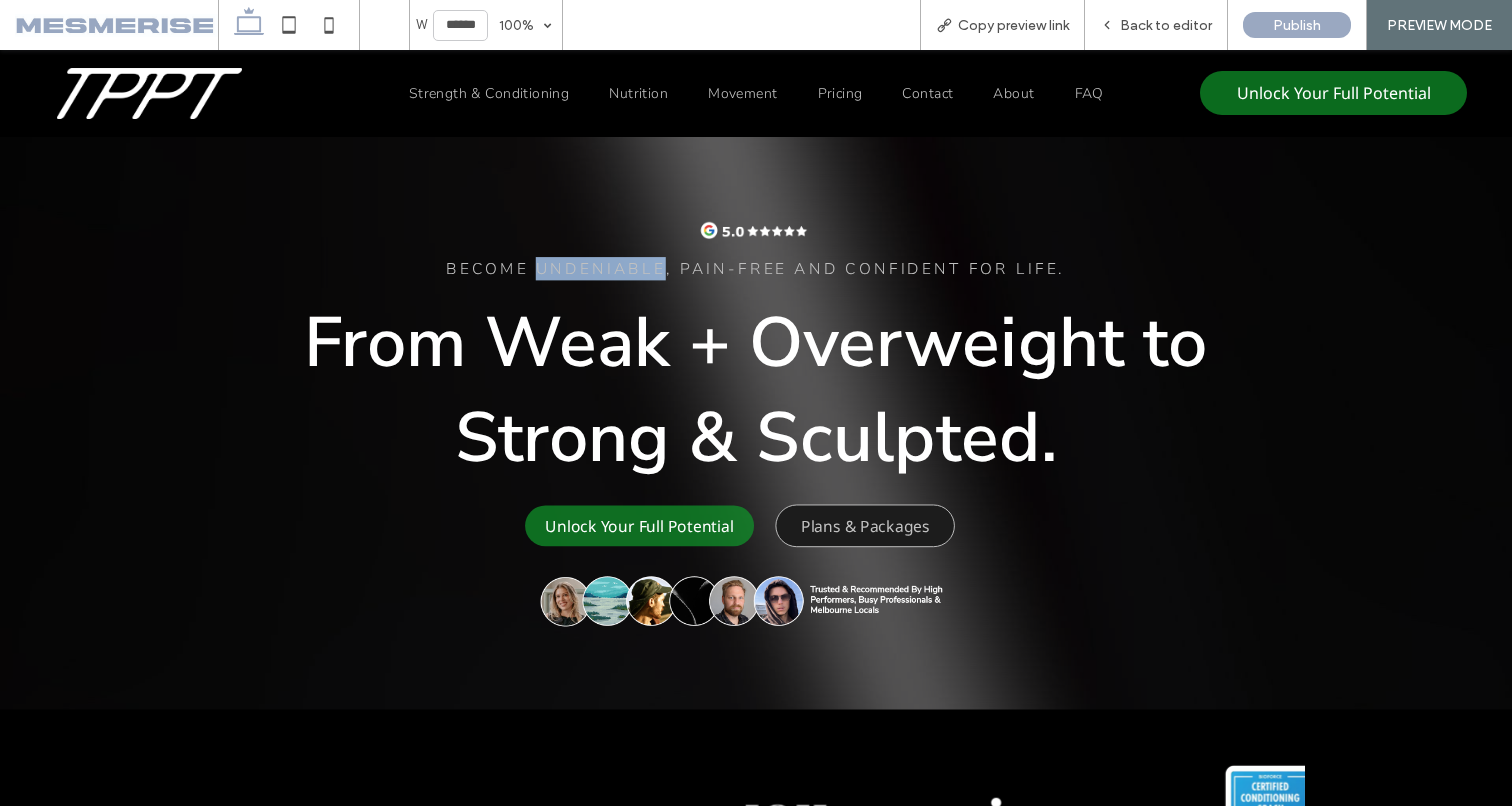 click on "BECOME UNDENIABLE, pain-free and confident for life." at bounding box center [755, 269] 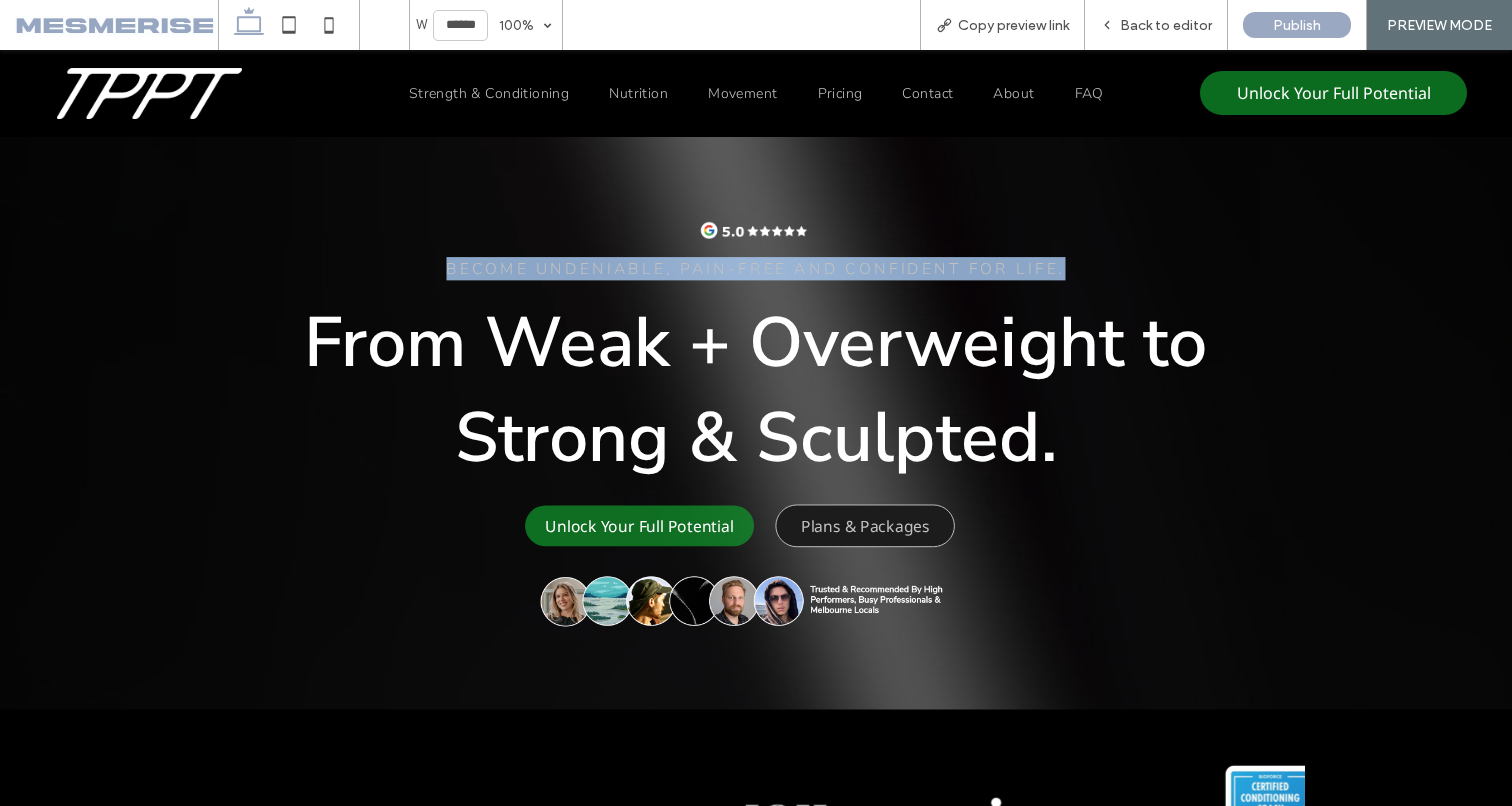 click on "BECOME UNDENIABLE, pain-free and confident for life." at bounding box center (755, 269) 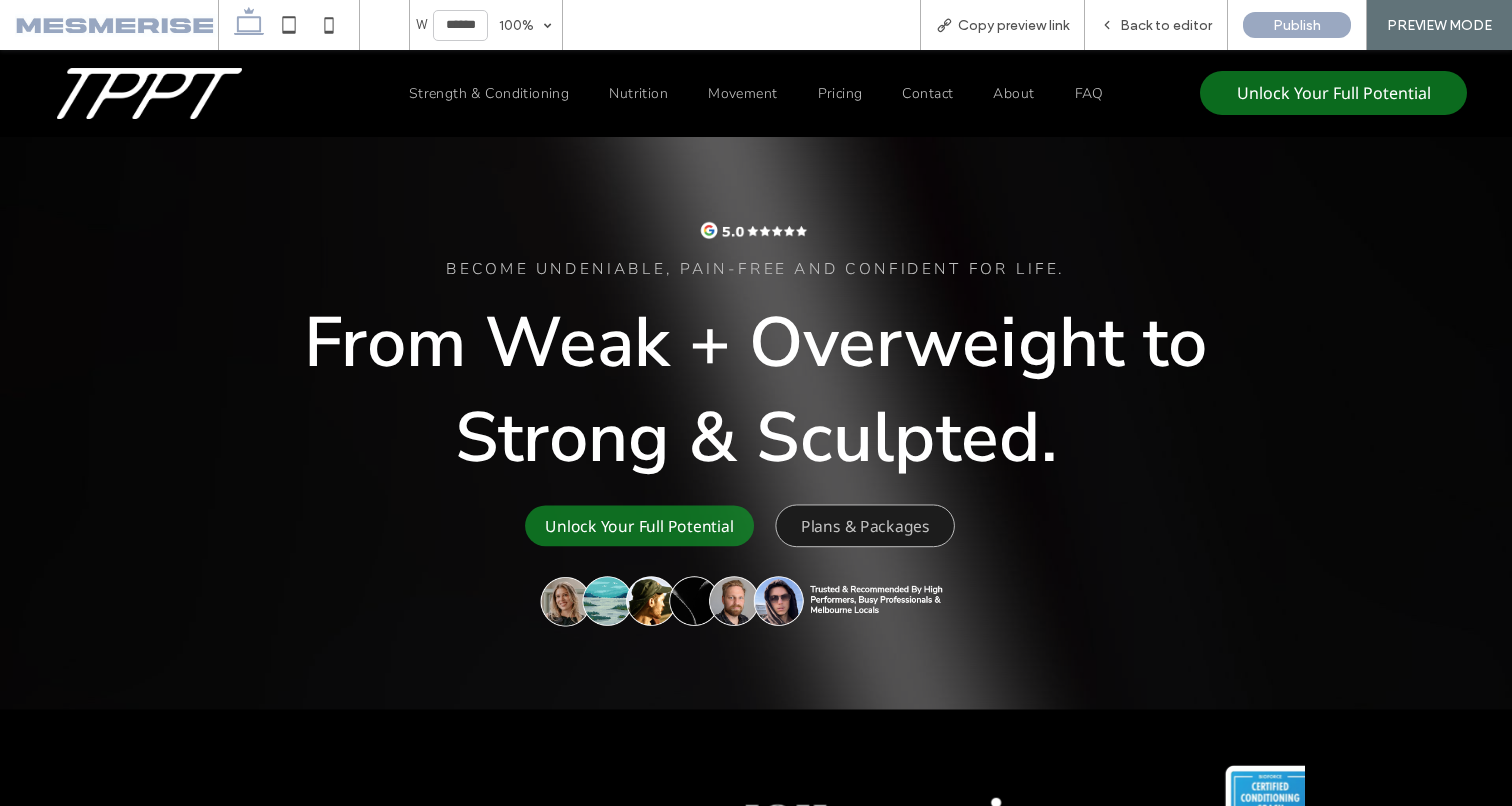 click on "From Weak + Overweight to Strong & Sculpted." at bounding box center (756, 390) 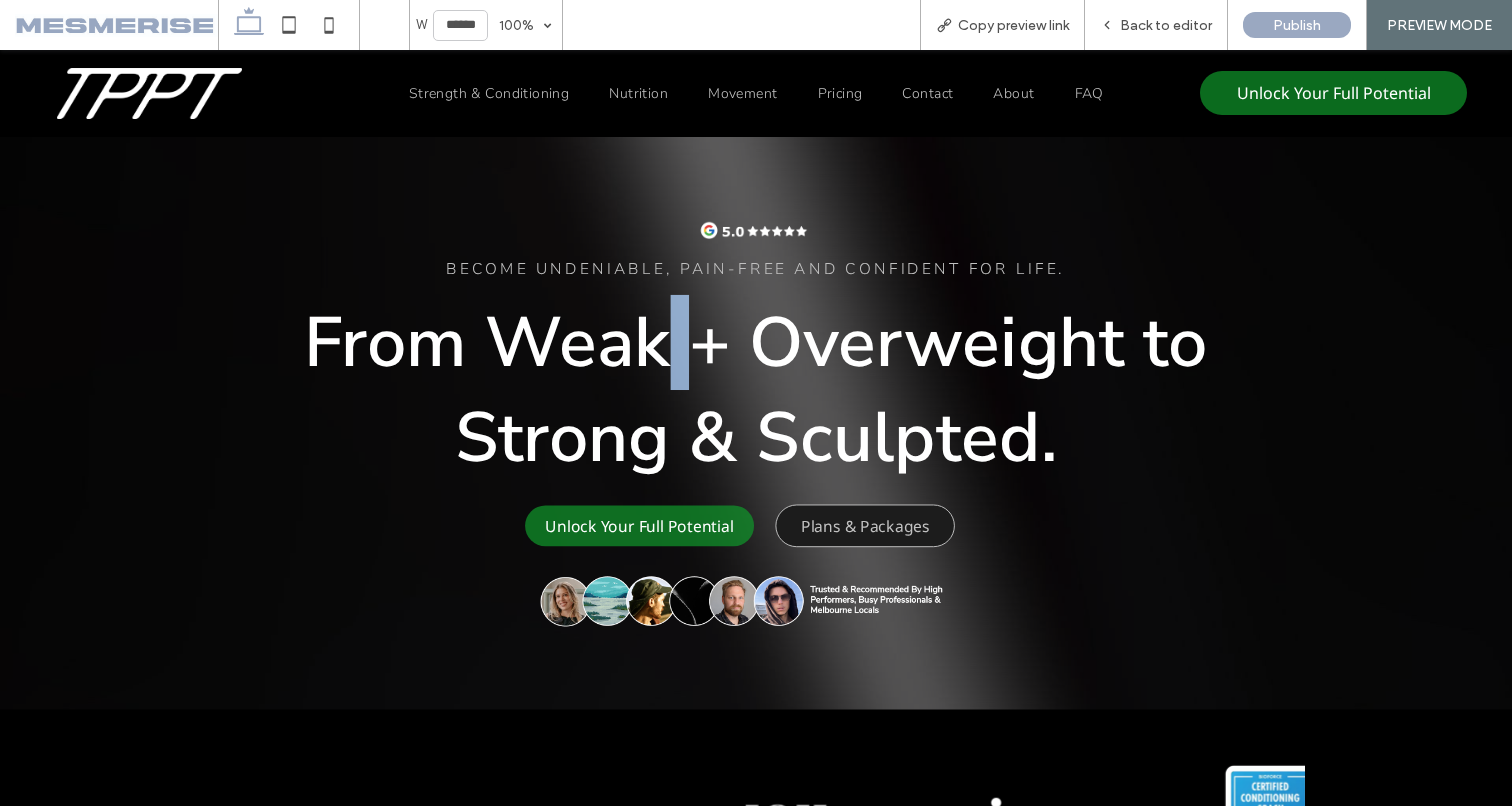 click on "From Weak + Overweight to Strong & Sculpted." at bounding box center (756, 390) 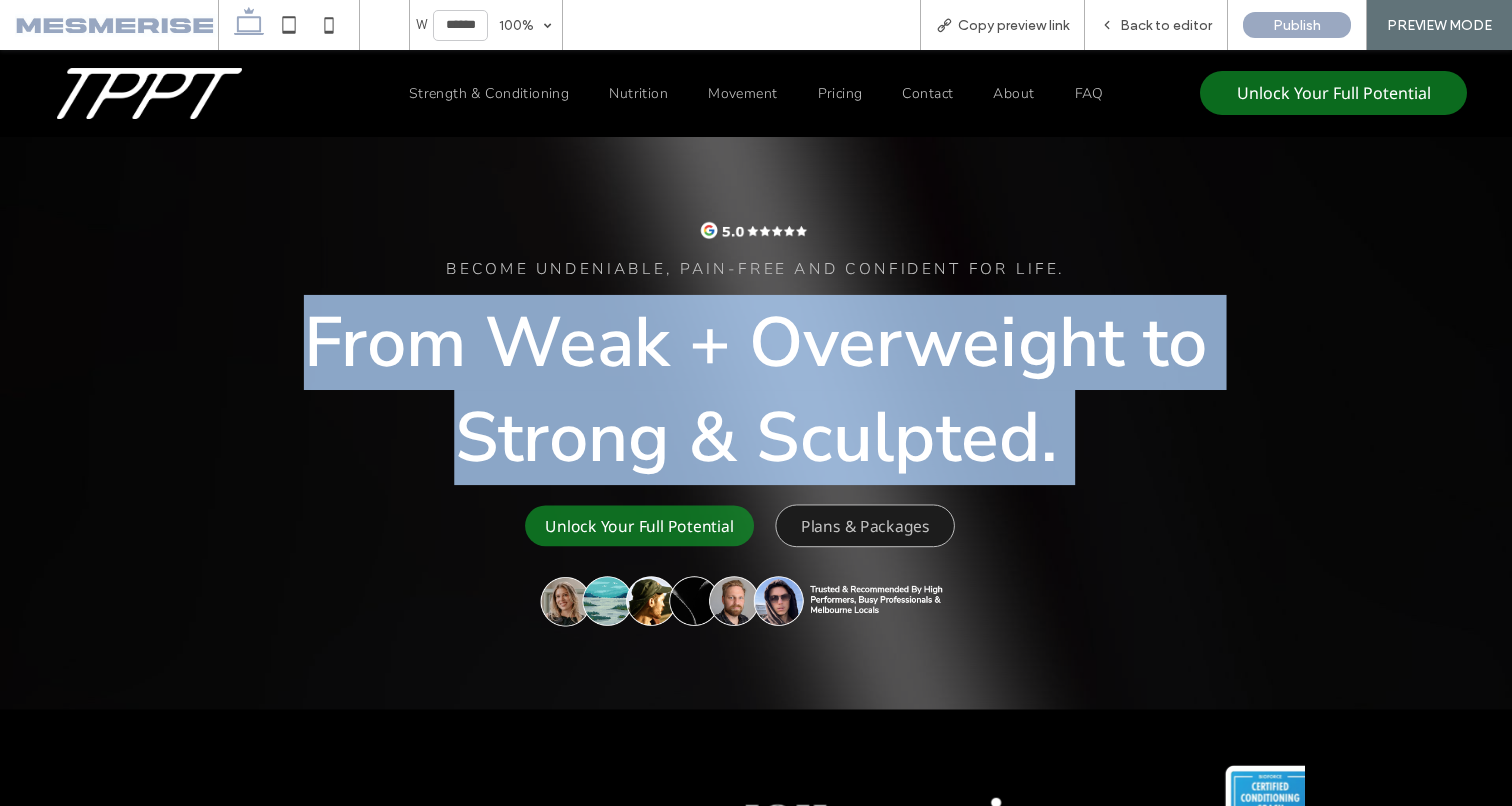 click on "From Weak + Overweight to Strong & Sculpted." at bounding box center [756, 390] 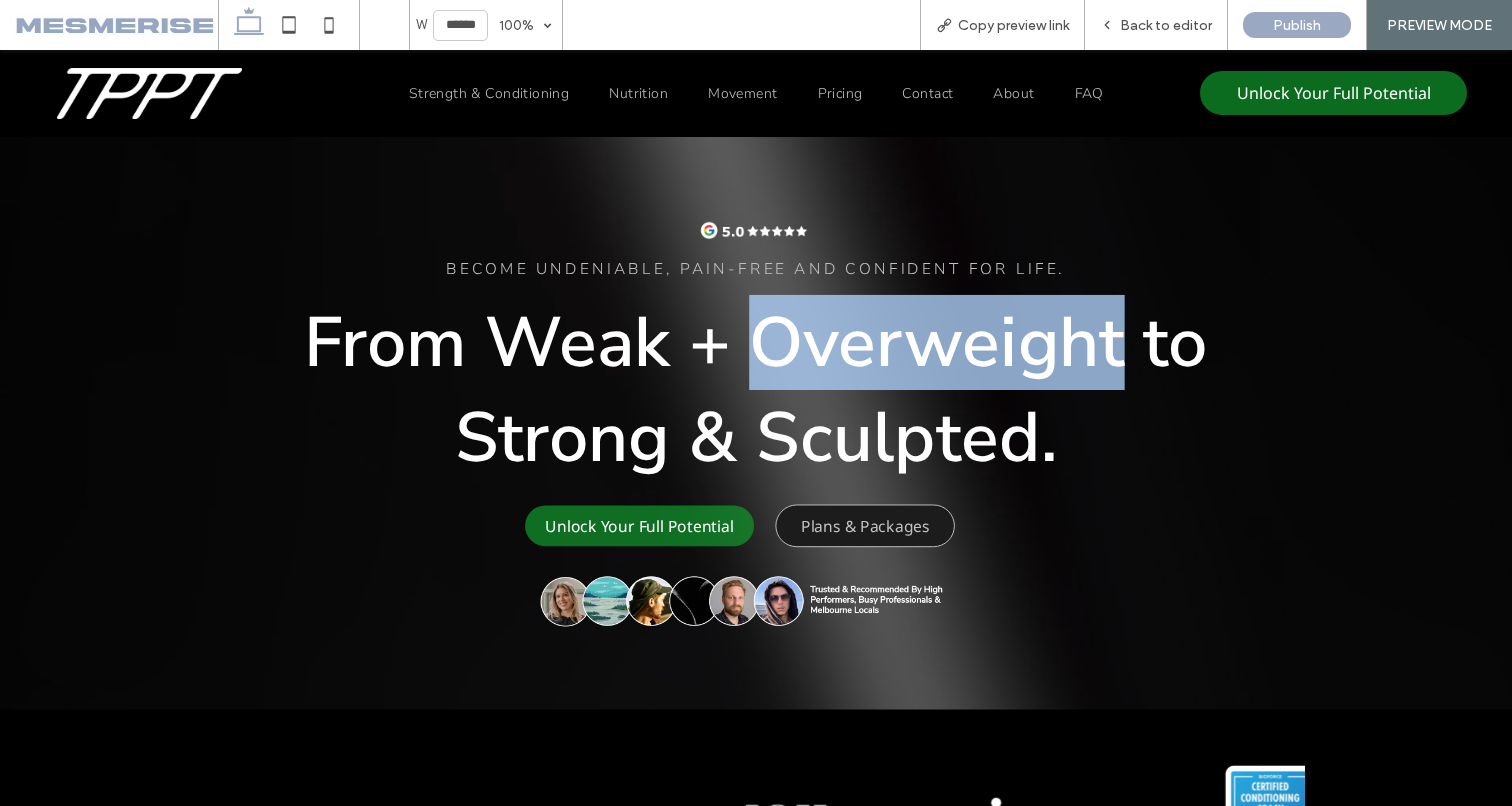 click on "From Weak + Overweight to Strong & Sculpted." at bounding box center (756, 390) 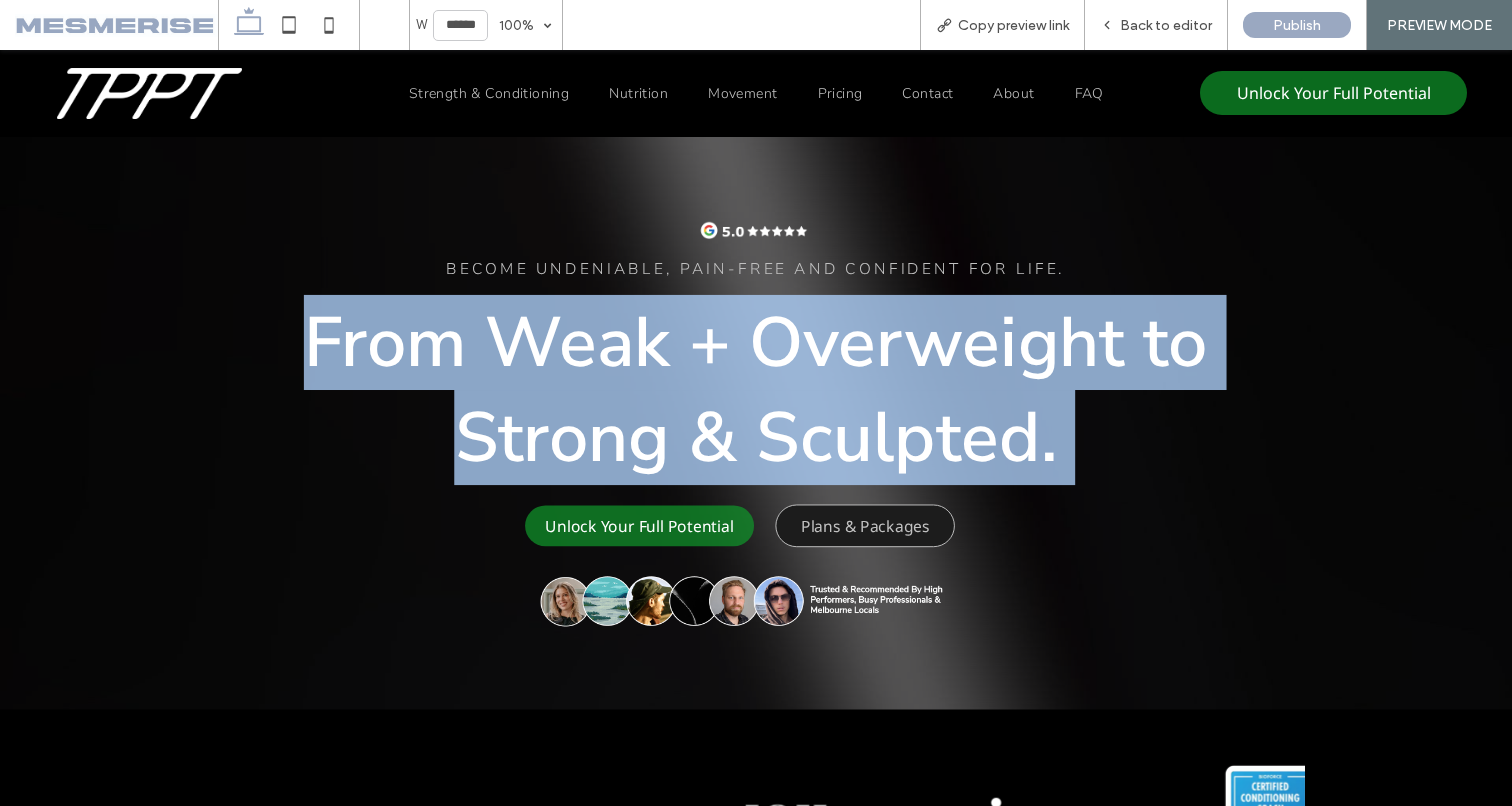 click on "From Weak + Overweight to Strong & Sculpted." at bounding box center [756, 390] 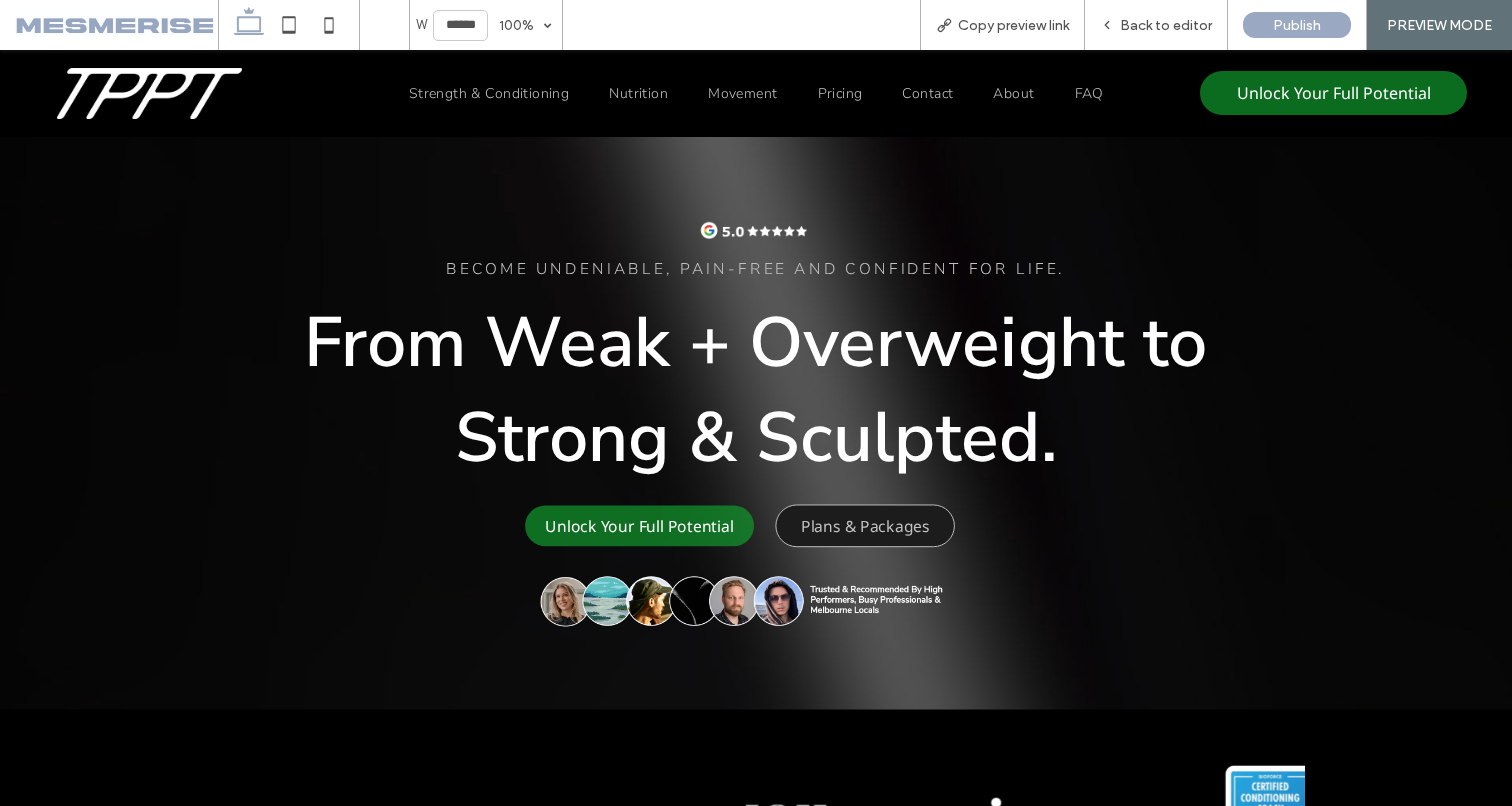 click on "From Weak + Overweight to Strong & Sculpted." at bounding box center [756, 390] 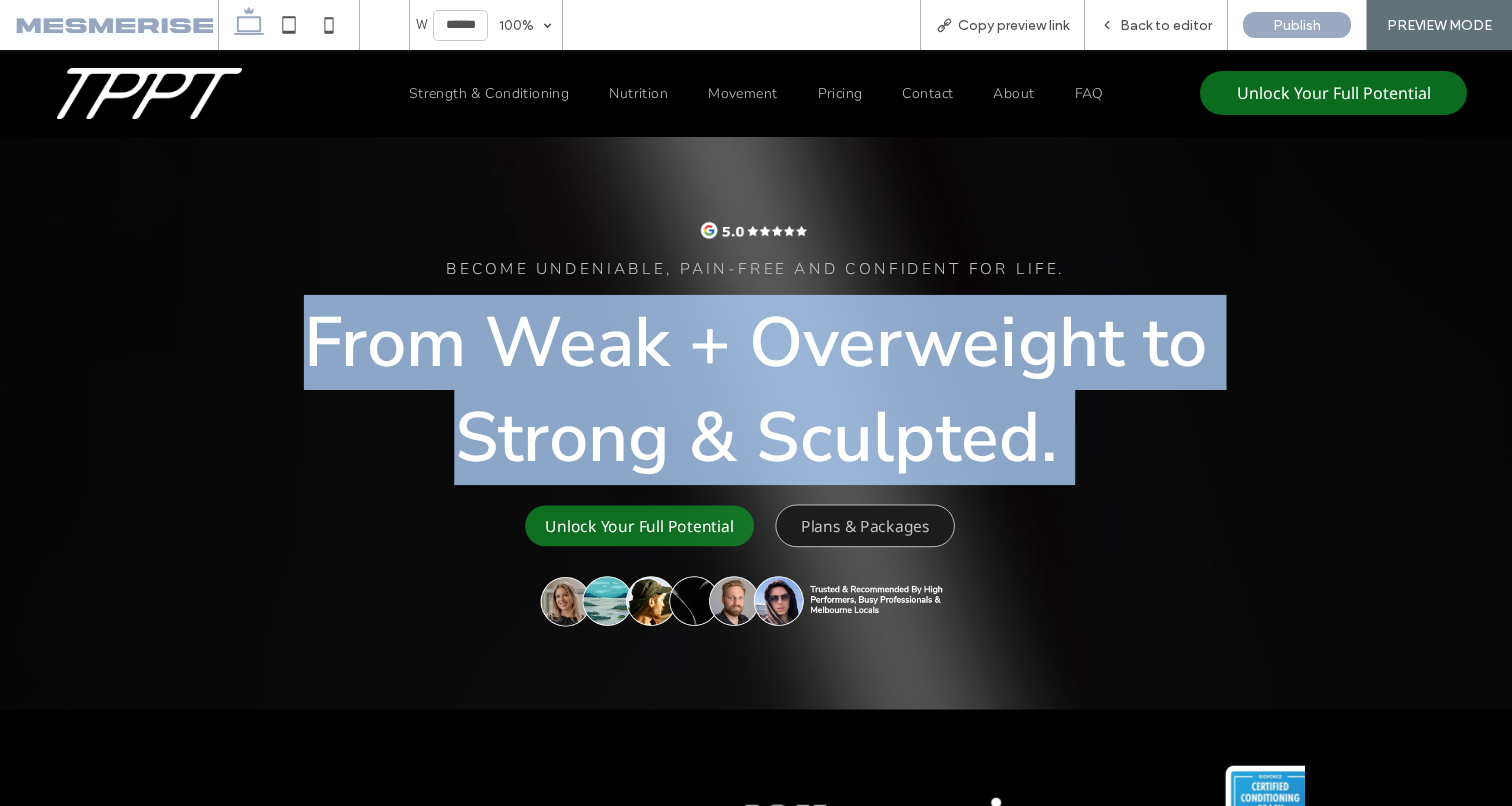 drag, startPoint x: 722, startPoint y: 341, endPoint x: 692, endPoint y: 344, distance: 30.149628 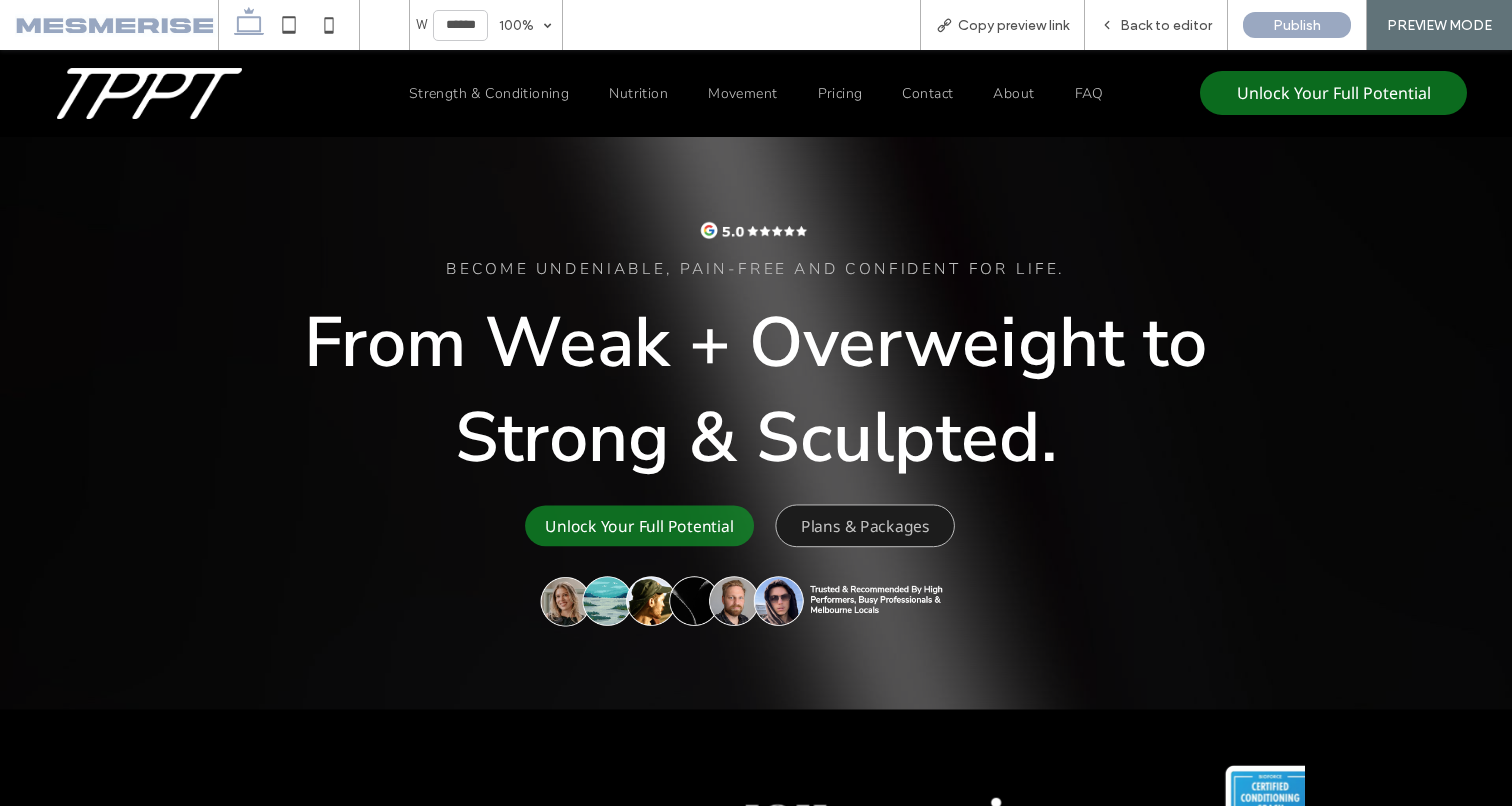 click on "From Weak + Overweight to Strong & Sculpted." at bounding box center (756, 390) 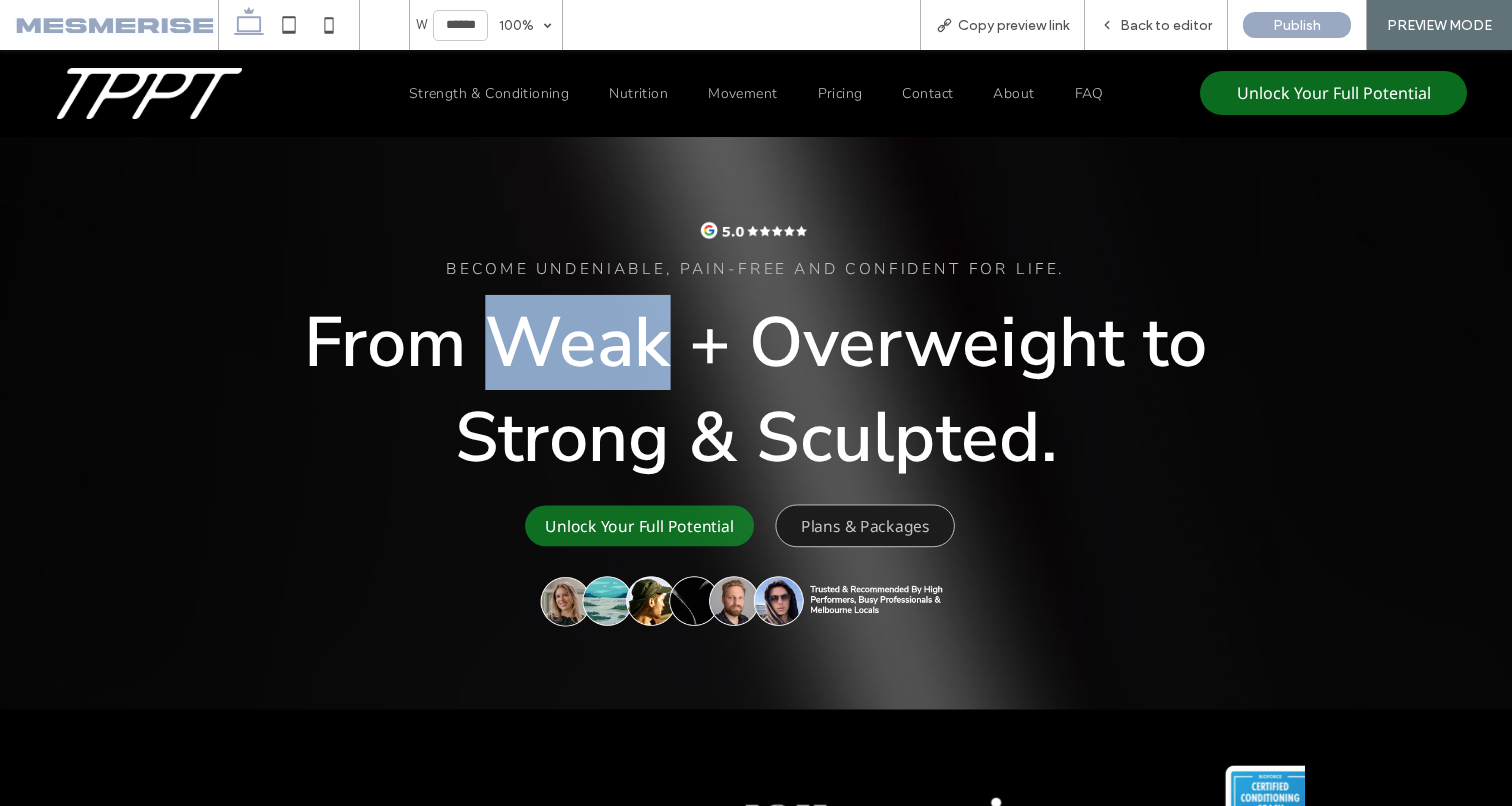 click on "From Weak + Overweight to Strong & Sculpted." at bounding box center (756, 390) 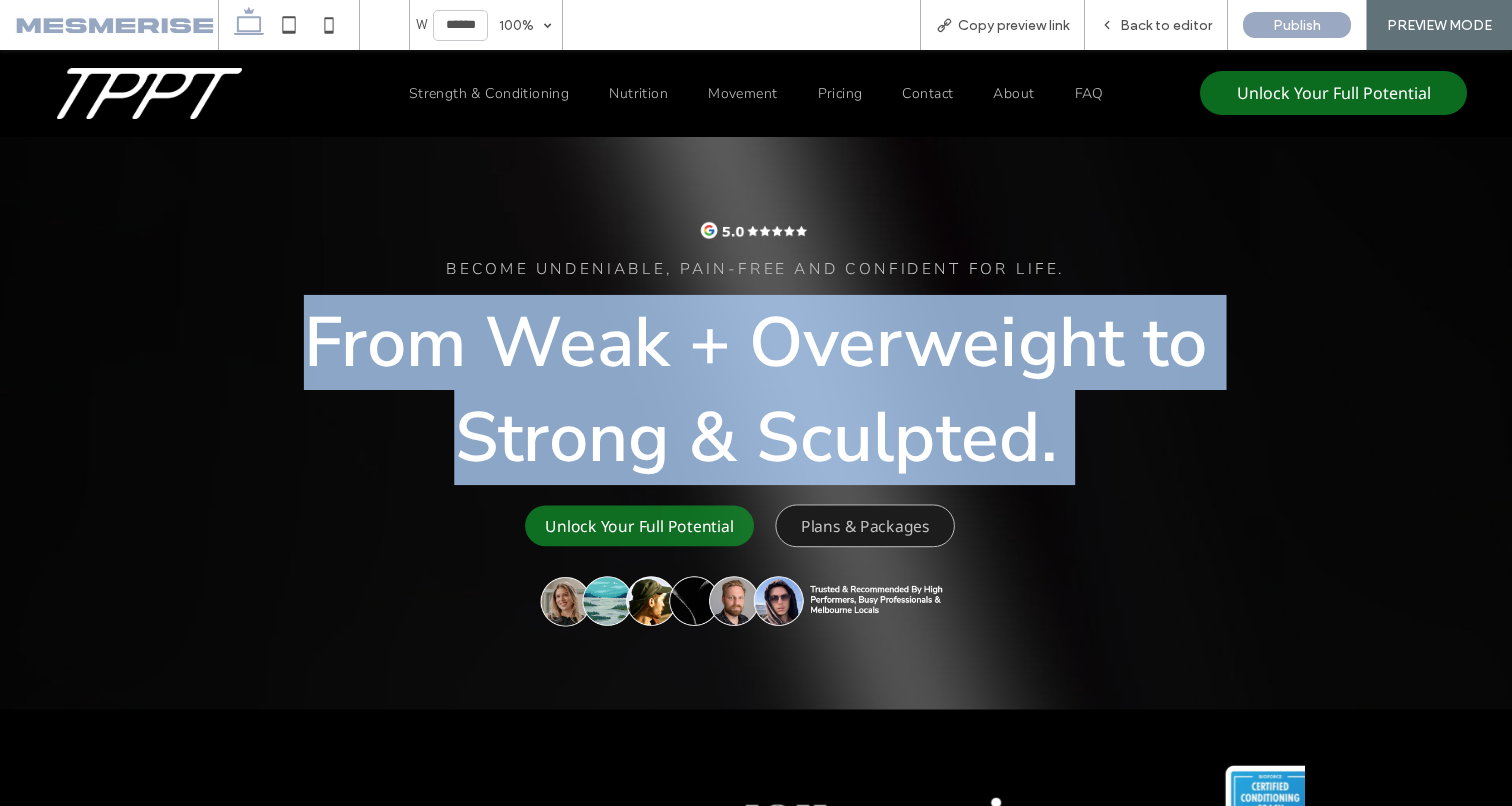 click on "From Weak + Overweight to Strong & Sculpted." at bounding box center (756, 390) 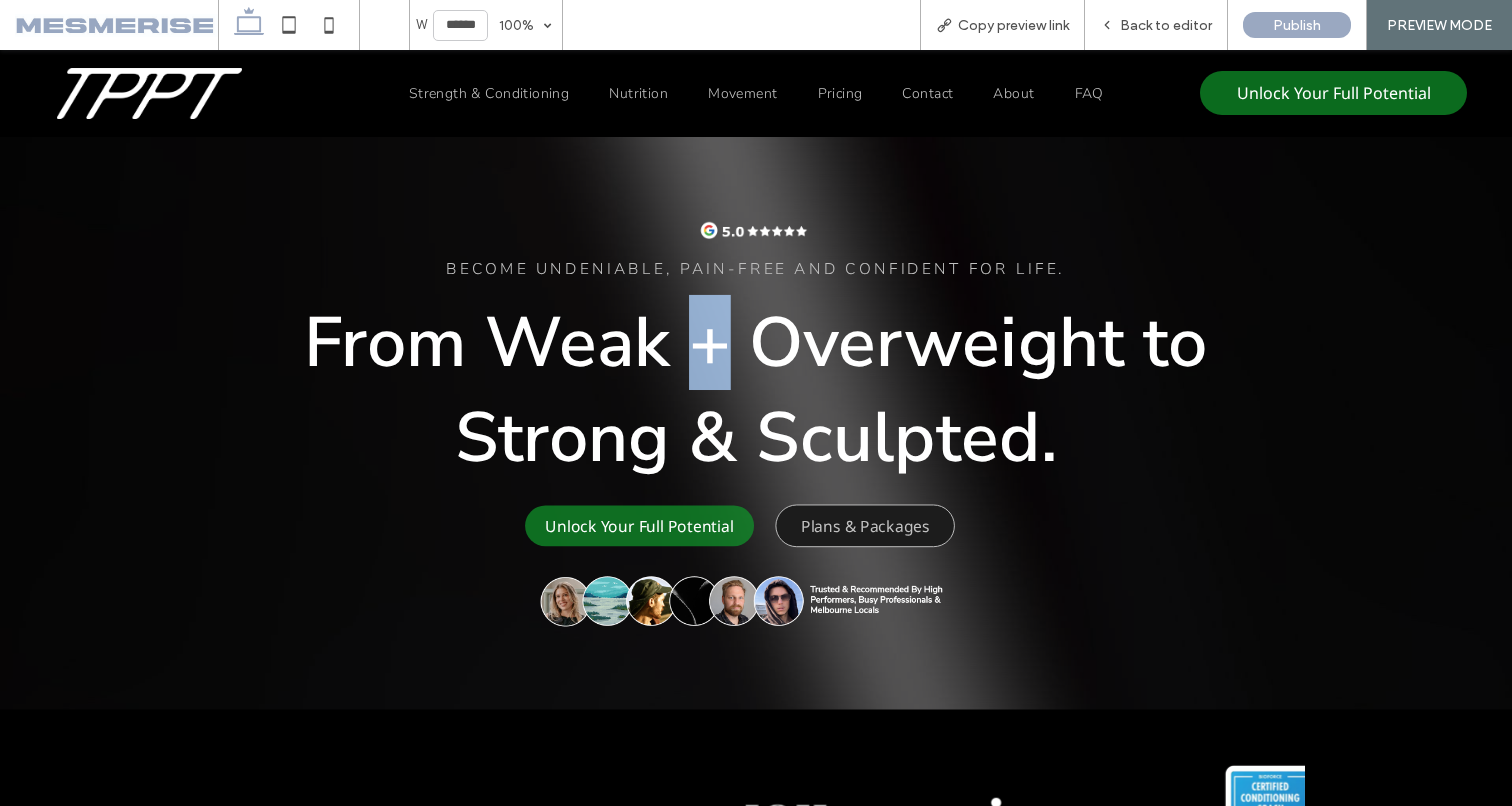 drag, startPoint x: 699, startPoint y: 343, endPoint x: 728, endPoint y: 342, distance: 29.017237 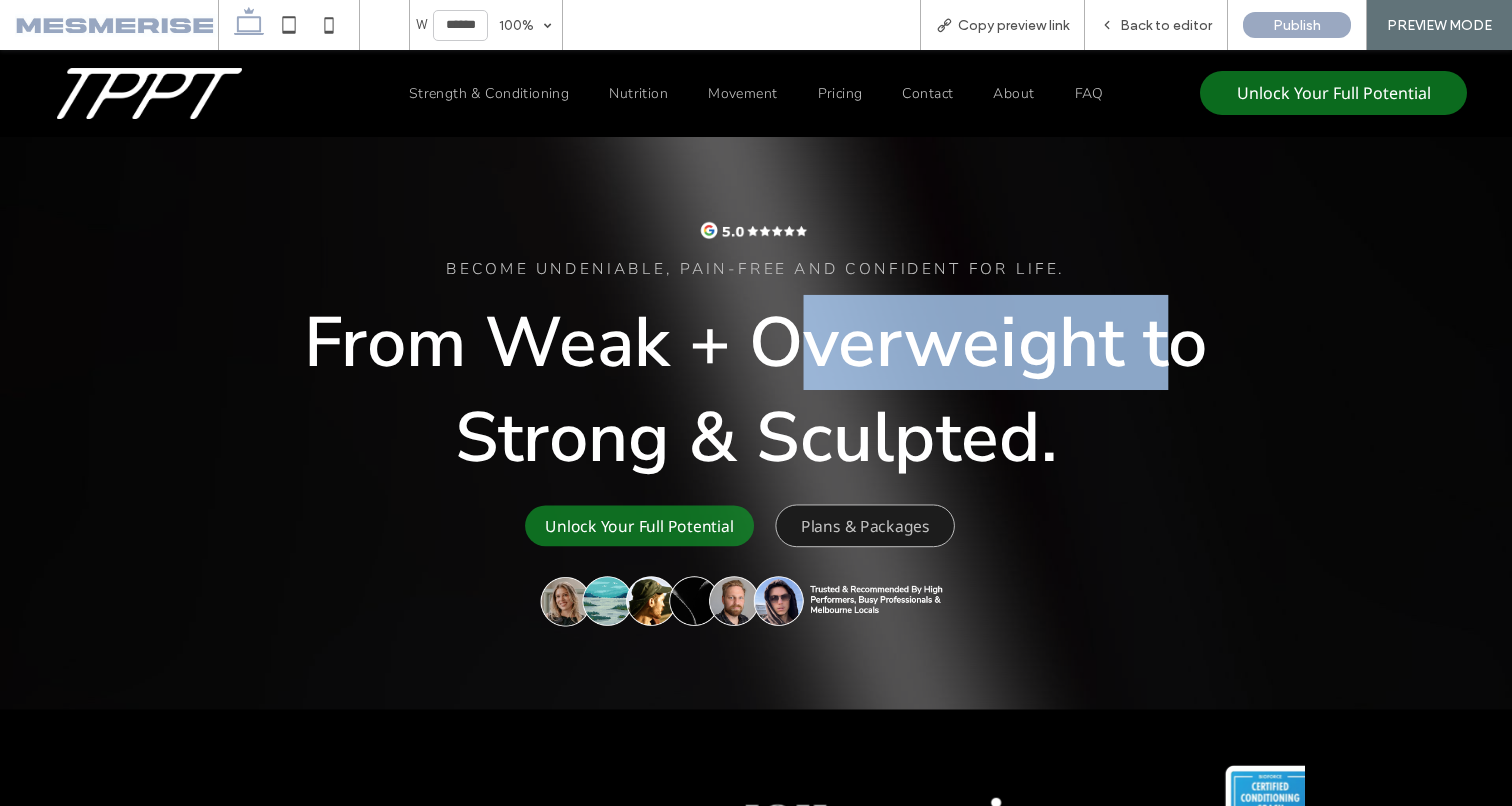 drag, startPoint x: 797, startPoint y: 332, endPoint x: 1194, endPoint y: 341, distance: 397.102 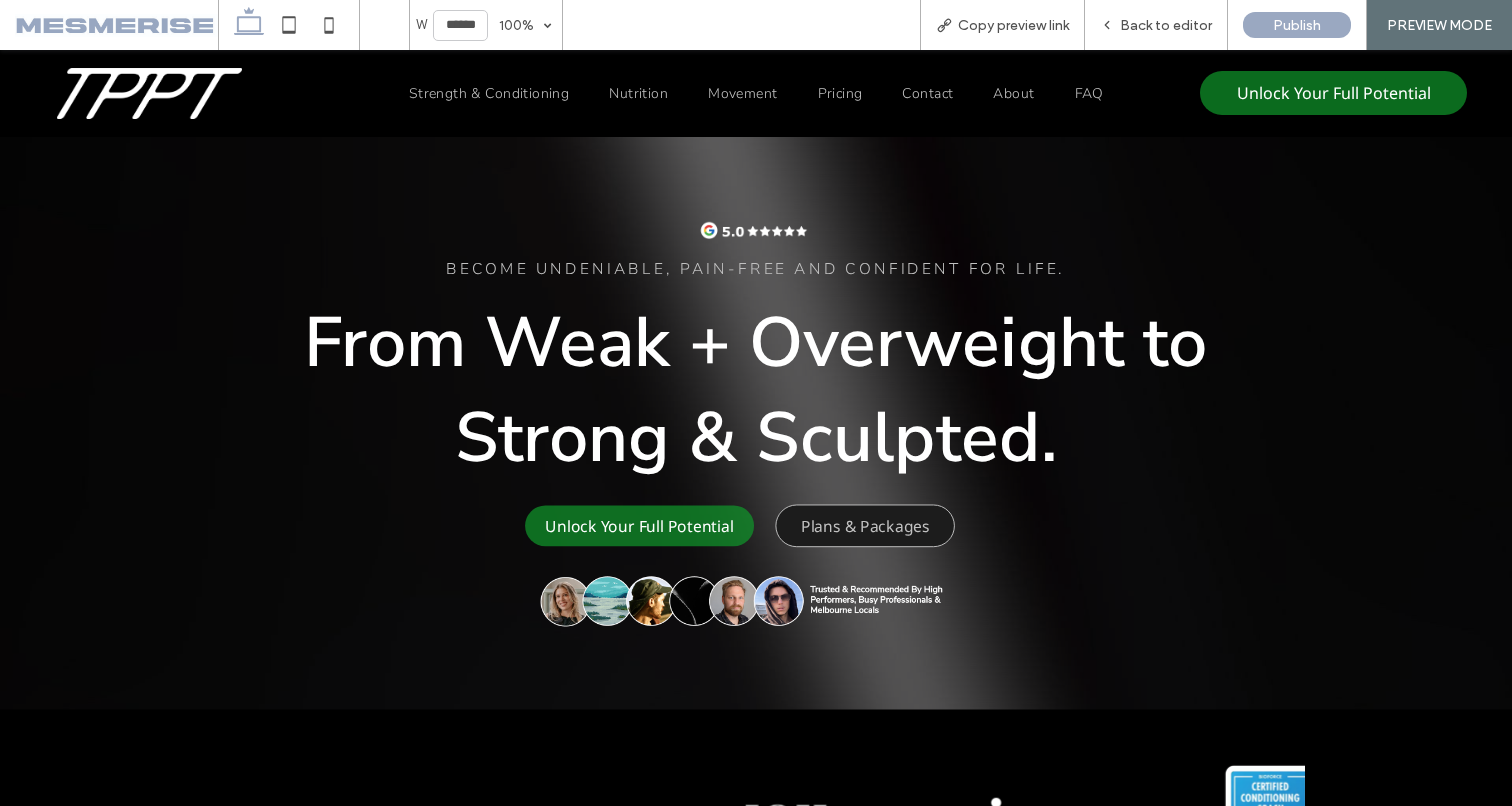 click on "From Weak + Overweight to Strong & Sculpted." at bounding box center [756, 390] 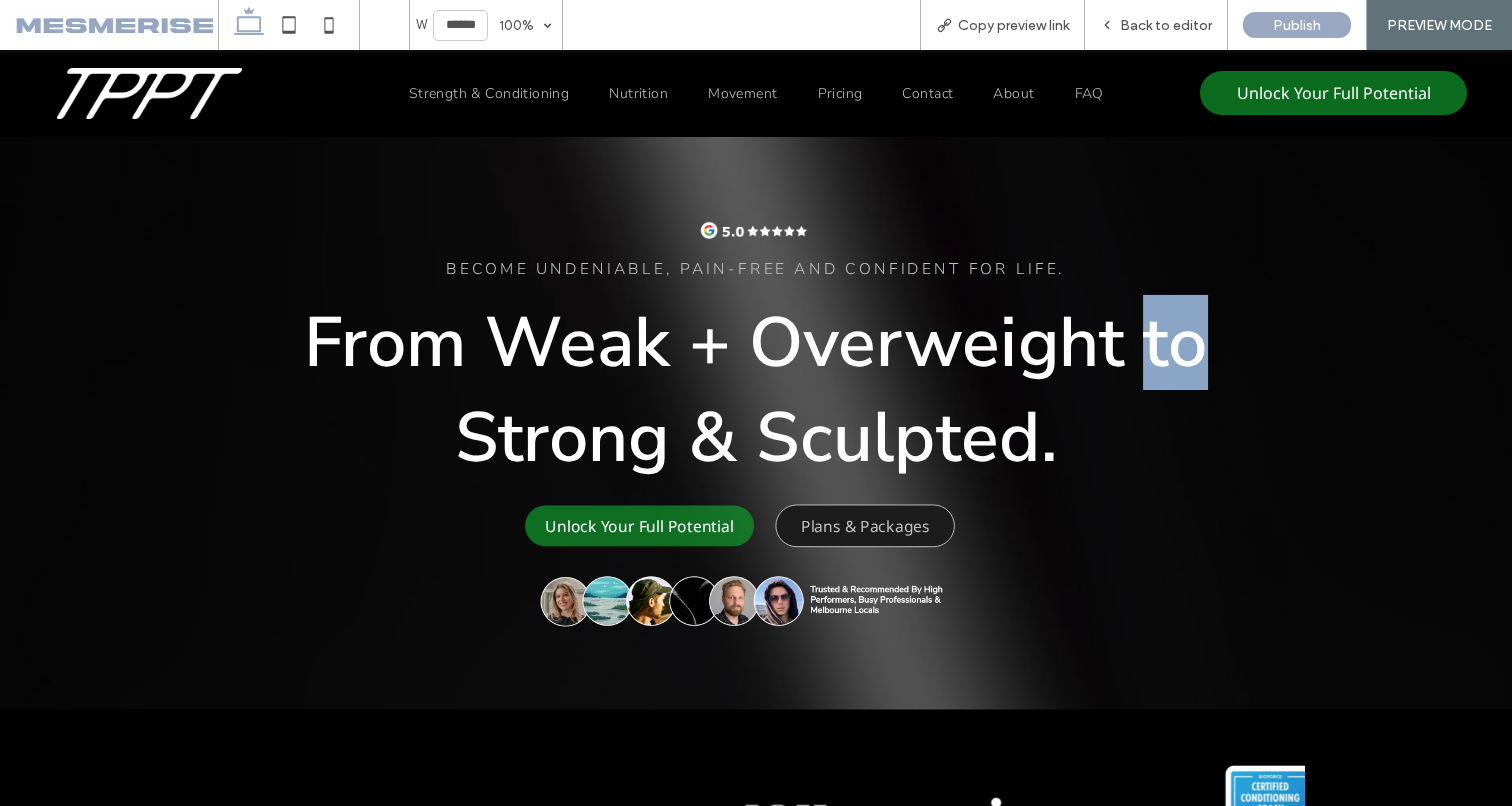 click on "From Weak + Overweight to Strong & Sculpted." at bounding box center [756, 390] 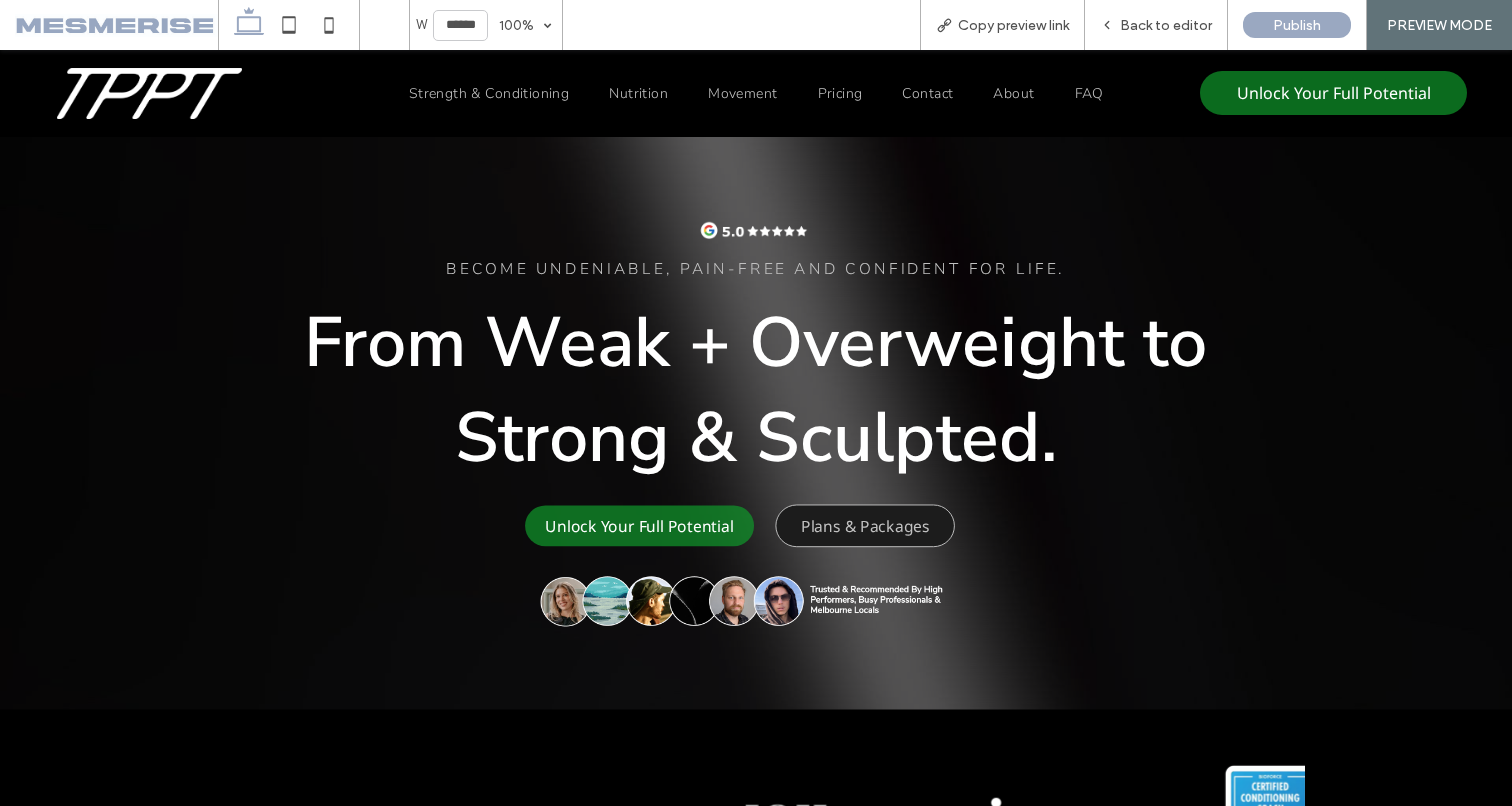 click on "From Weak + Overweight to Strong & Sculpted." at bounding box center (756, 390) 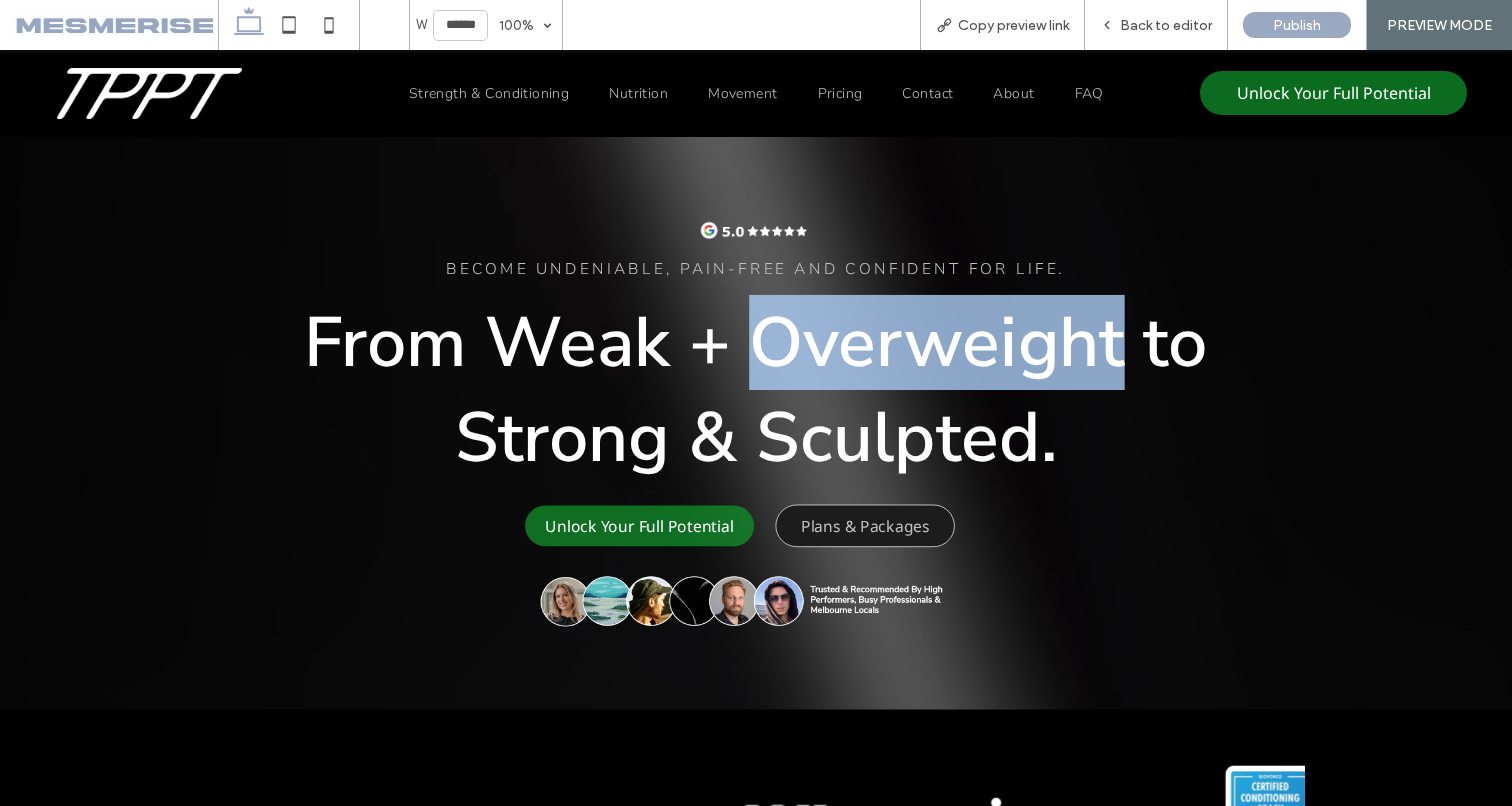 click on "From Weak + Overweight to Strong & Sculpted." at bounding box center (756, 390) 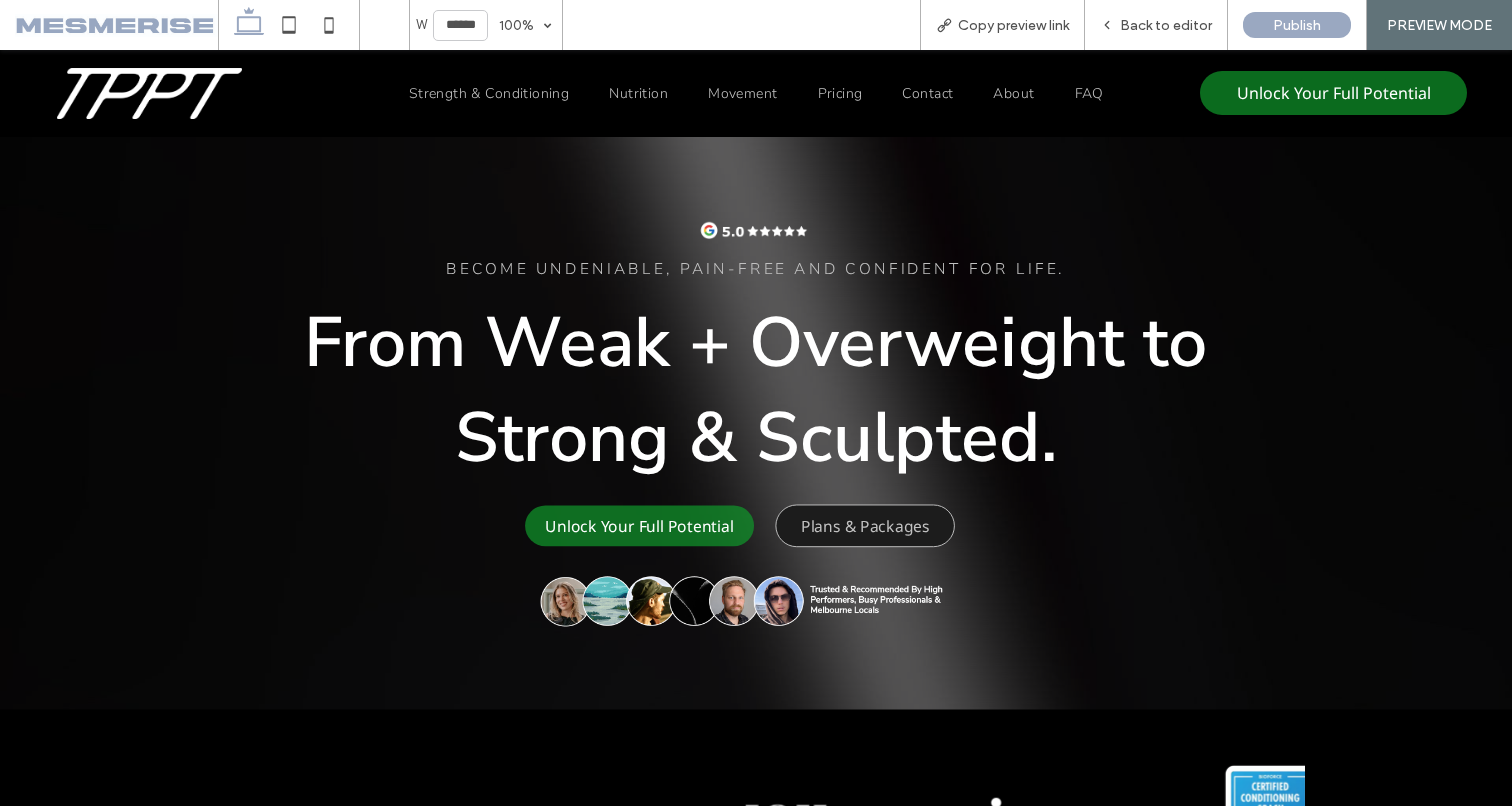 click on "From Weak + Overweight to Strong & Sculpted." at bounding box center (756, 390) 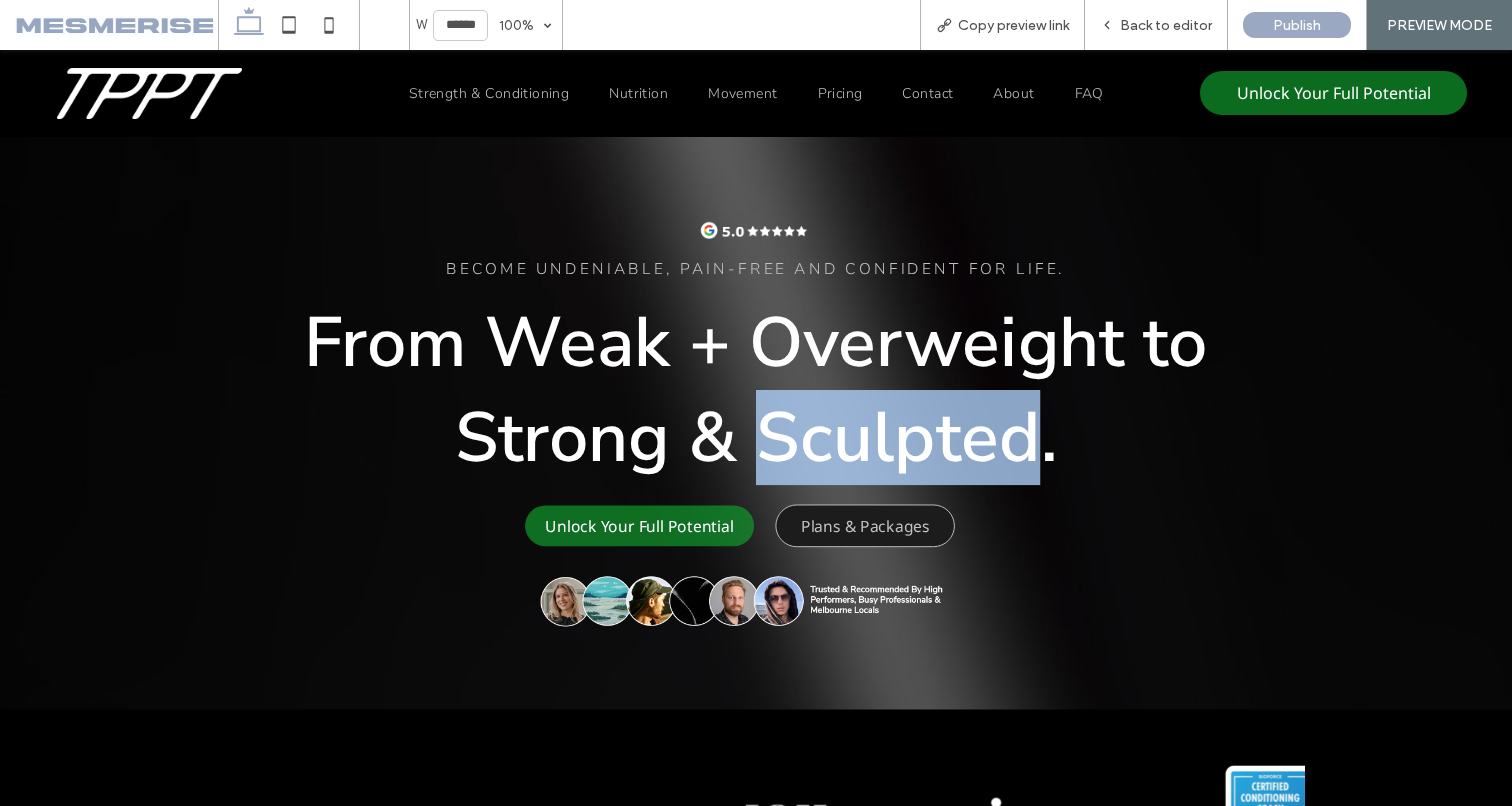 click on "From Weak + Overweight to Strong & Sculpted." at bounding box center (756, 390) 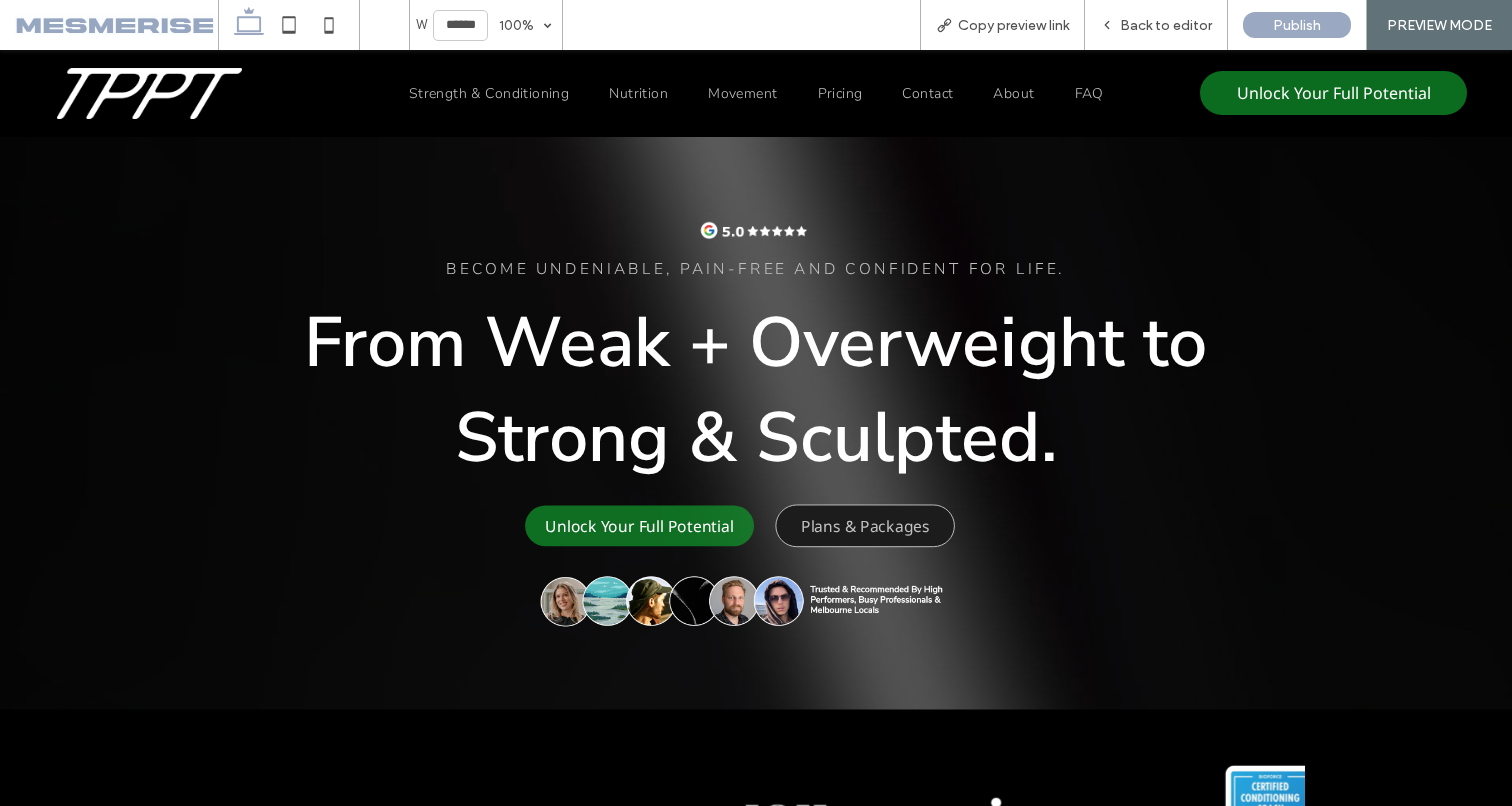 click on "From Weak + Overweight to Strong & Sculpted." at bounding box center [756, 390] 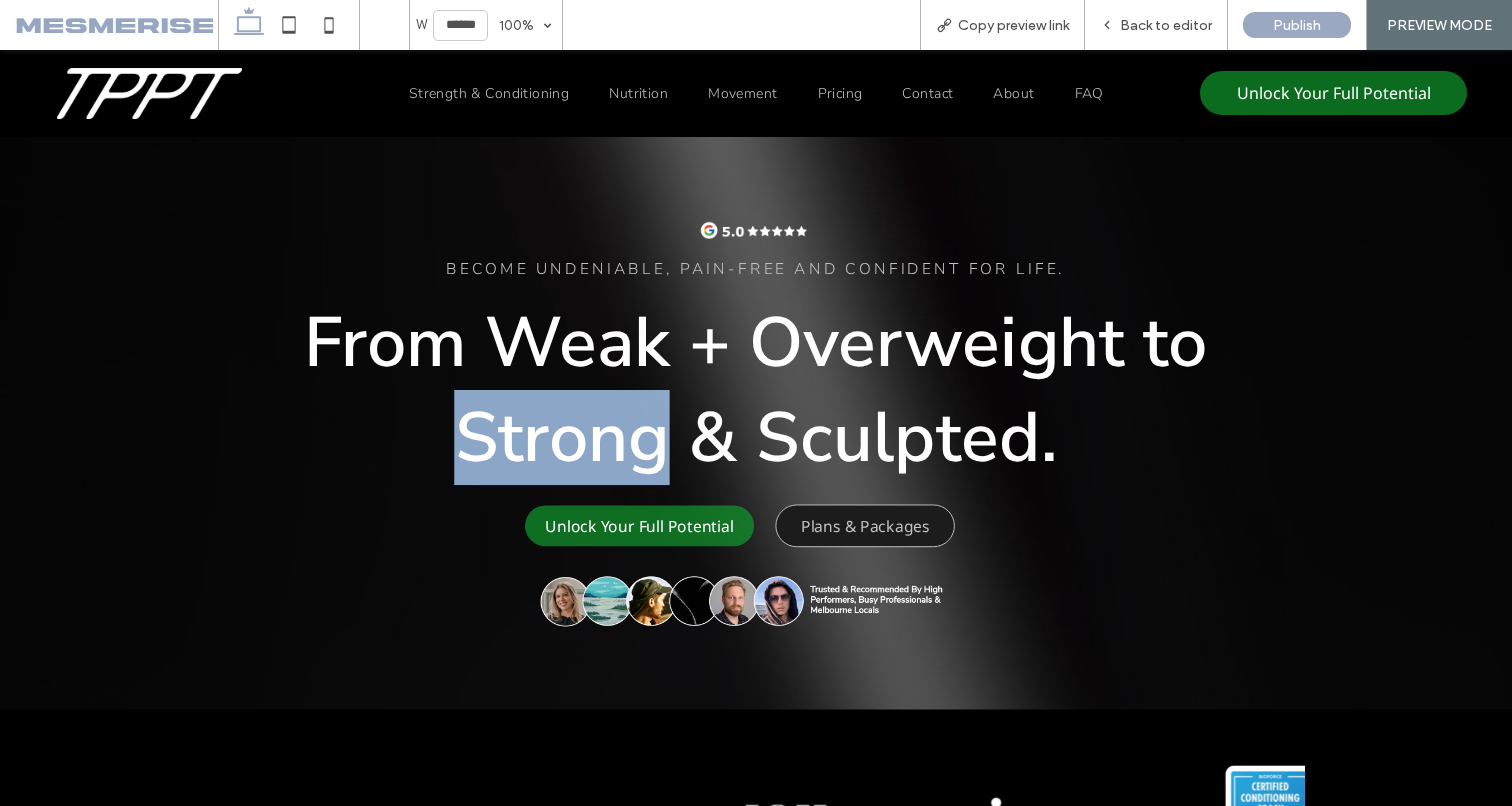 click on "From Weak + Overweight to Strong & Sculpted." at bounding box center (756, 390) 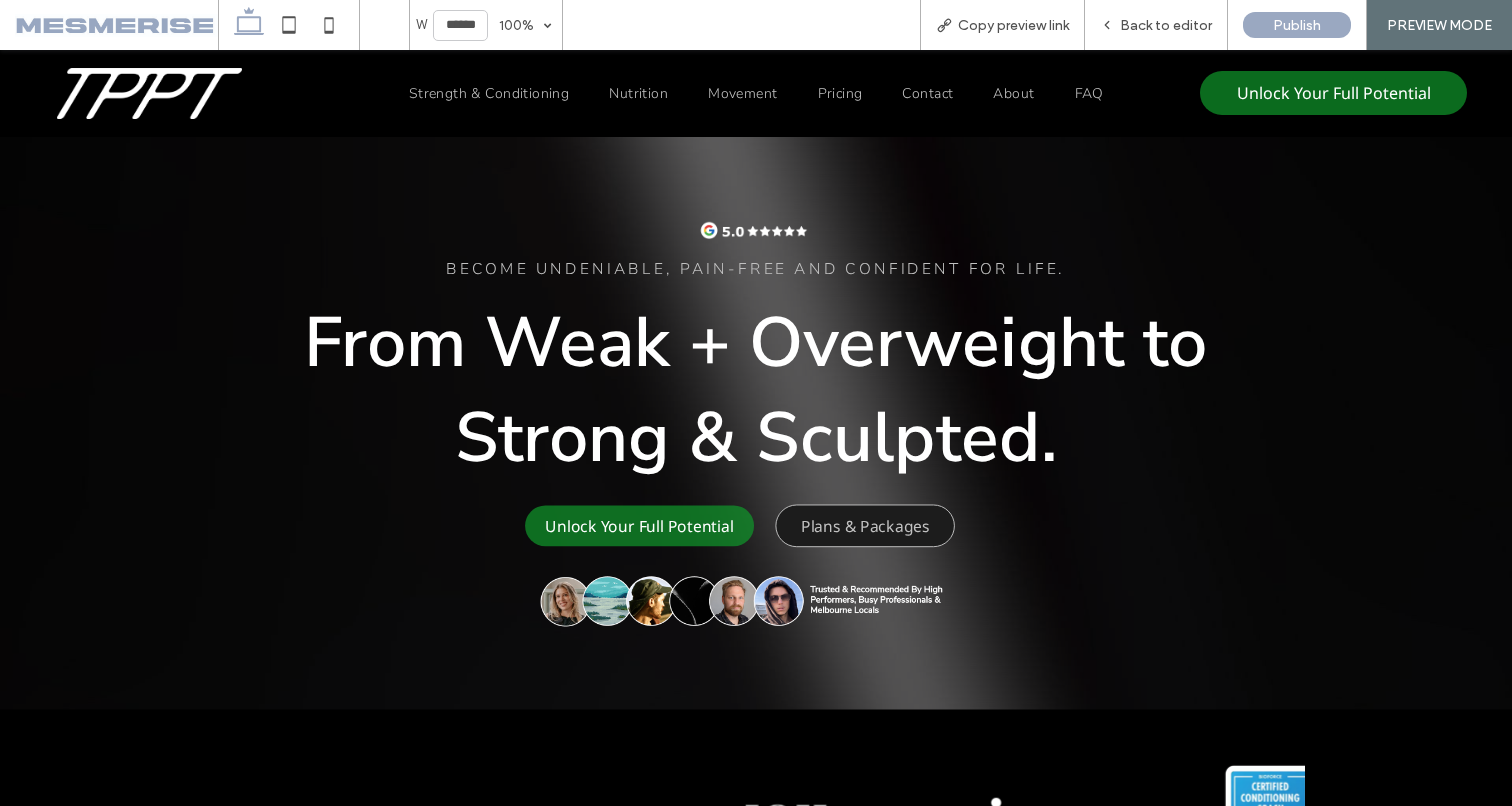 click on "From Weak + Overweight to Strong & Sculpted." at bounding box center [756, 390] 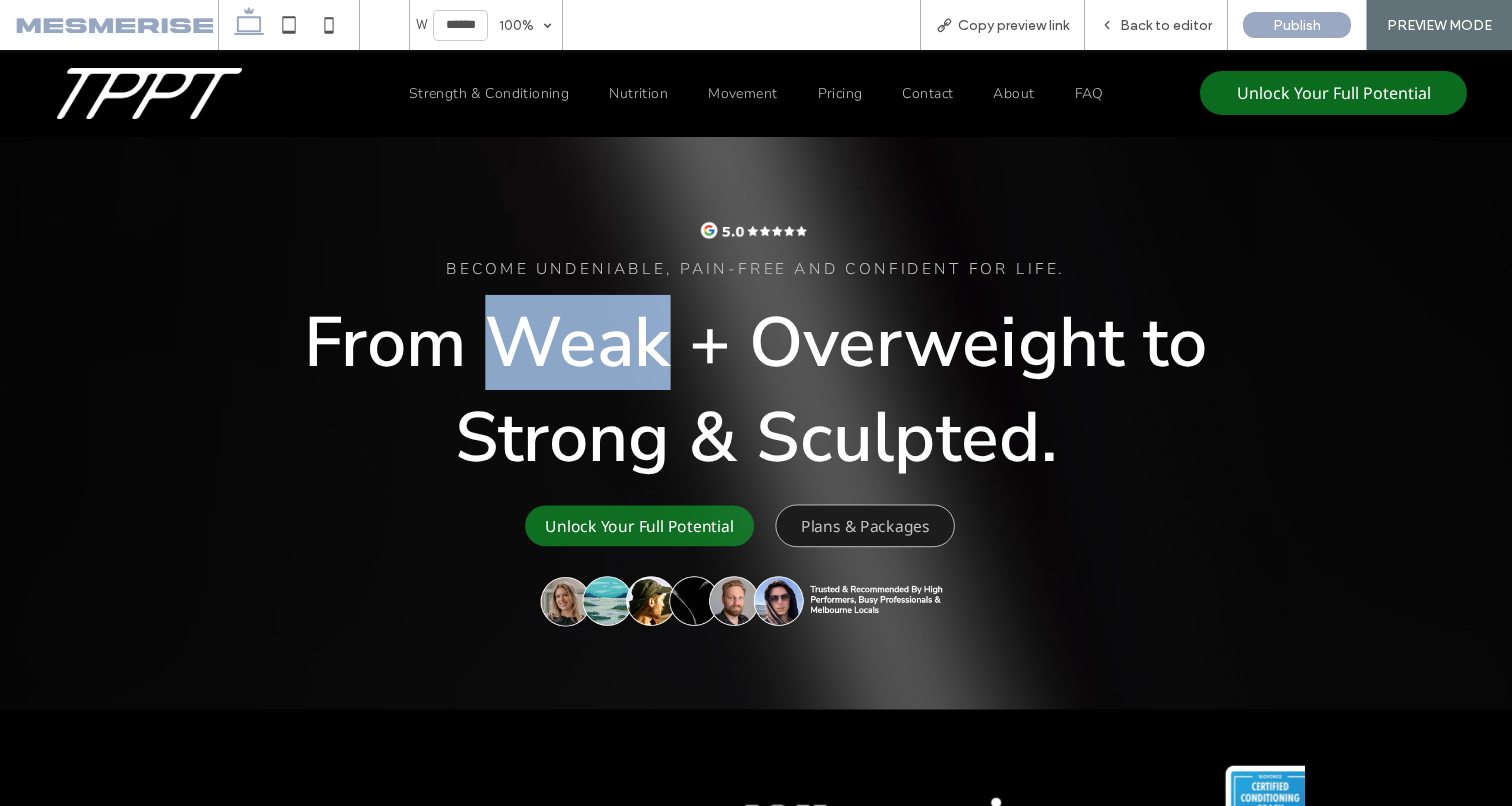 click on "From Weak + Overweight to Strong & Sculpted." at bounding box center (756, 390) 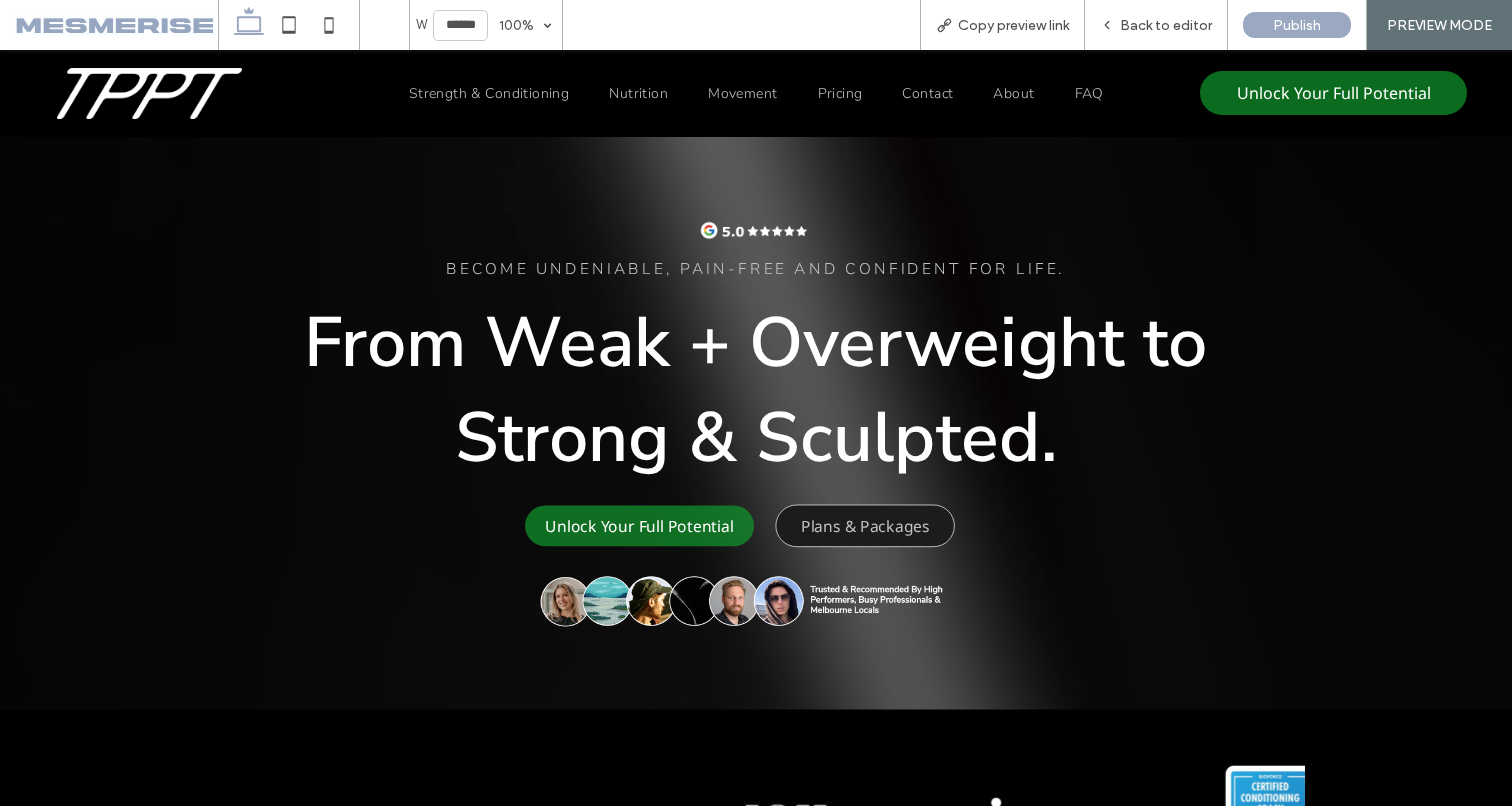 click on "From Weak + Overweight to Strong & Sculpted." at bounding box center [756, 390] 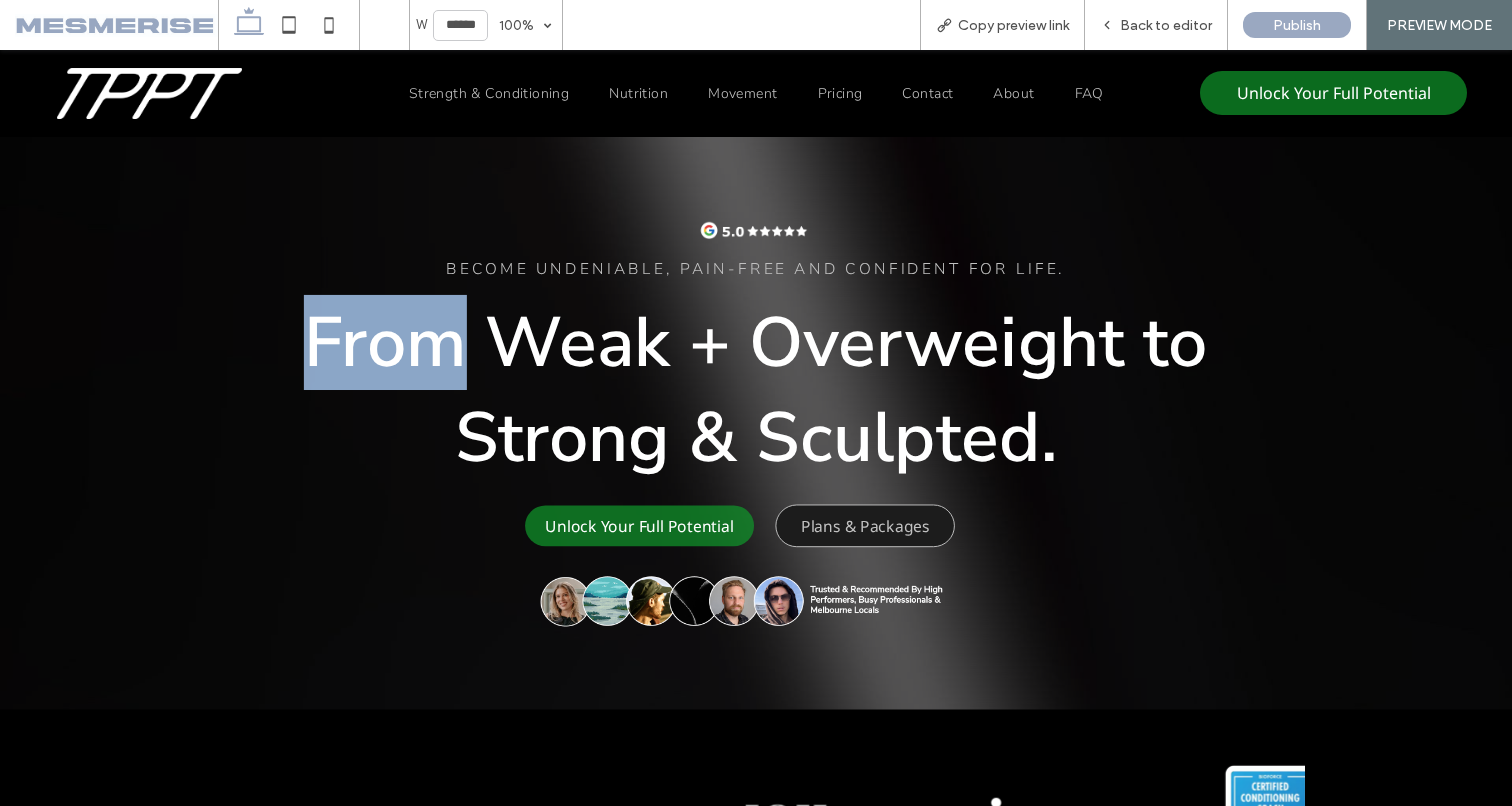 click on "From Weak + Overweight to Strong & Sculpted." at bounding box center (756, 390) 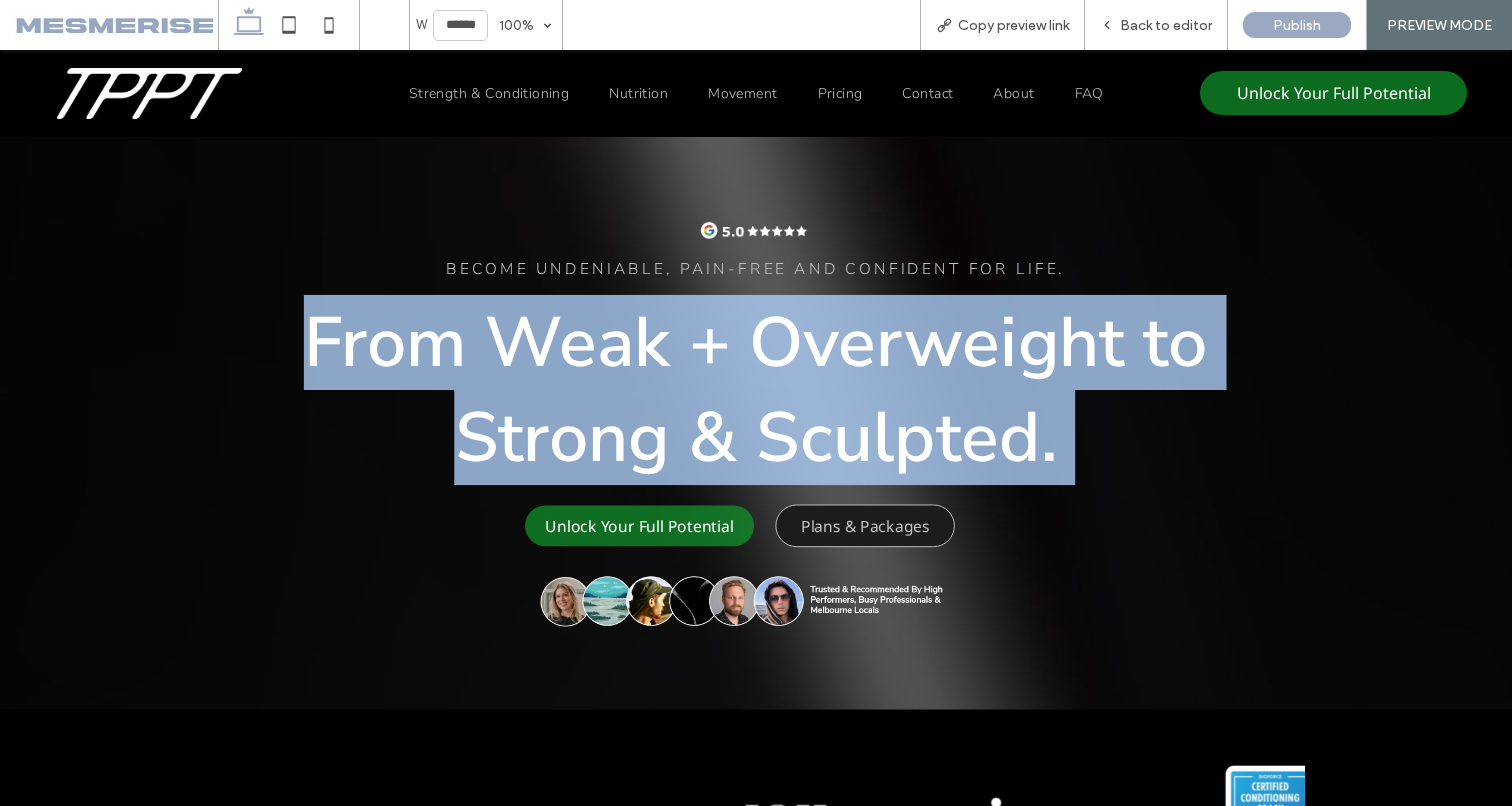 drag, startPoint x: 422, startPoint y: 334, endPoint x: 450, endPoint y: 334, distance: 28 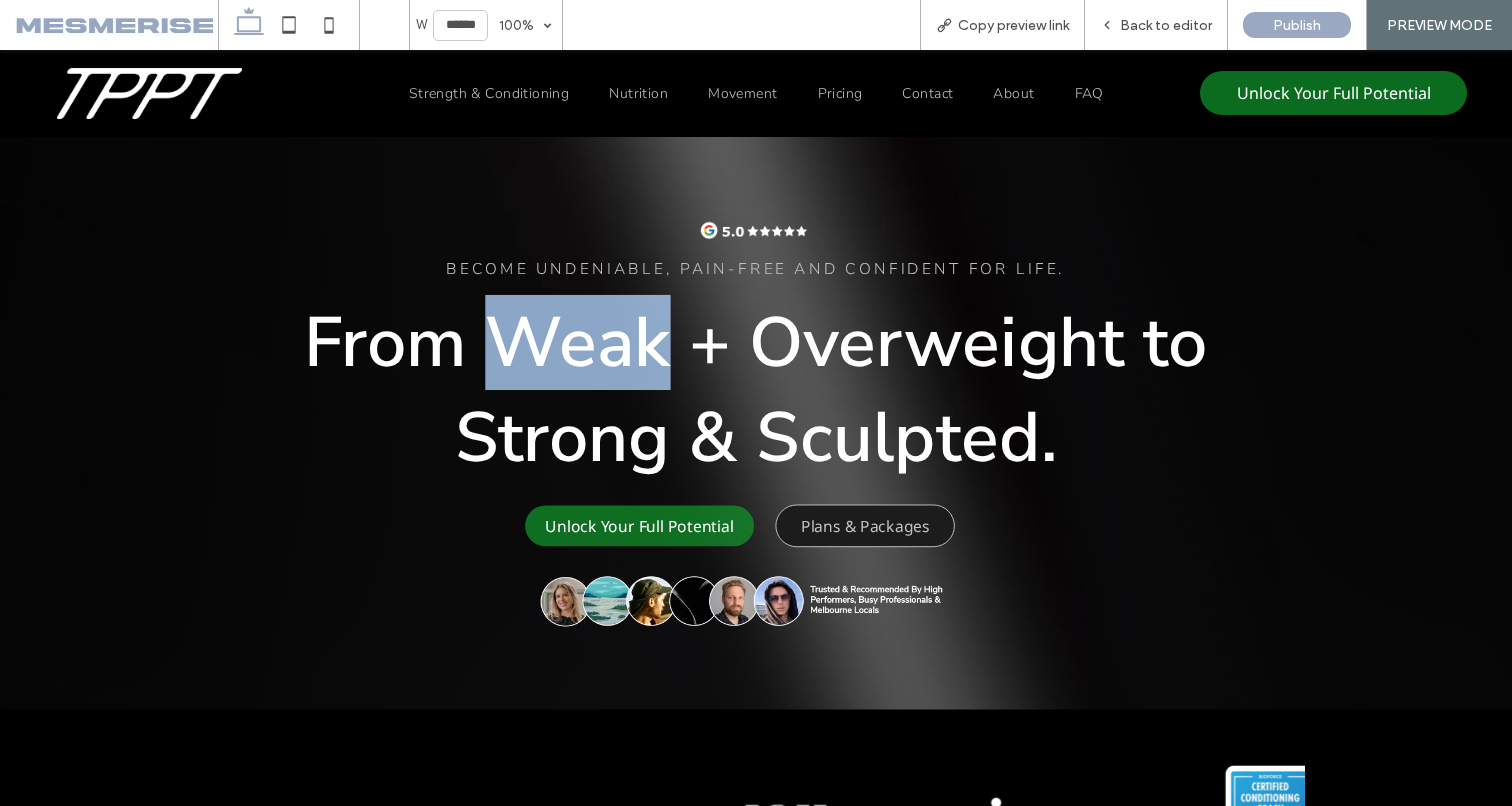 click on "From Weak + Overweight to Strong & Sculpted." at bounding box center [756, 390] 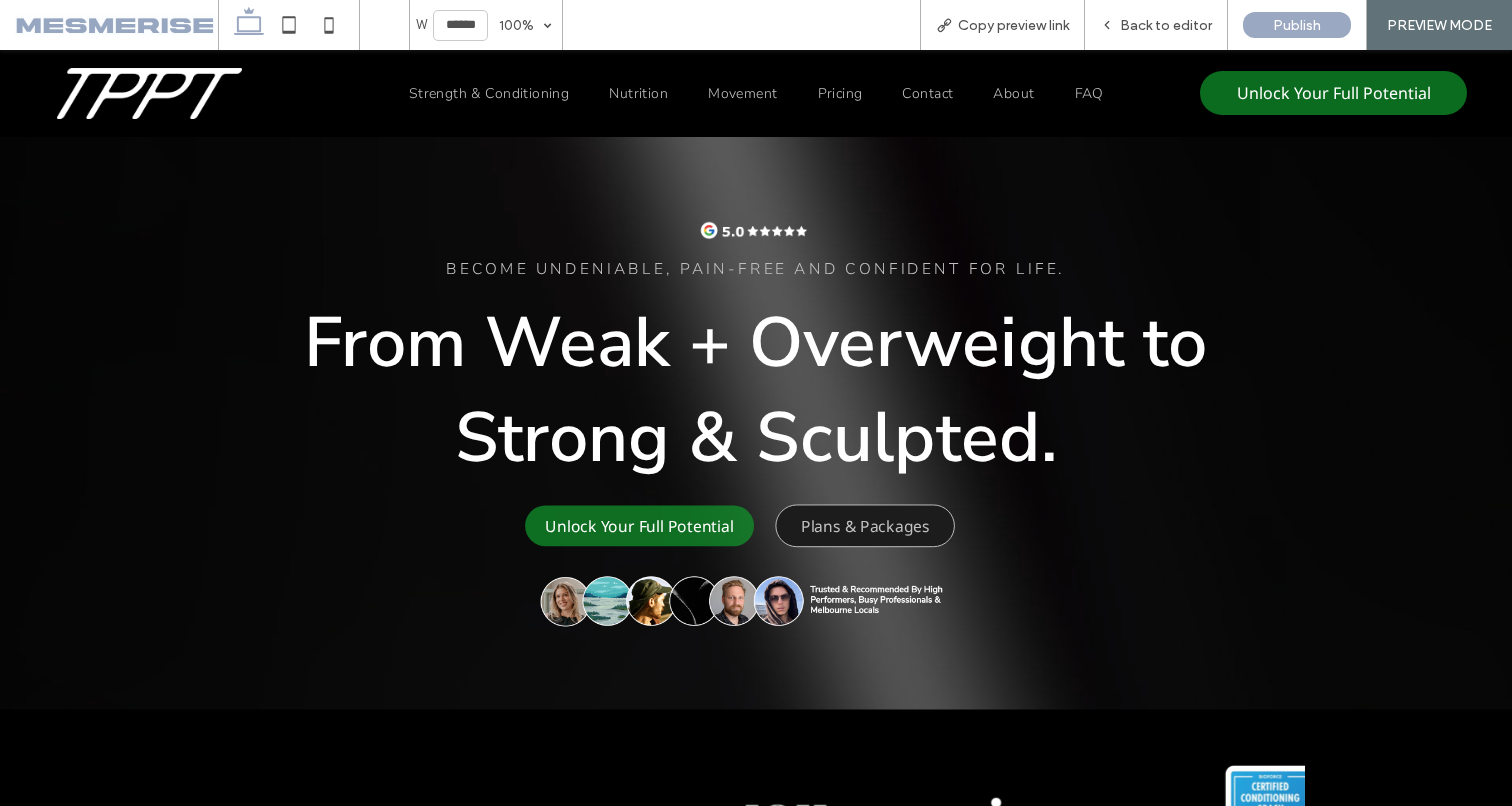 click on "From Weak + Overweight to Strong & Sculpted." at bounding box center [756, 390] 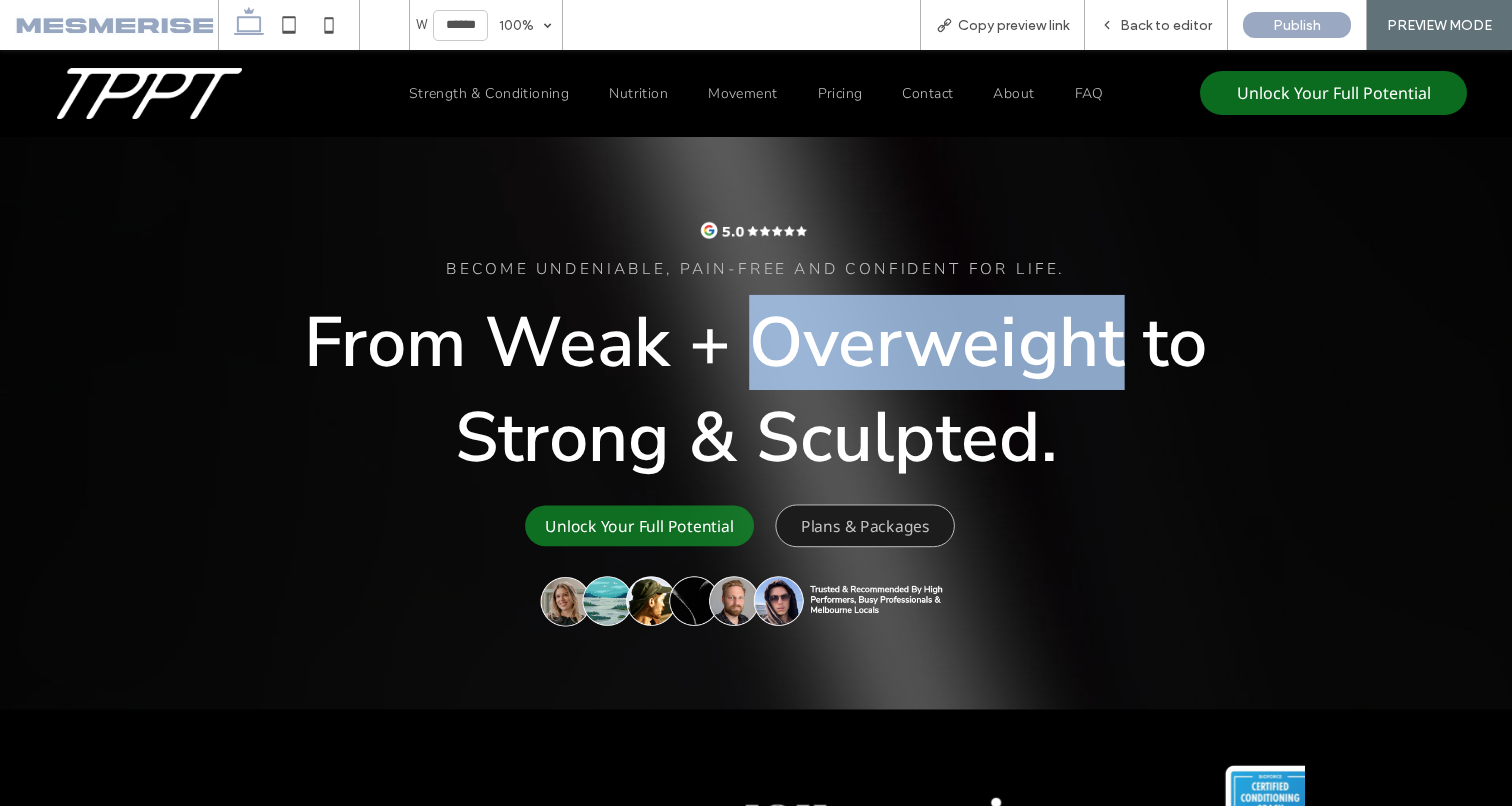 click on "From Weak + Overweight to Strong & Sculpted." at bounding box center (756, 390) 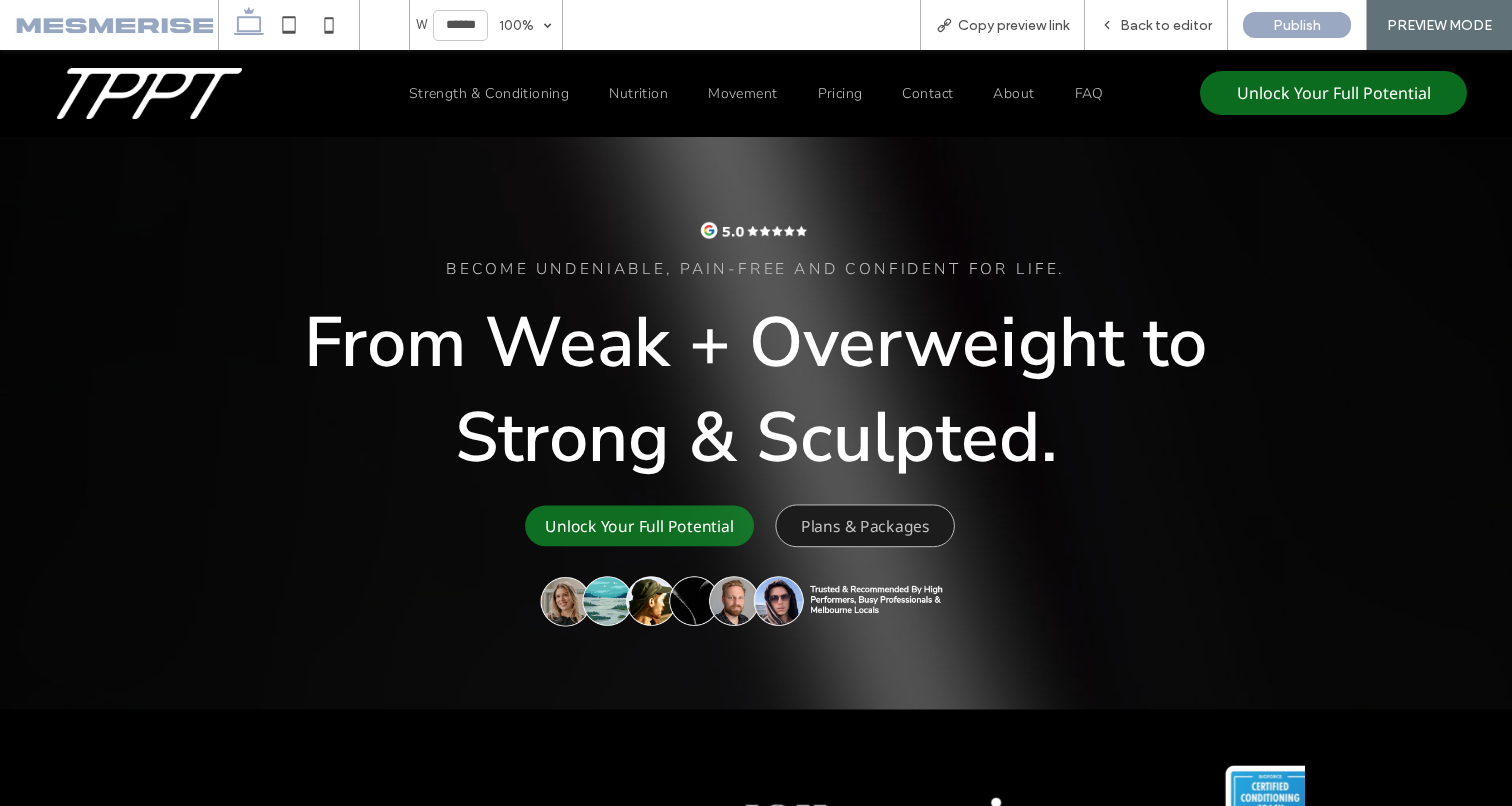 click on "From Weak + Overweight to Strong & Sculpted." at bounding box center [756, 390] 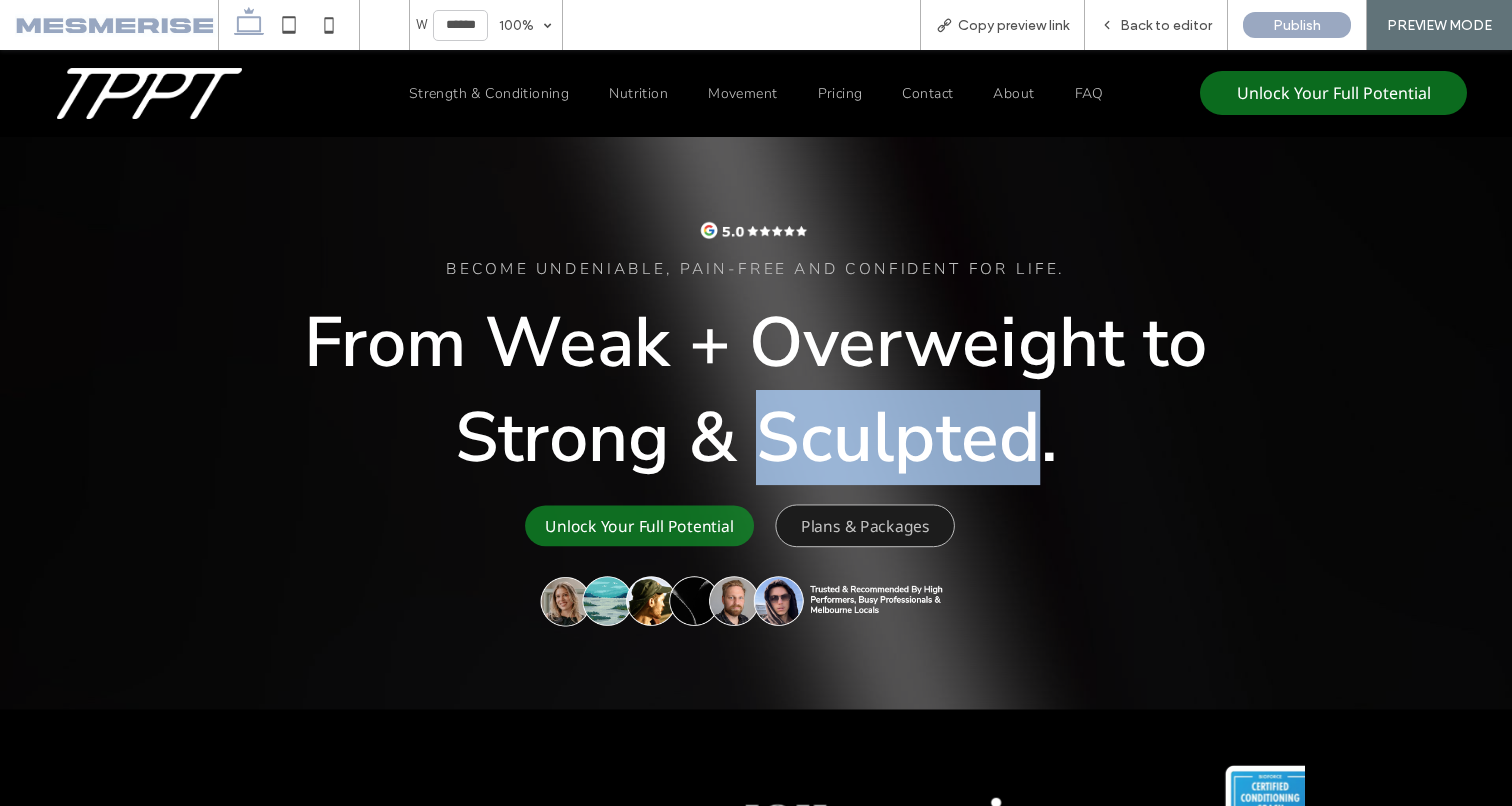 click on "From Weak + Overweight to Strong & Sculpted." at bounding box center [756, 390] 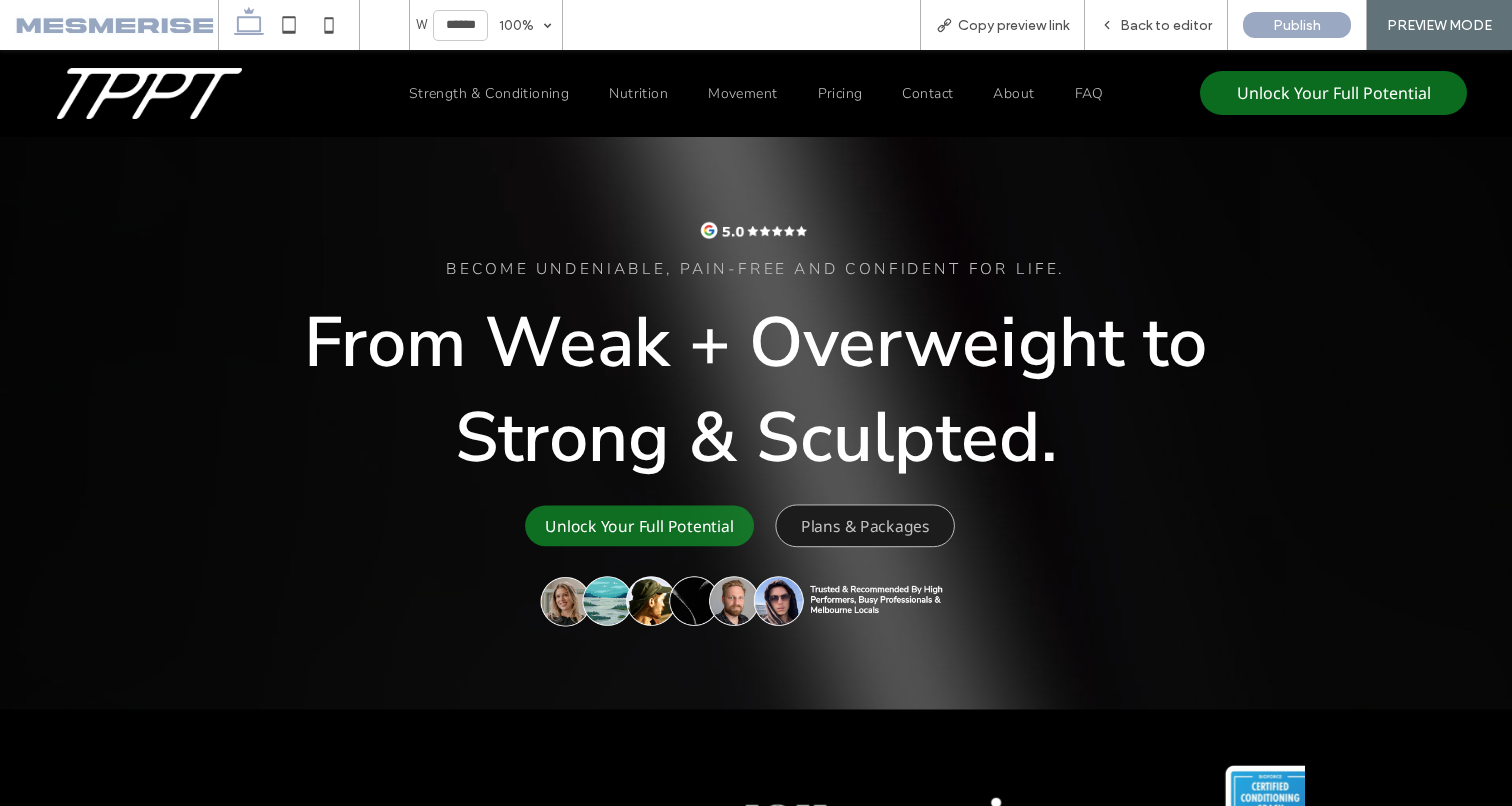 click on "From Weak + Overweight to Strong & Sculpted." at bounding box center [756, 390] 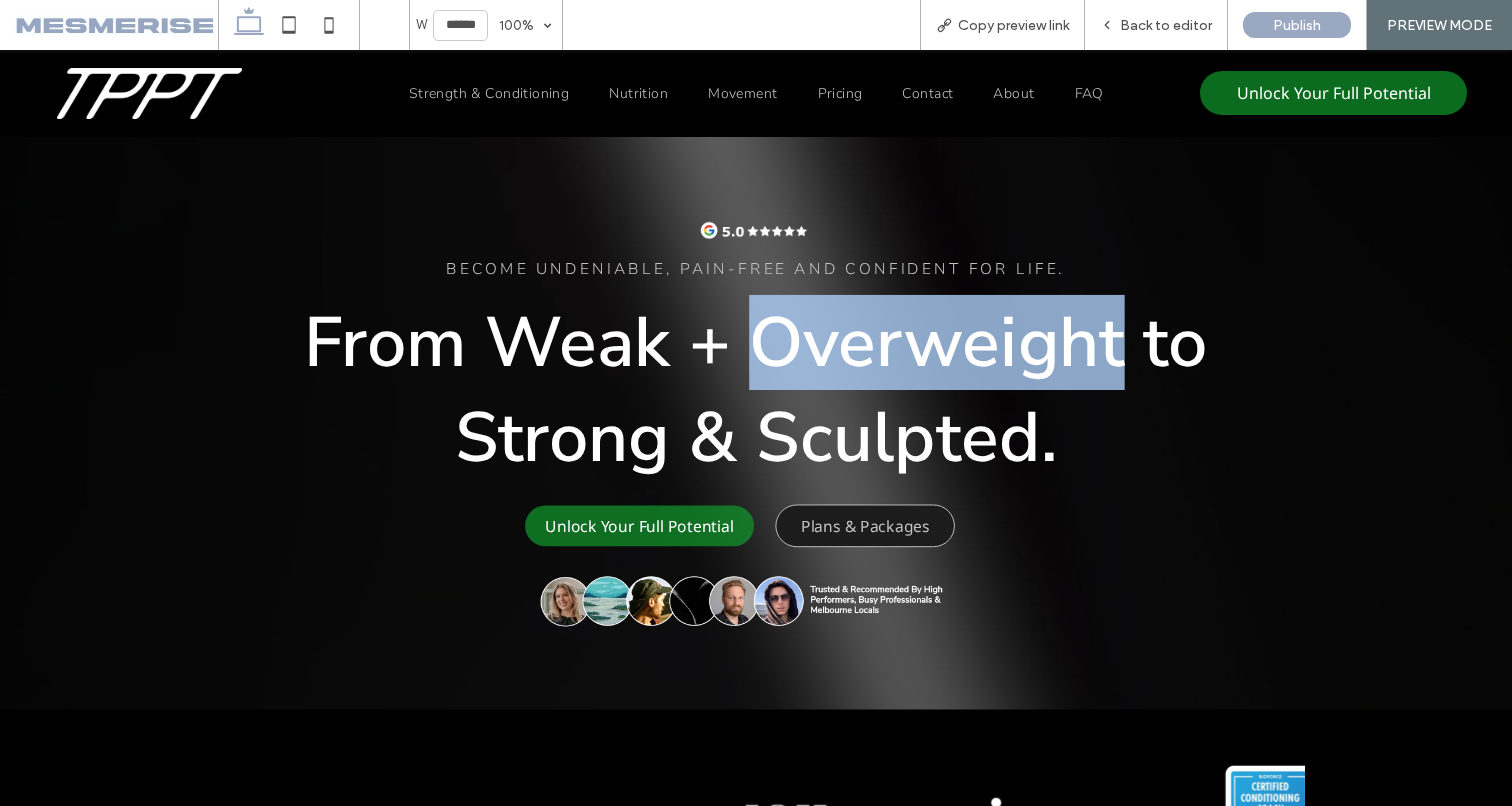 click on "From Weak + Overweight to Strong & Sculpted." at bounding box center [756, 390] 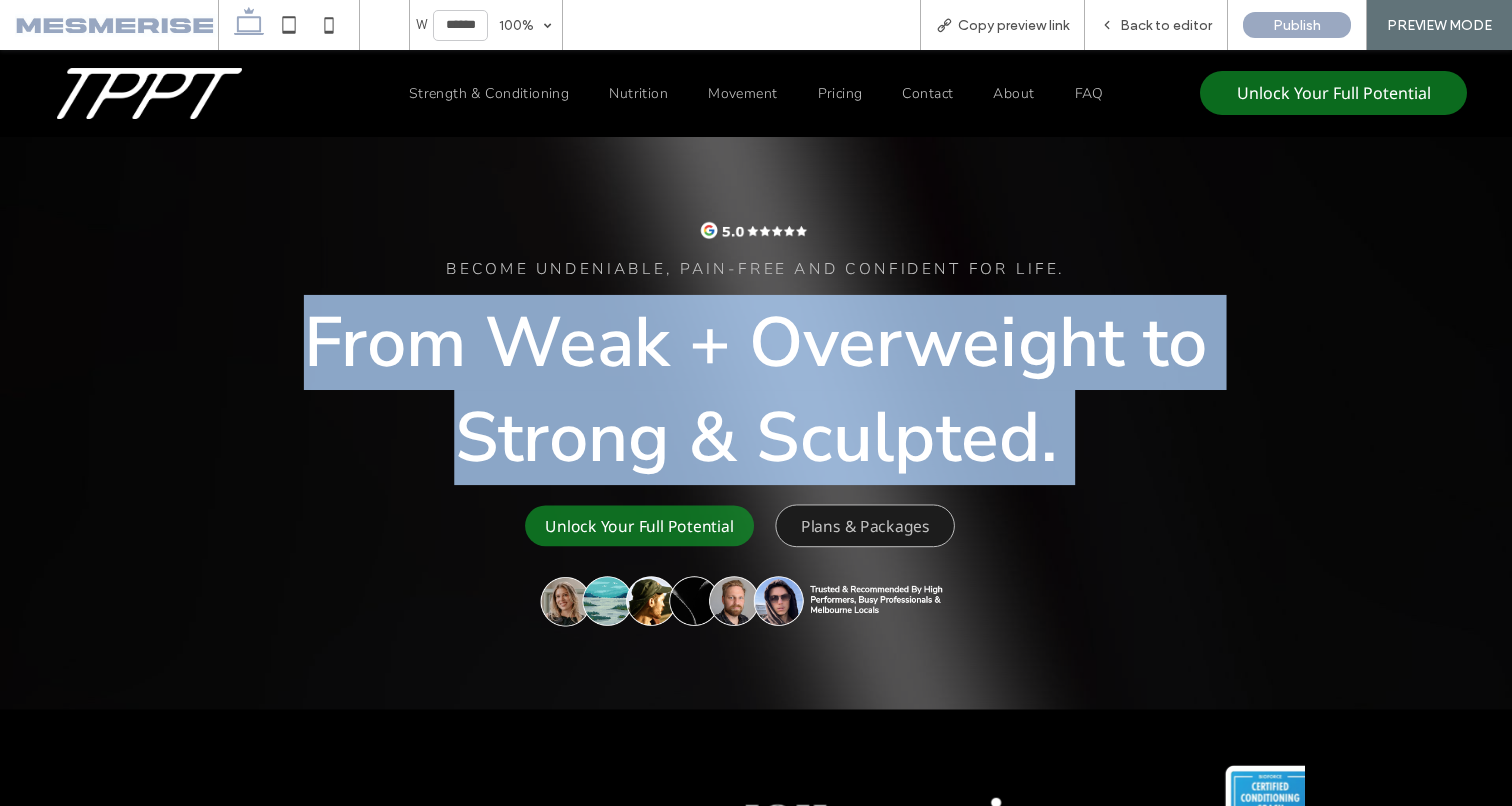 click on "From Weak + Overweight to Strong & Sculpted." at bounding box center (756, 390) 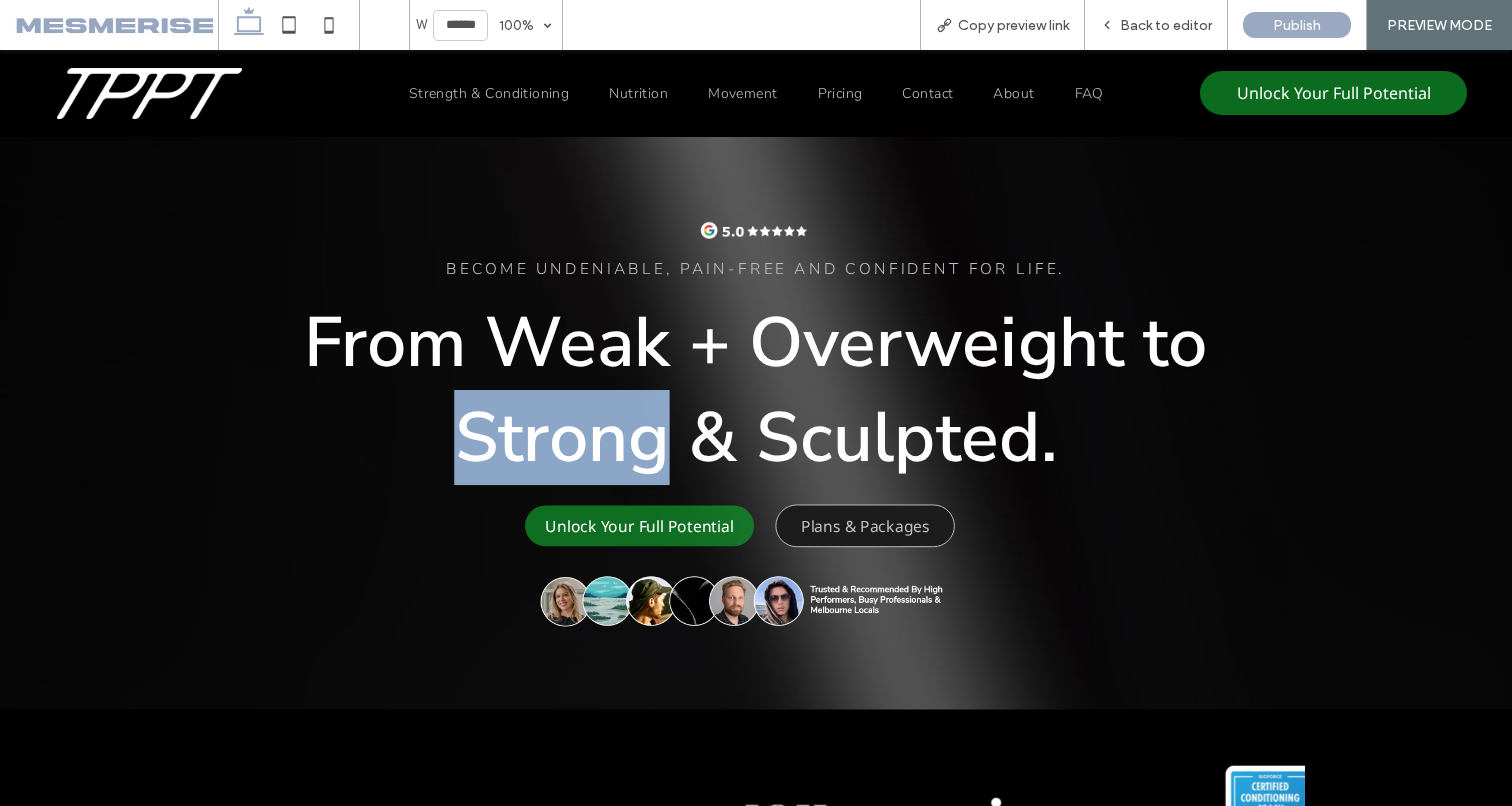 click on "From Weak + Overweight to Strong & Sculpted." at bounding box center (756, 390) 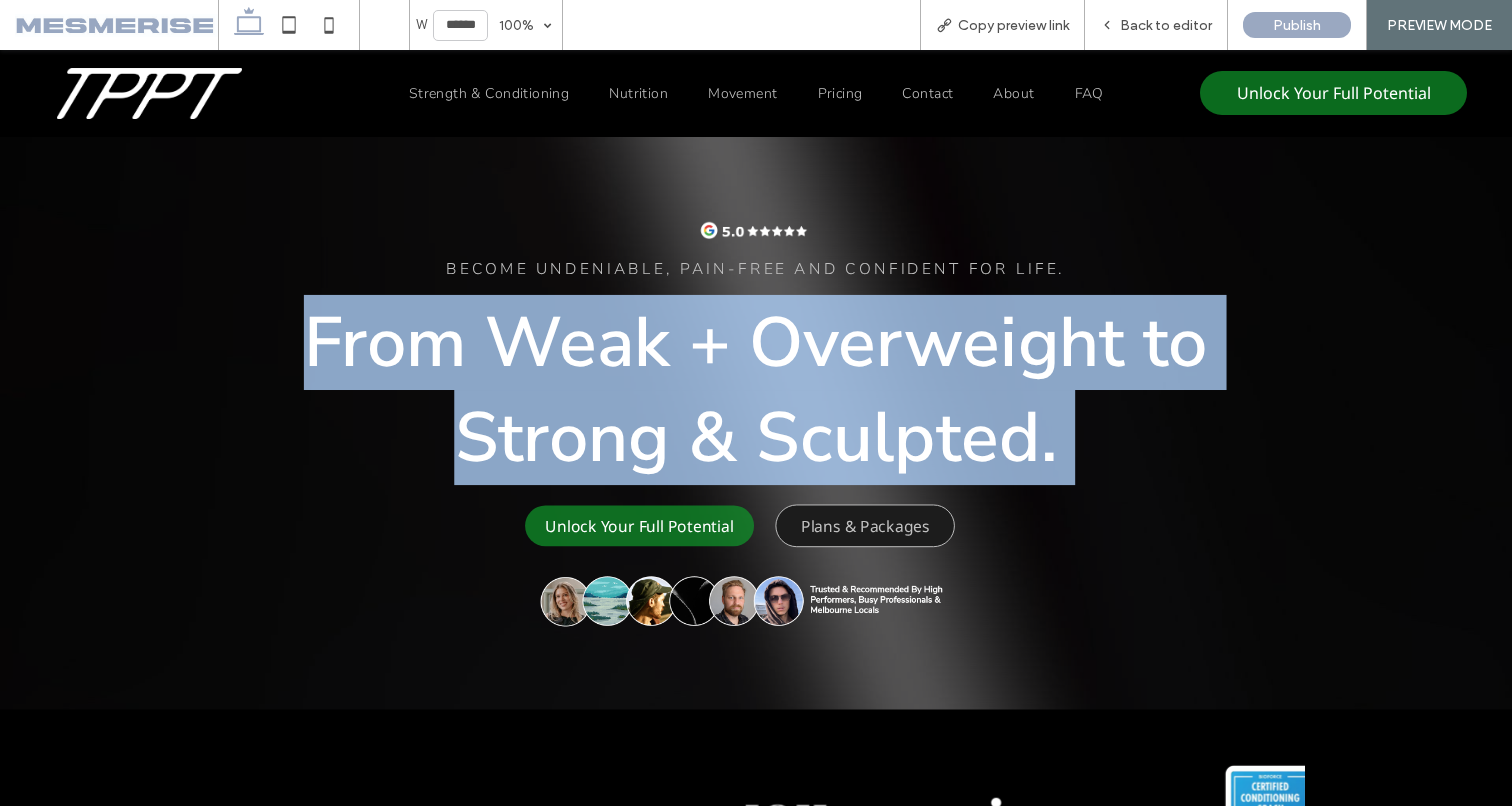 click on "From Weak + Overweight to Strong & Sculpted." at bounding box center (756, 390) 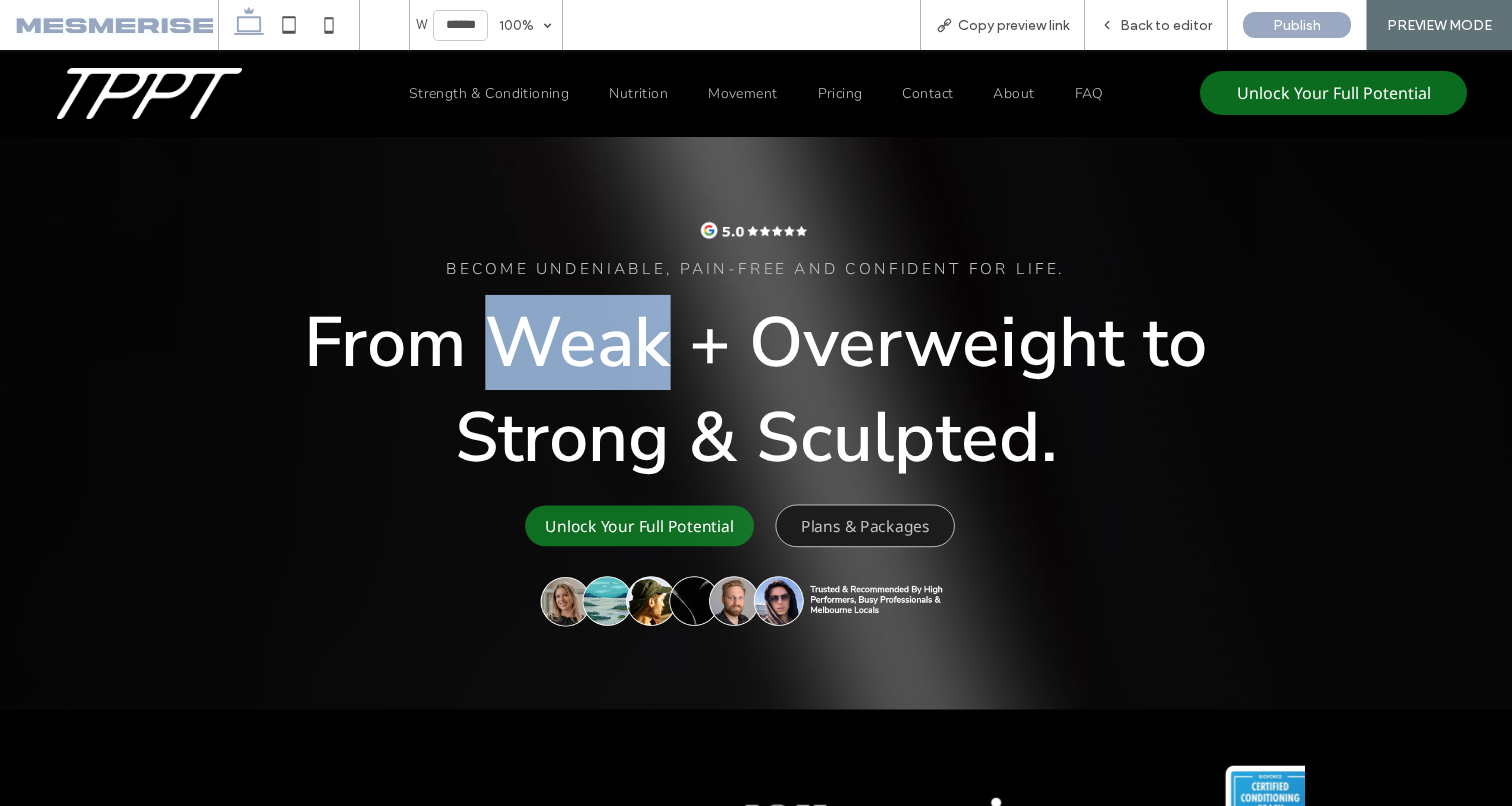click on "From Weak + Overweight to Strong & Sculpted." at bounding box center (756, 390) 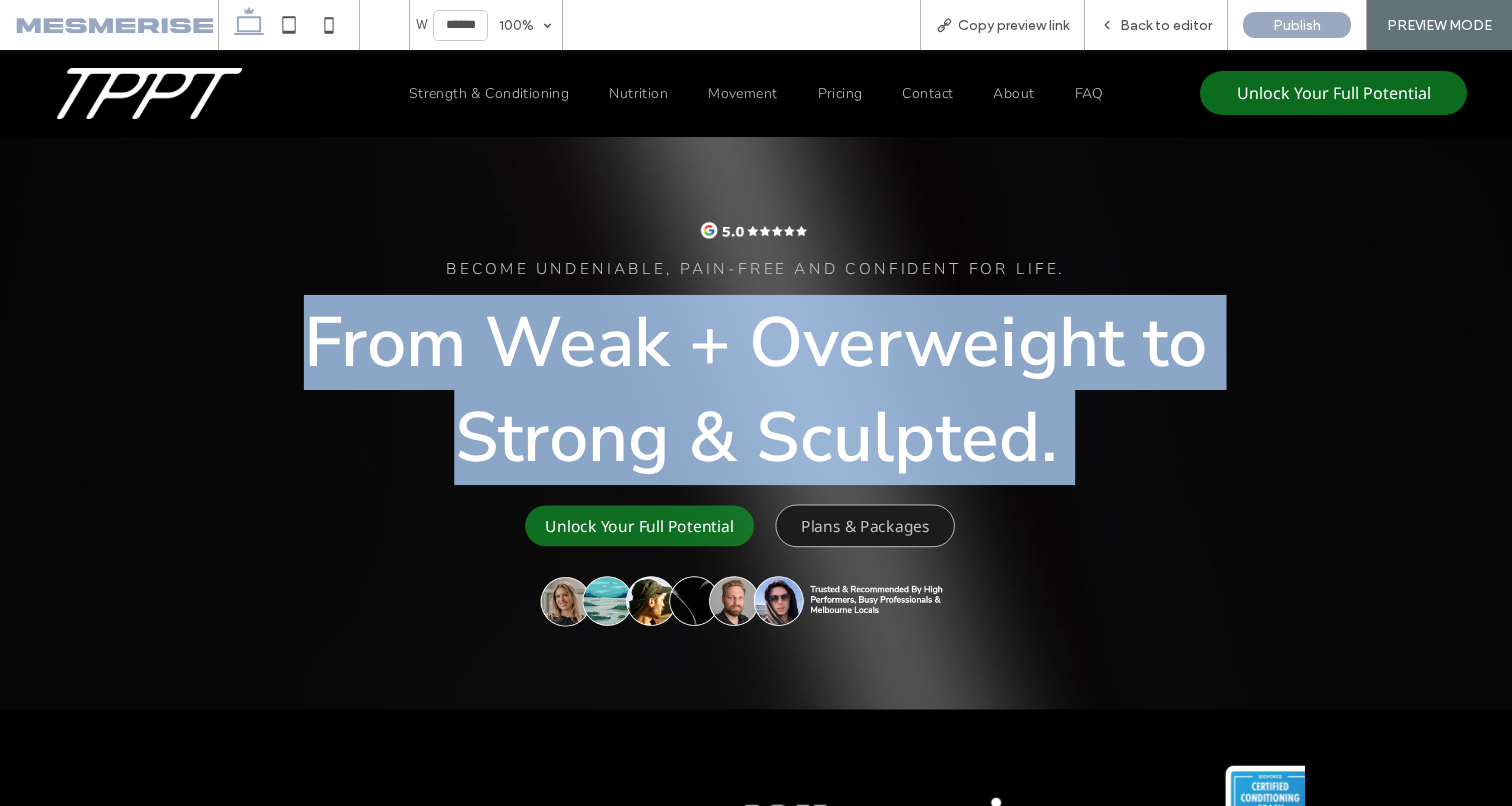 click on "From Weak + Overweight to Strong & Sculpted." at bounding box center [756, 390] 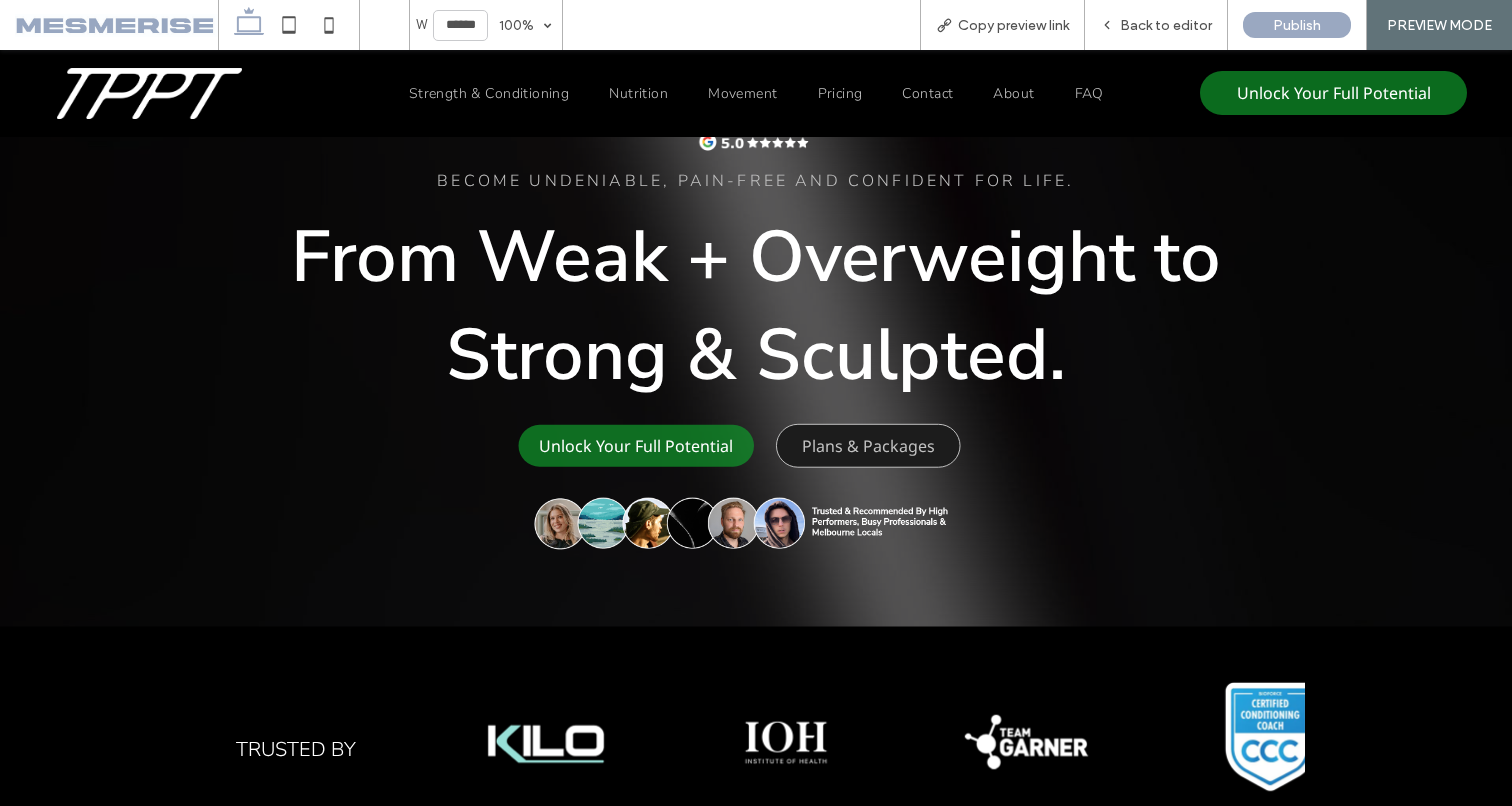 scroll, scrollTop: 0, scrollLeft: 0, axis: both 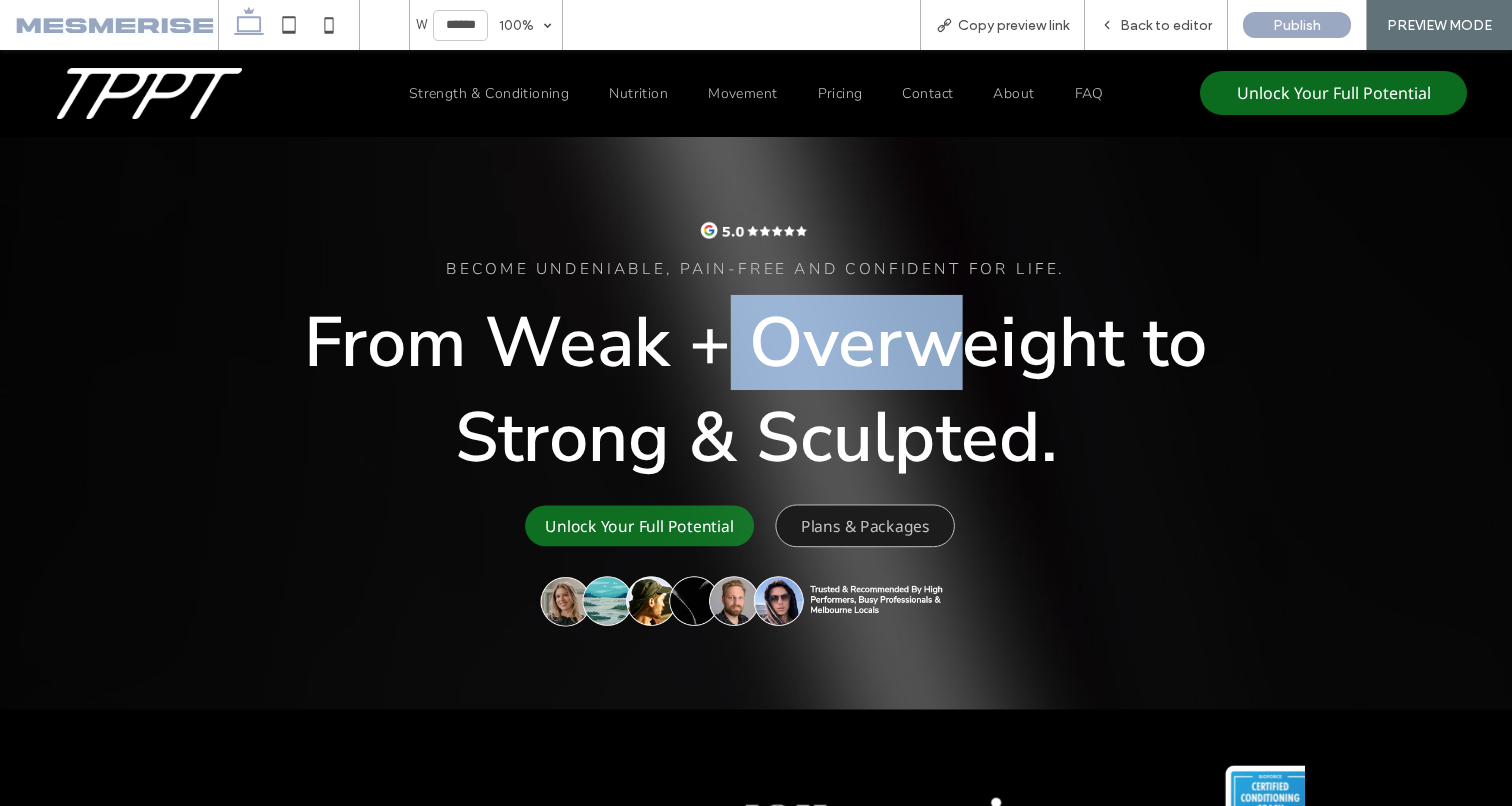 drag, startPoint x: 937, startPoint y: 344, endPoint x: 711, endPoint y: 350, distance: 226.07964 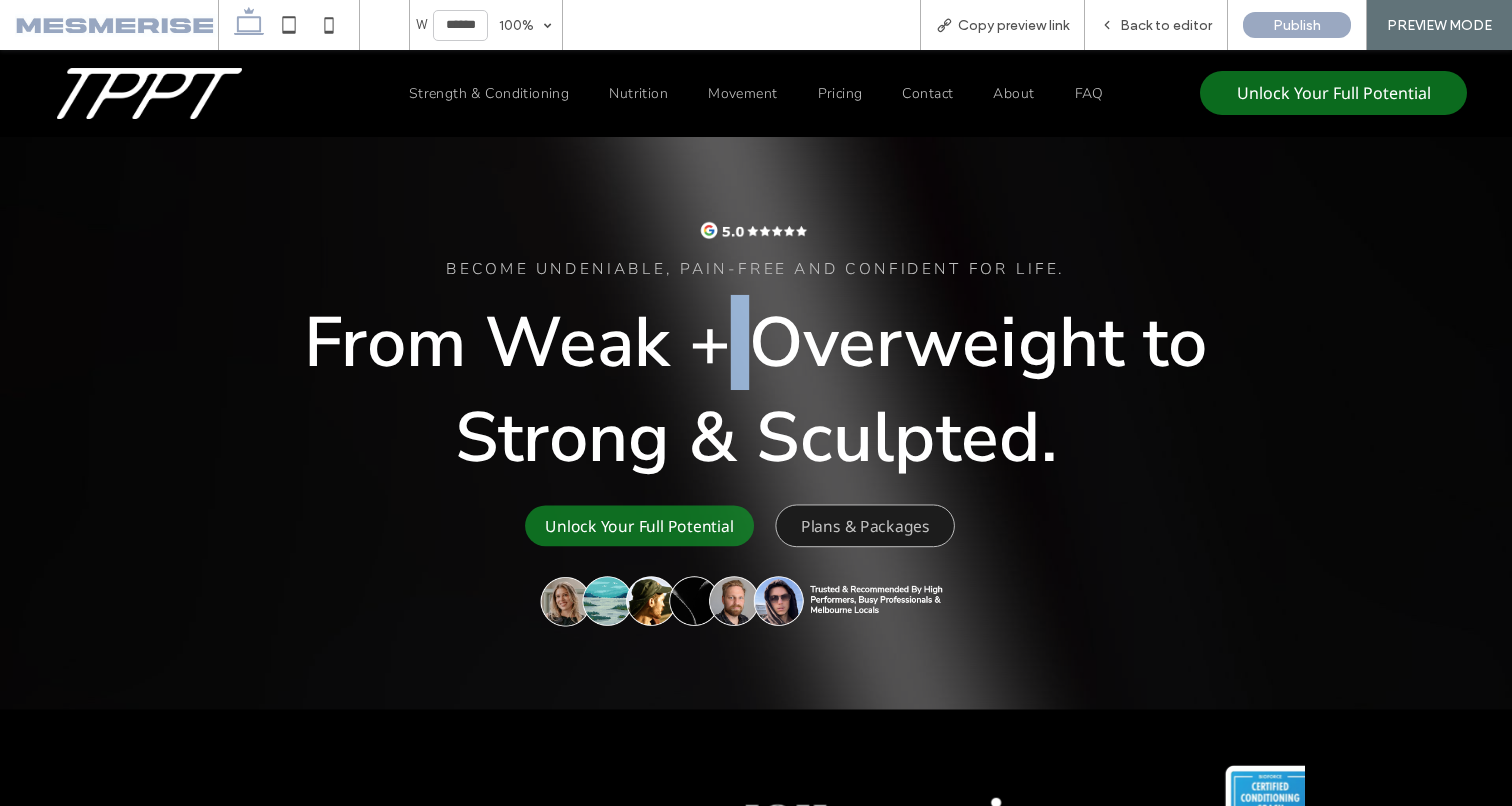 click on "From Weak + Overweight to Strong & Sculpted." at bounding box center (756, 390) 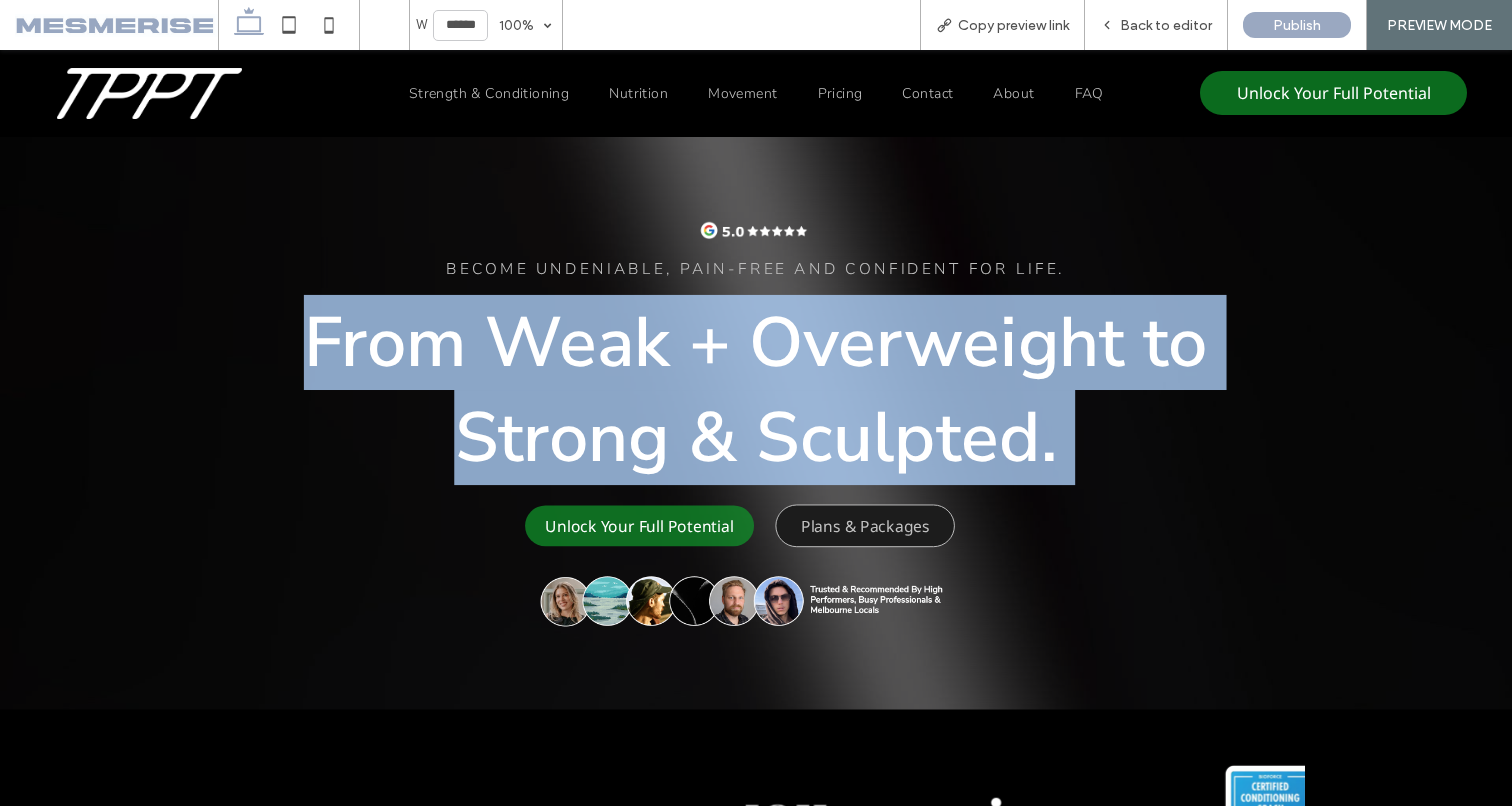 click on "From Weak + Overweight to Strong & Sculpted." at bounding box center [756, 390] 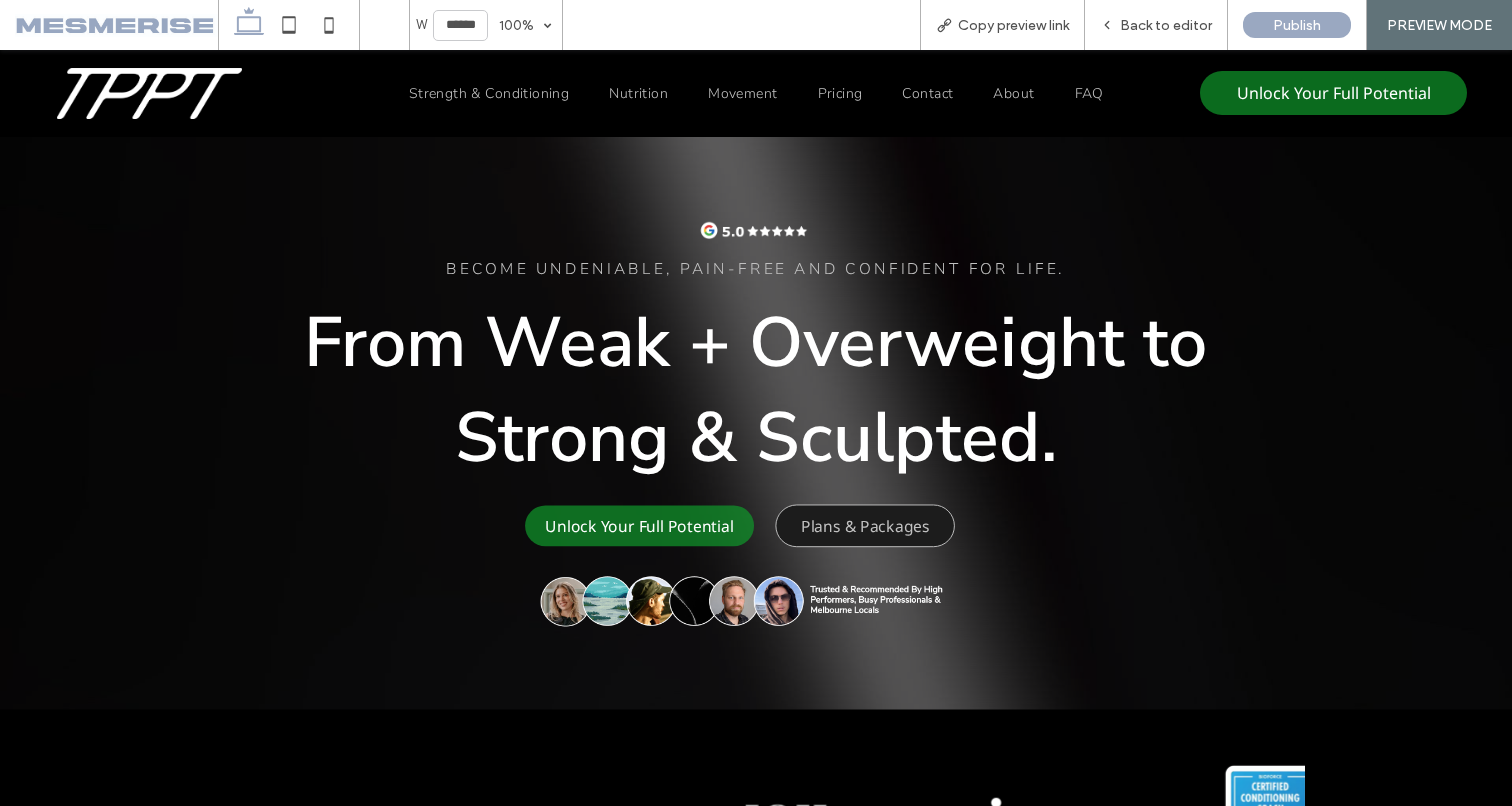 click on "From Weak + Overweight to Strong & Sculpted." at bounding box center (756, 390) 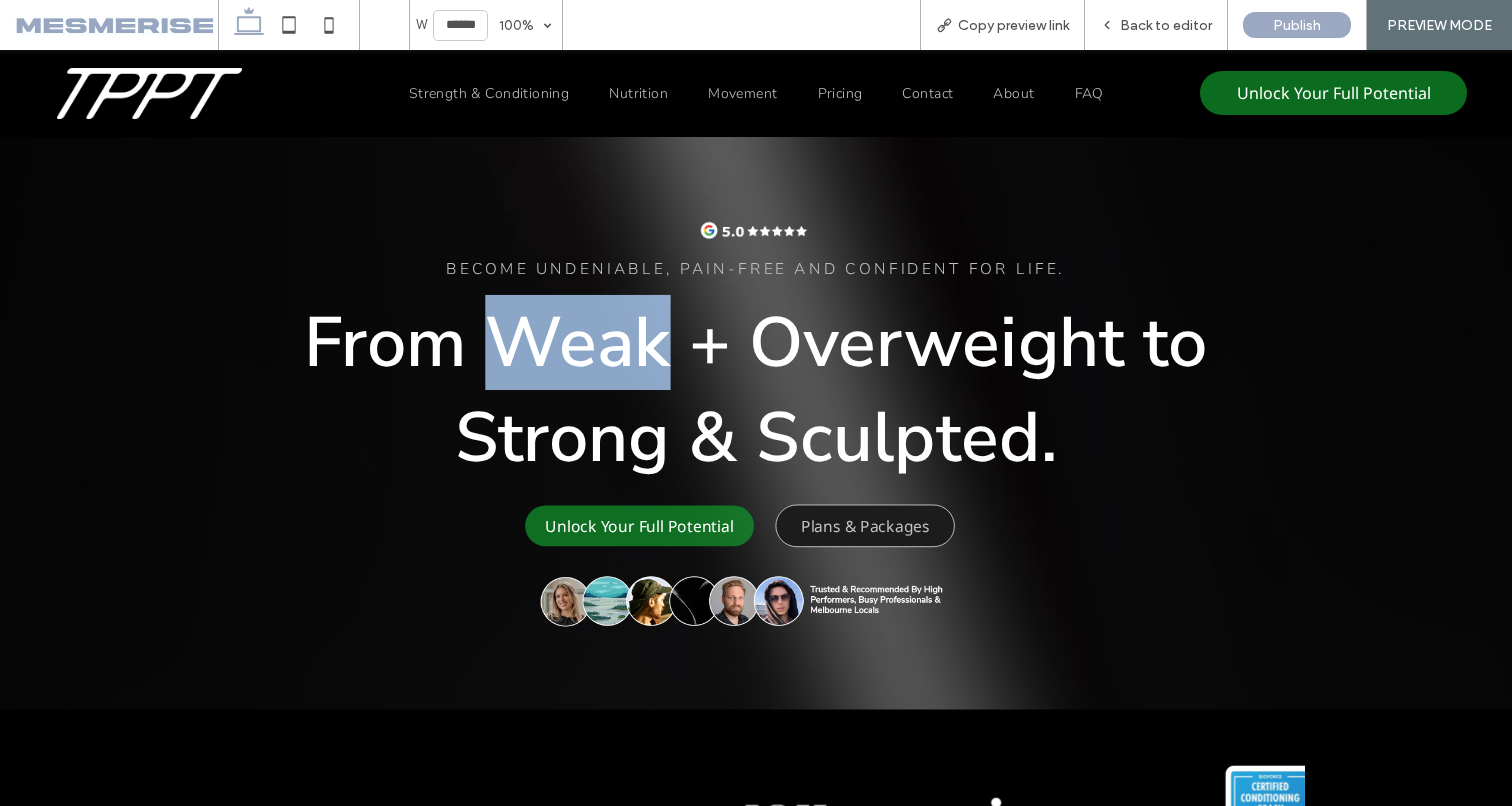 click on "From Weak + Overweight to Strong & Sculpted." at bounding box center (756, 390) 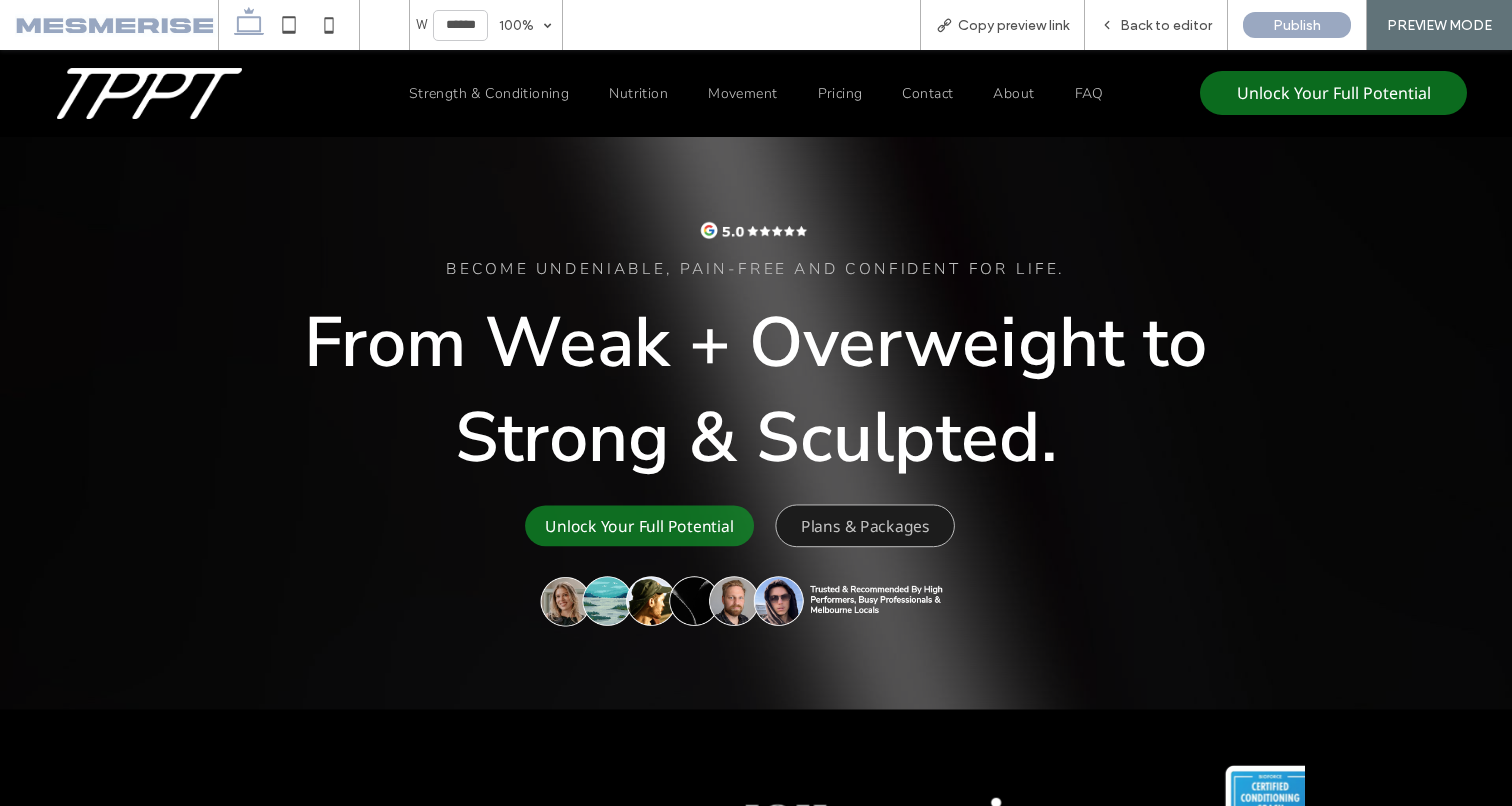 click on "From Weak + Overweight to Strong & Sculpted." at bounding box center (756, 390) 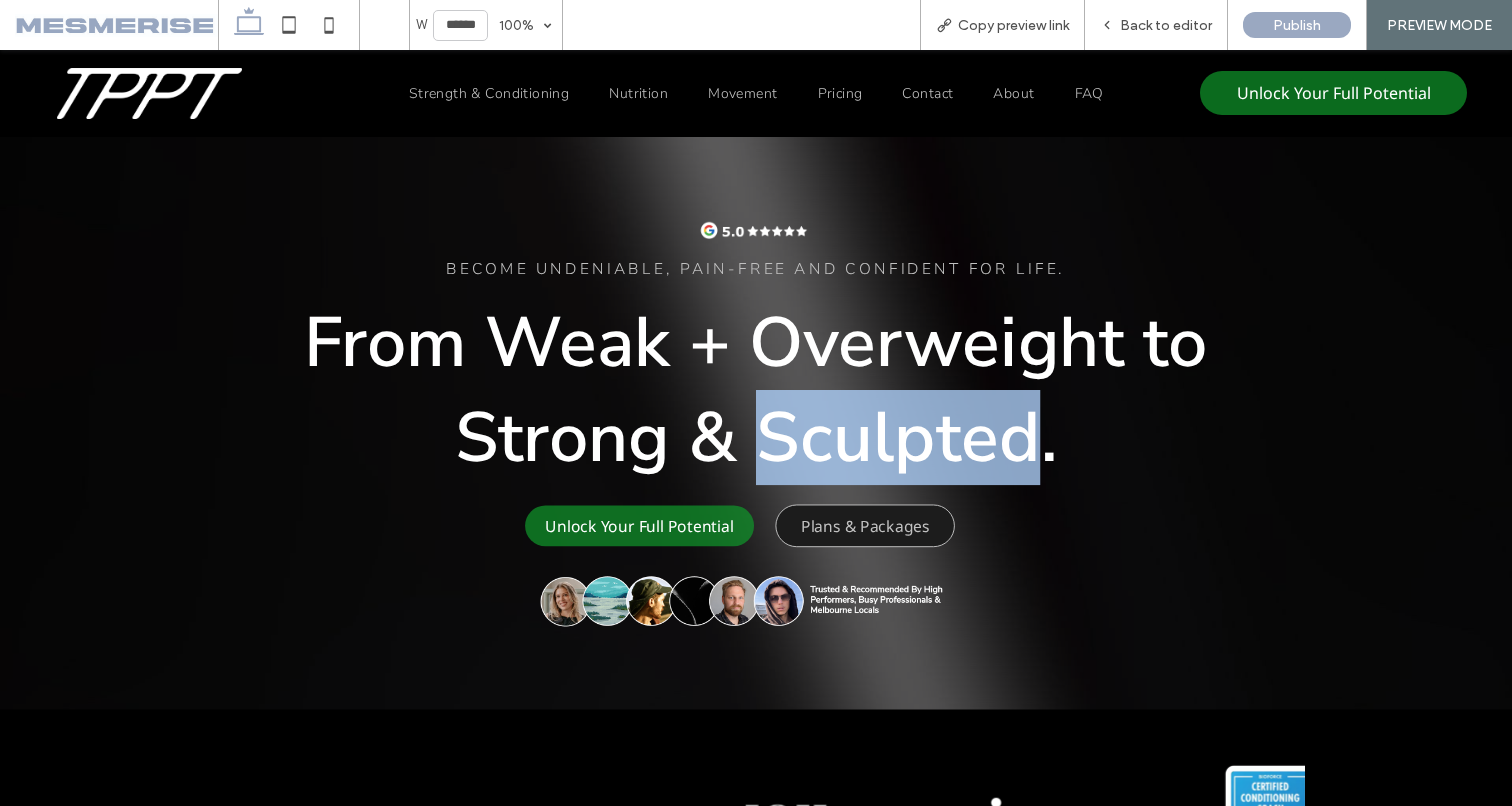click on "From Weak + Overweight to Strong & Sculpted." at bounding box center [756, 390] 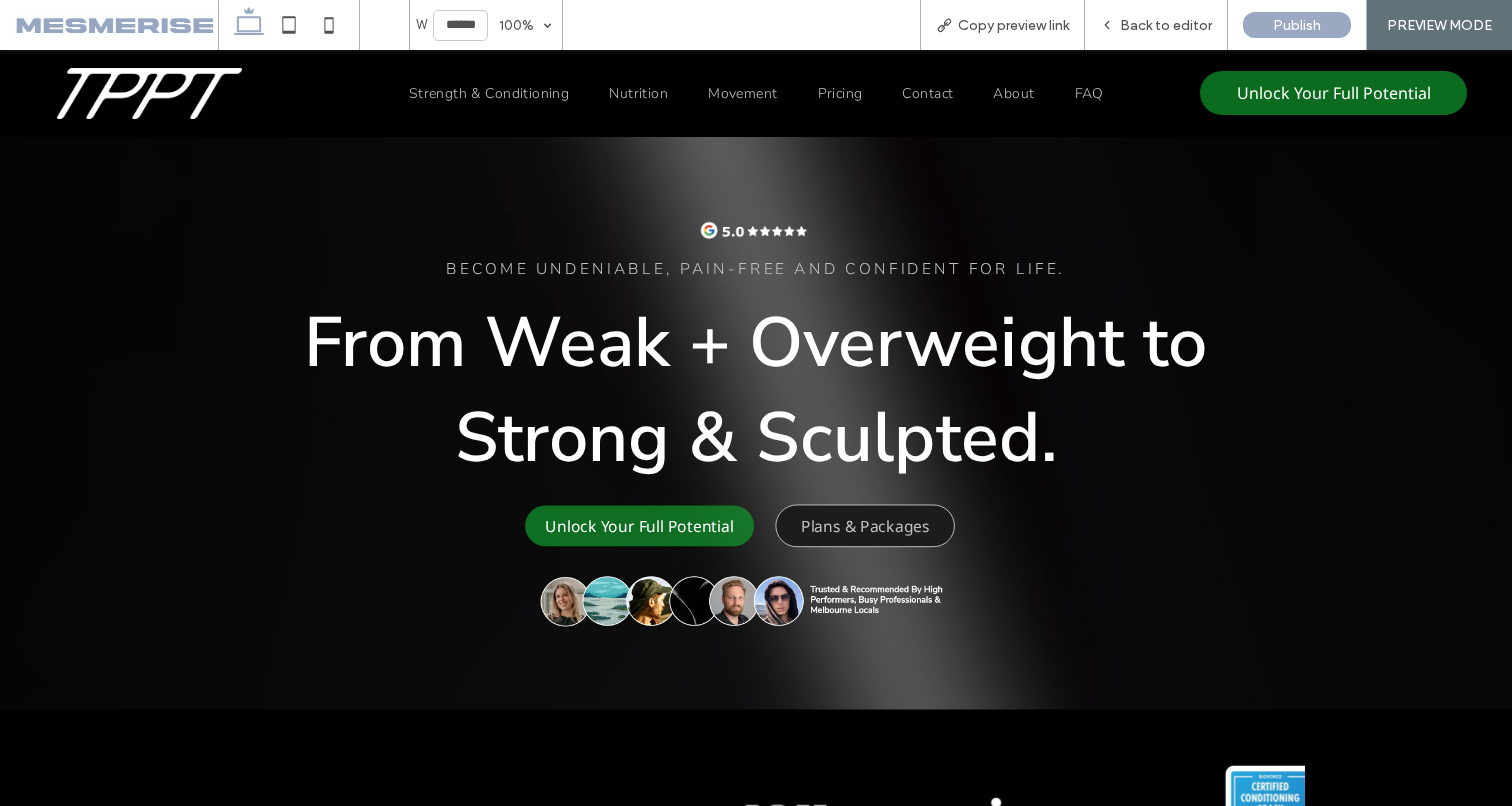 click on "From Weak + Overweight to Strong & Sculpted." at bounding box center (756, 390) 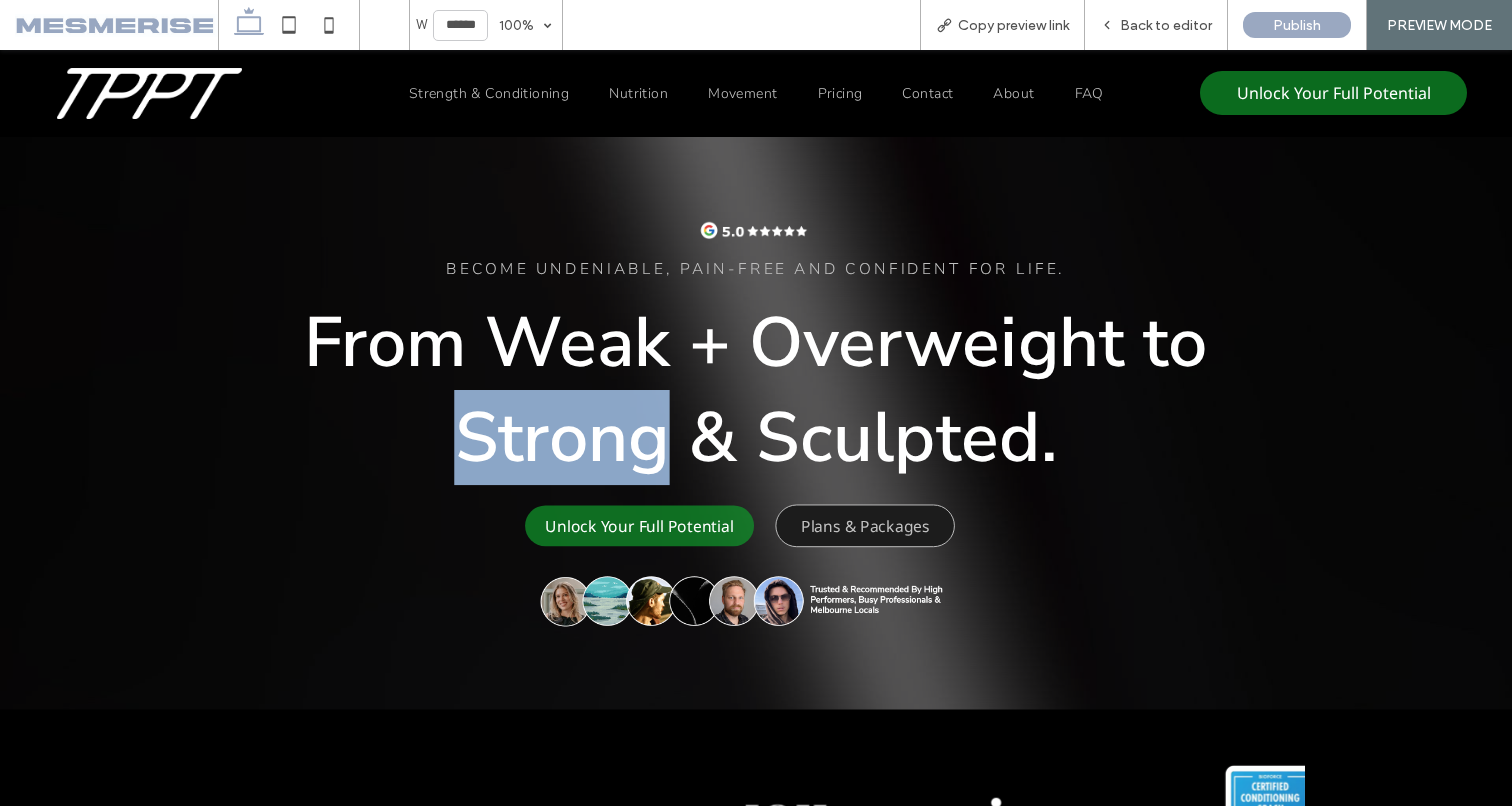 click on "From Weak + Overweight to Strong & Sculpted." at bounding box center [756, 390] 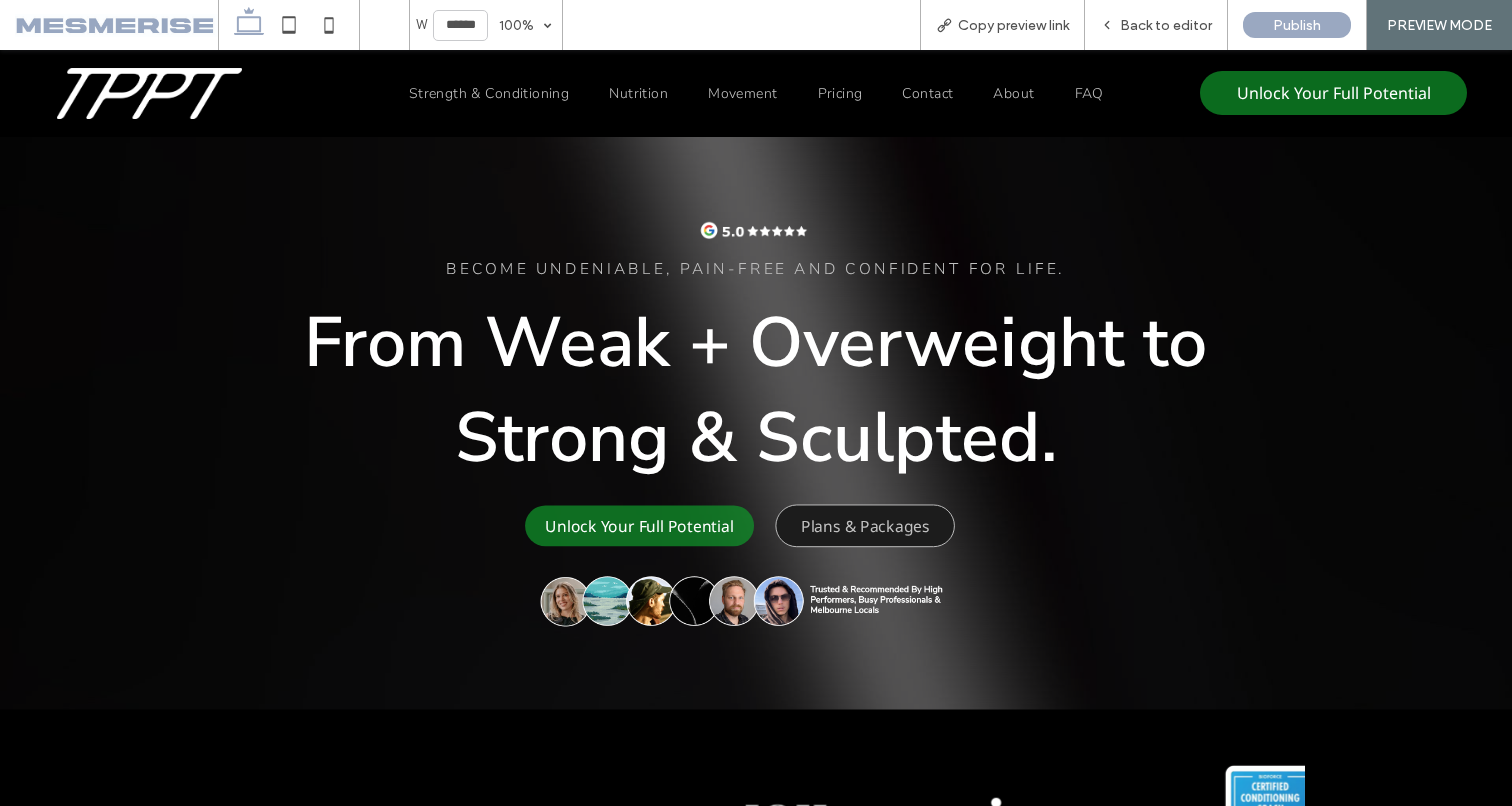 click on "From Weak + Overweight to Strong & Sculpted." at bounding box center [756, 390] 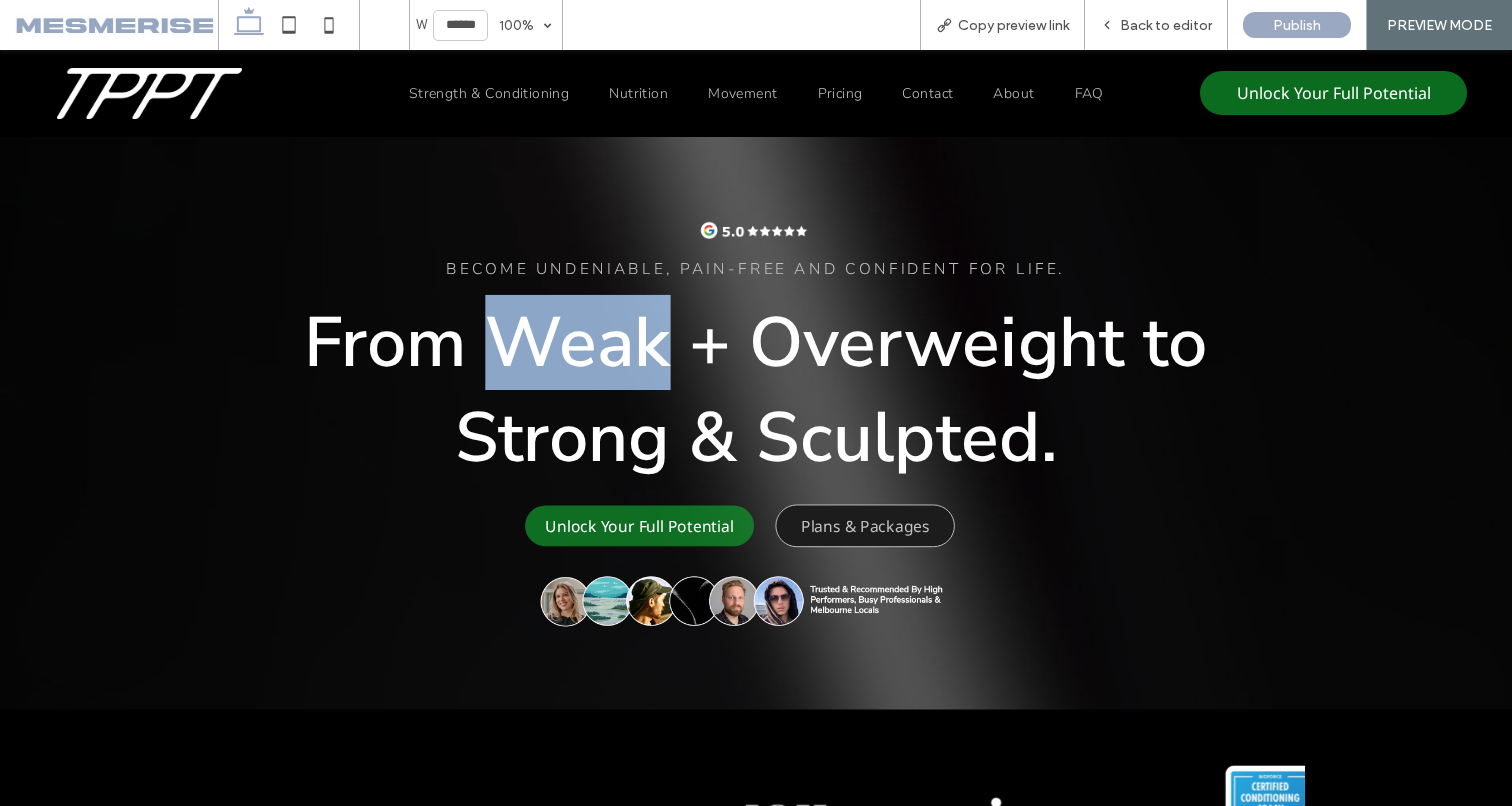 click on "From Weak + Overweight to Strong & Sculpted." at bounding box center [756, 390] 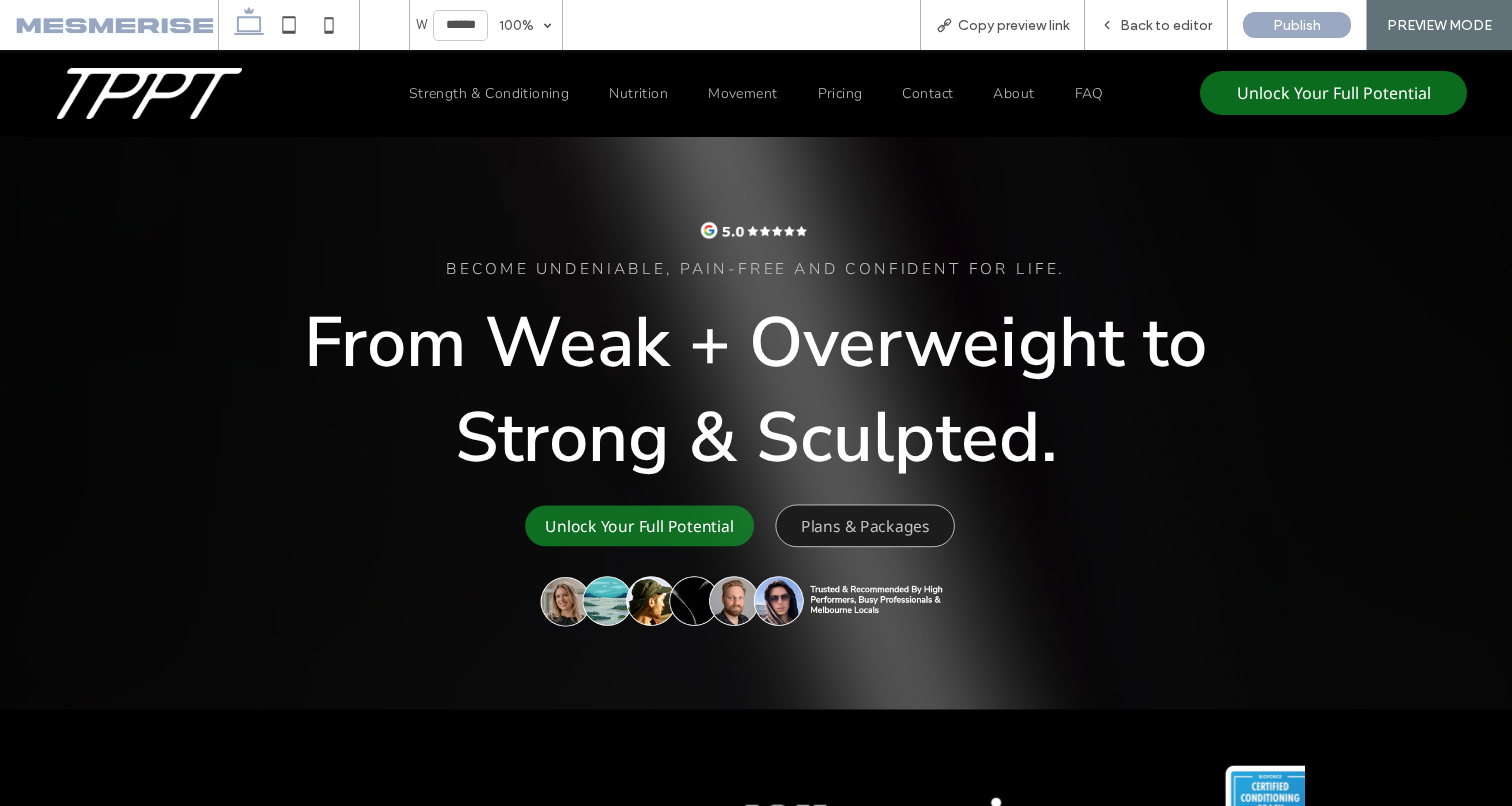 click on "From Weak + Overweight to Strong & Sculpted." at bounding box center [756, 390] 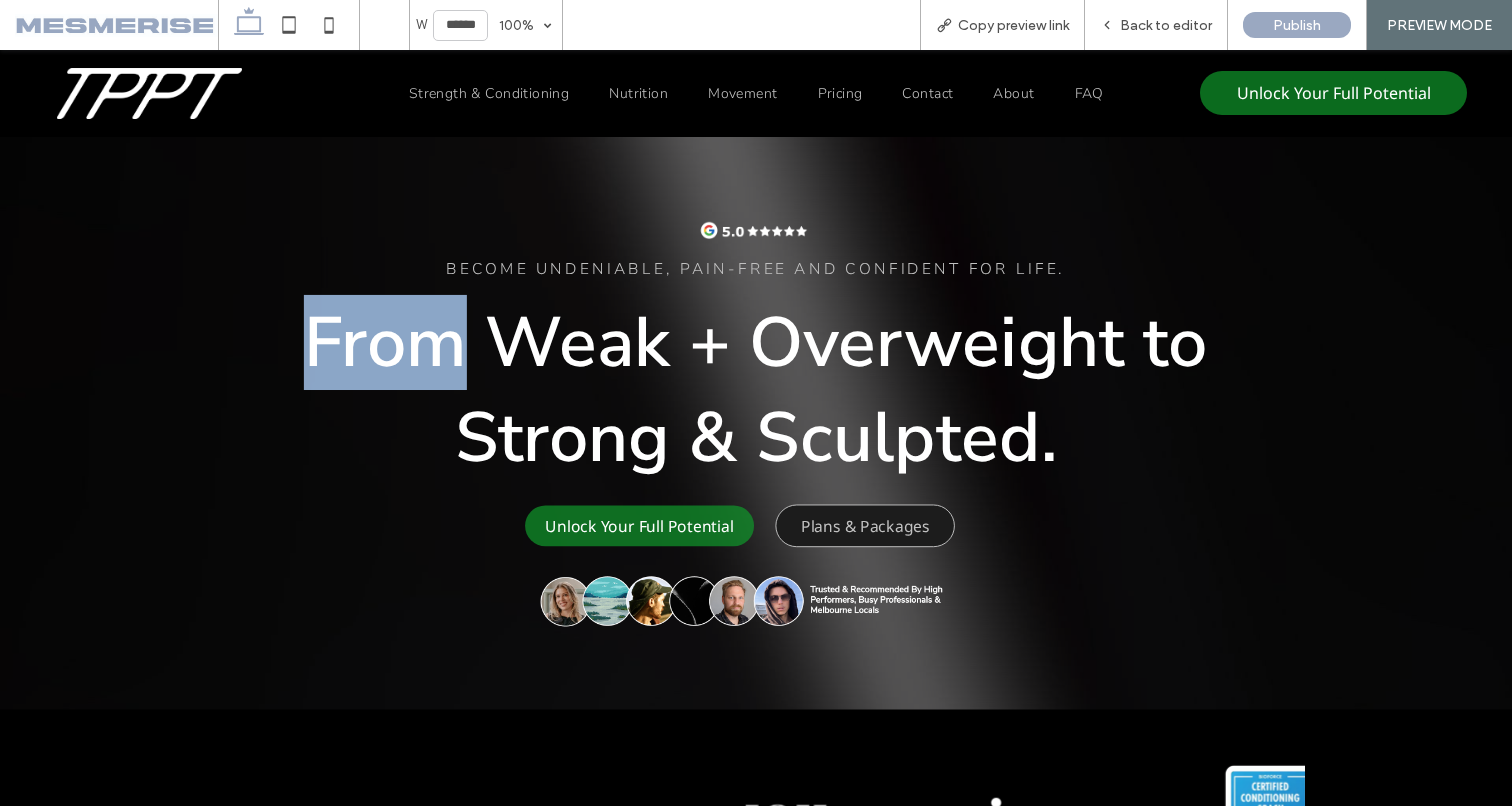 click on "From Weak + Overweight to Strong & Sculpted." at bounding box center [756, 390] 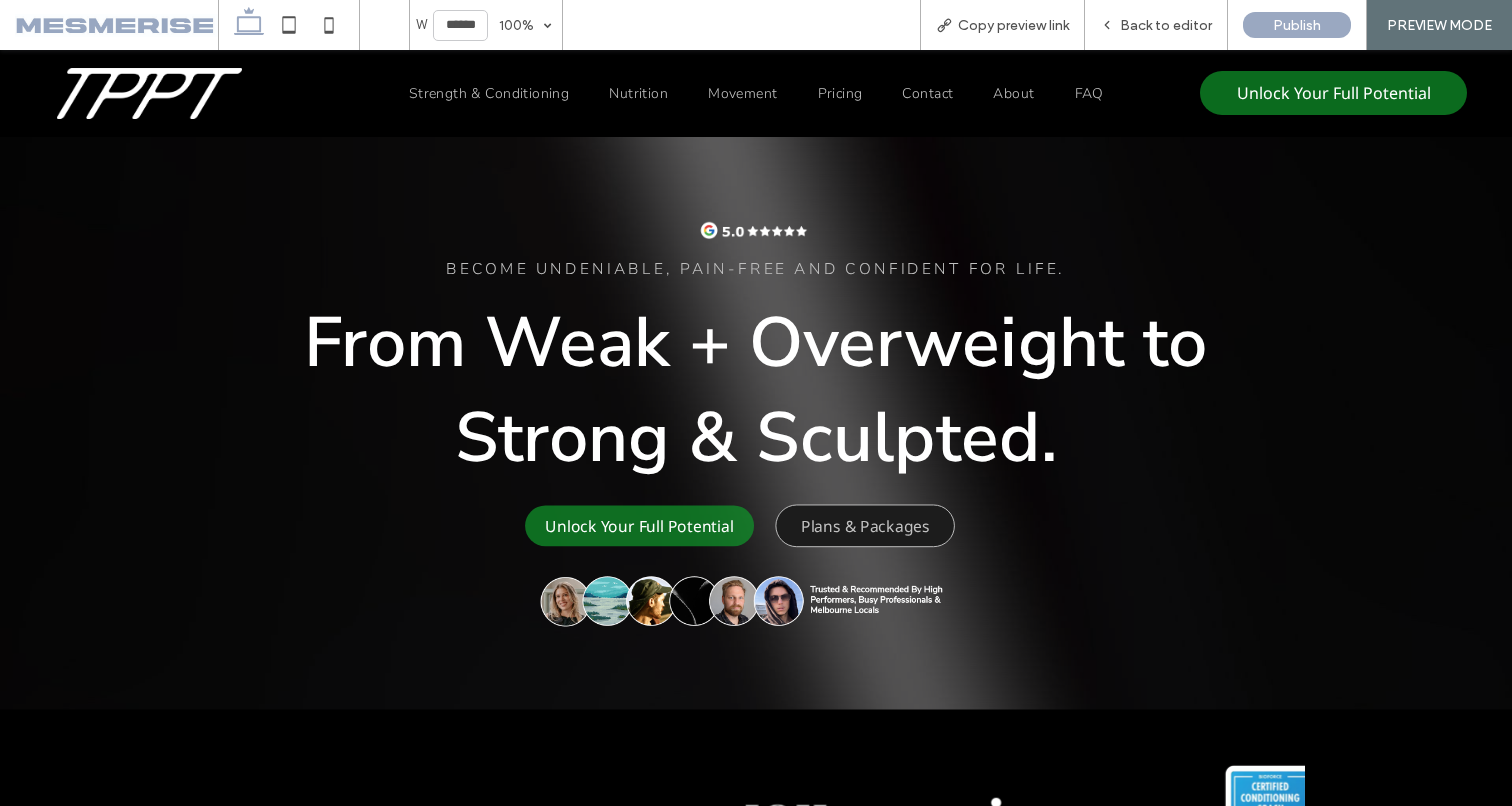 click on "From Weak + Overweight to Strong & Sculpted." at bounding box center [756, 390] 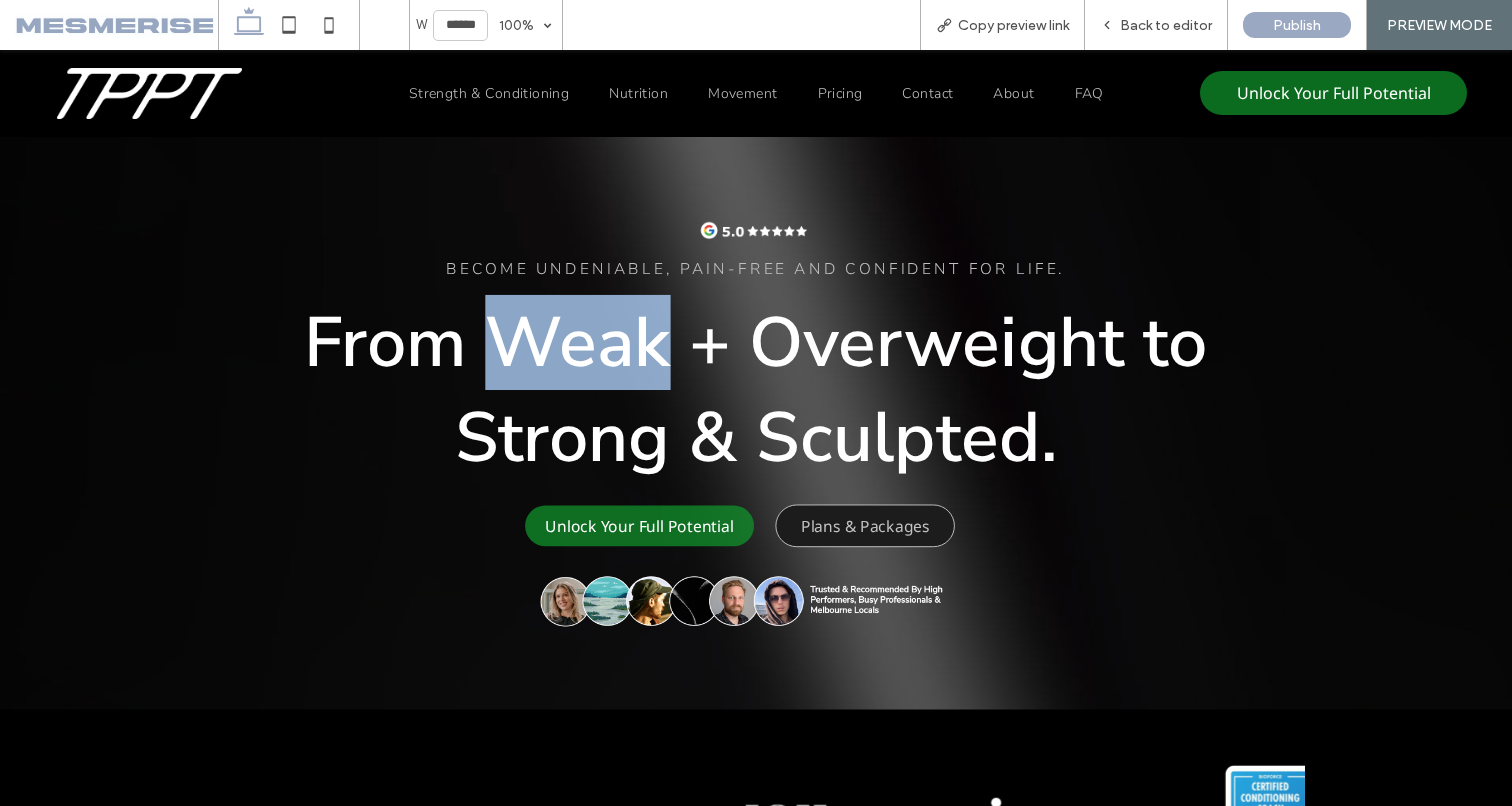 click on "From Weak + Overweight to Strong & Sculpted." at bounding box center [756, 390] 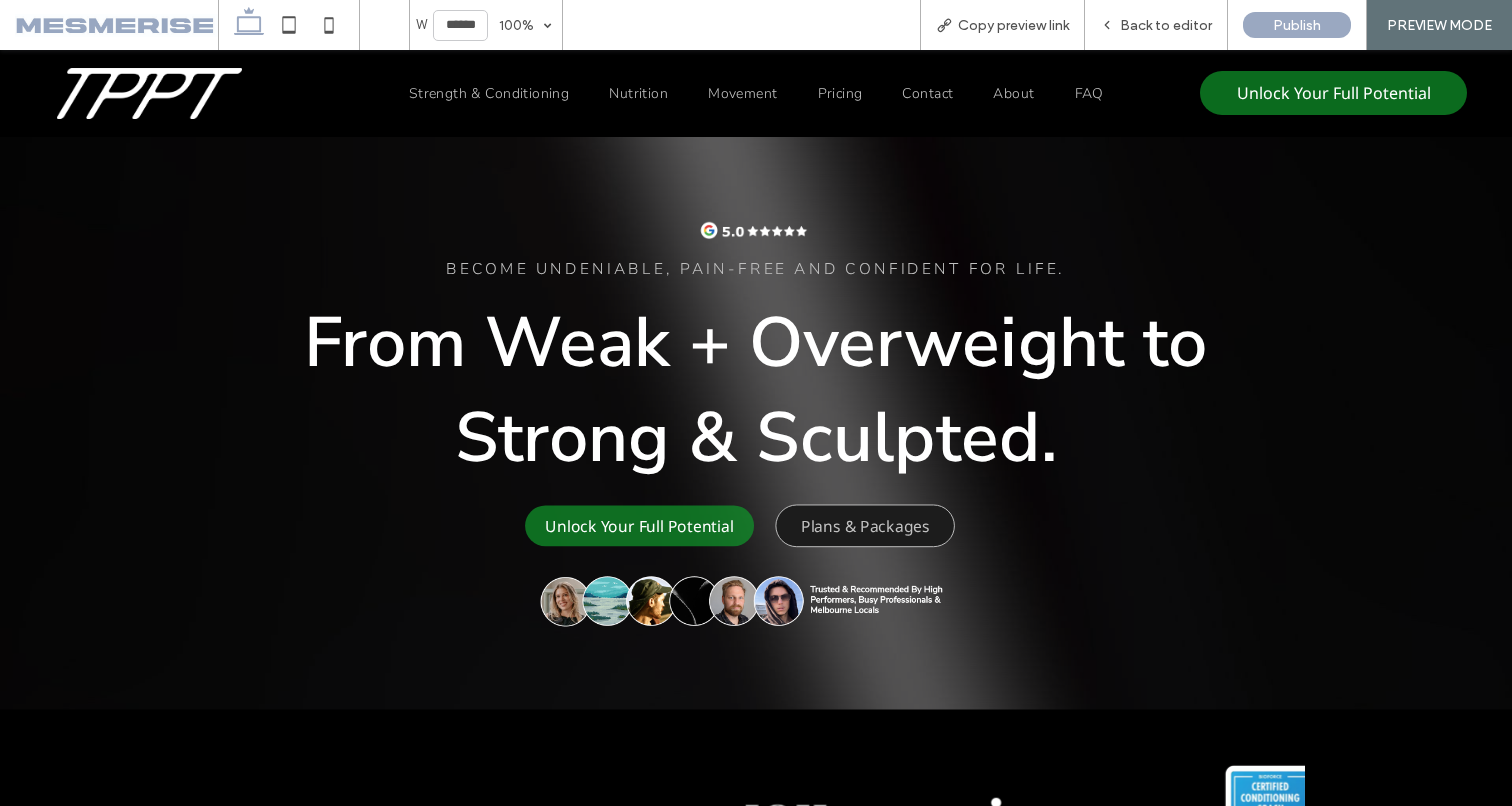 click on "From Weak + Overweight to Strong & Sculpted." at bounding box center (756, 390) 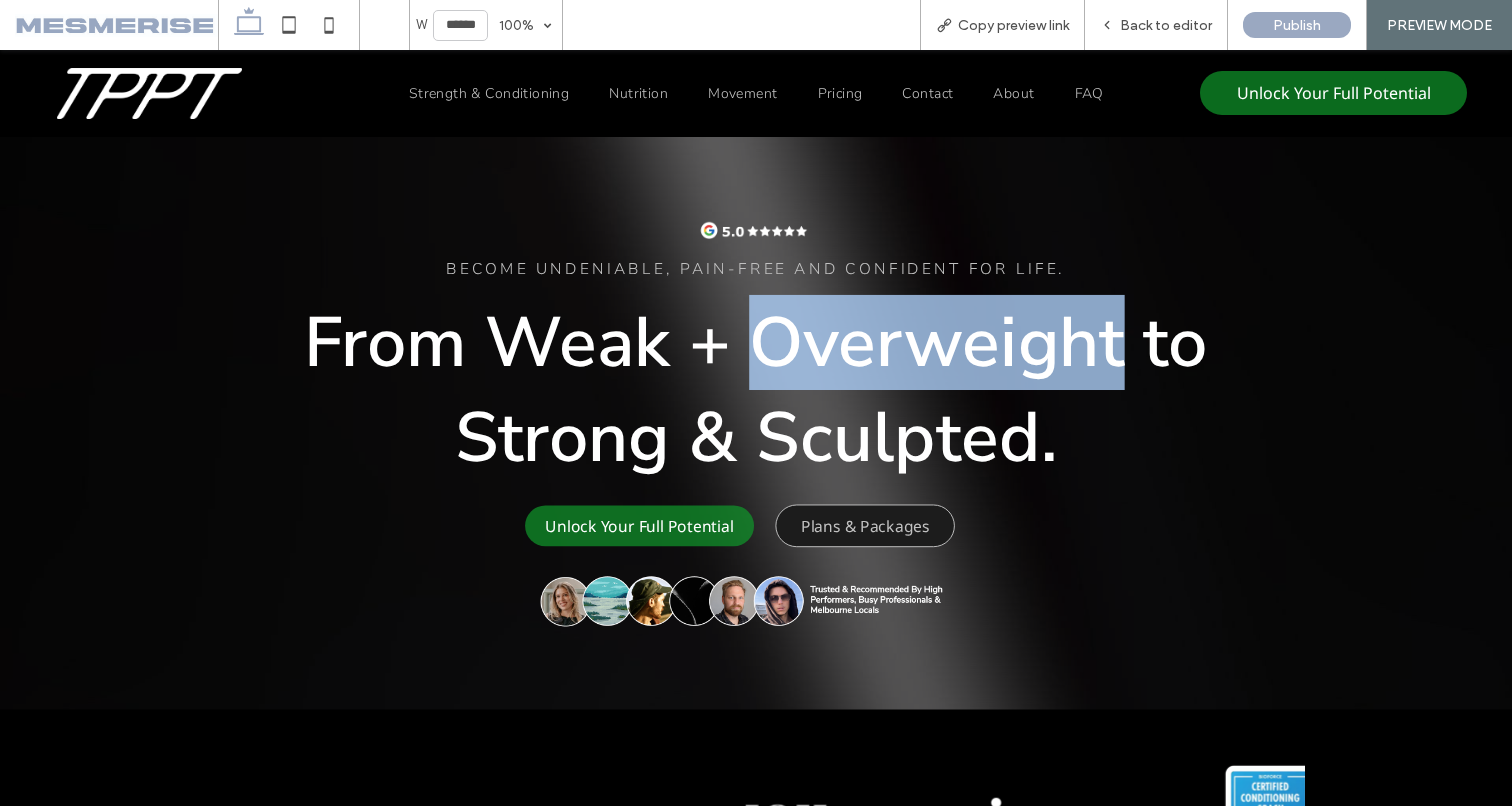 click on "From Weak + Overweight to Strong & Sculpted." at bounding box center [756, 390] 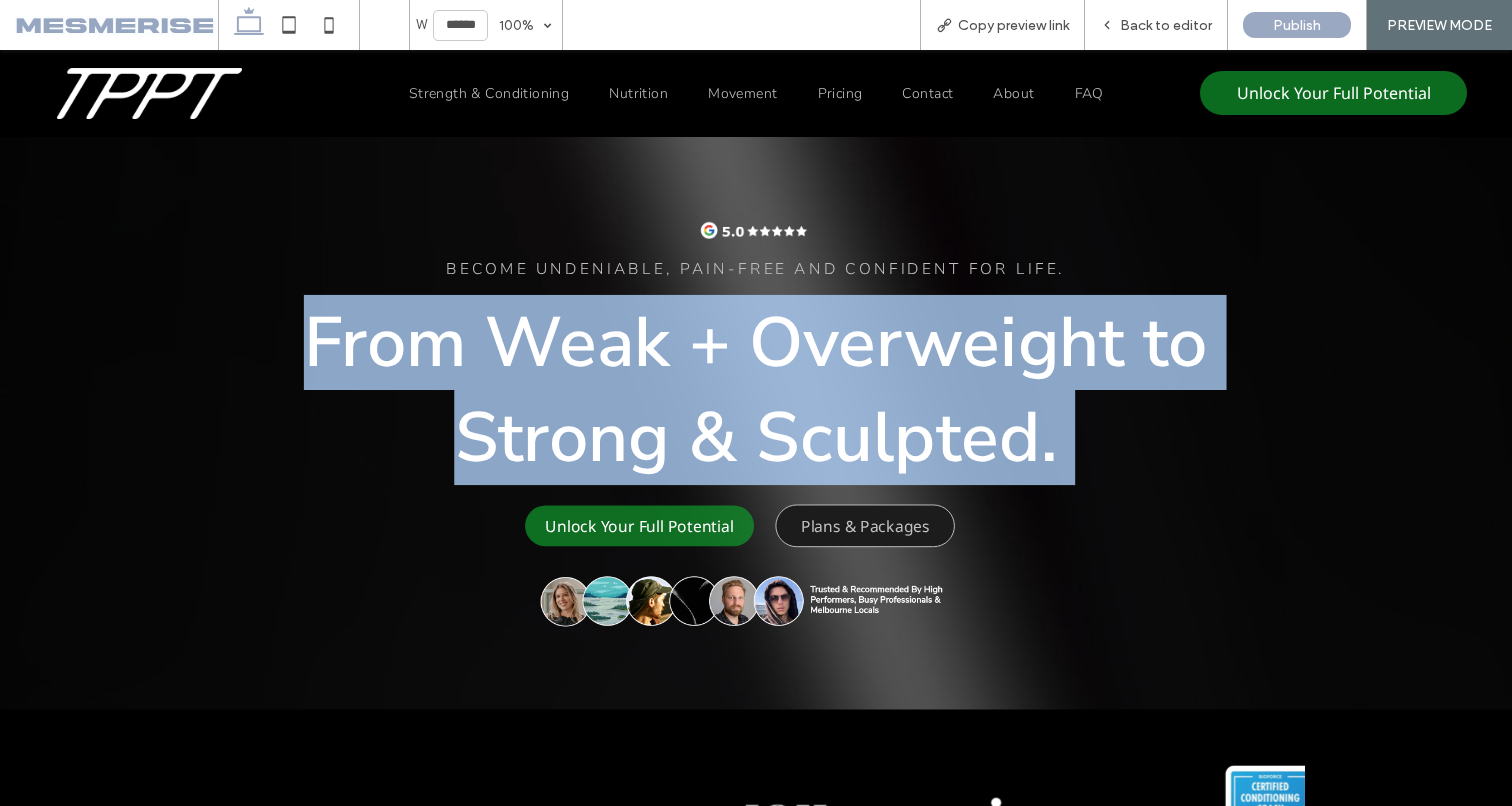 click on "From Weak + Overweight to Strong & Sculpted." at bounding box center [756, 390] 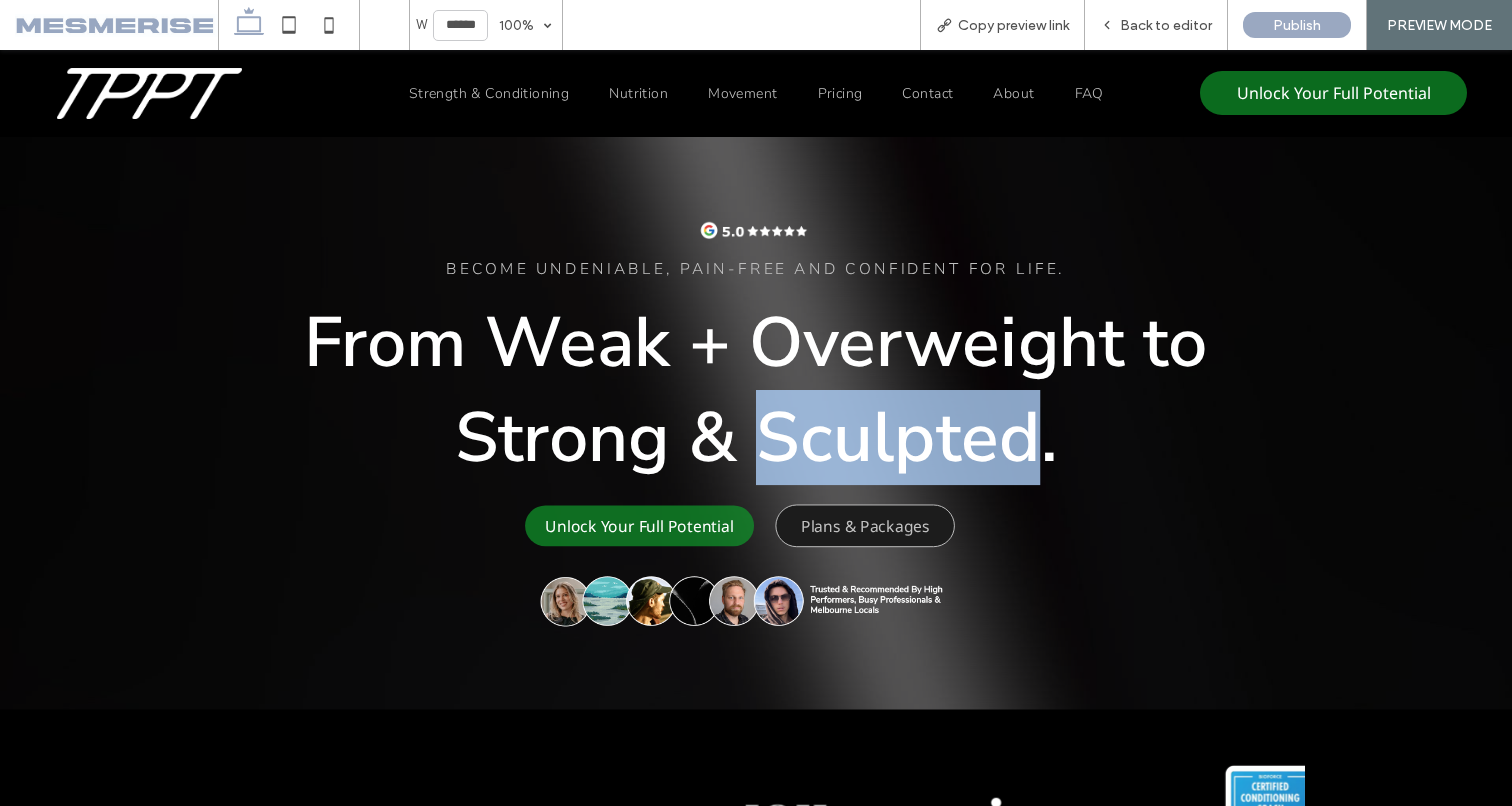 click on "From Weak + Overweight to Strong & Sculpted." at bounding box center (756, 390) 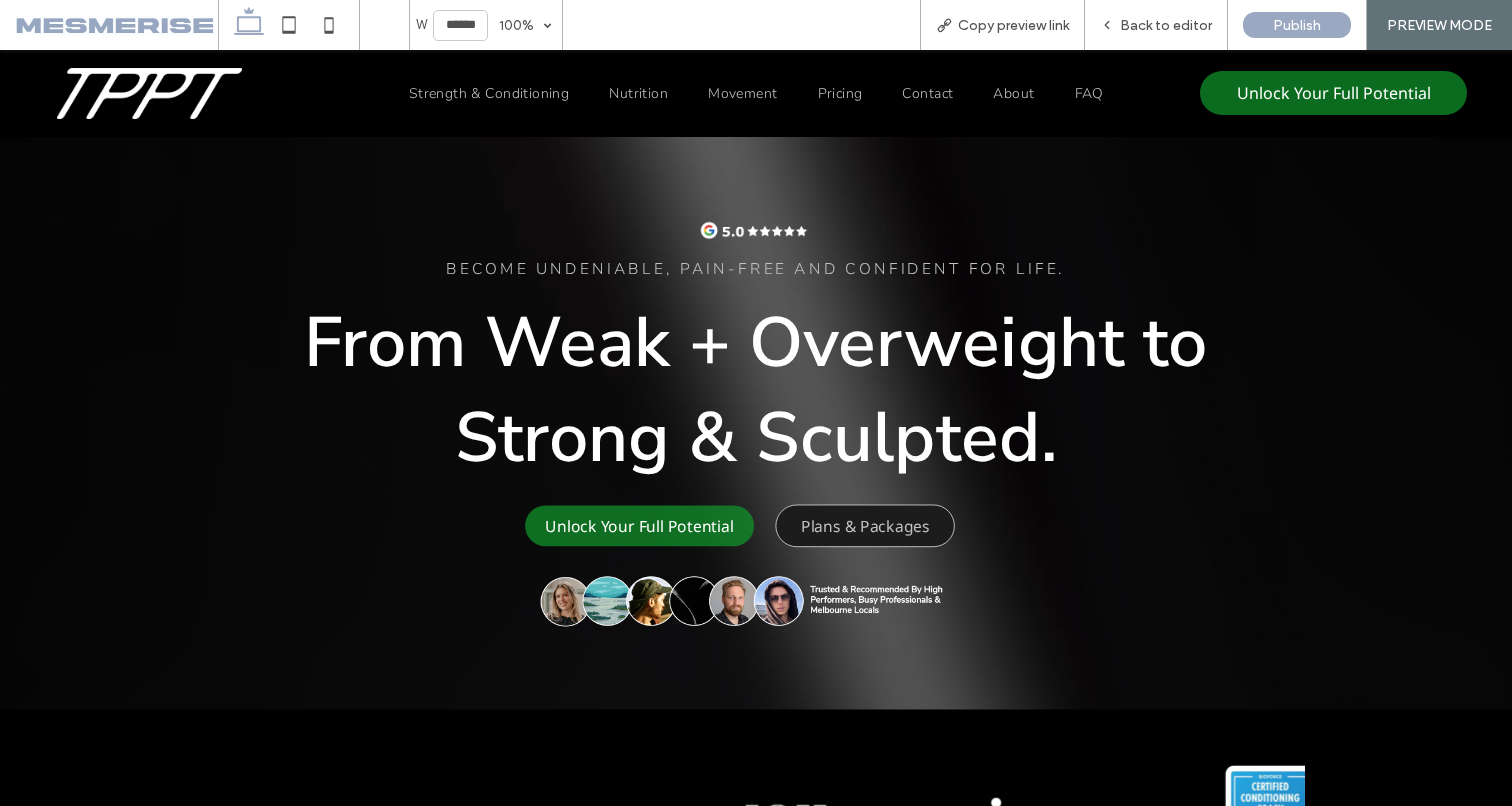click on "From Weak + Overweight to Strong & Sculpted." at bounding box center [756, 390] 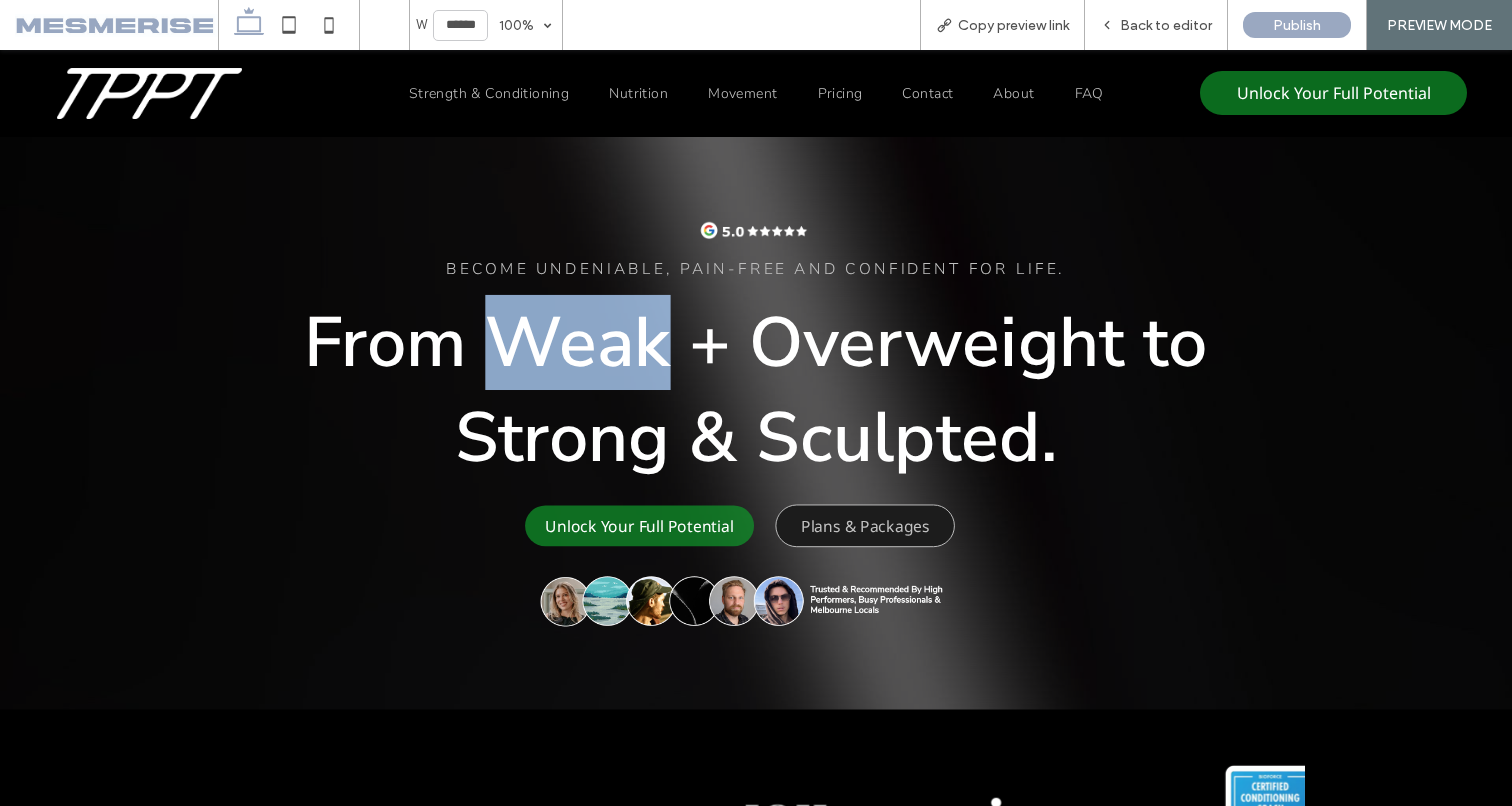click on "From Weak + Overweight to Strong & Sculpted." at bounding box center (756, 390) 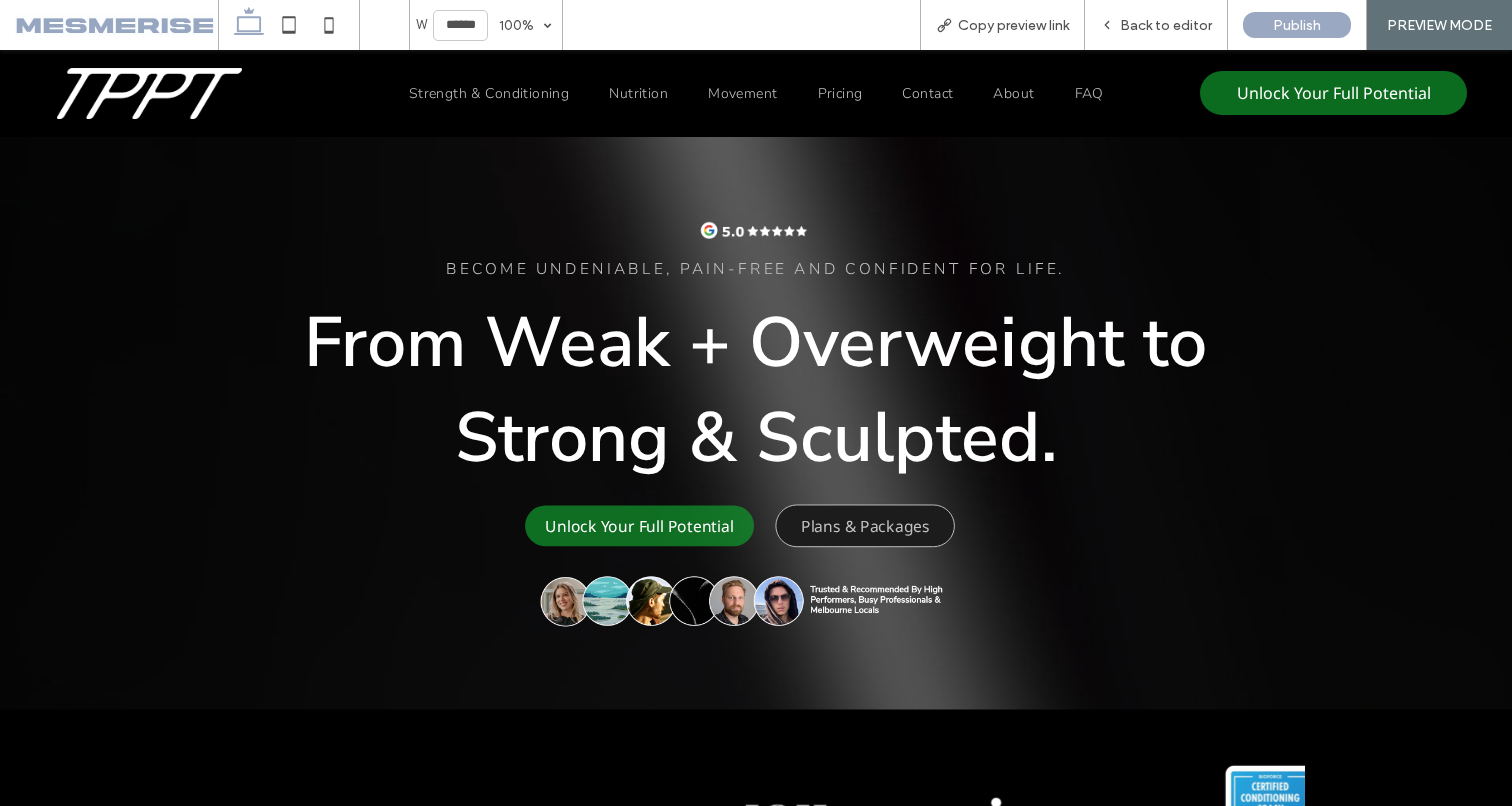 click on "From Weak + Overweight to Strong & Sculpted." at bounding box center [756, 390] 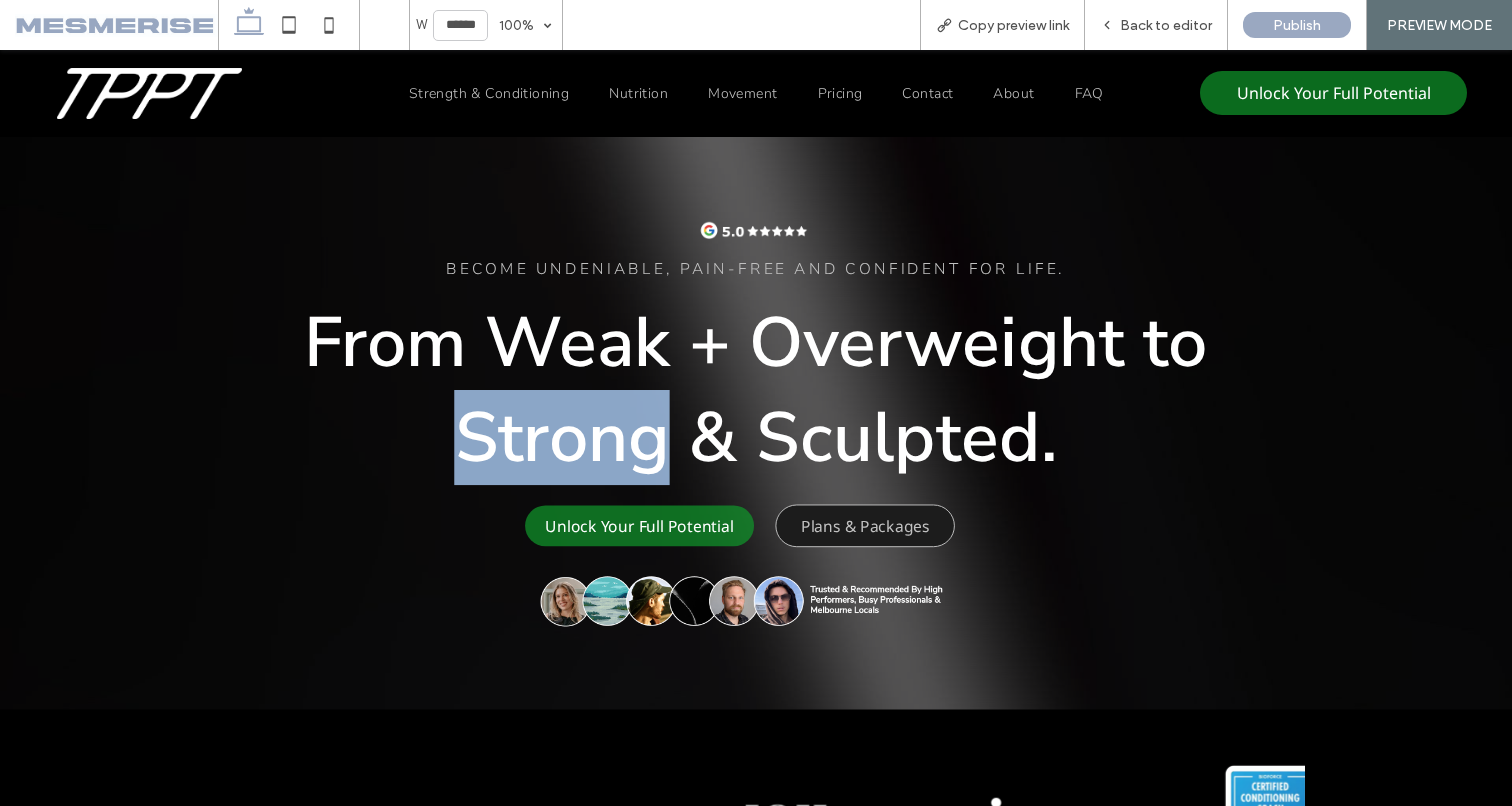 click on "From Weak + Overweight to Strong & Sculpted." at bounding box center [756, 390] 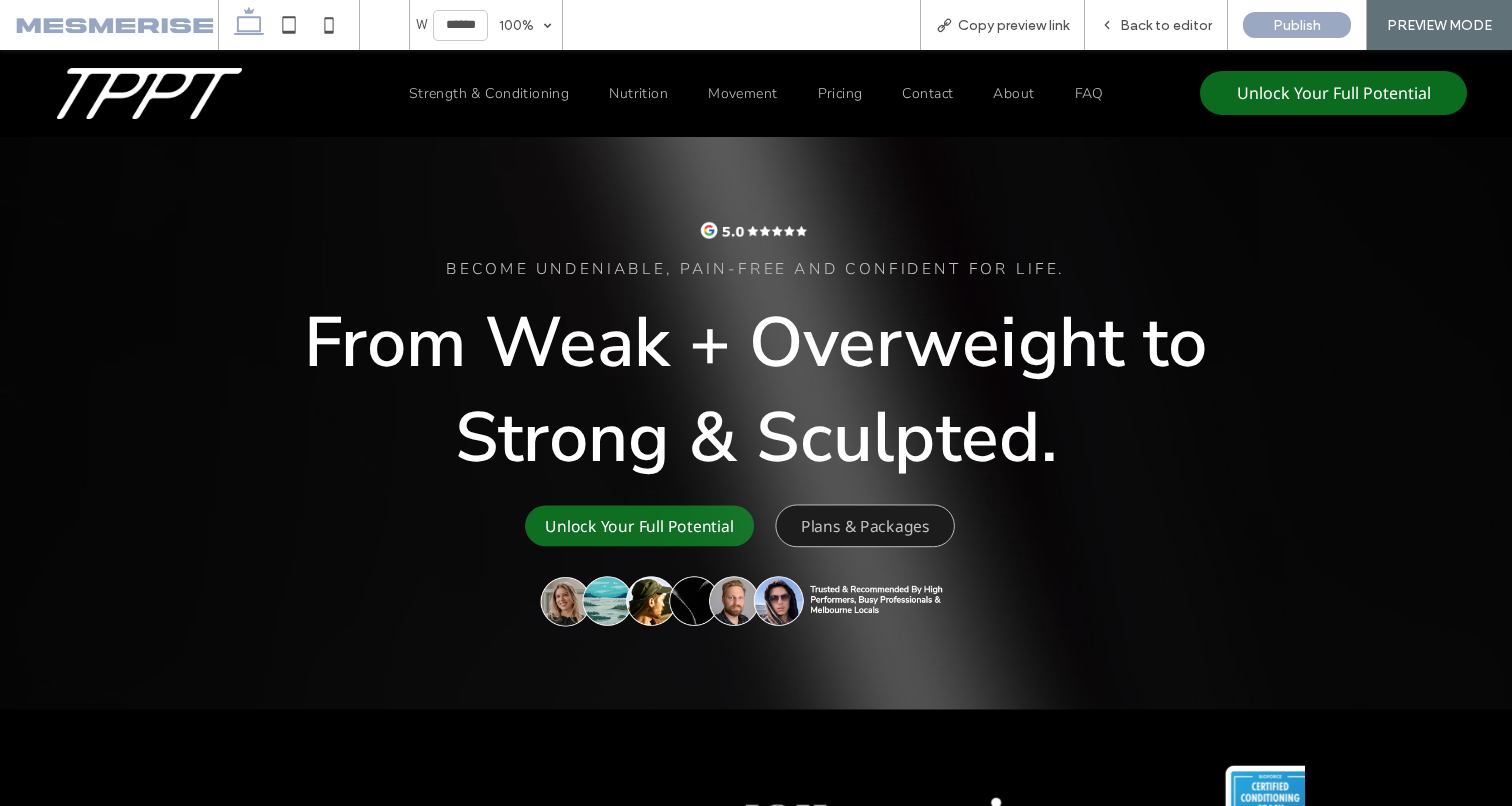 click on "From Weak + Overweight to Strong & Sculpted." at bounding box center (756, 390) 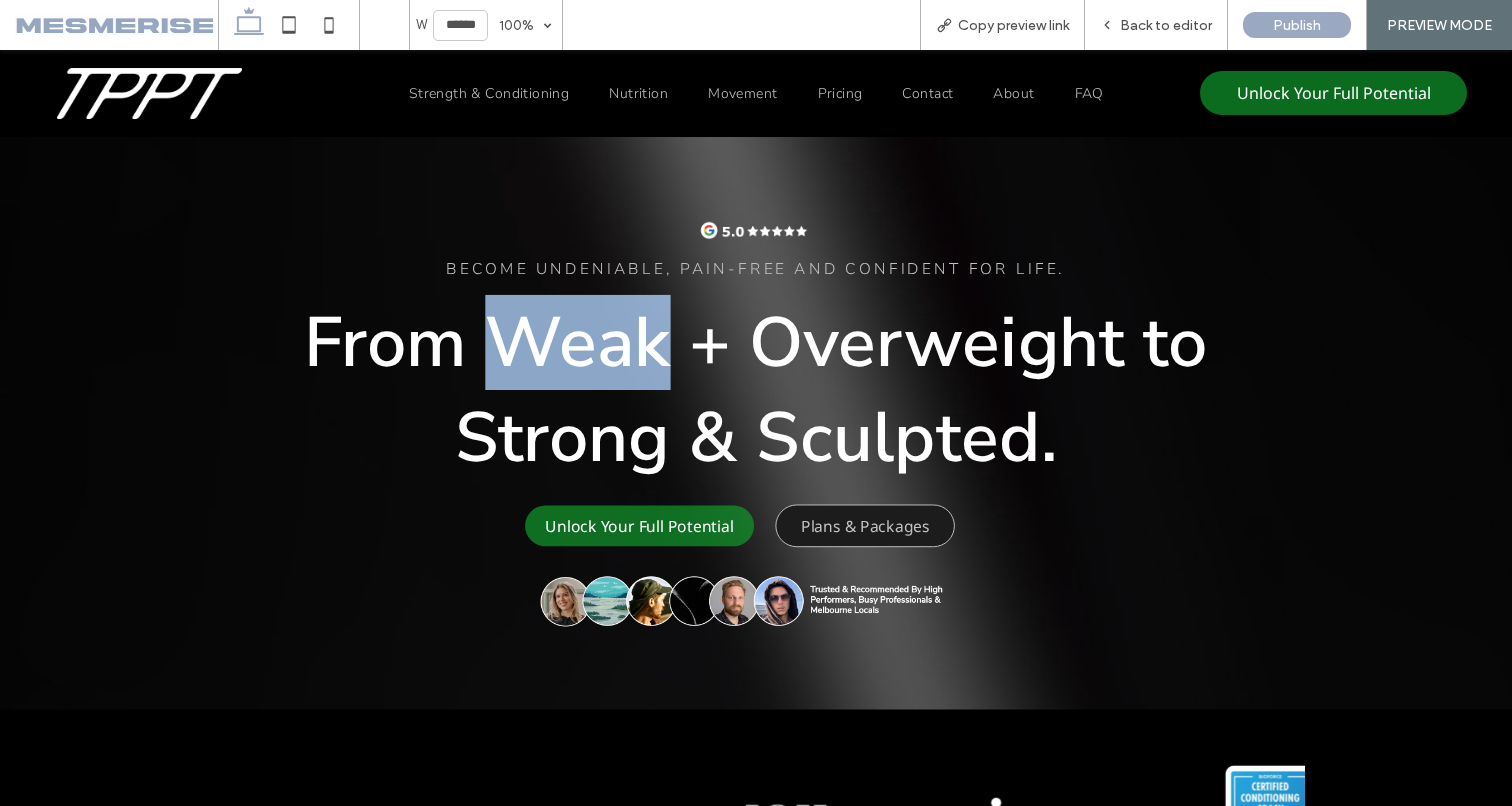 click on "From Weak + Overweight to Strong & Sculpted." at bounding box center (756, 390) 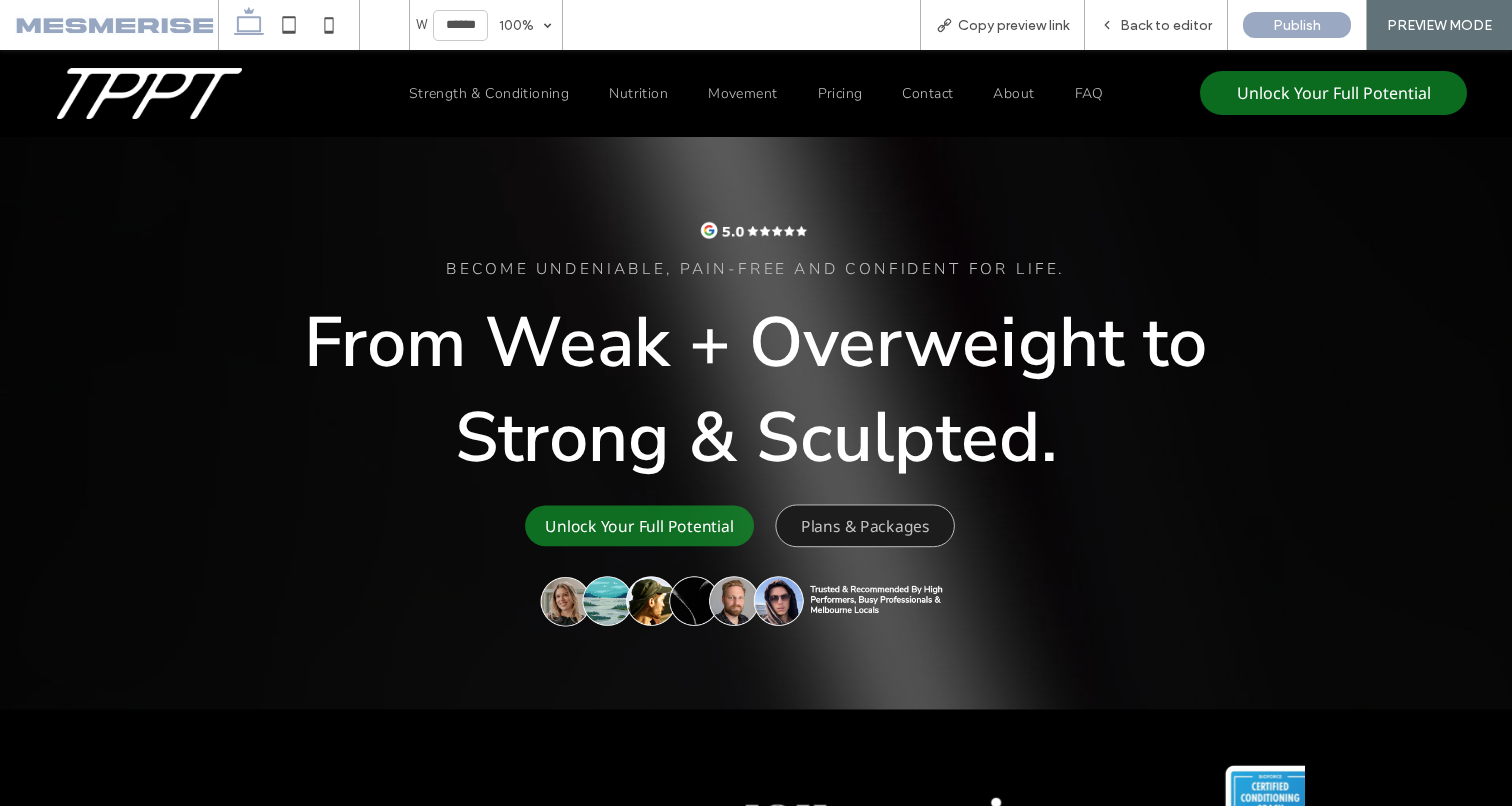 click on "From Weak + Overweight to Strong & Sculpted." at bounding box center (756, 390) 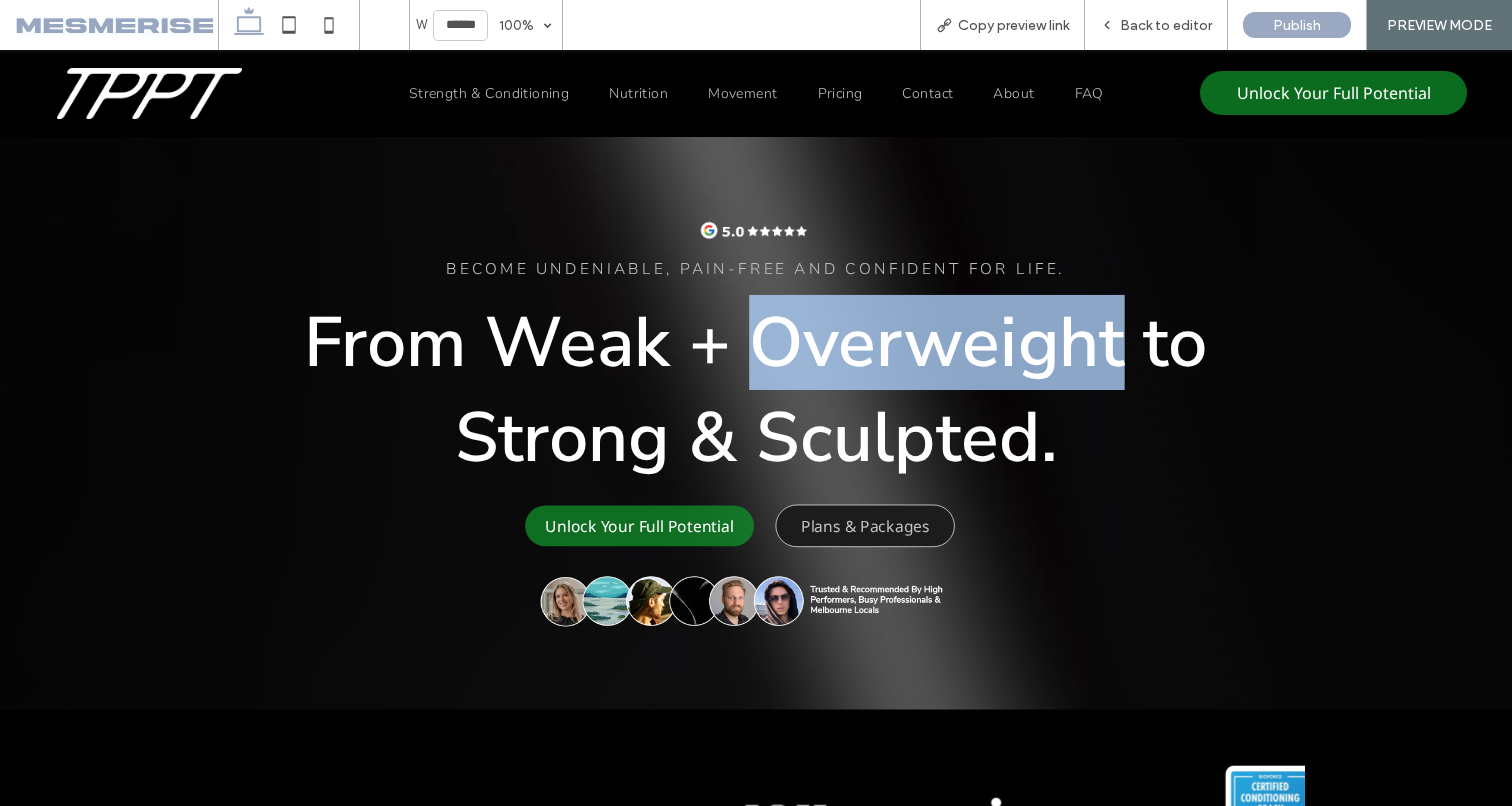 click on "From Weak + Overweight to Strong & Sculpted." at bounding box center [756, 390] 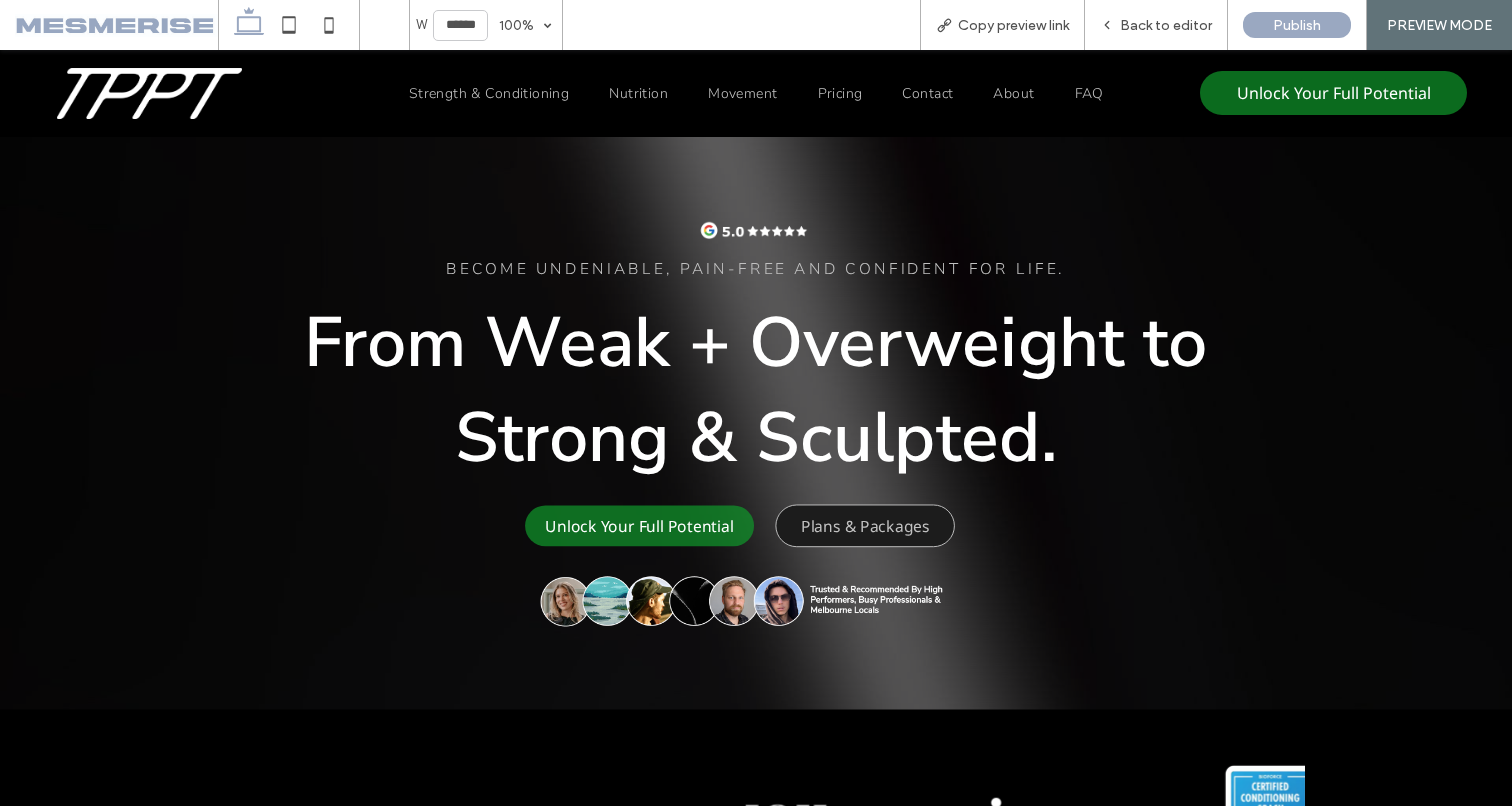click on "From Weak + Overweight to Strong & Sculpted." at bounding box center [756, 390] 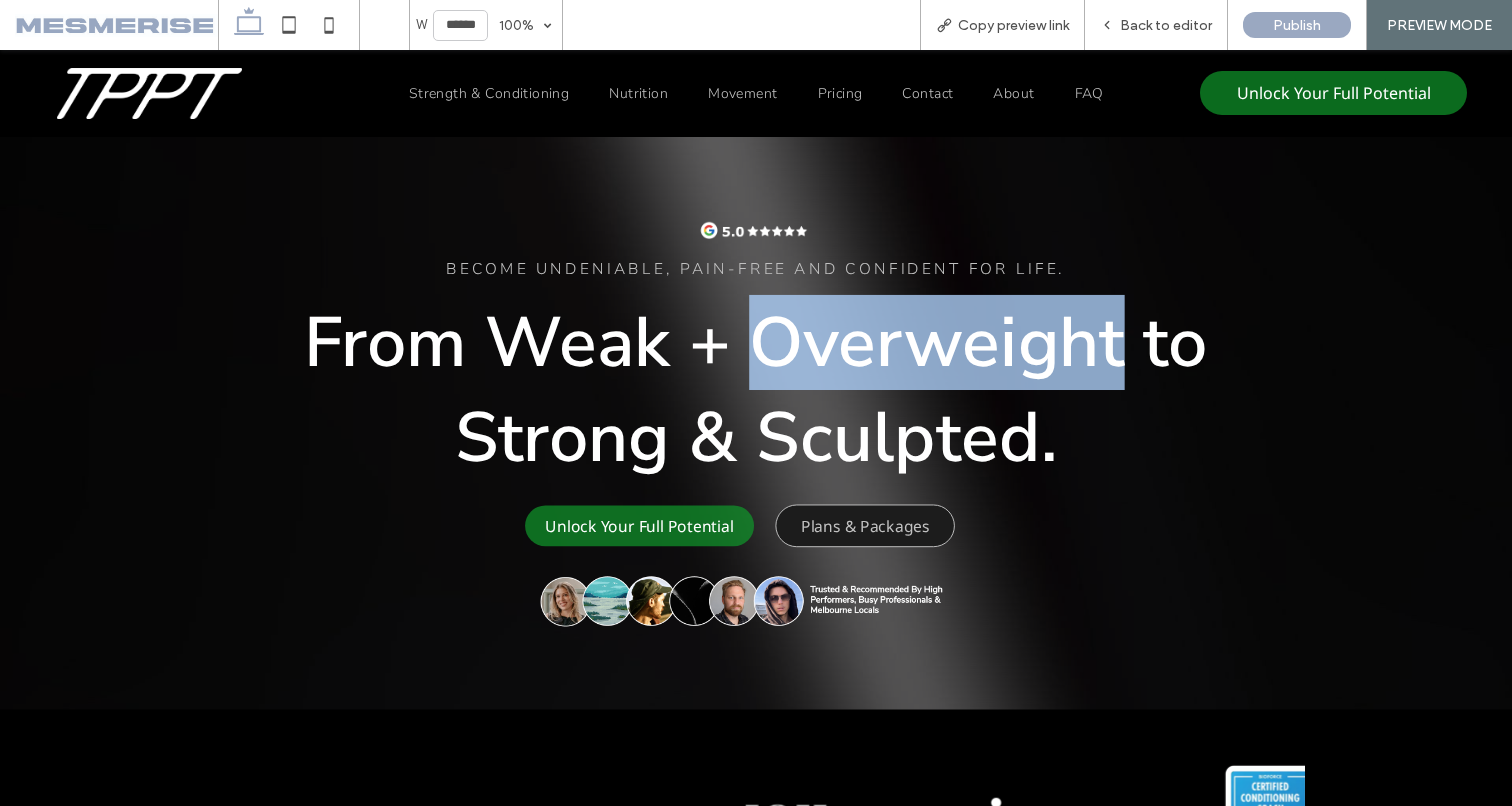 click on "From Weak + Overweight to Strong & Sculpted." at bounding box center [756, 390] 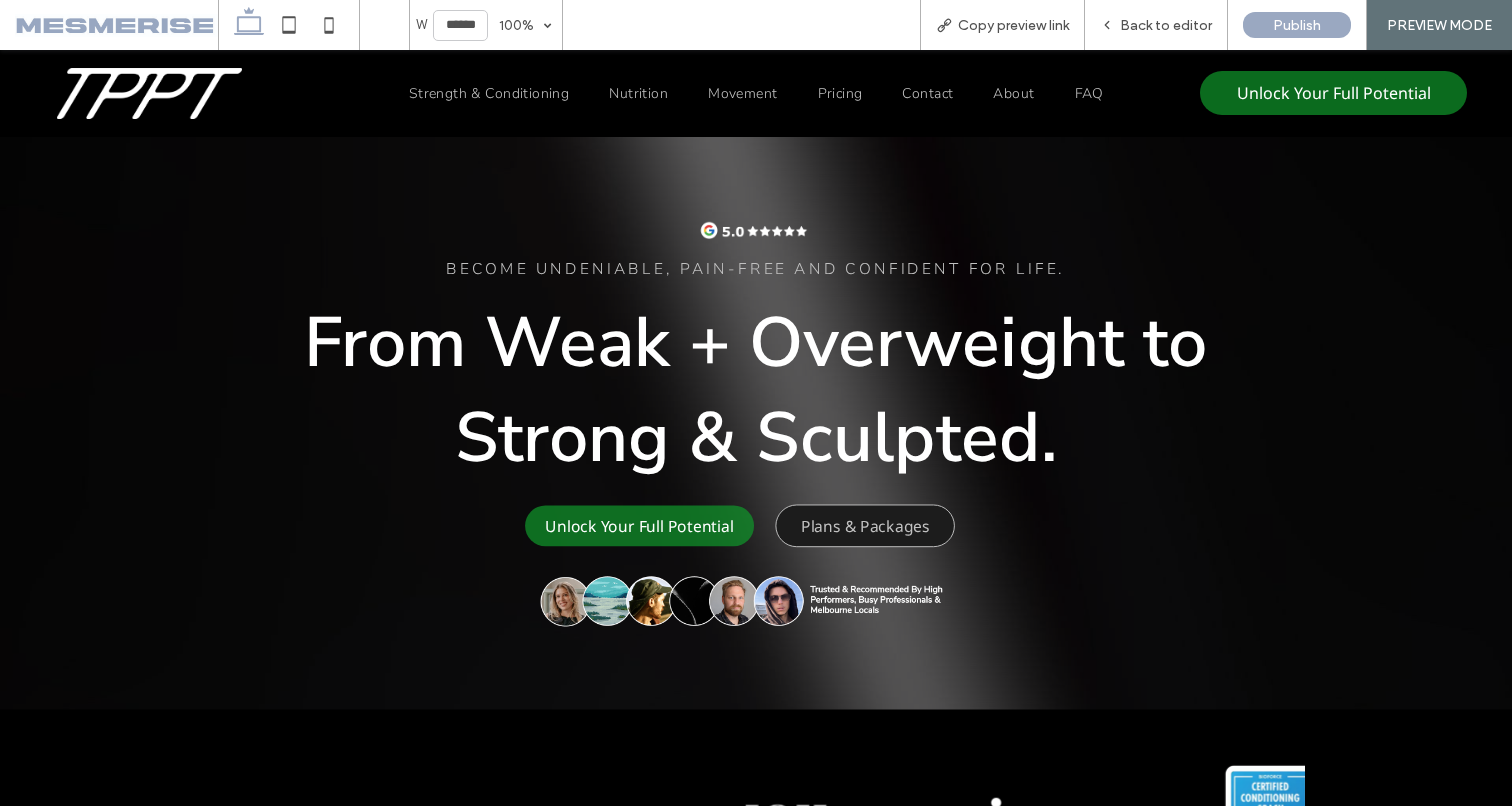 click on "From Weak + Overweight to Strong & Sculpted." at bounding box center (756, 390) 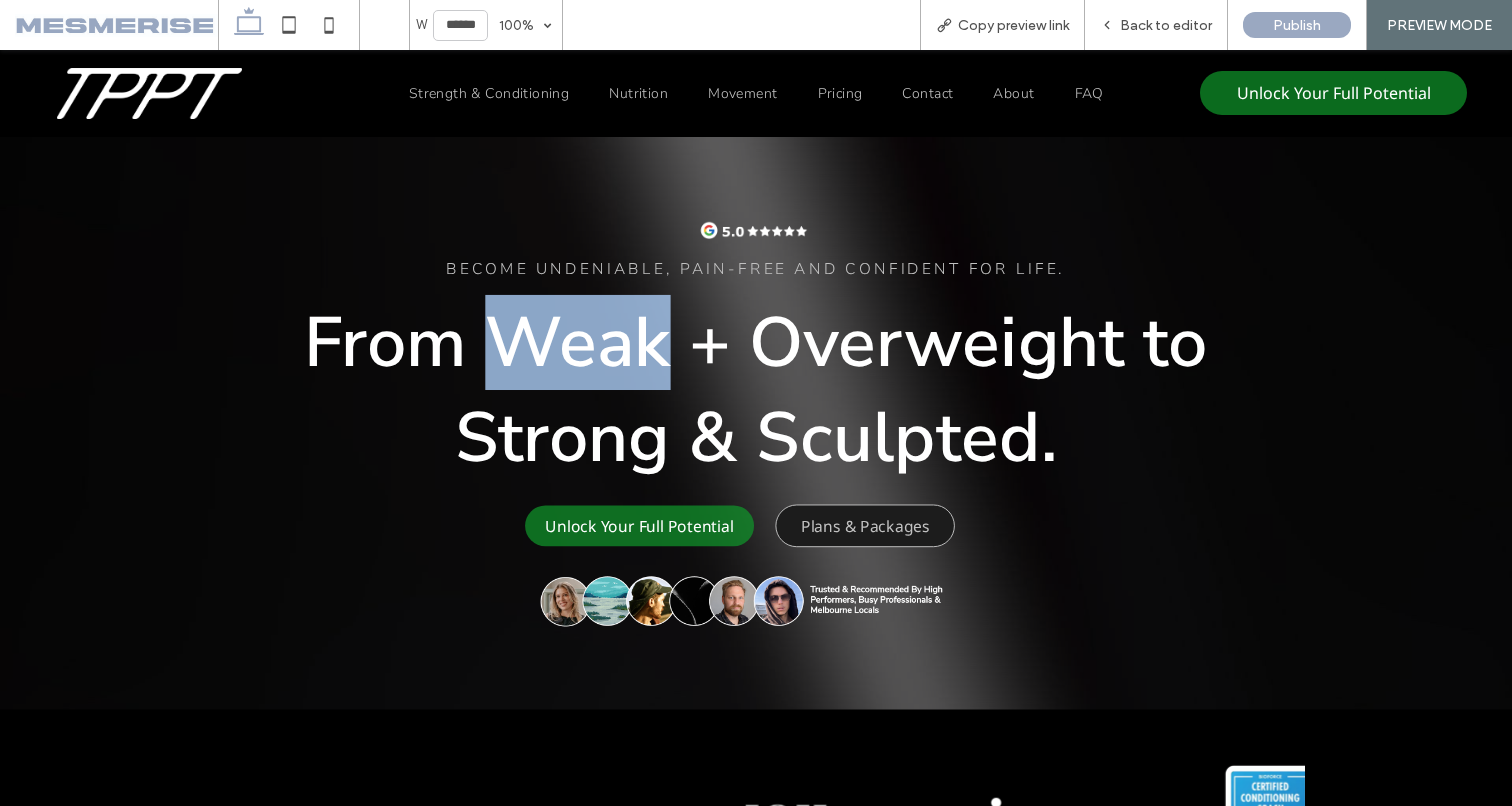 click on "From Weak + Overweight to Strong & Sculpted." at bounding box center (756, 390) 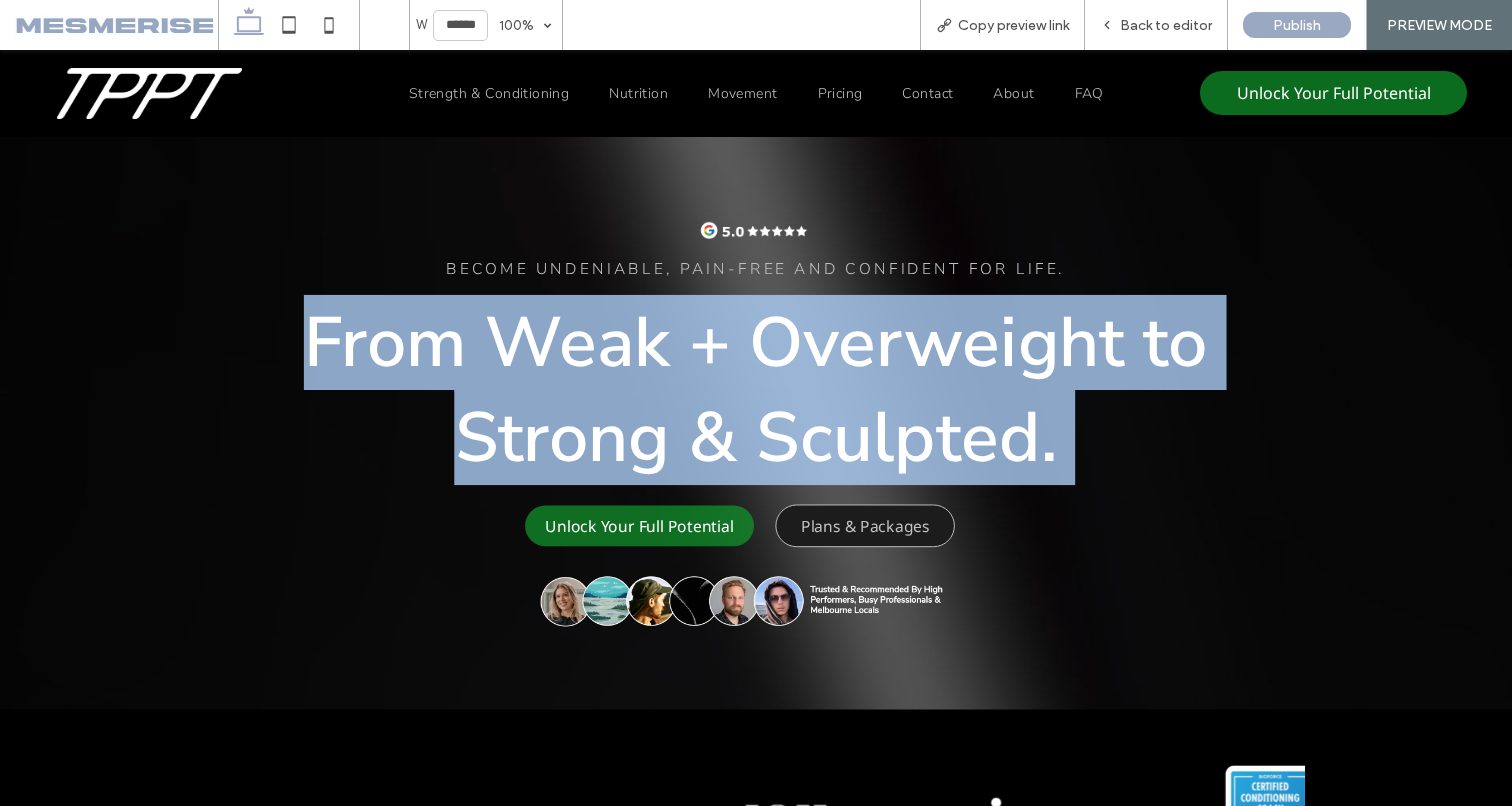 click on "From Weak + Overweight to Strong & Sculpted." at bounding box center [756, 390] 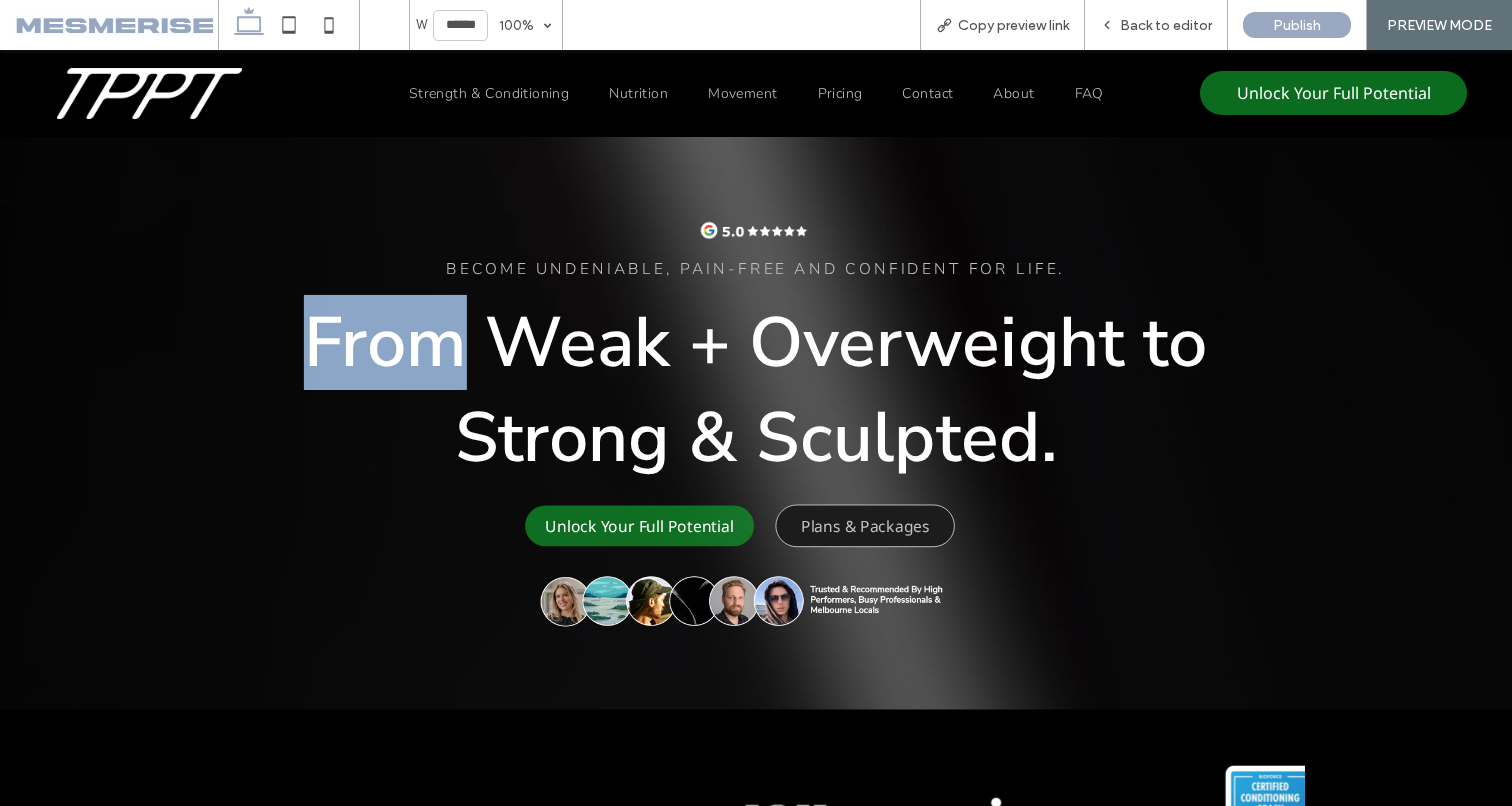 click on "From Weak + Overweight to Strong & Sculpted." at bounding box center (756, 390) 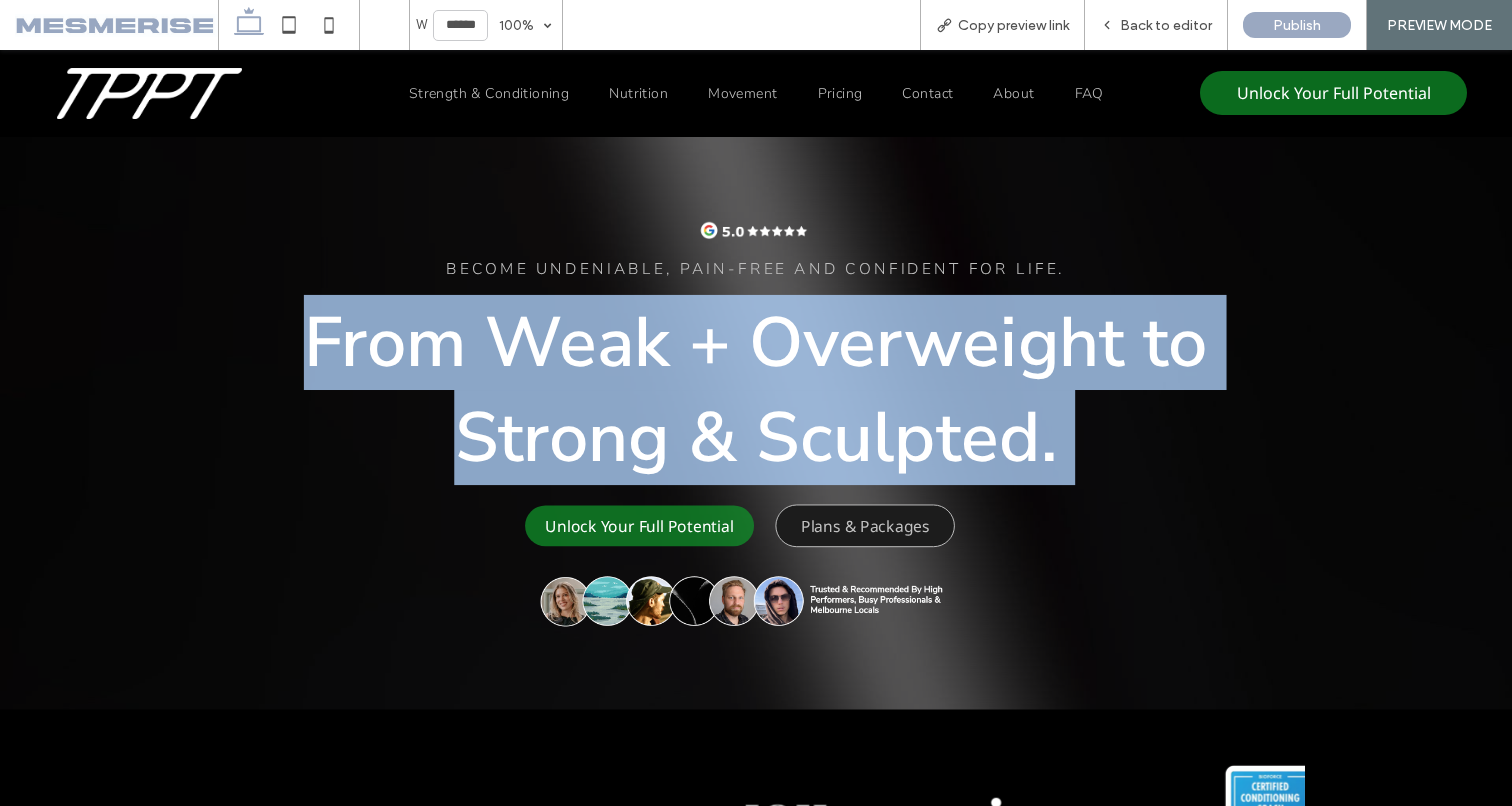 click on "From Weak + Overweight to Strong & Sculpted." at bounding box center [756, 390] 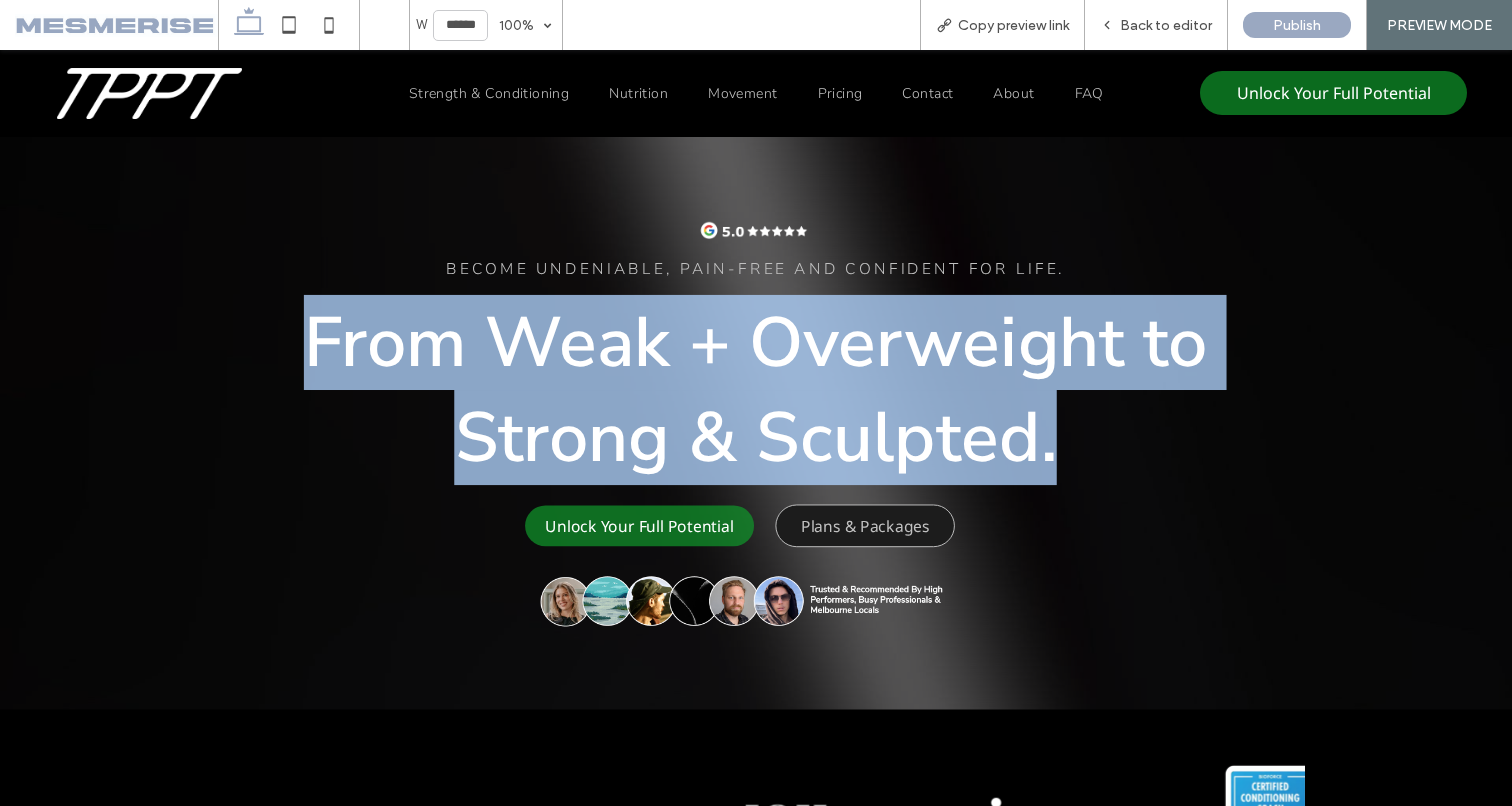 drag, startPoint x: 1050, startPoint y: 436, endPoint x: 298, endPoint y: 329, distance: 759.5742 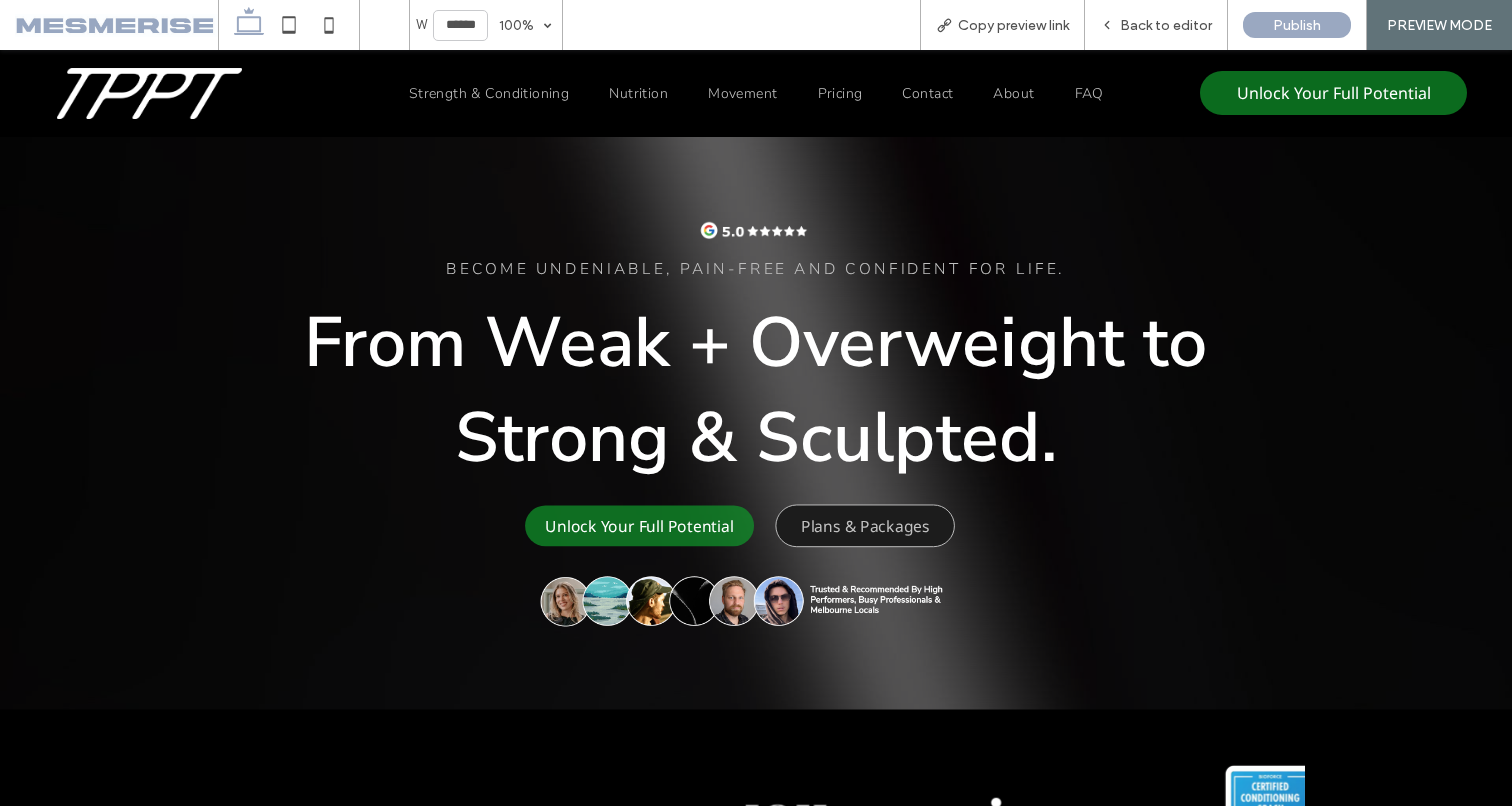 drag, startPoint x: 1058, startPoint y: 456, endPoint x: 1031, endPoint y: 457, distance: 27.018513 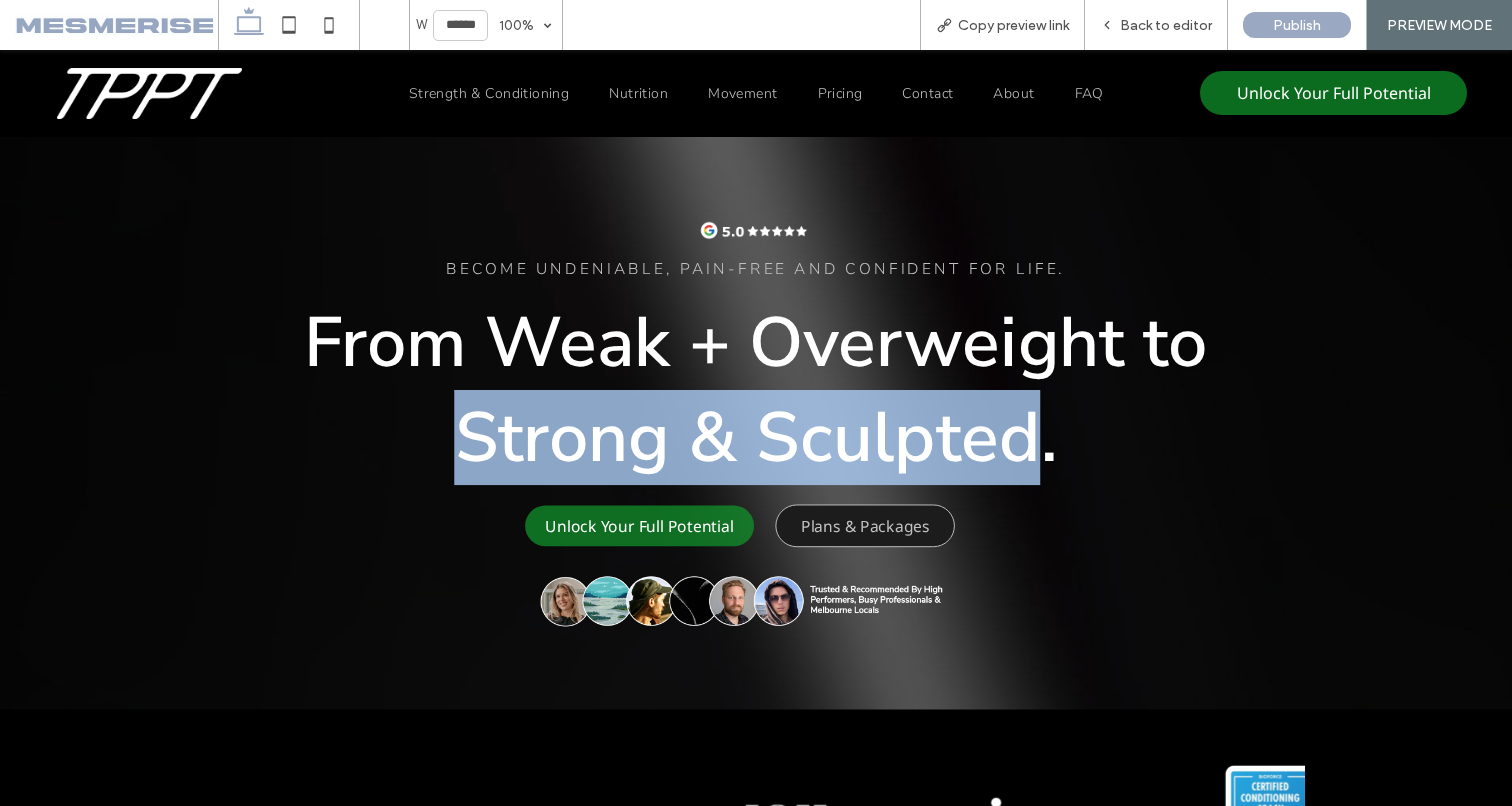 drag, startPoint x: 1032, startPoint y: 454, endPoint x: 388, endPoint y: 387, distance: 647.4759 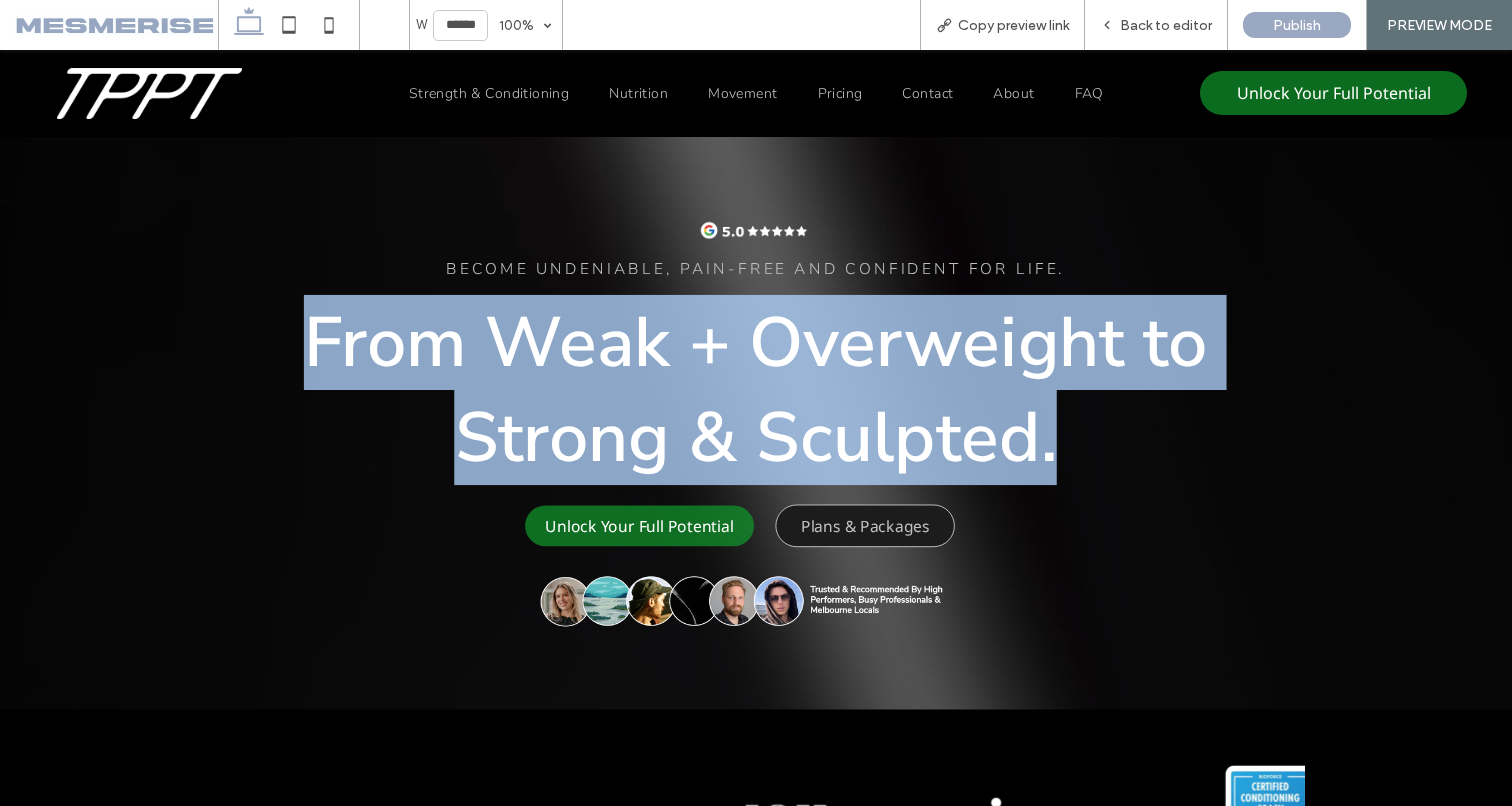 drag, startPoint x: 313, startPoint y: 328, endPoint x: 1202, endPoint y: 456, distance: 898.1676 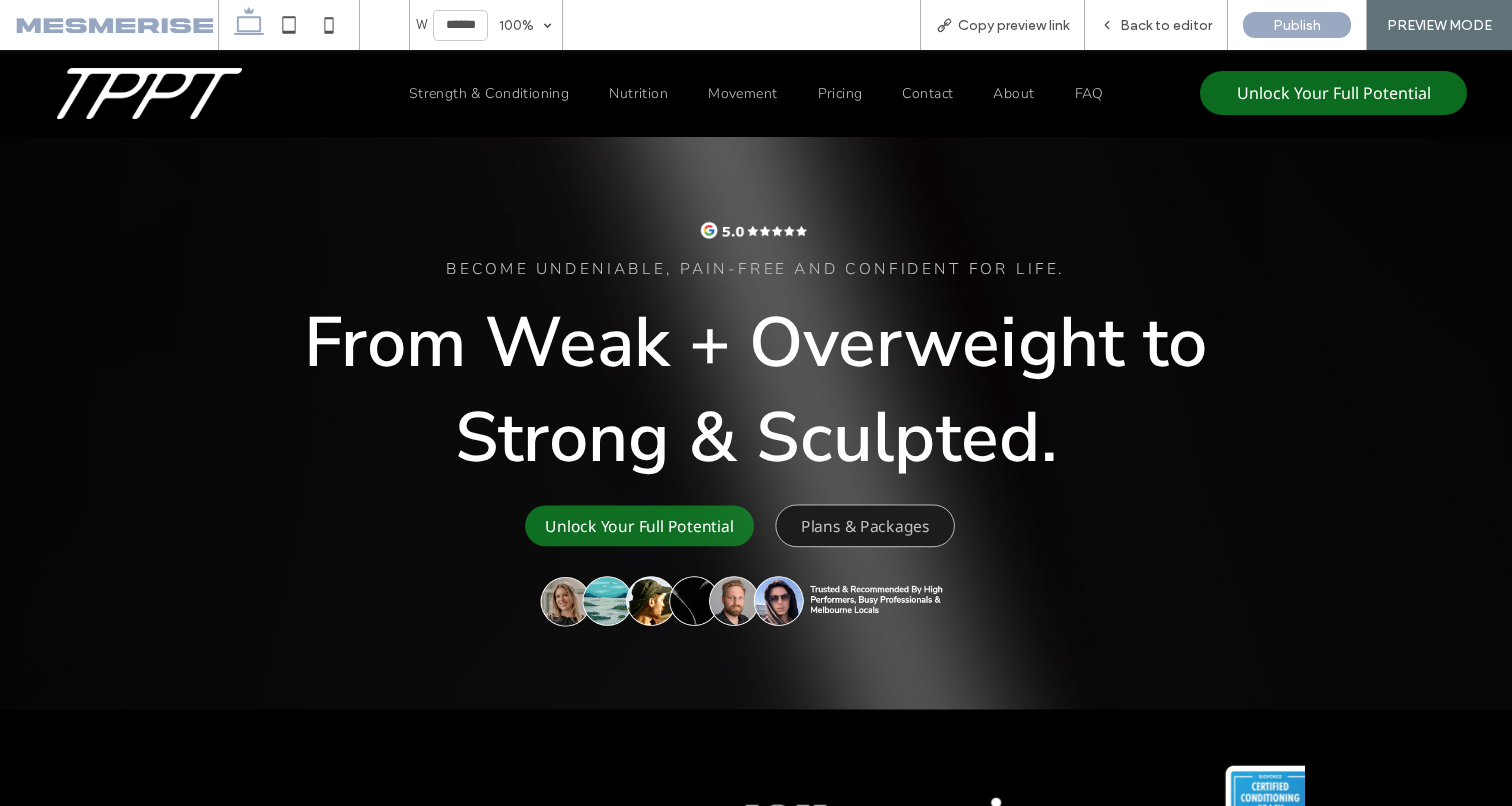 drag, startPoint x: 222, startPoint y: 350, endPoint x: 276, endPoint y: 356, distance: 54.33231 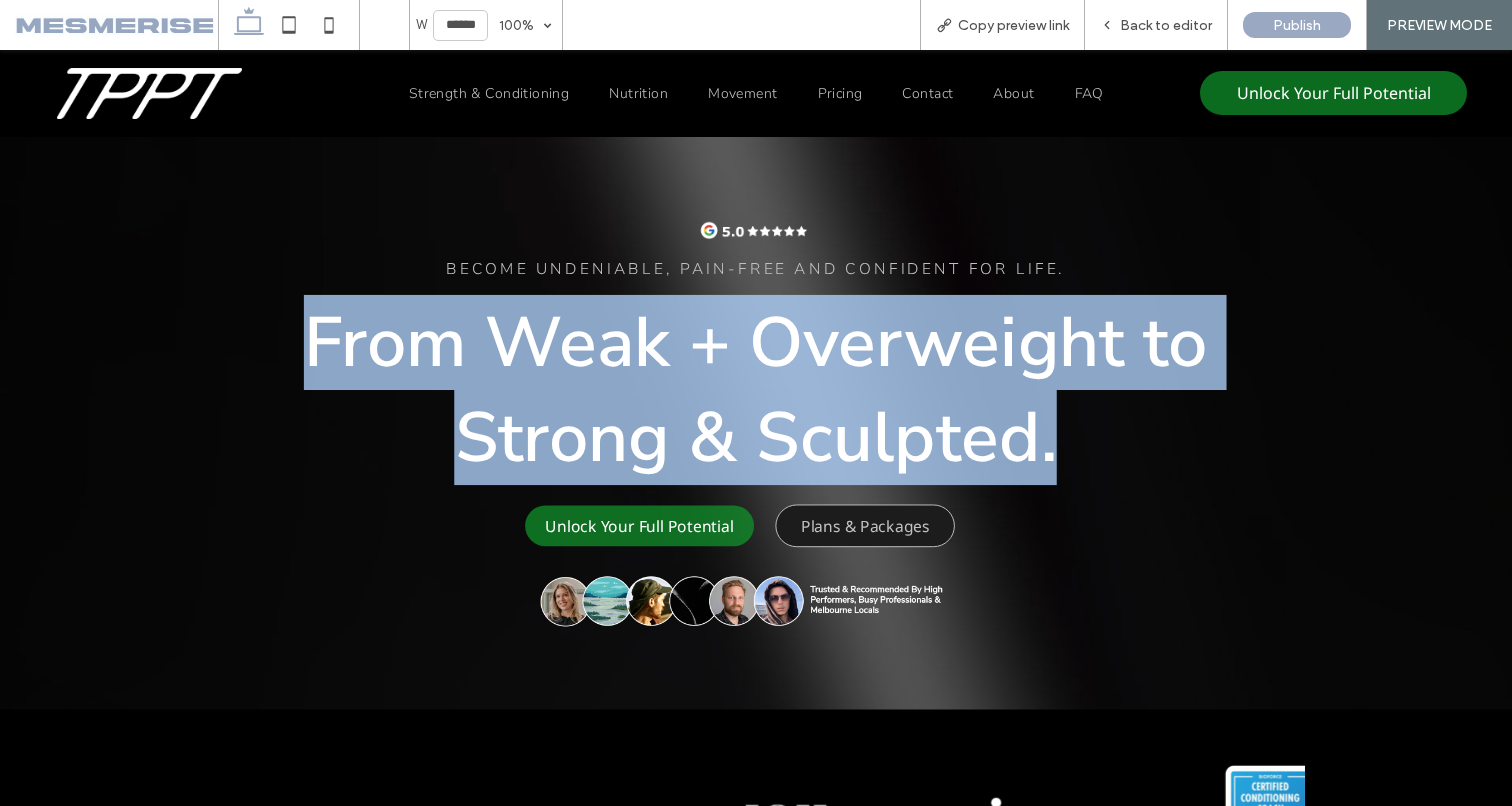 drag, startPoint x: 253, startPoint y: 351, endPoint x: 1211, endPoint y: 470, distance: 965.3626 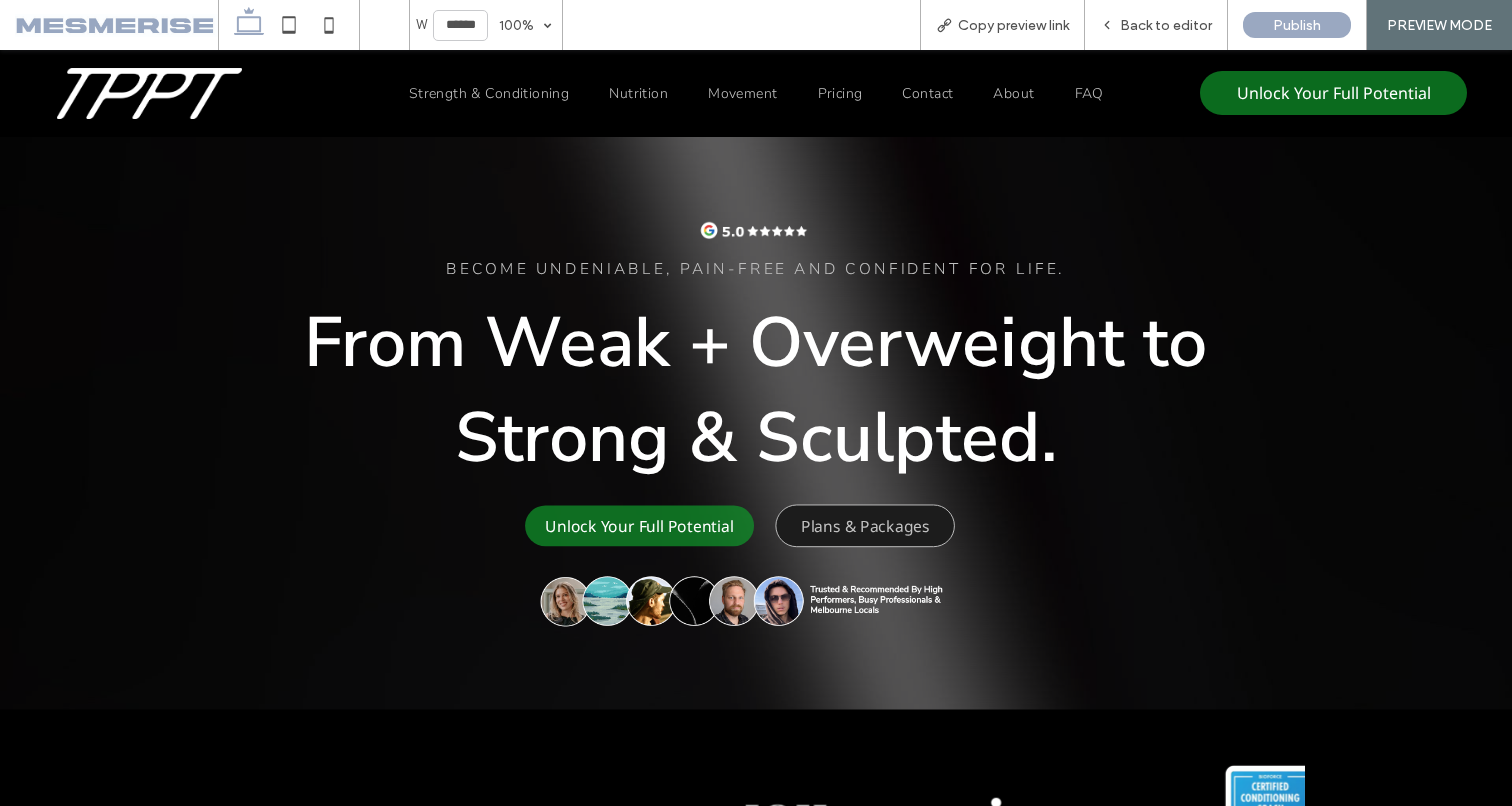 drag, startPoint x: 1118, startPoint y: 460, endPoint x: 1095, endPoint y: 455, distance: 23.537205 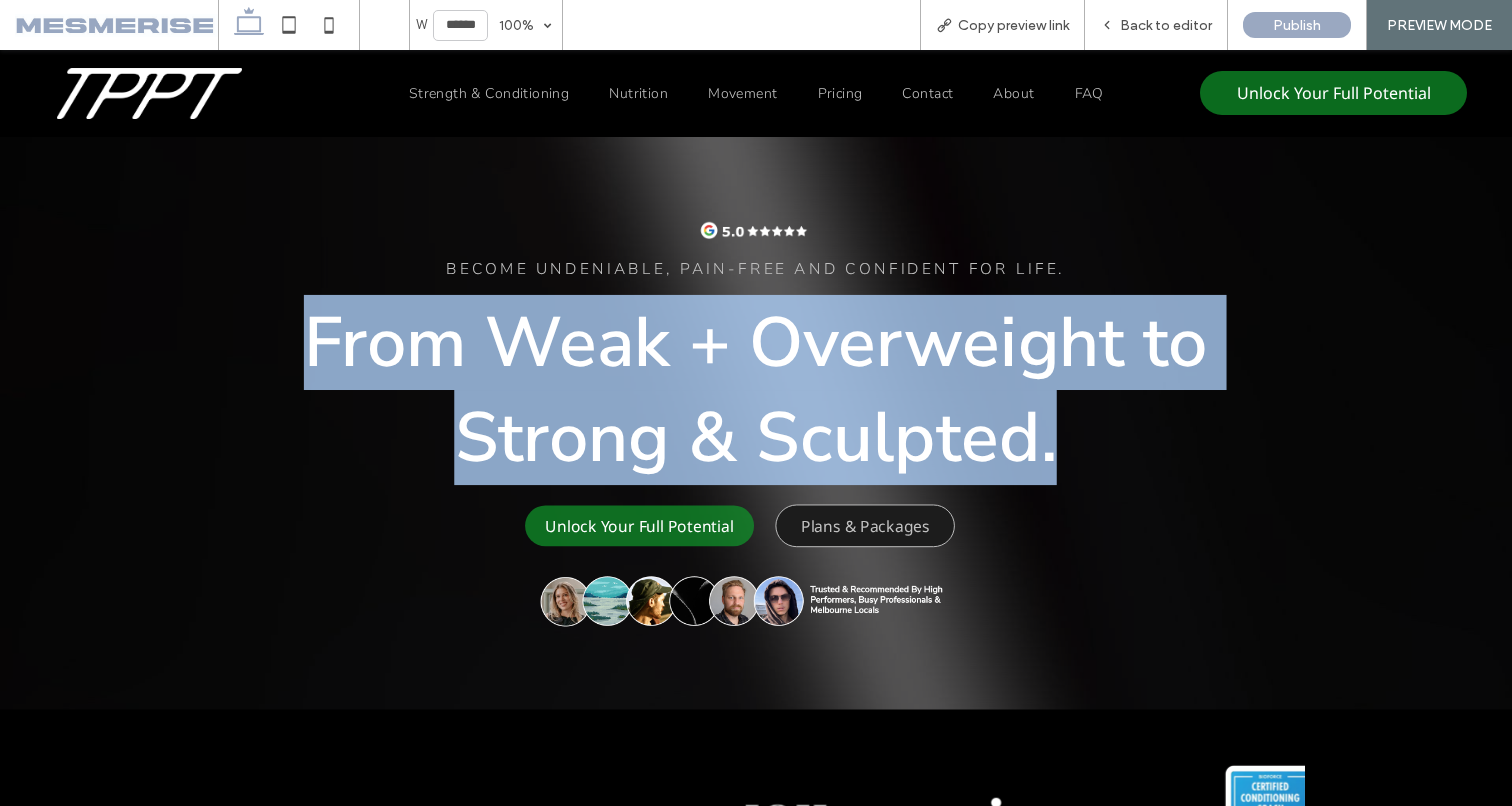 drag, startPoint x: 1035, startPoint y: 446, endPoint x: 204, endPoint y: 320, distance: 840.49805 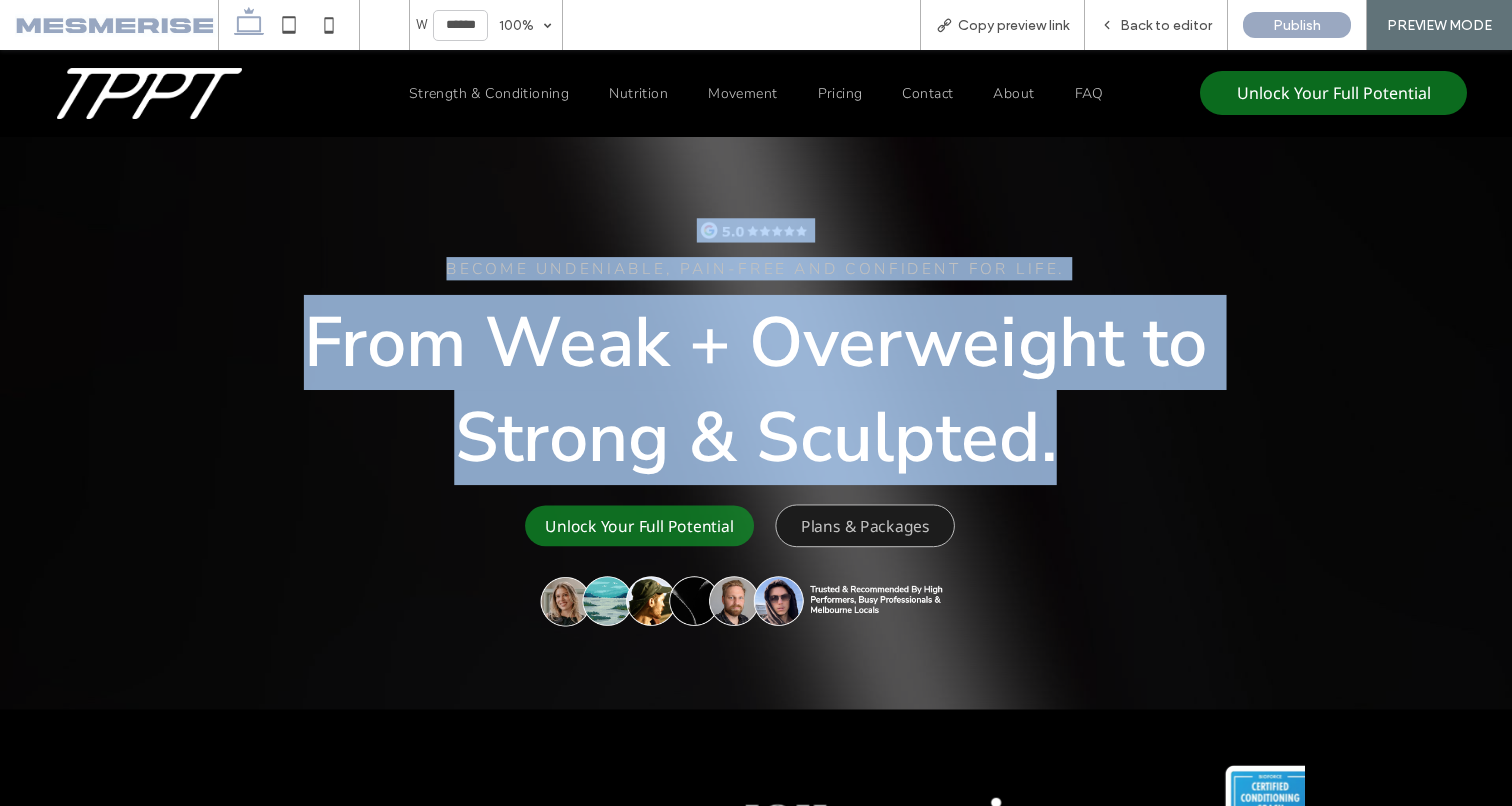 drag, startPoint x: 1021, startPoint y: 438, endPoint x: 98, endPoint y: 333, distance: 928.9532 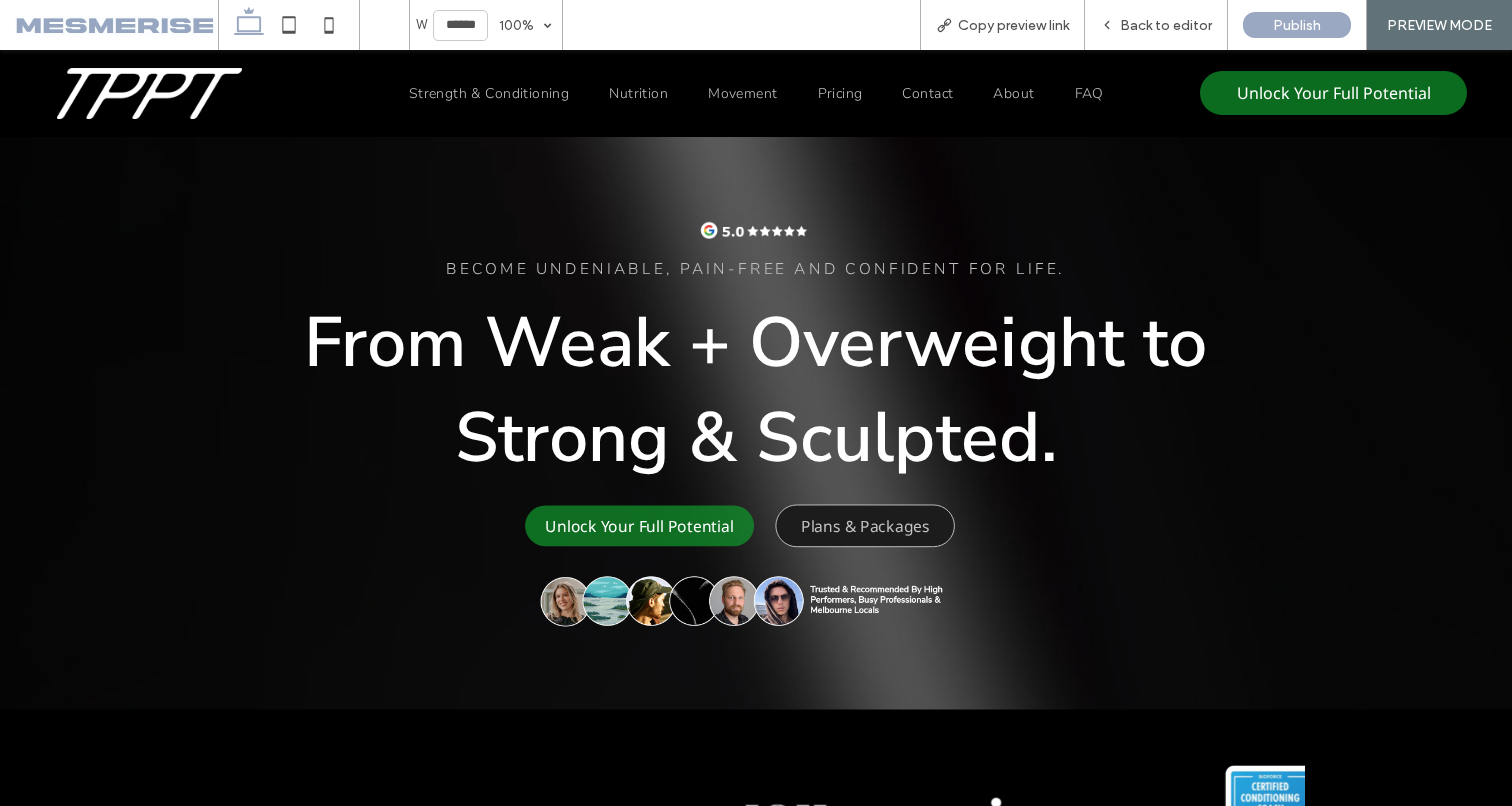 drag, startPoint x: 173, startPoint y: 336, endPoint x: 202, endPoint y: 343, distance: 29.832869 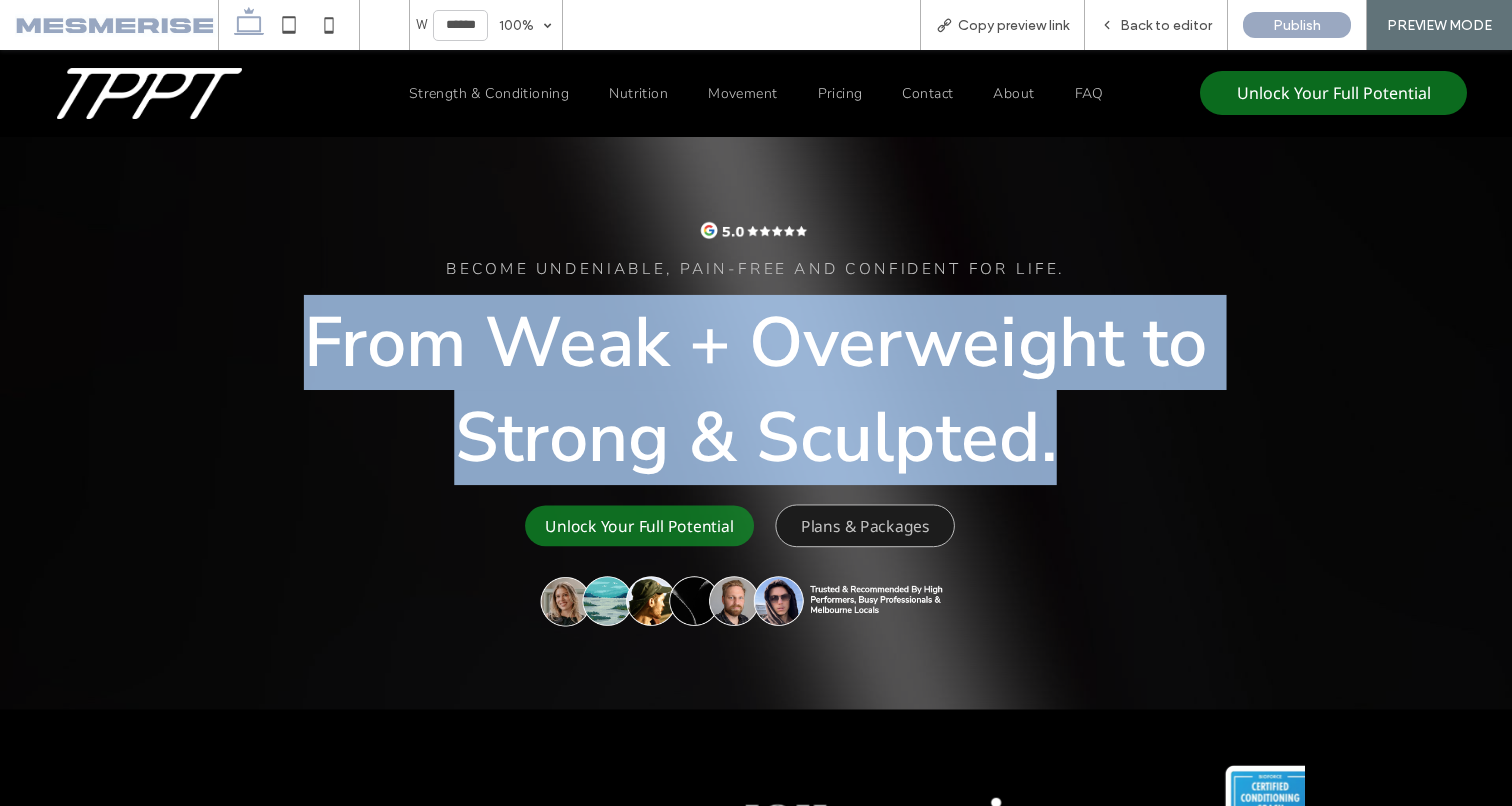 drag, startPoint x: 212, startPoint y: 345, endPoint x: 1135, endPoint y: 478, distance: 932.5331 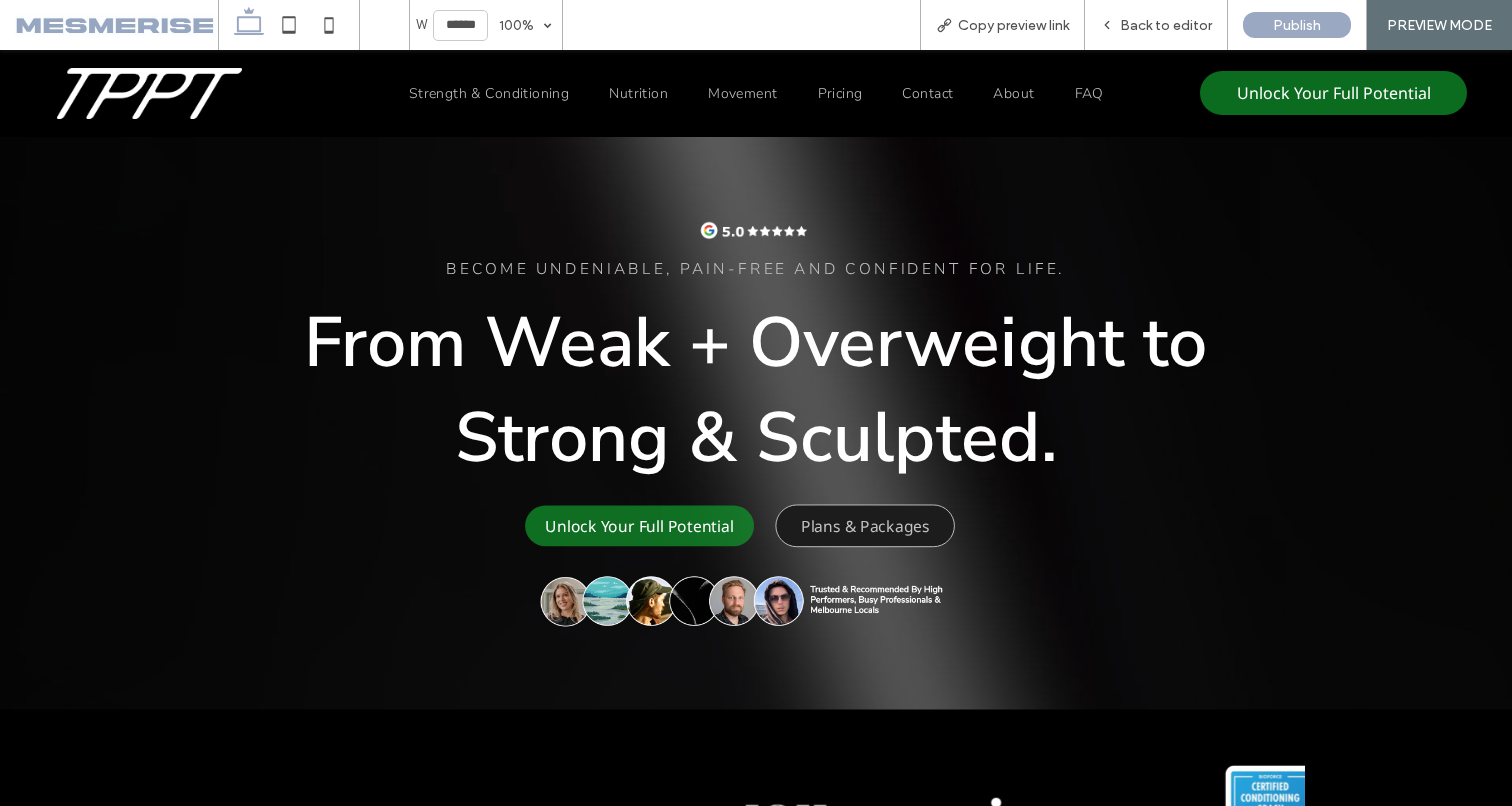 click on "From Weak + Overweight to Strong & Sculpted." at bounding box center (756, 390) 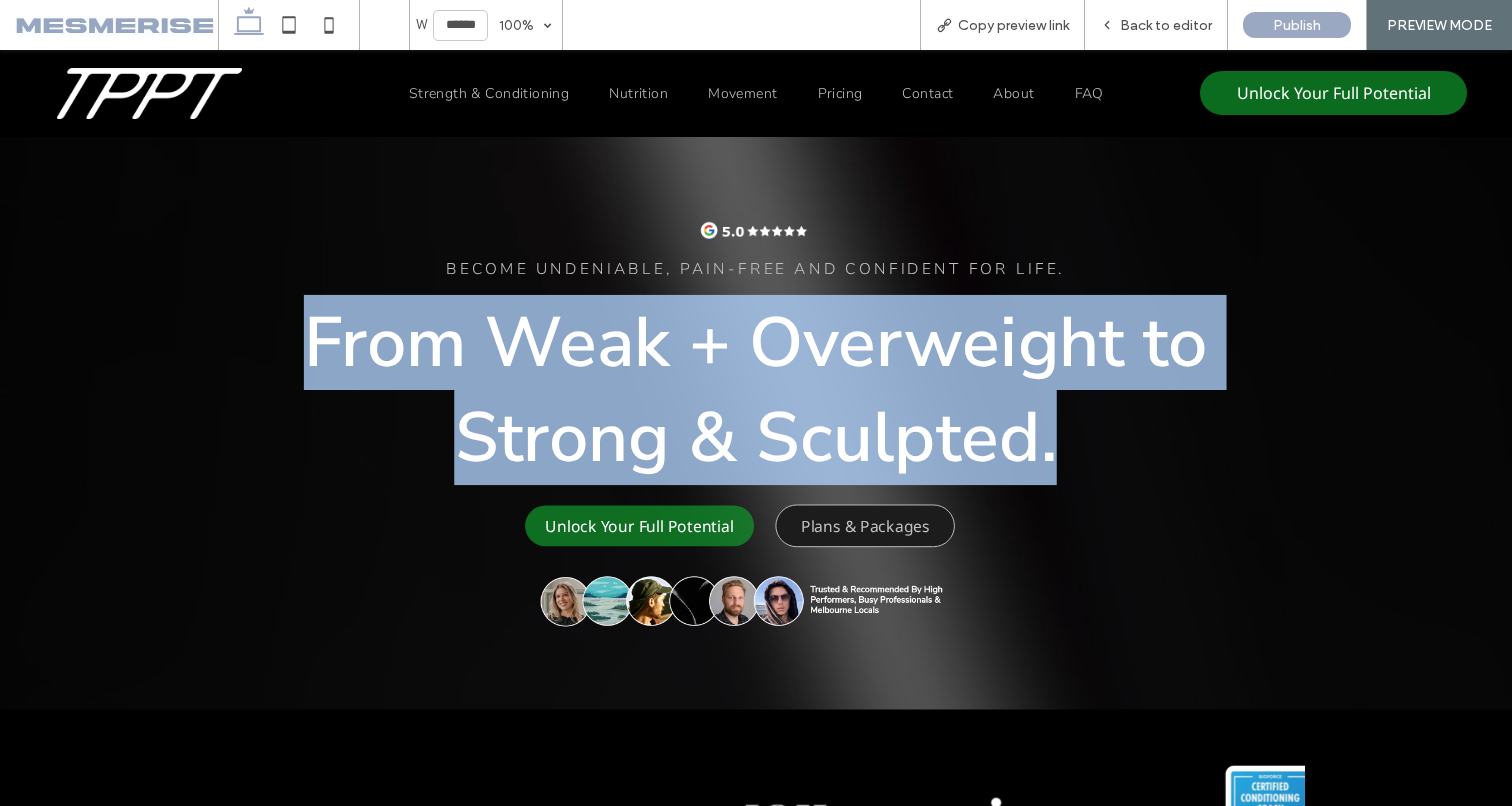 drag, startPoint x: 1030, startPoint y: 450, endPoint x: 165, endPoint y: 357, distance: 869.98505 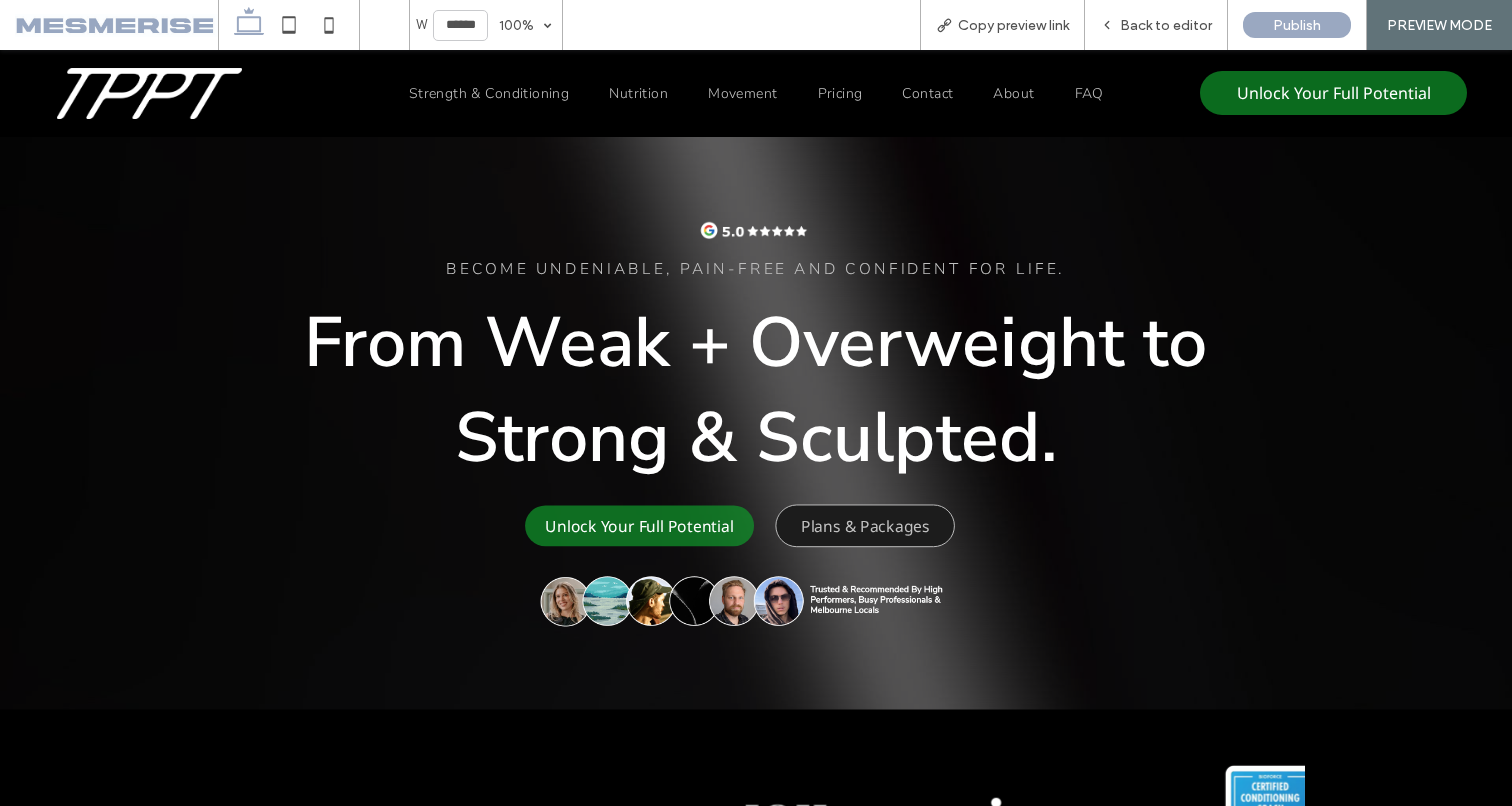 click on "From Weak + Overweight to Strong & Sculpted." at bounding box center (756, 390) 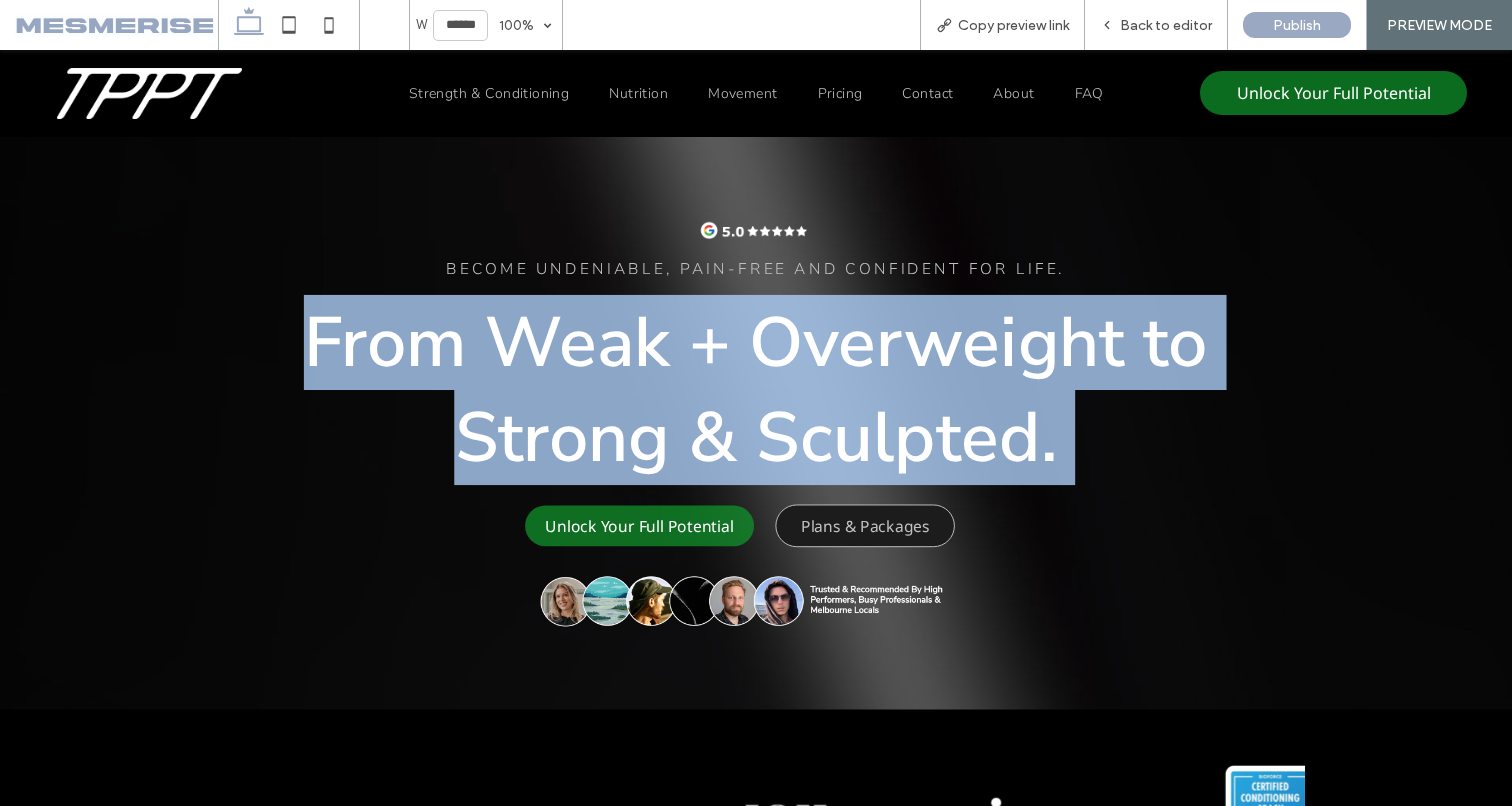 drag, startPoint x: 338, startPoint y: 345, endPoint x: 1076, endPoint y: 417, distance: 741.5039 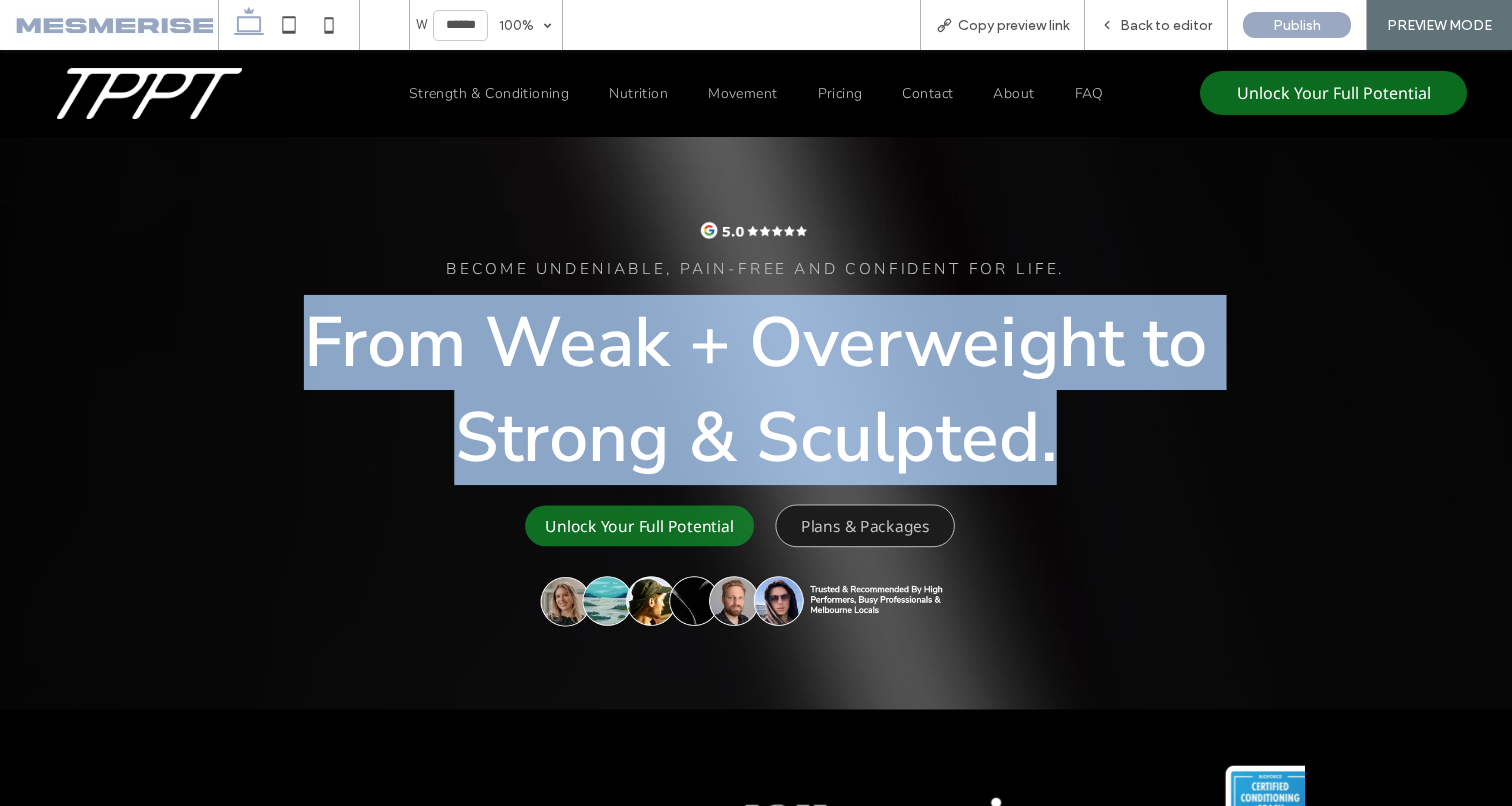 drag, startPoint x: 1068, startPoint y: 435, endPoint x: 263, endPoint y: 336, distance: 811.06476 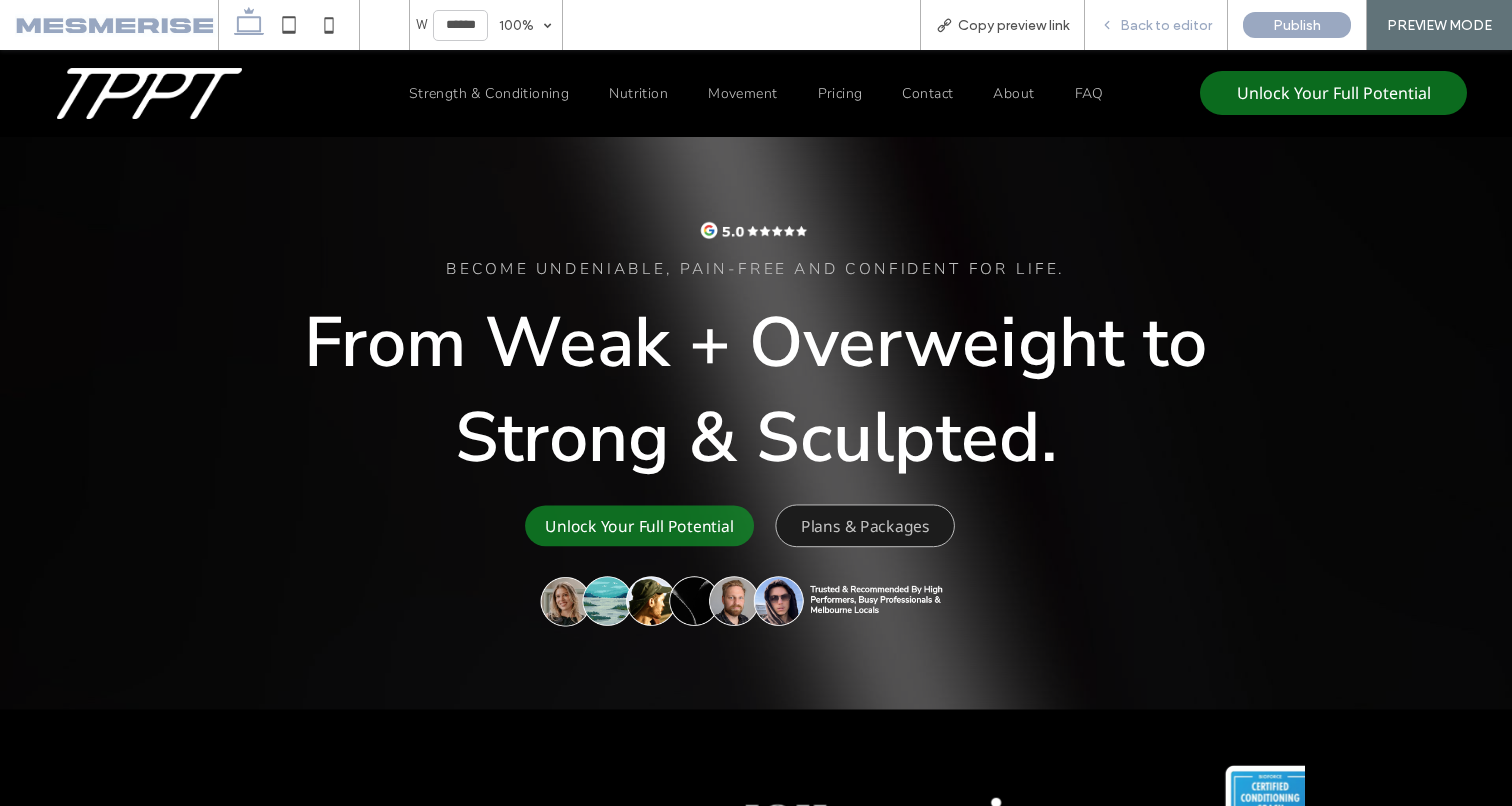 click on "Back to editor" at bounding box center [1166, 25] 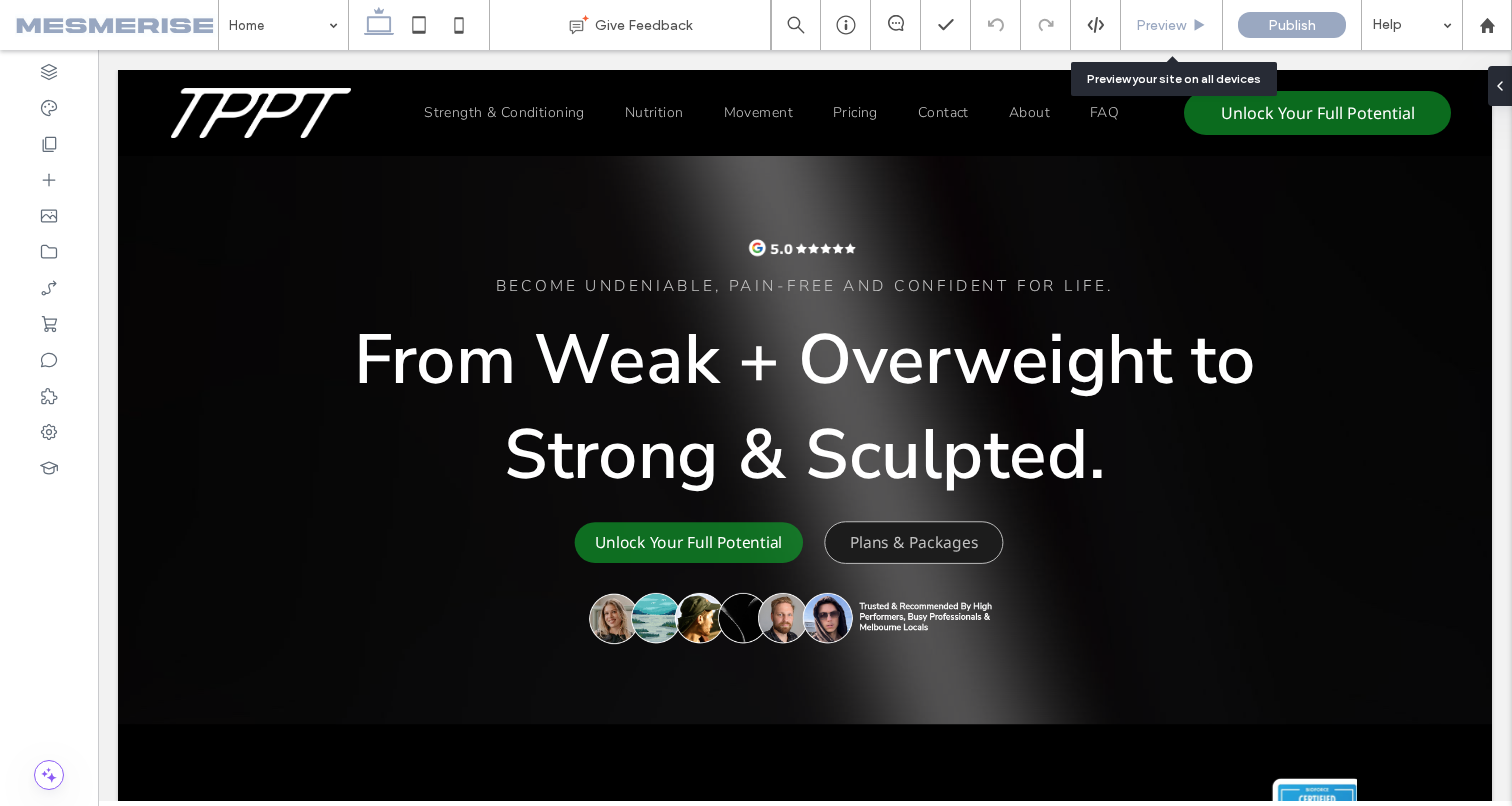 click on "Preview" at bounding box center (1171, 25) 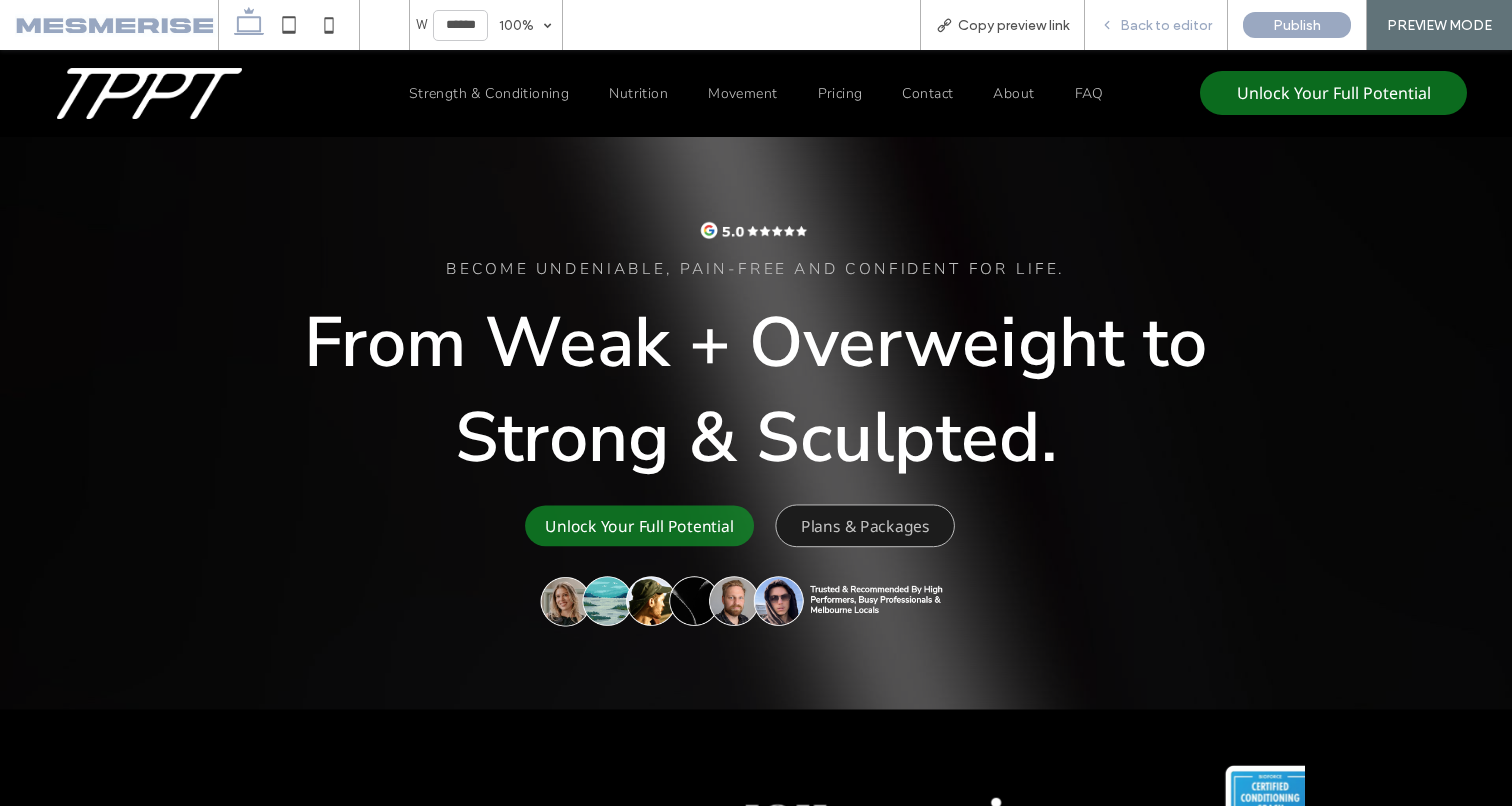 click on "Back to editor" at bounding box center [1166, 25] 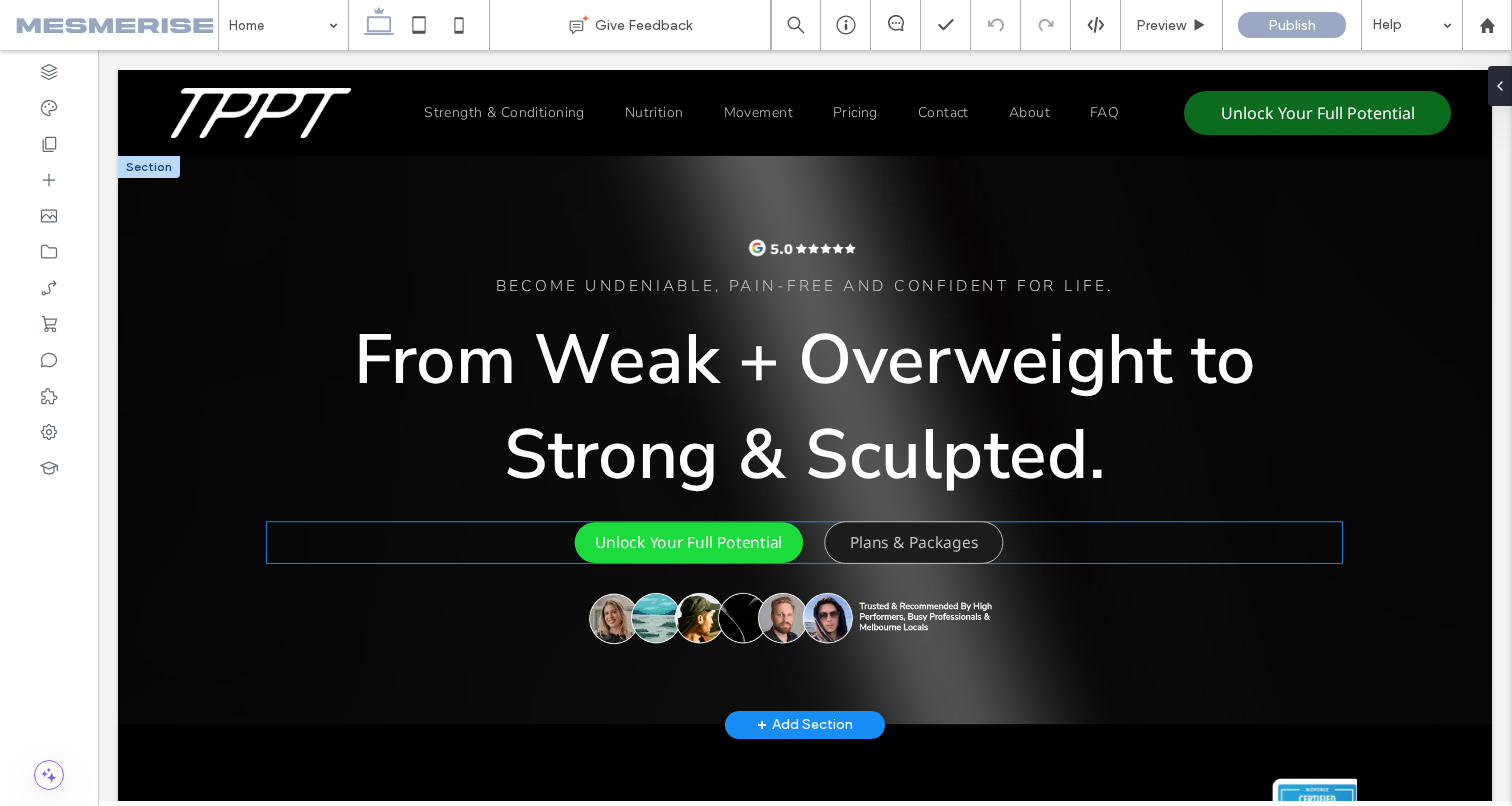click on "Unlock Your Full Potential" at bounding box center [689, 542] 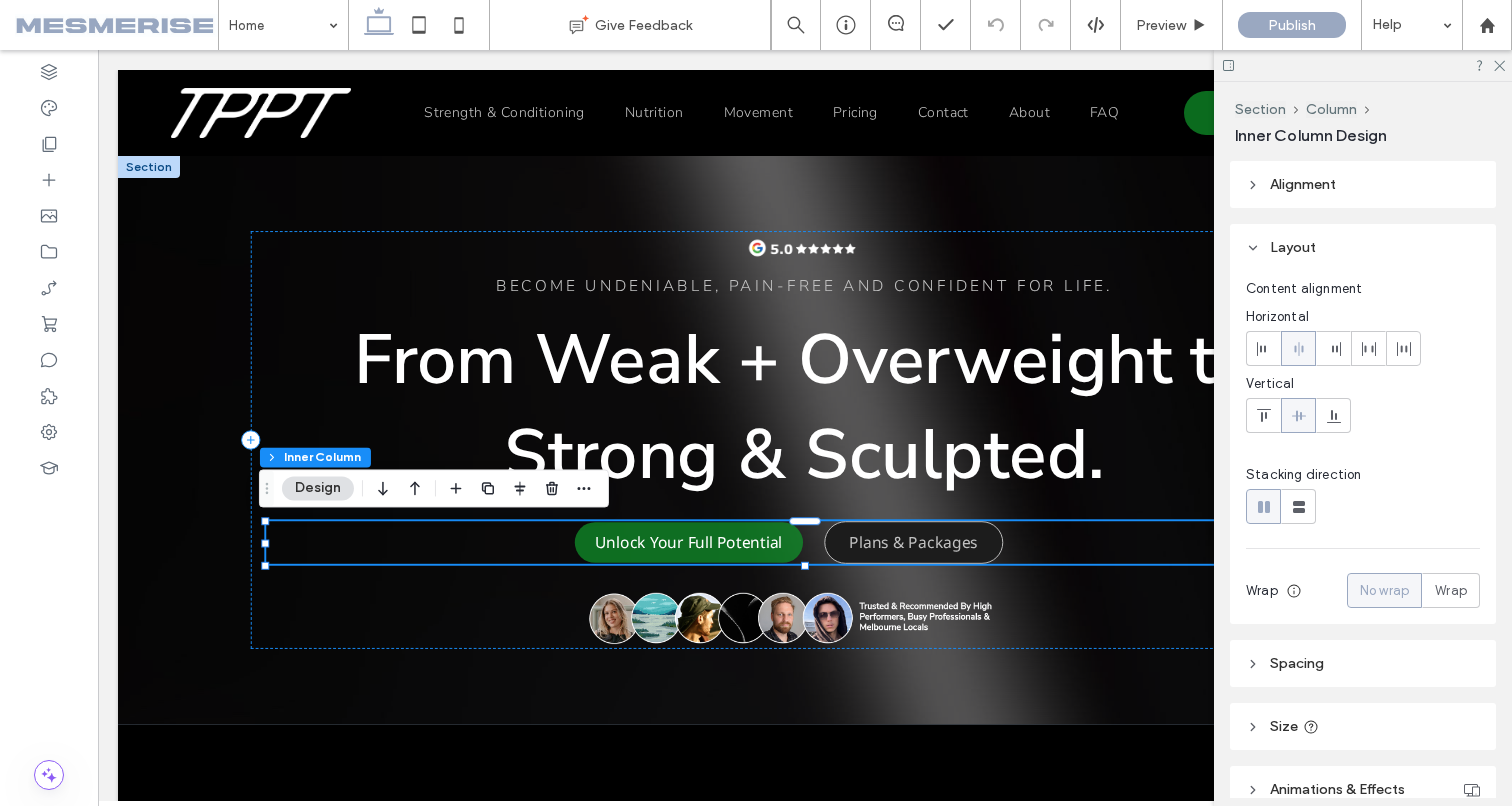 scroll, scrollTop: 221, scrollLeft: 0, axis: vertical 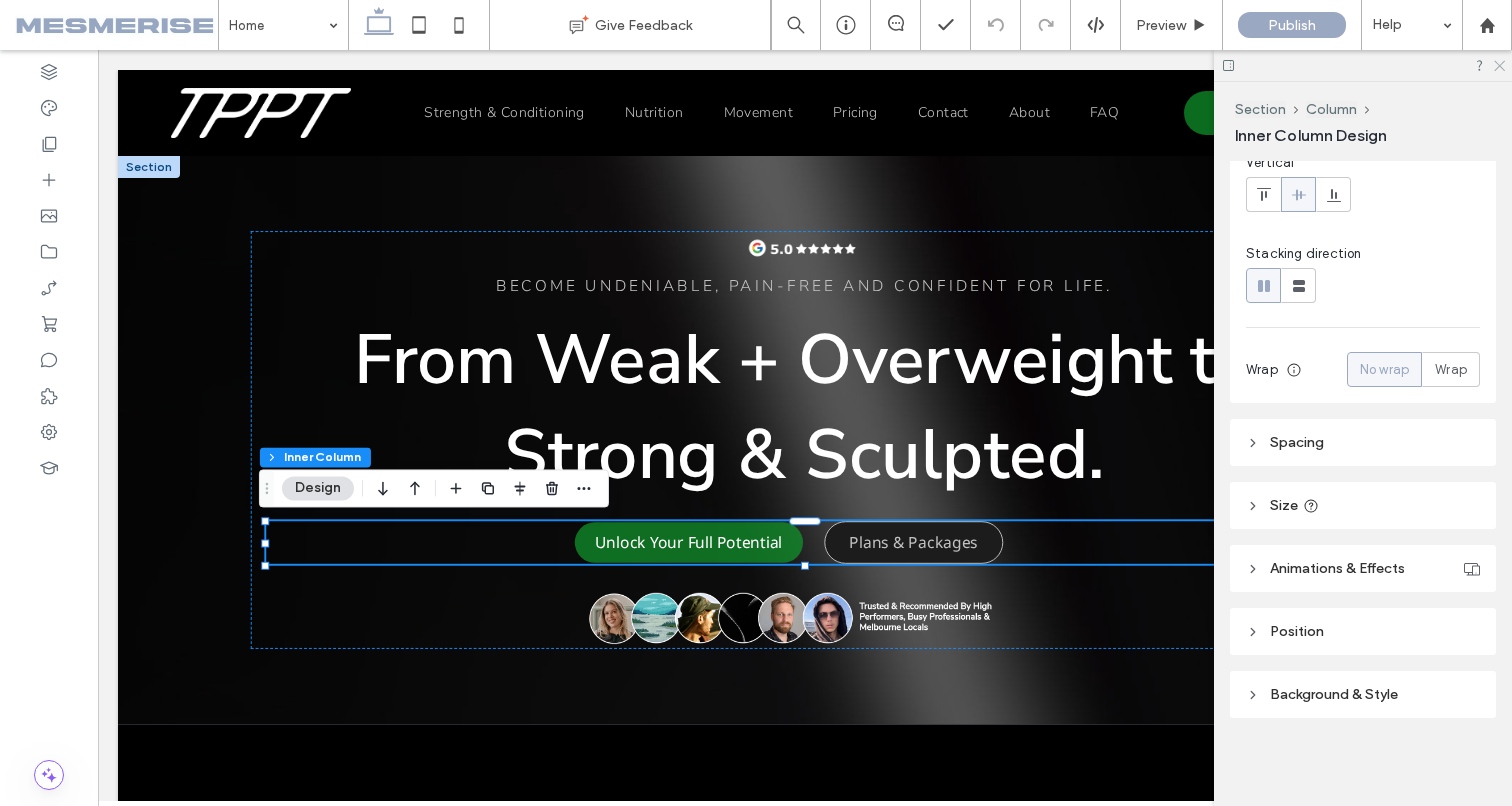 click 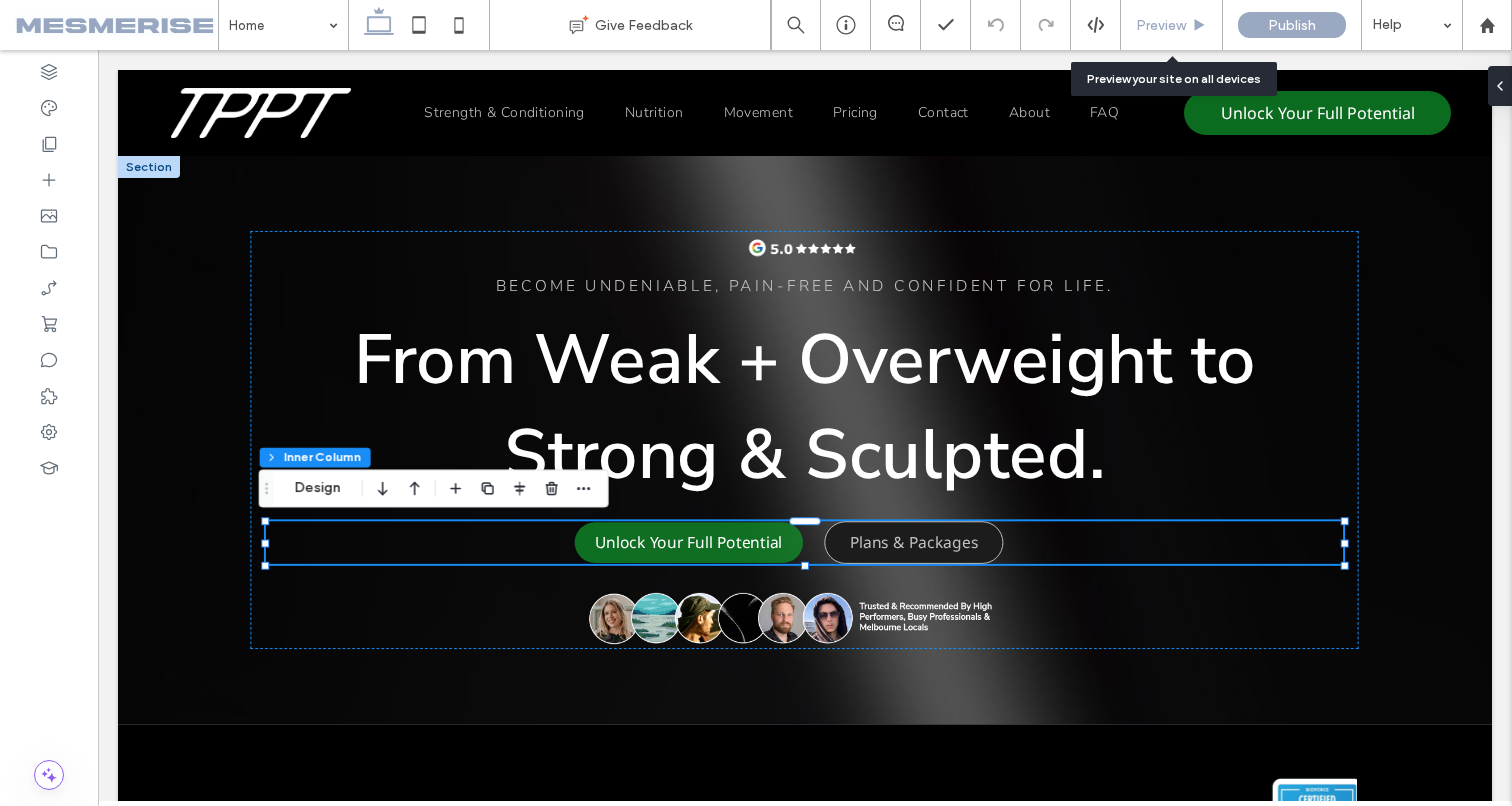 click on "Preview" at bounding box center [1161, 25] 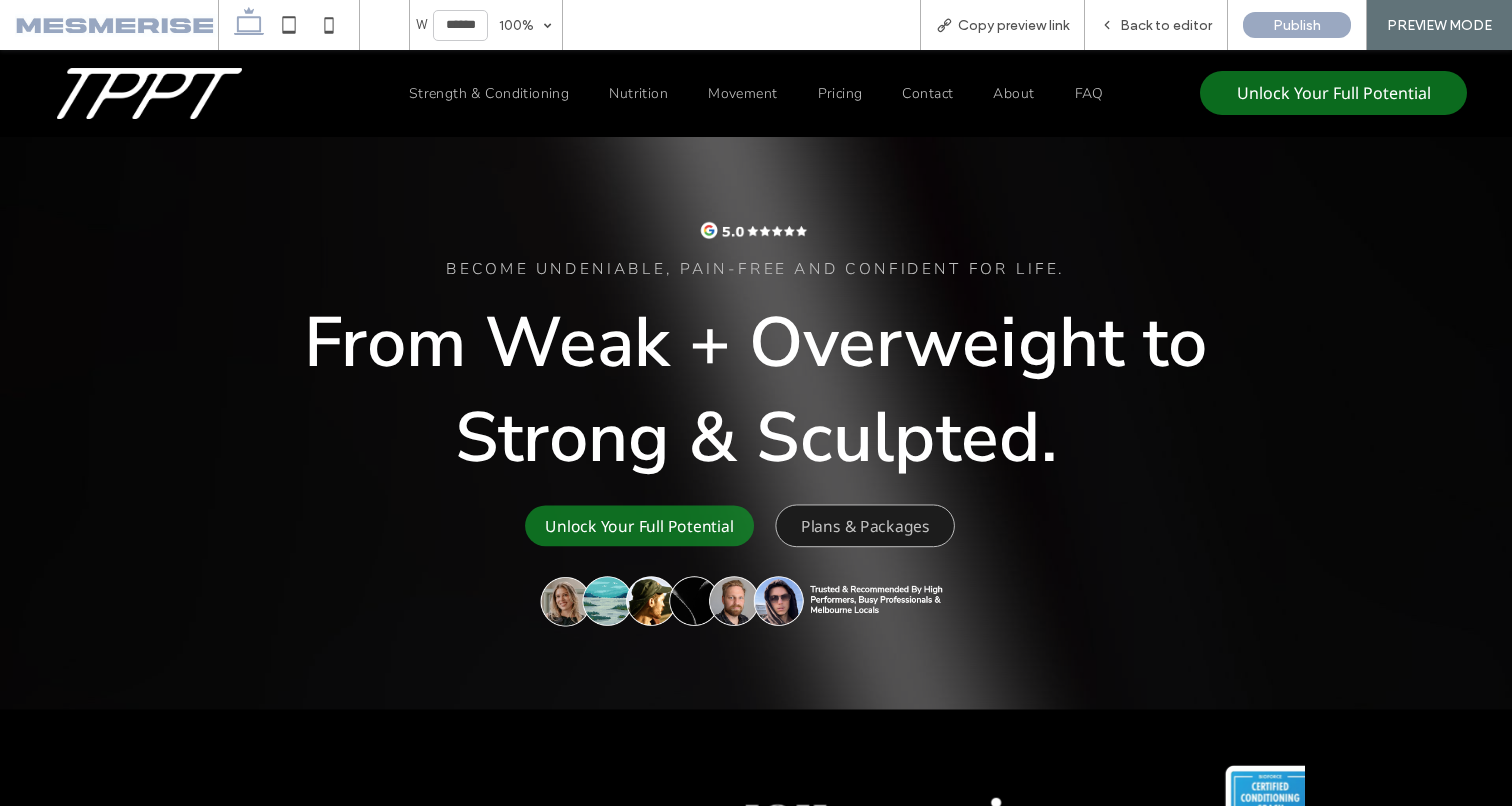 click on "BECOME UNDENIABLE, pain-free and confident for life." at bounding box center (755, 269) 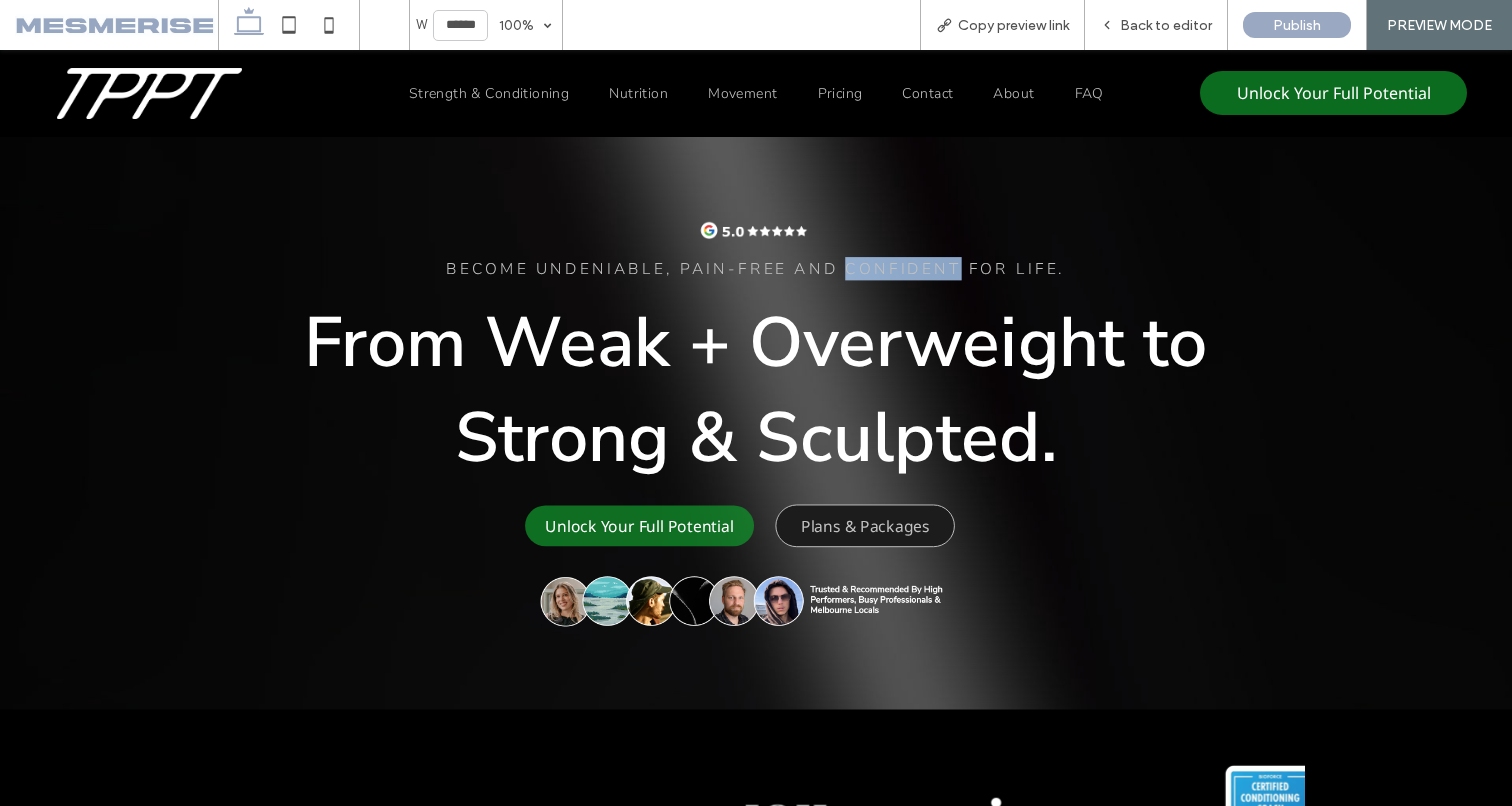 click on "BECOME UNDENIABLE, pain-free and confident for life." at bounding box center [755, 269] 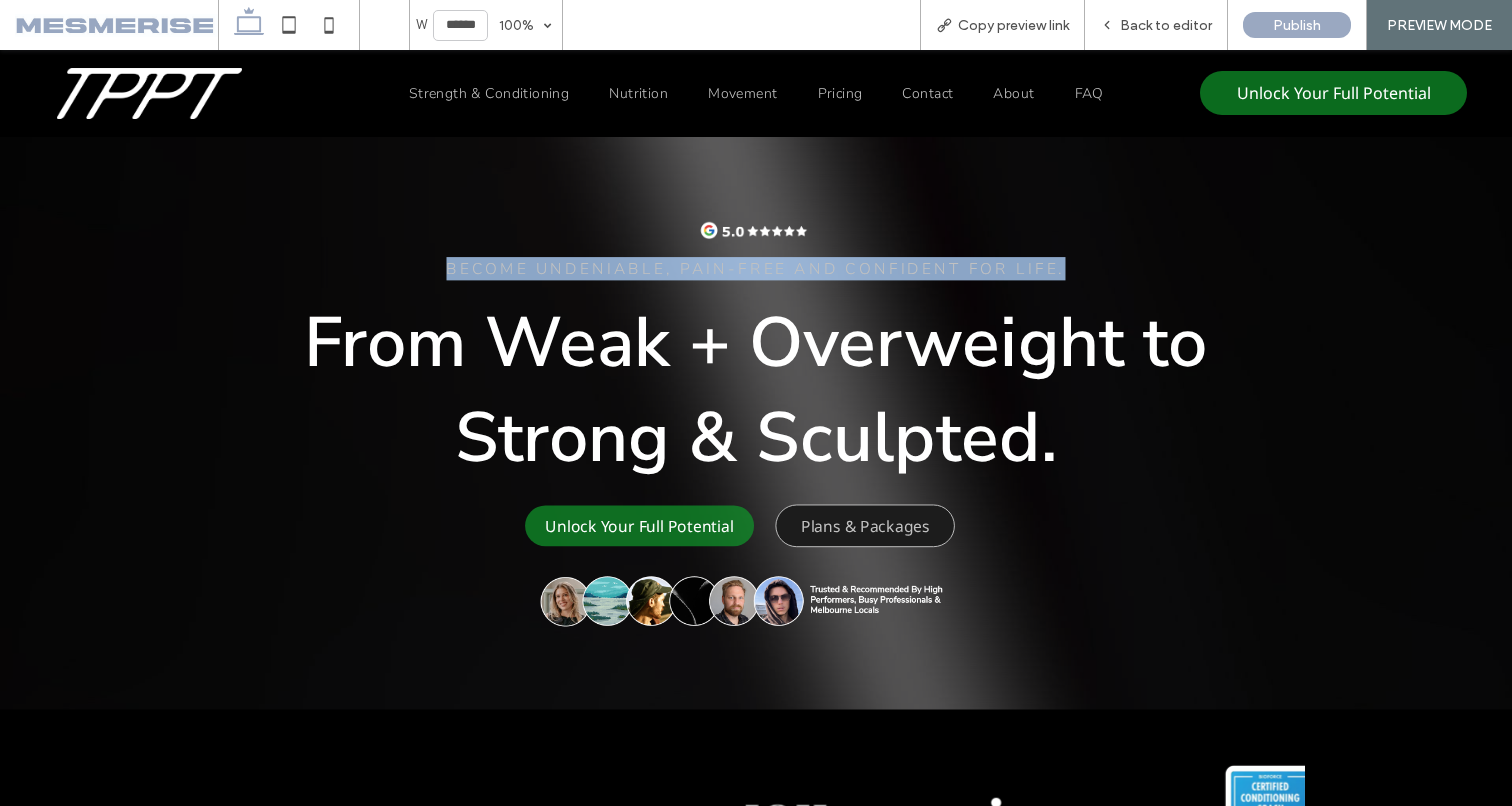 click on "BECOME UNDENIABLE, pain-free and confident for life." at bounding box center [755, 269] 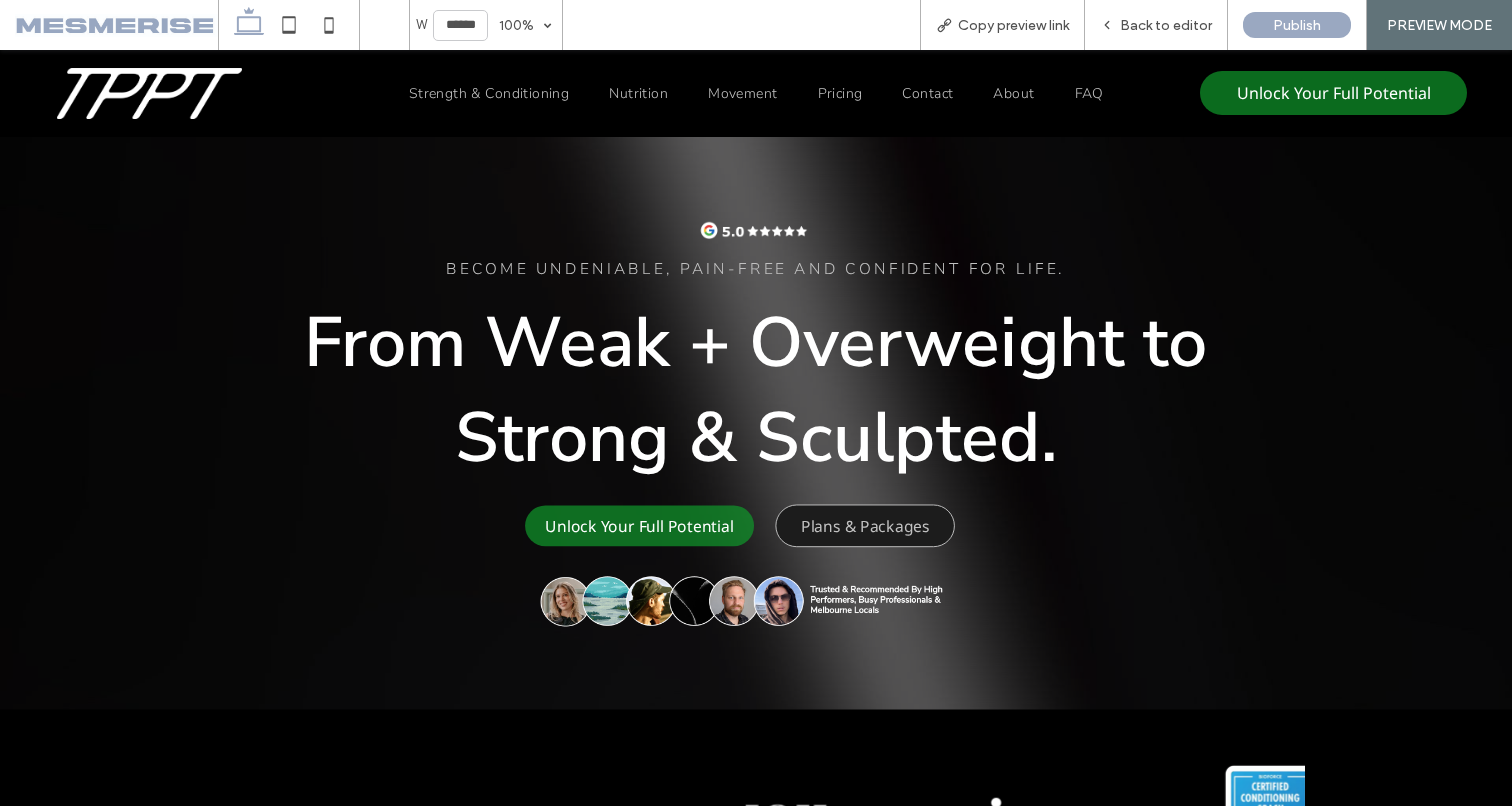 click on "From Weak + Overweight to Strong & Sculpted." at bounding box center [756, 390] 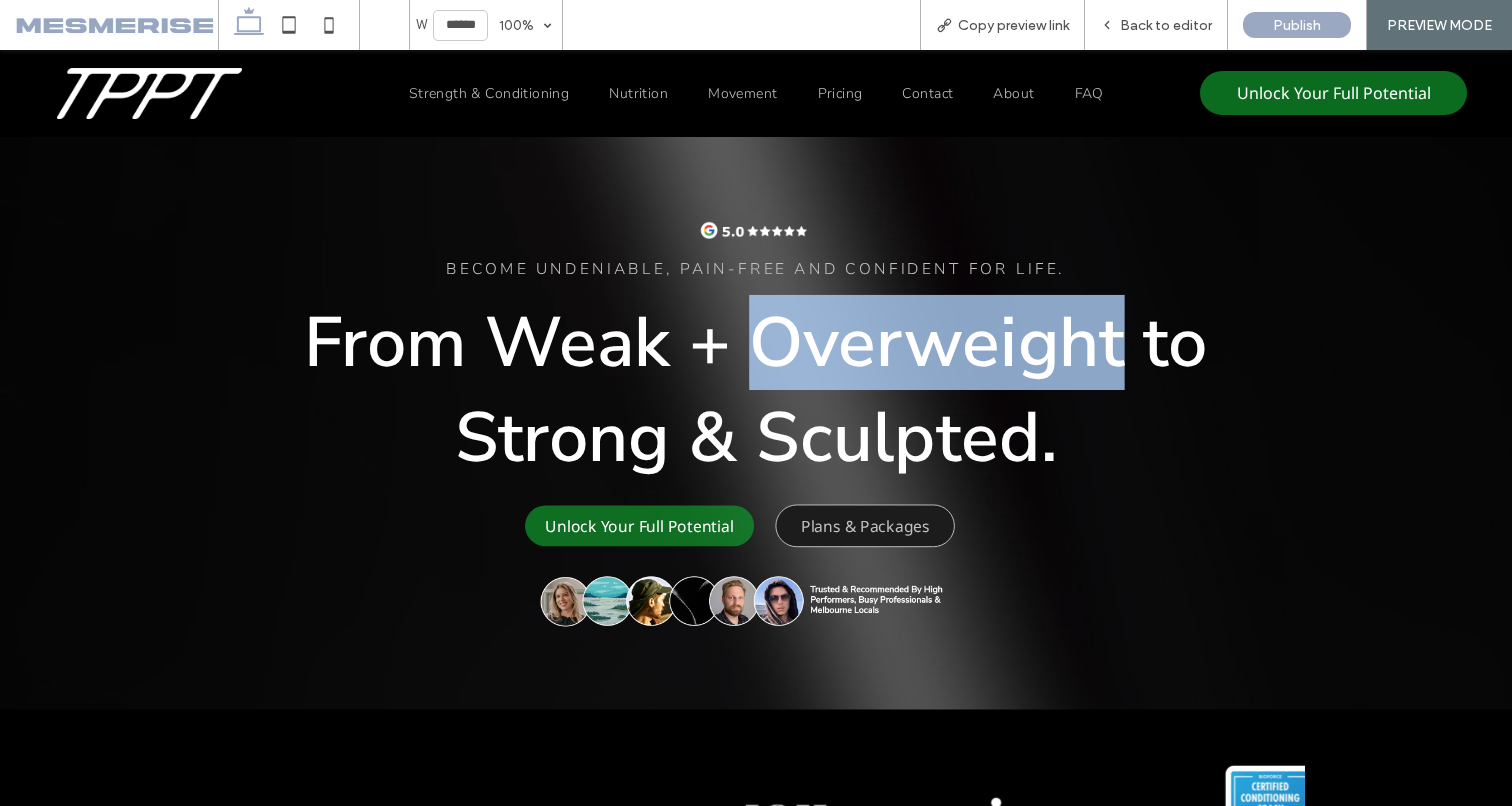 click on "From Weak + Overweight to Strong & Sculpted." at bounding box center [756, 390] 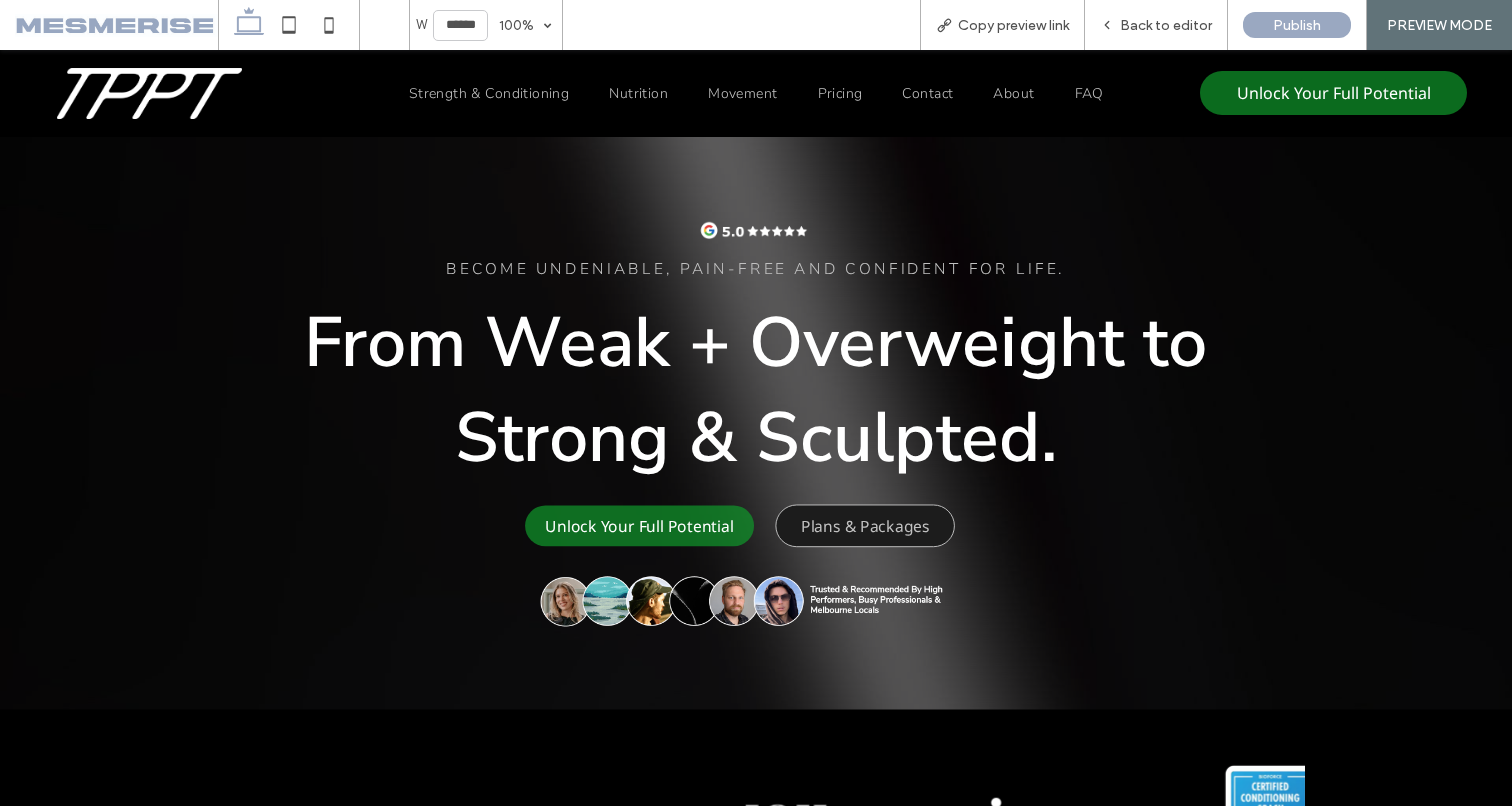 click on "From Weak + Overweight to Strong & Sculpted." at bounding box center [756, 390] 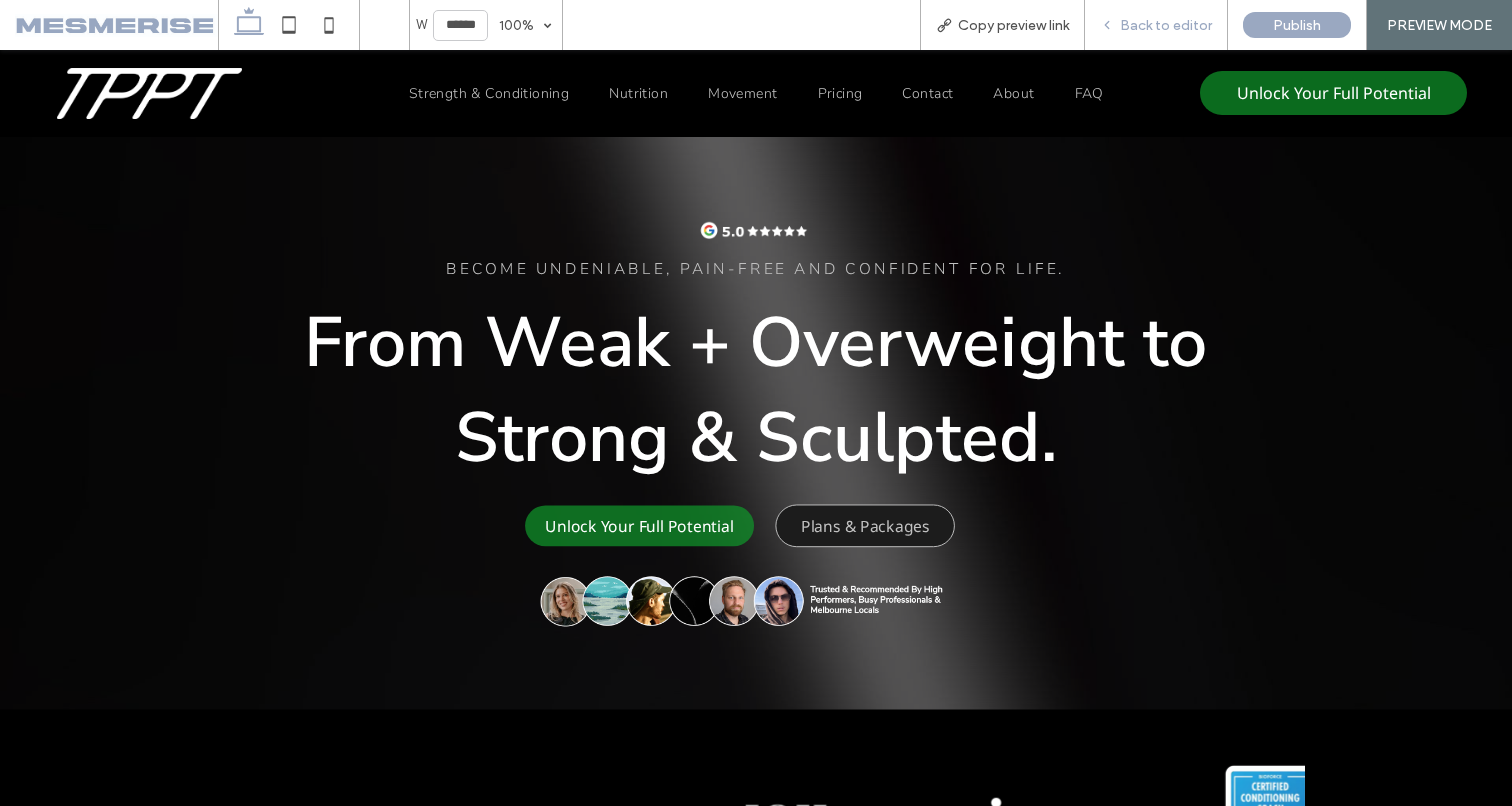 click on "Back to editor" at bounding box center [1166, 25] 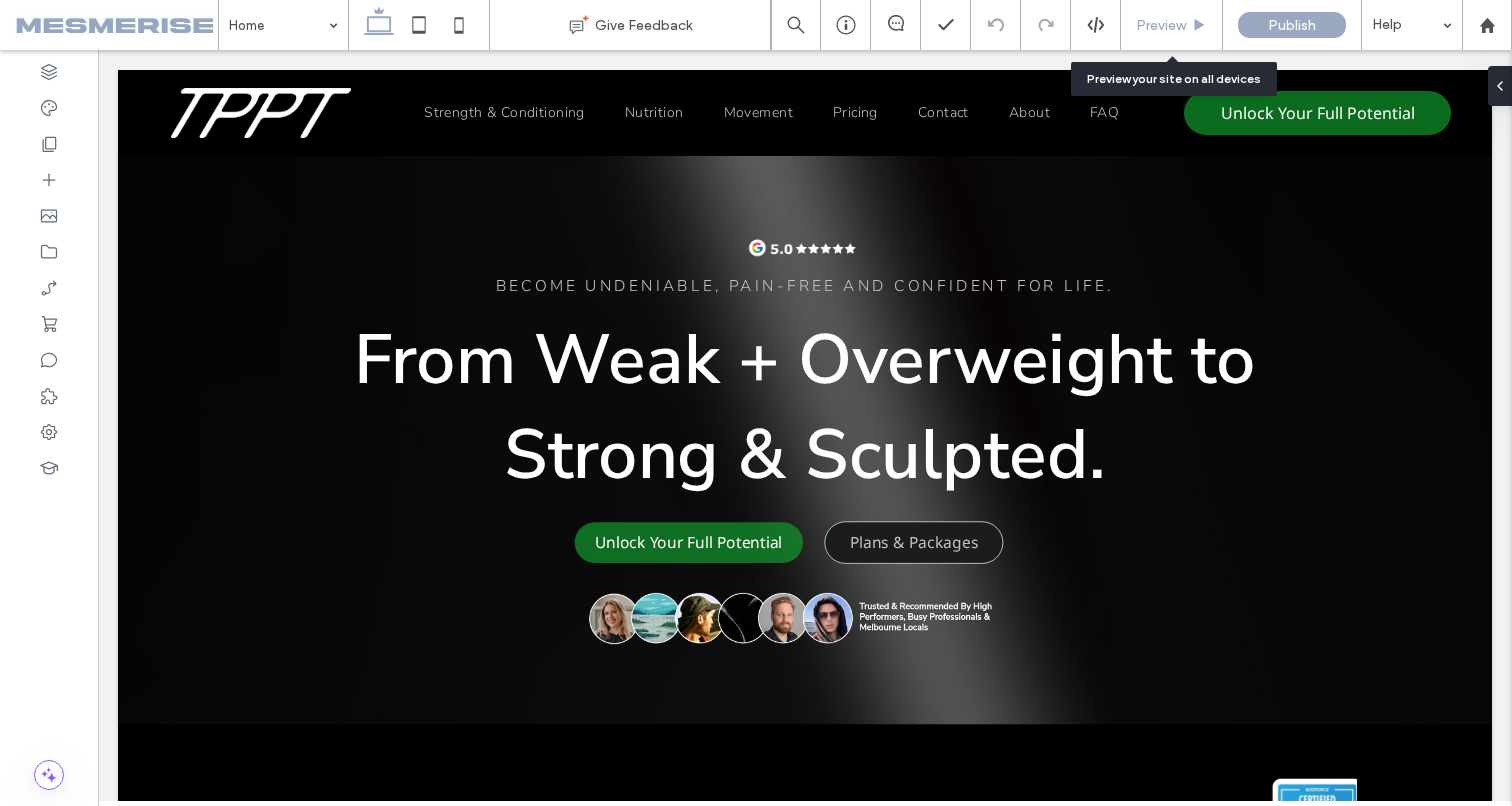 click on "Preview" at bounding box center [1161, 25] 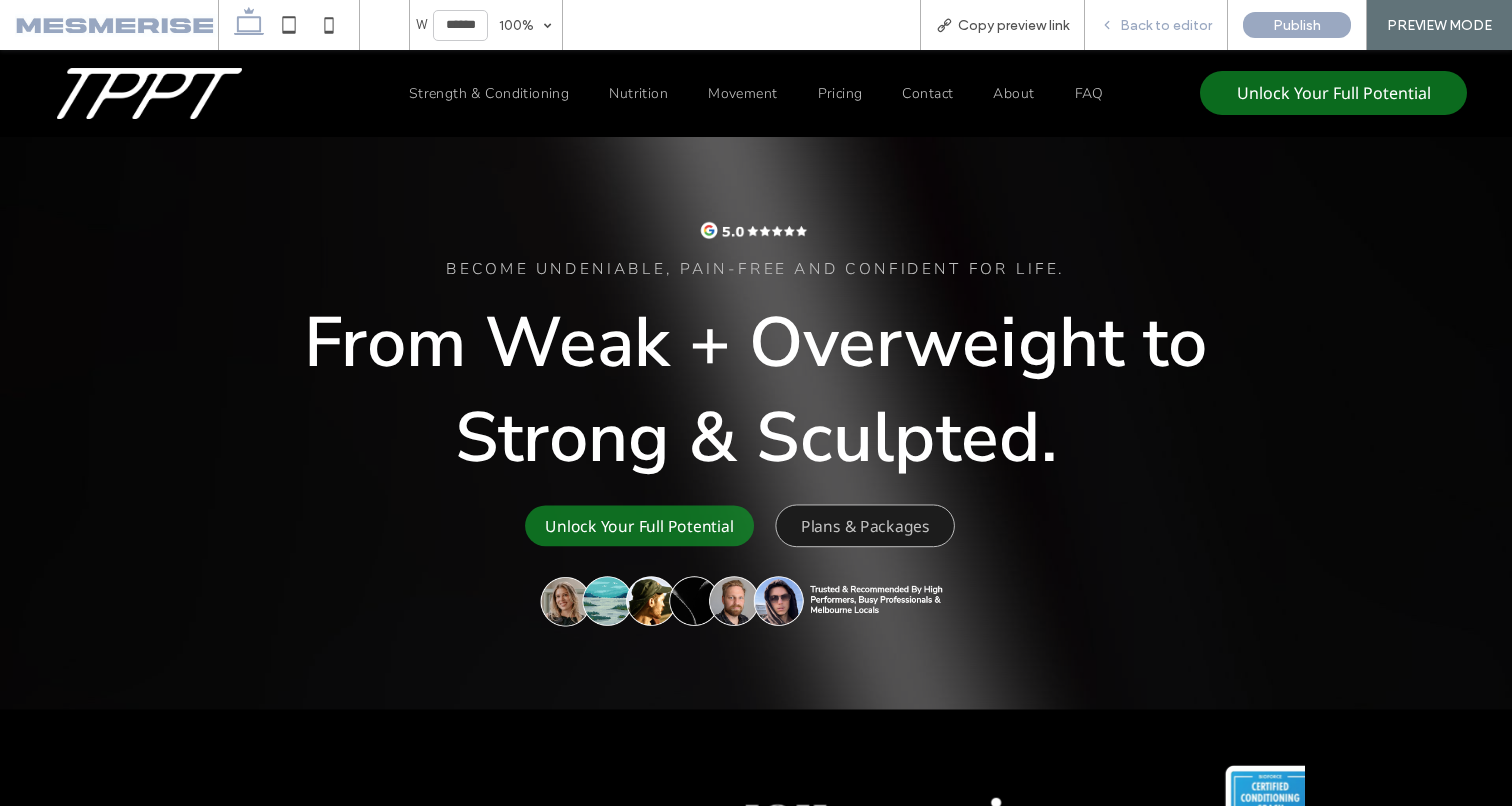 click on "Back to editor" at bounding box center [1166, 25] 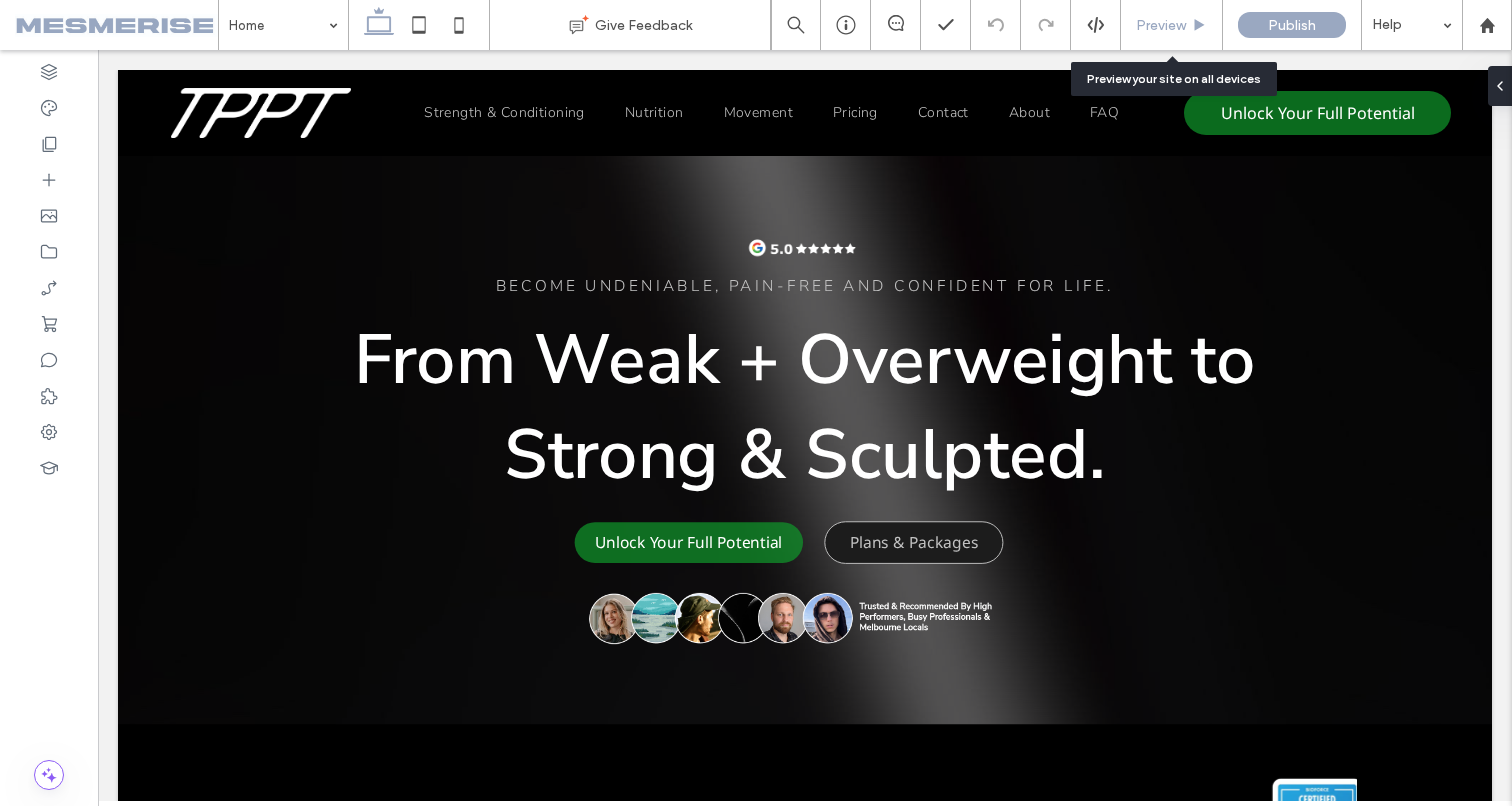 click on "Preview" at bounding box center (1161, 25) 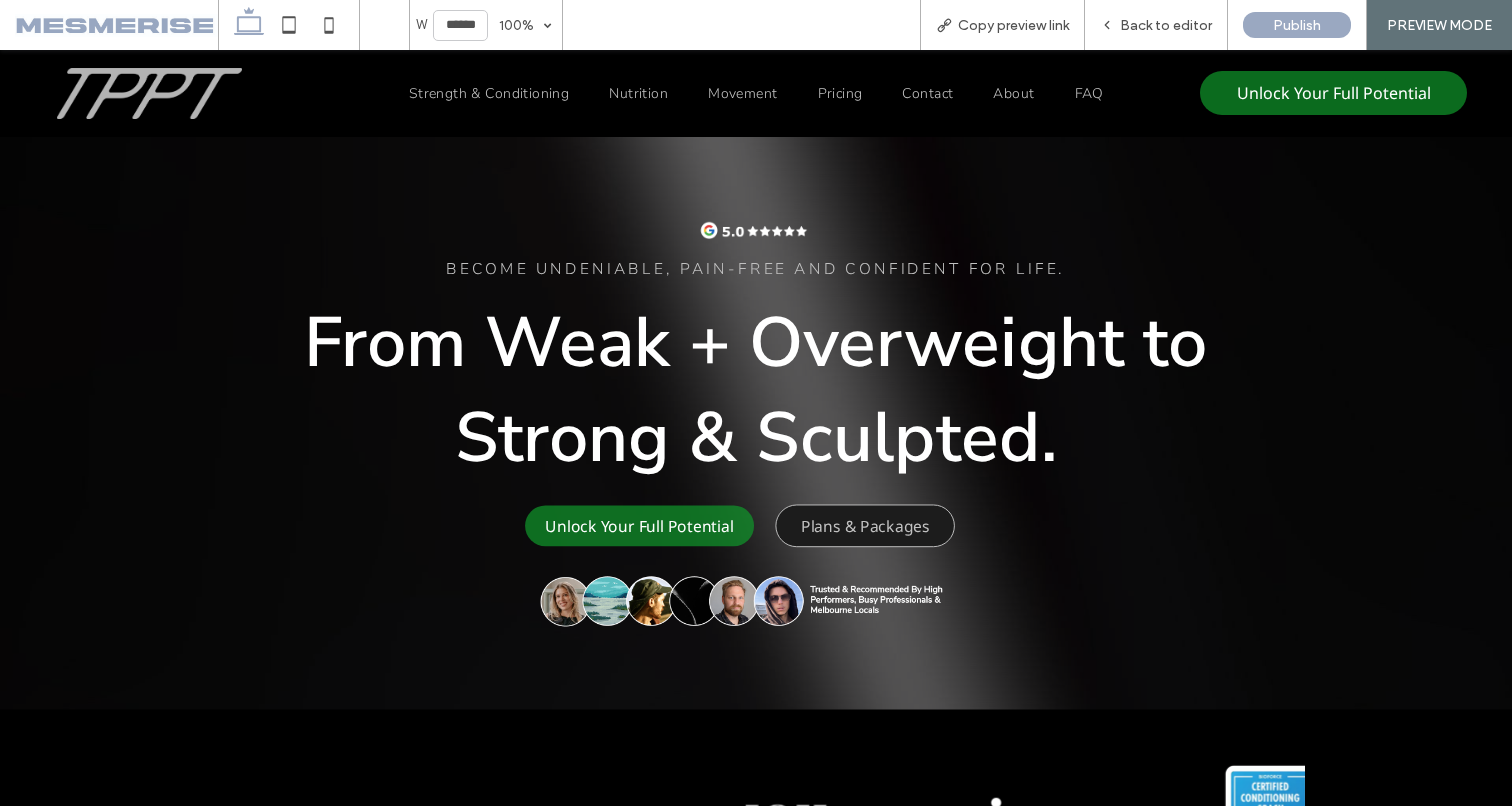 click at bounding box center (149, 93) 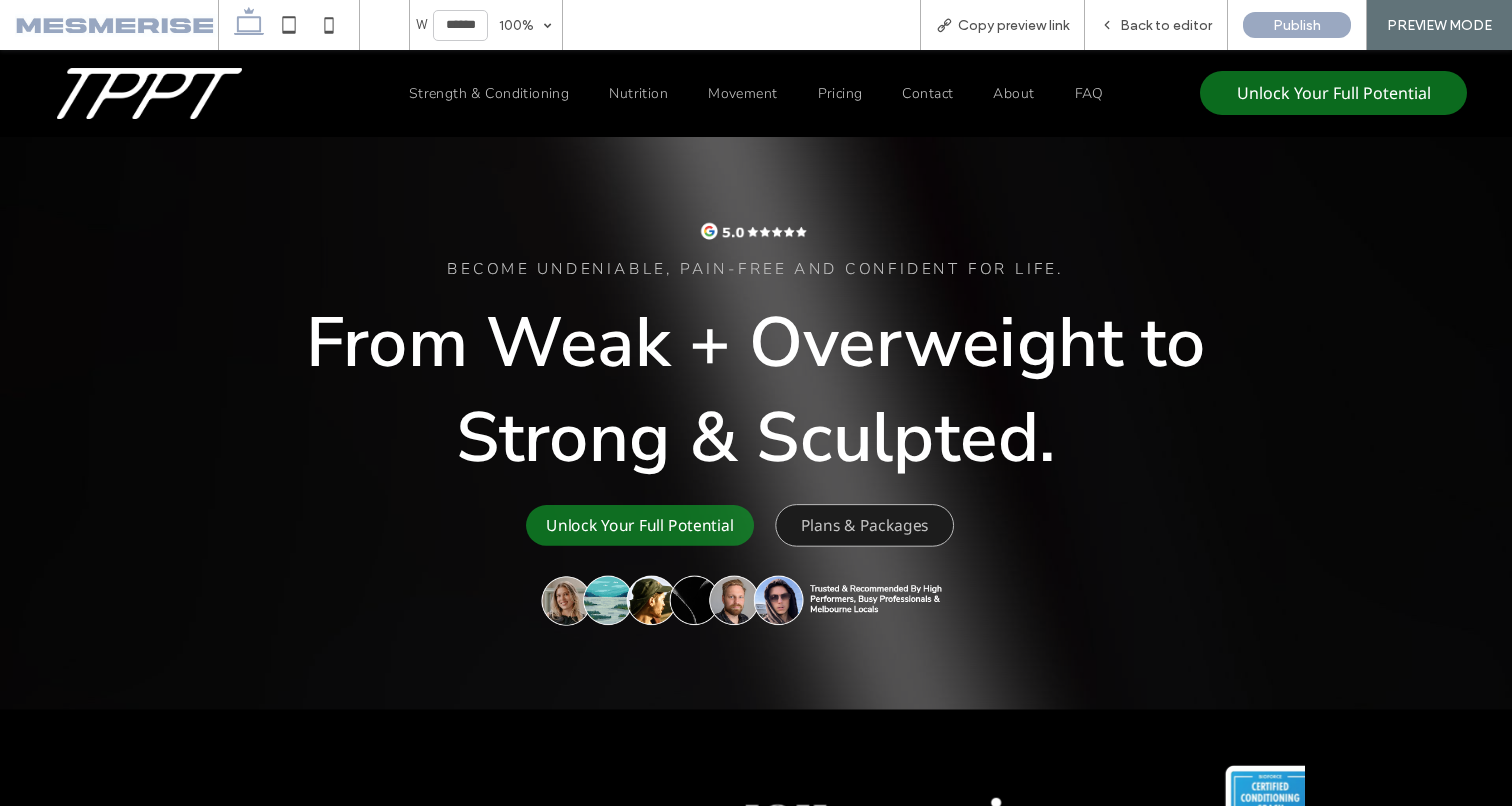 scroll, scrollTop: 0, scrollLeft: 0, axis: both 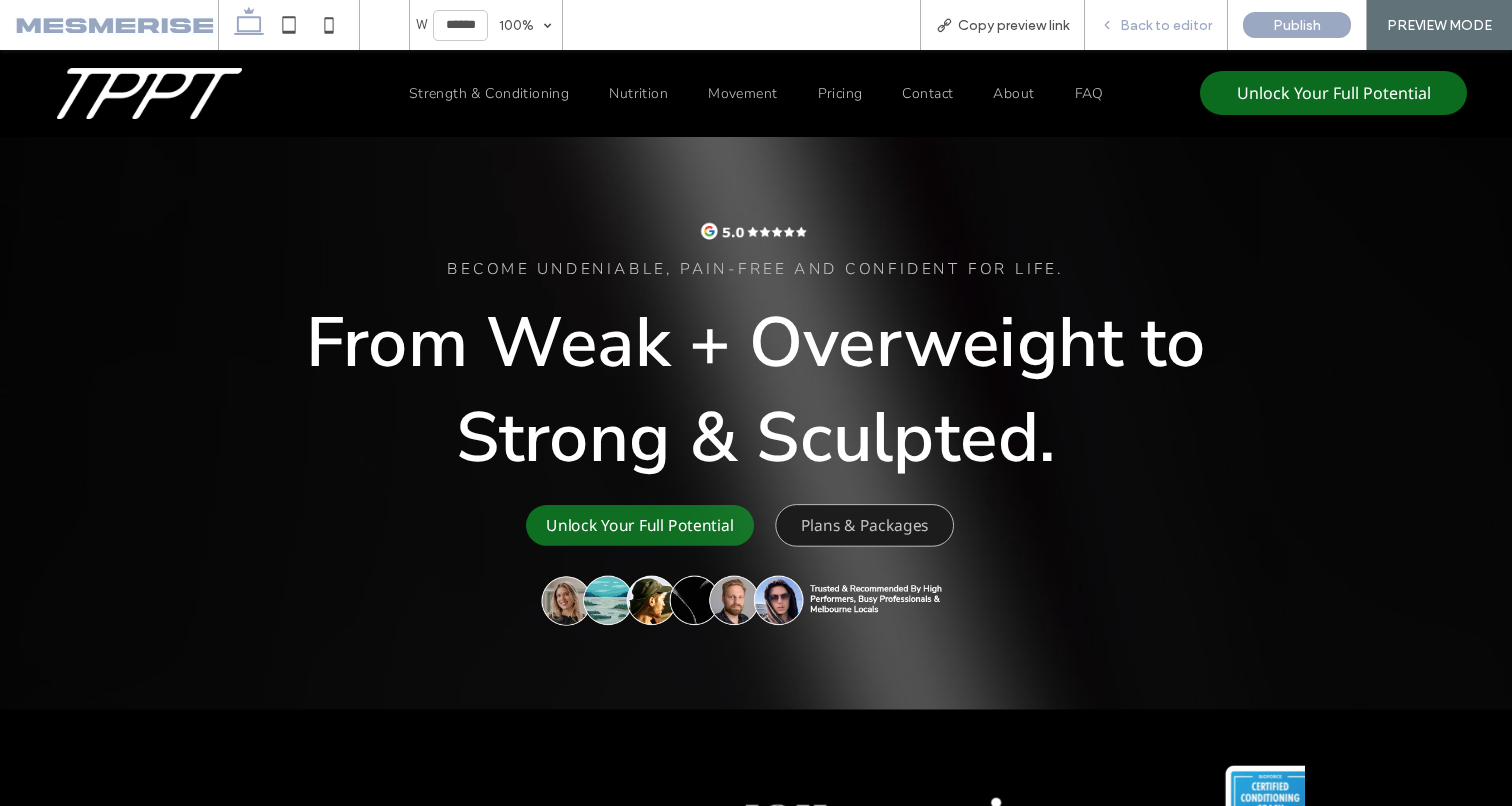 click on "Back to editor" at bounding box center [1166, 25] 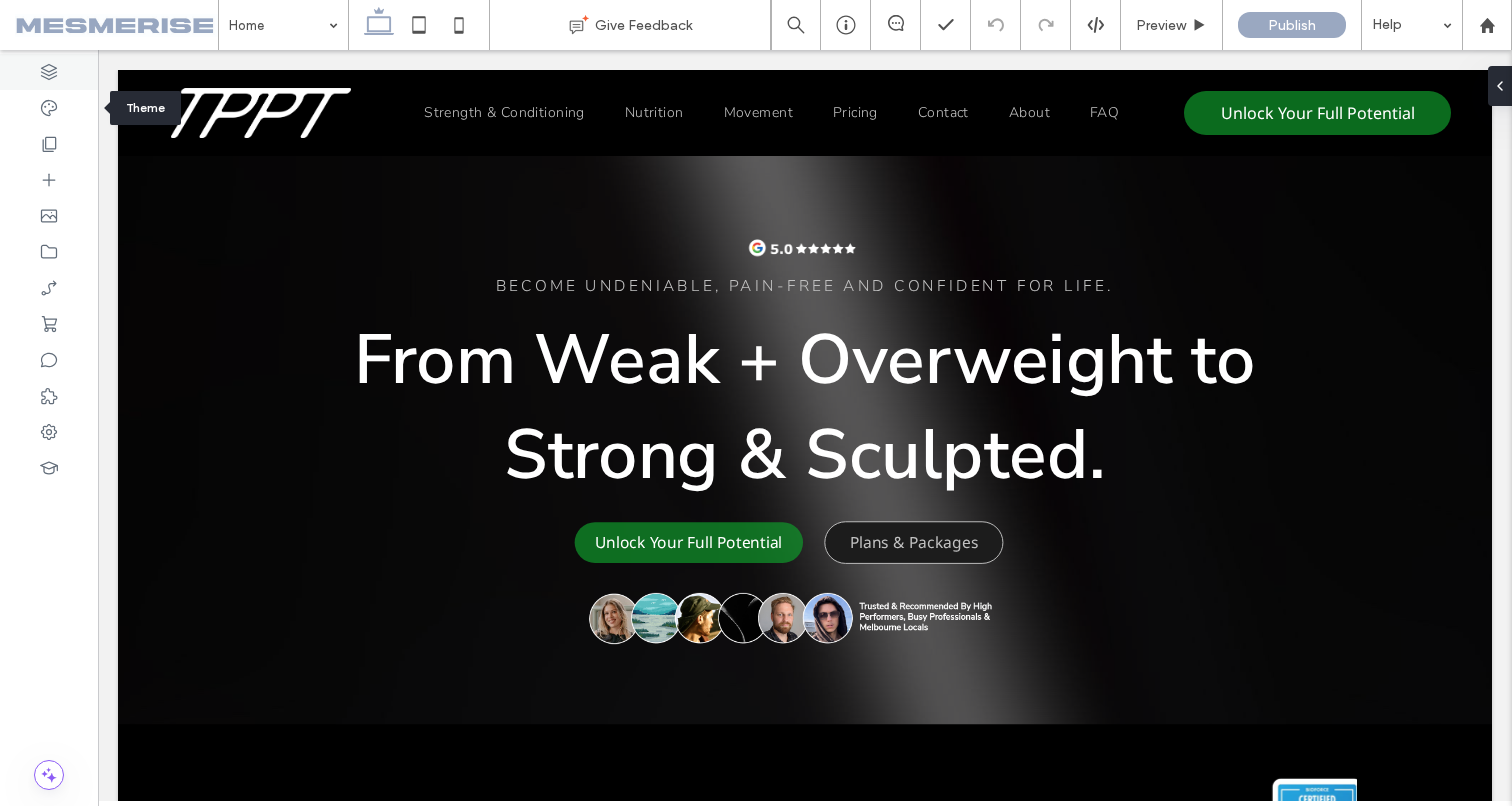 click 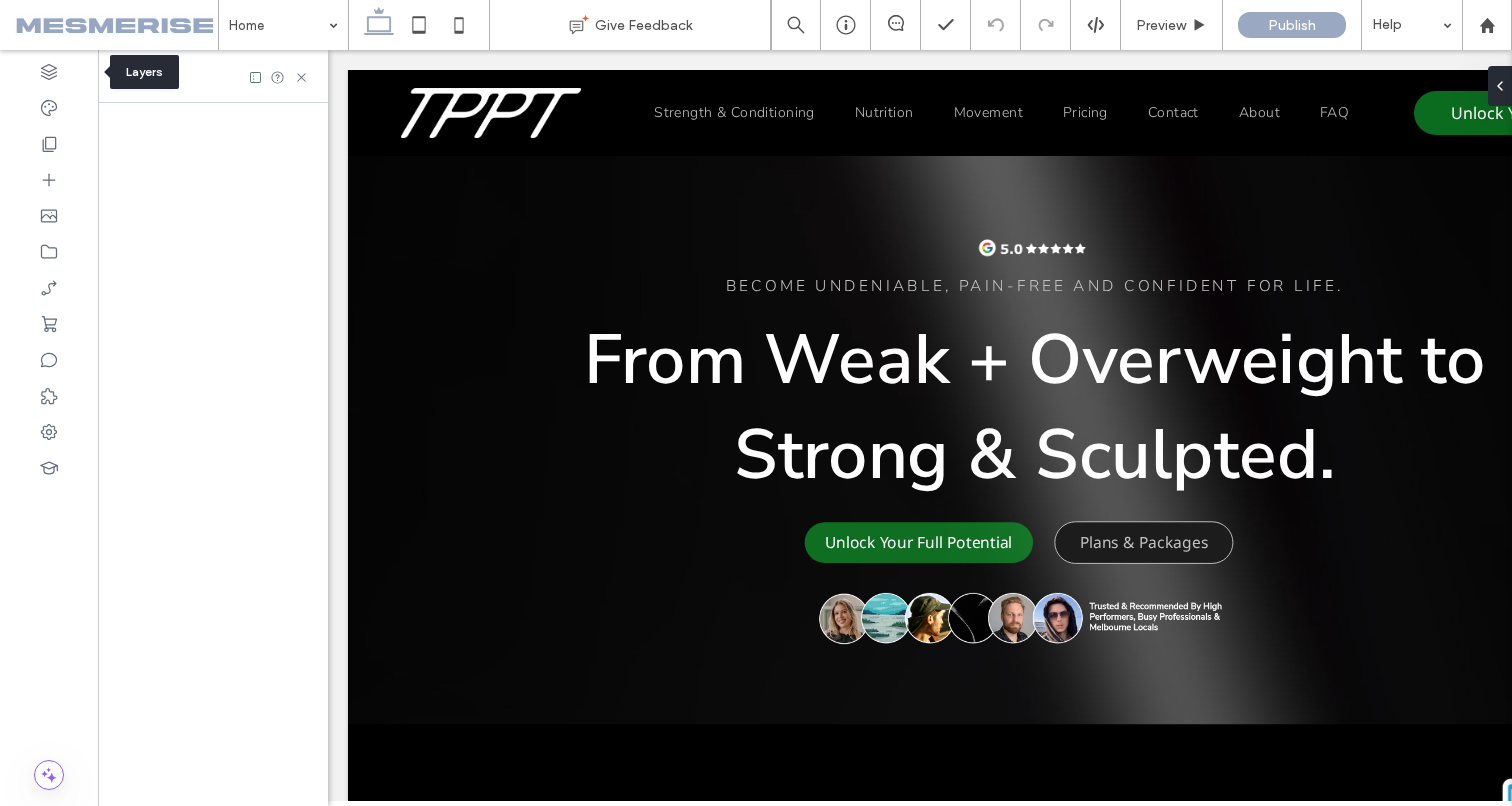 scroll, scrollTop: 0, scrollLeft: 230, axis: horizontal 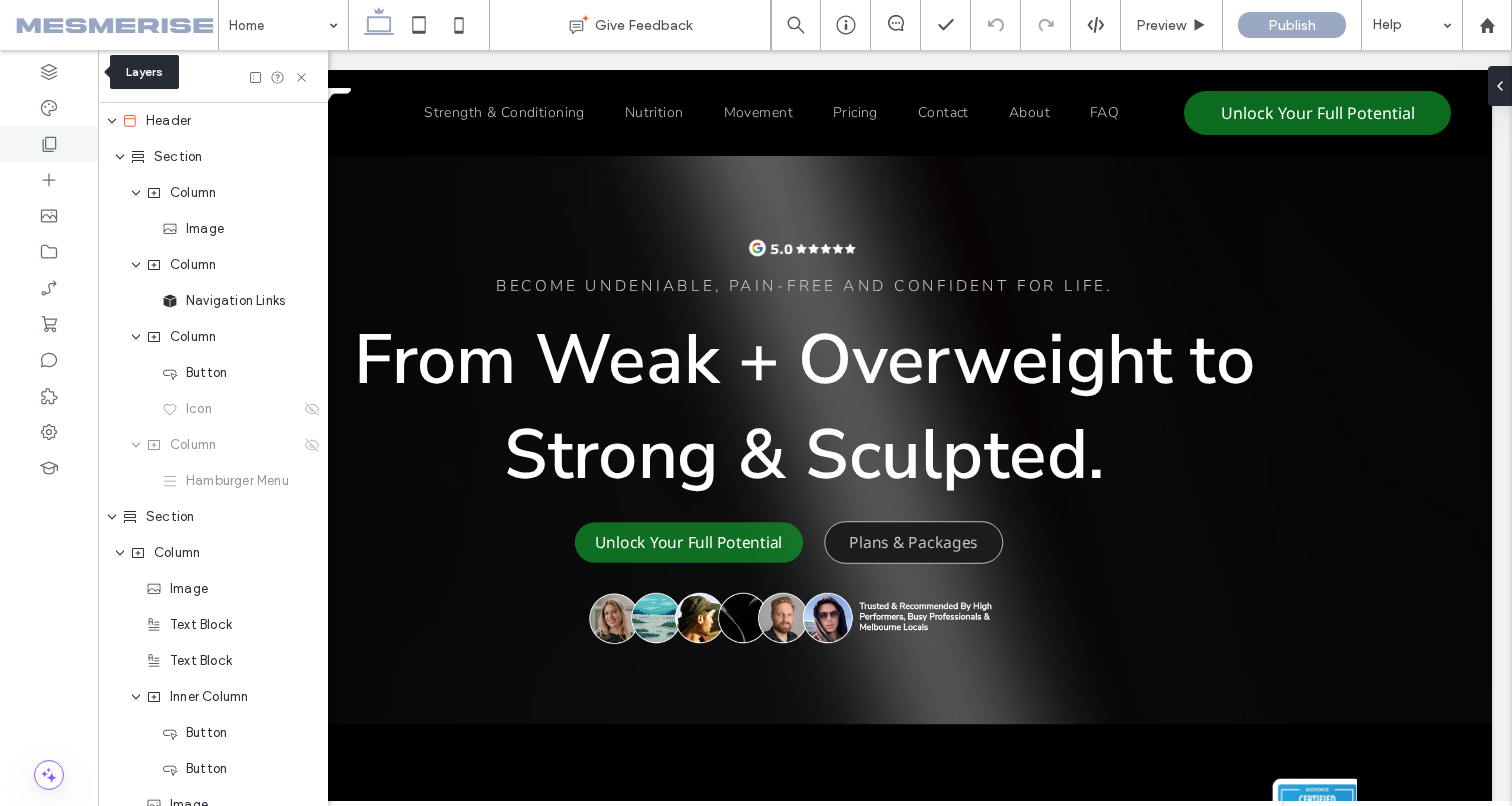 click at bounding box center [49, 144] 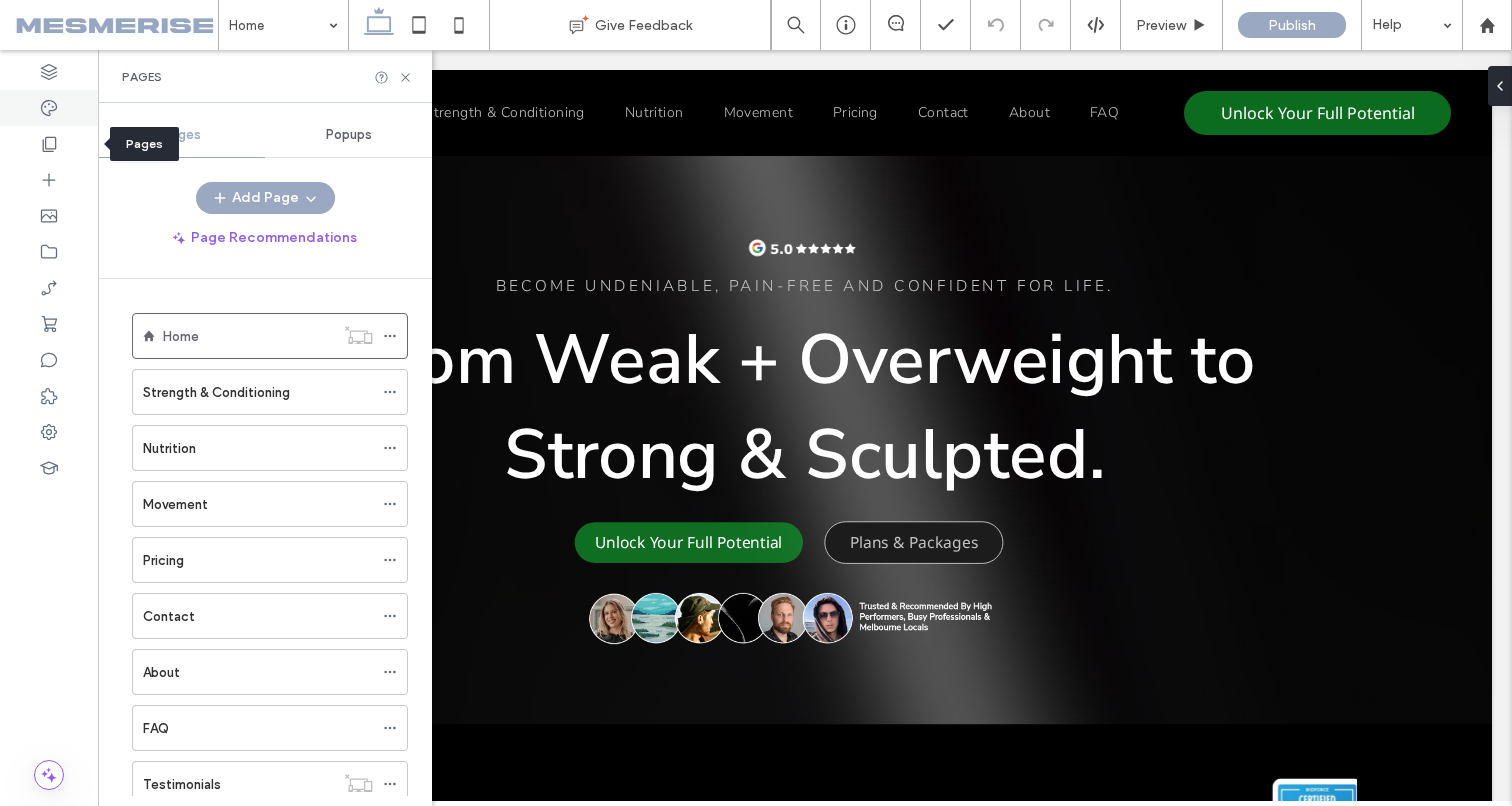 scroll, scrollTop: 0, scrollLeft: 0, axis: both 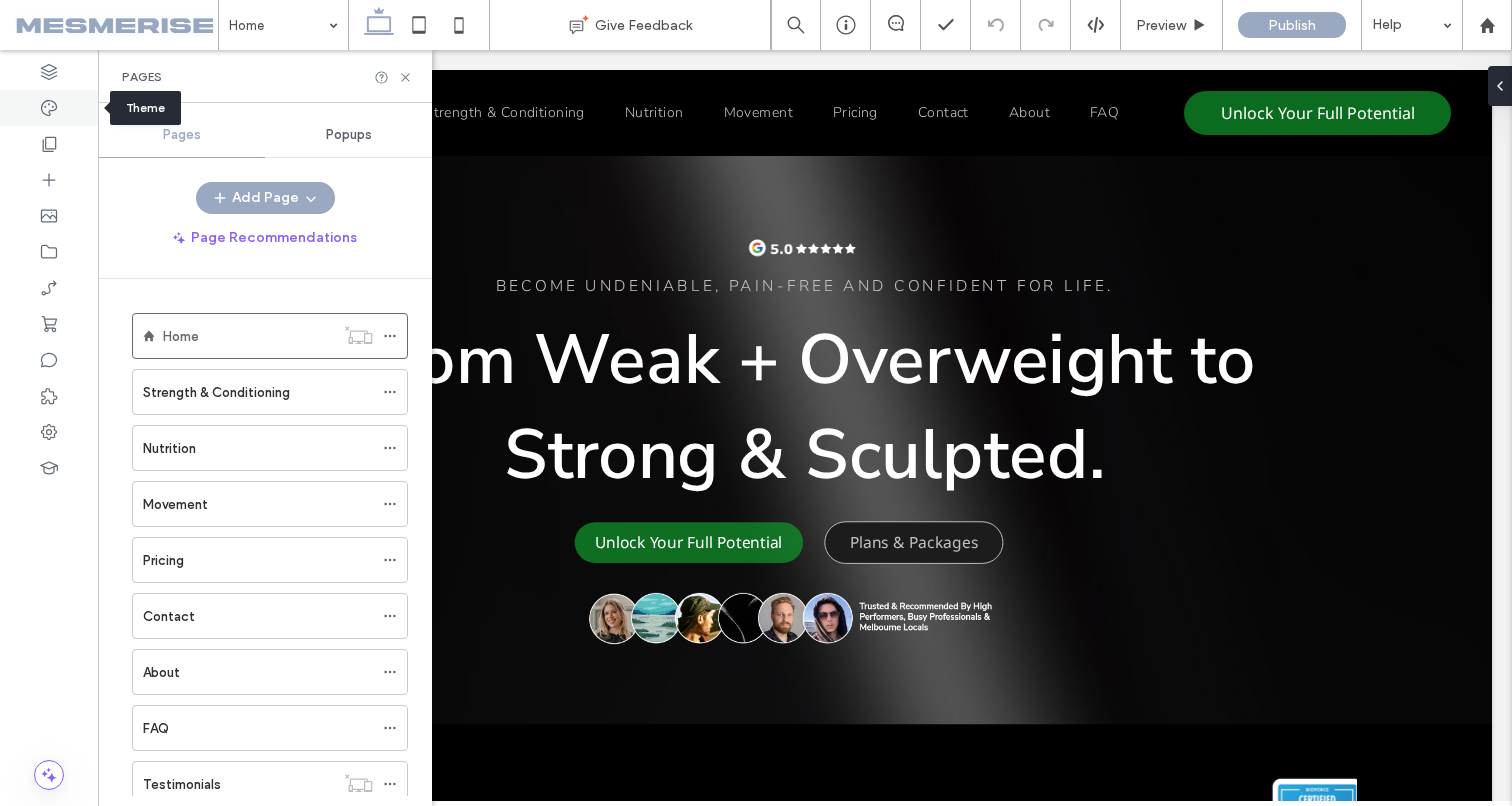 click 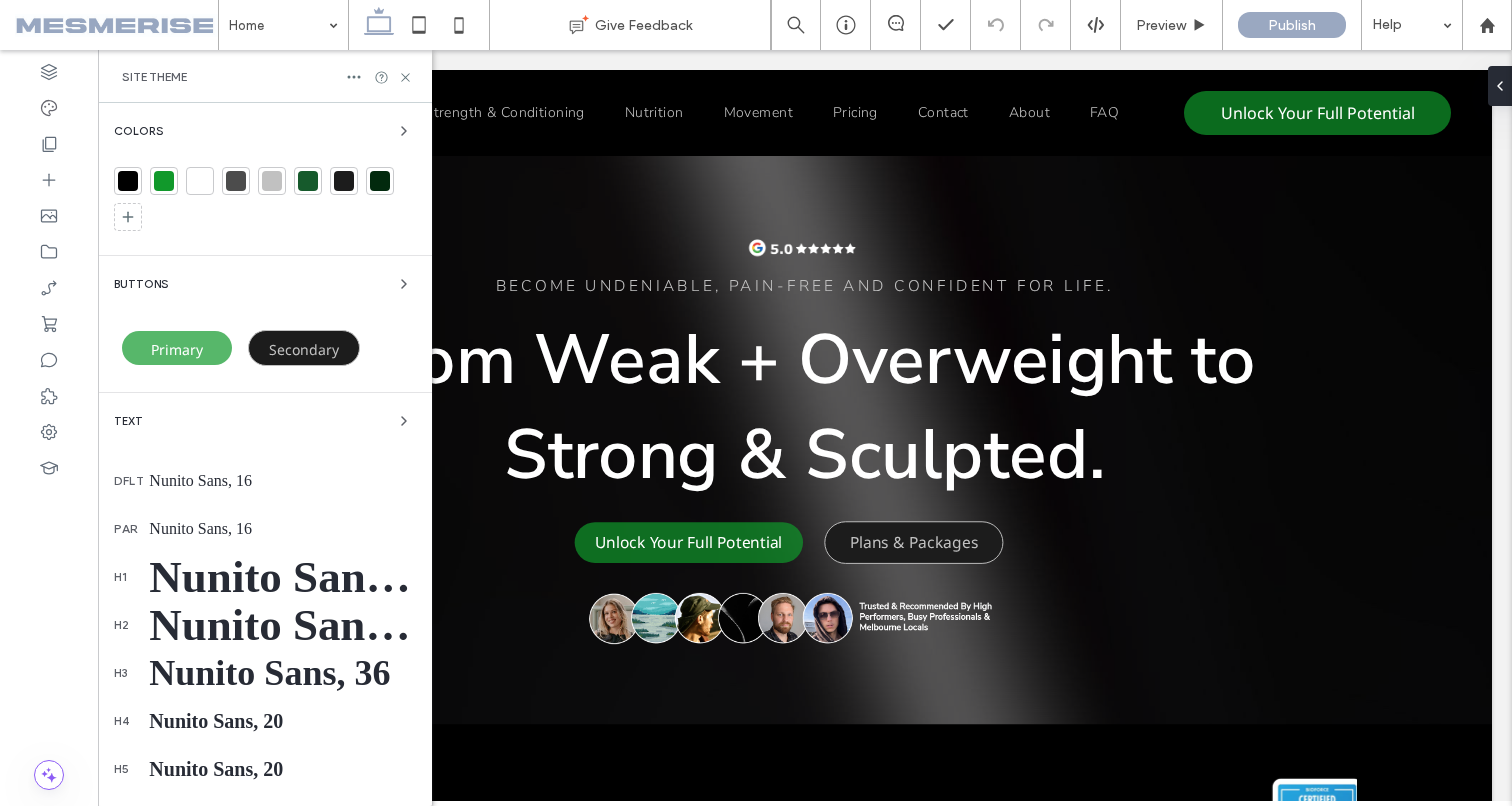 click at bounding box center (164, 181) 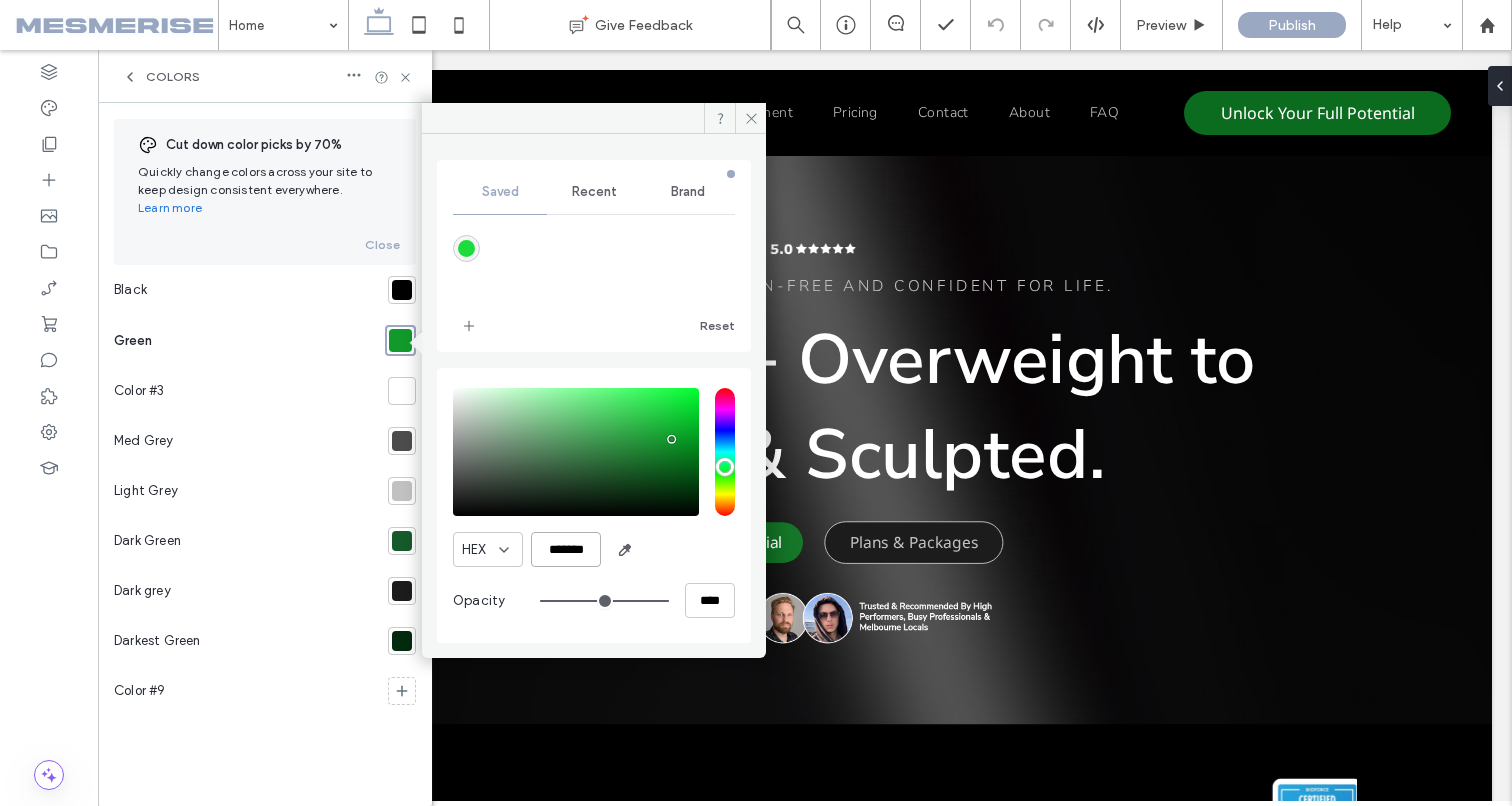 click on "*******" at bounding box center [566, 549] 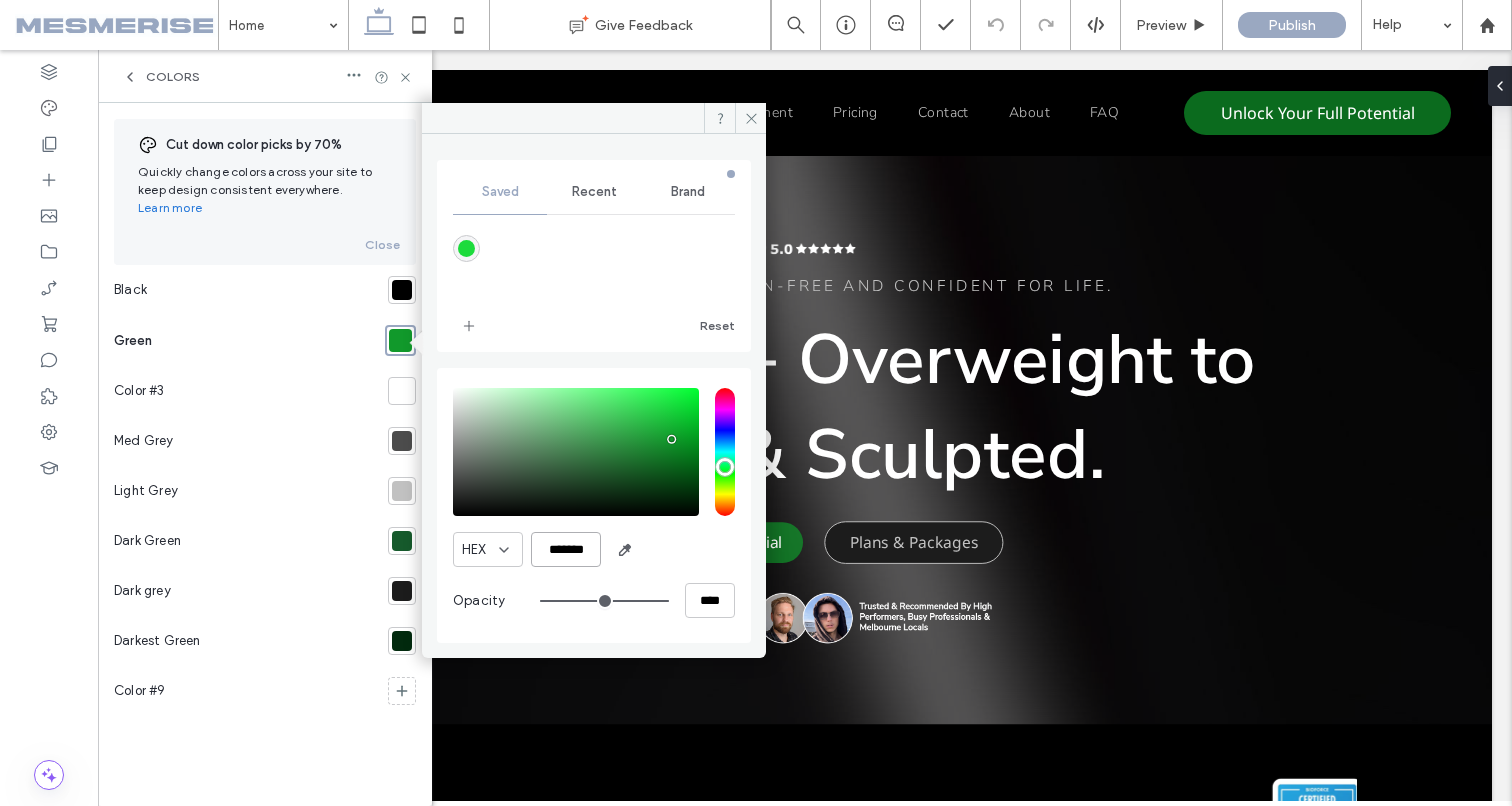 click on "*******" at bounding box center [566, 549] 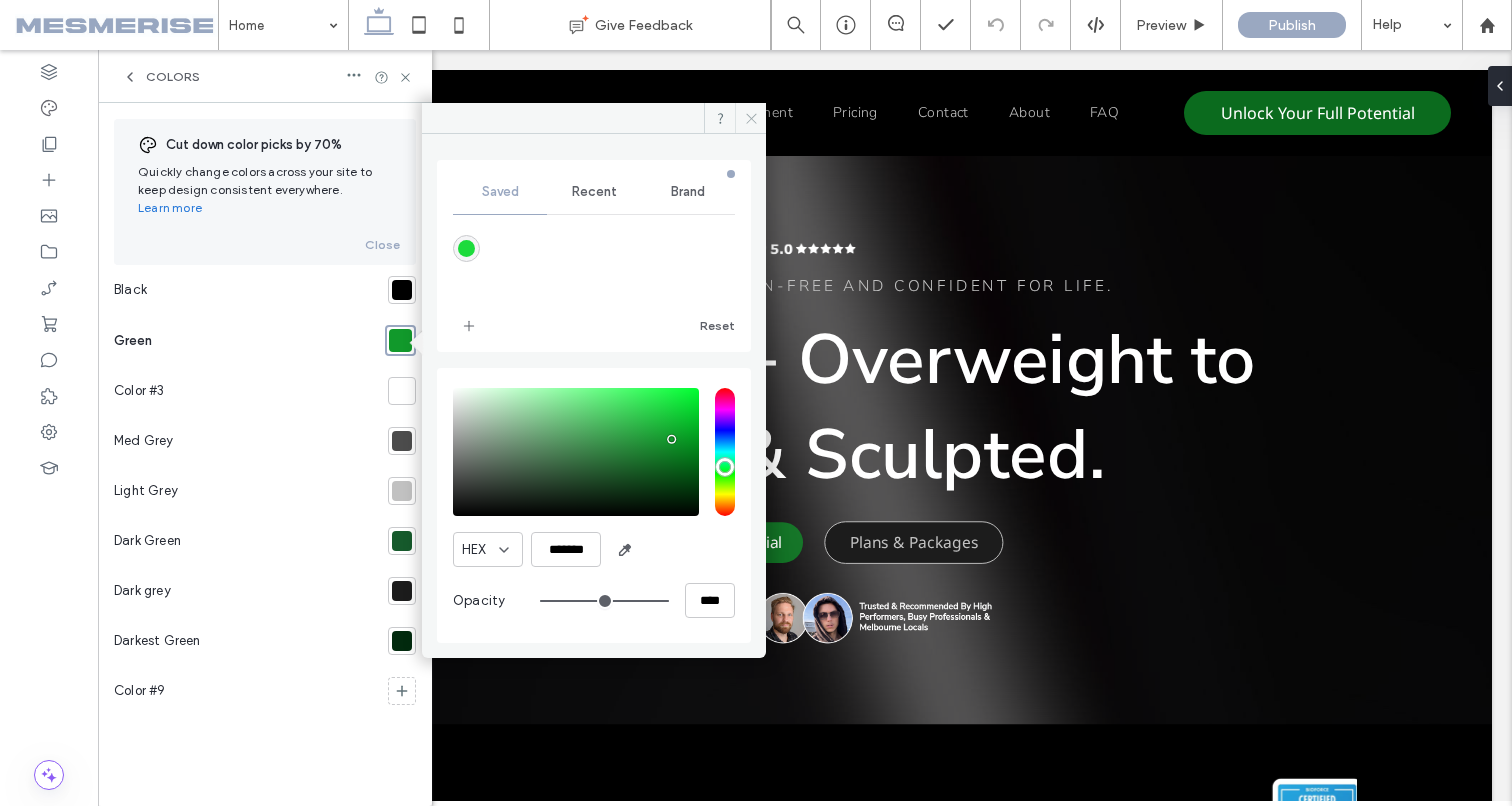 click 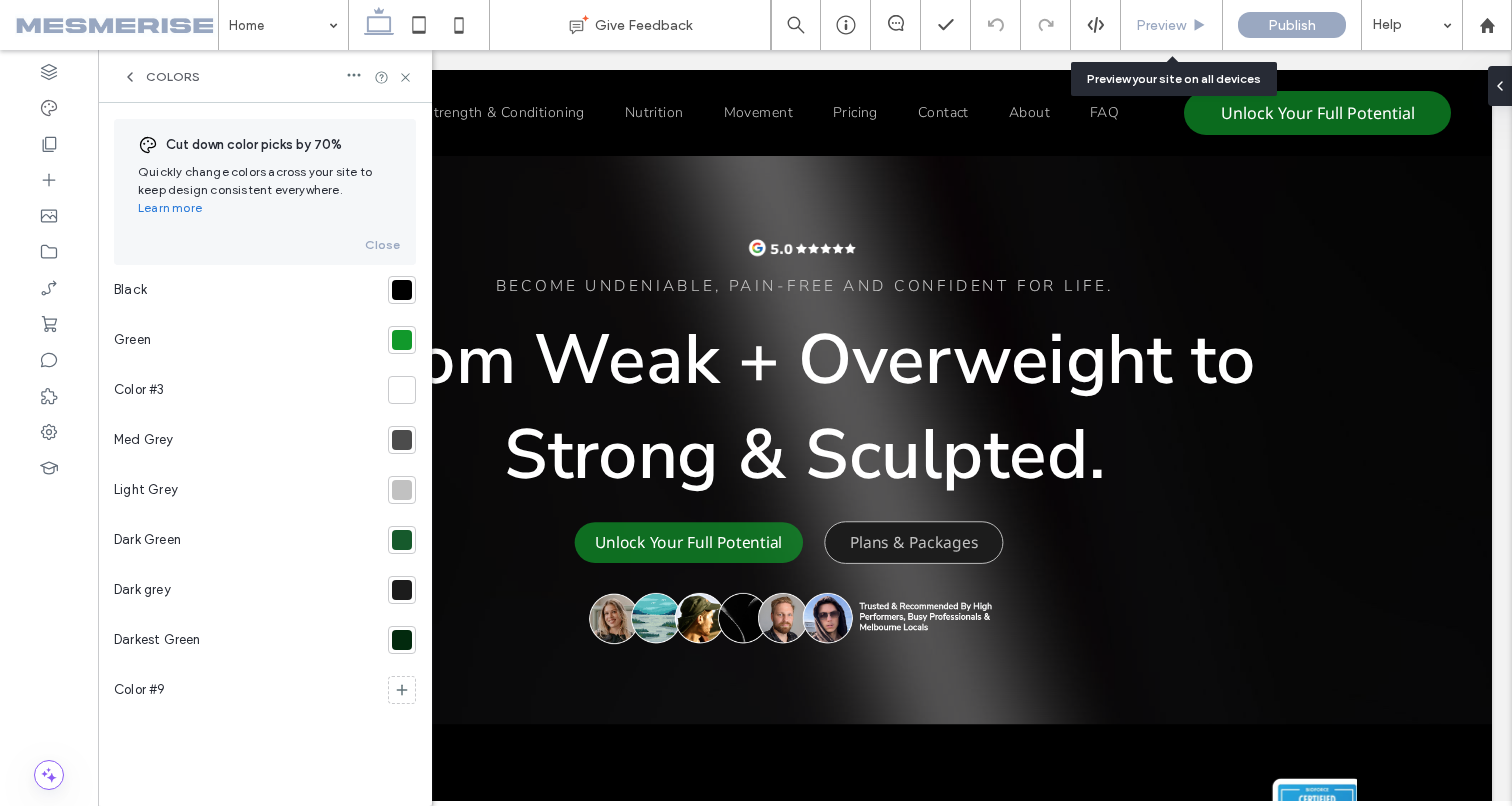 click on "Preview" at bounding box center [1172, 25] 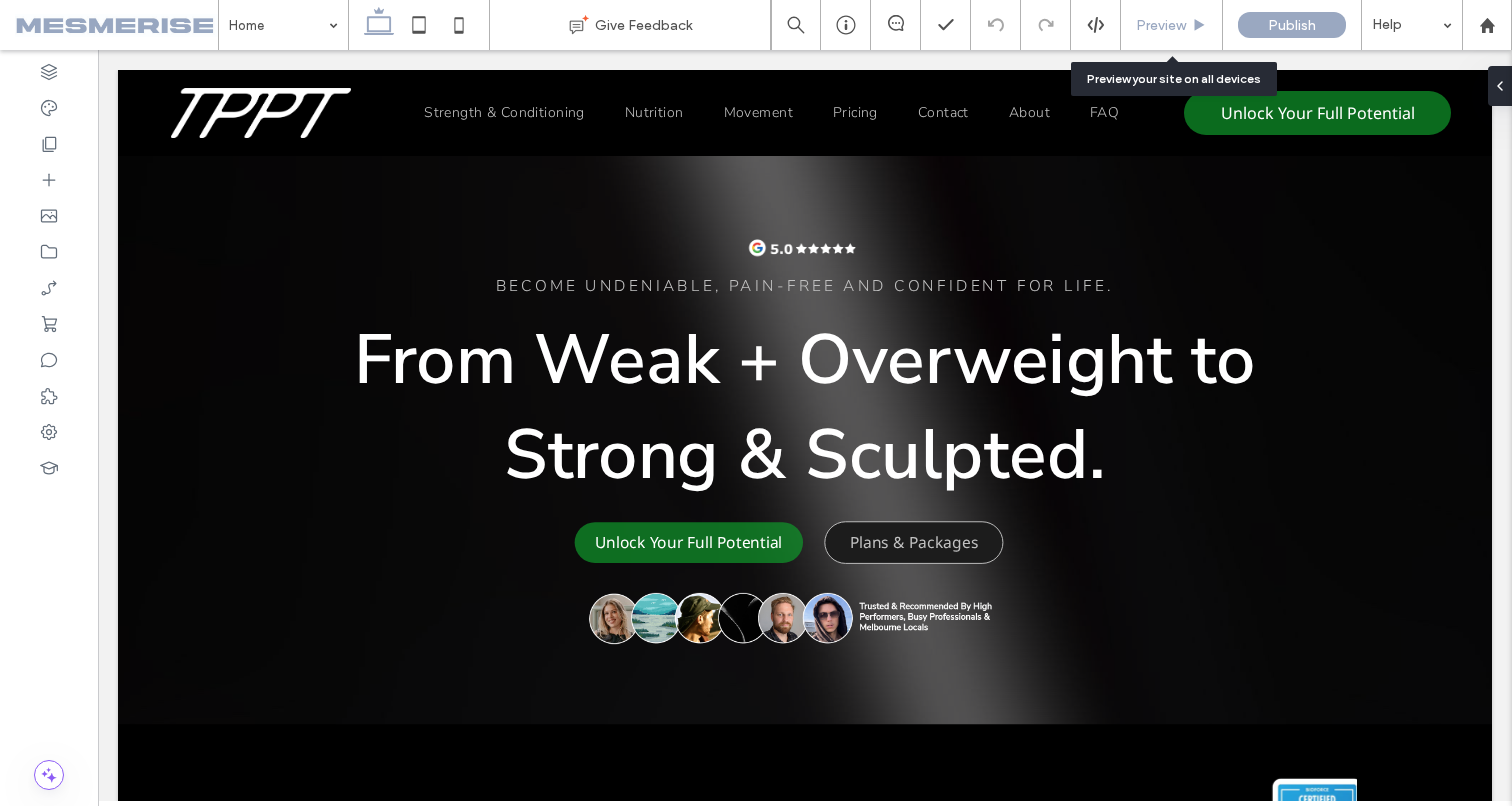 click on "Preview" at bounding box center [1172, 25] 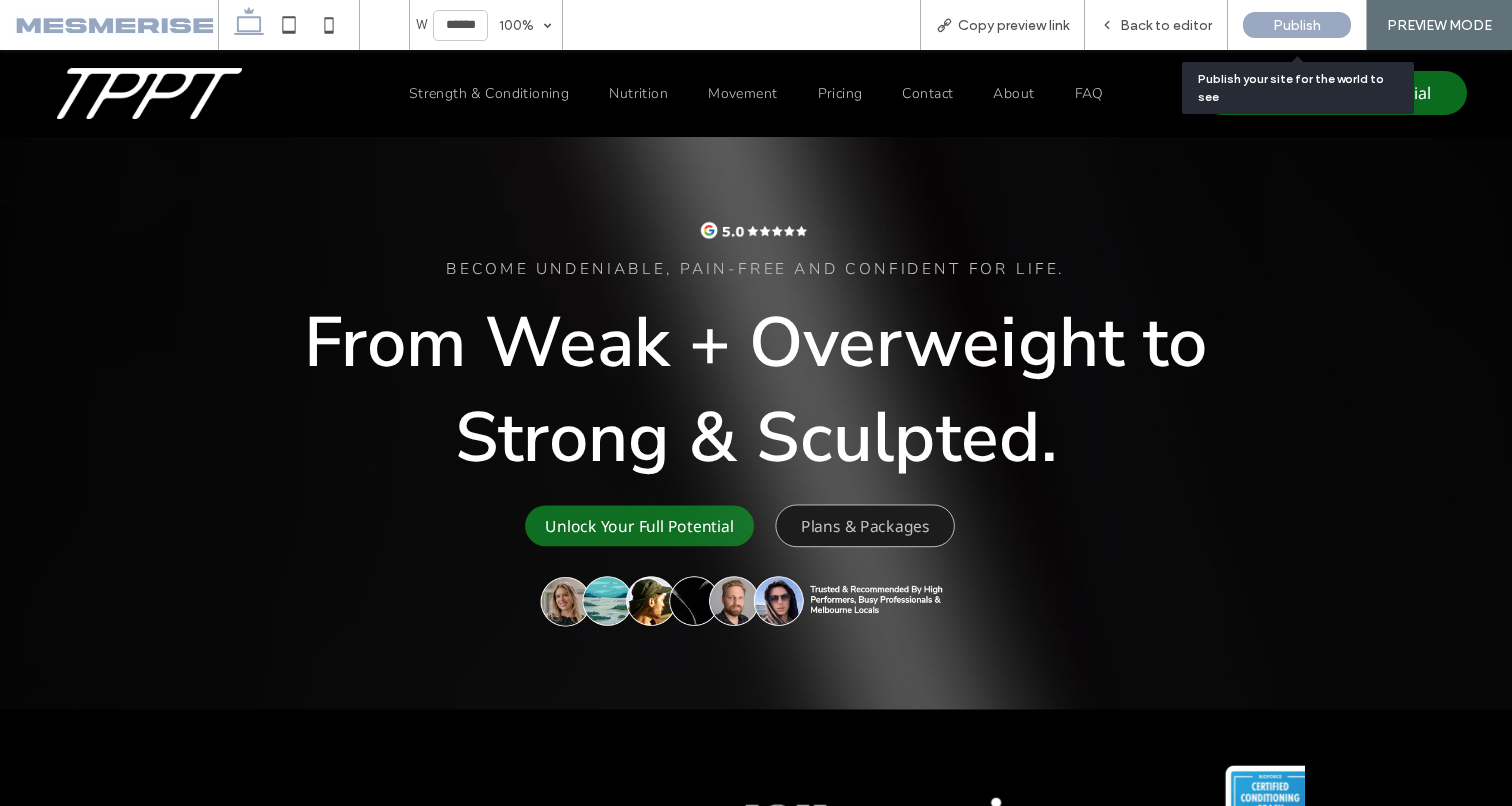 click on "Publish" at bounding box center (1297, 25) 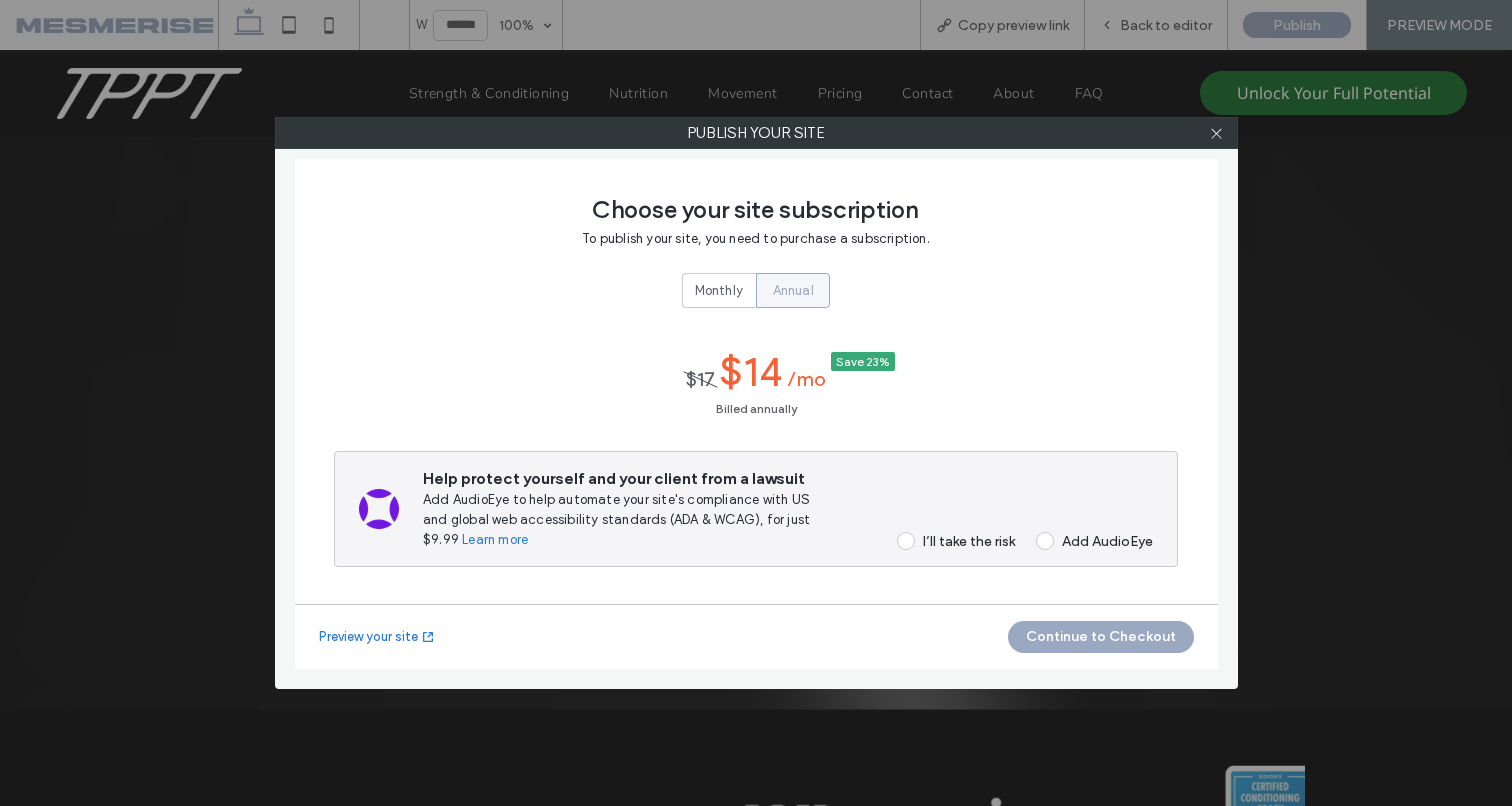 click on "Annual" at bounding box center (793, 291) 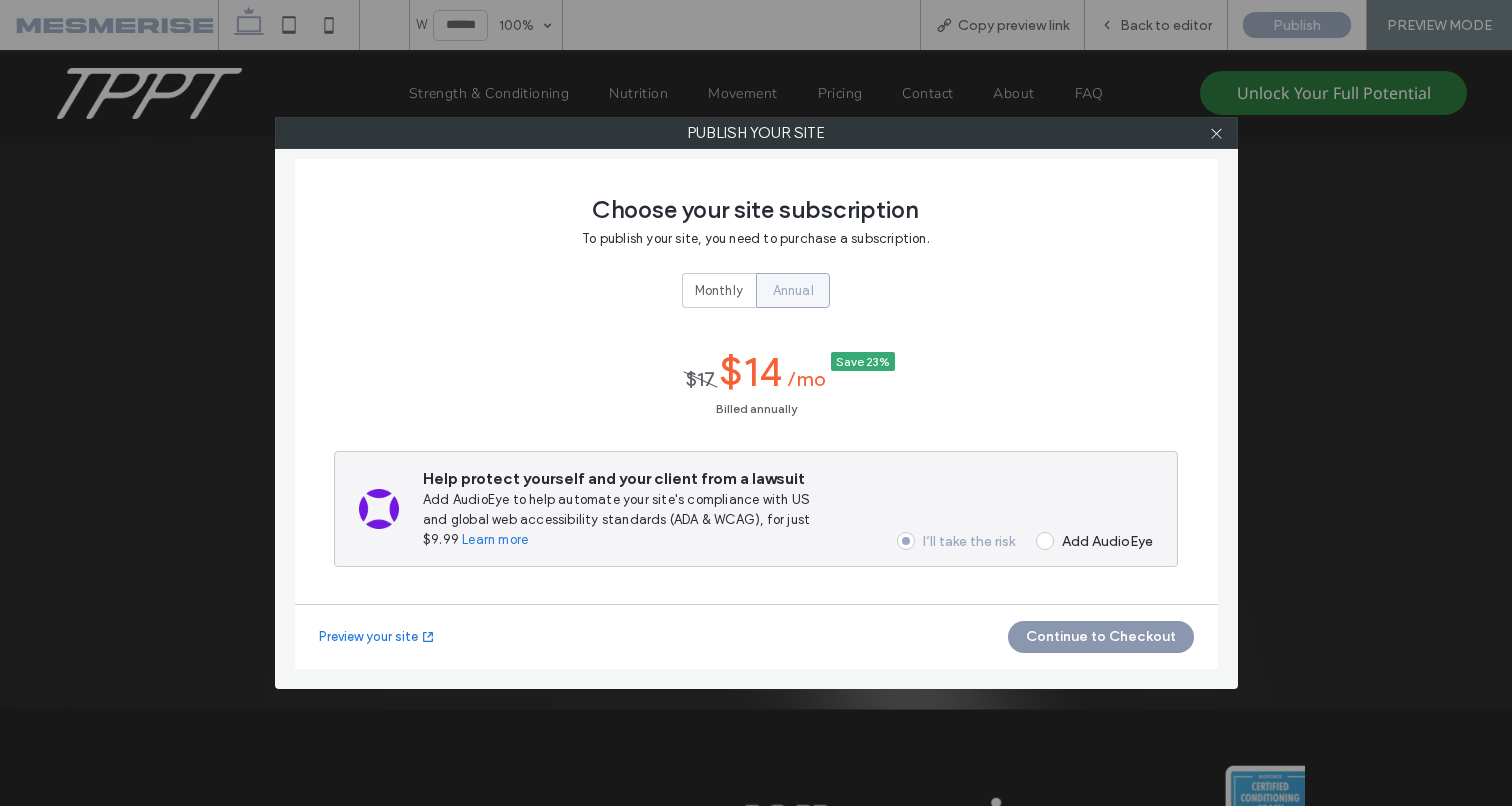 click on "Continue to Checkout" at bounding box center (1101, 637) 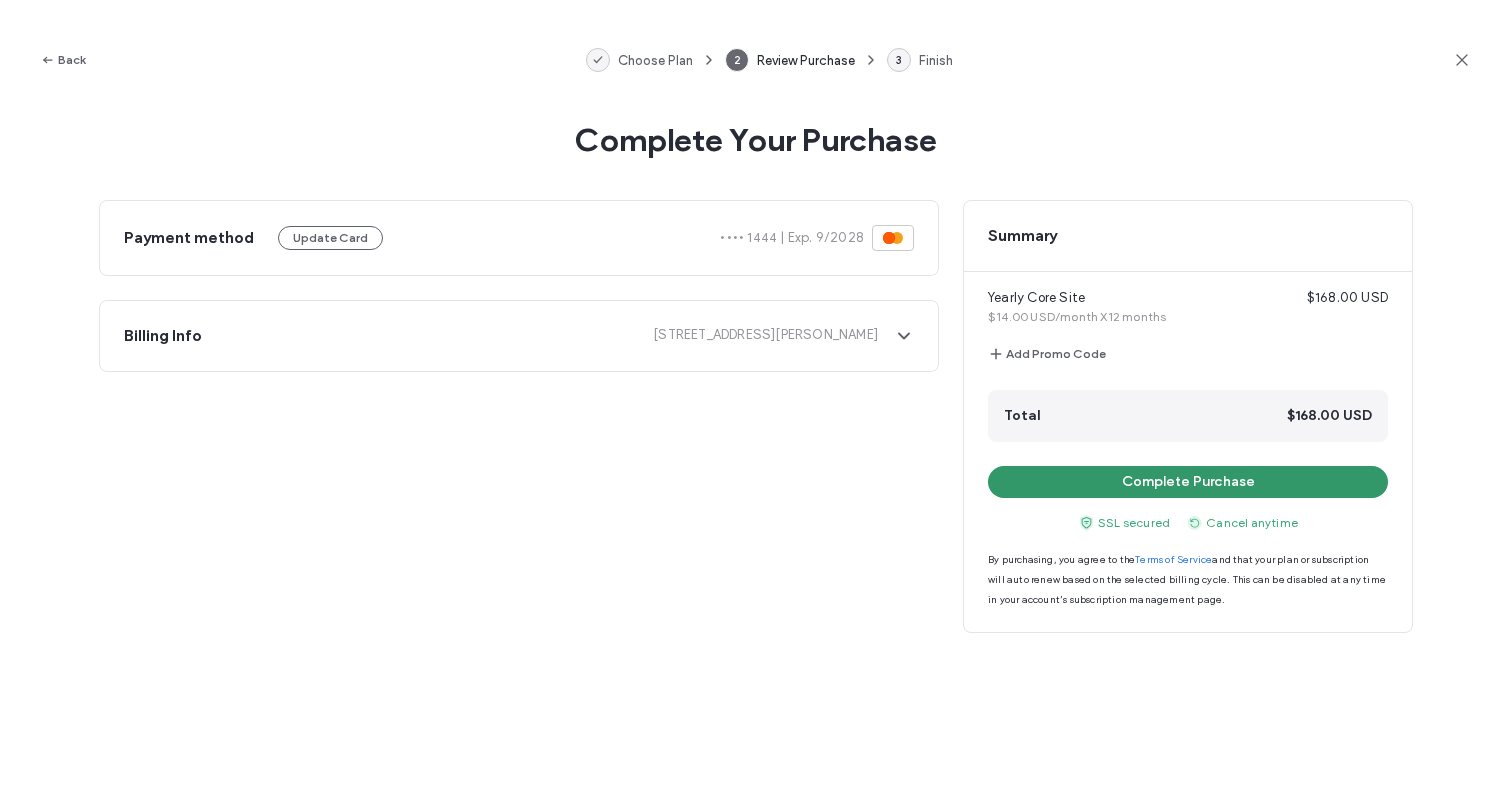 click on "Complete Purchase" at bounding box center [1188, 482] 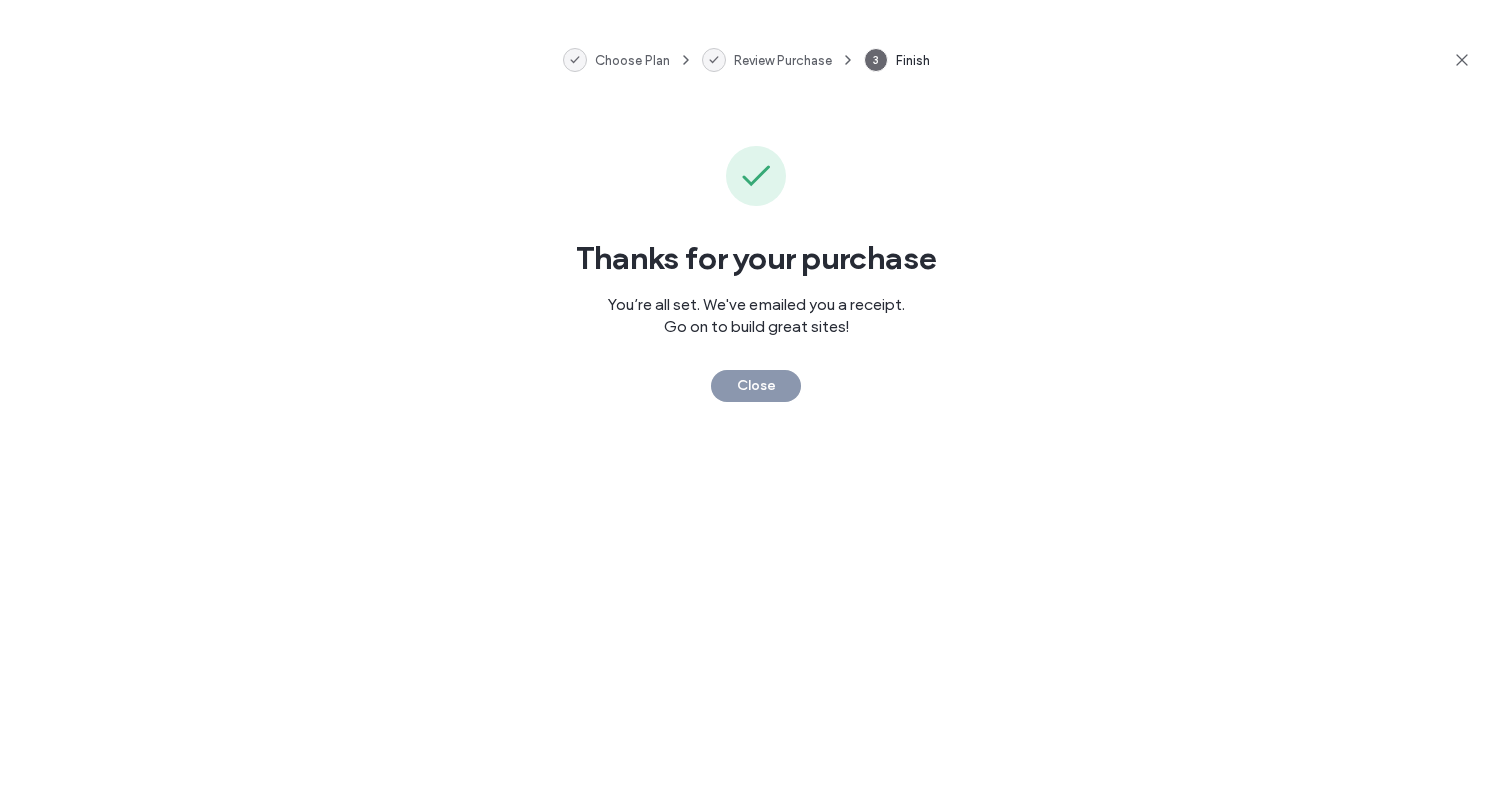 click on "Close" at bounding box center [756, 386] 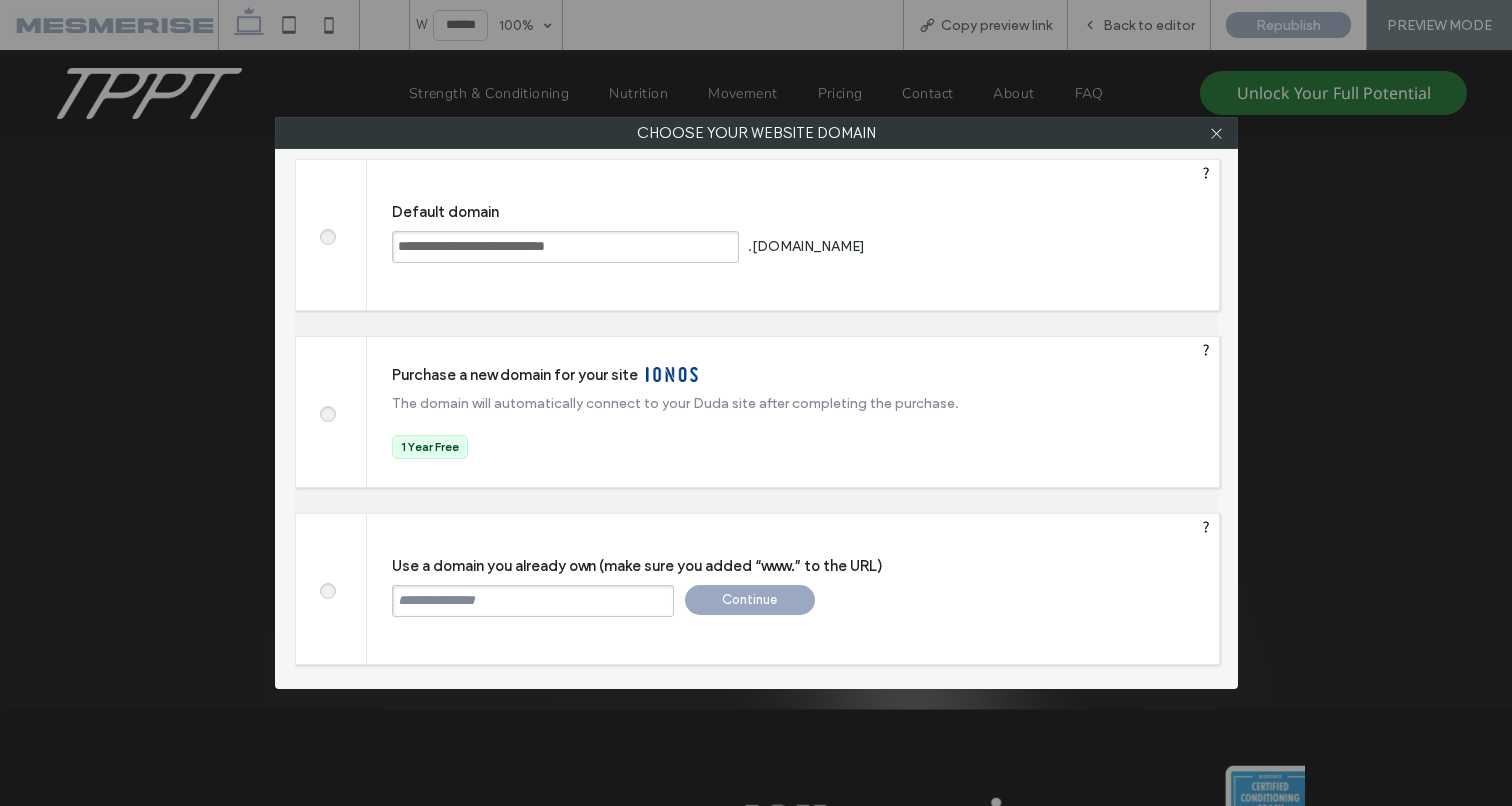 click at bounding box center [533, 601] 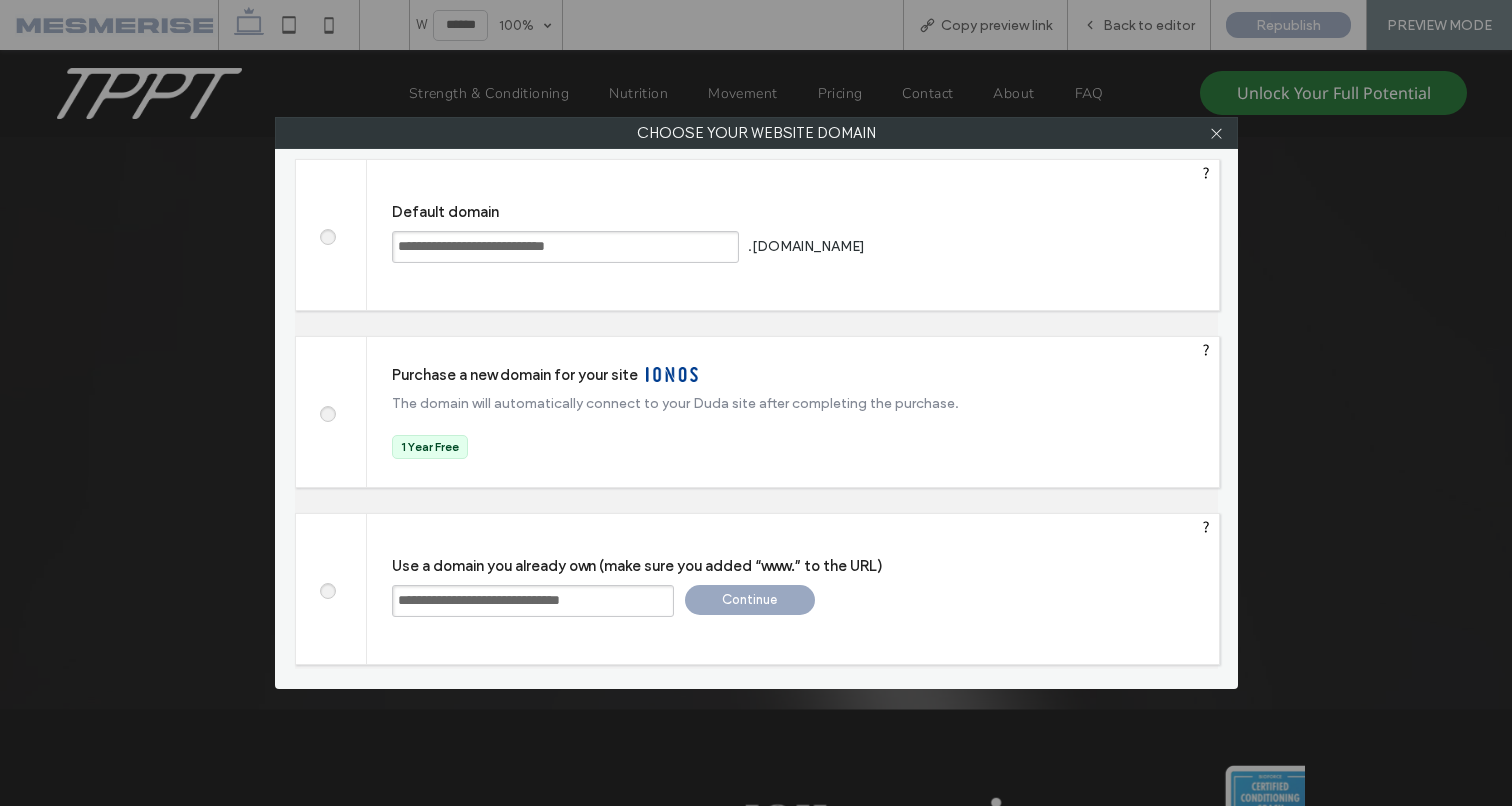type on "**********" 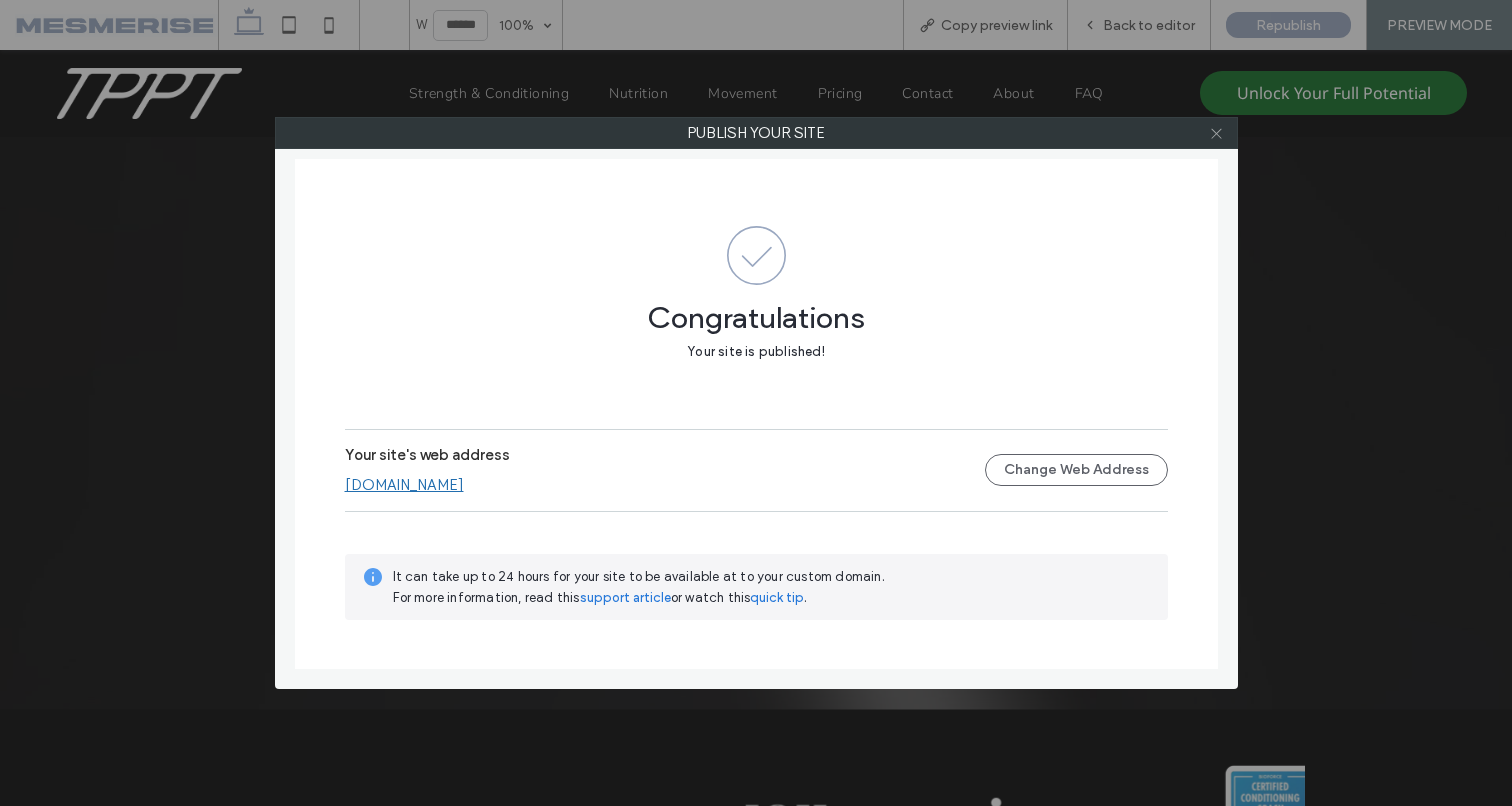 click 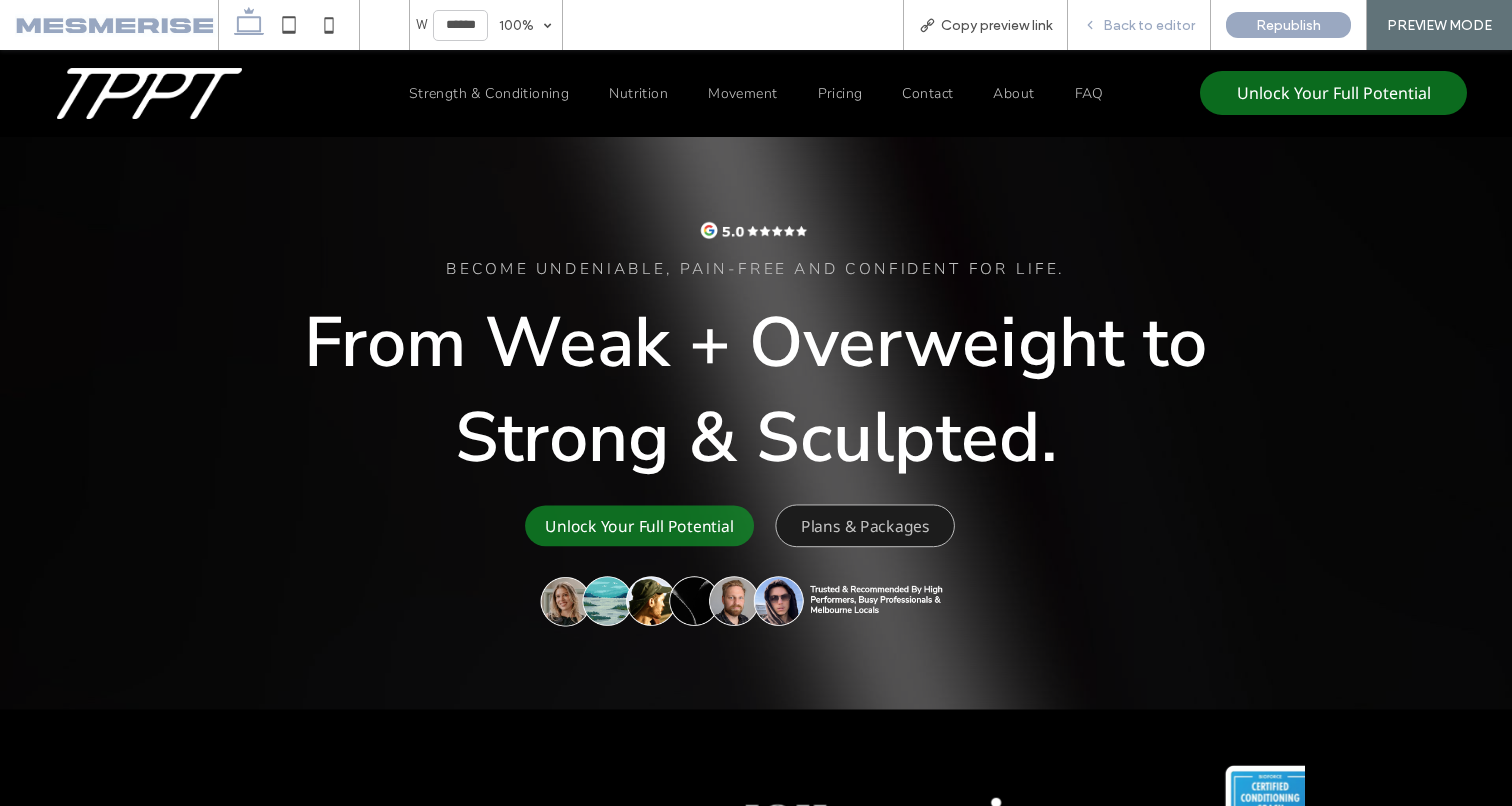 click on "Back to editor" at bounding box center [1139, 25] 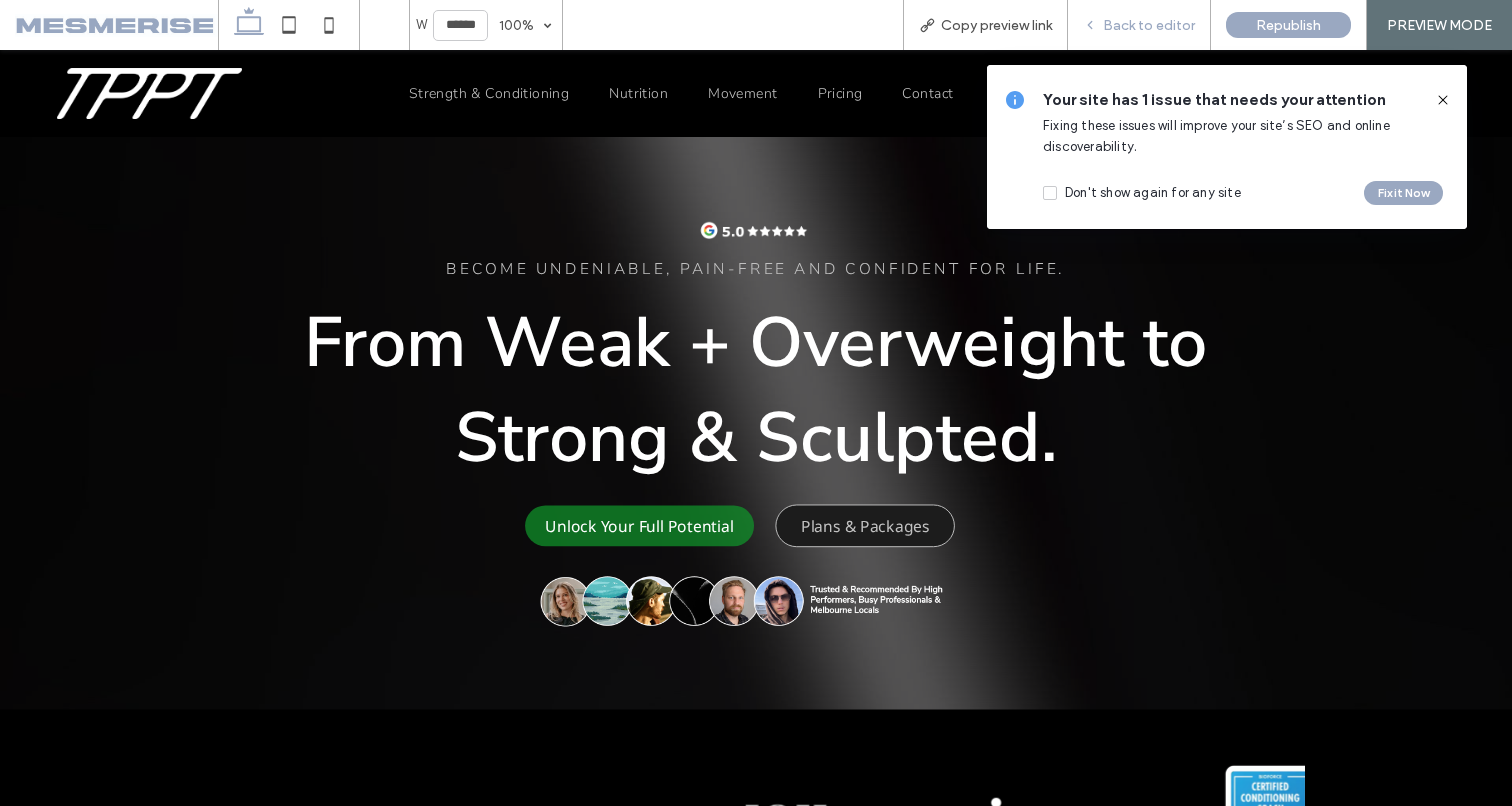 click on "Back to editor" at bounding box center [1139, 25] 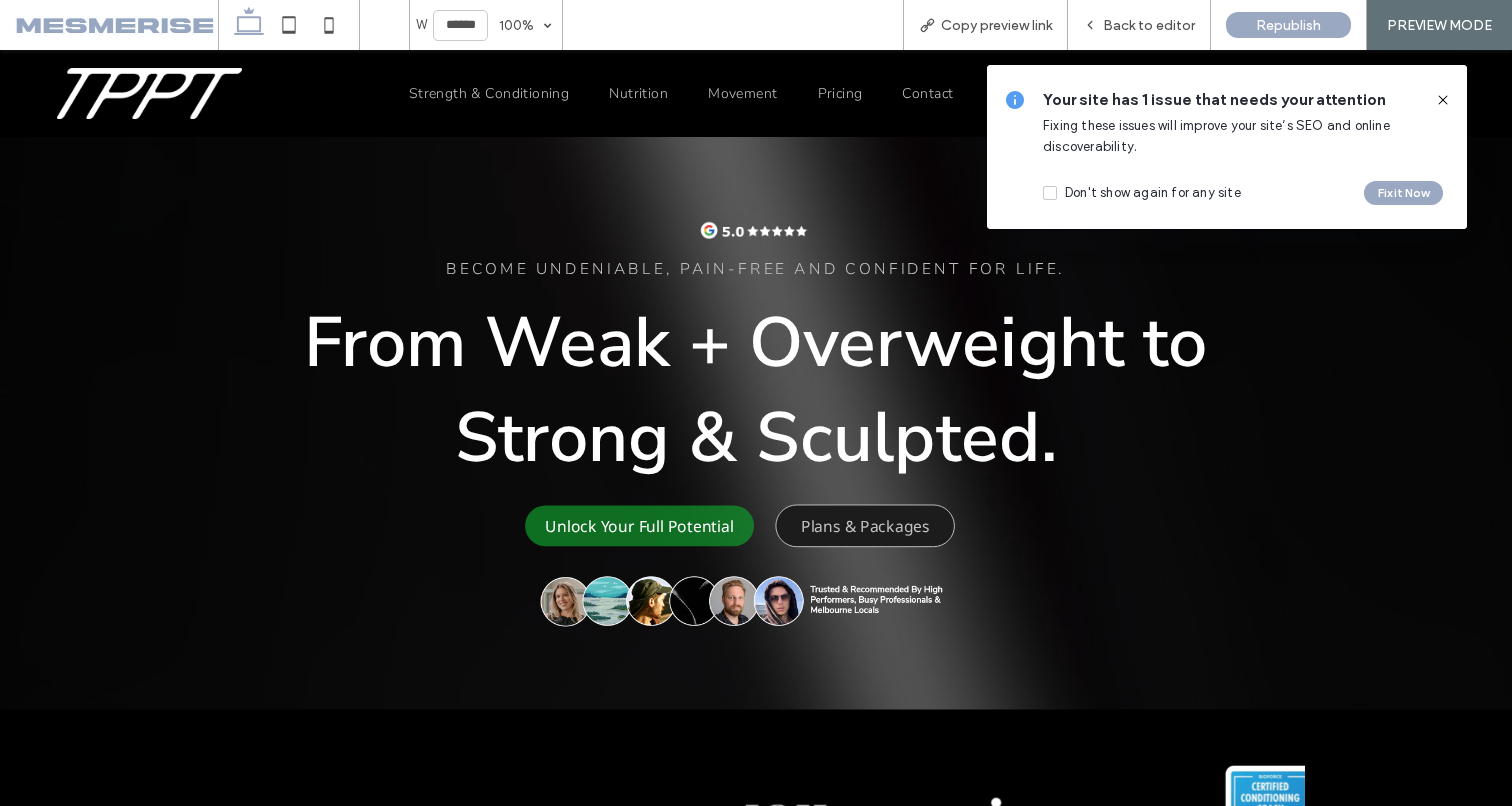 click 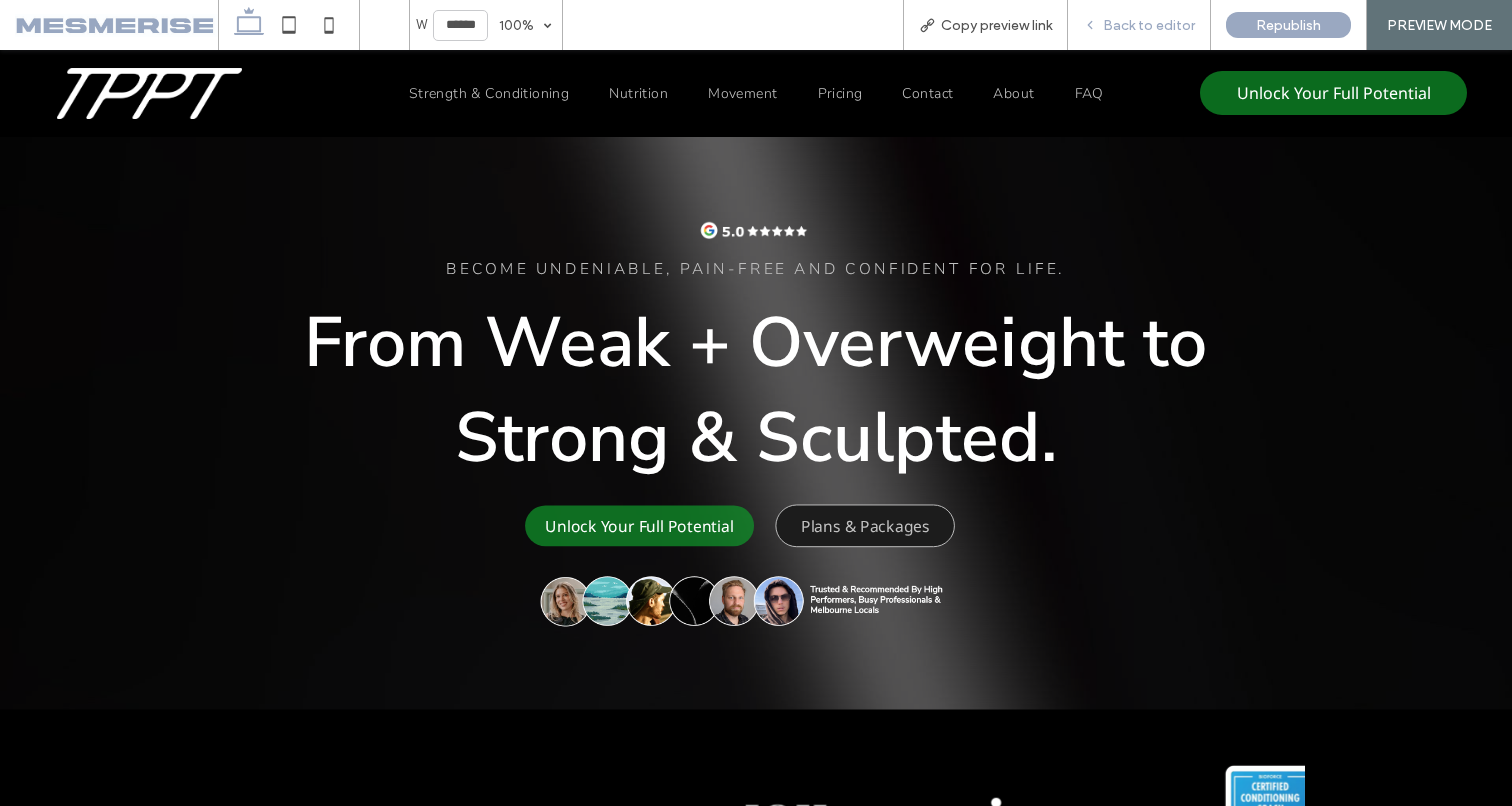 click on "Back to editor" at bounding box center (1149, 25) 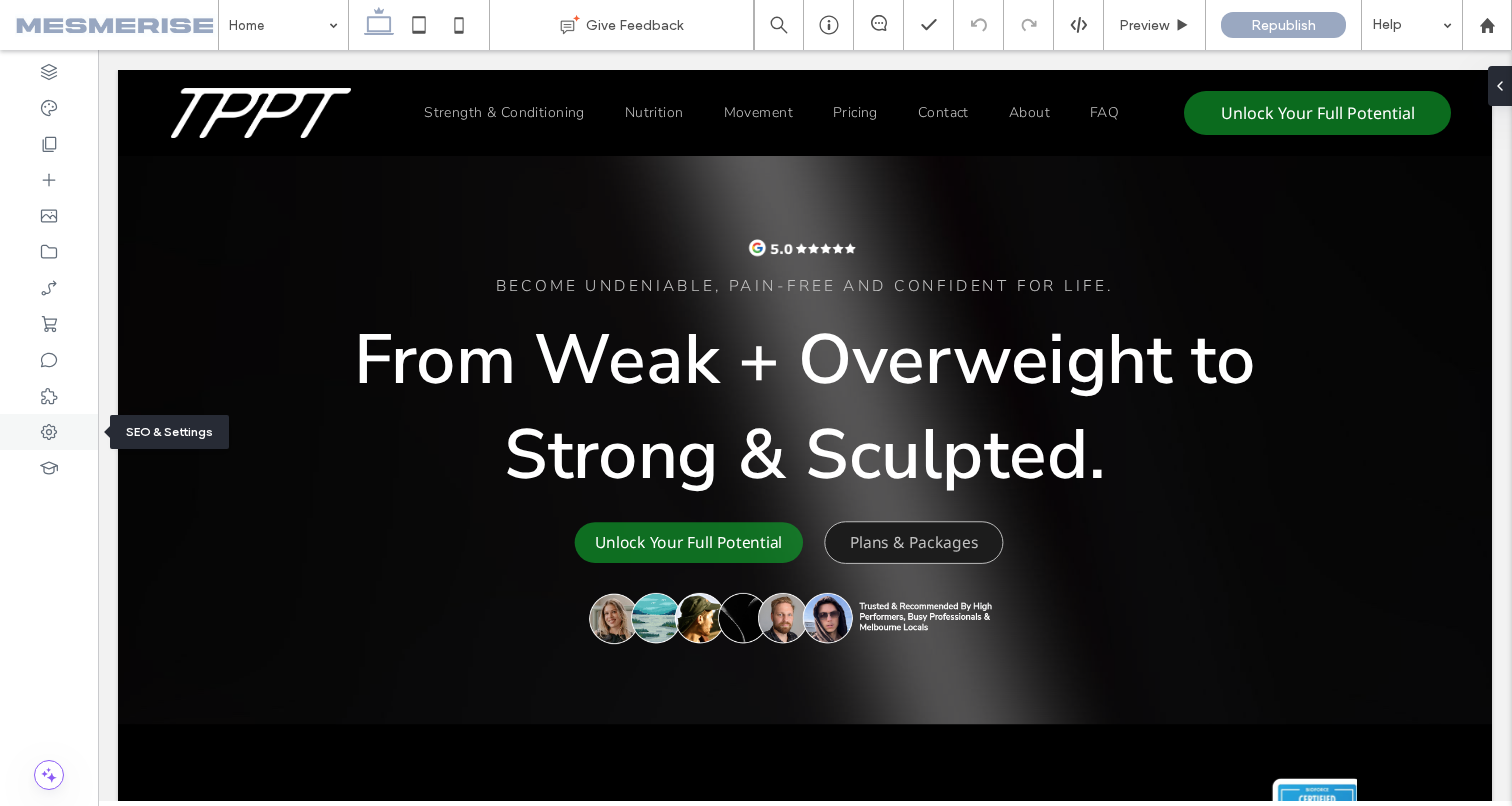 click 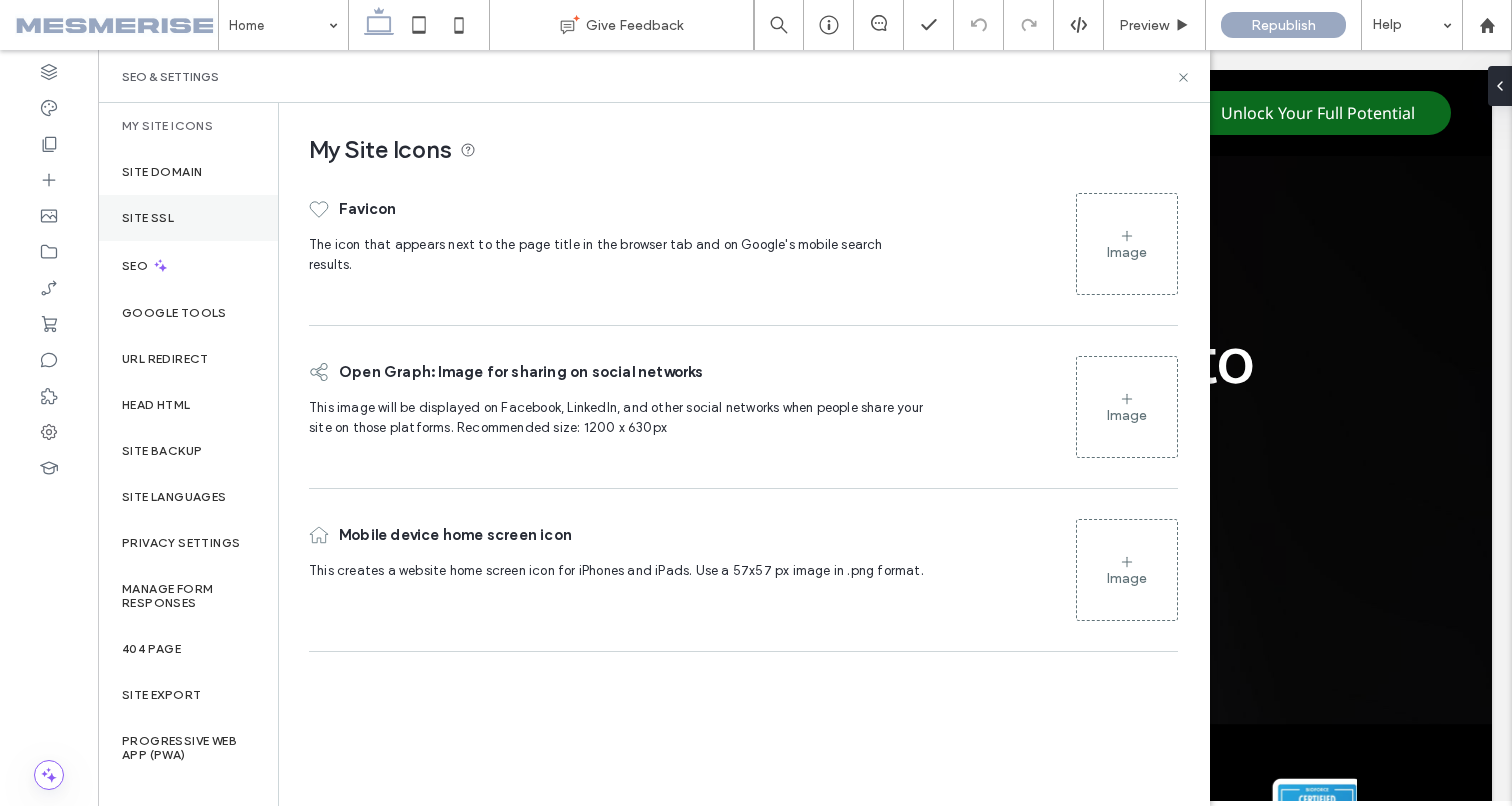 click on "Site SSL" at bounding box center (148, 218) 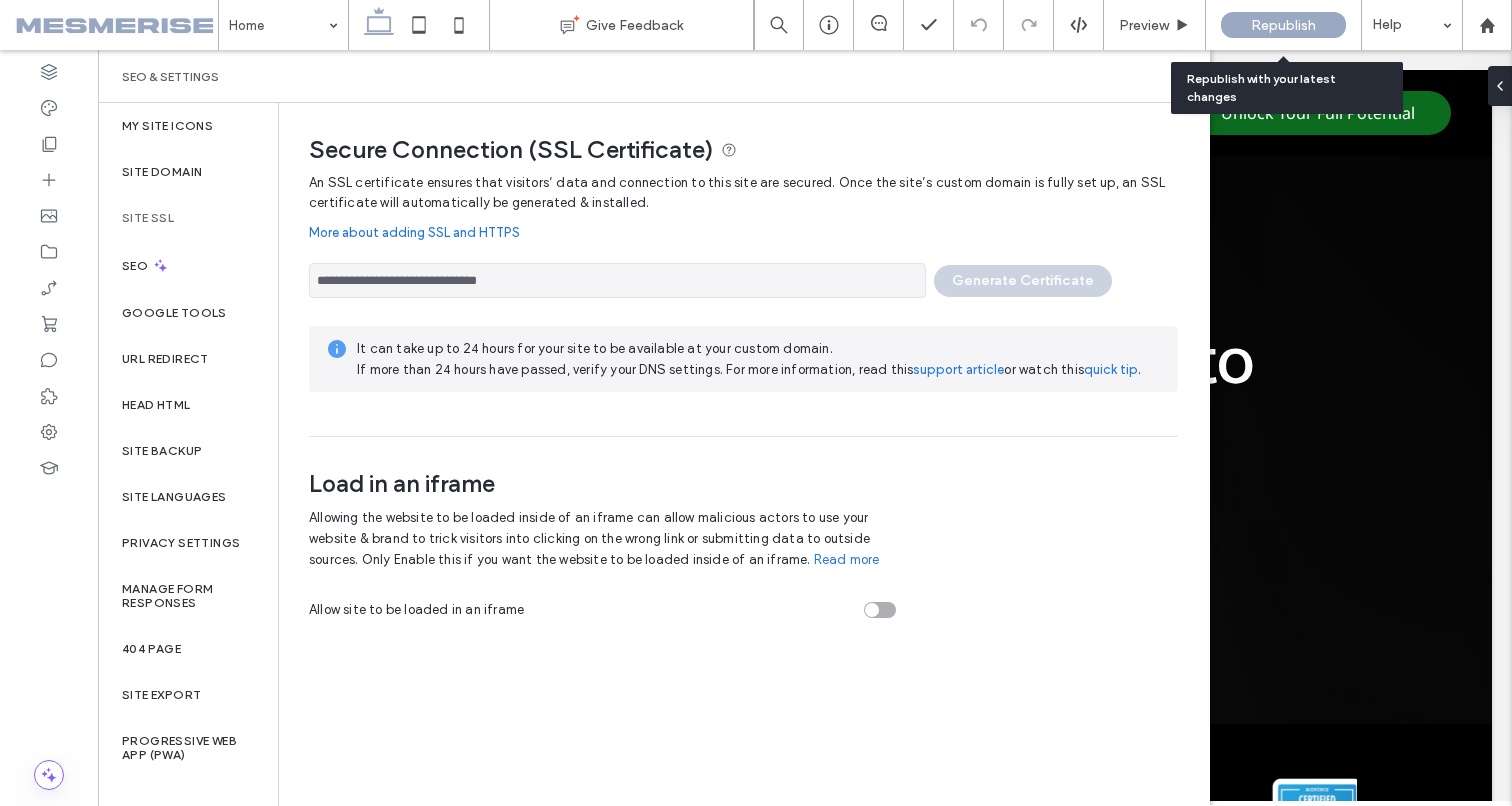 click on "Republish" at bounding box center [1283, 25] 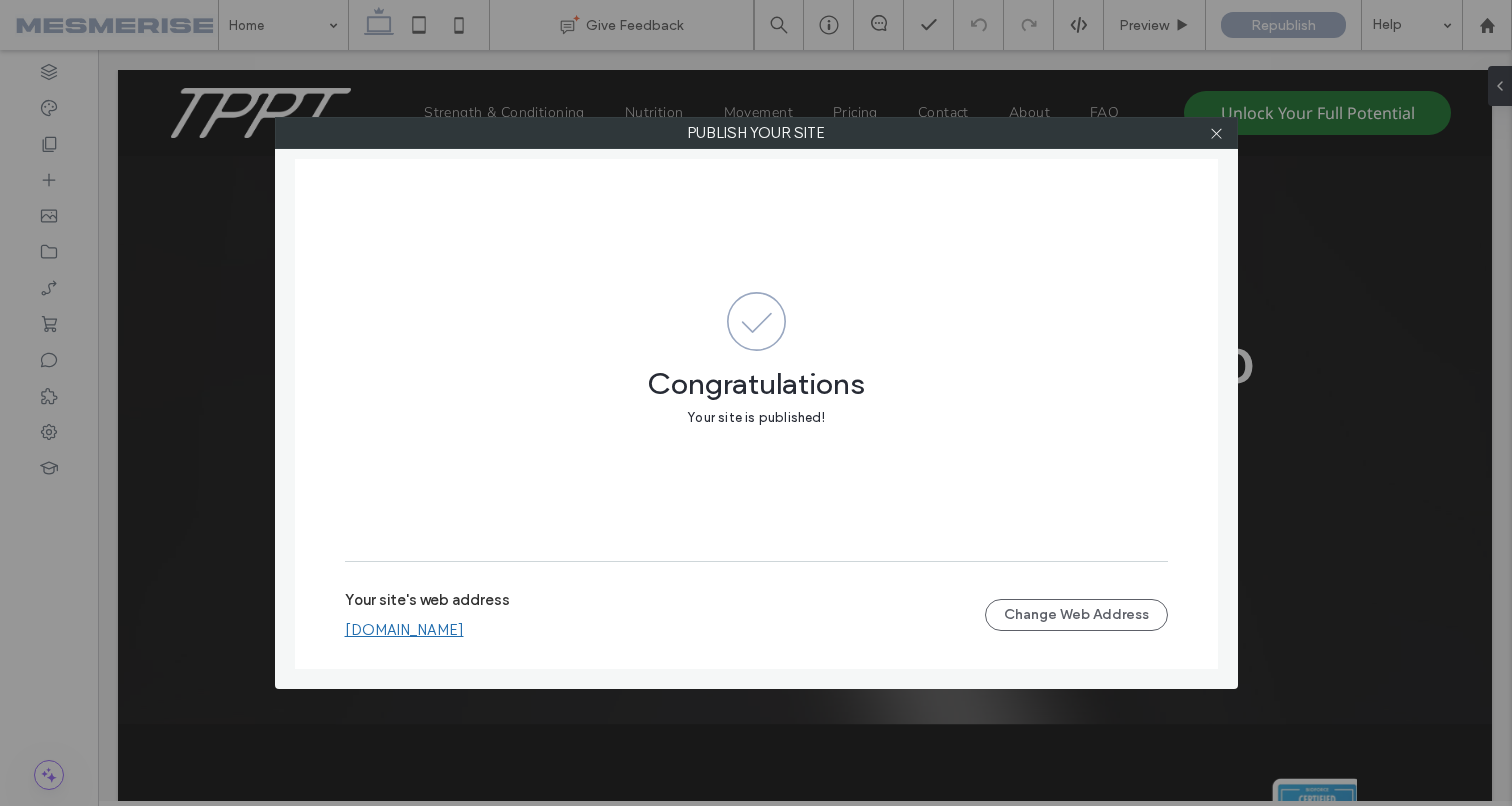 click on "Publish your site" at bounding box center [756, 133] 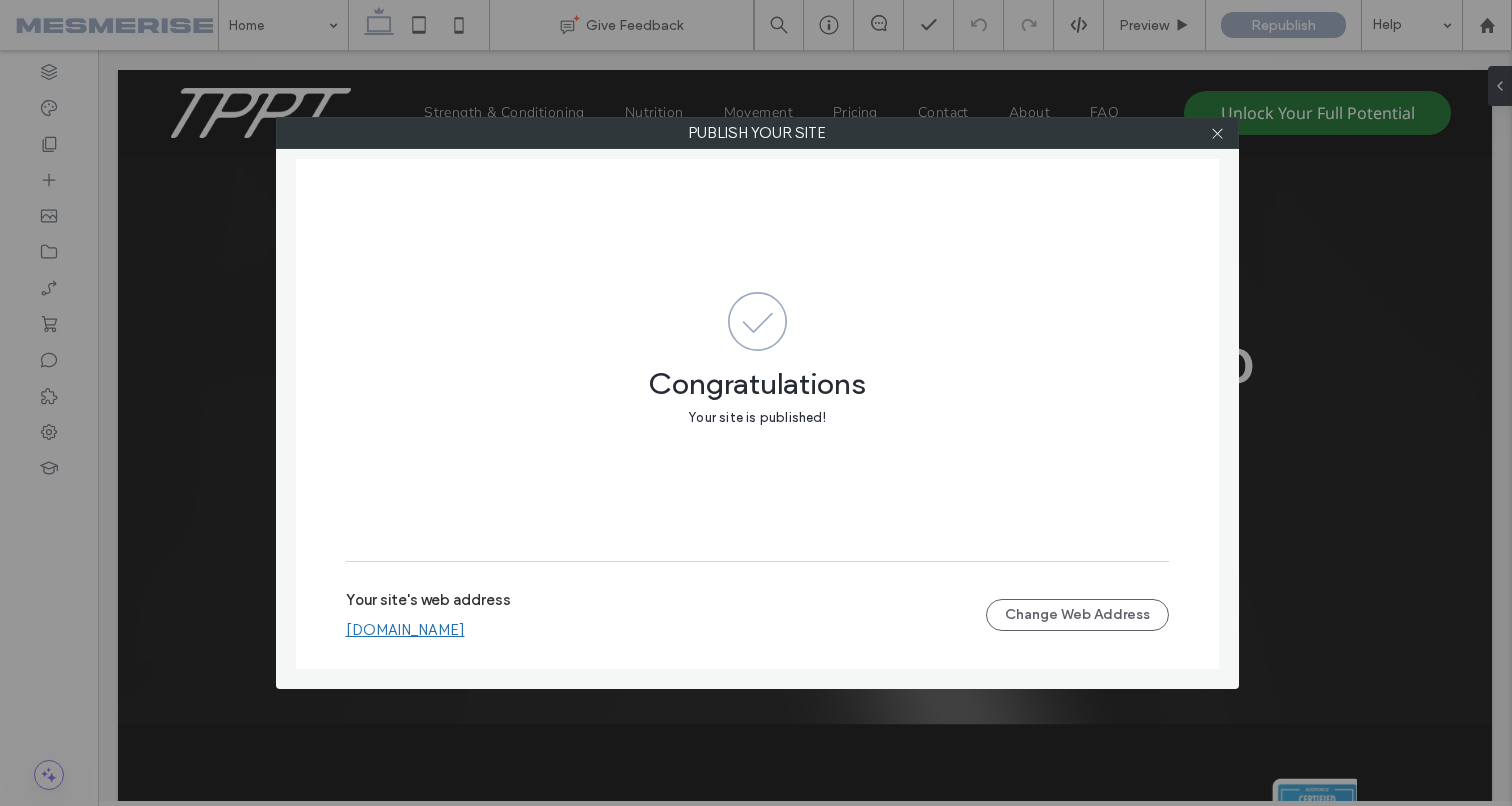 click at bounding box center (1218, 133) 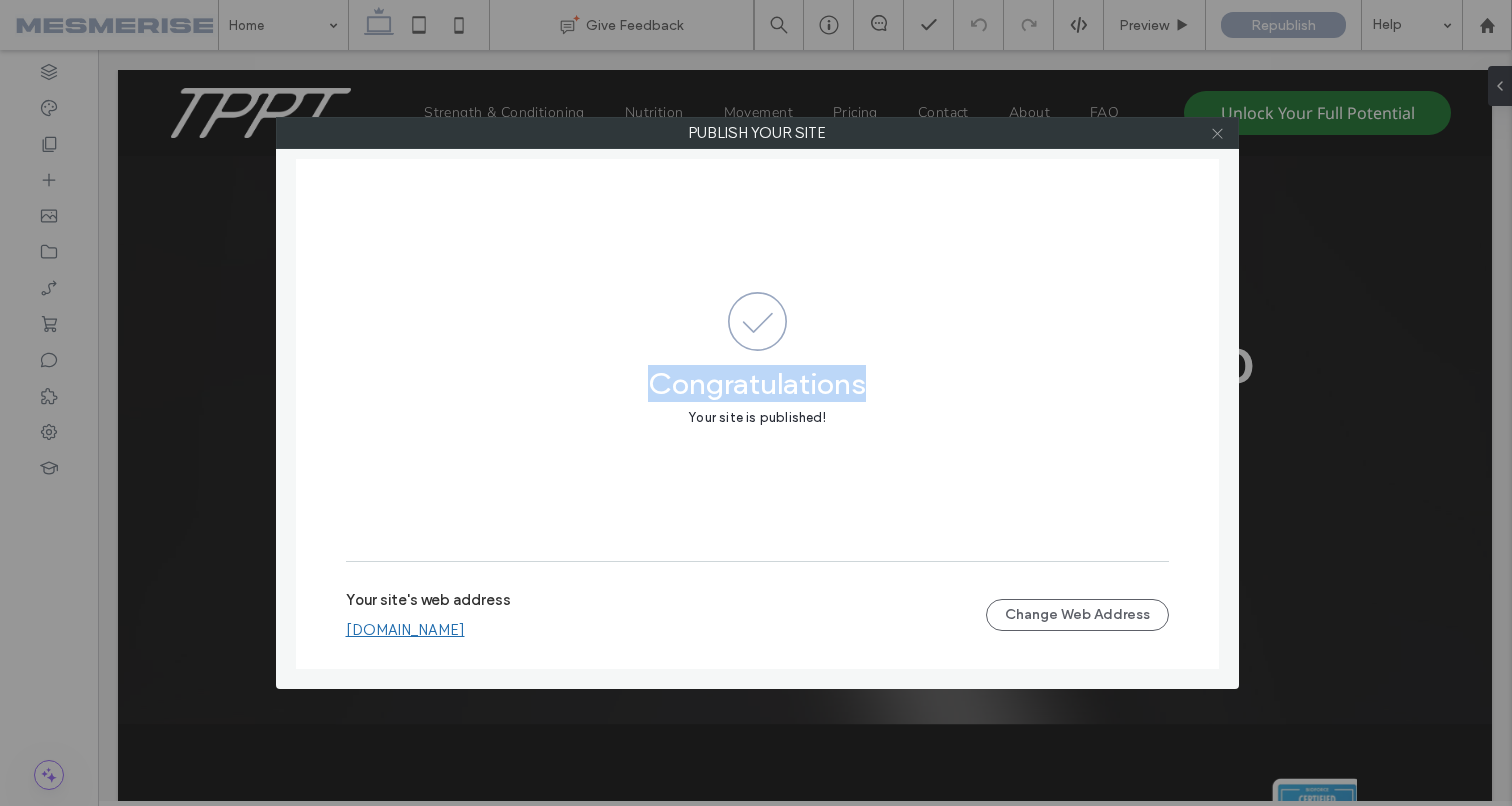 click 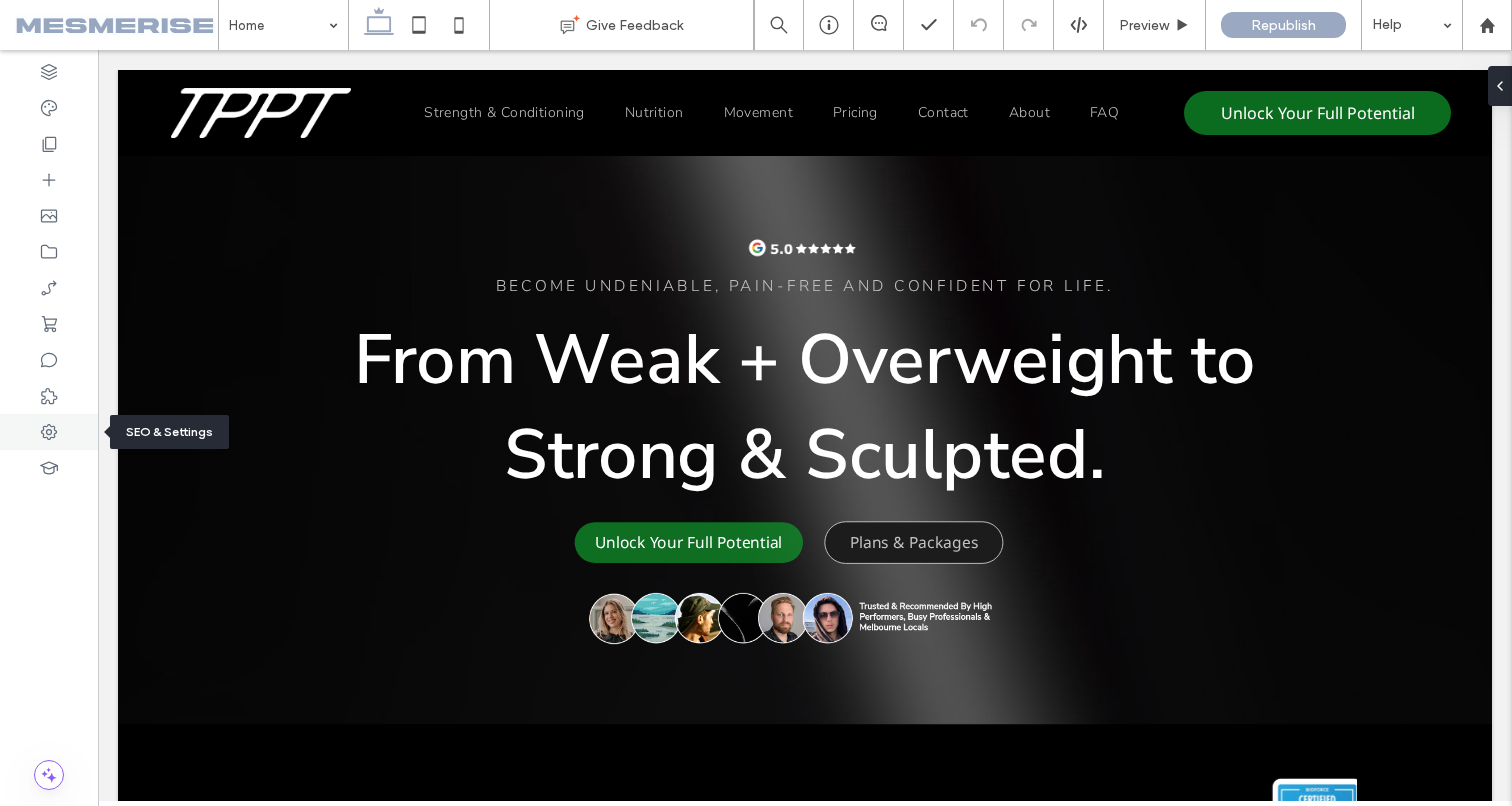 click 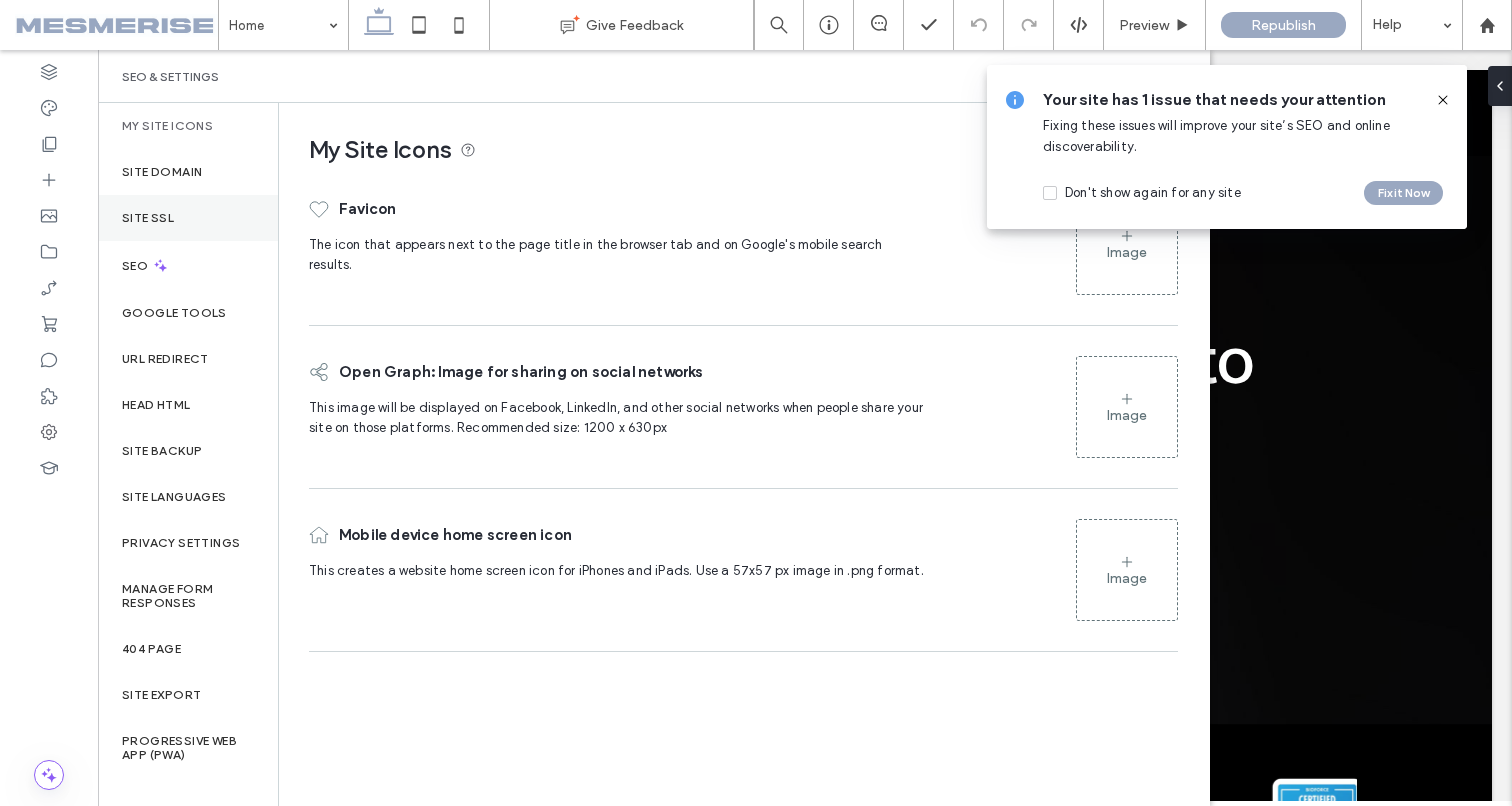 click on "Site SSL" at bounding box center (188, 218) 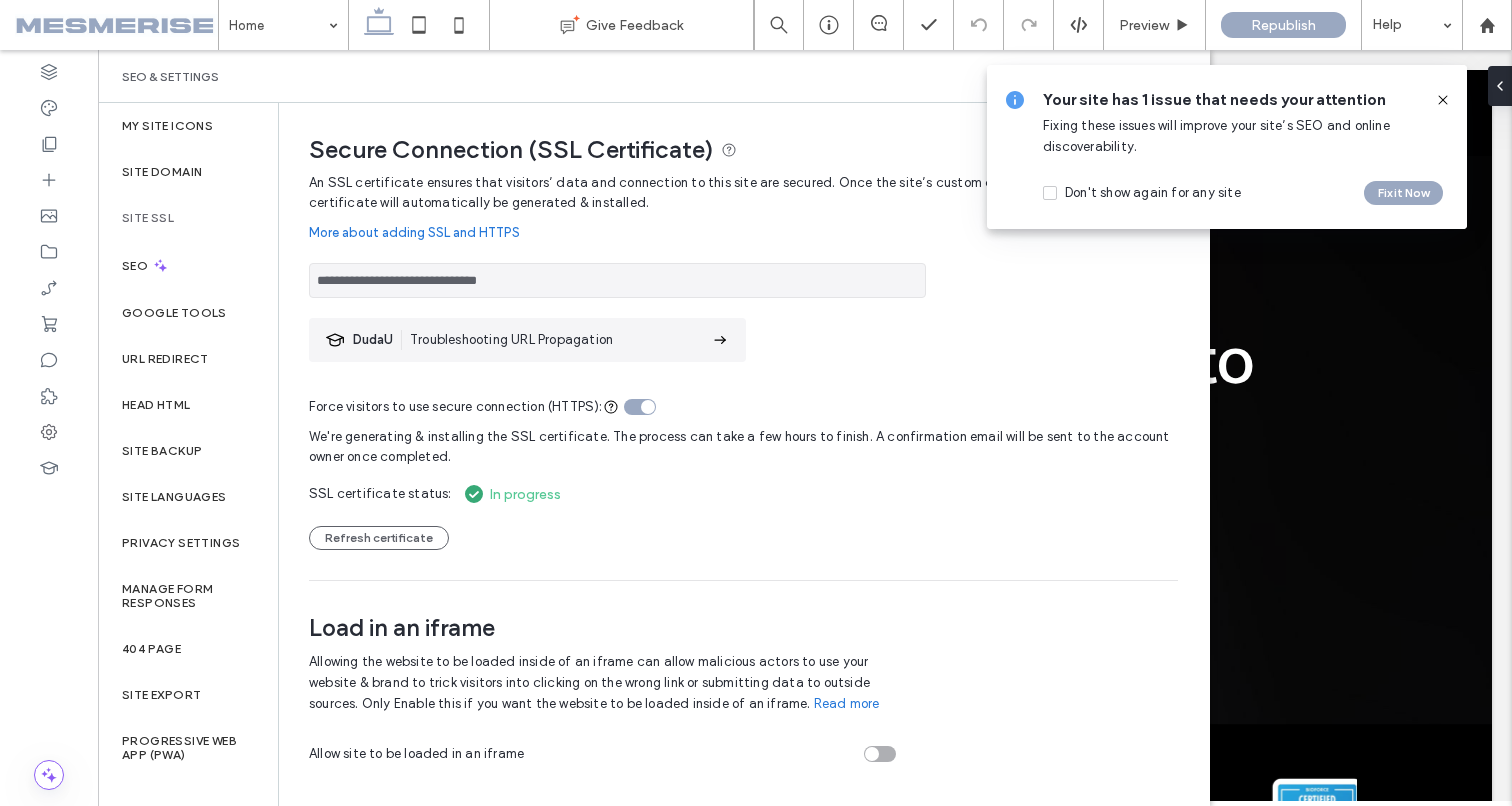 click 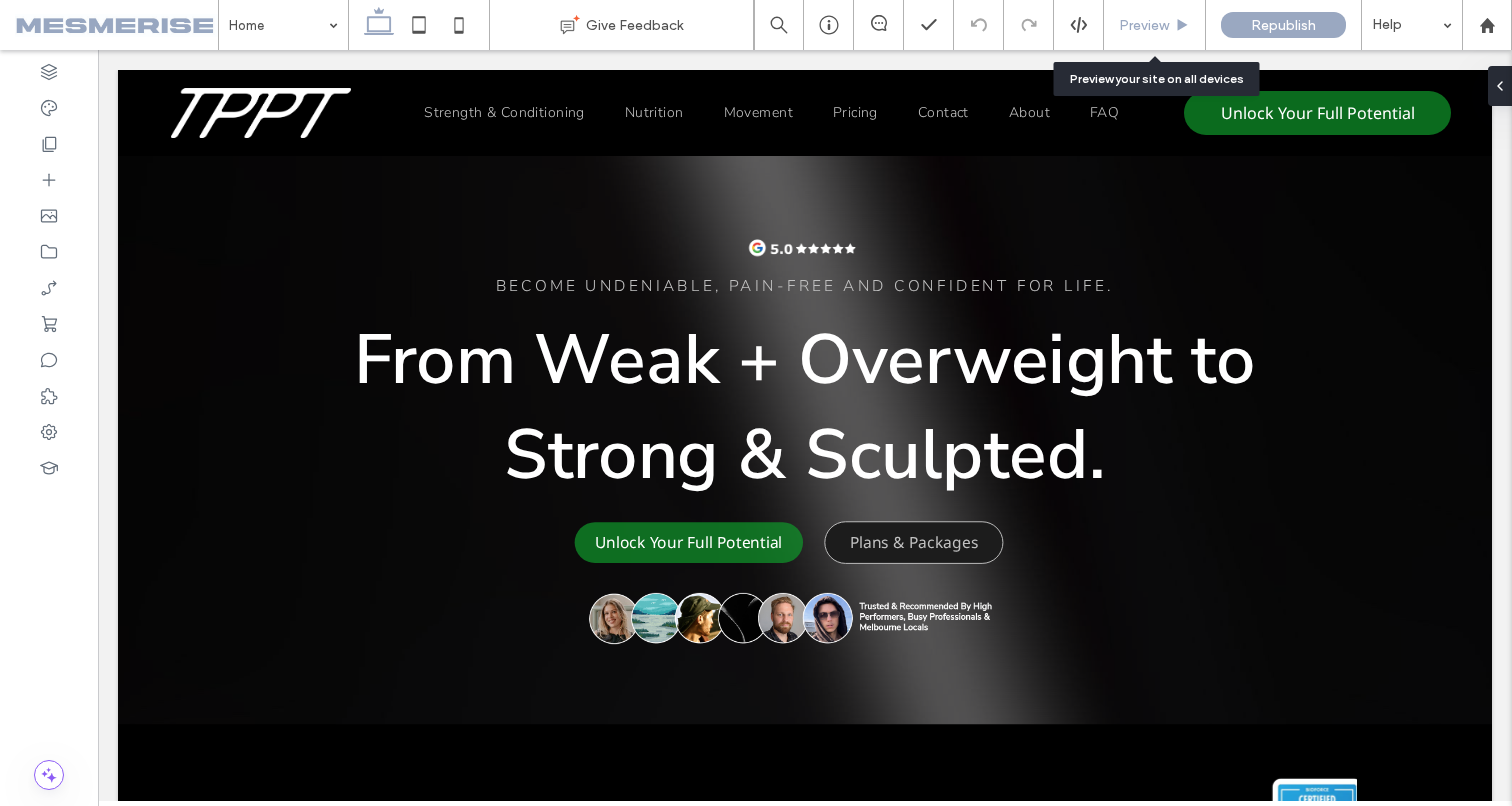 click on "Preview" at bounding box center [1144, 25] 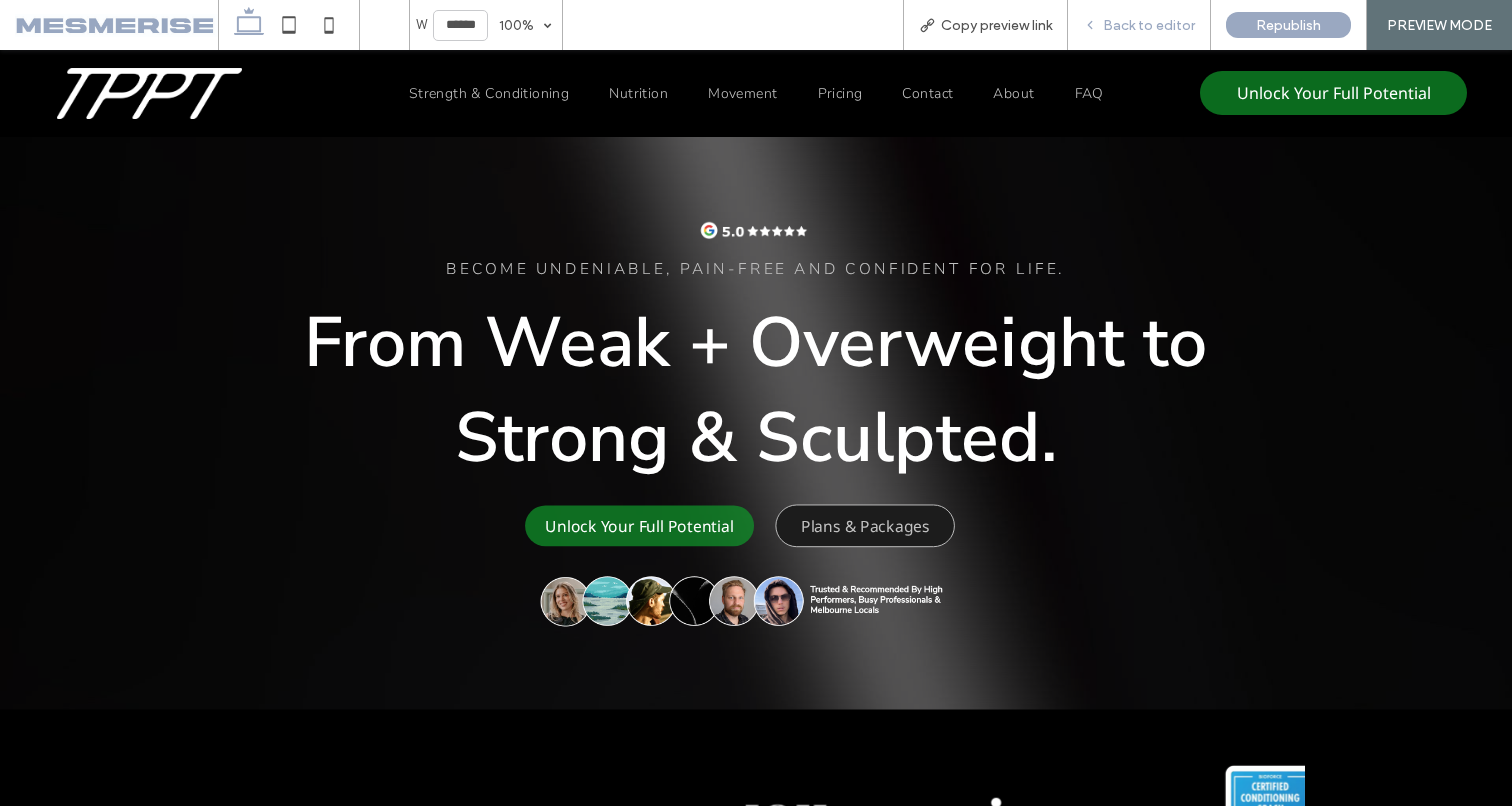 click on "Back to editor" at bounding box center [1139, 25] 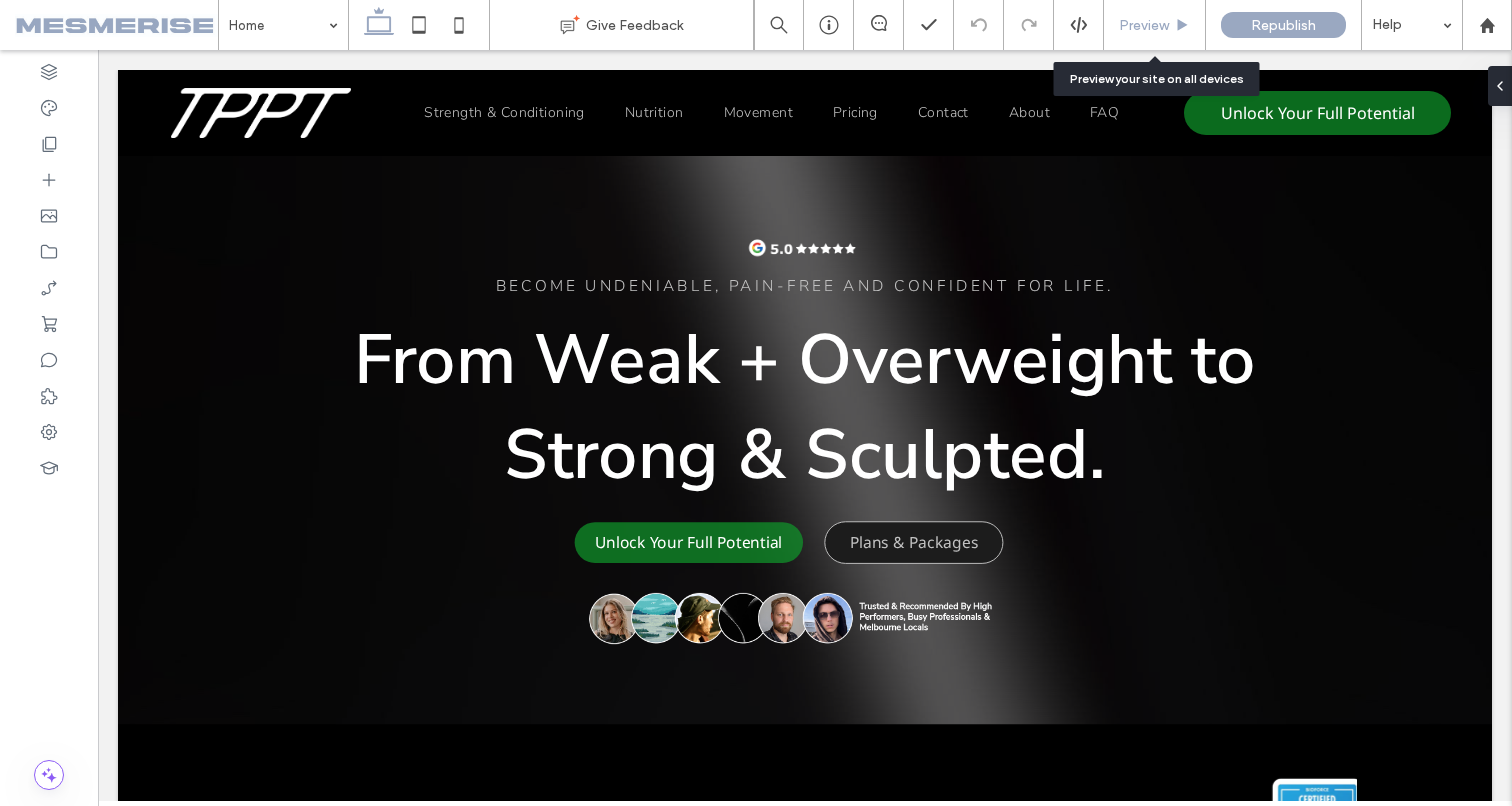 click on "Preview" at bounding box center [1155, 25] 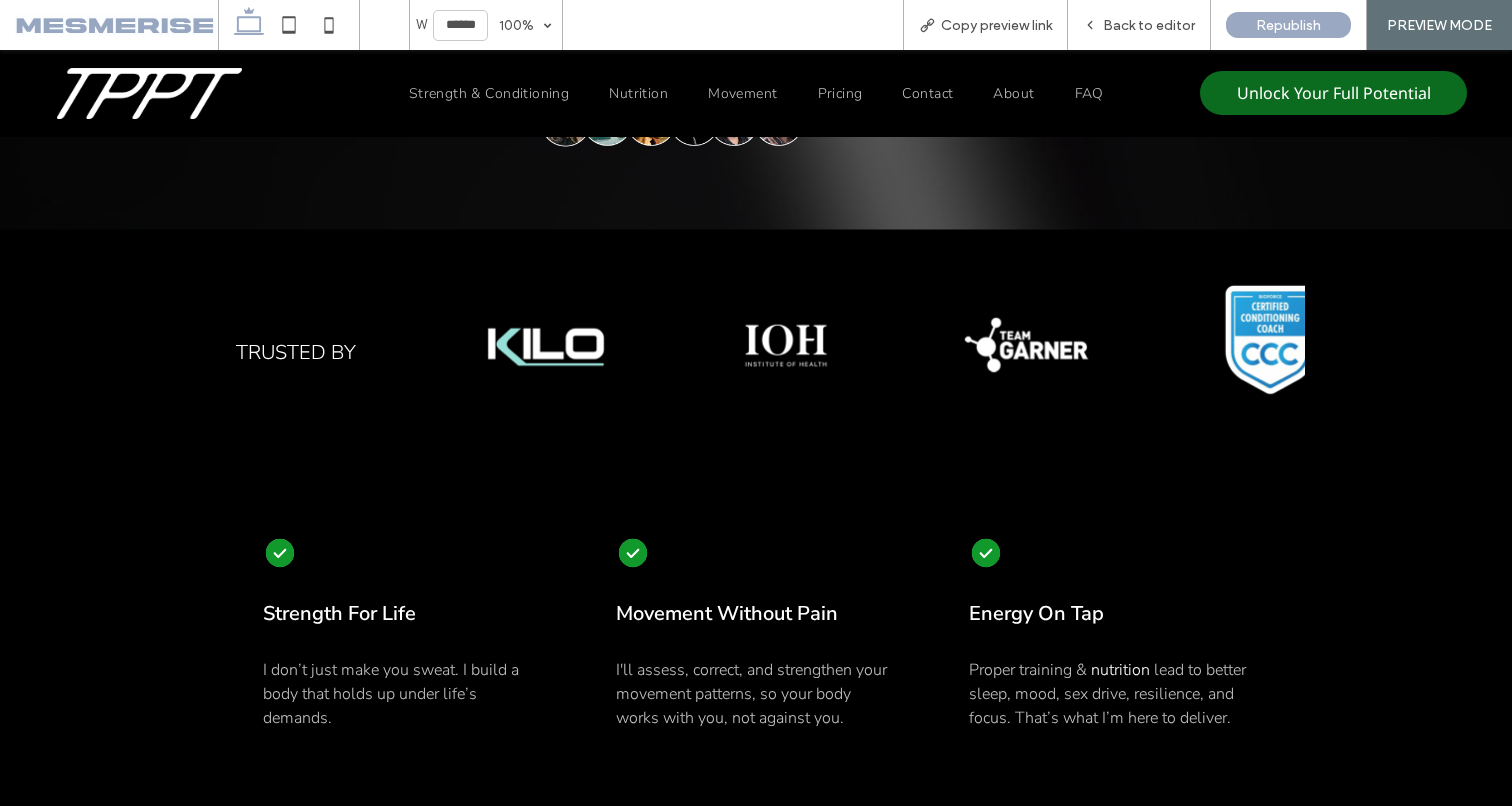 scroll, scrollTop: 0, scrollLeft: 0, axis: both 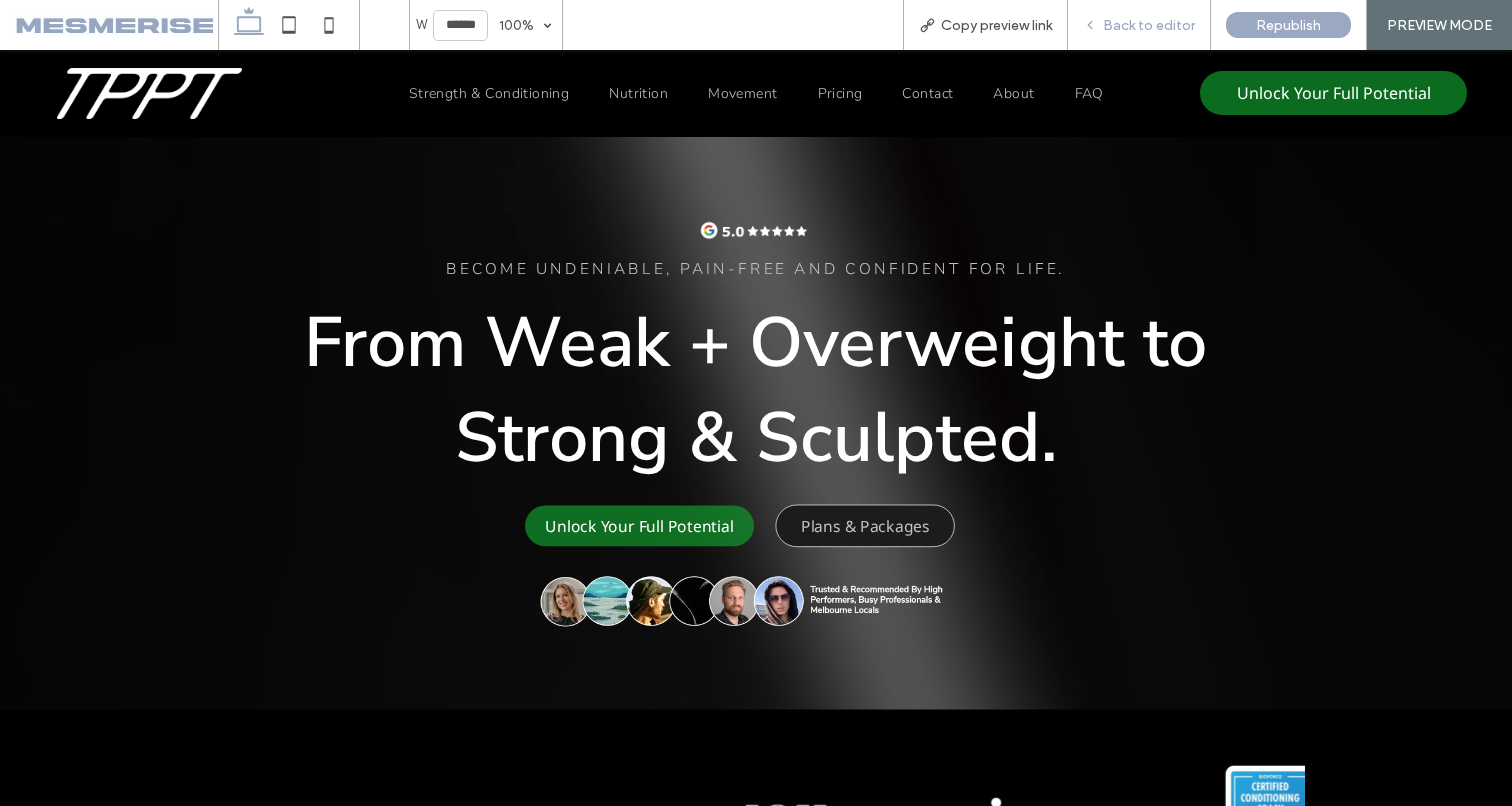 click on "Back to editor" at bounding box center (1149, 25) 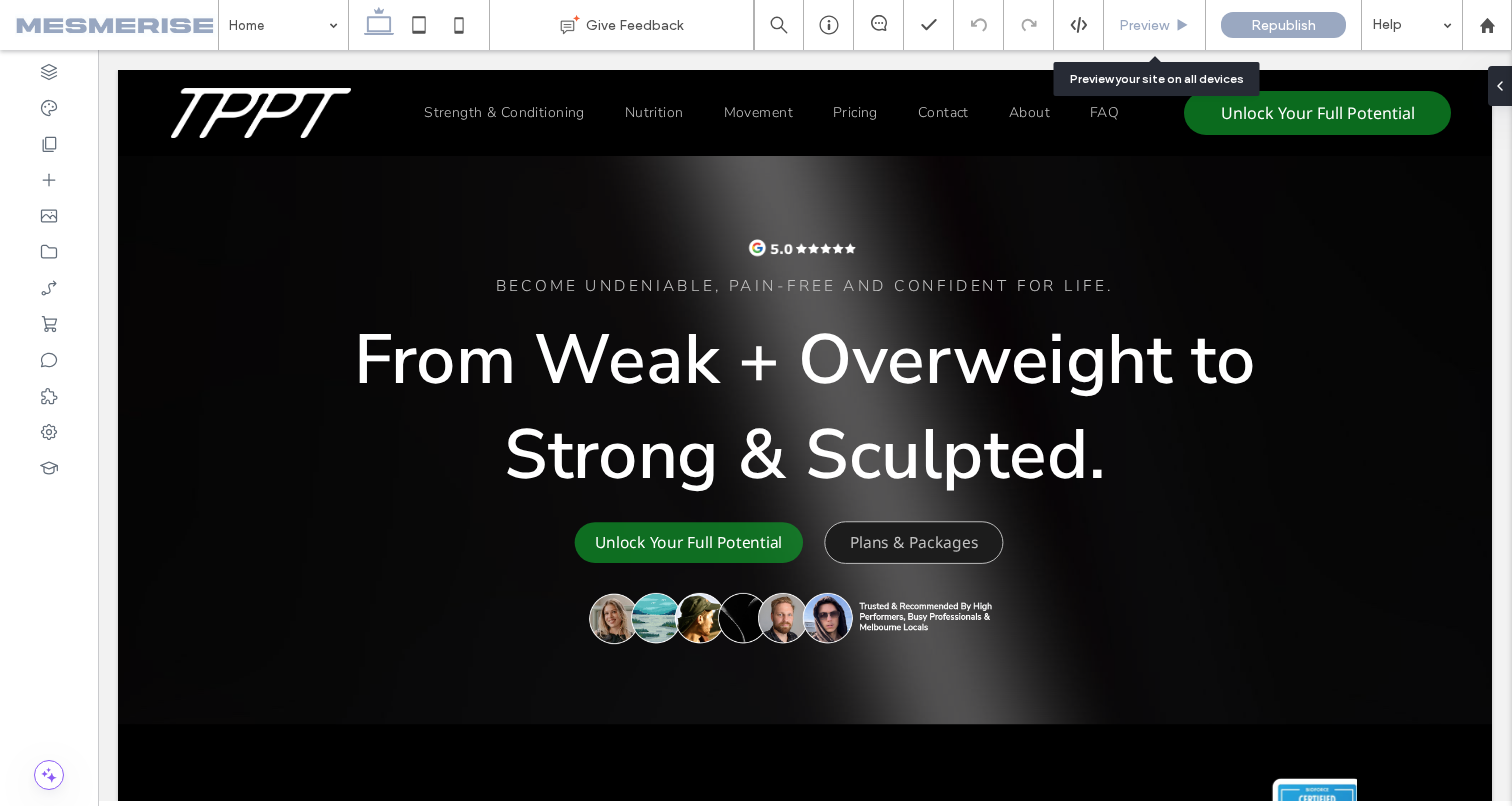 click on "Preview" at bounding box center [1144, 25] 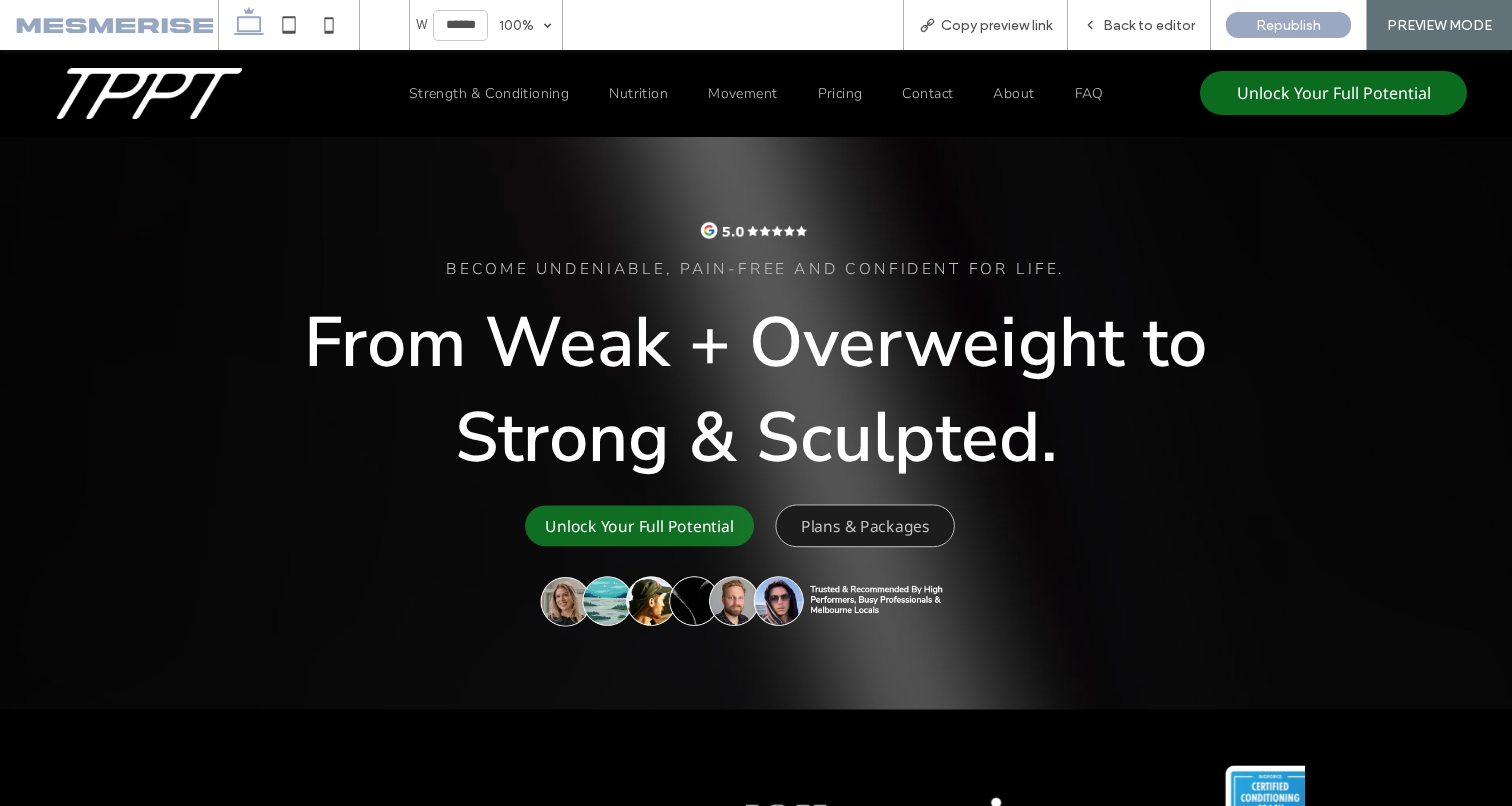 click on "BECOME UNDENIABLE, pain-free and confident for life.
From Weak + Overweight to Strong & Sculpted.
Unlock Your Full Potential
Plans & Packages" at bounding box center [756, 423] 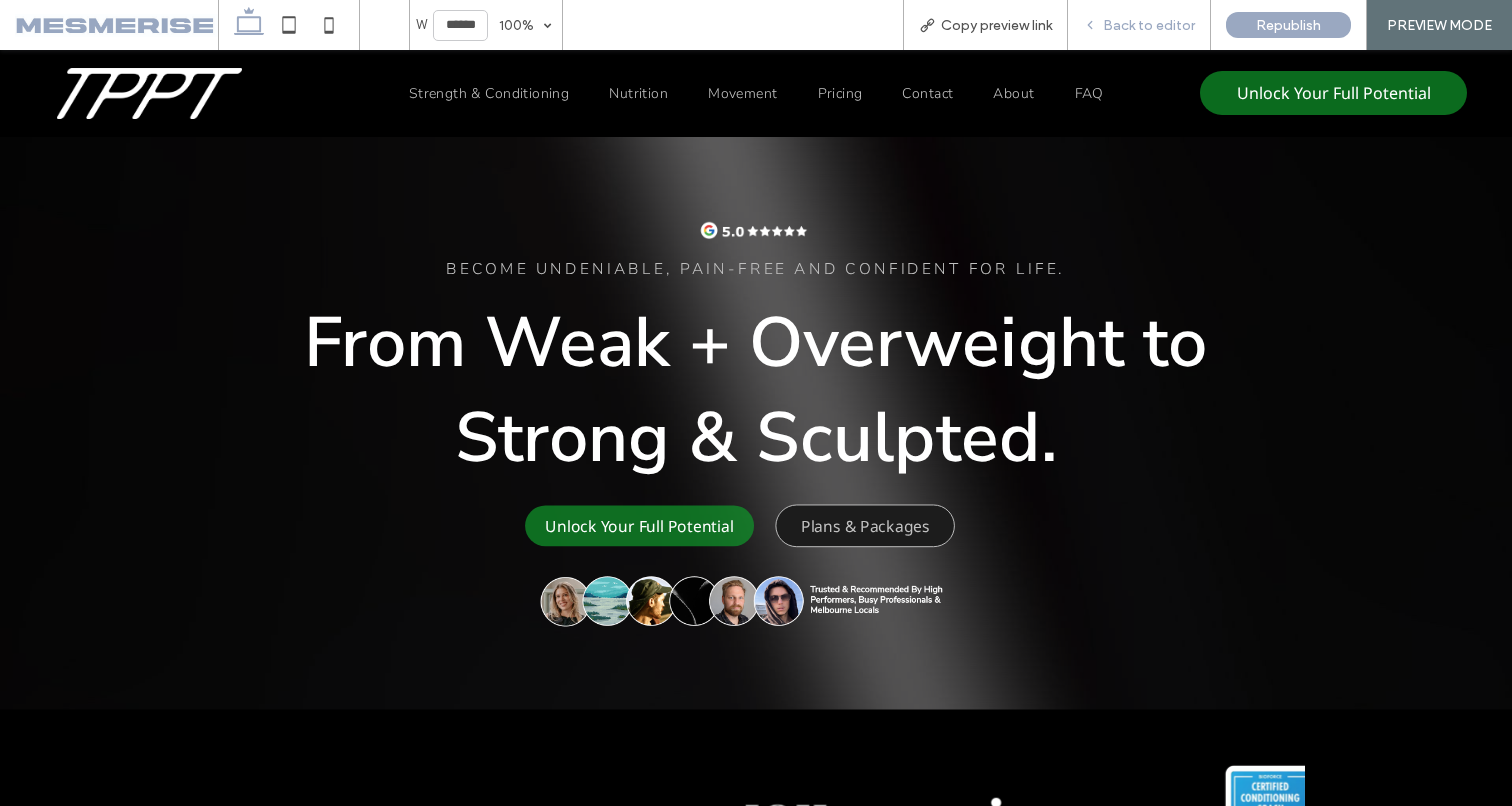 click on "Back to editor" at bounding box center (1139, 25) 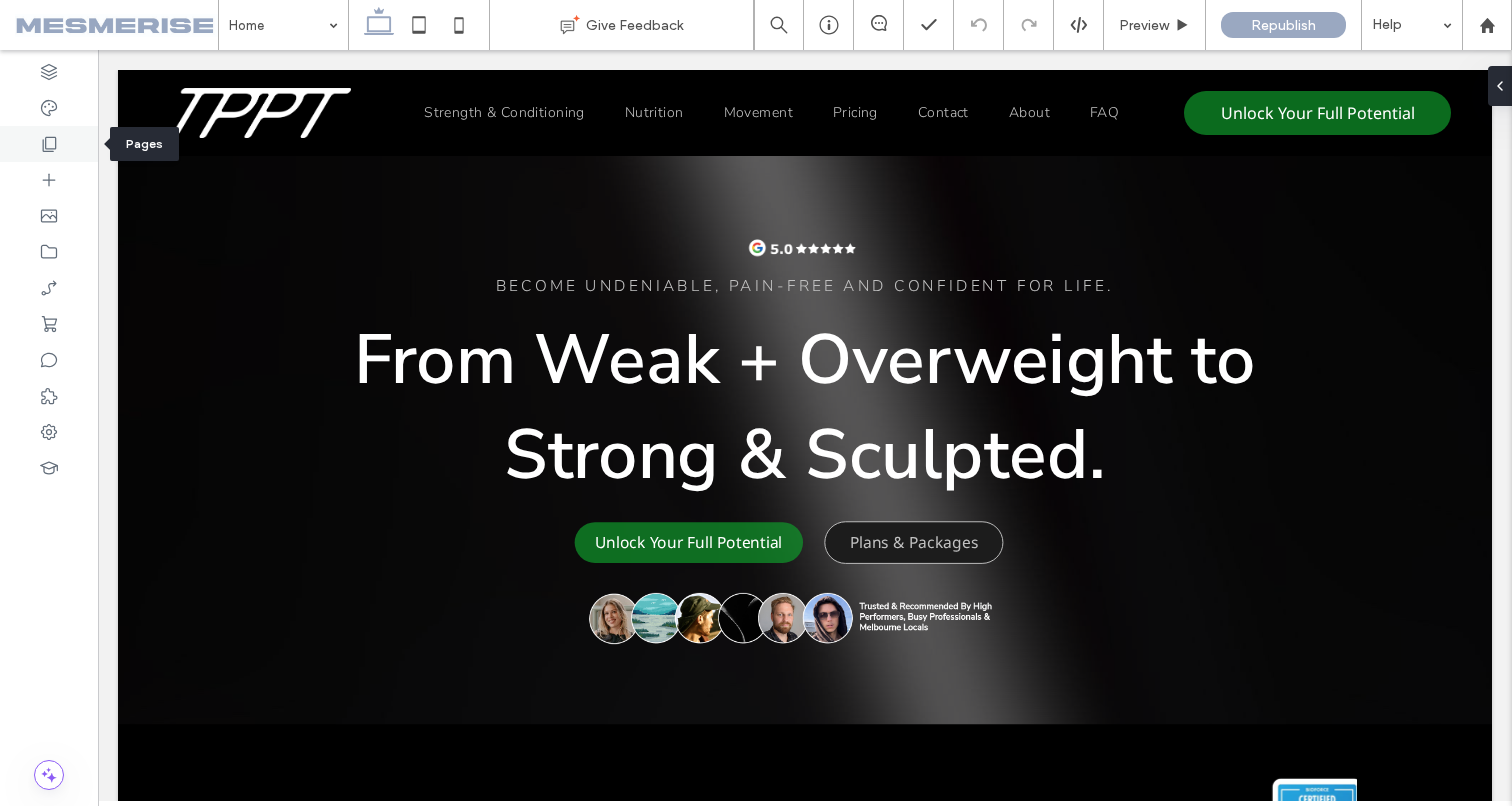 click at bounding box center [49, 144] 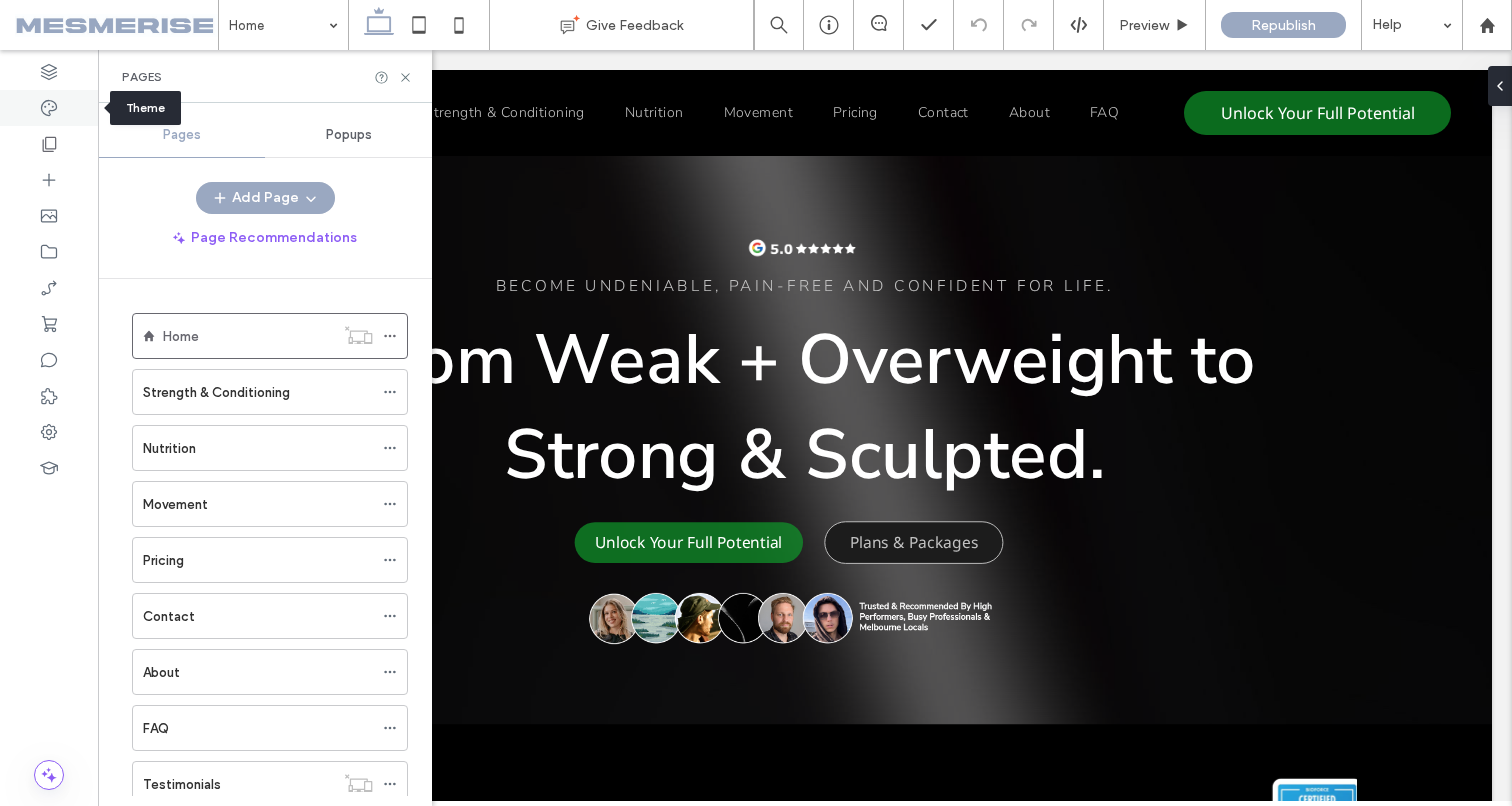 click 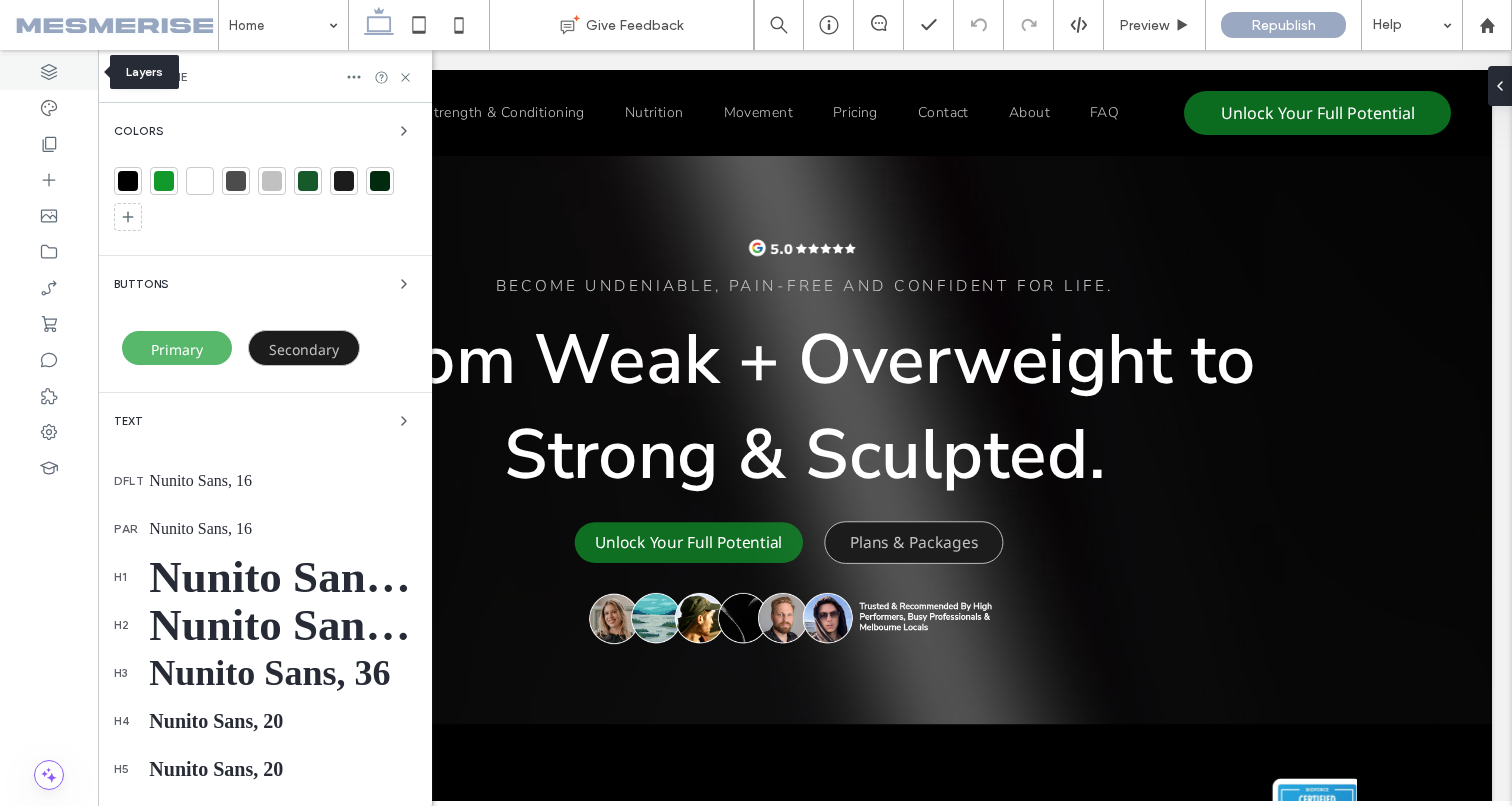 click 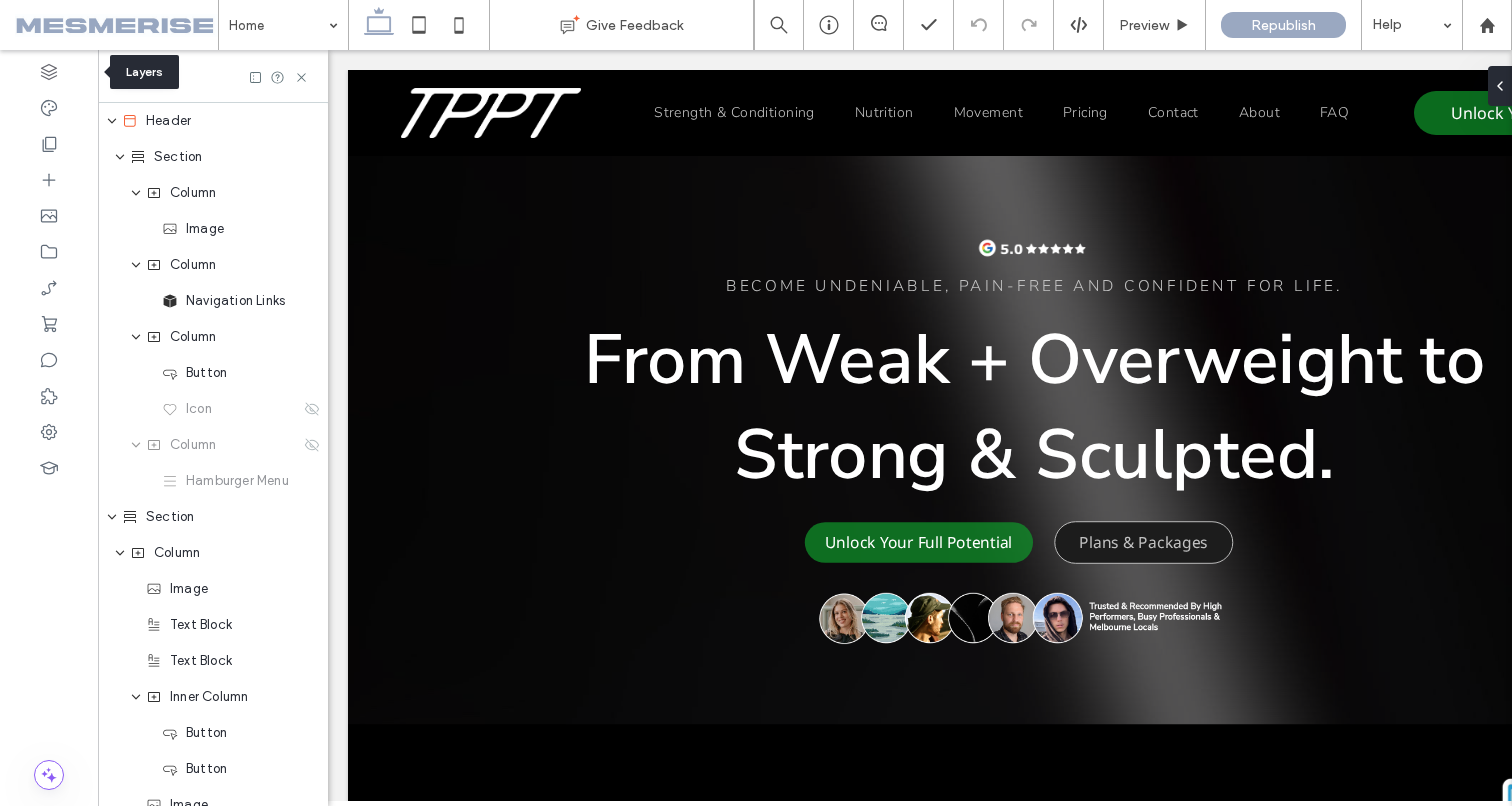 scroll, scrollTop: 0, scrollLeft: 230, axis: horizontal 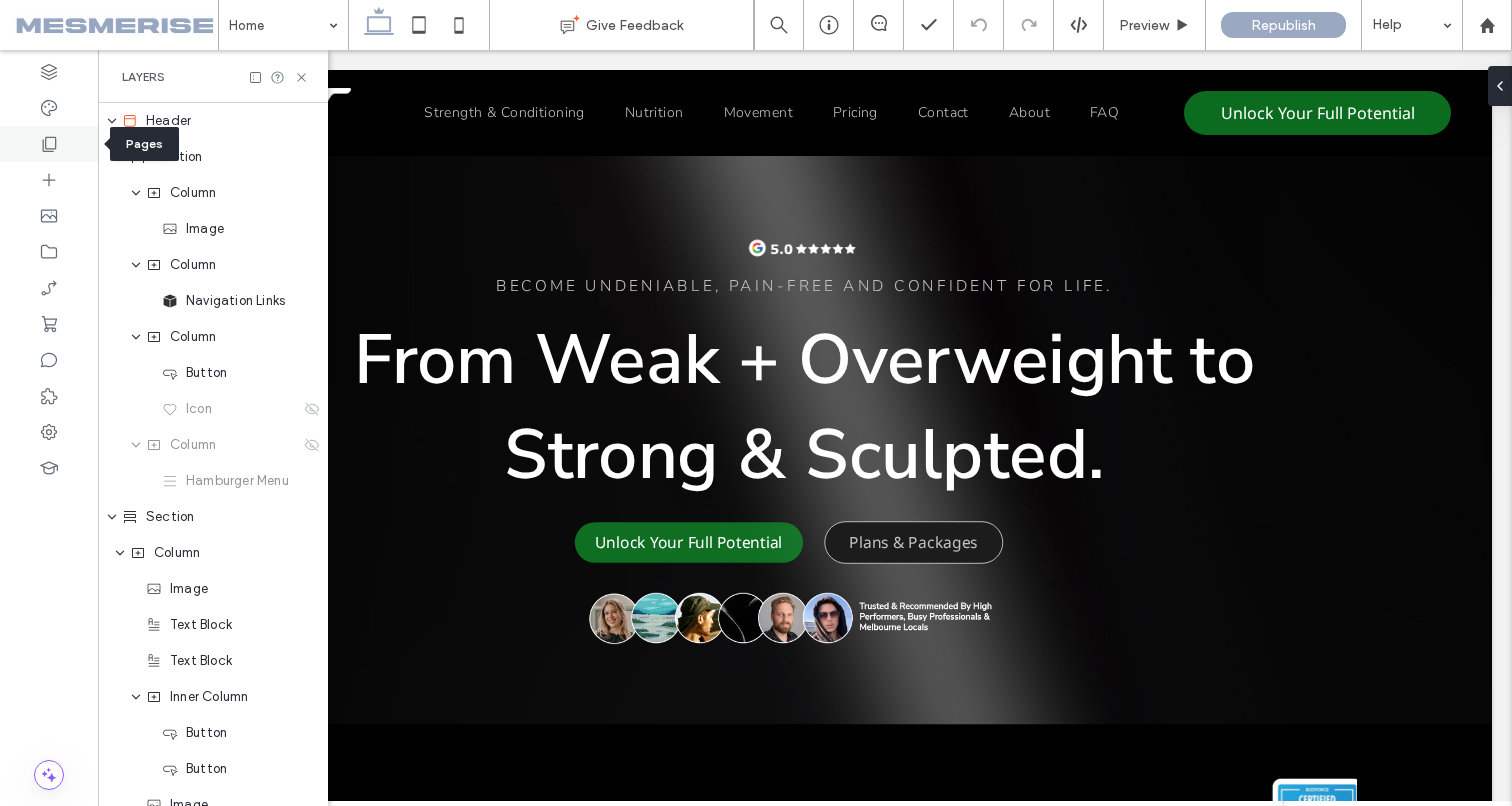 click 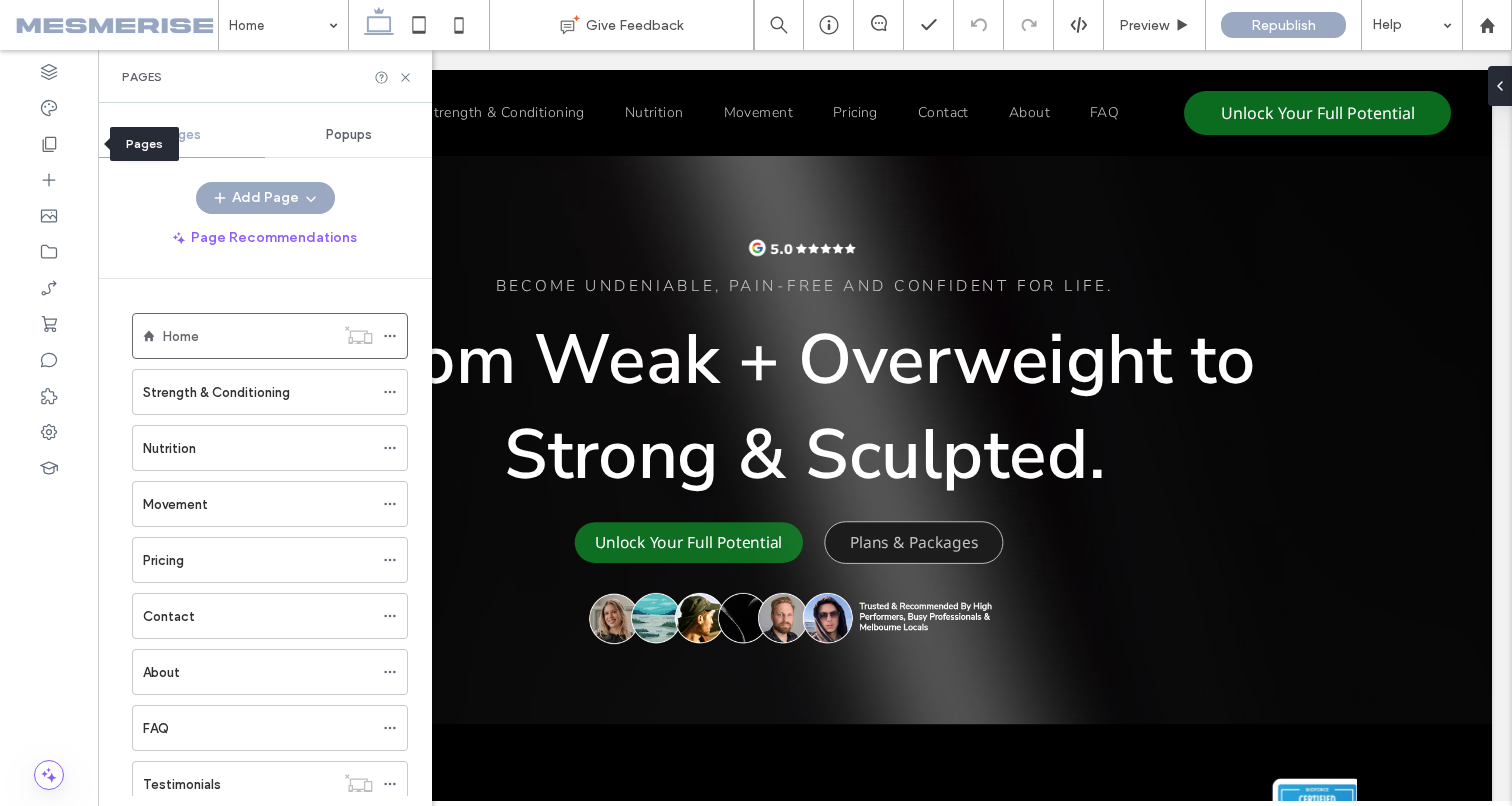 scroll, scrollTop: 0, scrollLeft: 0, axis: both 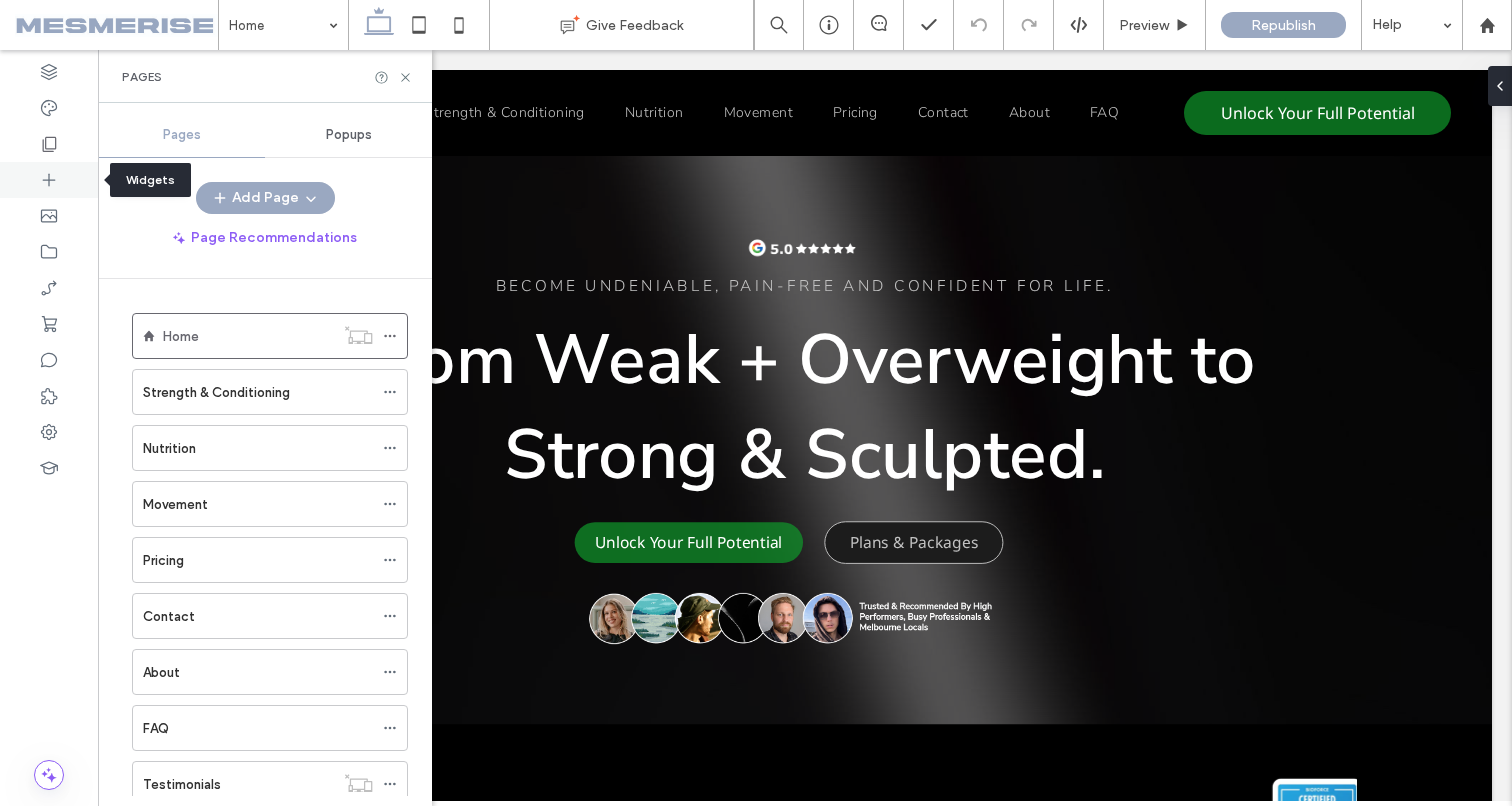 click 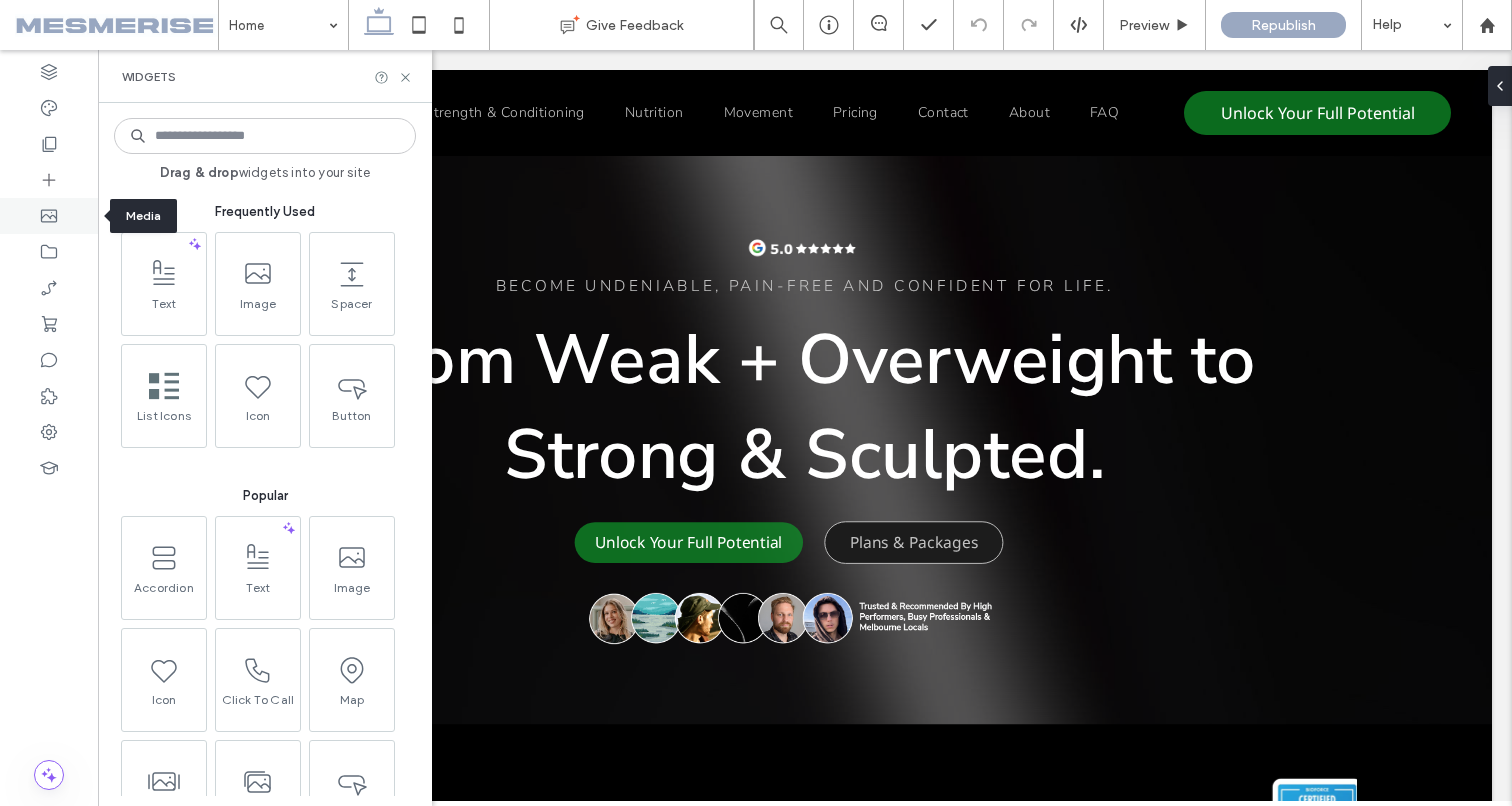 click 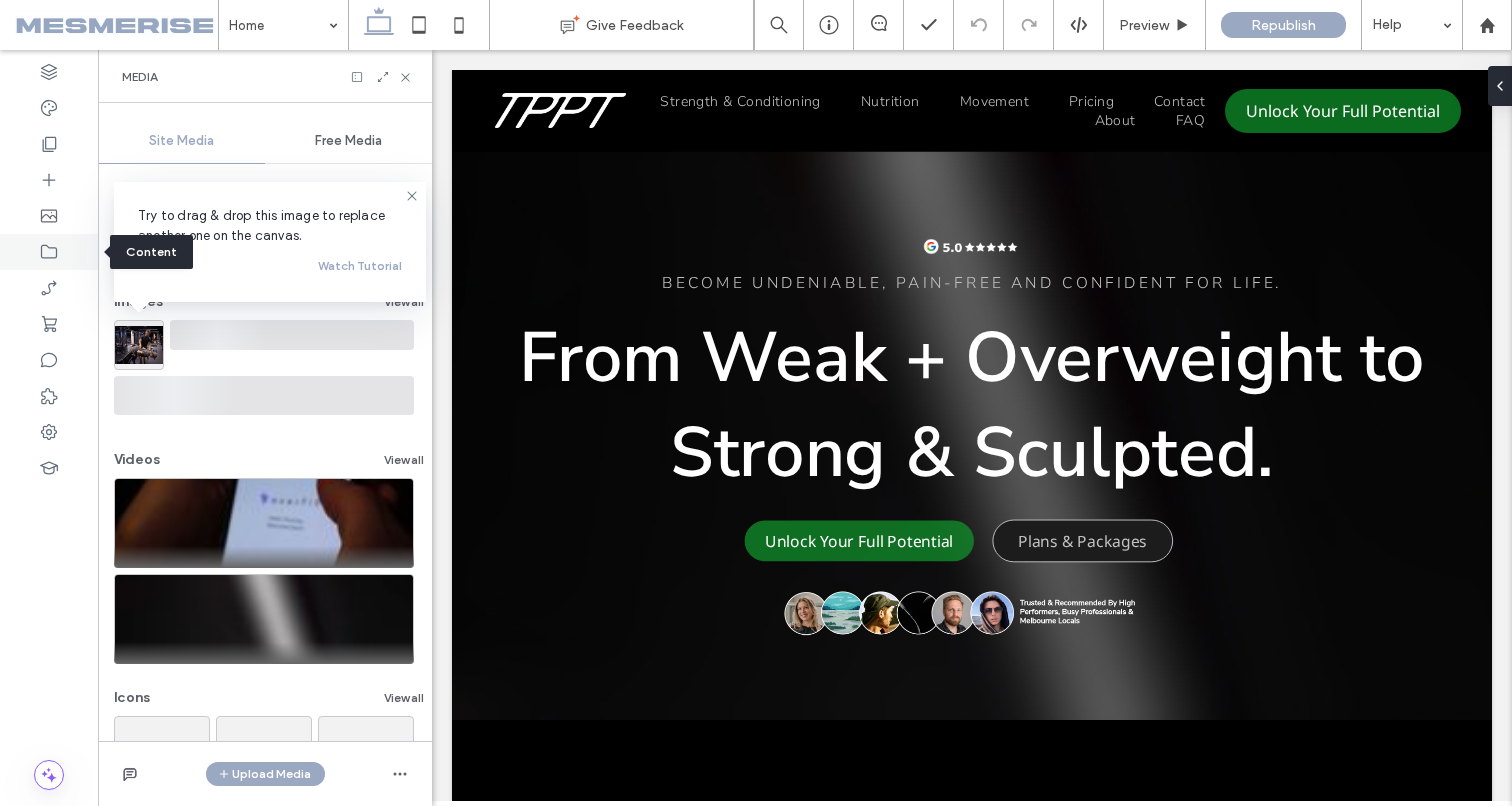 click at bounding box center (49, 252) 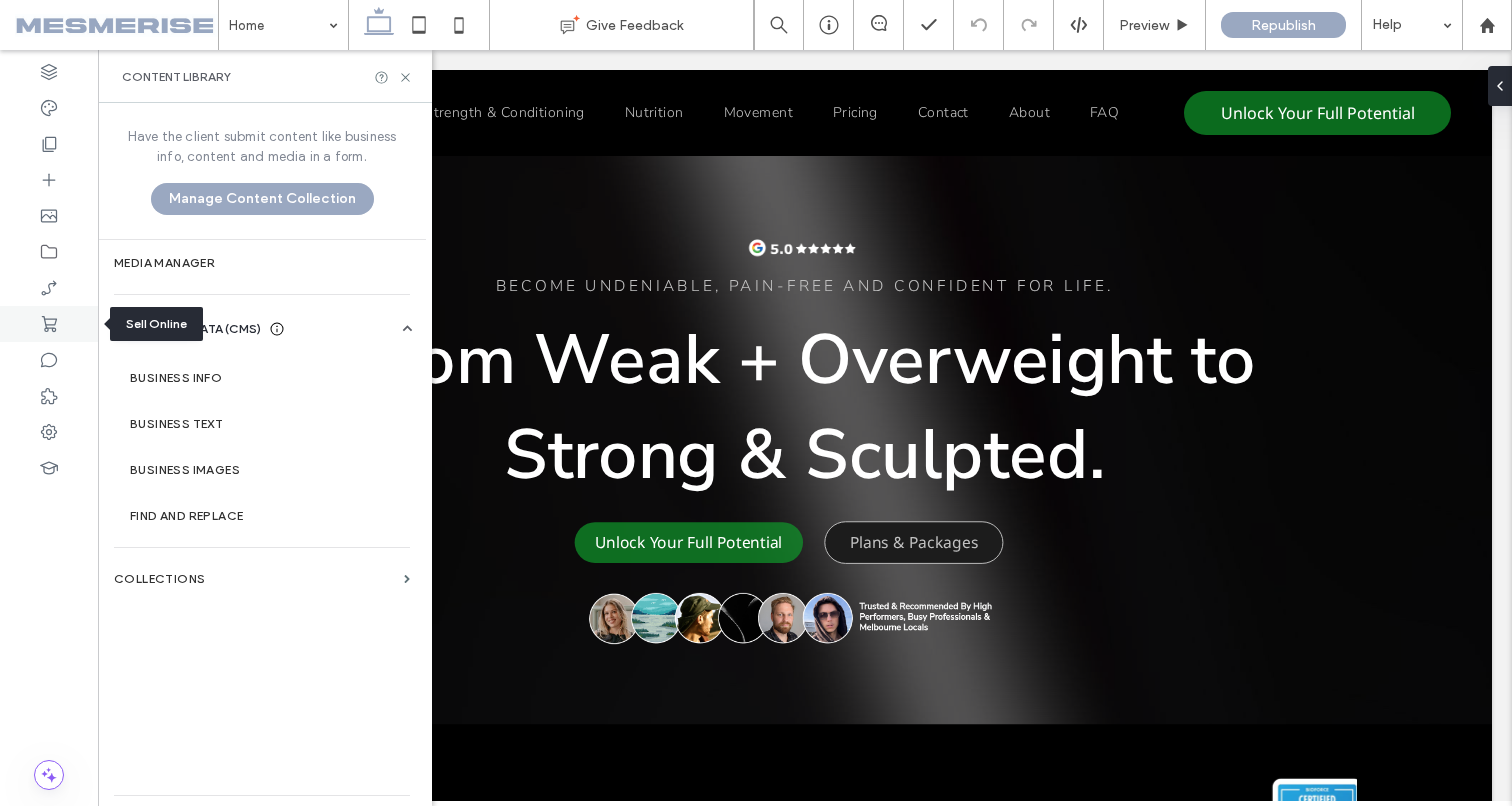 click at bounding box center [49, 324] 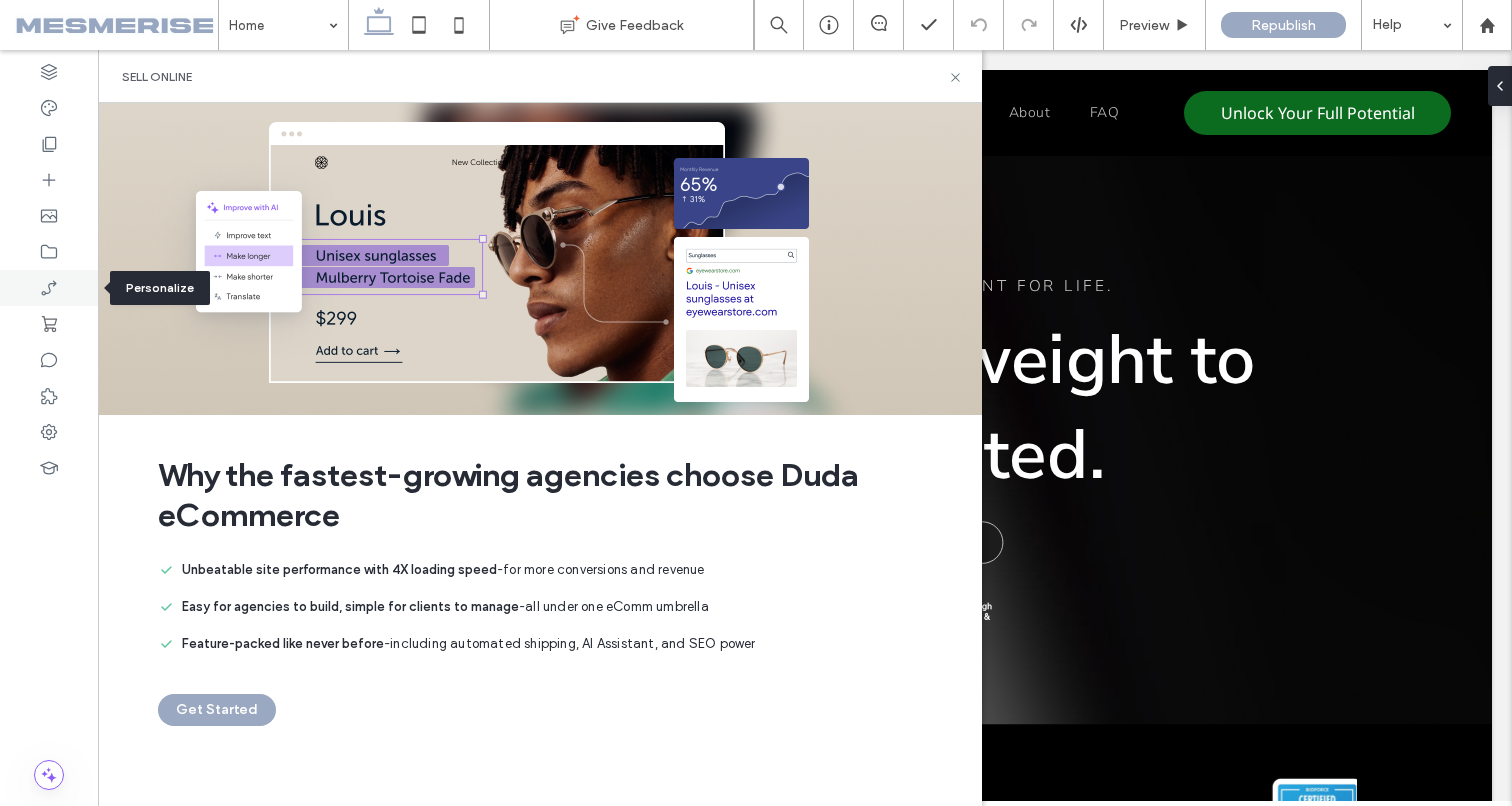 click 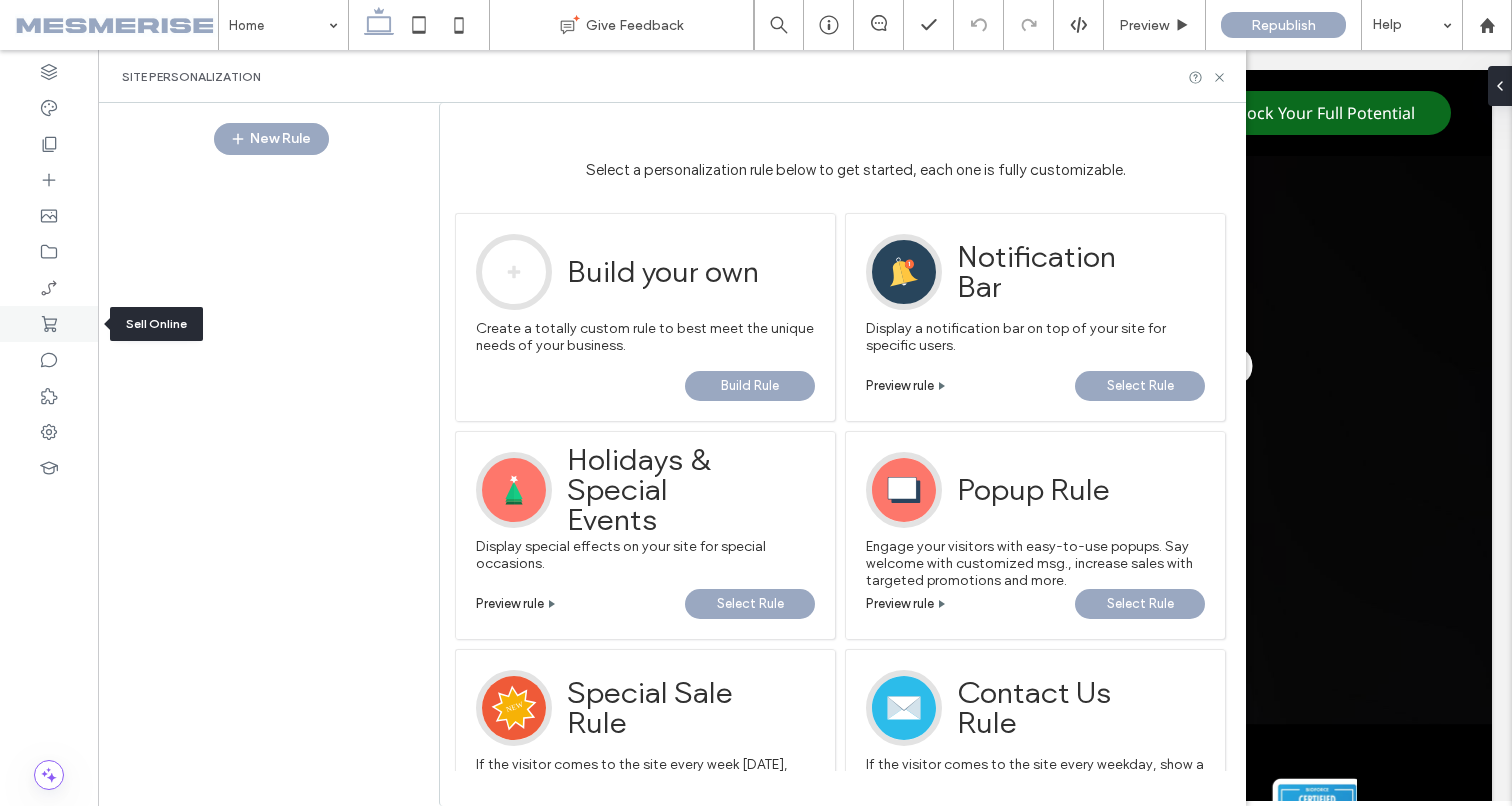 click 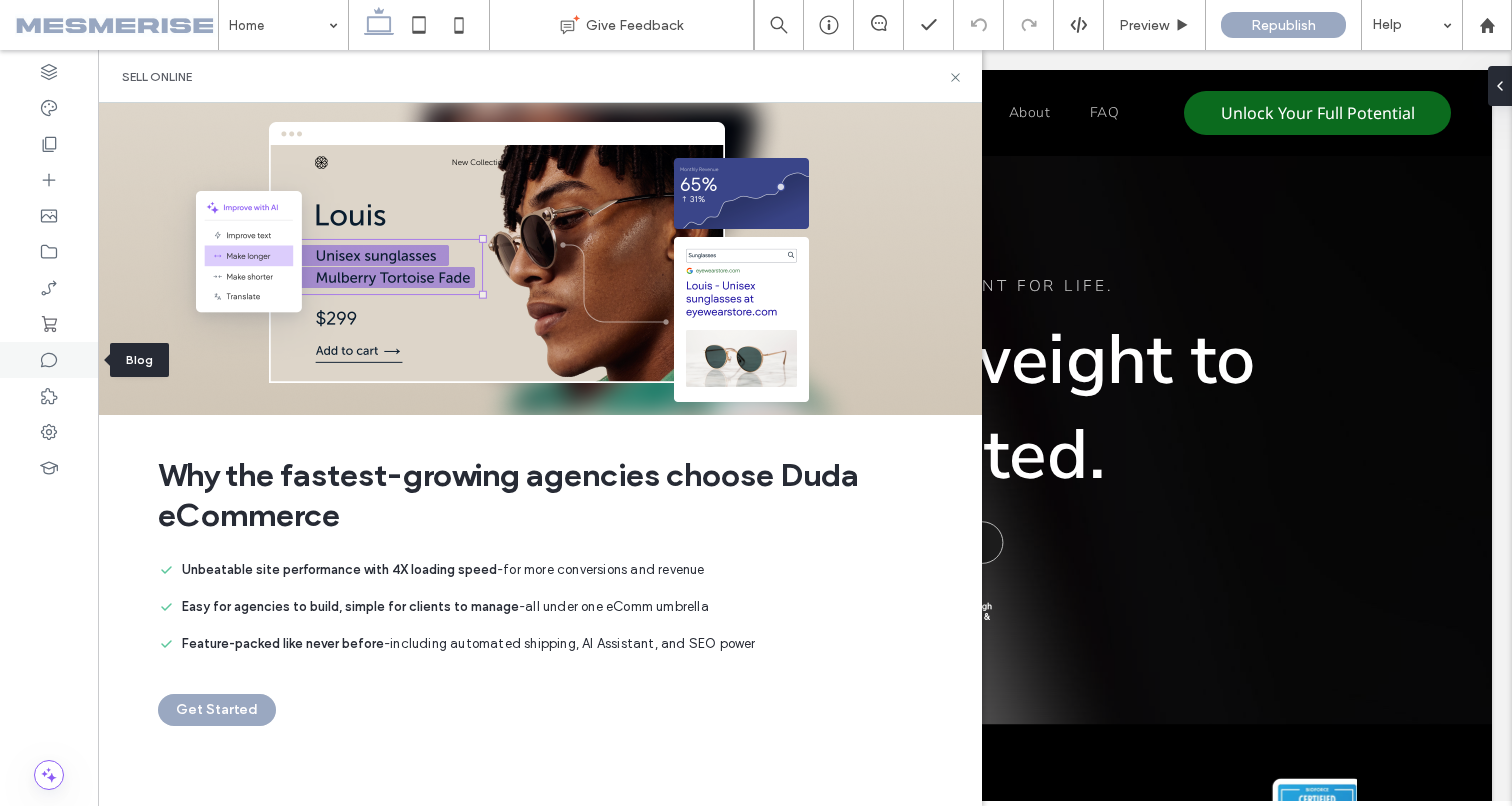 click at bounding box center (49, 360) 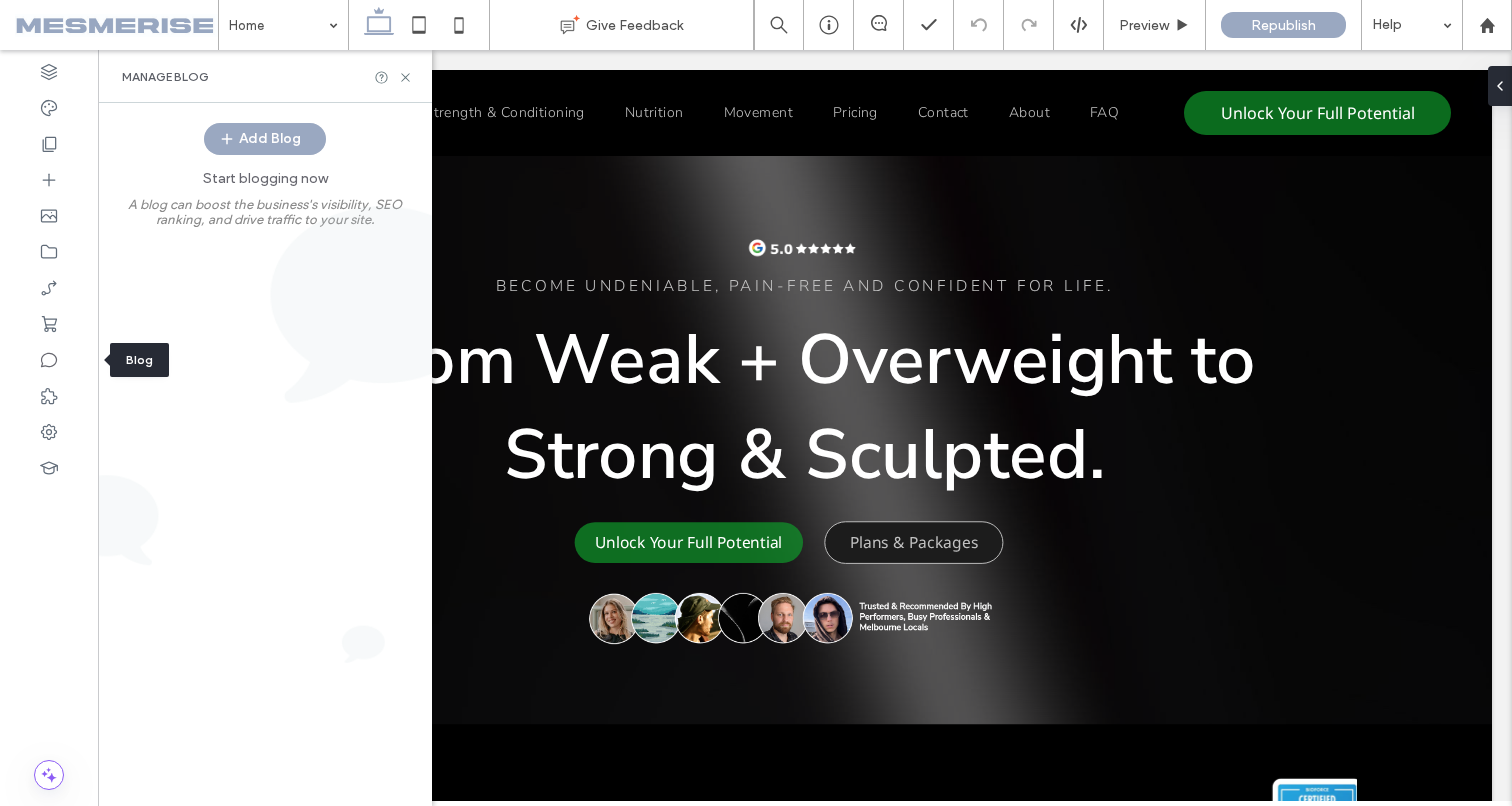 click 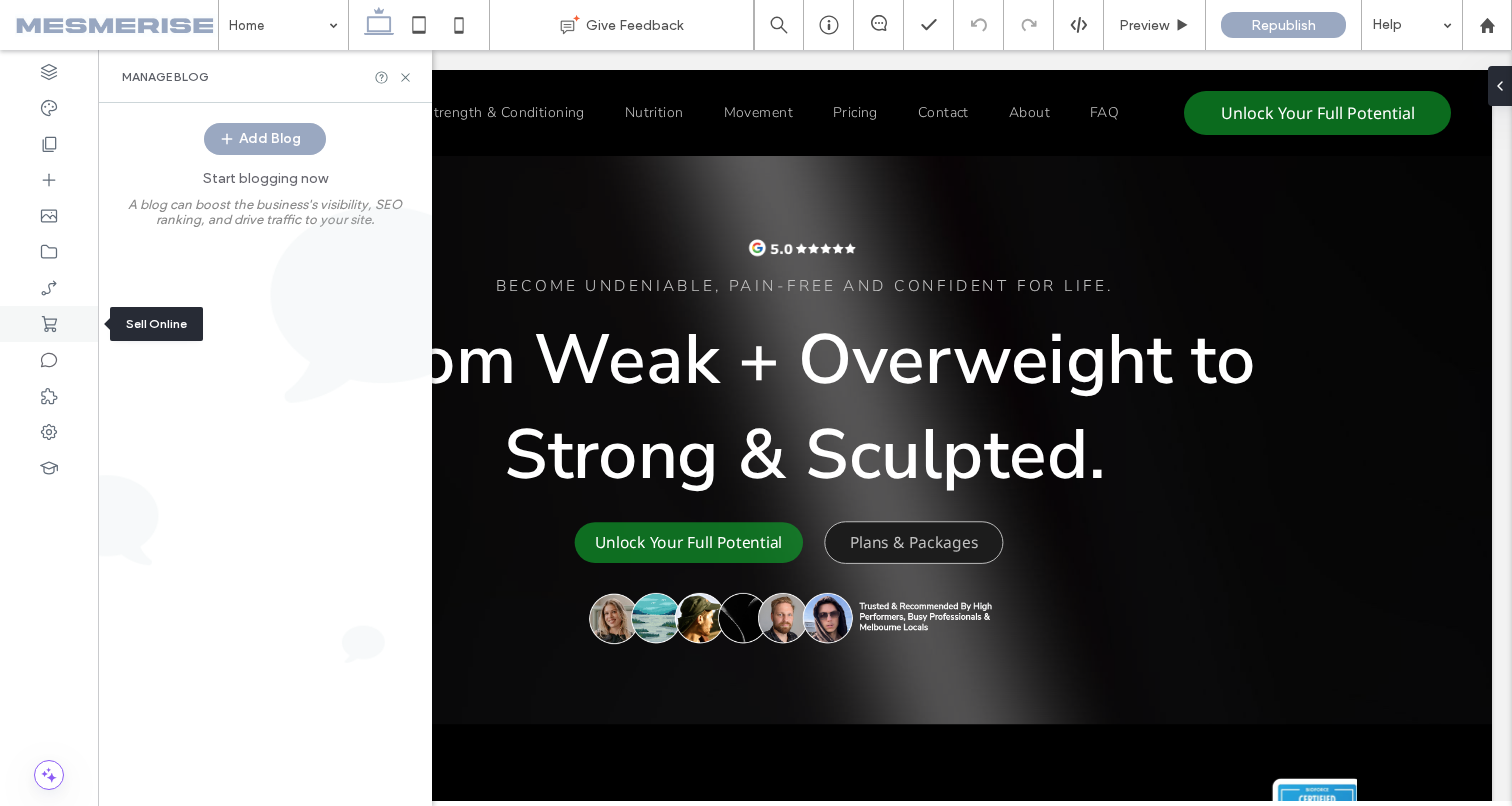 click 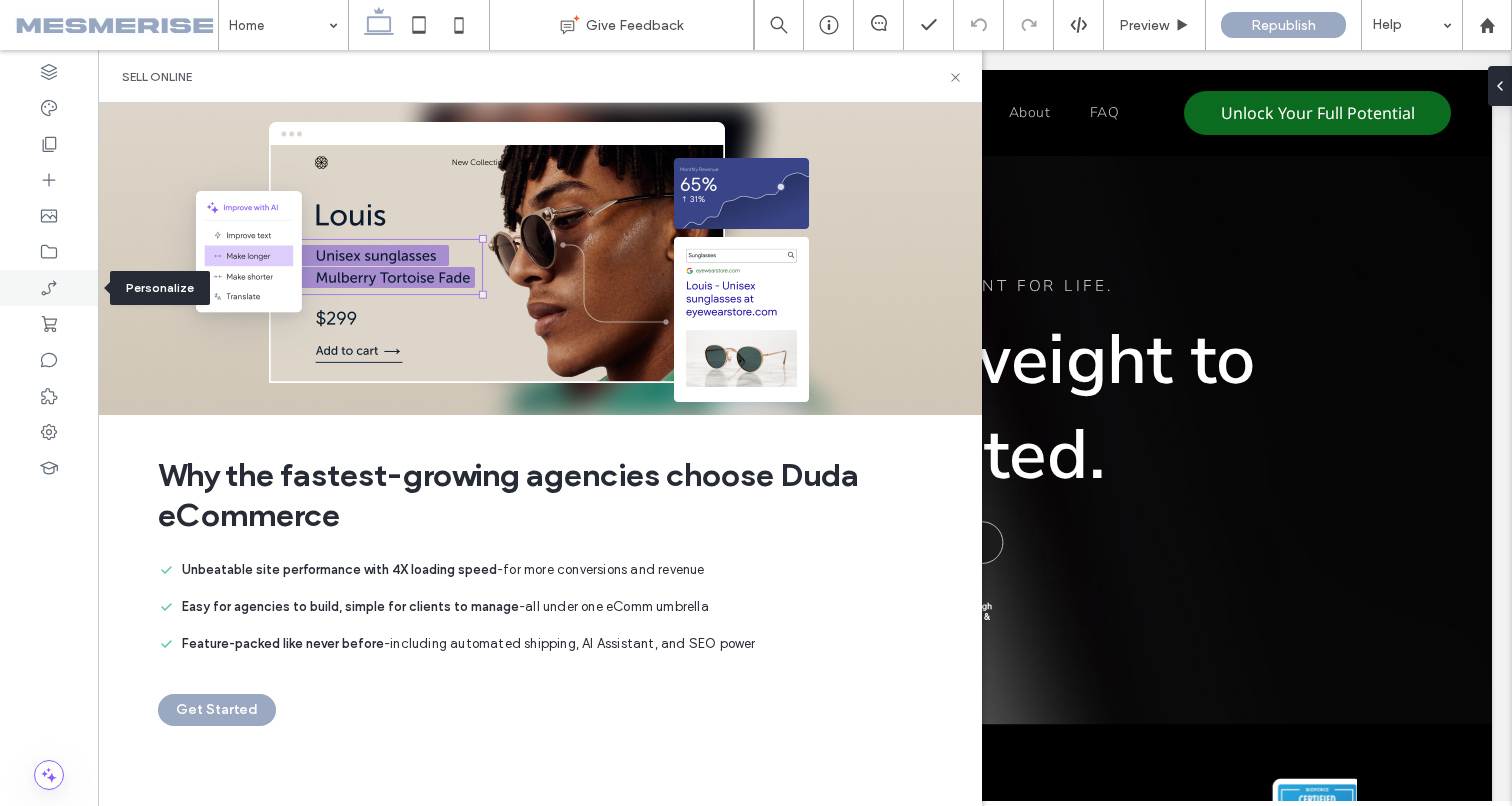 click 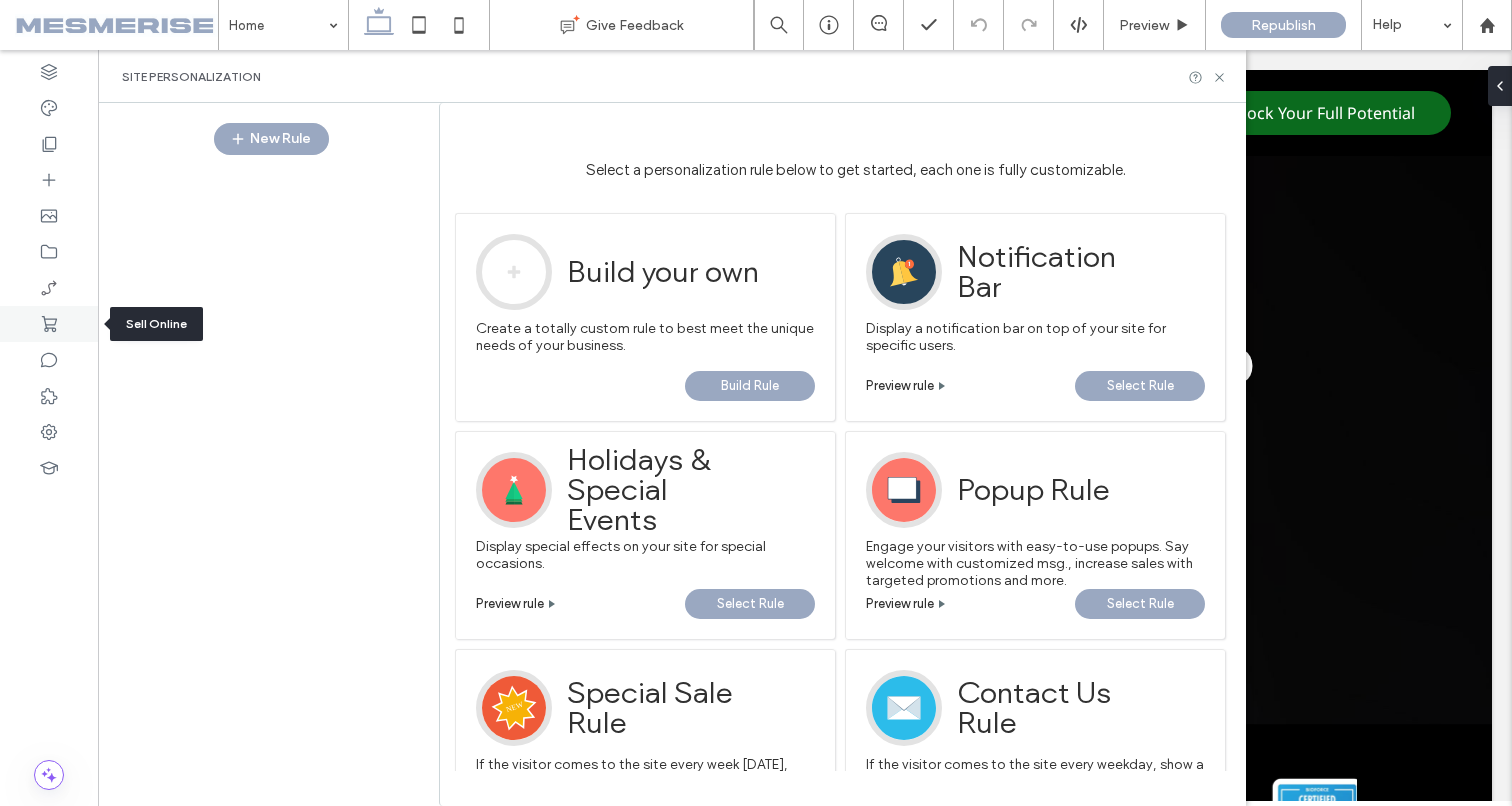 click 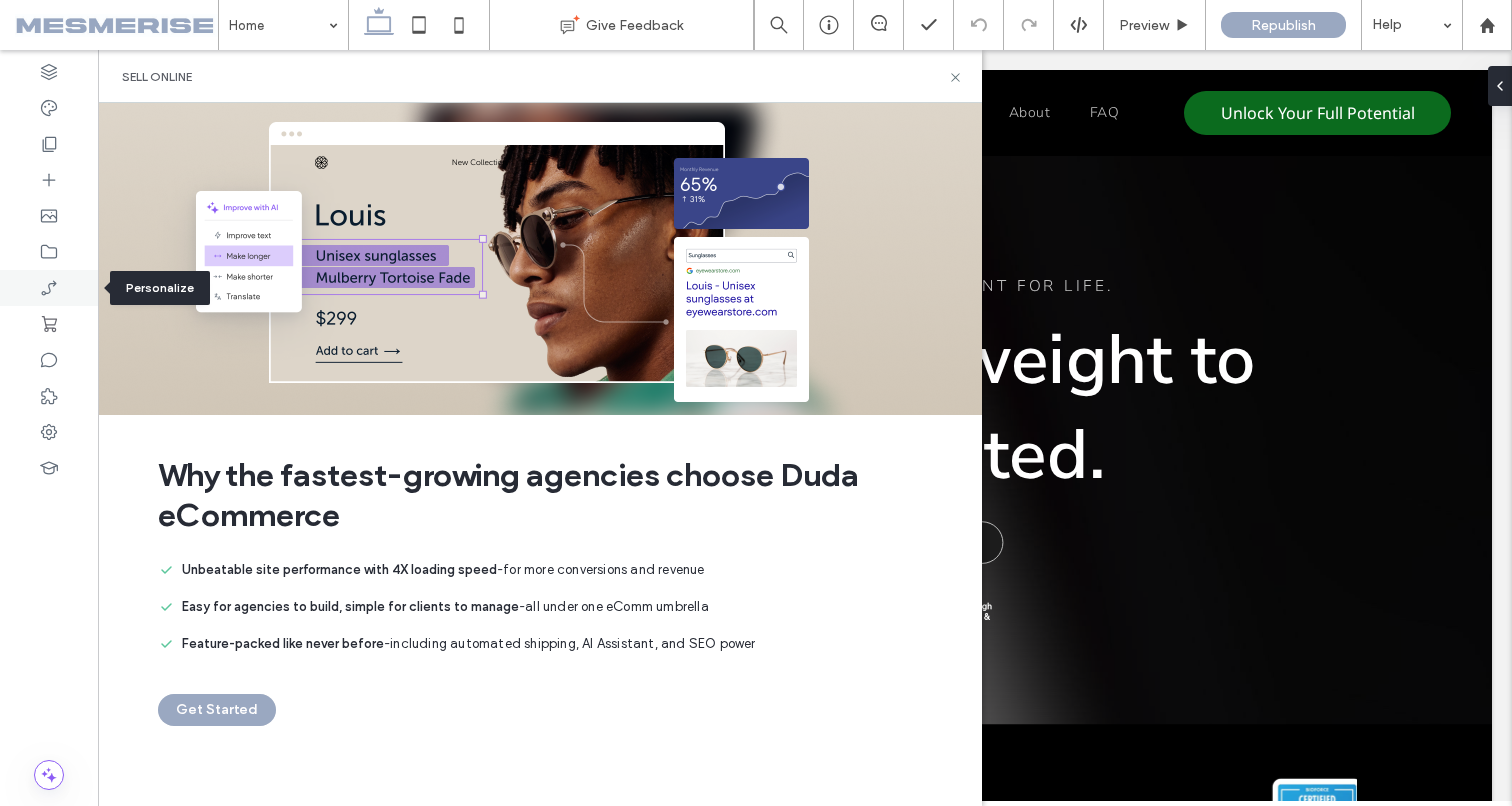 click 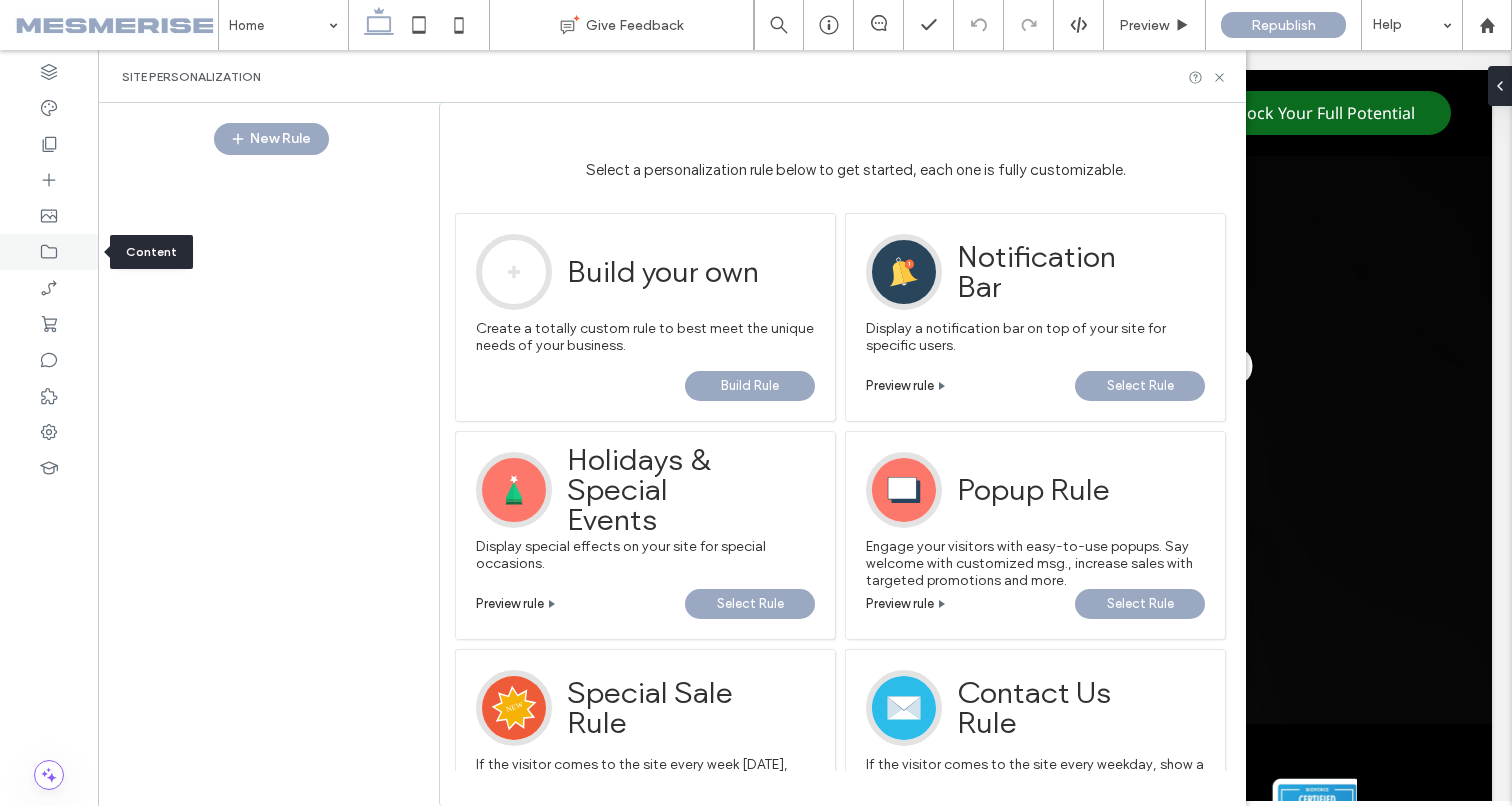 click 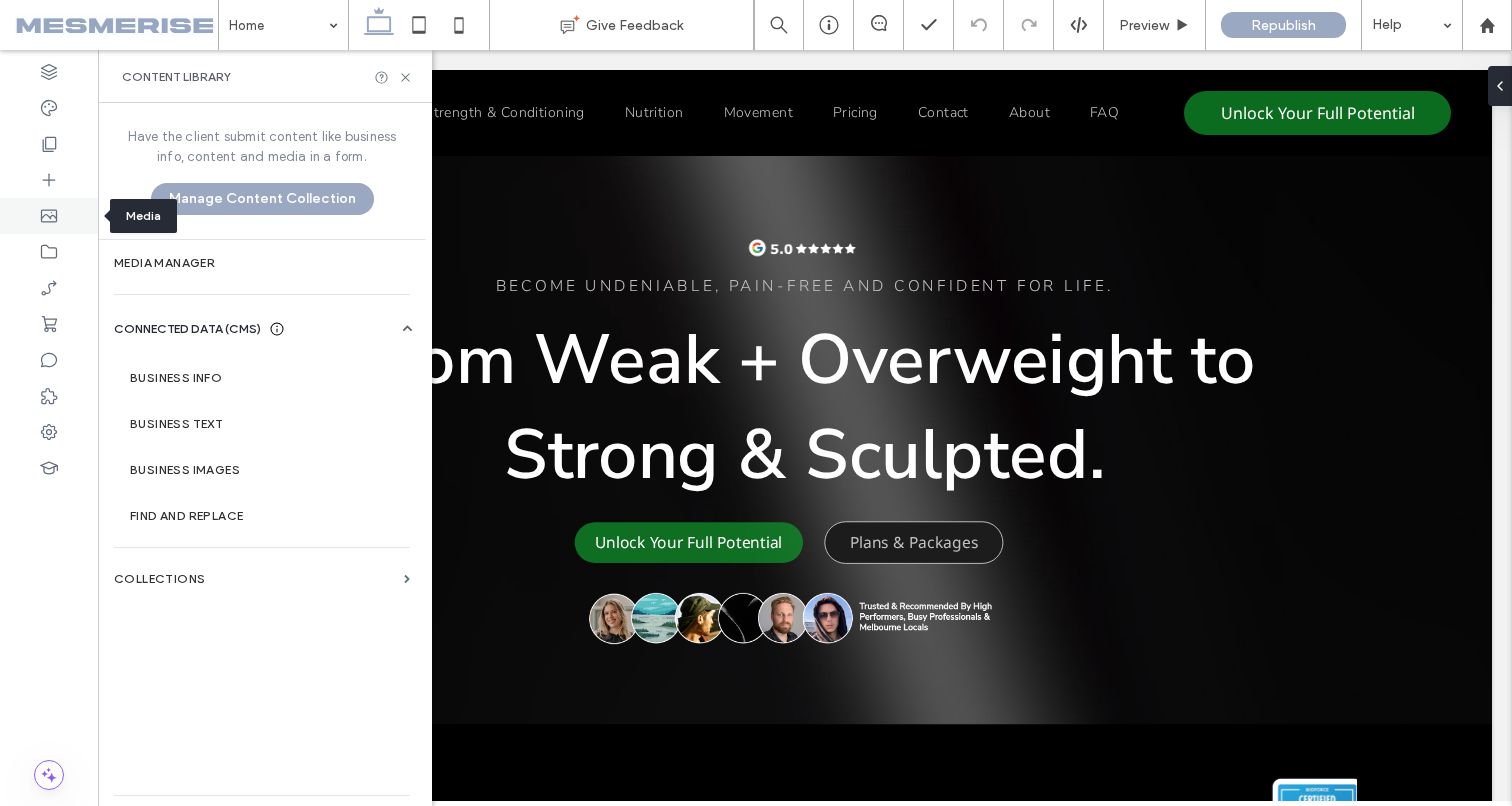 click 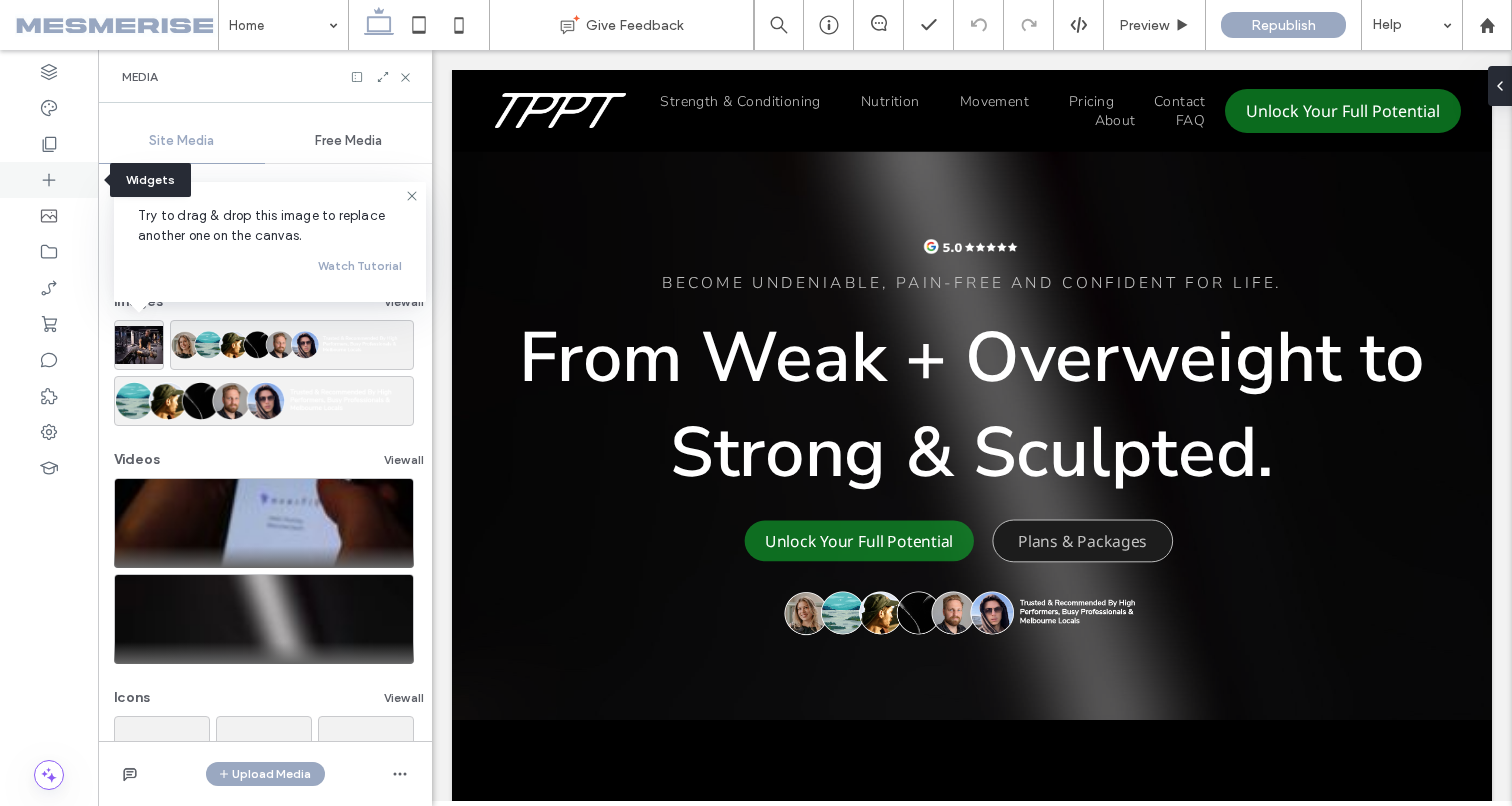 click 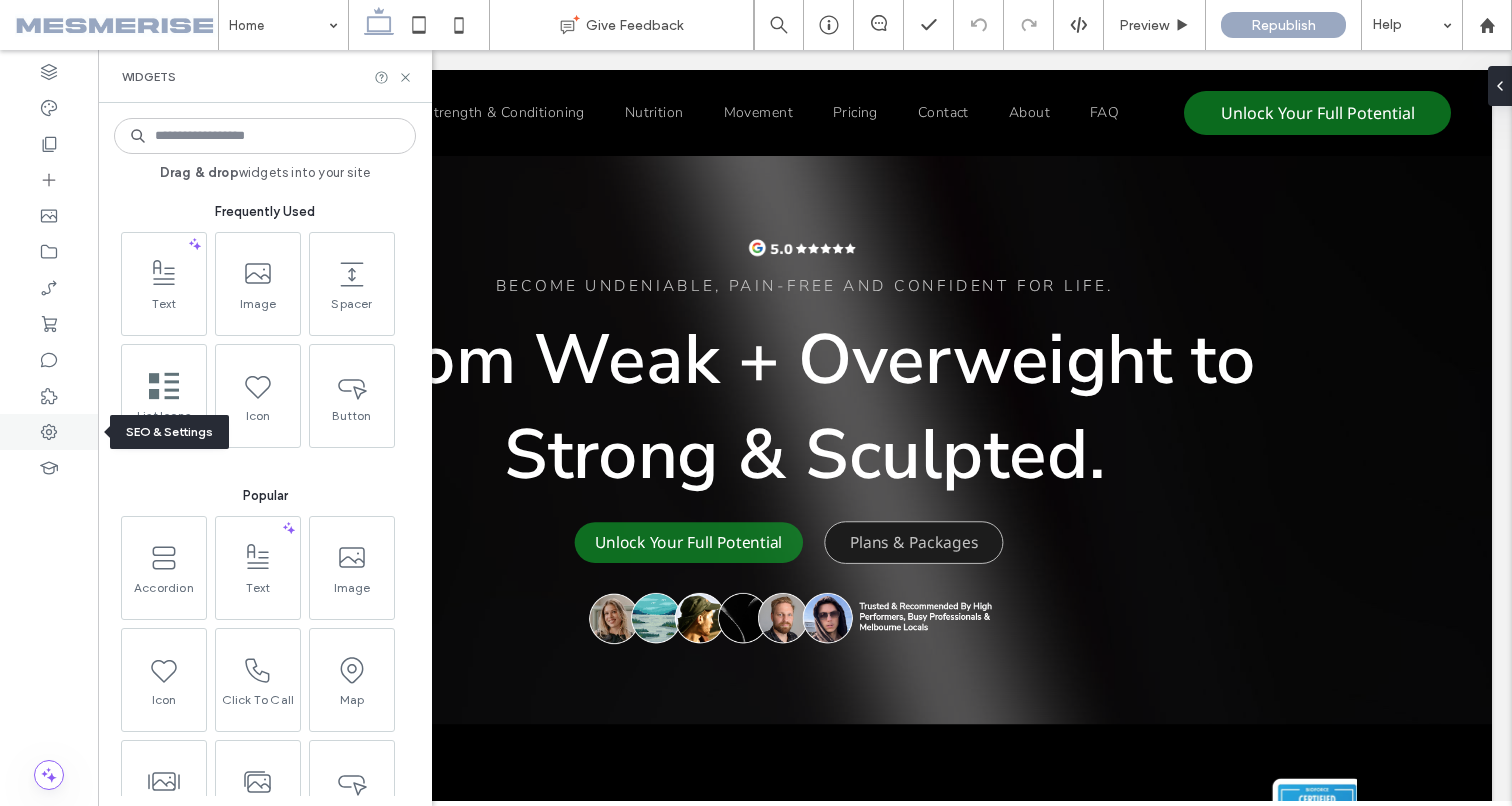 click 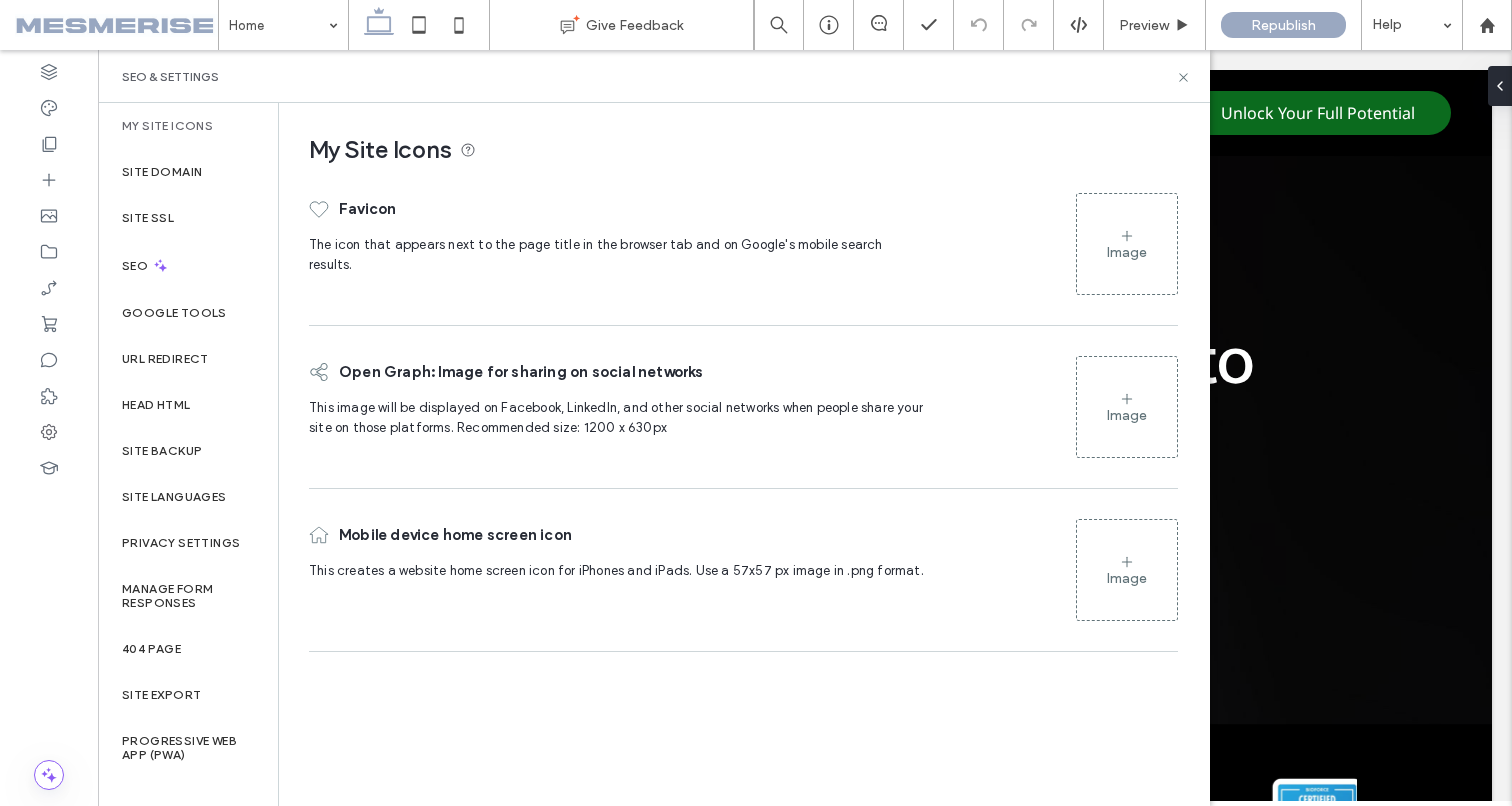click on "My Site Icons" at bounding box center (167, 126) 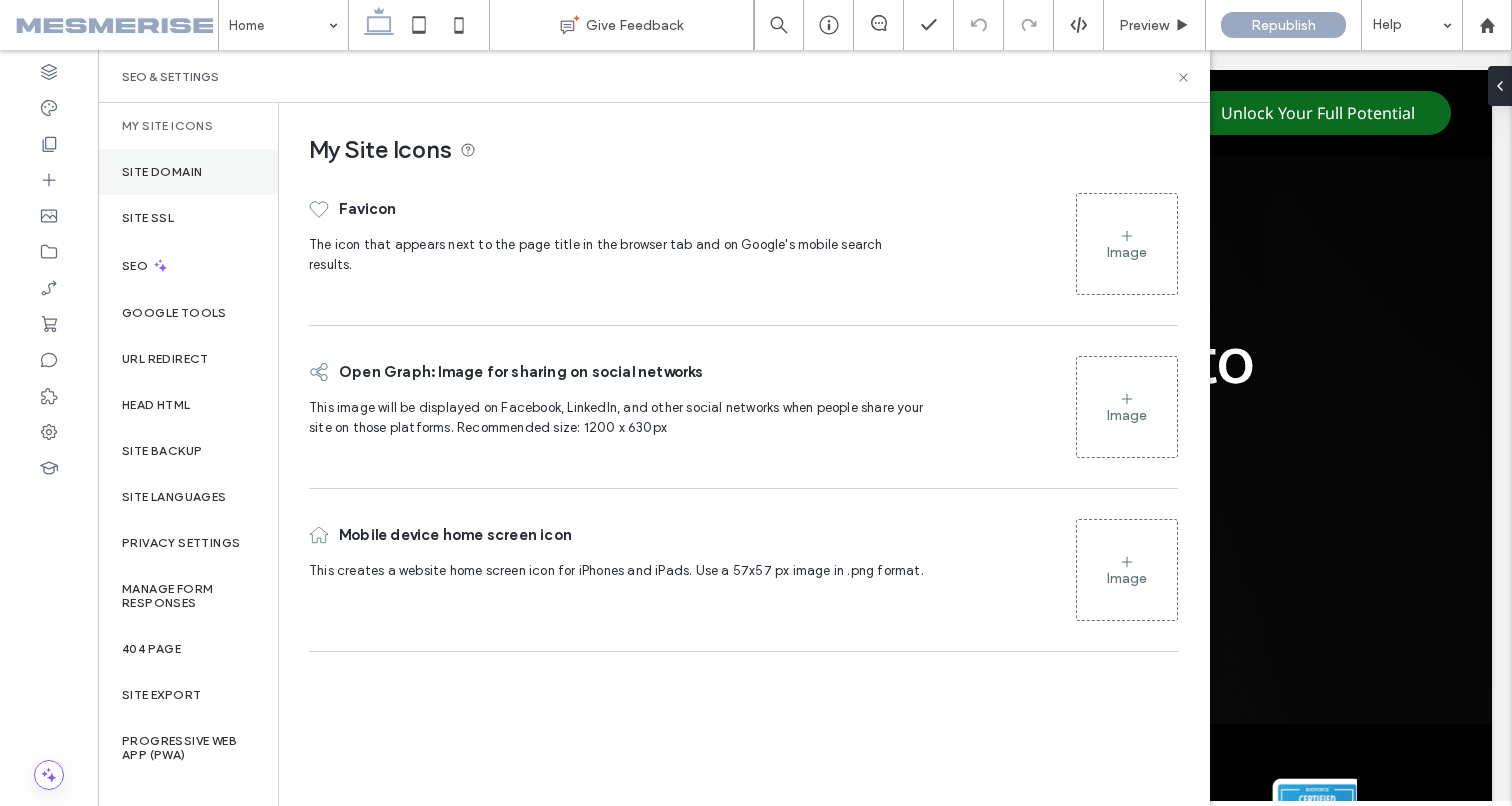 click on "Site Domain" at bounding box center [162, 172] 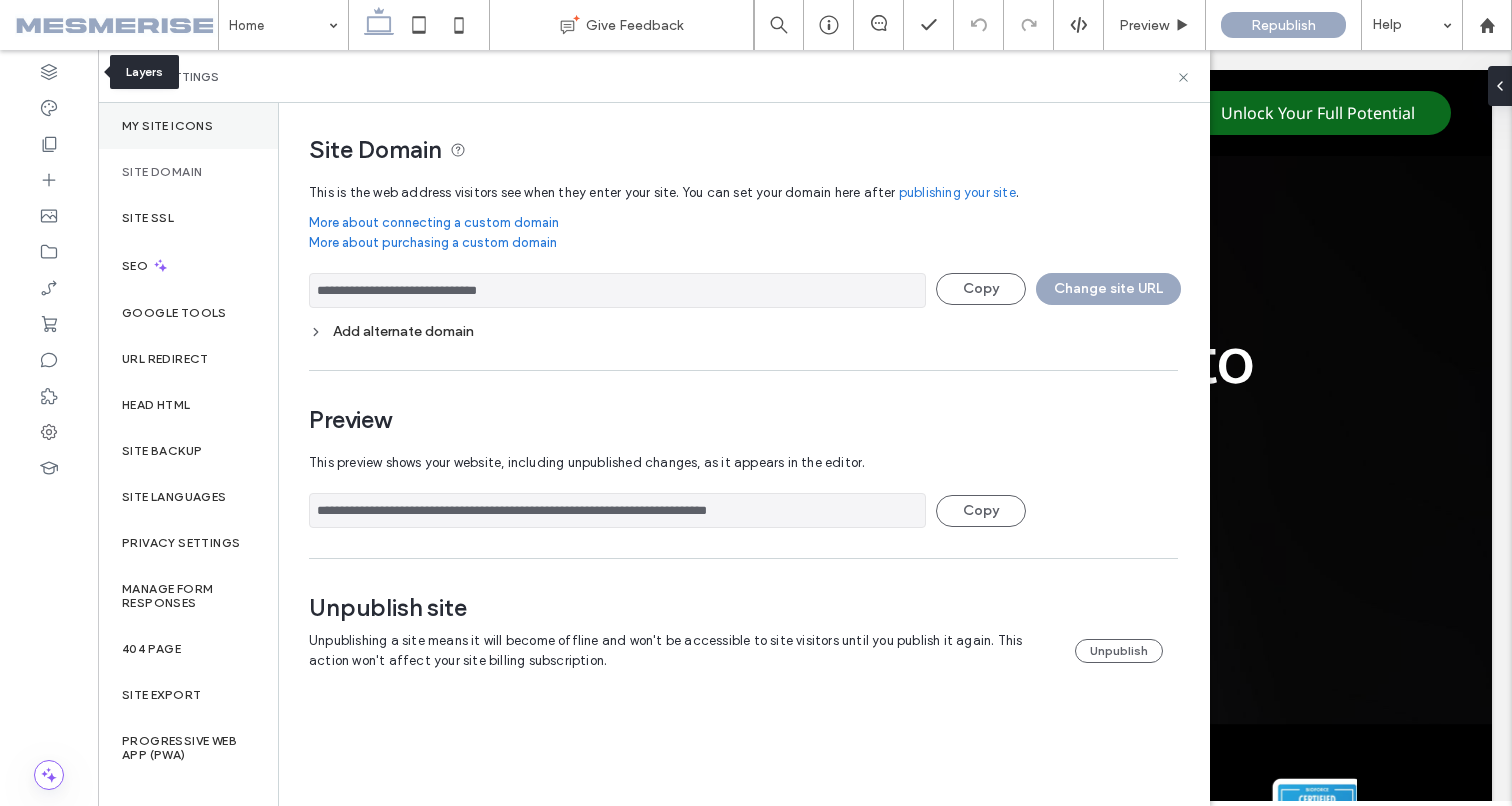 click at bounding box center [49, 72] 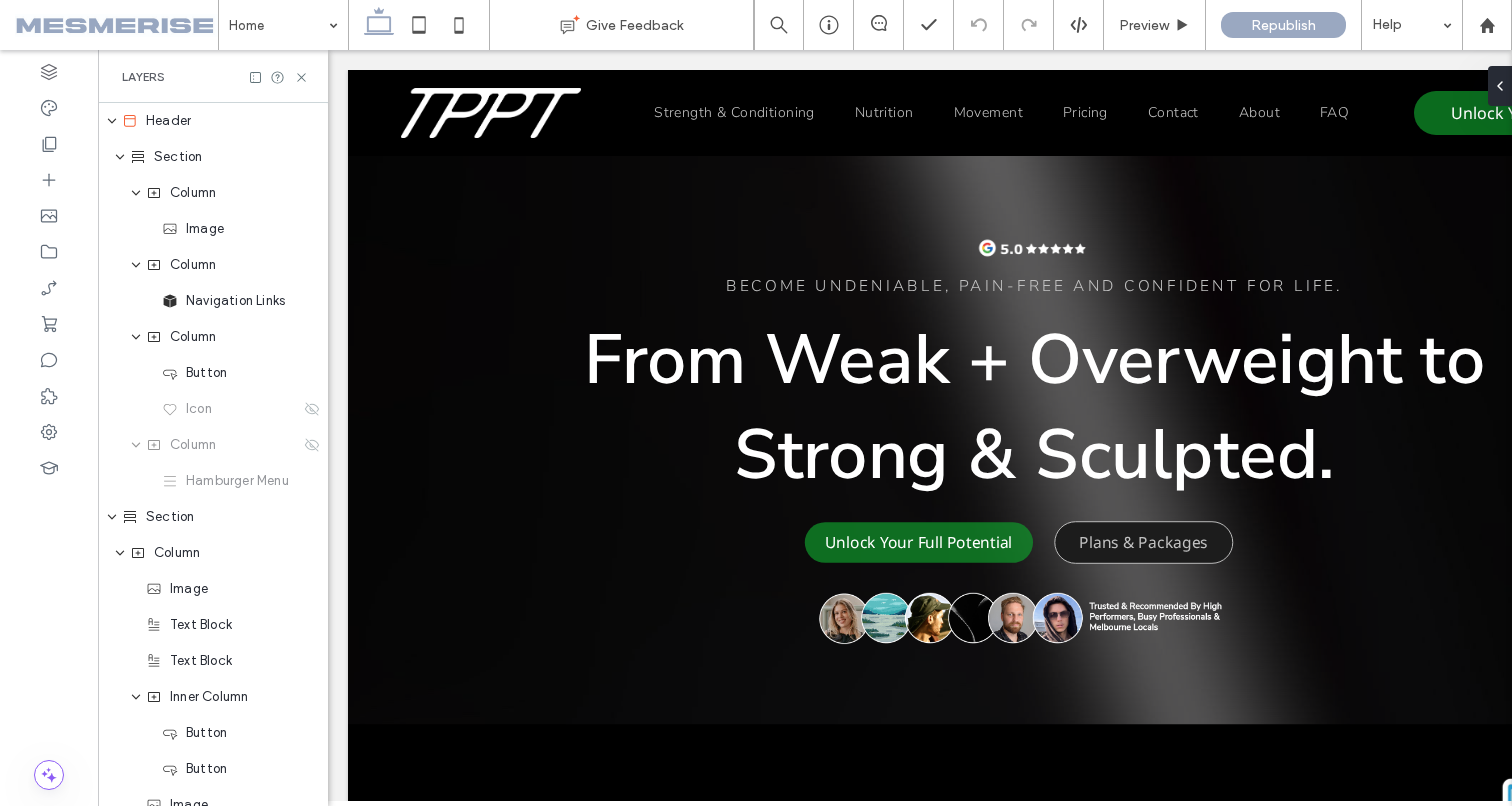 scroll, scrollTop: 0, scrollLeft: 230, axis: horizontal 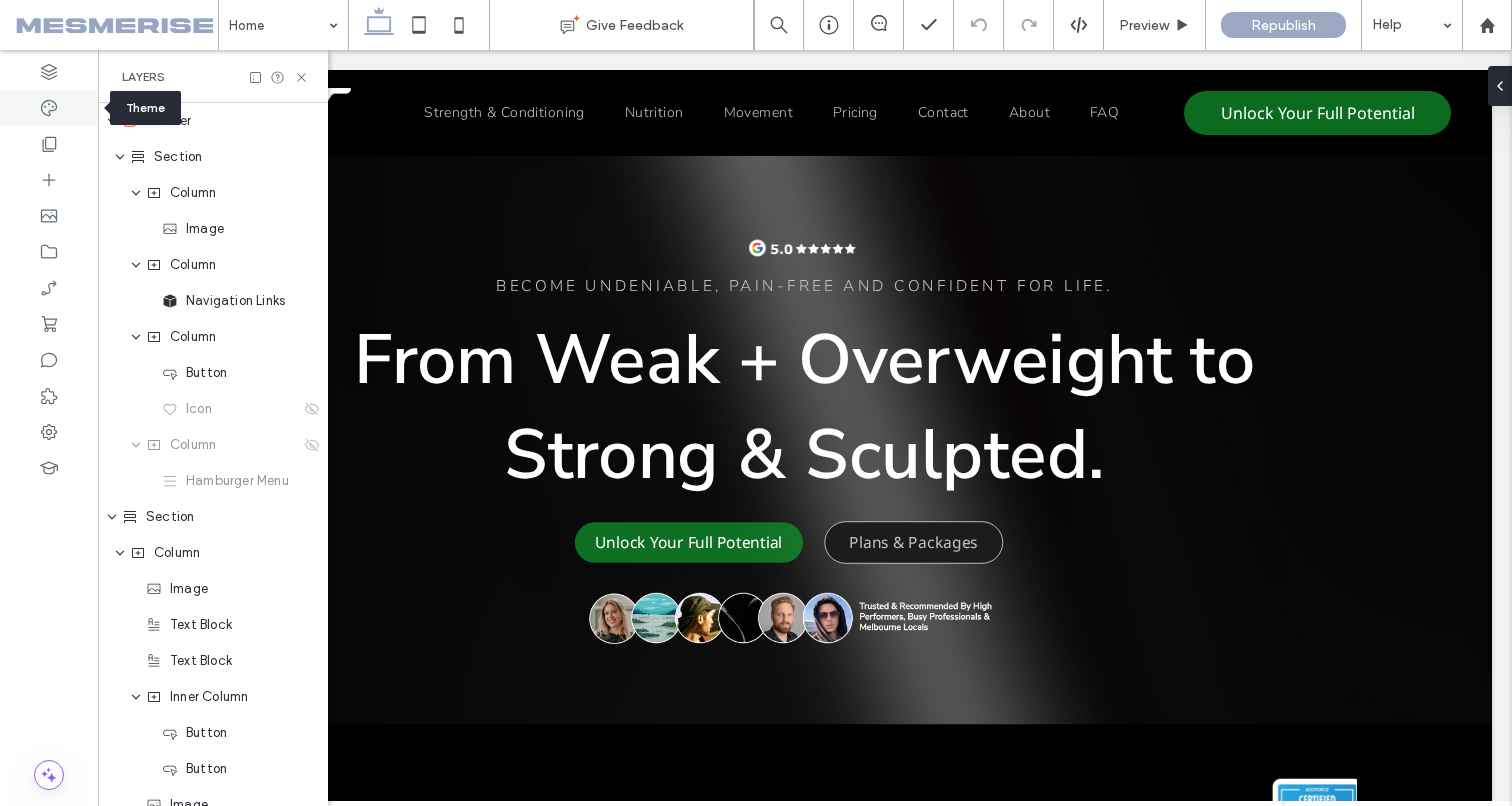 click 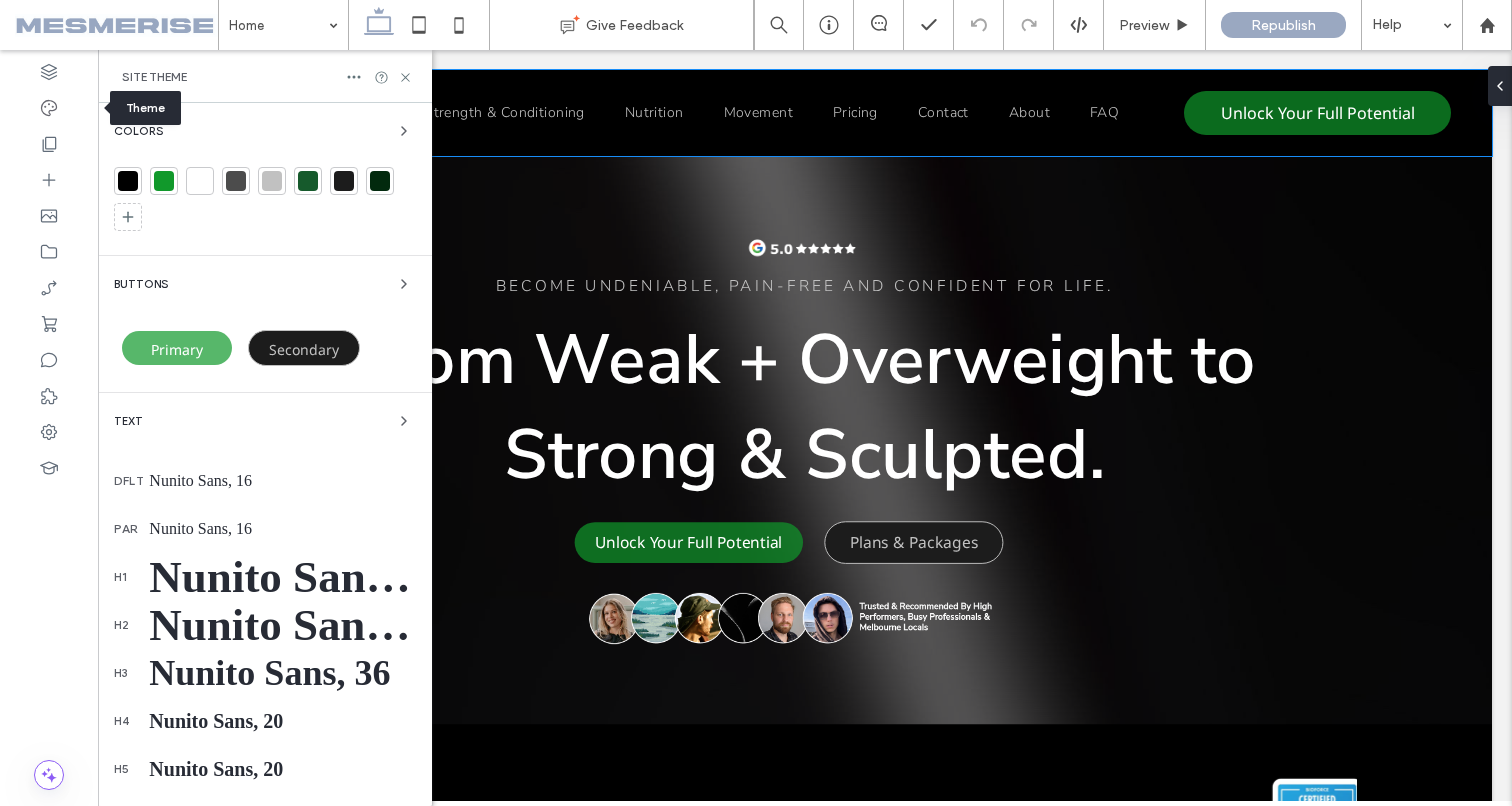 scroll, scrollTop: 0, scrollLeft: 0, axis: both 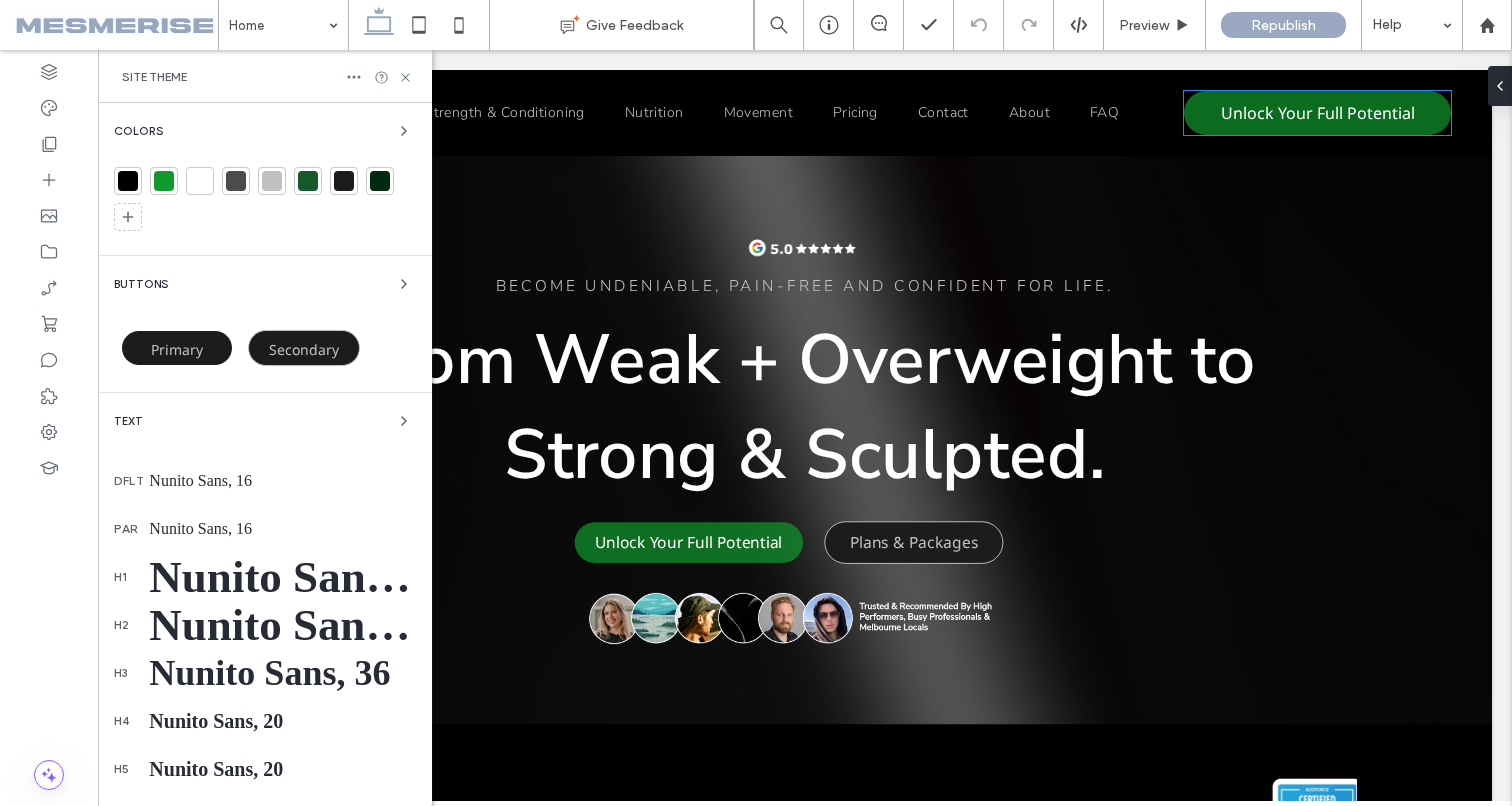 click on "Primary" at bounding box center (177, 349) 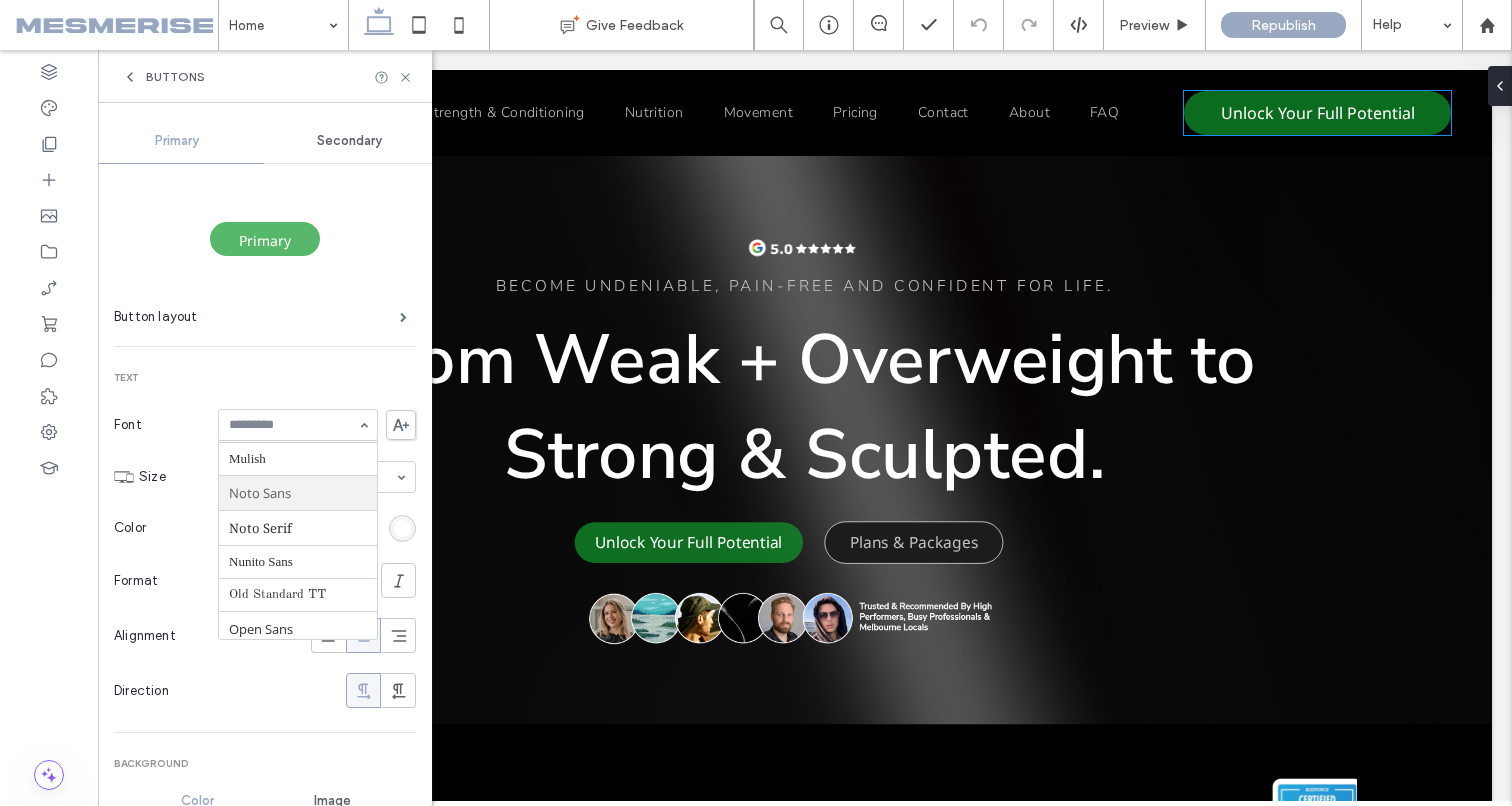 scroll, scrollTop: 1089, scrollLeft: 0, axis: vertical 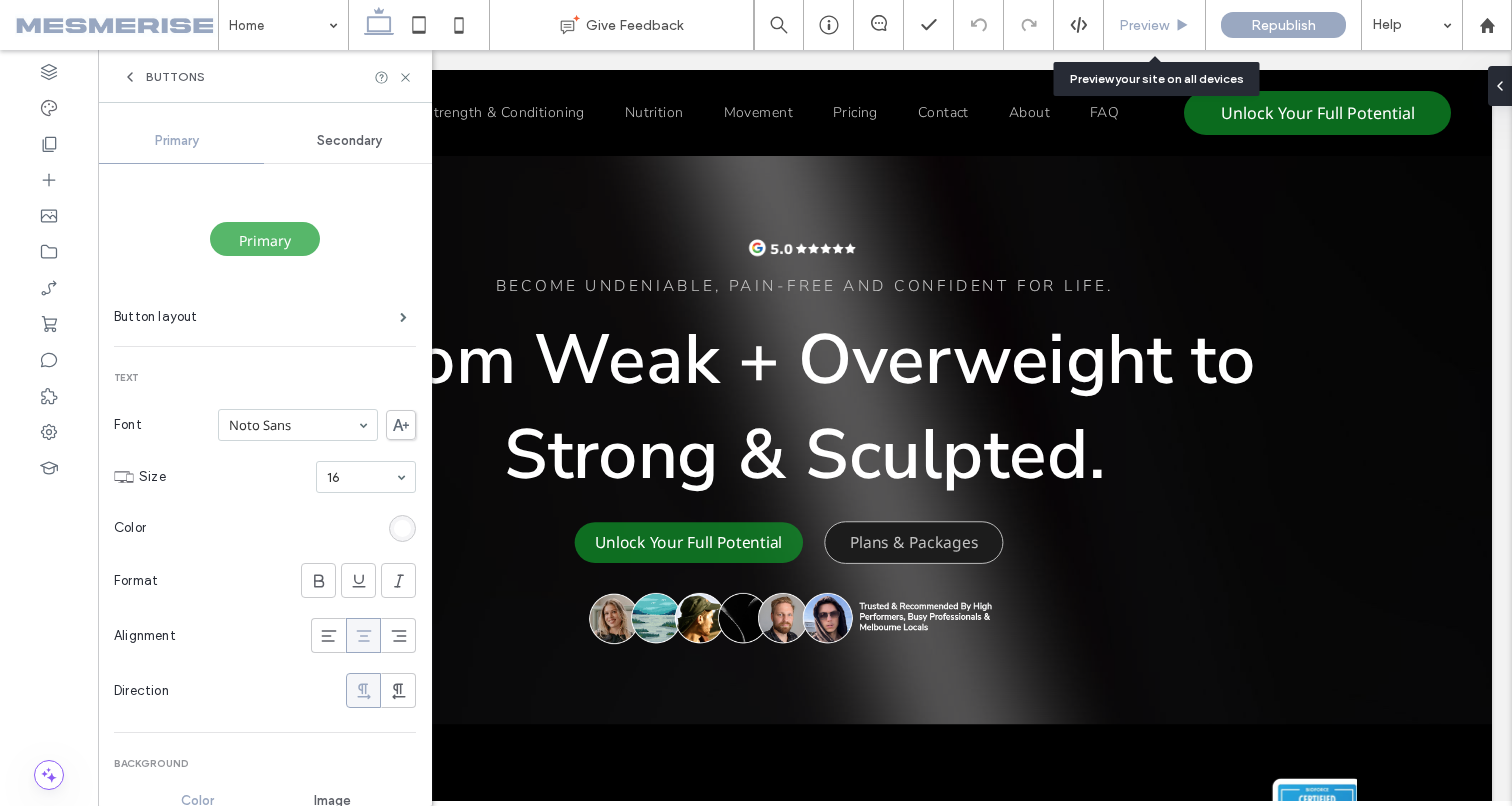 click on "Preview" at bounding box center (1144, 25) 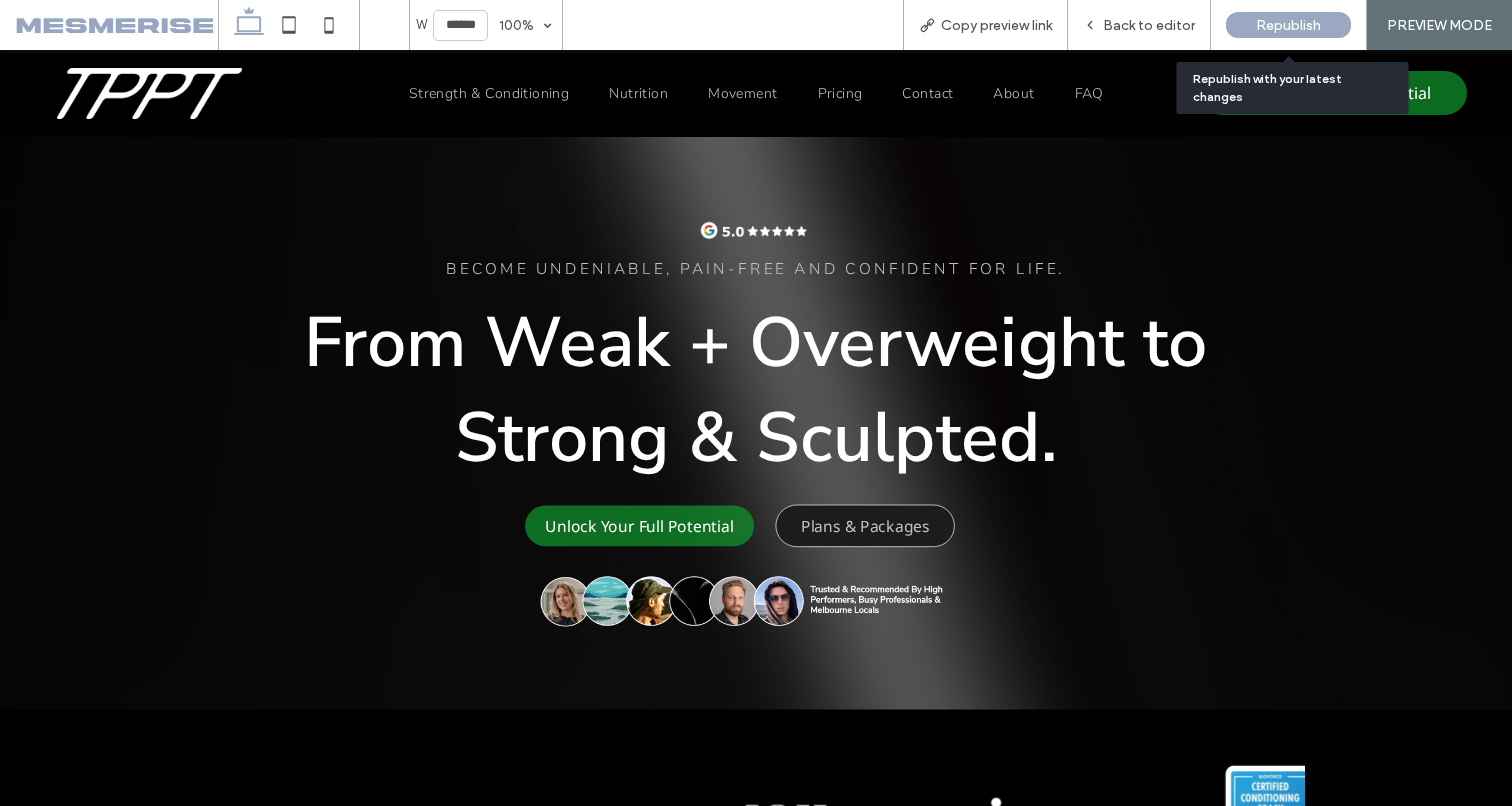 click on "Republish" at bounding box center (1288, 25) 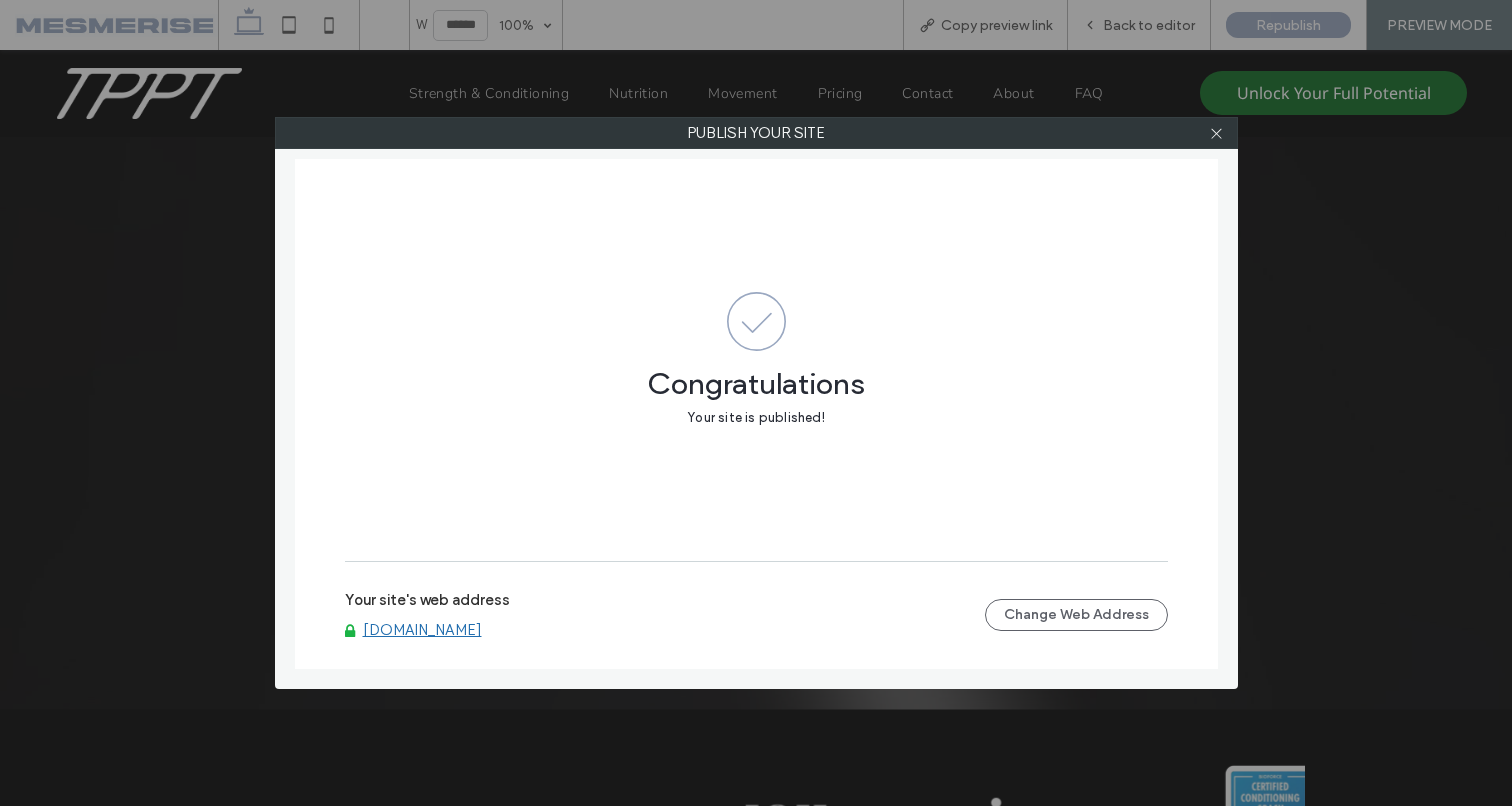 click at bounding box center (1217, 133) 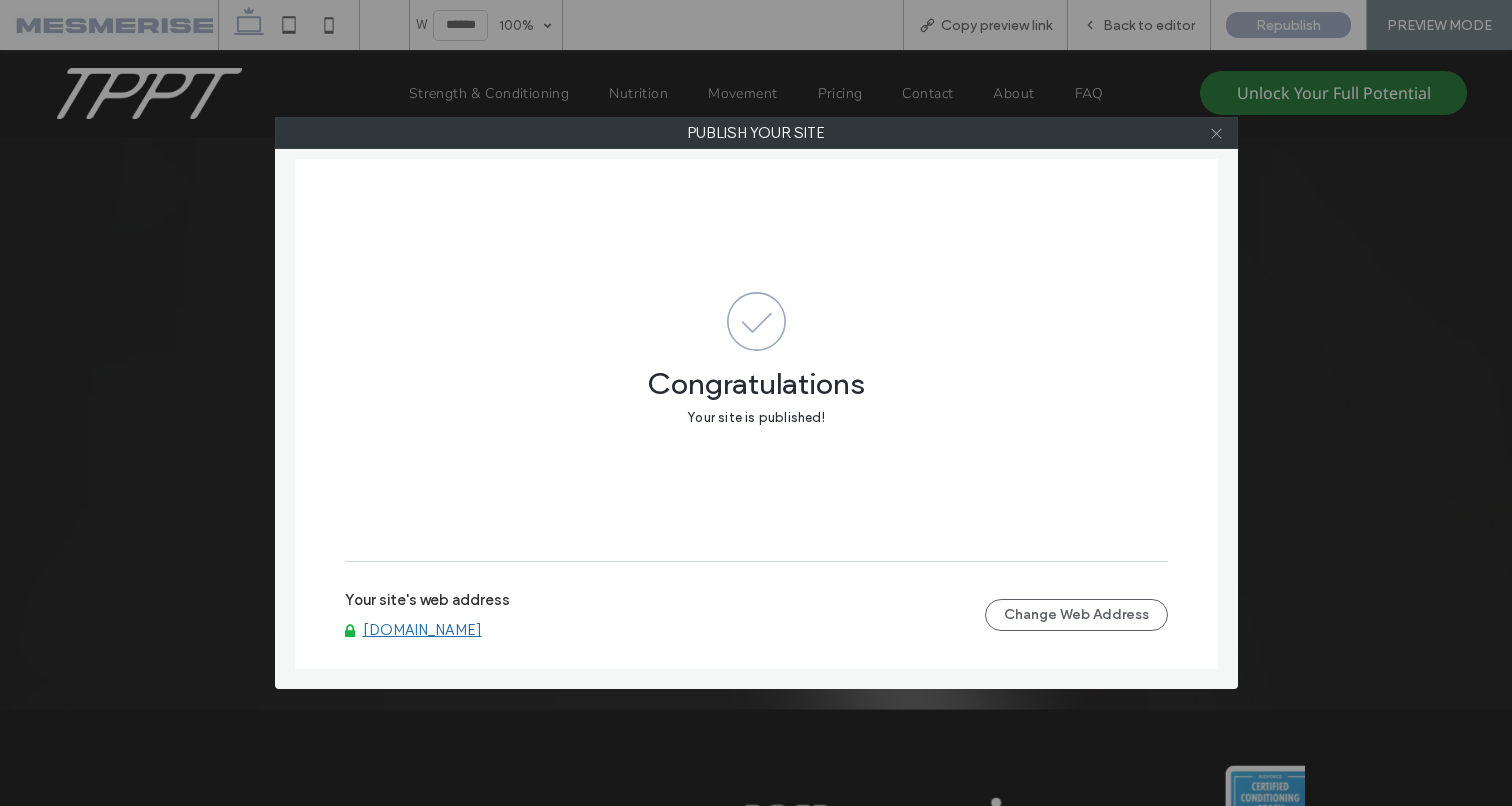 click 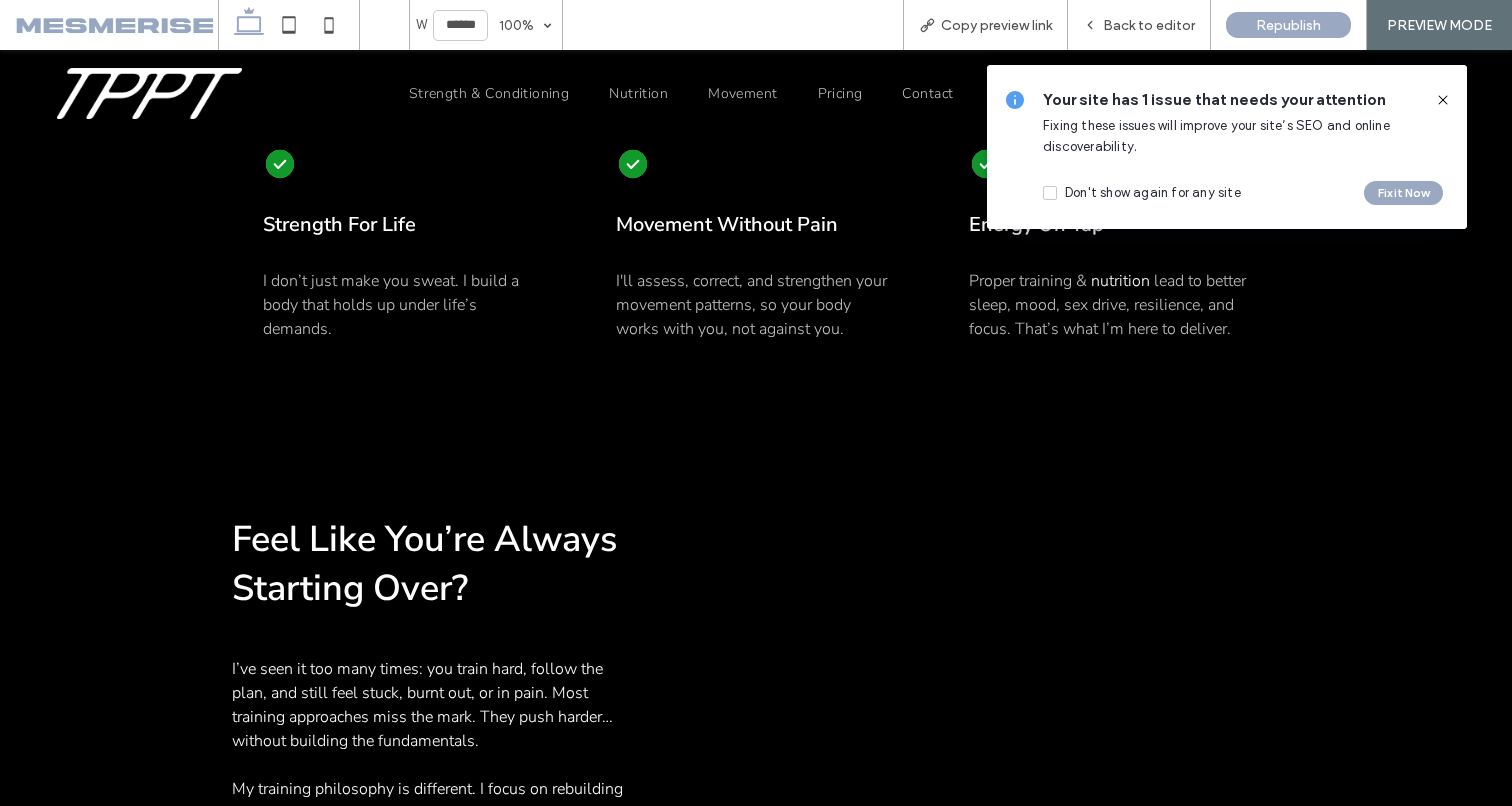 scroll, scrollTop: 0, scrollLeft: 0, axis: both 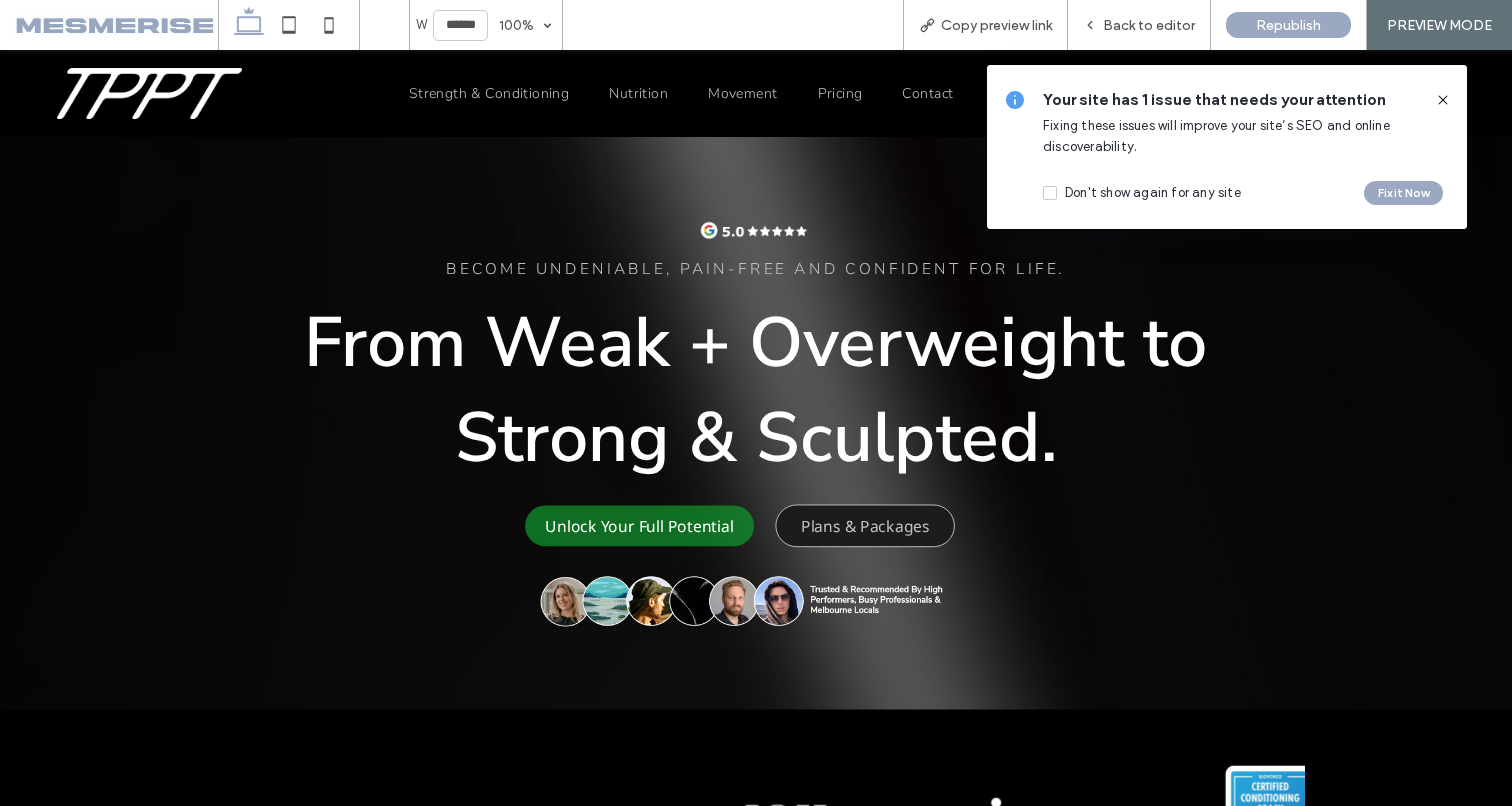 click 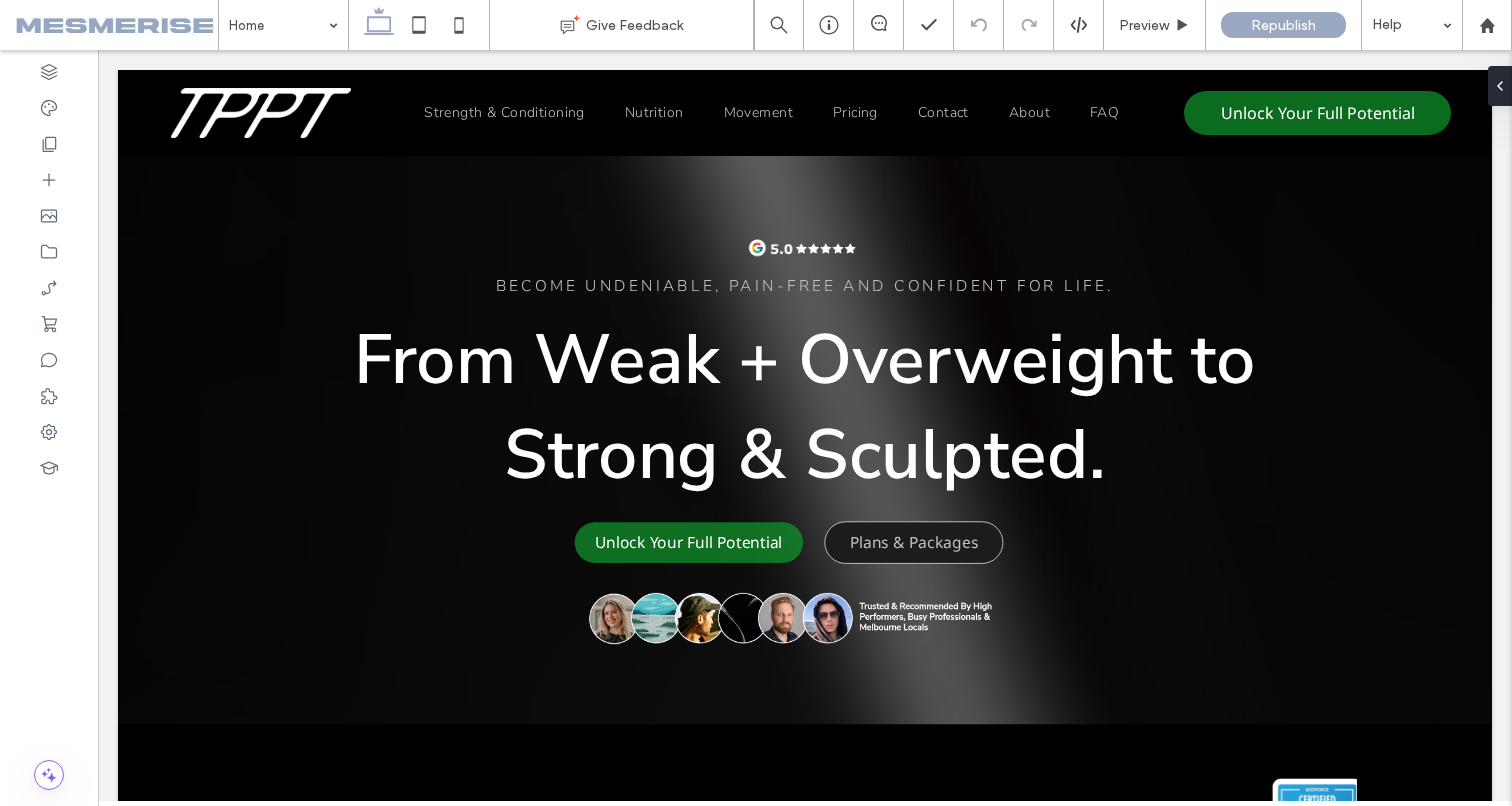 scroll, scrollTop: 0, scrollLeft: 0, axis: both 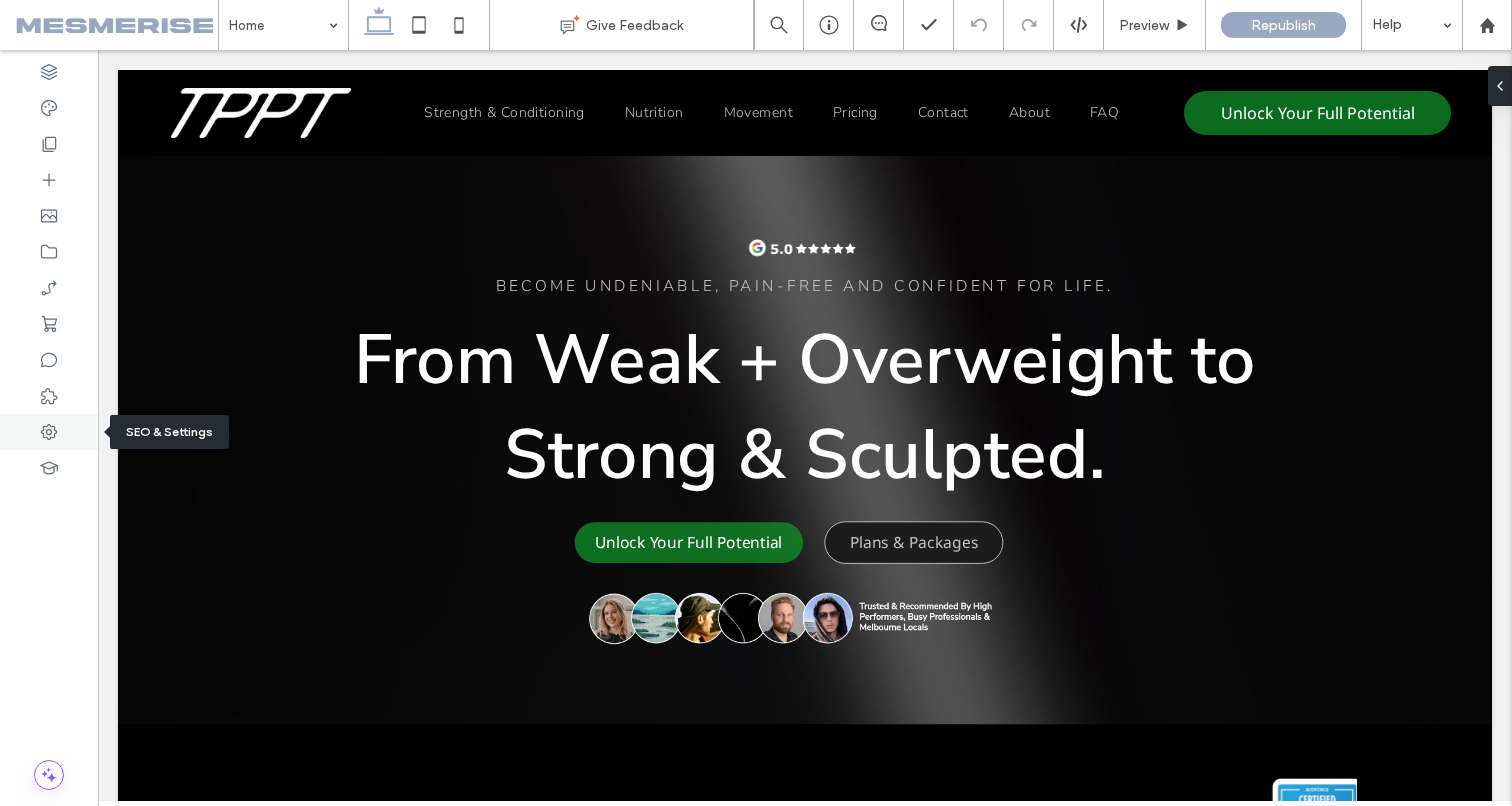 click at bounding box center (49, 432) 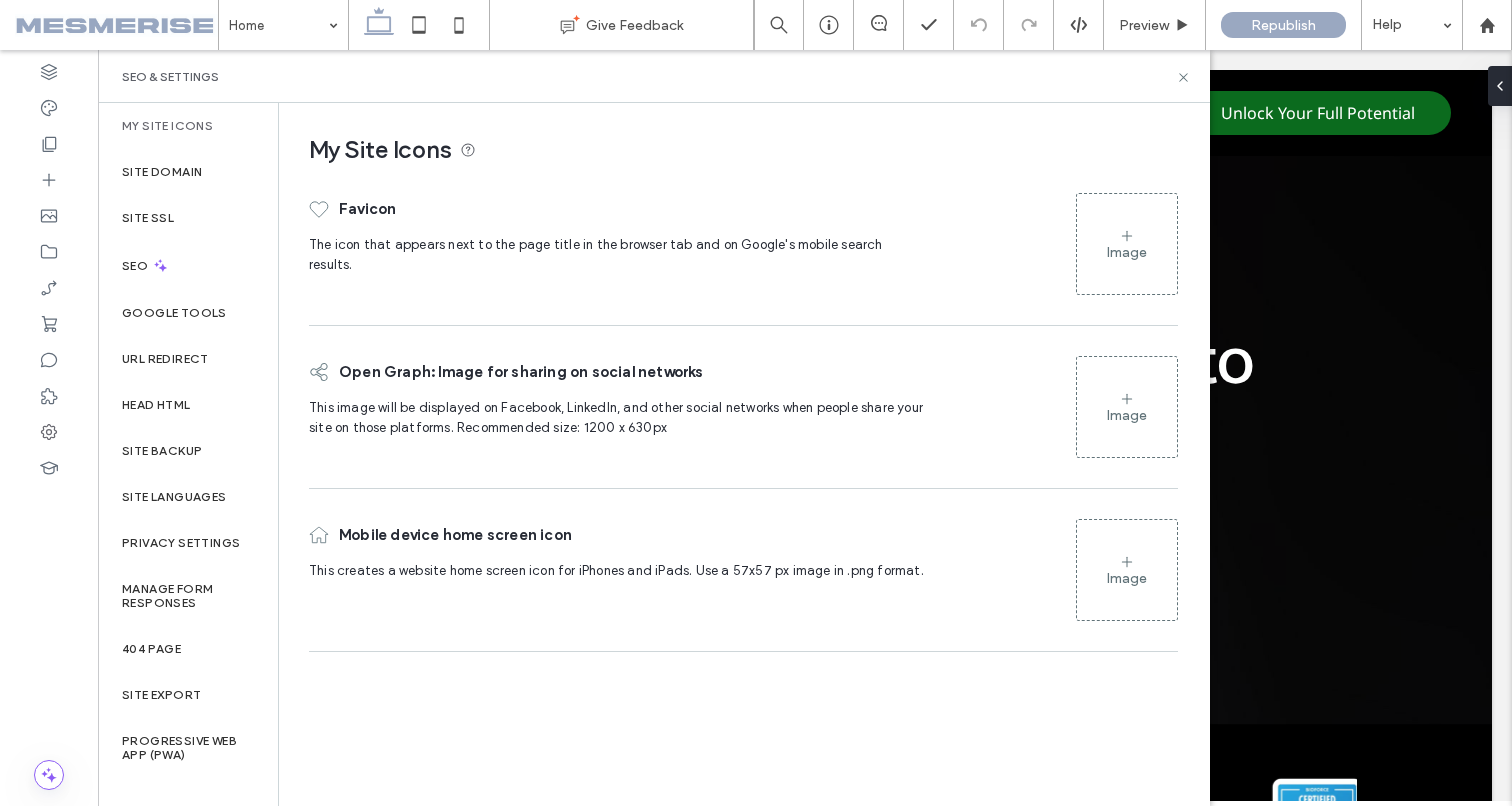 click on "Image" at bounding box center (1127, 252) 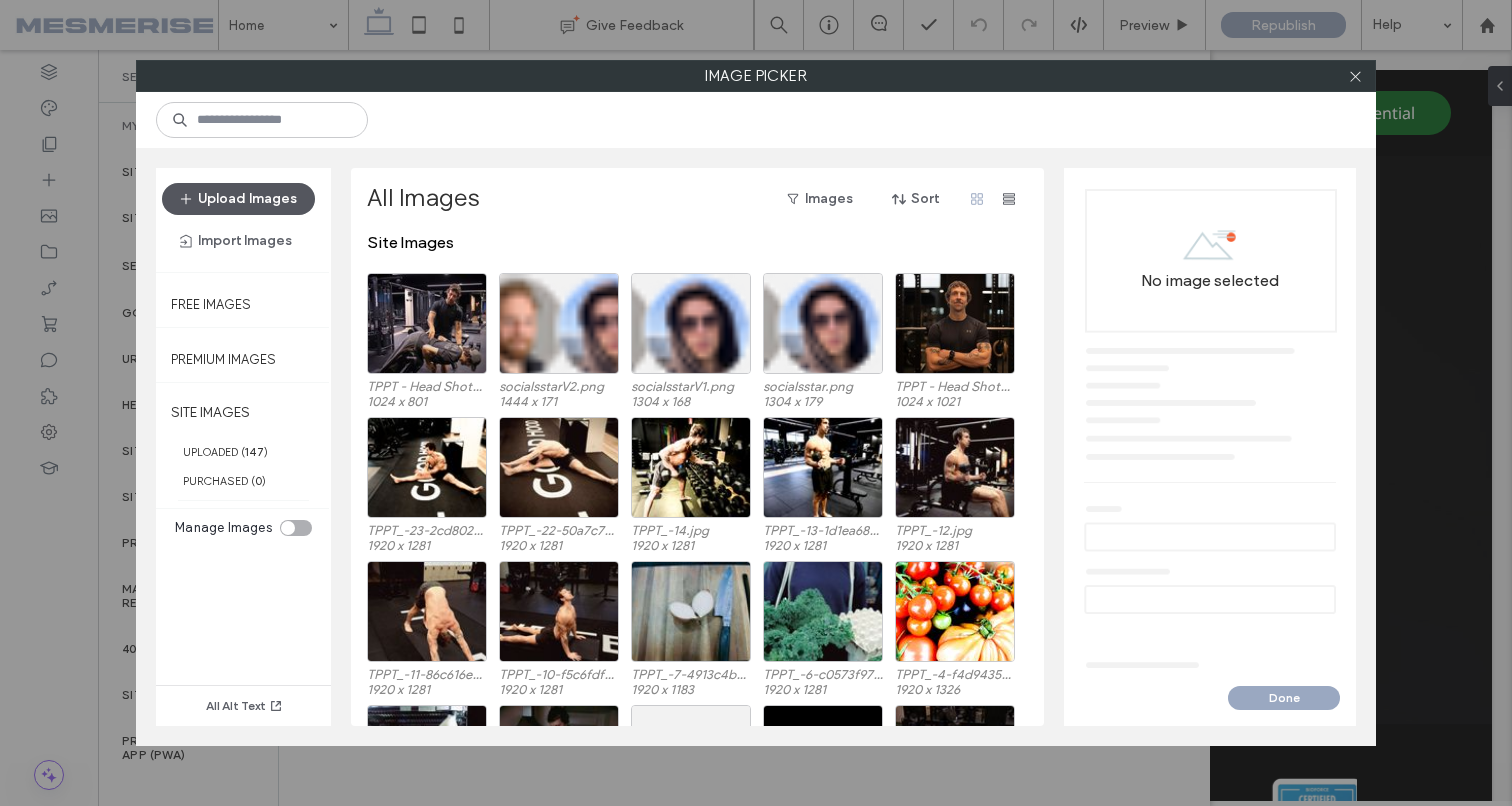 click on "Upload Images" at bounding box center (238, 199) 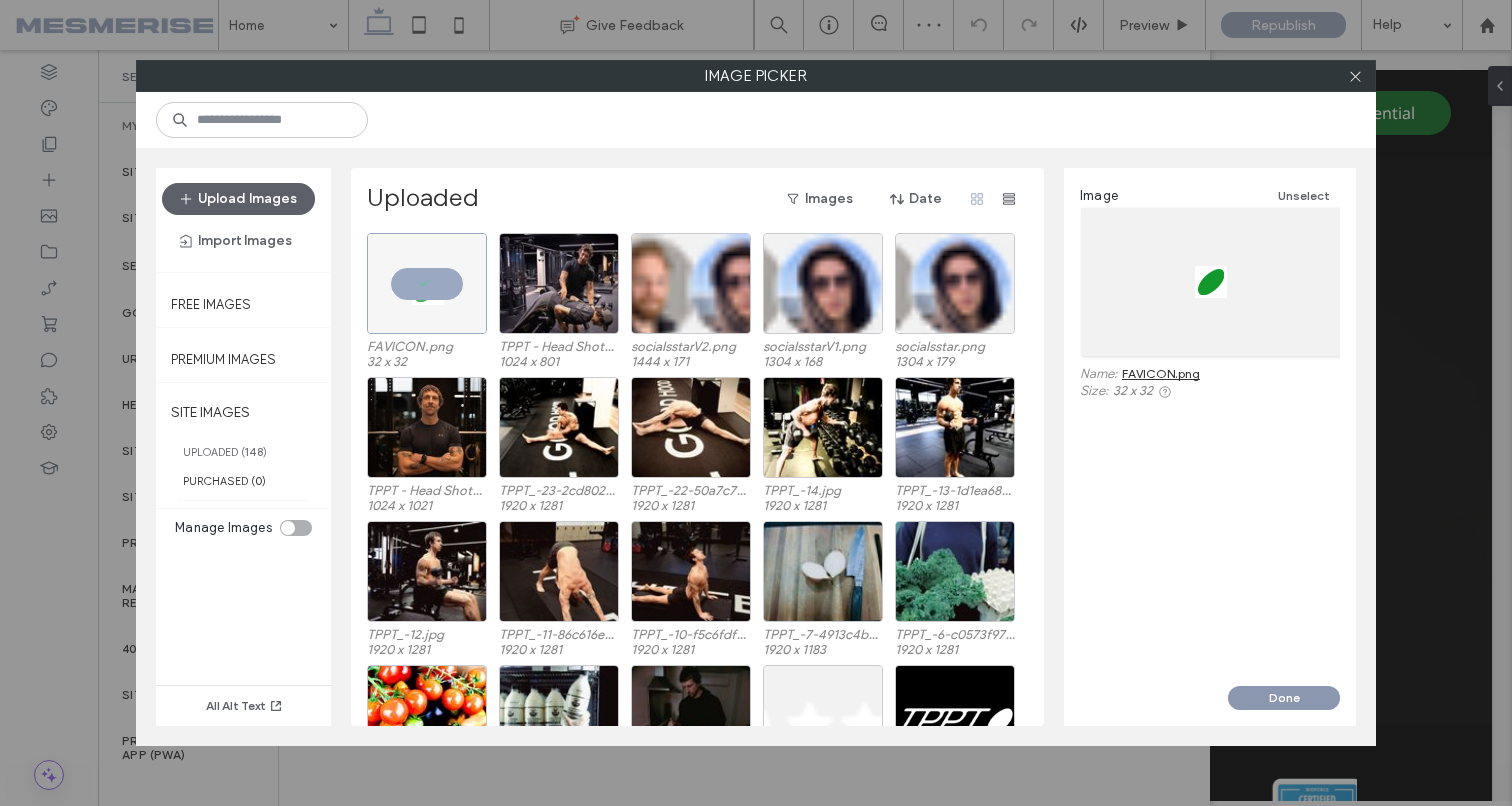 click on "Done" at bounding box center [1284, 698] 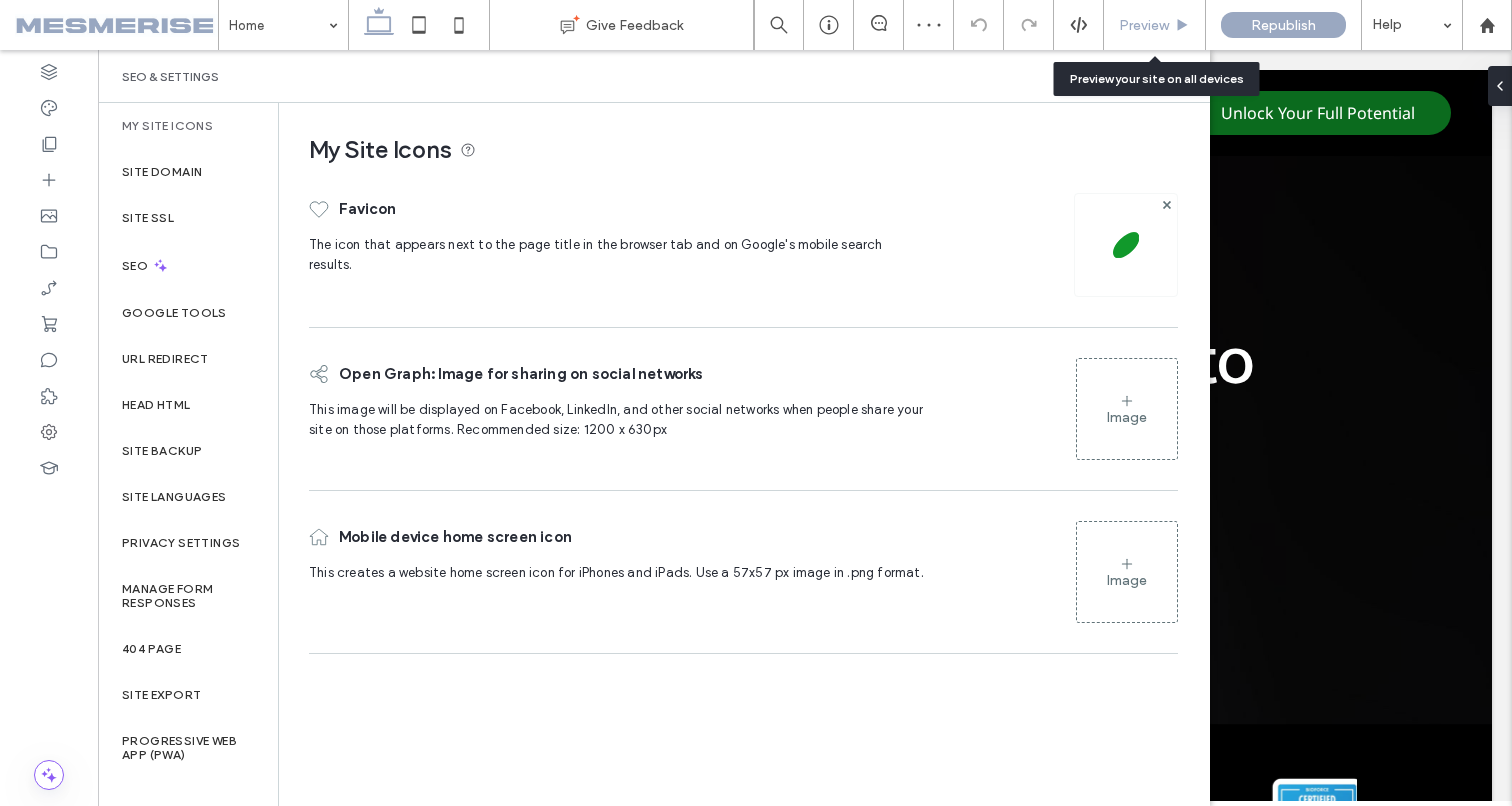 click on "Preview" at bounding box center [1144, 25] 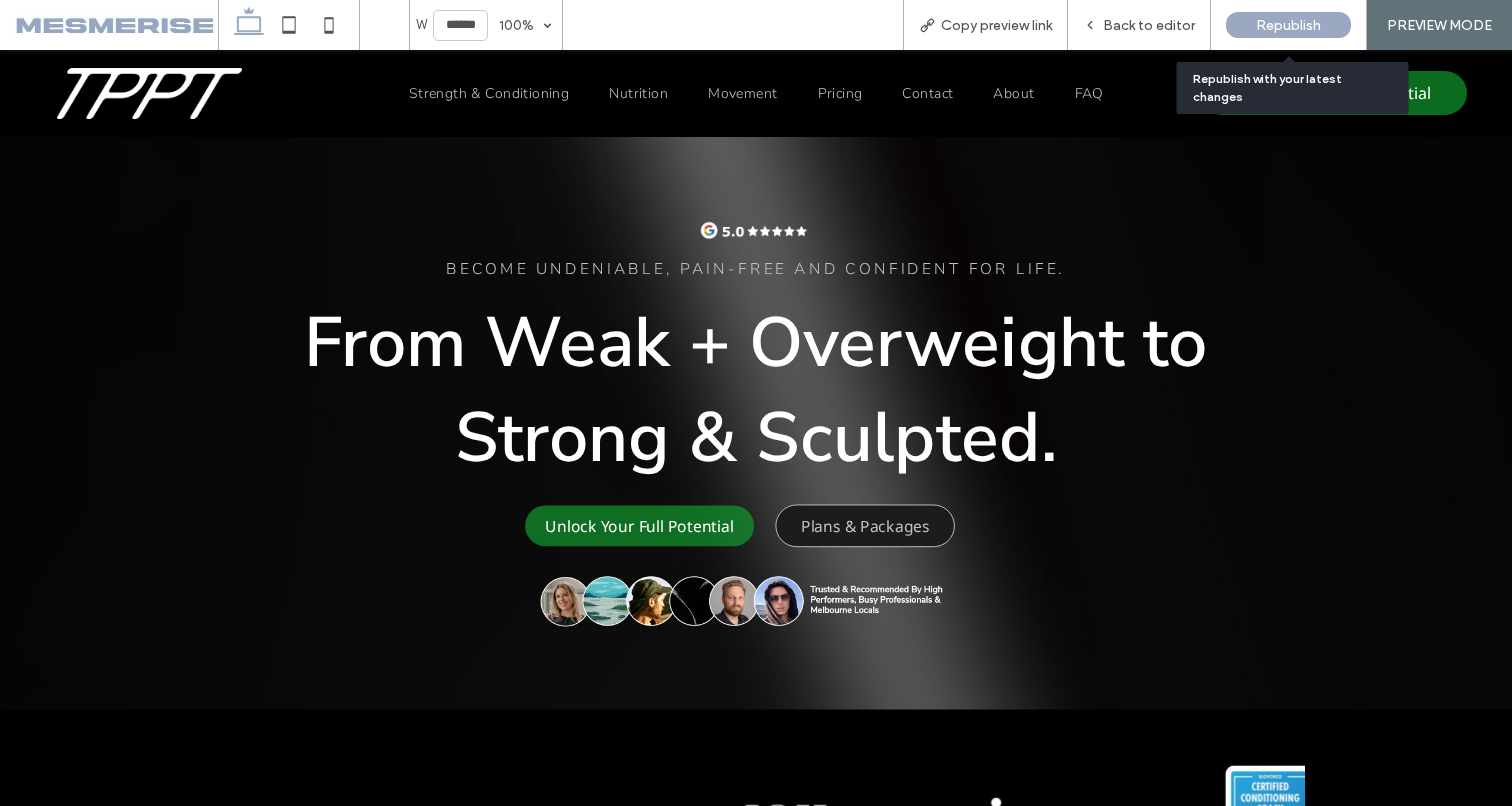 click on "Republish" at bounding box center [1288, 25] 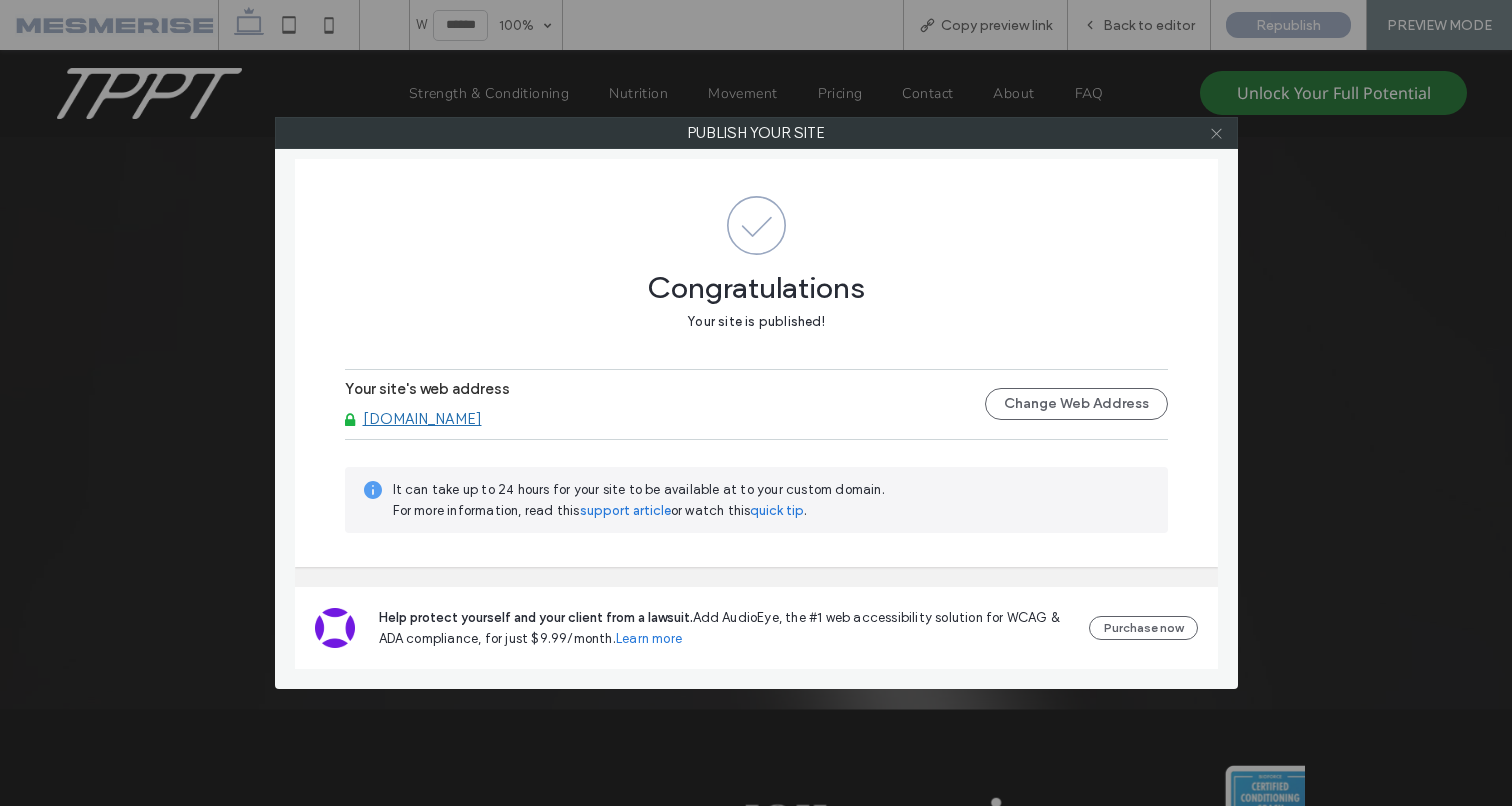click 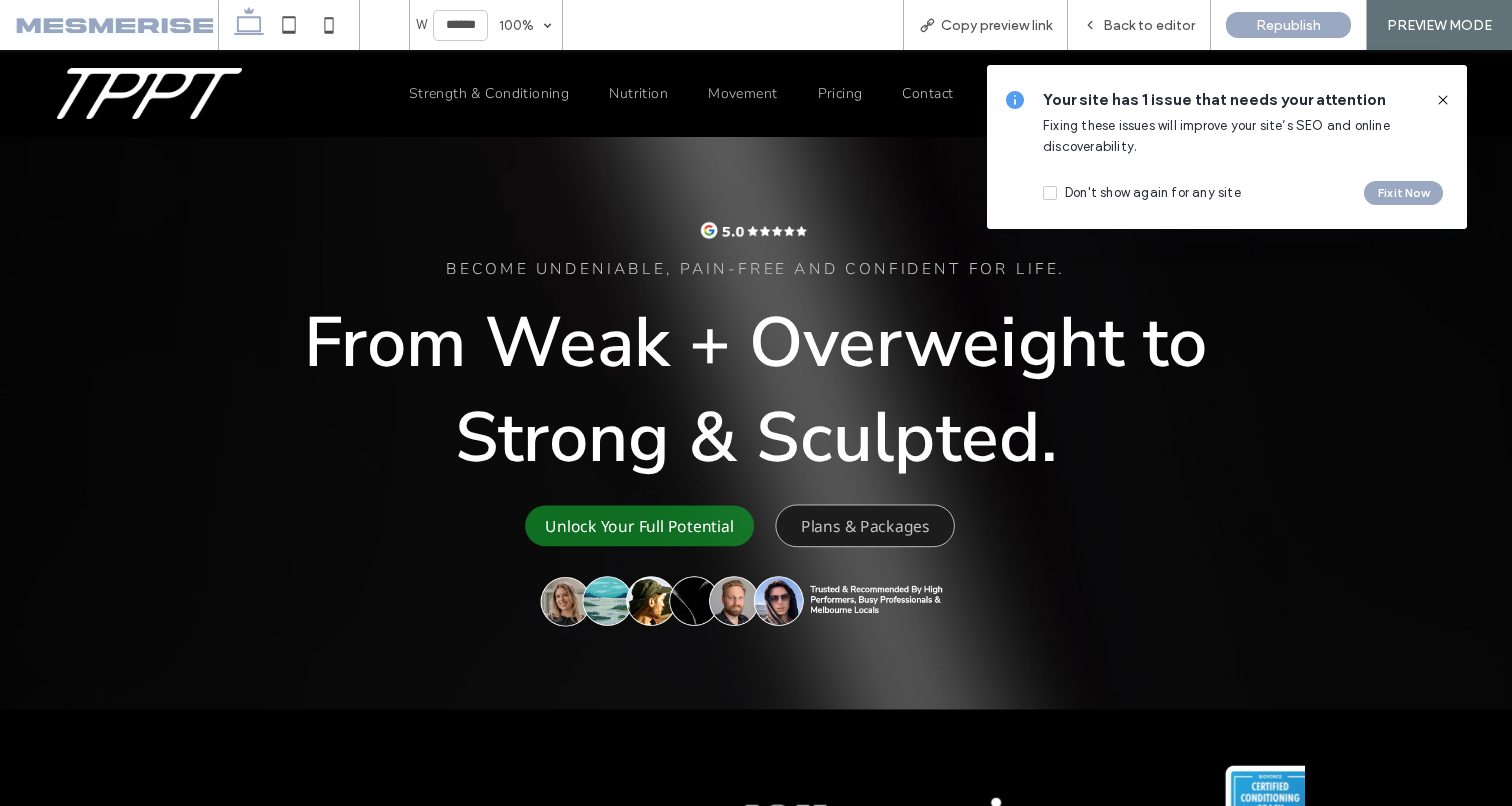 click 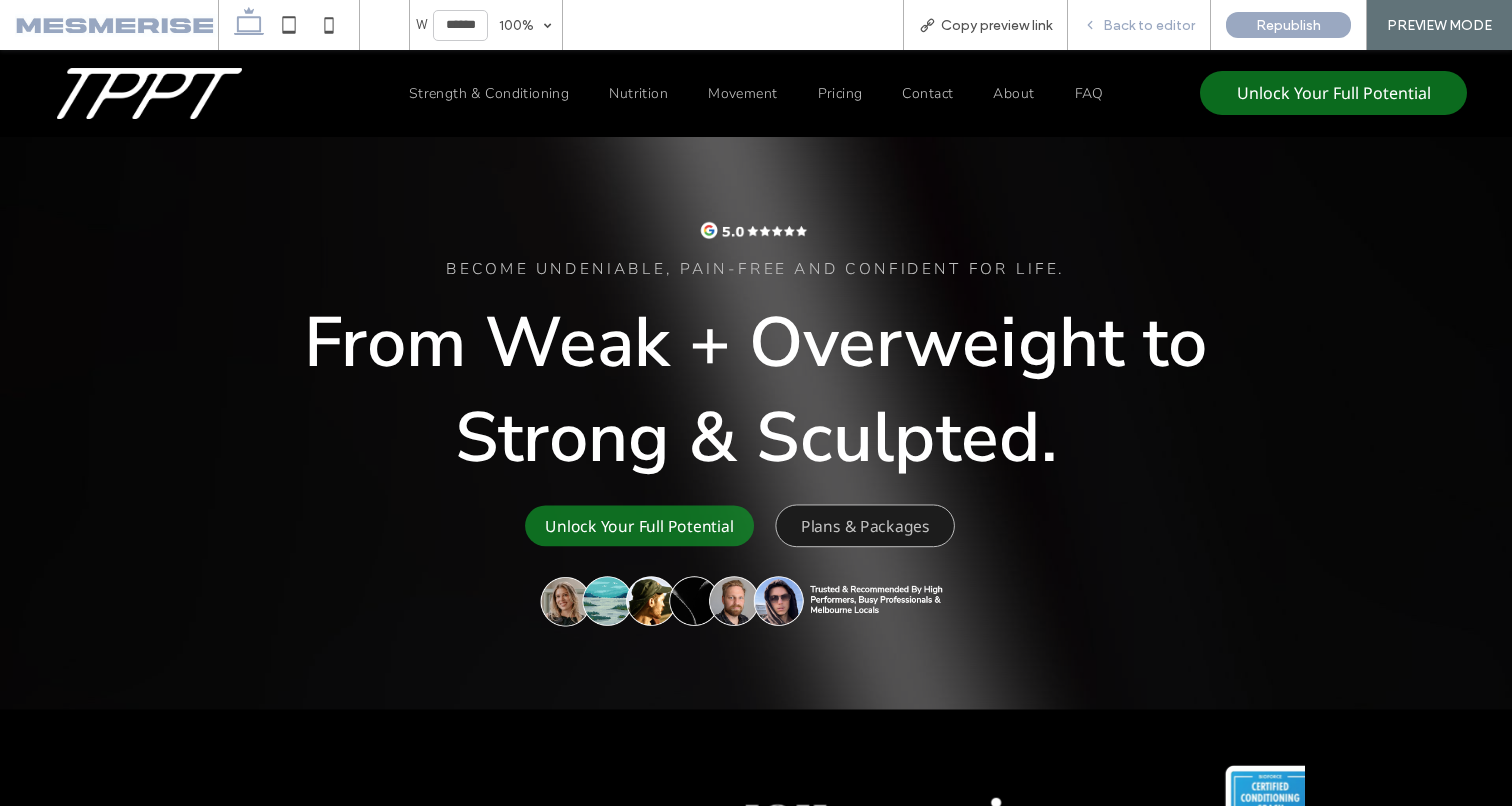 click on "Back to editor" at bounding box center (1149, 25) 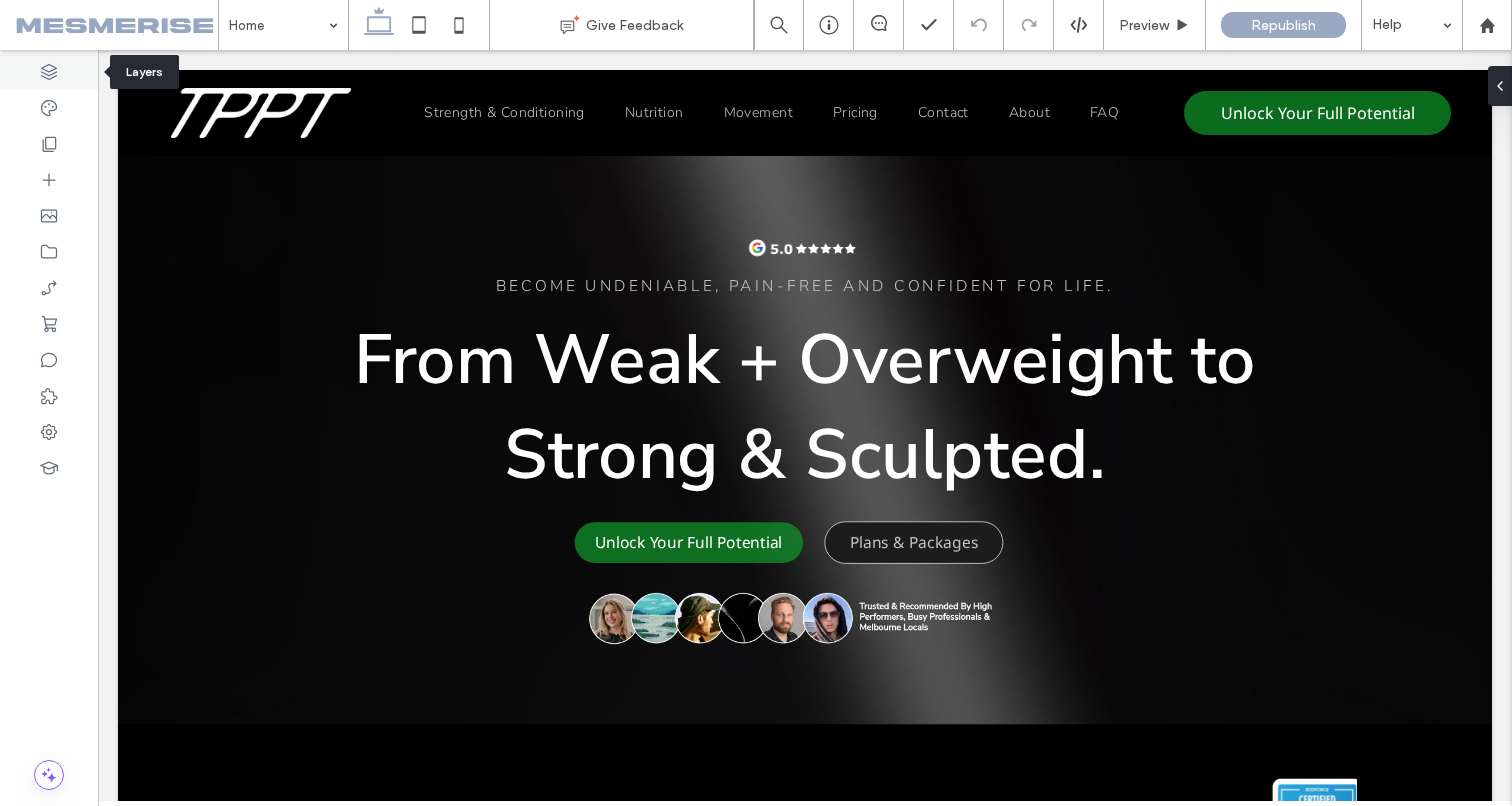 click 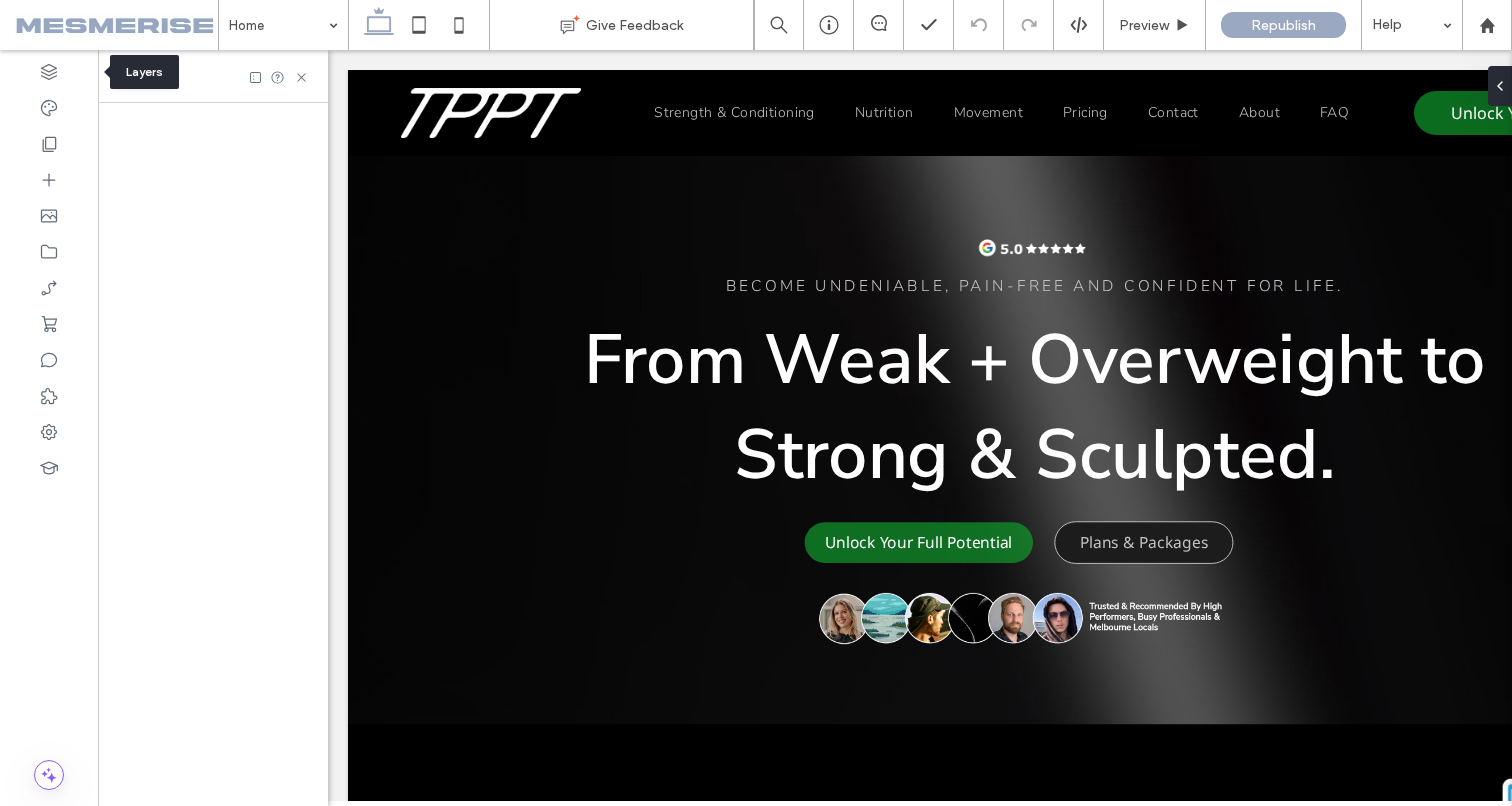 scroll, scrollTop: 0, scrollLeft: 230, axis: horizontal 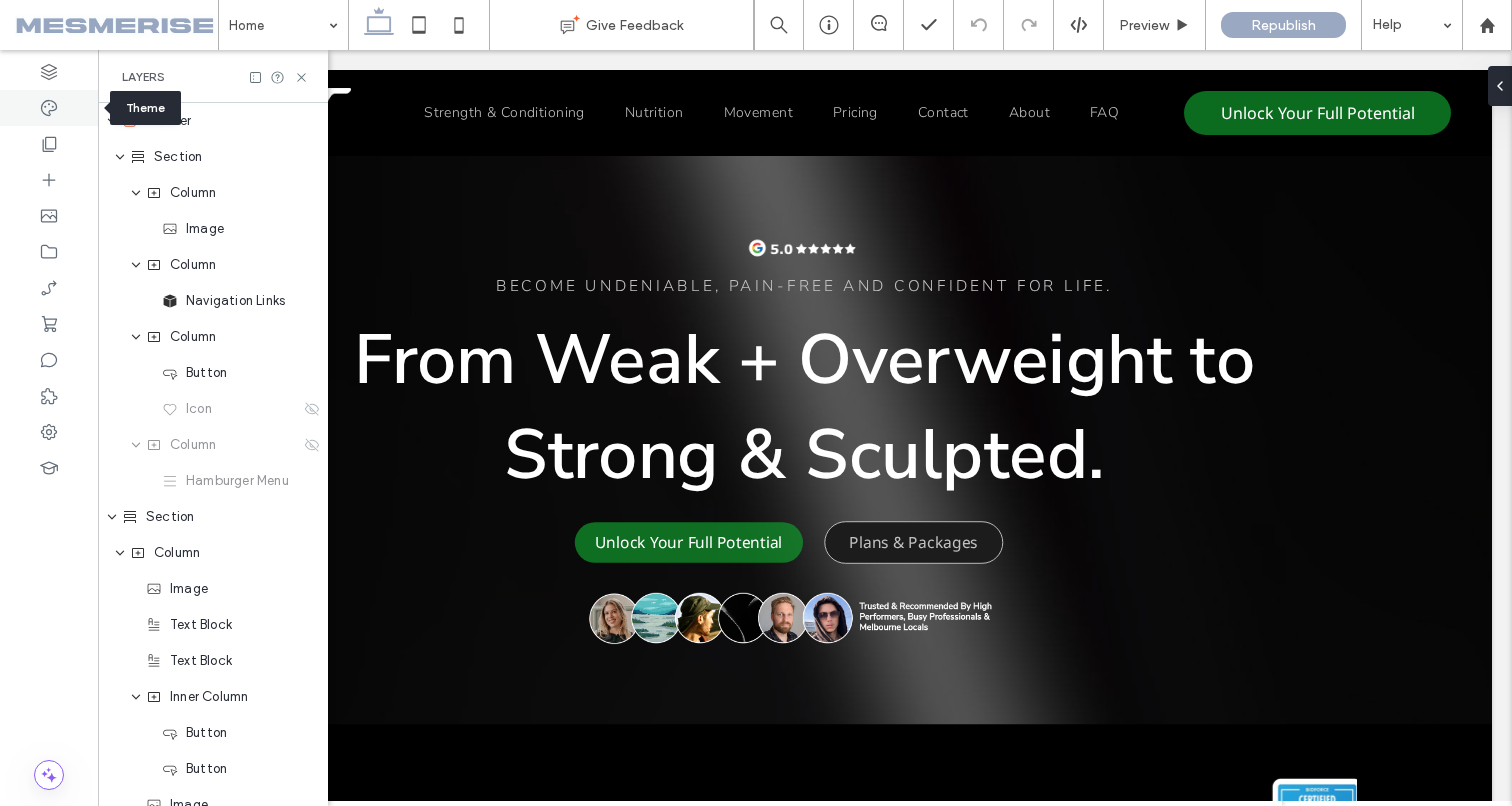 click 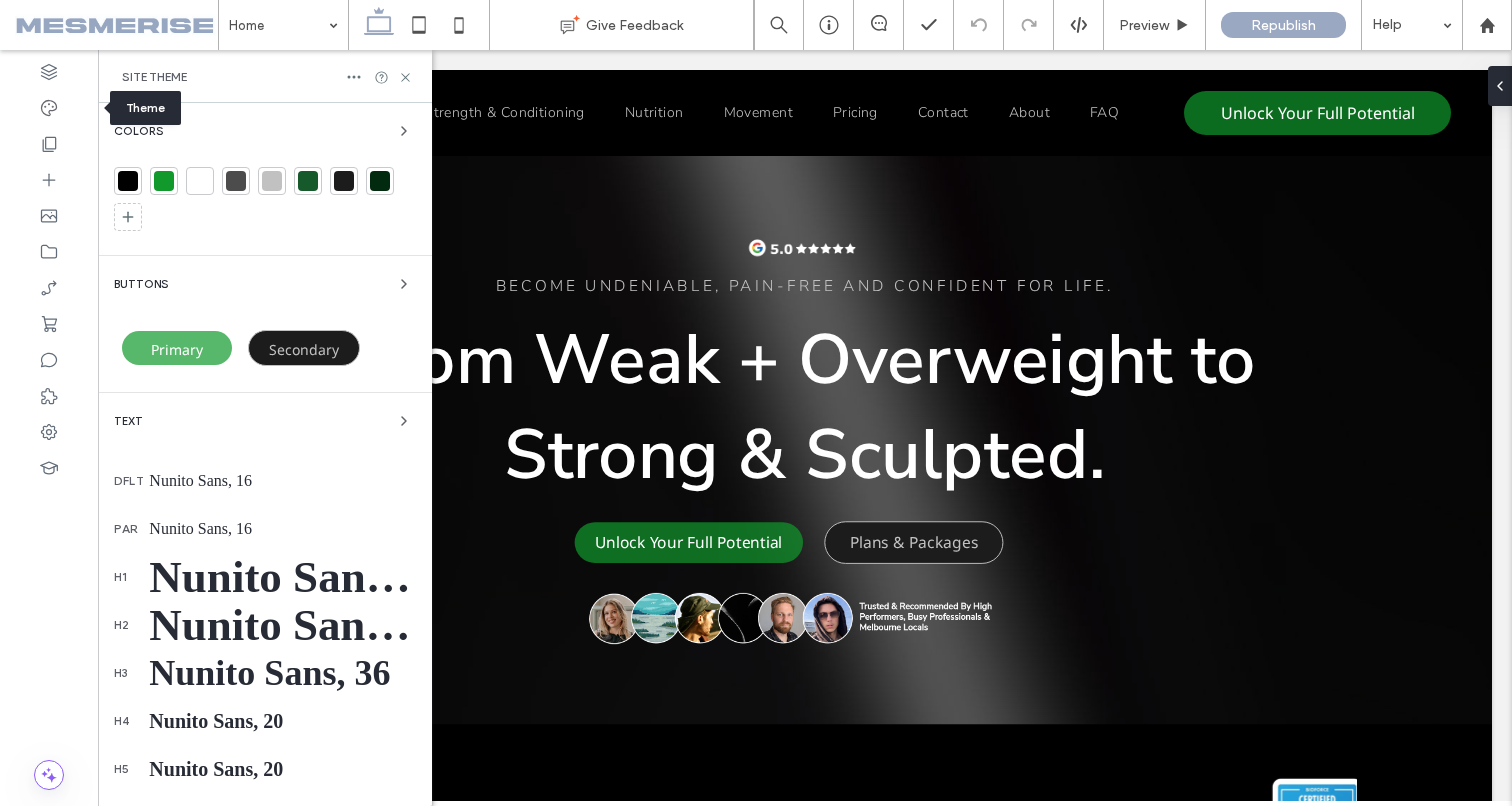 scroll, scrollTop: 0, scrollLeft: 0, axis: both 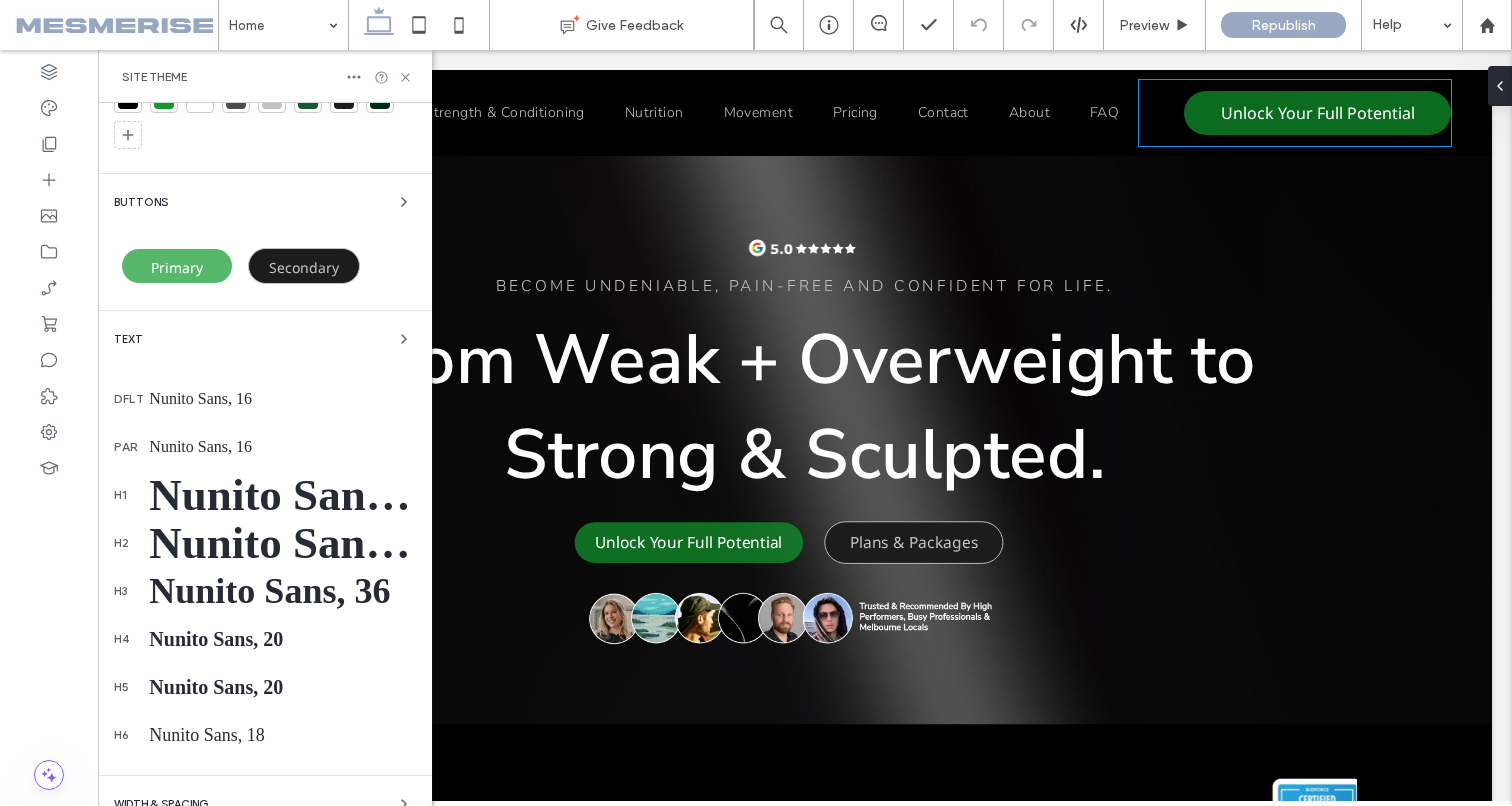 click on "dflt Nunito Sans, 16" at bounding box center [265, 399] 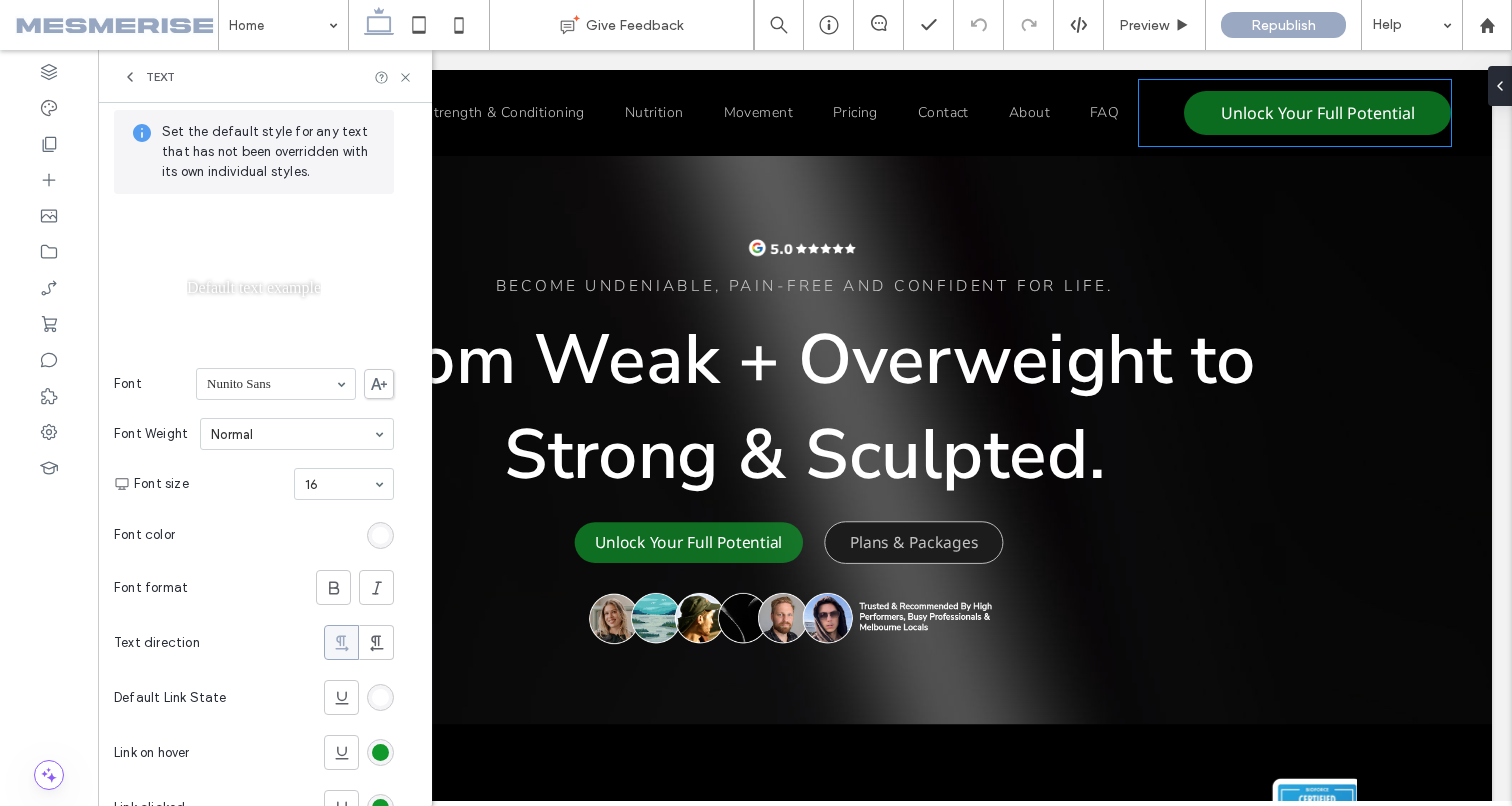 click 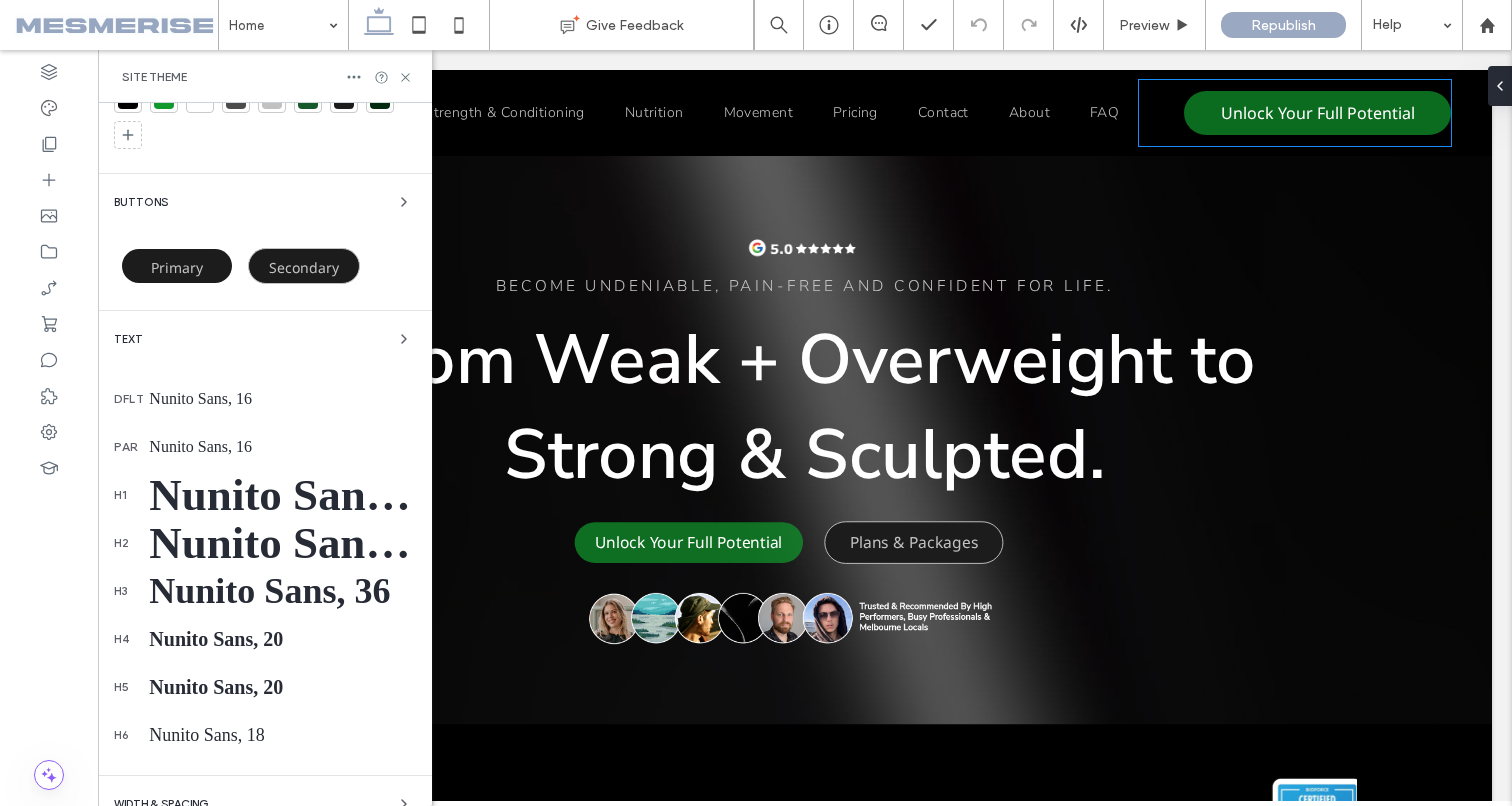 click on "Primary" at bounding box center (177, 266) 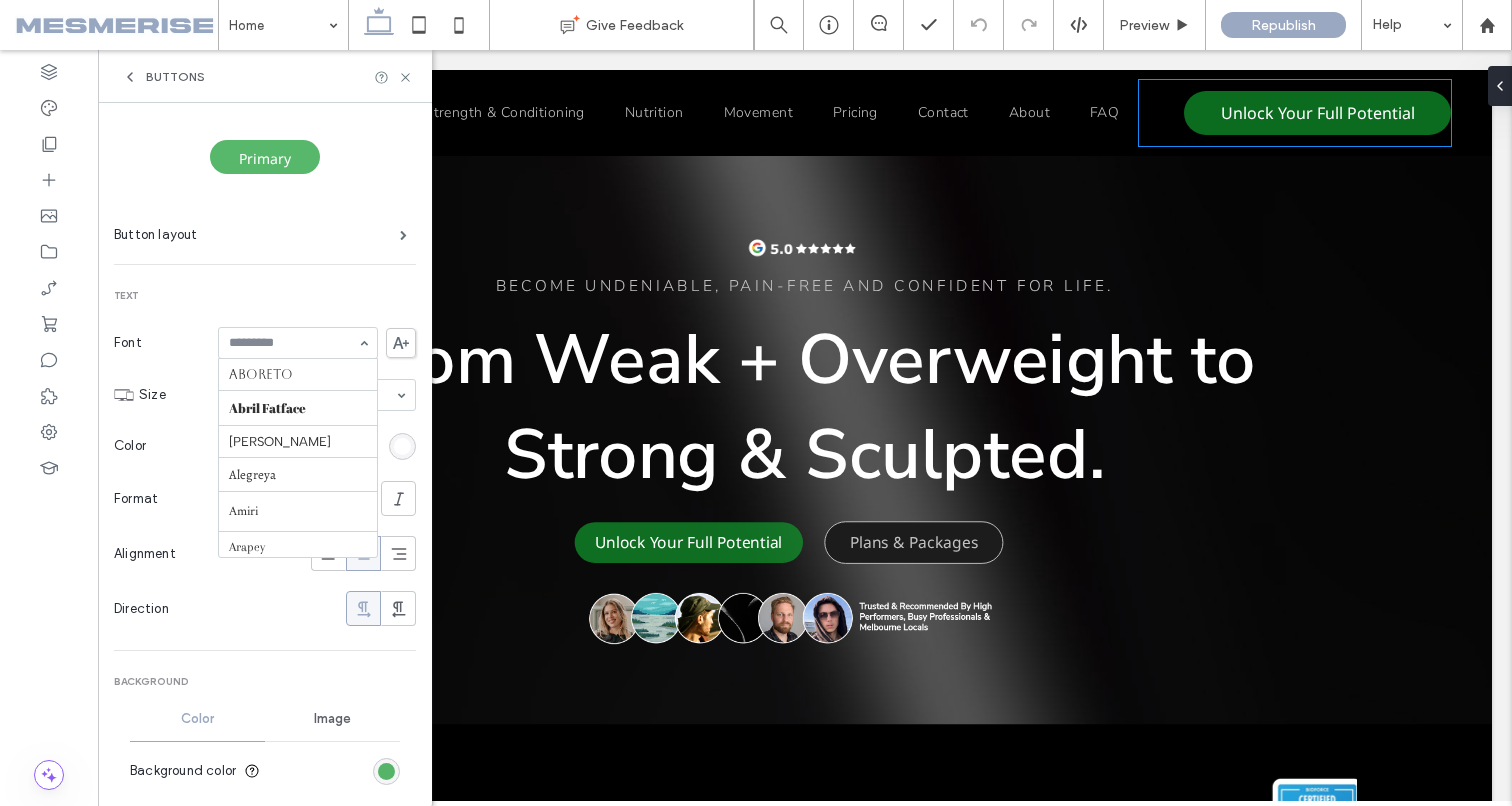 scroll, scrollTop: 1134, scrollLeft: 0, axis: vertical 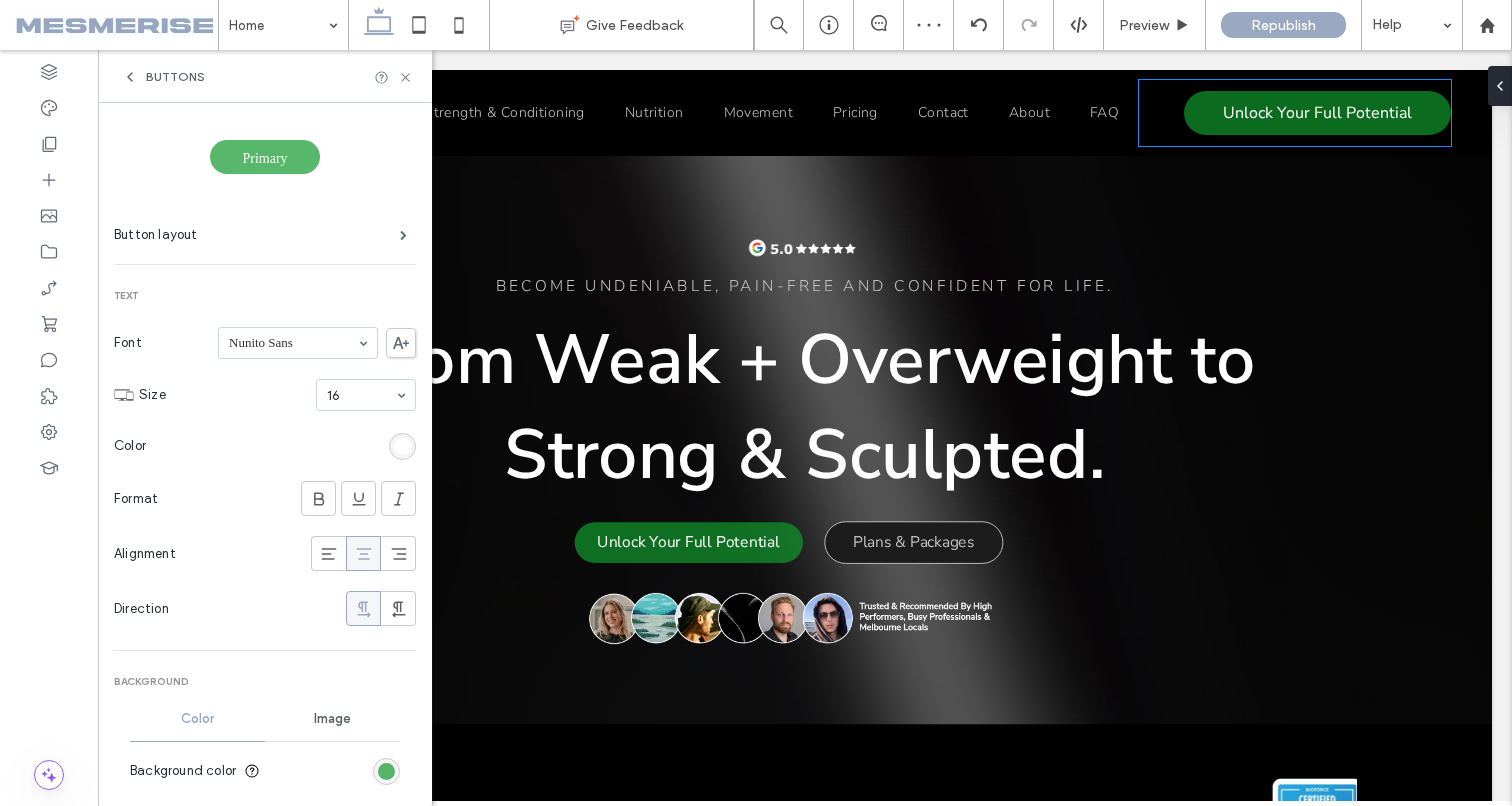 click 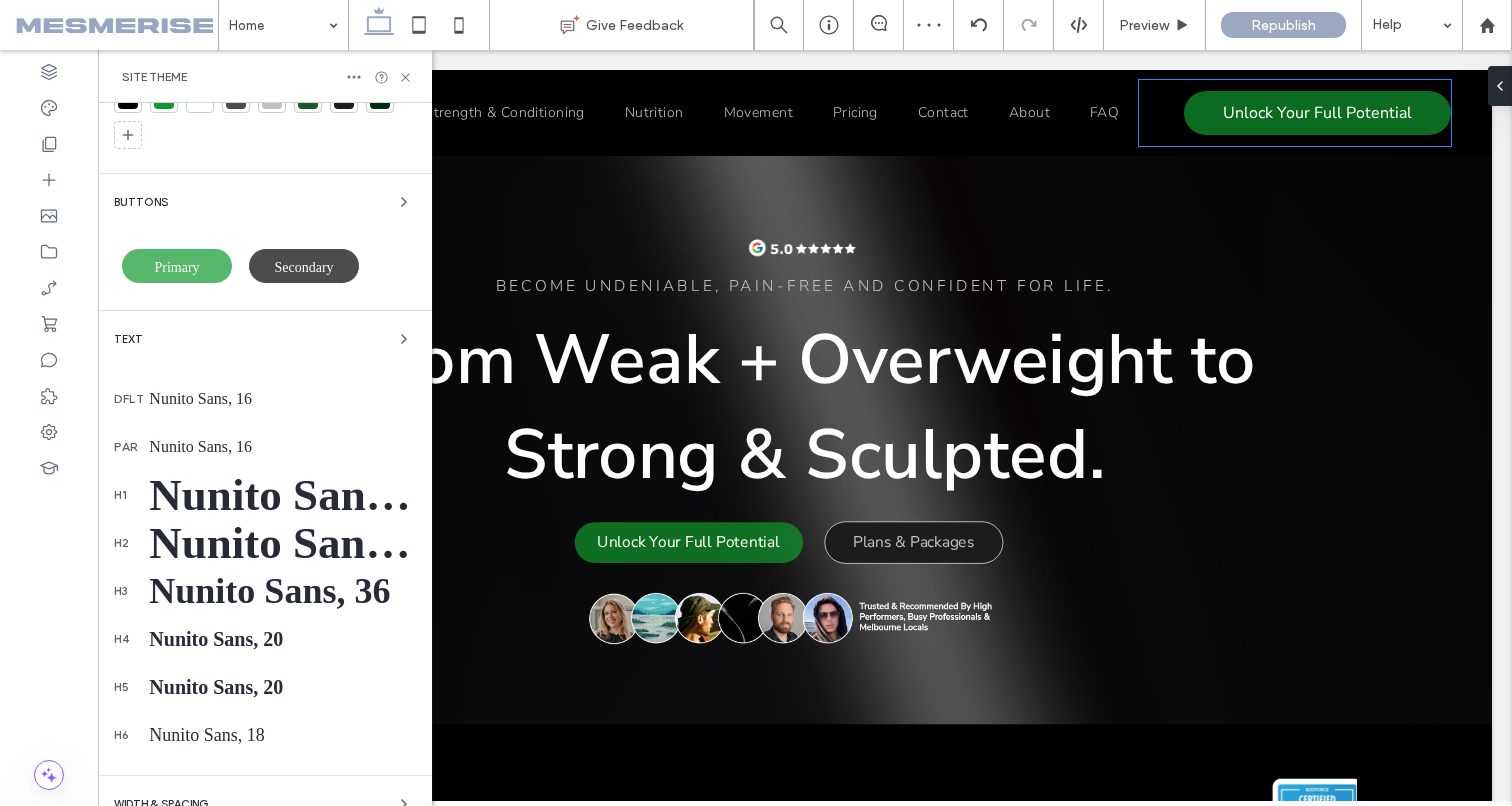 click on "Secondary" at bounding box center (303, 267) 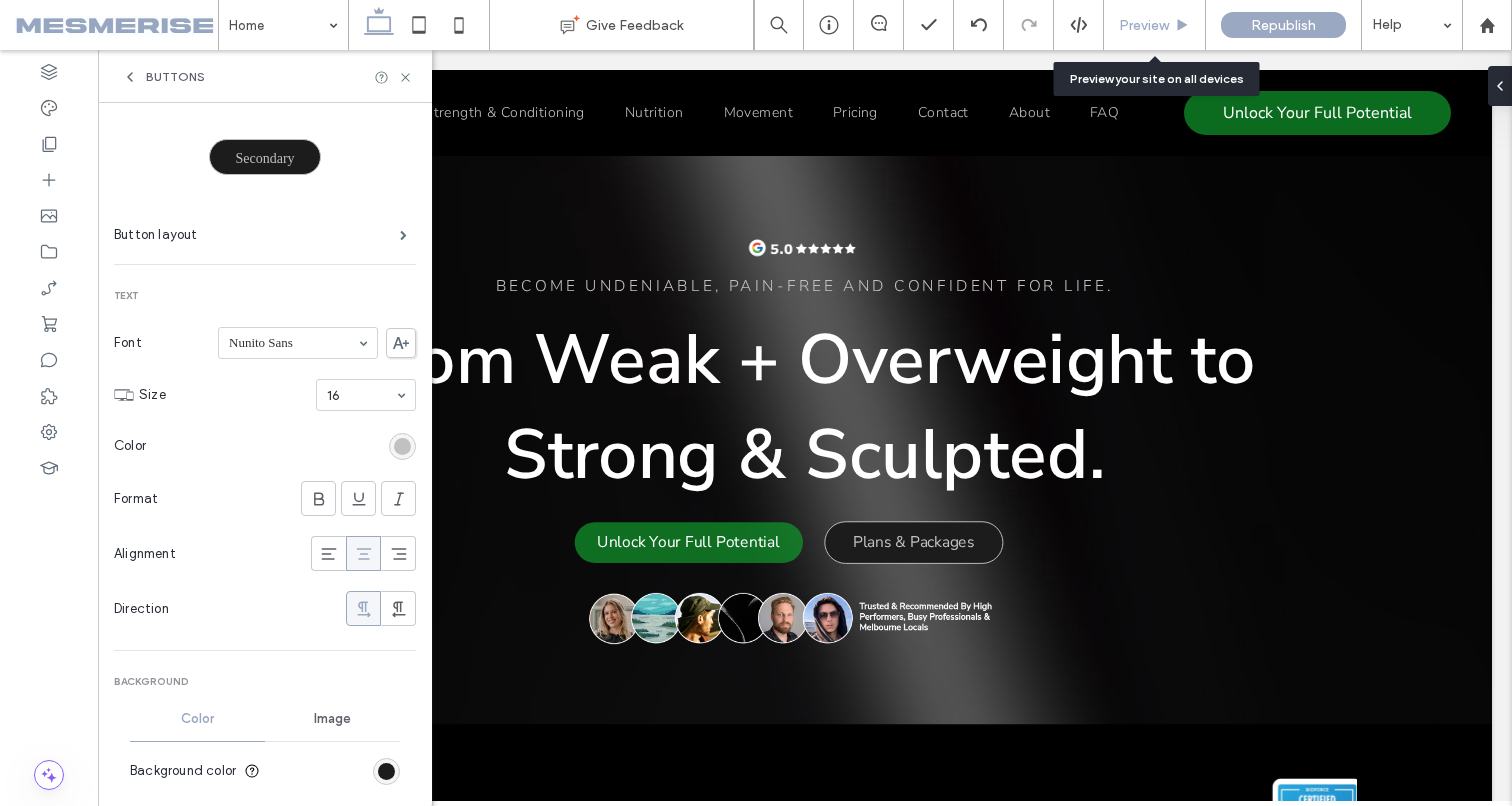 click on "Preview" at bounding box center (1144, 25) 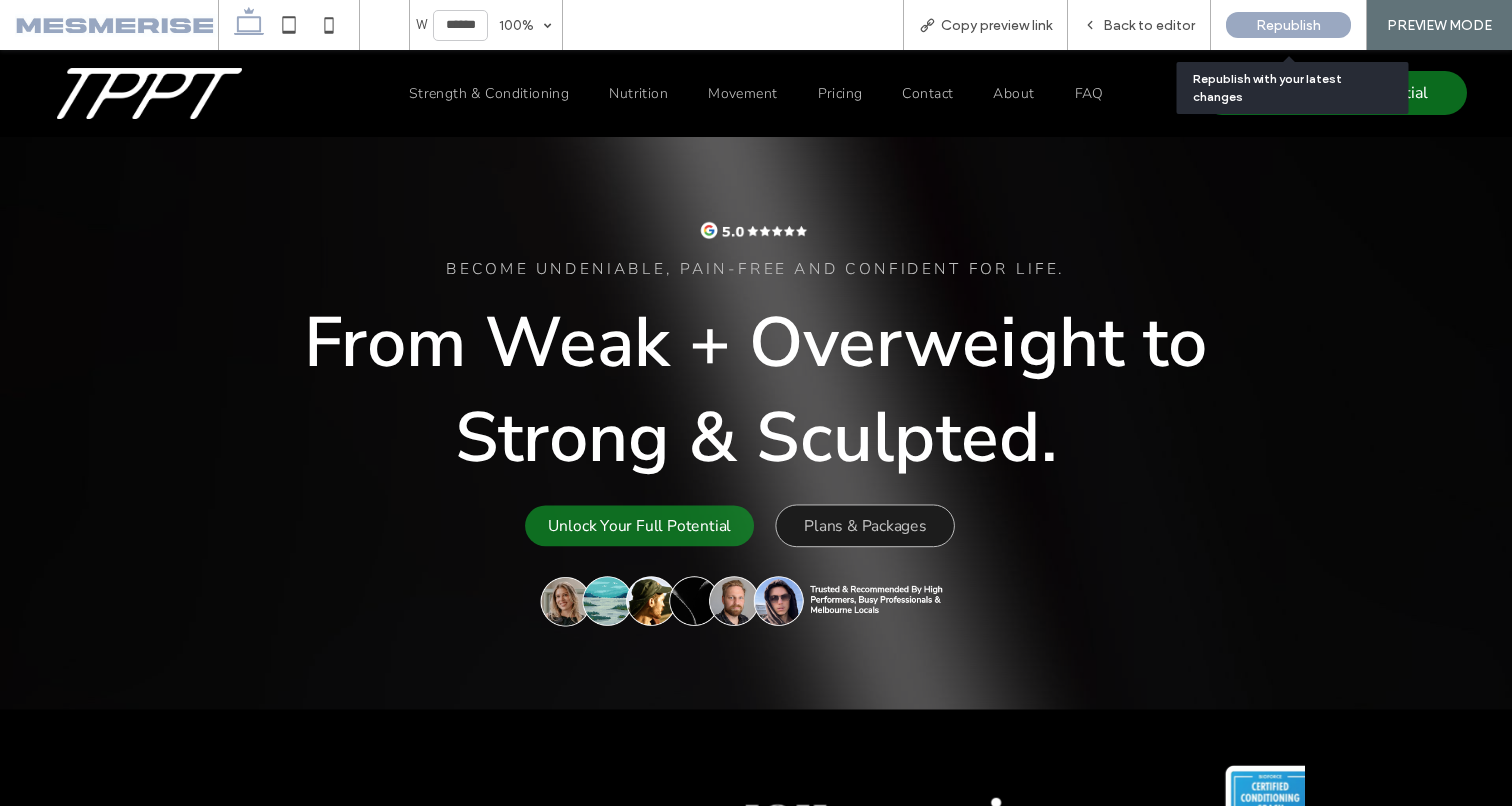 click on "Republish" at bounding box center [1288, 25] 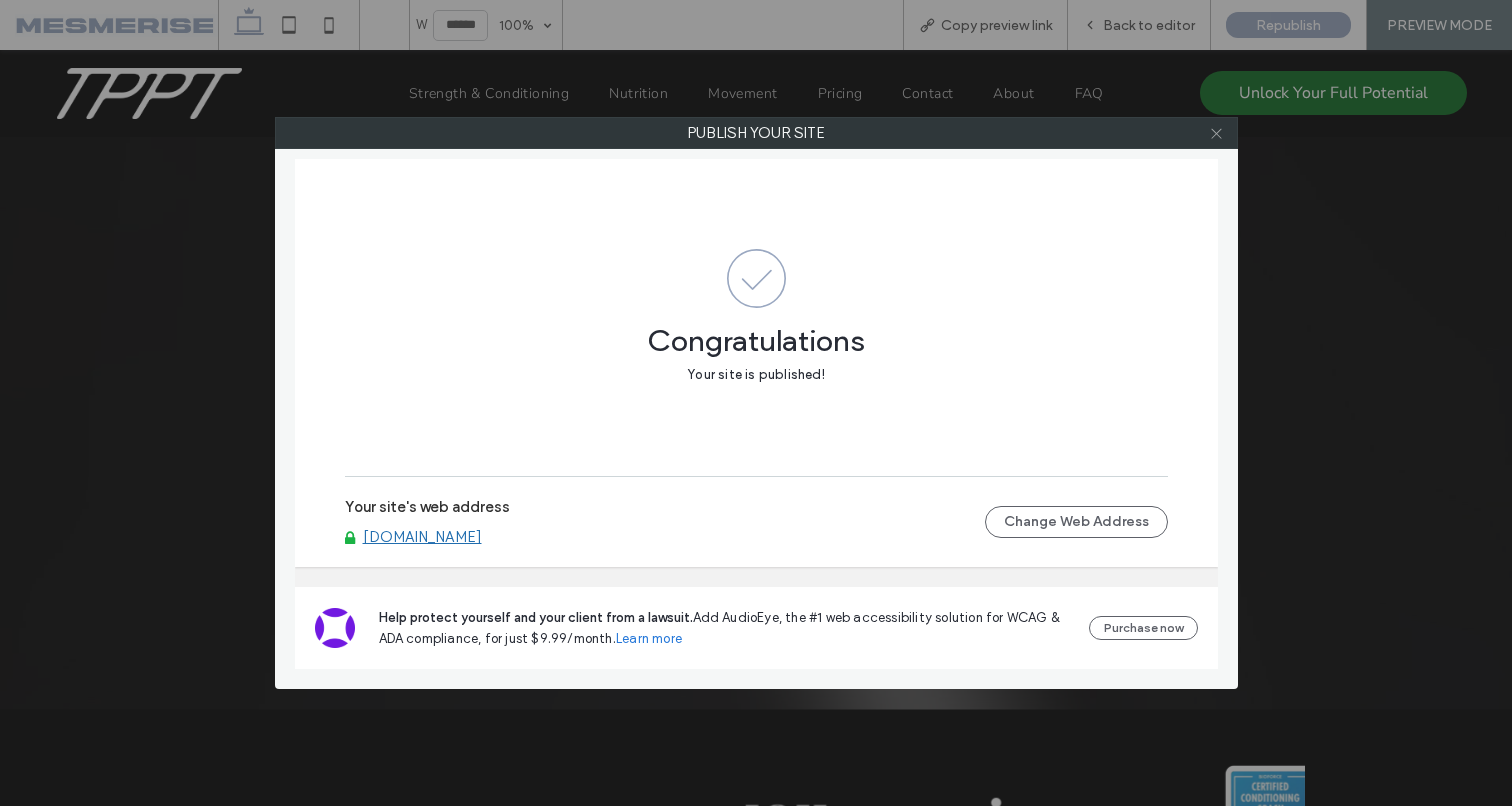 click 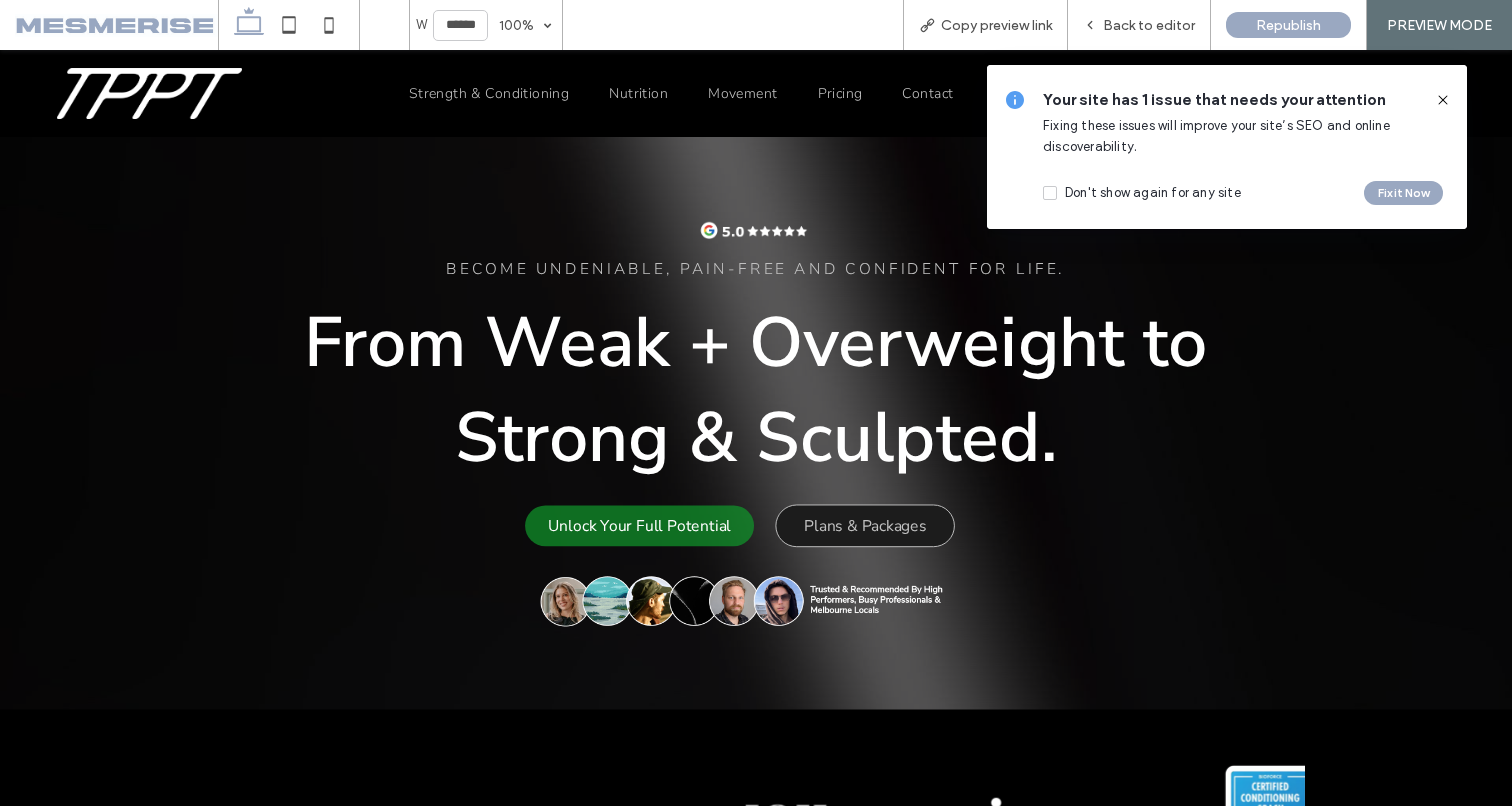 click 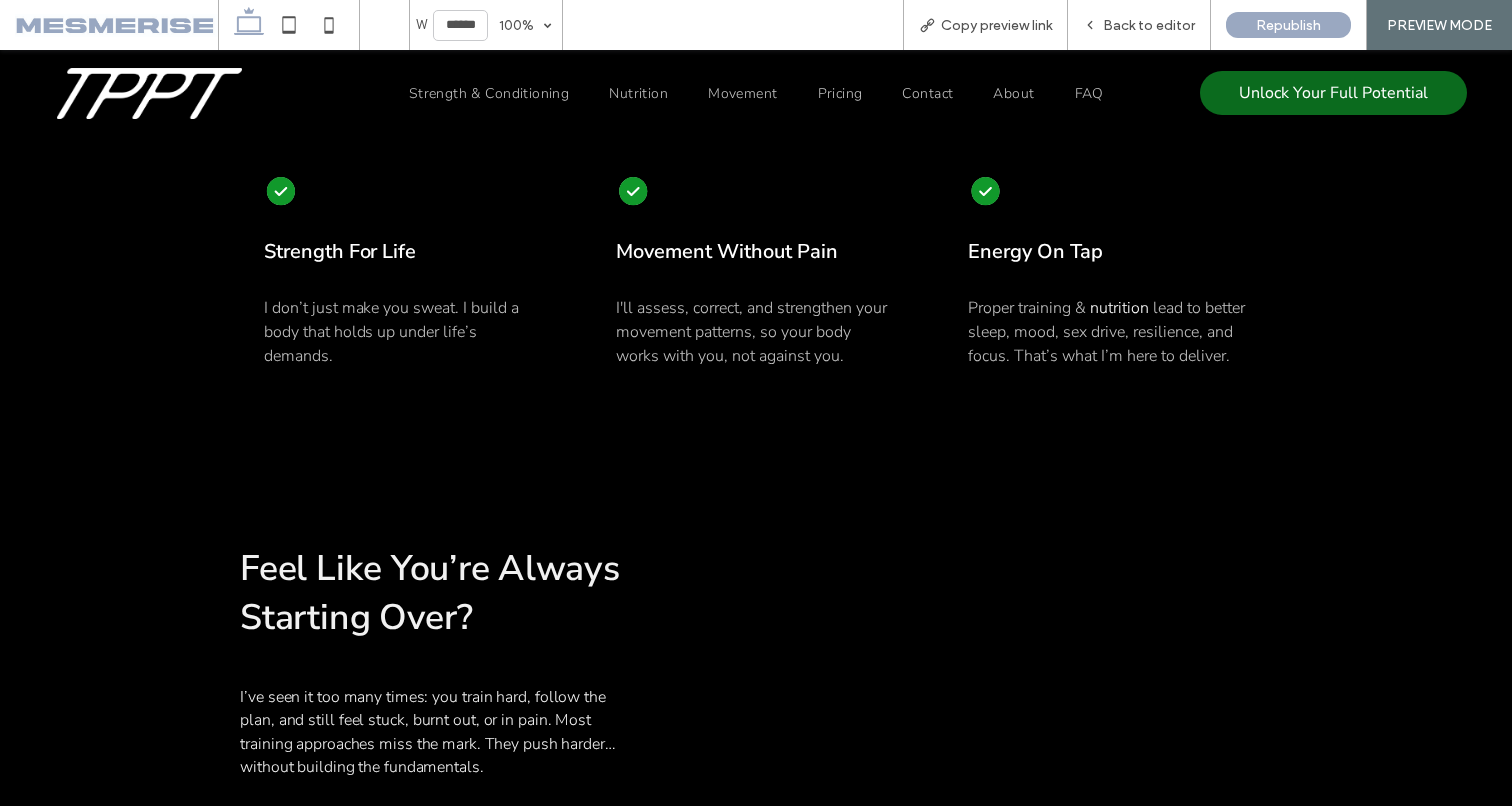 scroll, scrollTop: 0, scrollLeft: 0, axis: both 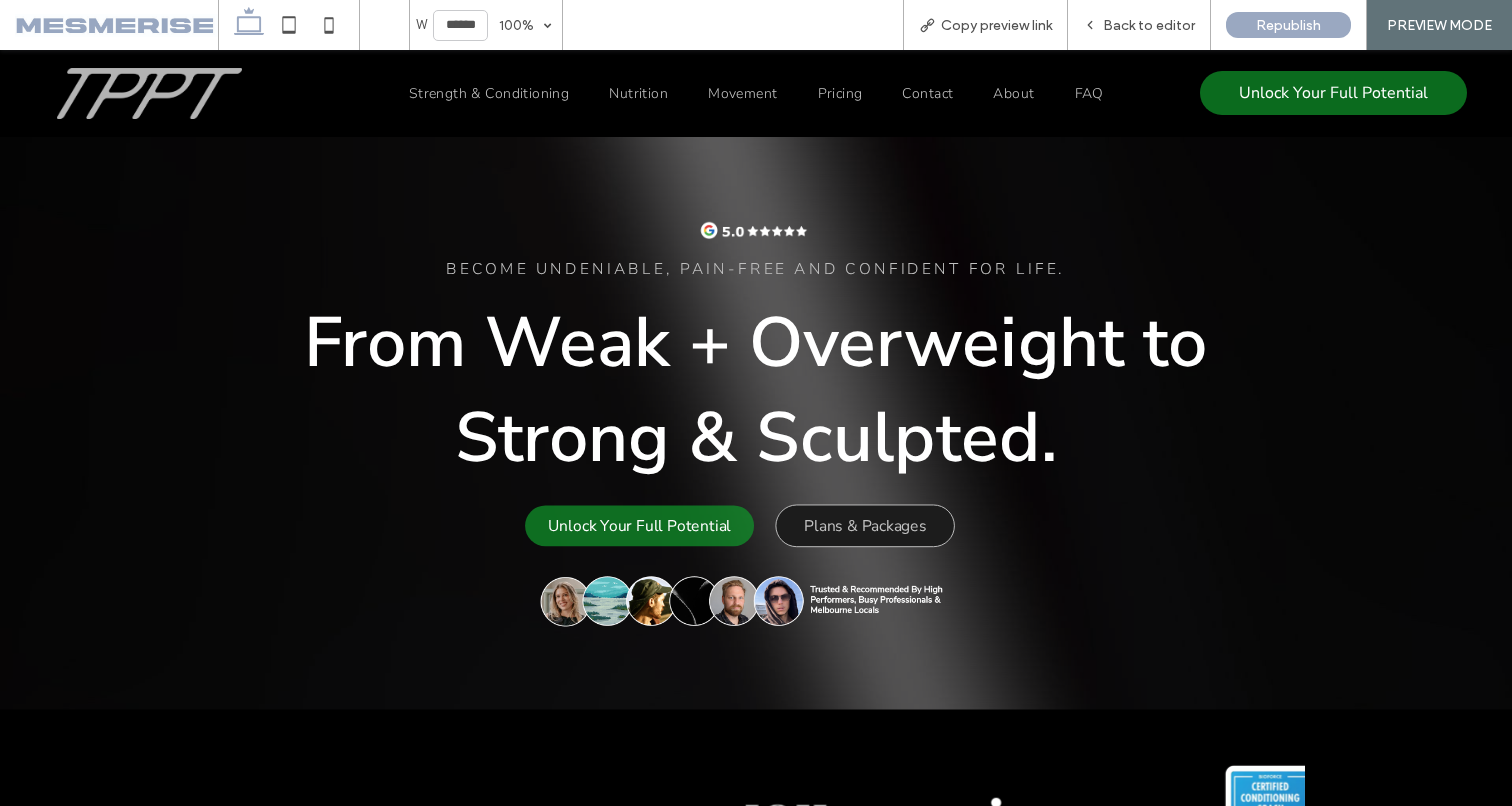 click at bounding box center (149, 93) 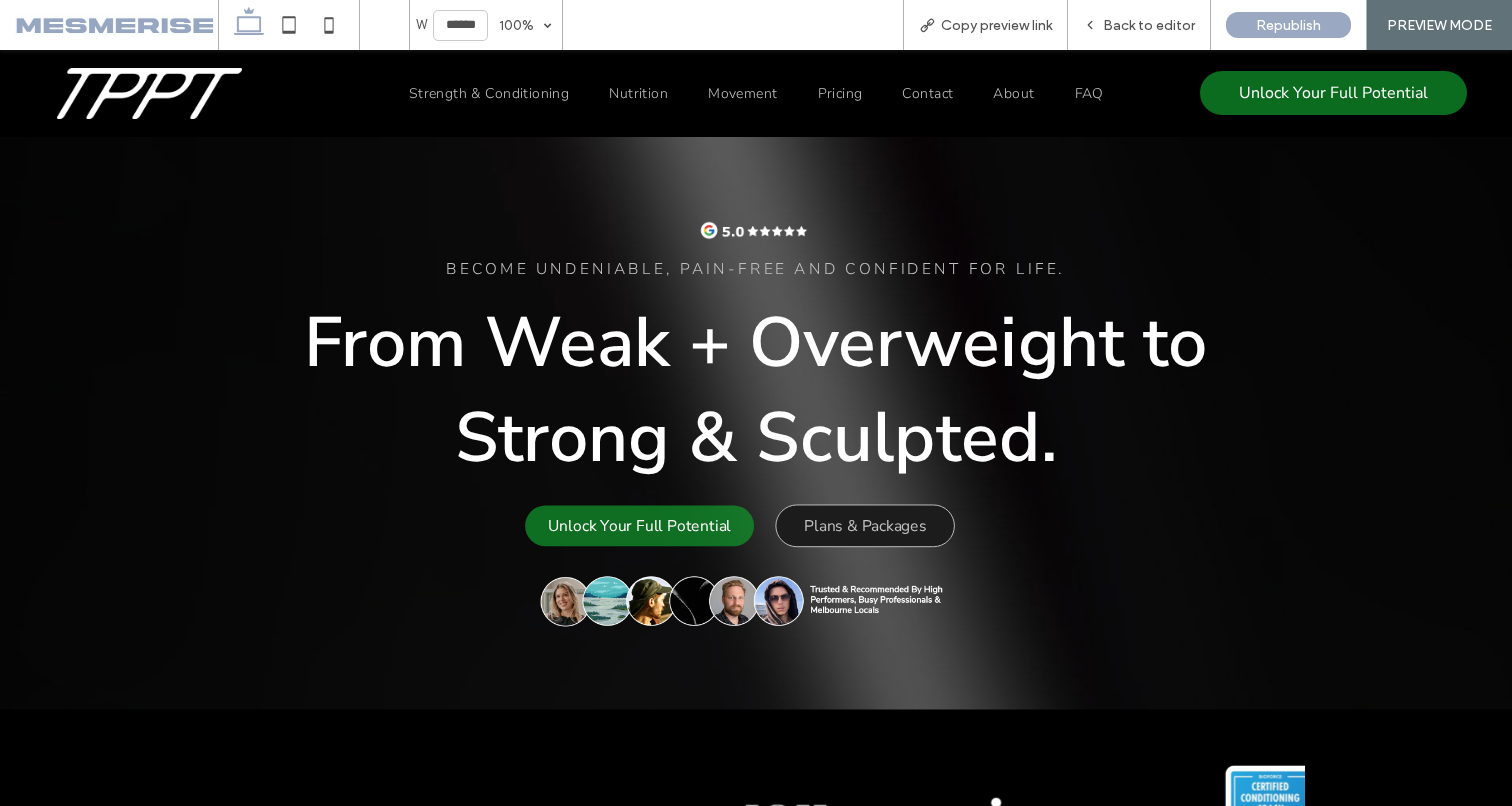 scroll, scrollTop: 0, scrollLeft: 0, axis: both 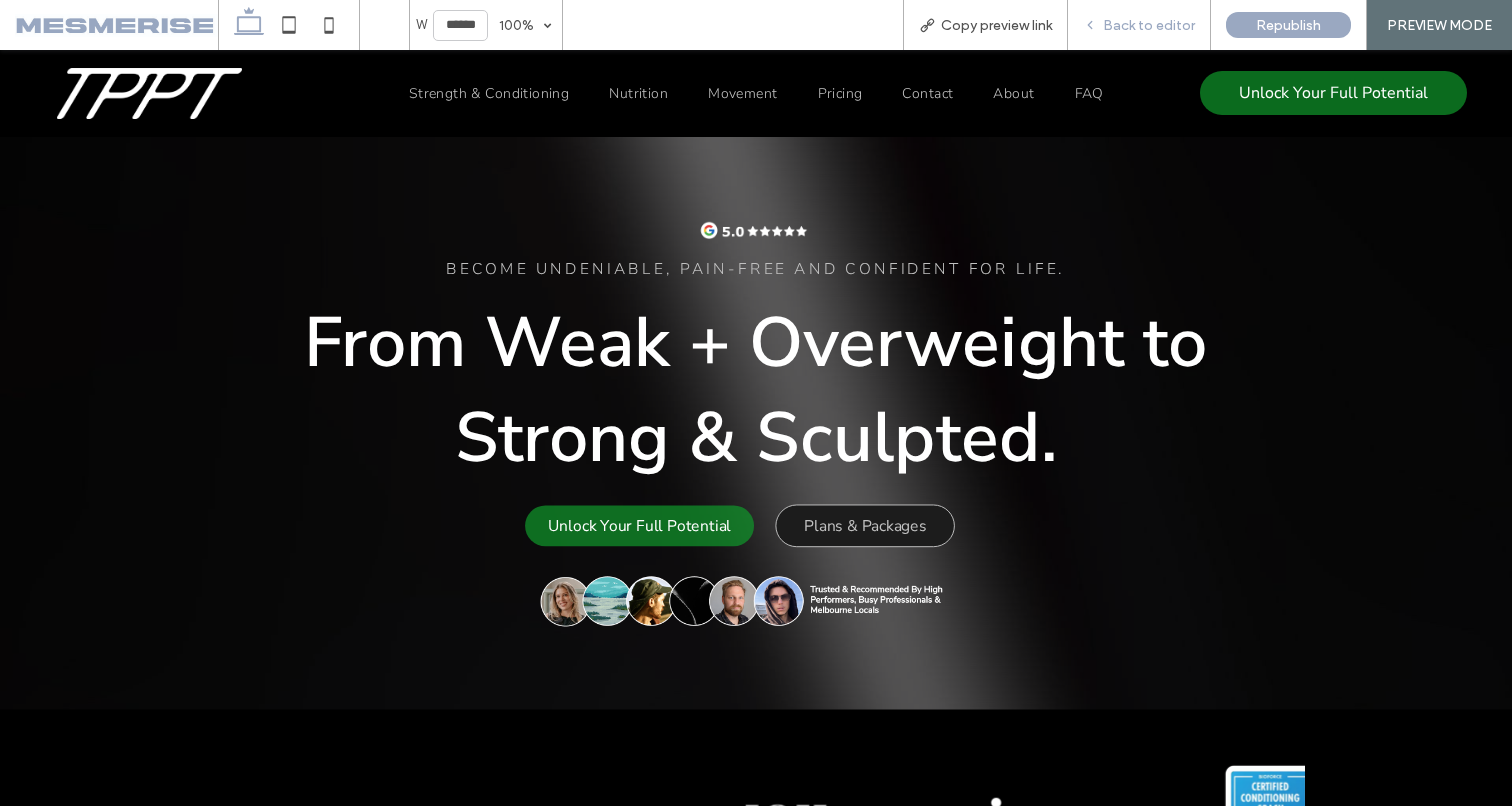 click on "Back to editor" at bounding box center [1149, 25] 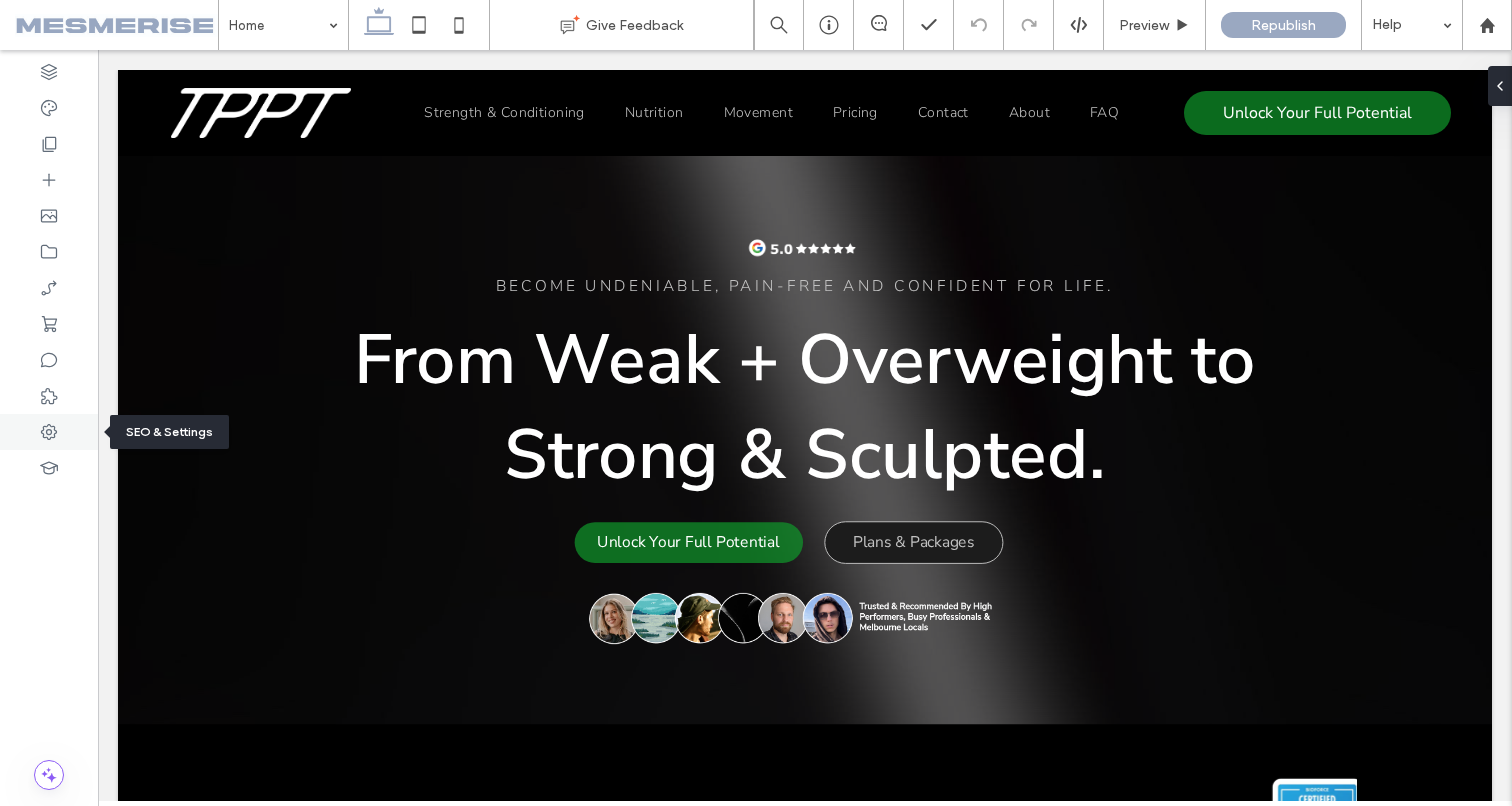 click at bounding box center (49, 432) 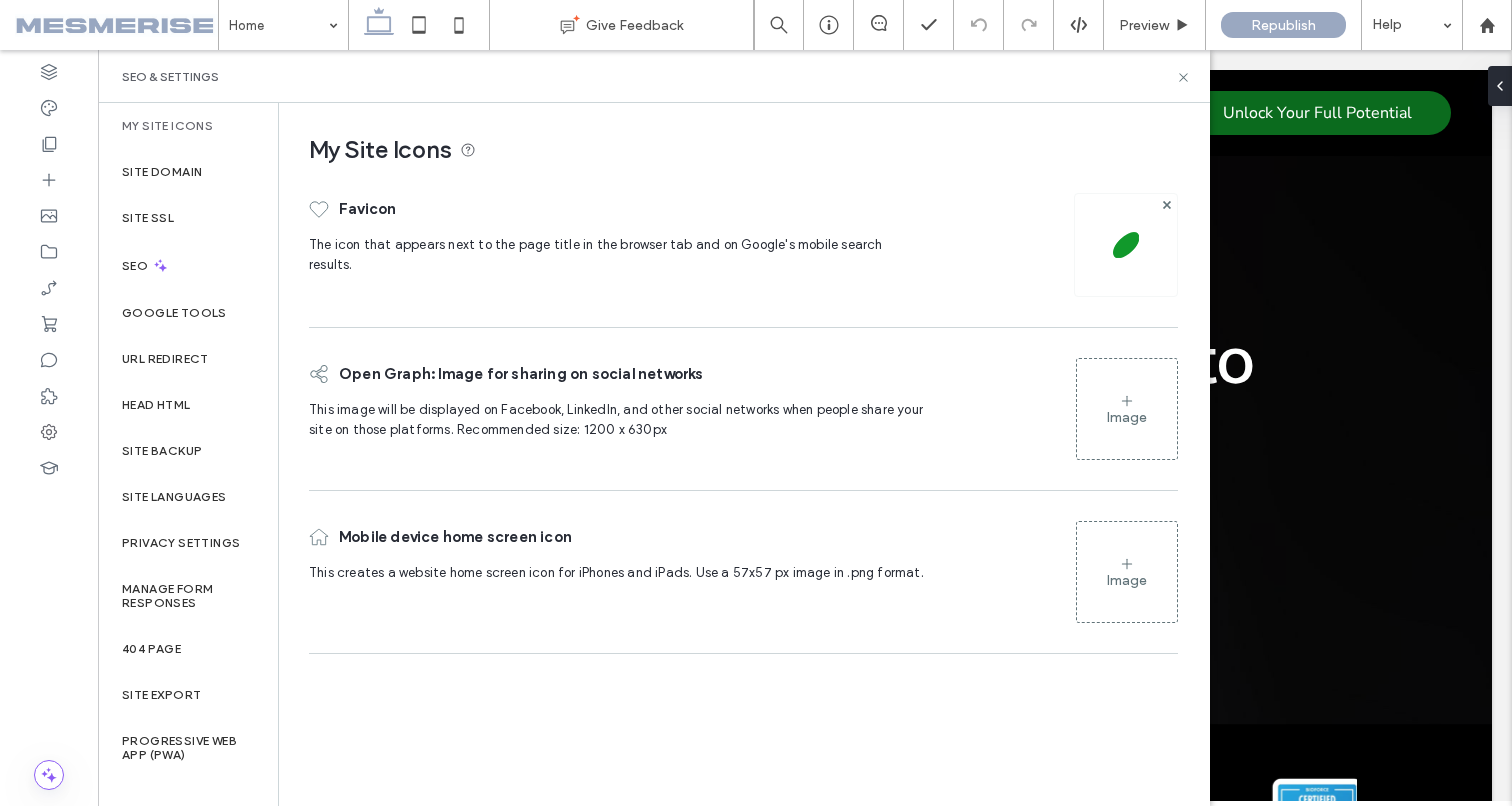 click at bounding box center [1126, 245] 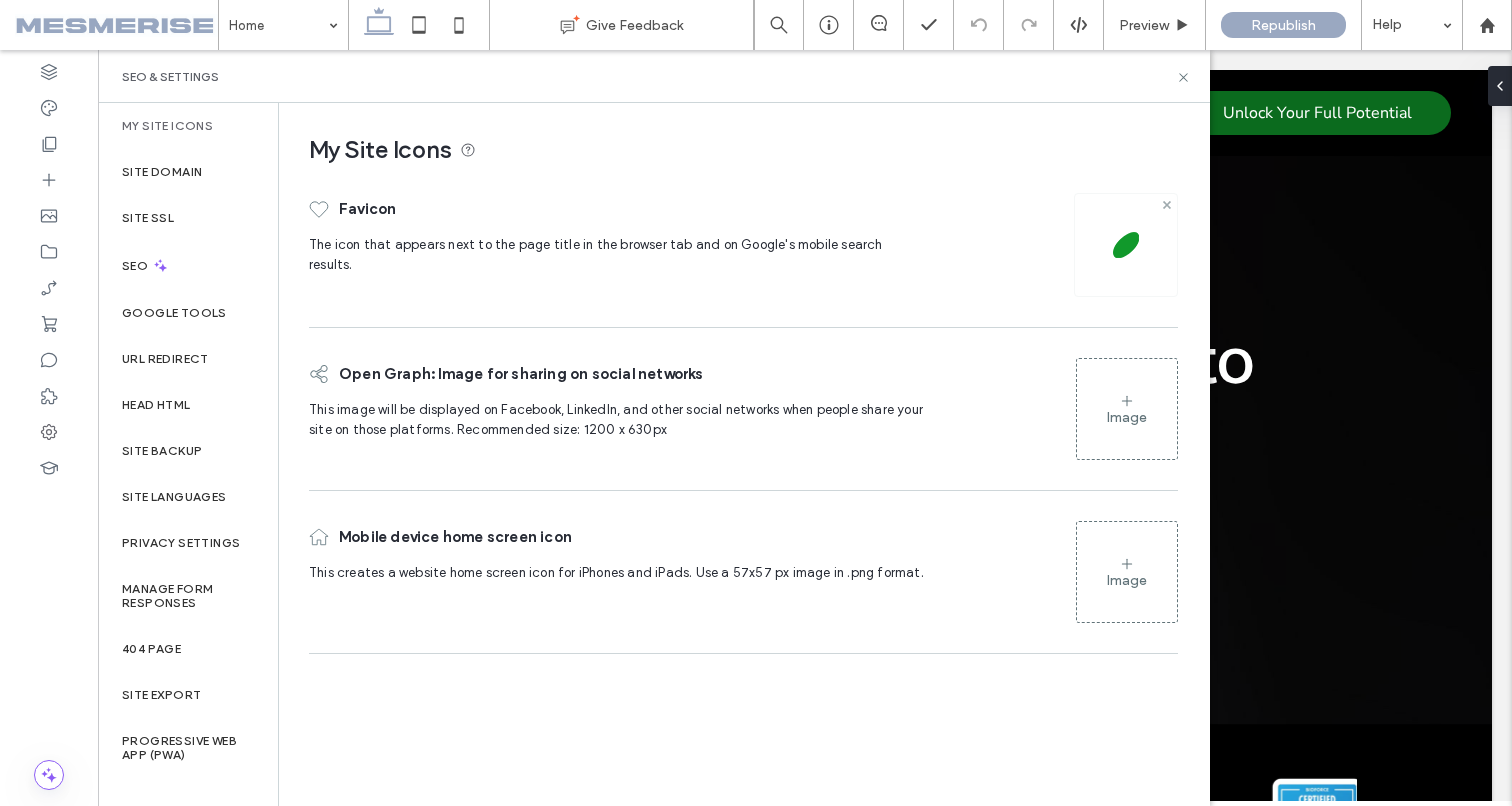 click at bounding box center [1167, 204] 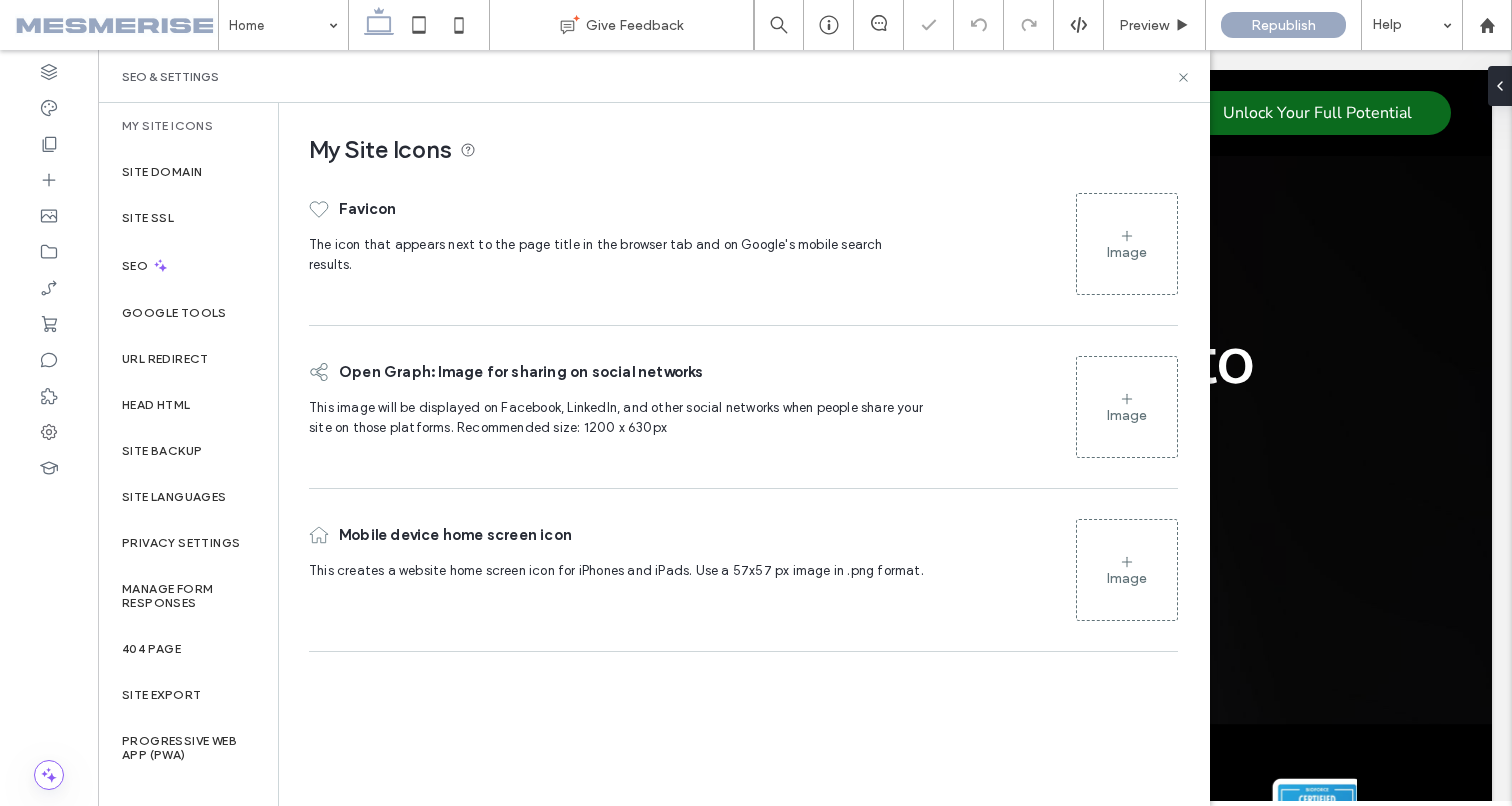 click on "Image" at bounding box center [1127, 252] 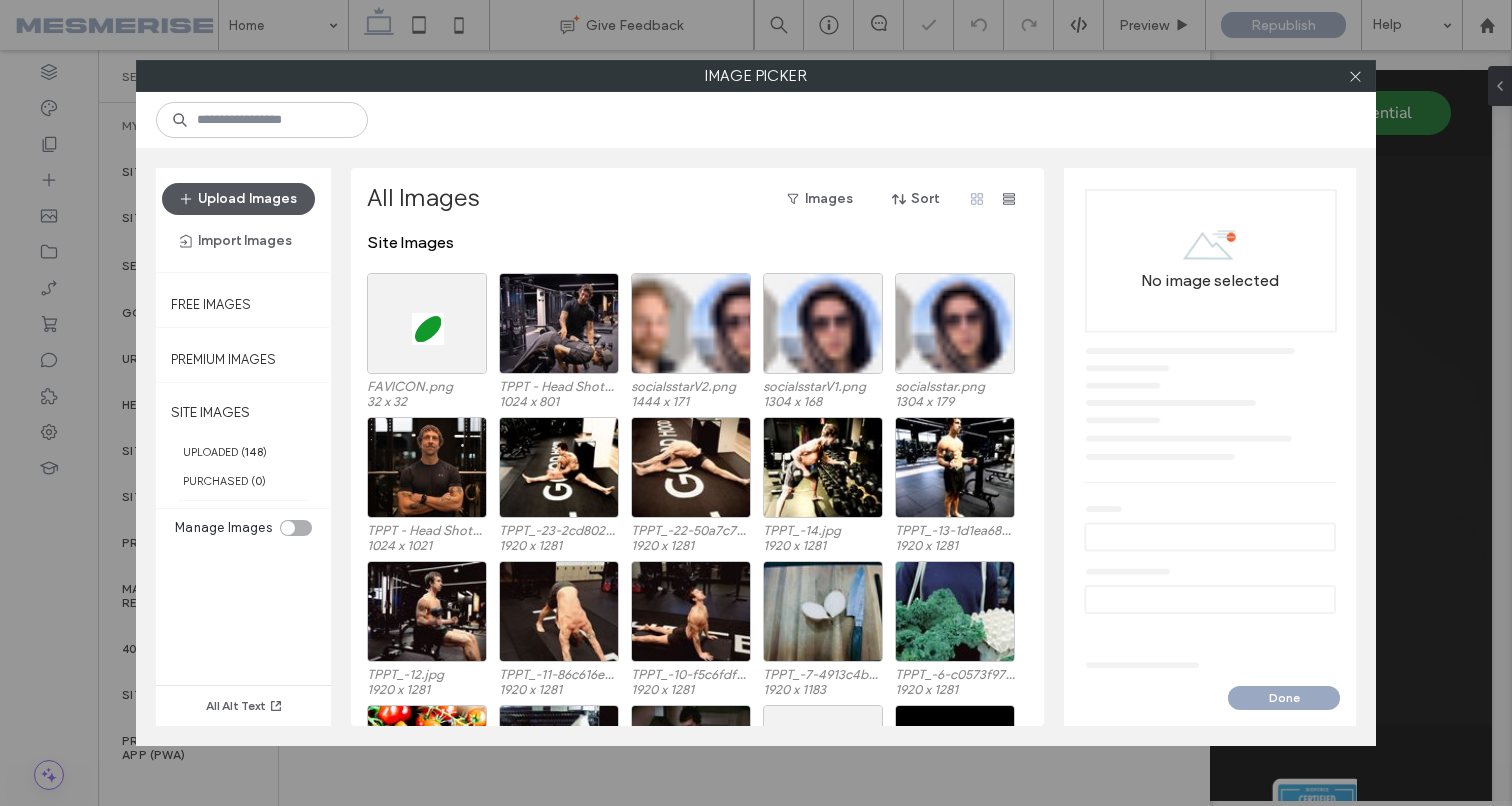 click on "Upload Images" at bounding box center (238, 199) 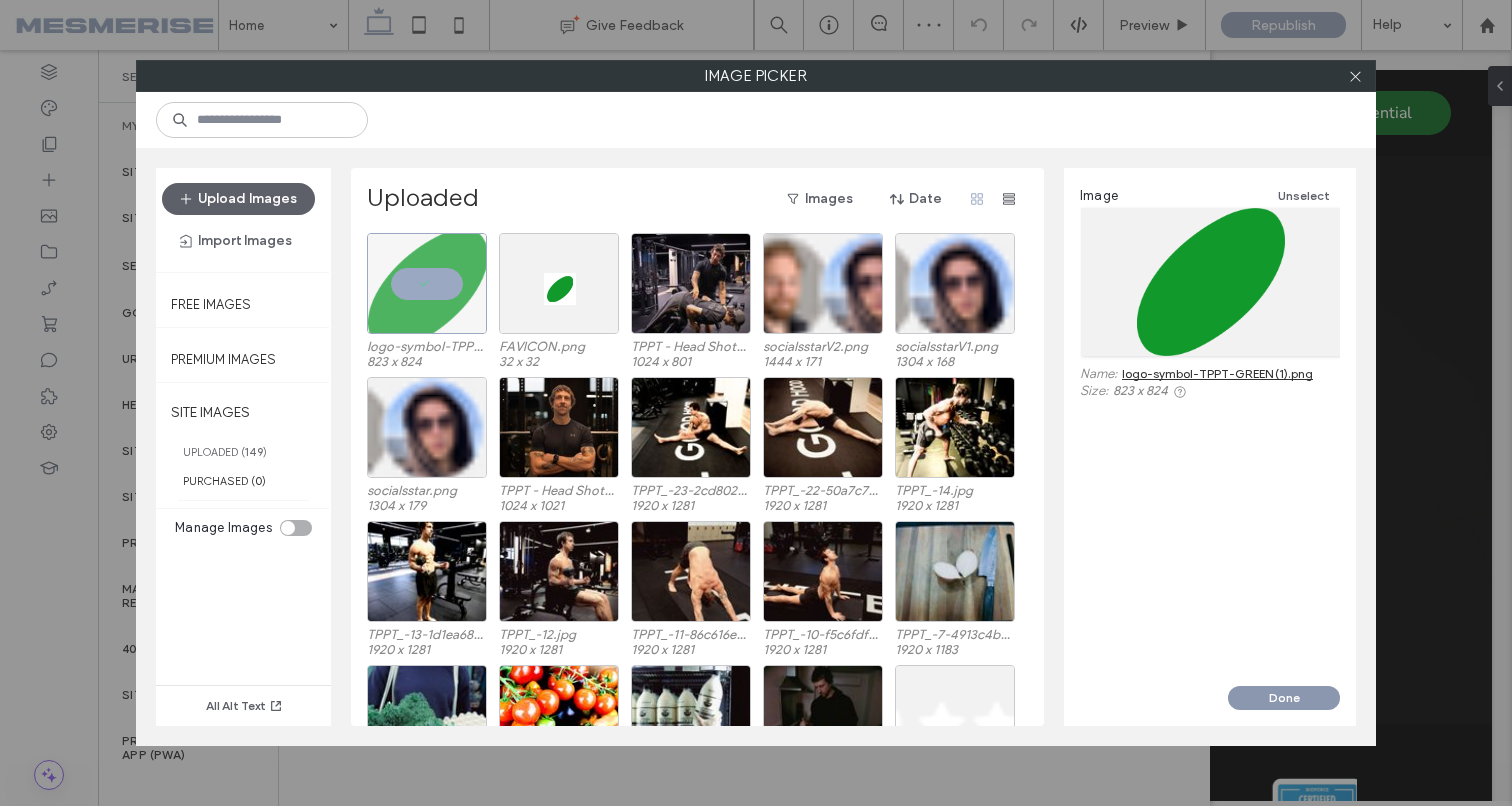 click on "Done" at bounding box center (1284, 698) 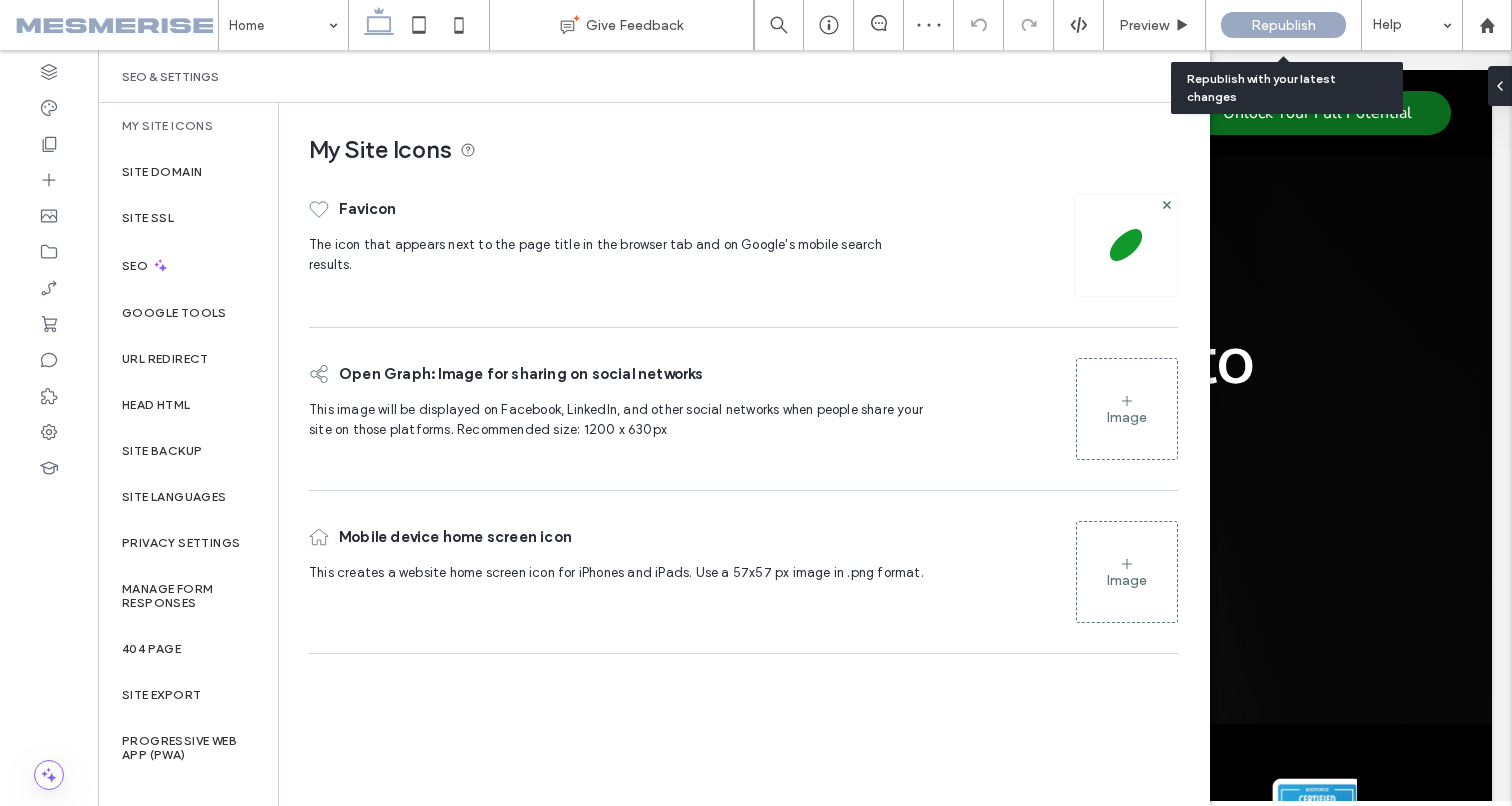 click on "Republish" at bounding box center [1283, 25] 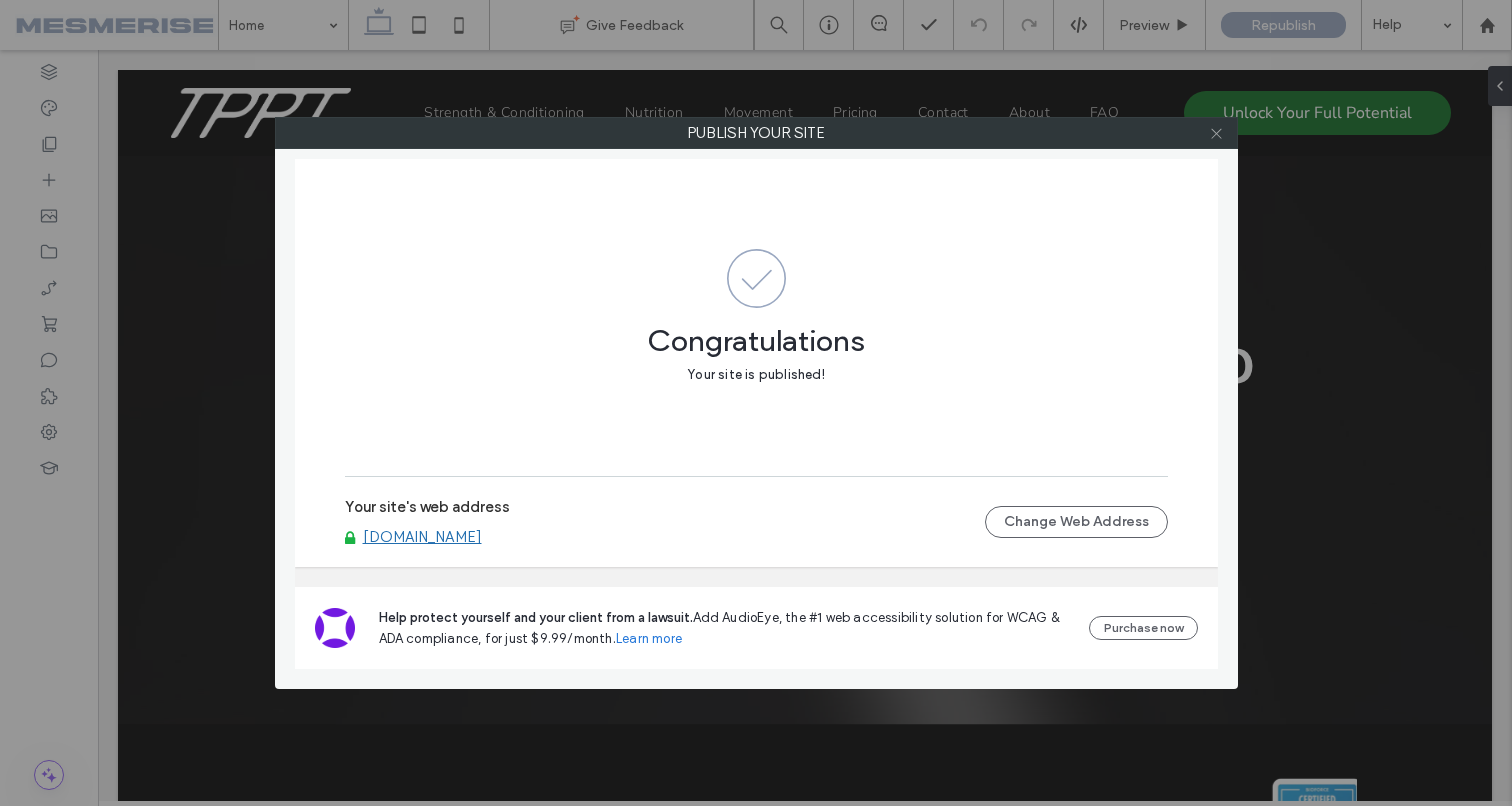 click 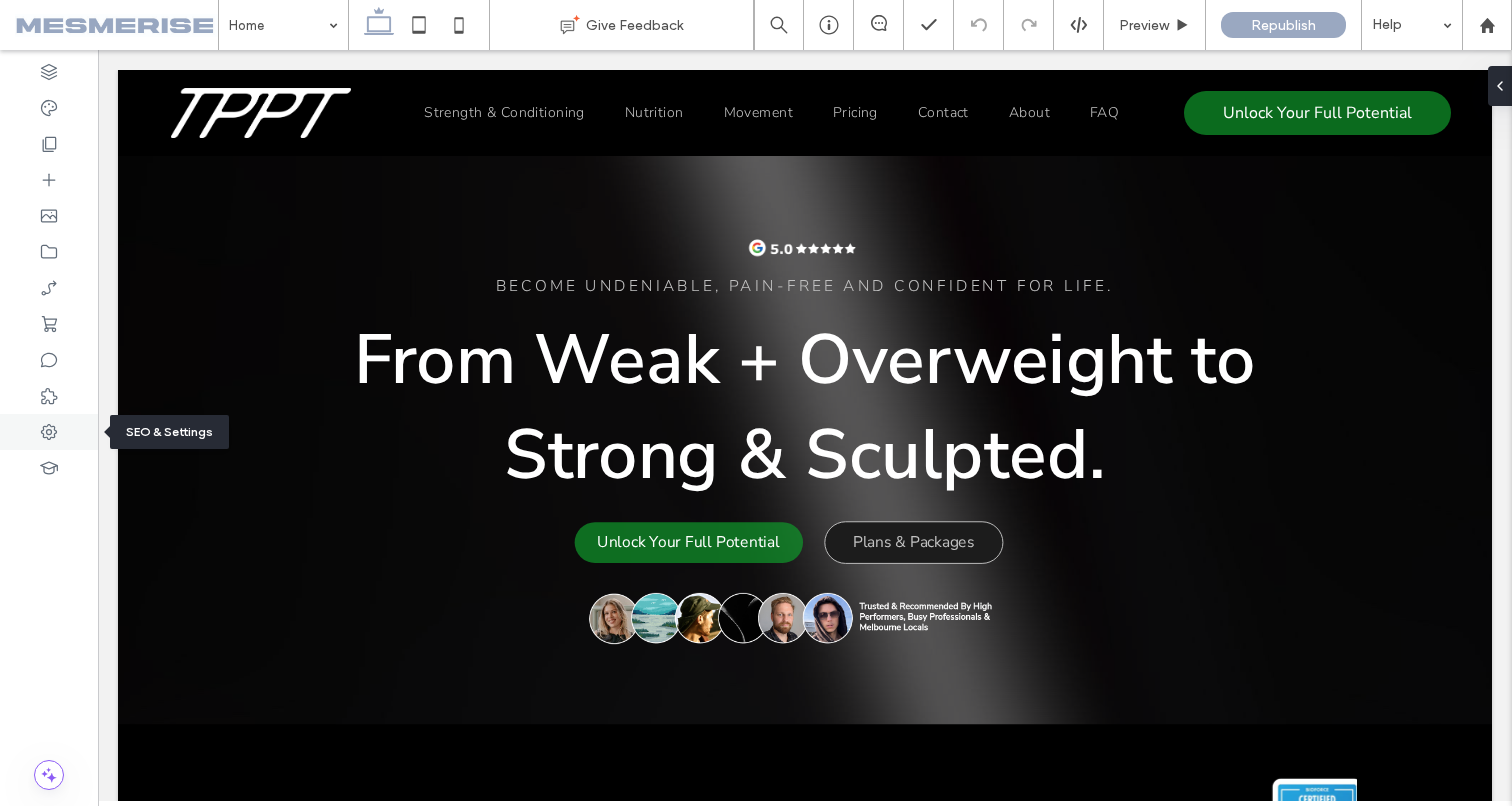 click 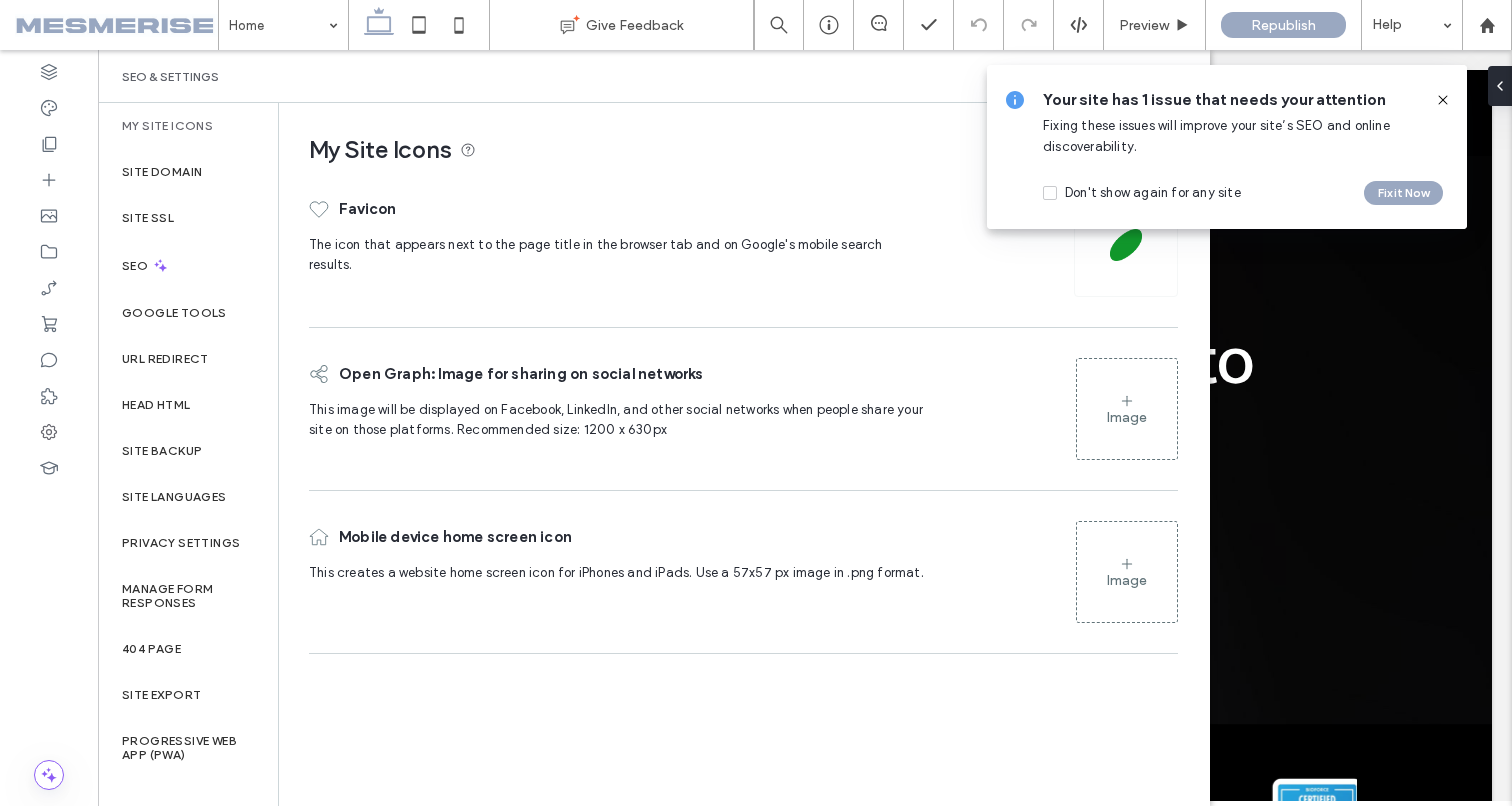 click on "This image will be displayed on Facebook, LinkedIn, and other social networks when people share your site on those platforms. Recommended size: 1200 x 630px" at bounding box center (616, 419) 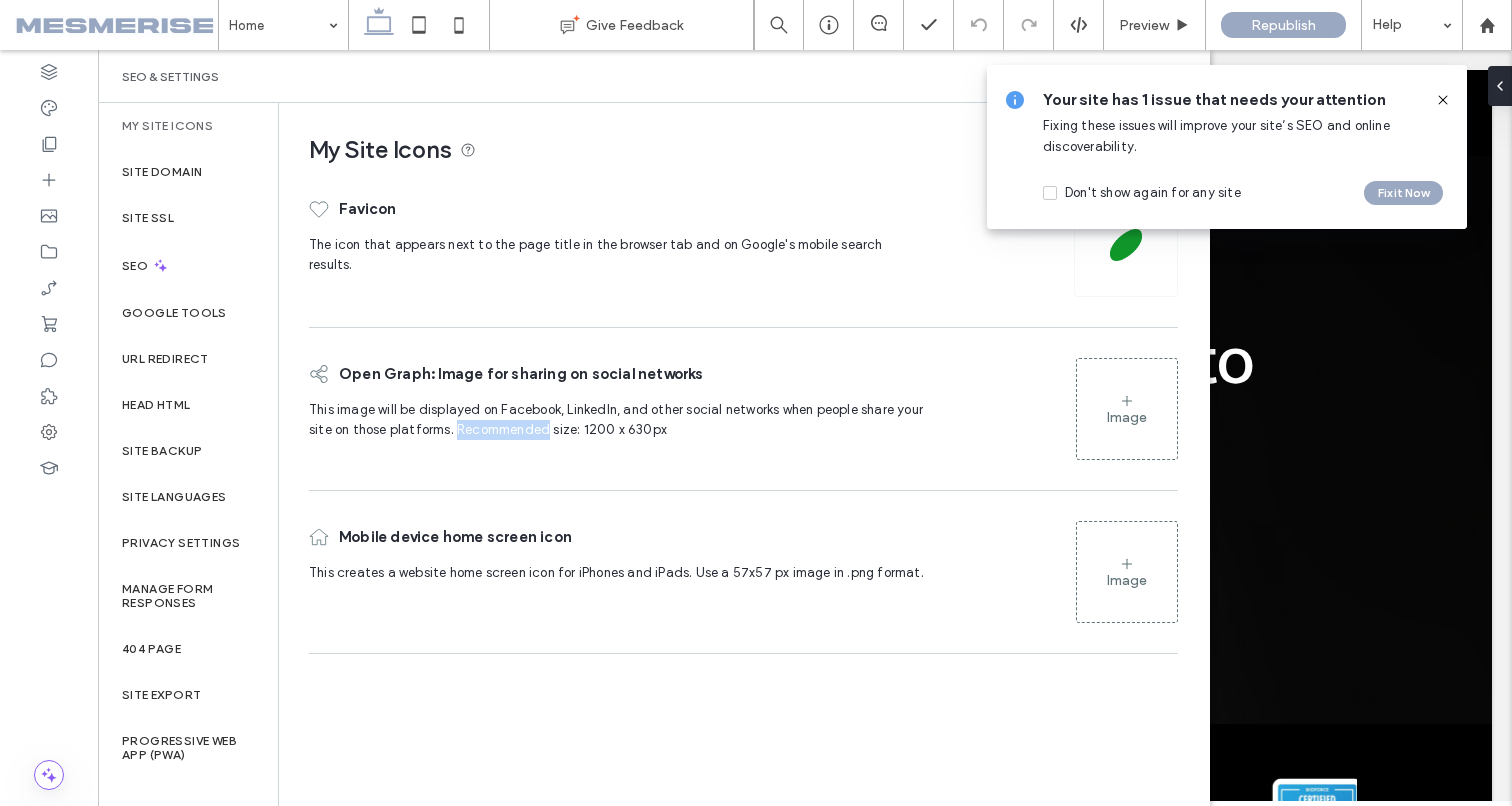 click on "This image will be displayed on Facebook, LinkedIn, and other social networks when people share your site on those platforms. Recommended size: 1200 x 630px" at bounding box center (616, 419) 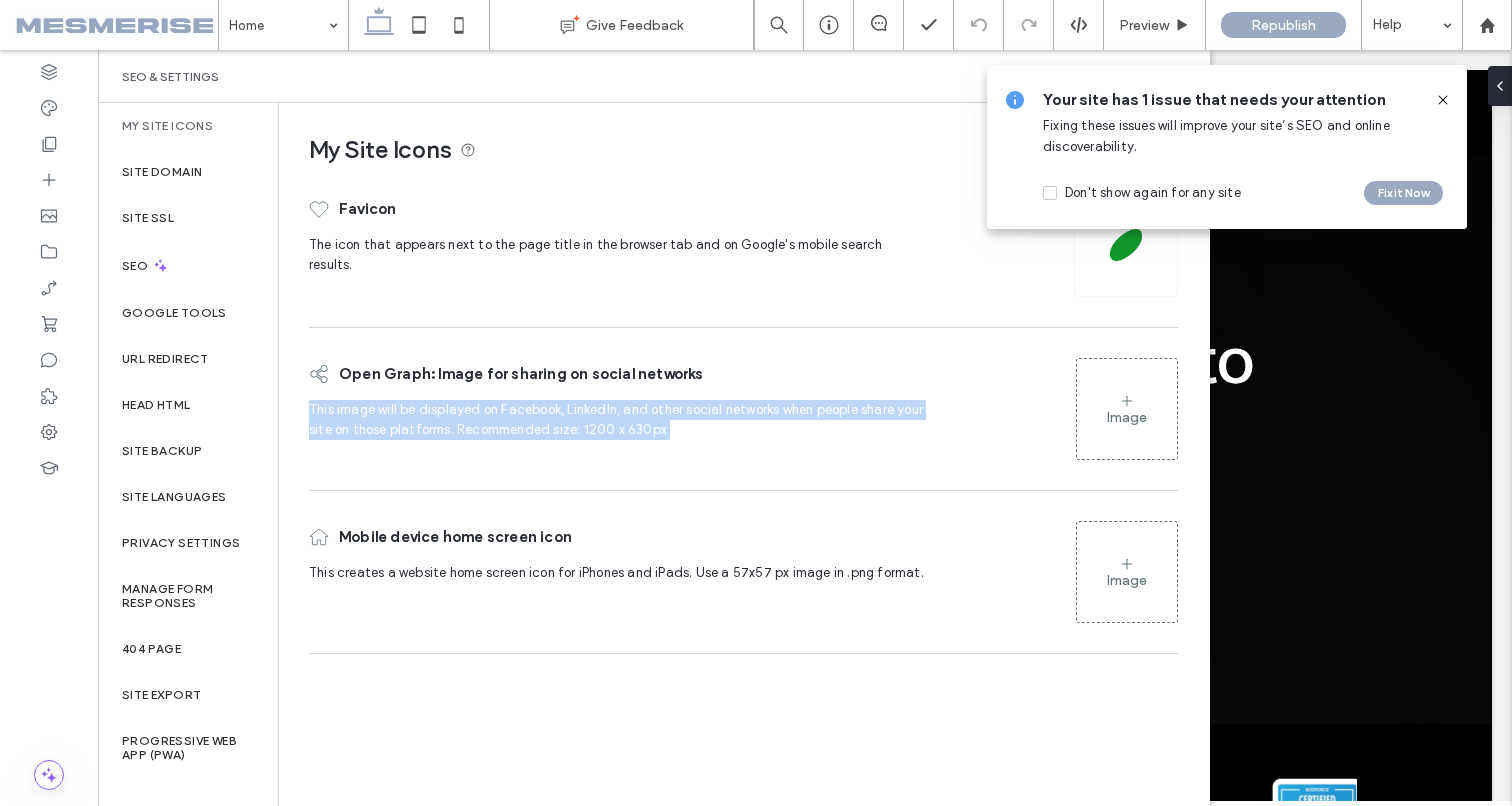 click on "This image will be displayed on Facebook, LinkedIn, and other social networks when people share your site on those platforms. Recommended size: 1200 x 630px" at bounding box center (616, 419) 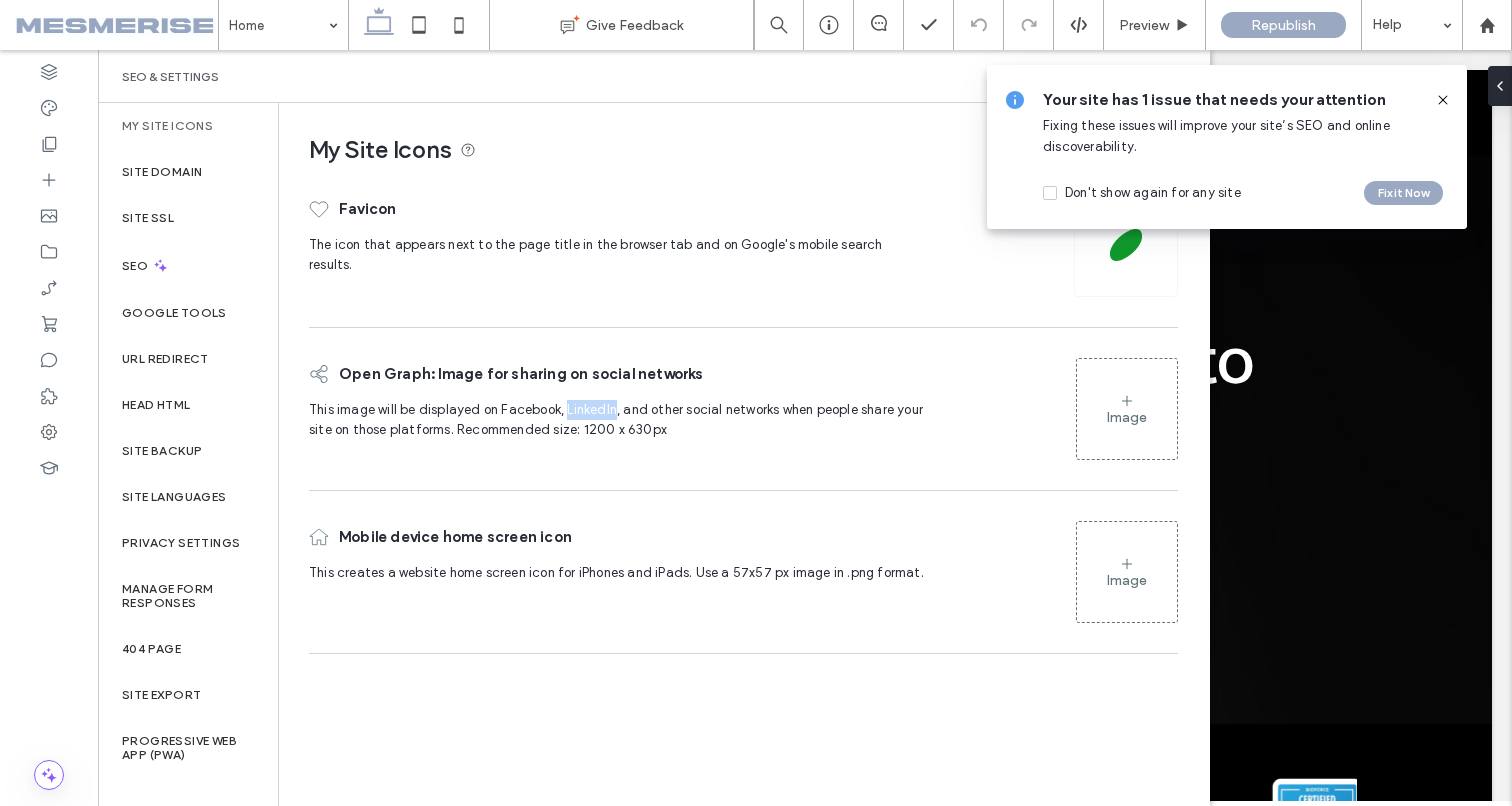 click on "This image will be displayed on Facebook, LinkedIn, and other social networks when people share your site on those platforms. Recommended size: 1200 x 630px" at bounding box center (616, 419) 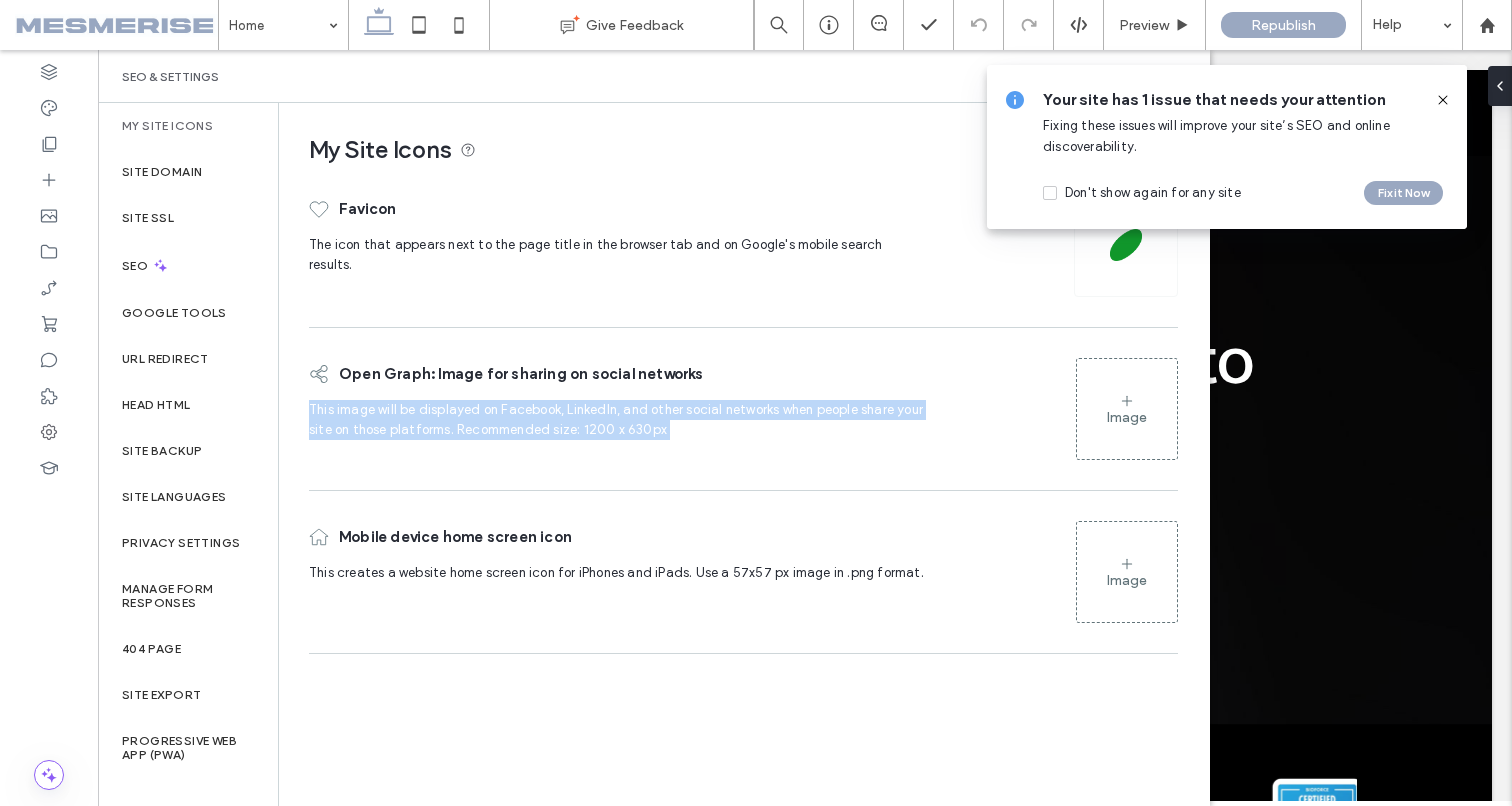 click on "This image will be displayed on Facebook, LinkedIn, and other social networks when people share your site on those platforms. Recommended size: 1200 x 630px" at bounding box center (616, 419) 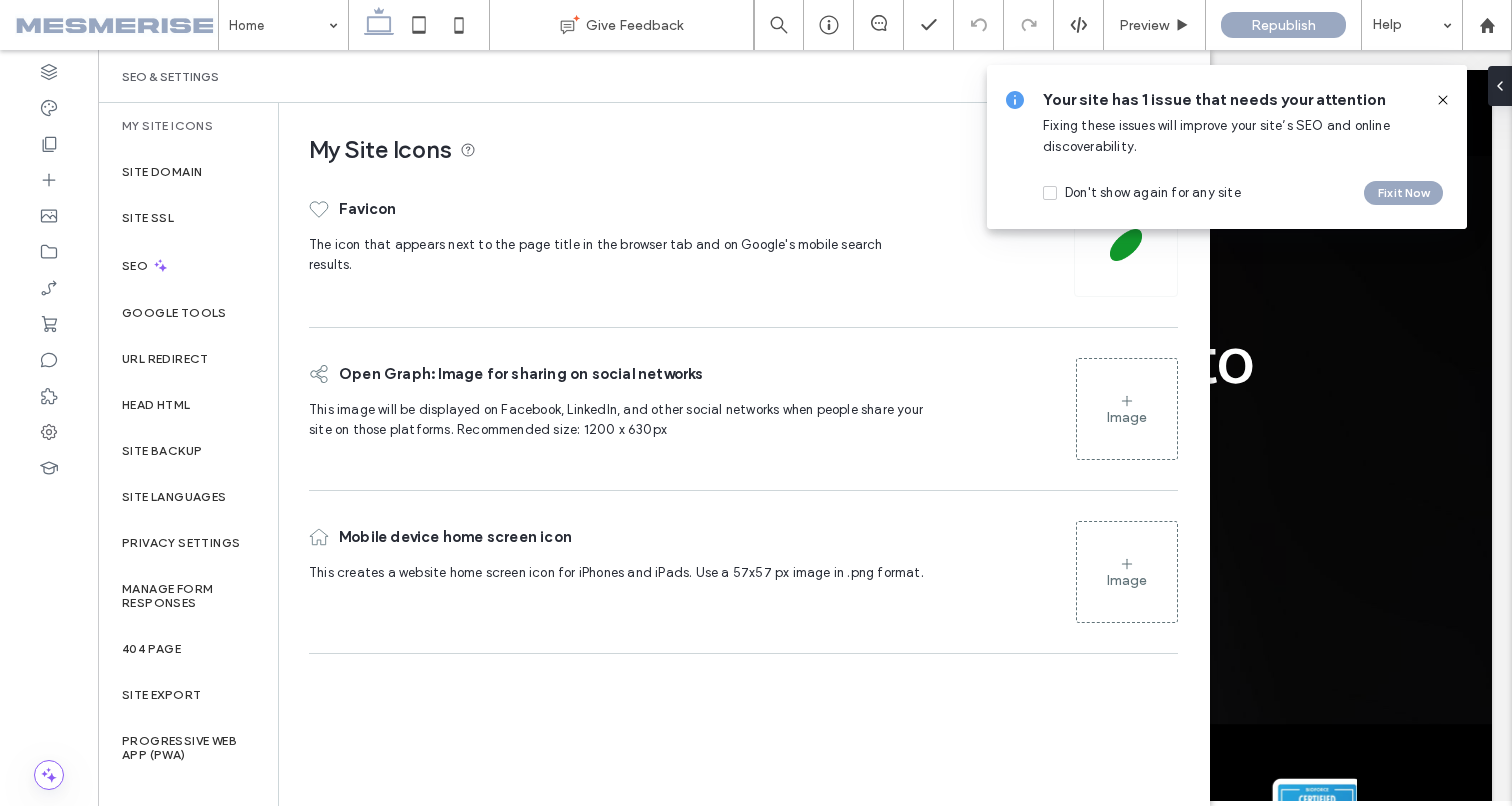 click on "Image" at bounding box center [1127, 417] 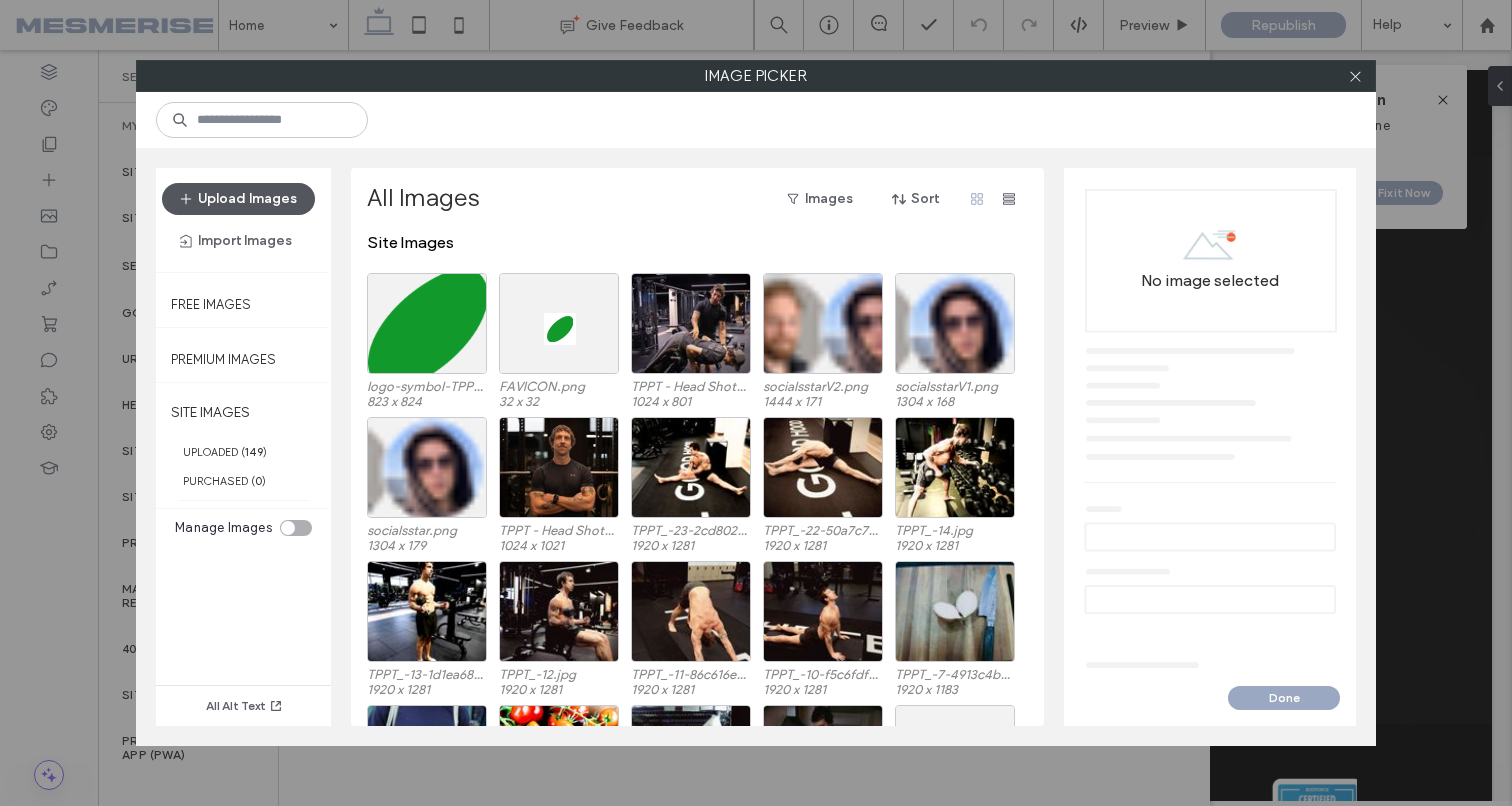click on "Upload Images" at bounding box center [238, 199] 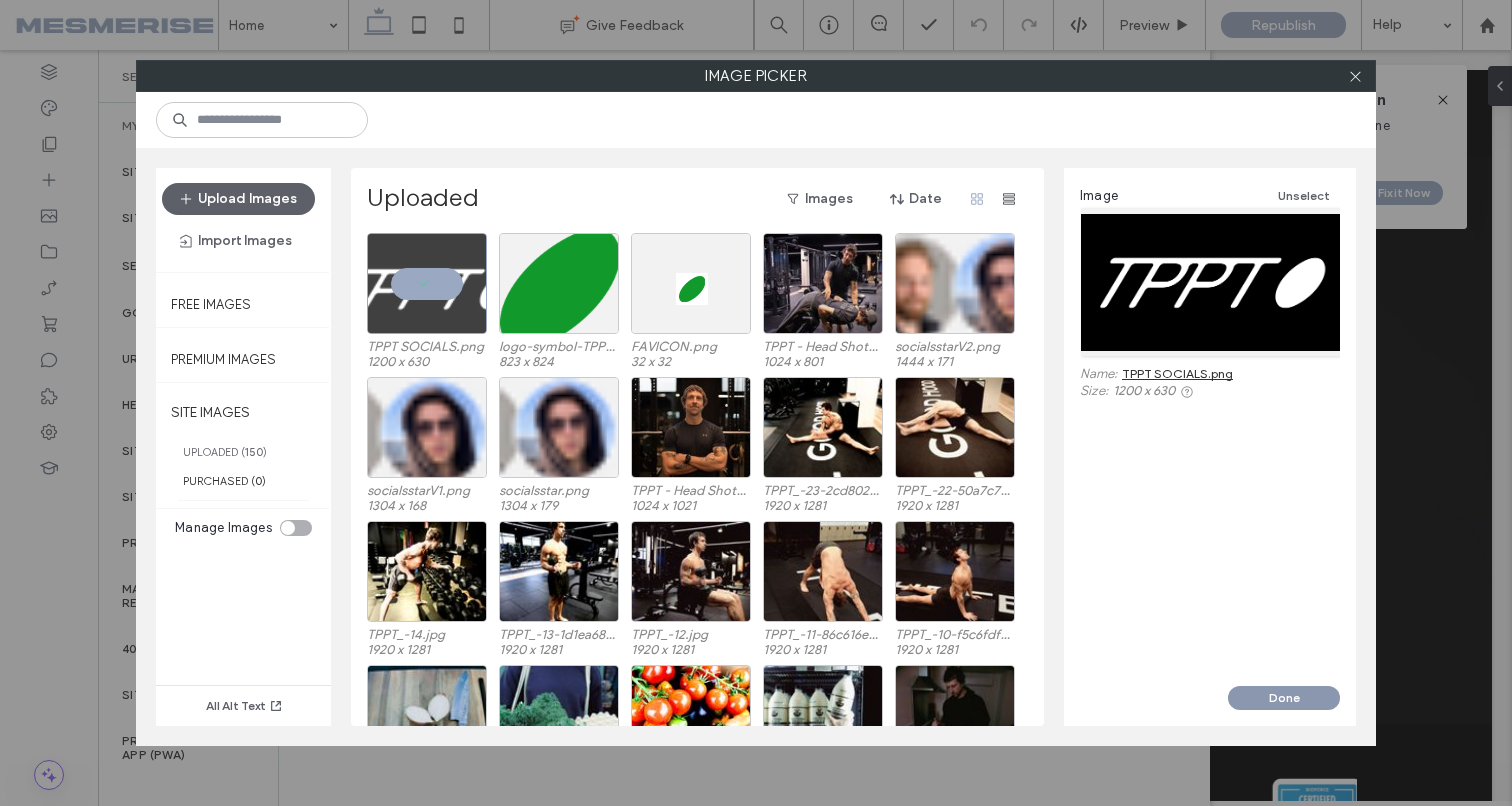 click on "Done" at bounding box center (1284, 698) 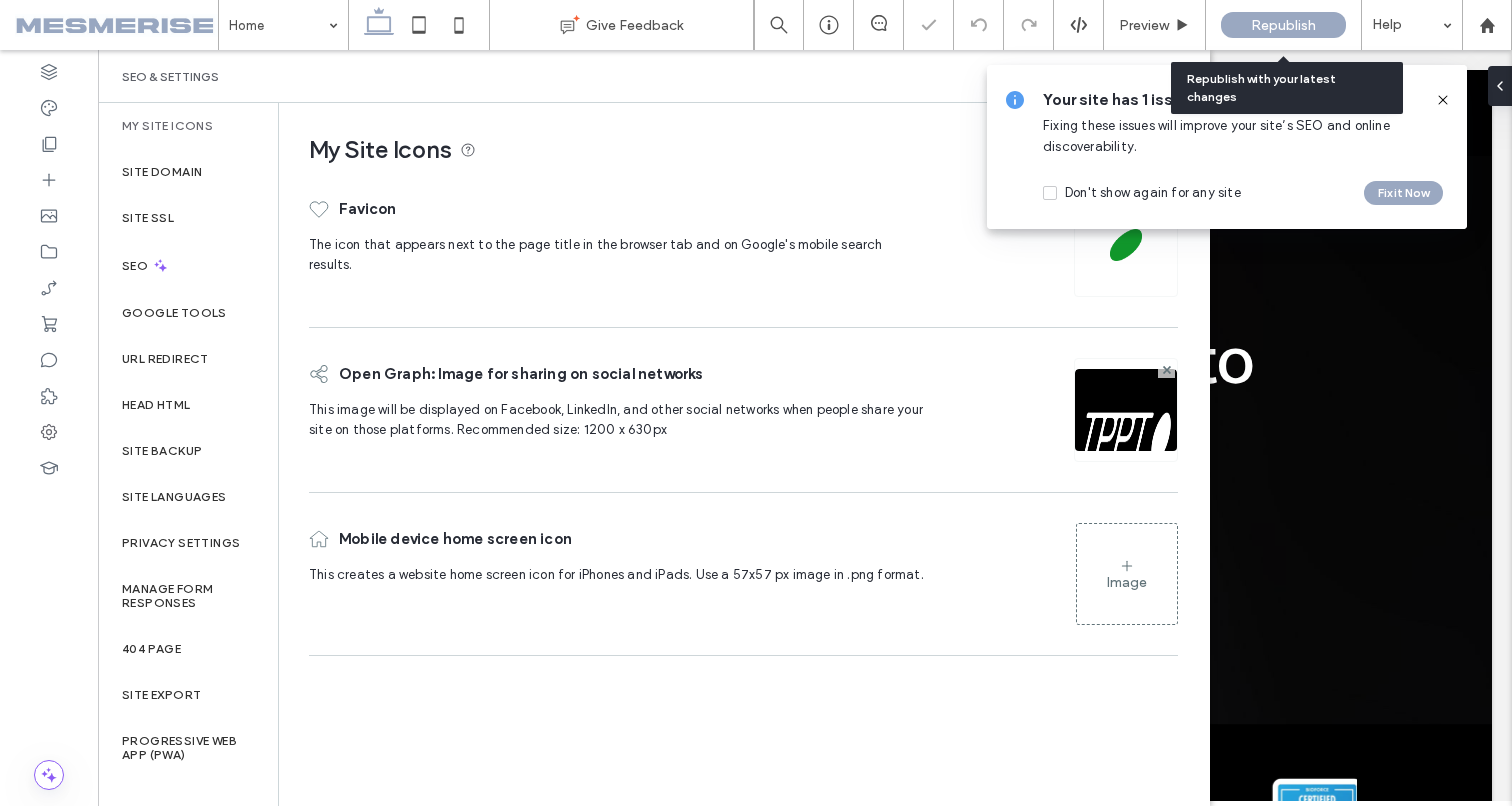 click on "Republish" at bounding box center [1283, 25] 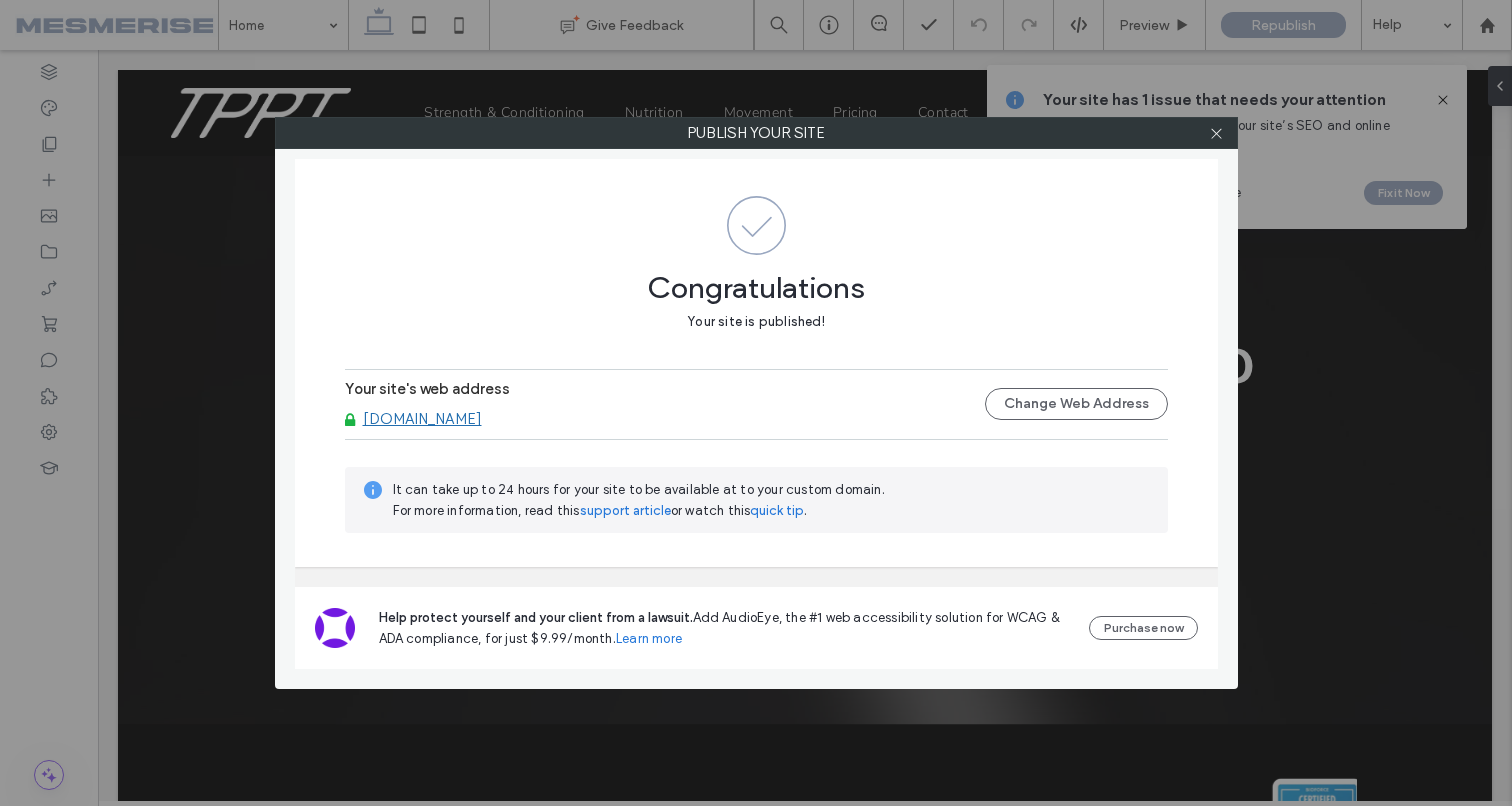 click at bounding box center [1217, 133] 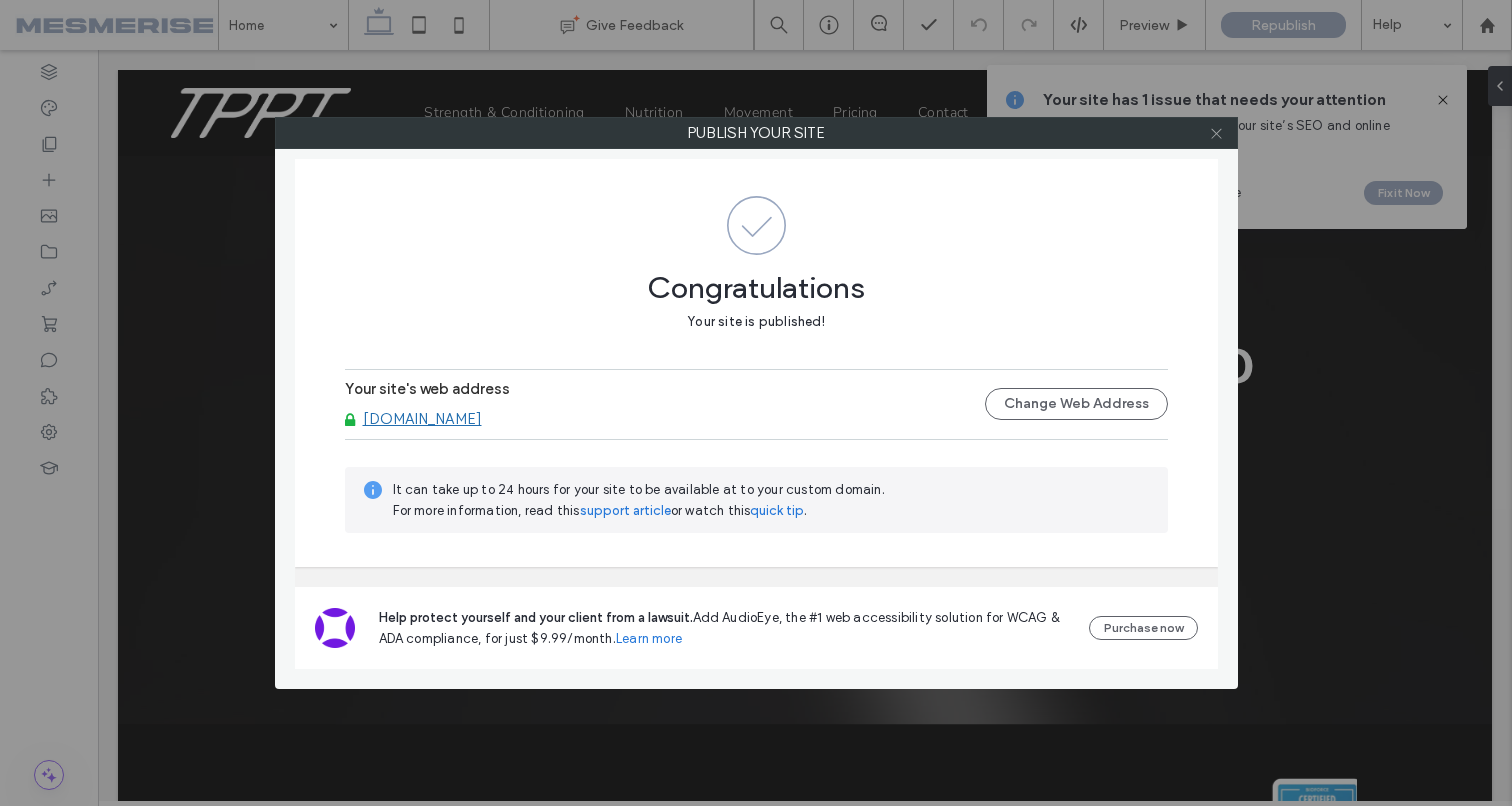 click at bounding box center [1217, 133] 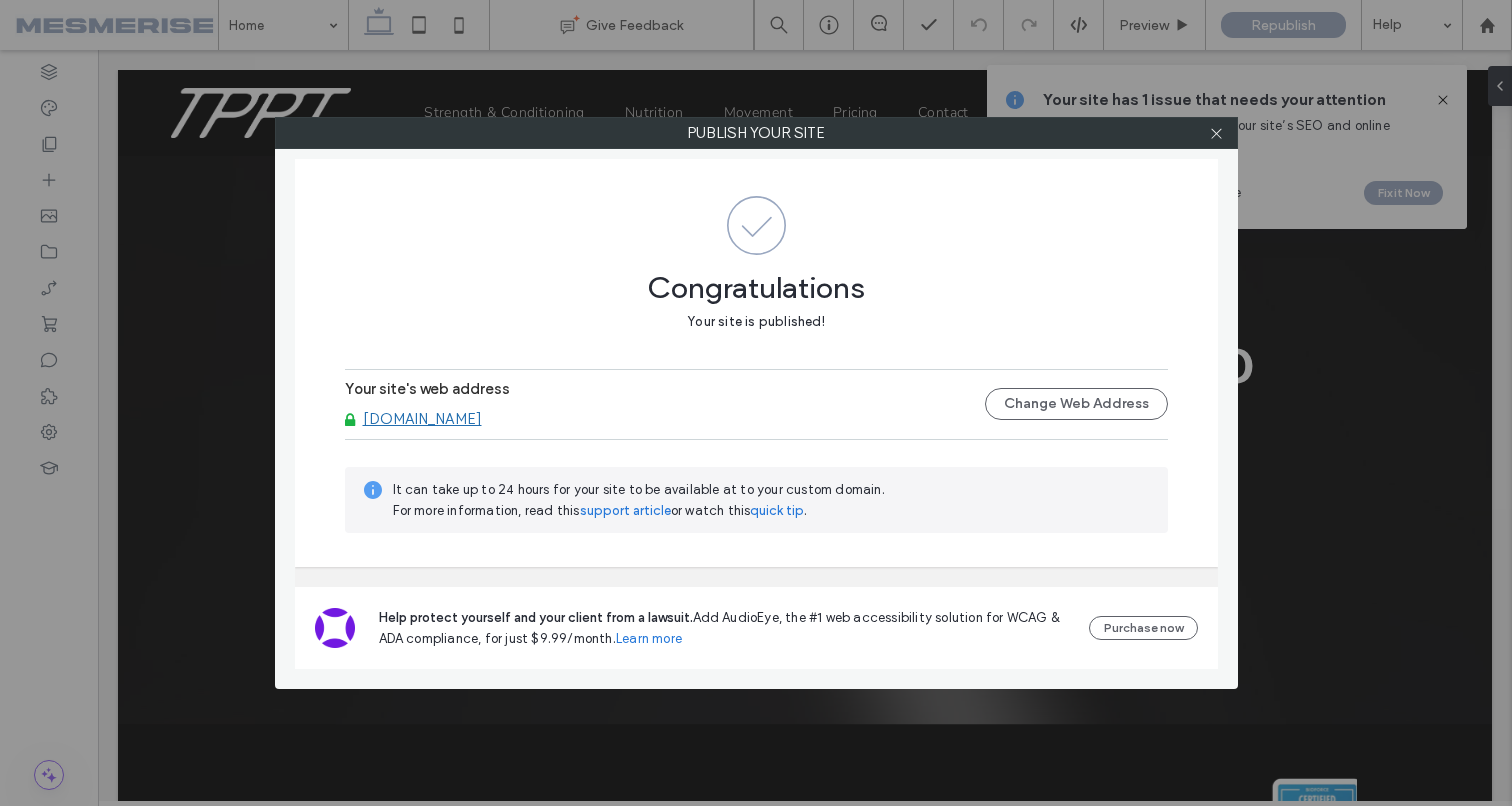 click on "Publish your site Congratulations Your site is published! Your site's web address personaltrainermelbourne.fitness Change Web Address It can take up to 24 hours for your site to be available at to your custom domain.
For more information, read this  support article  or watch this  quick tip . Help protect yourself and your client from a lawsuit.  Add AudioEye, the #1 web accessibility solution for WCAG & ADA compliance, for just $9.99/month.  Learn more Purchase now" at bounding box center [756, 403] 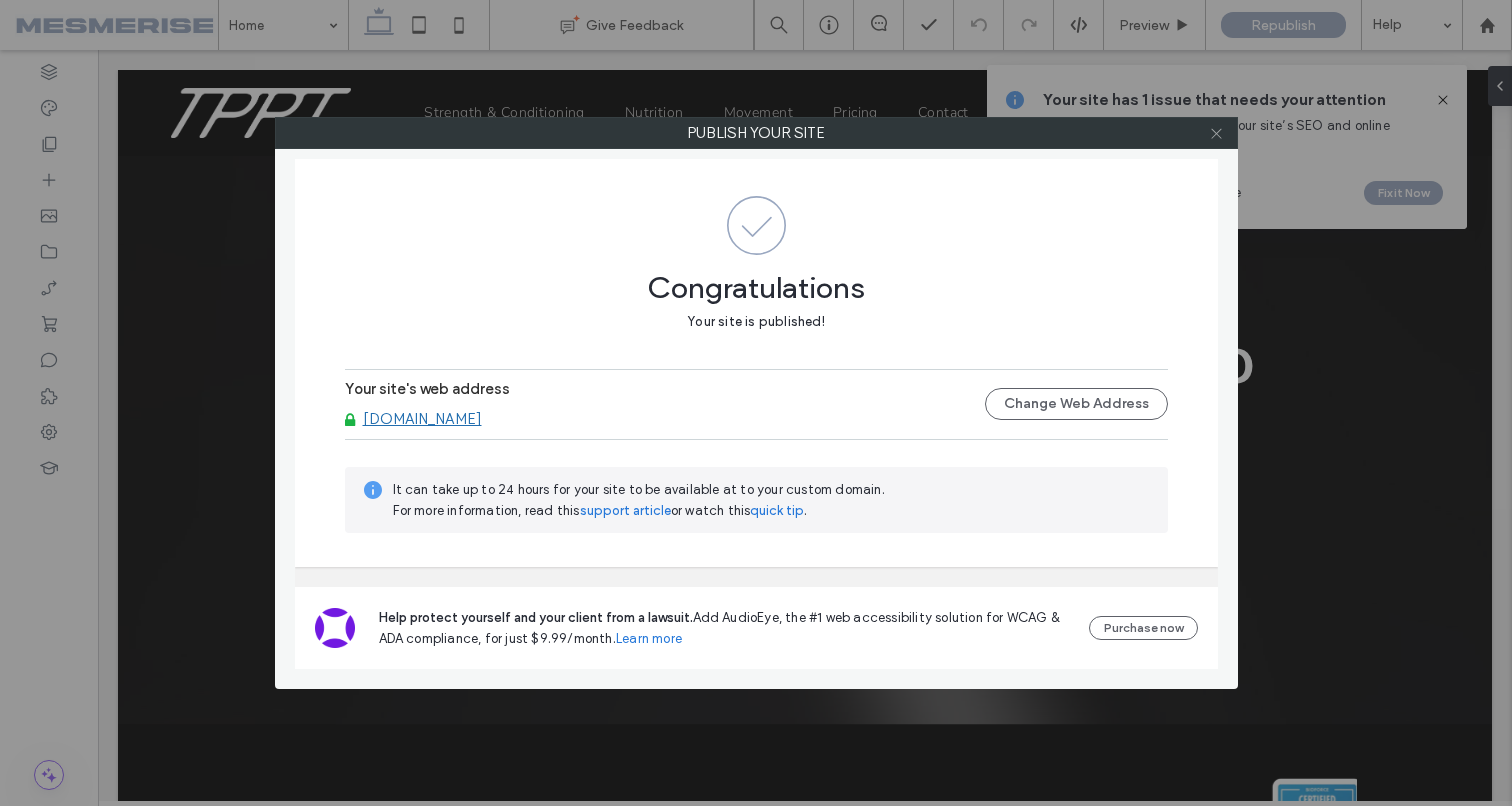 click 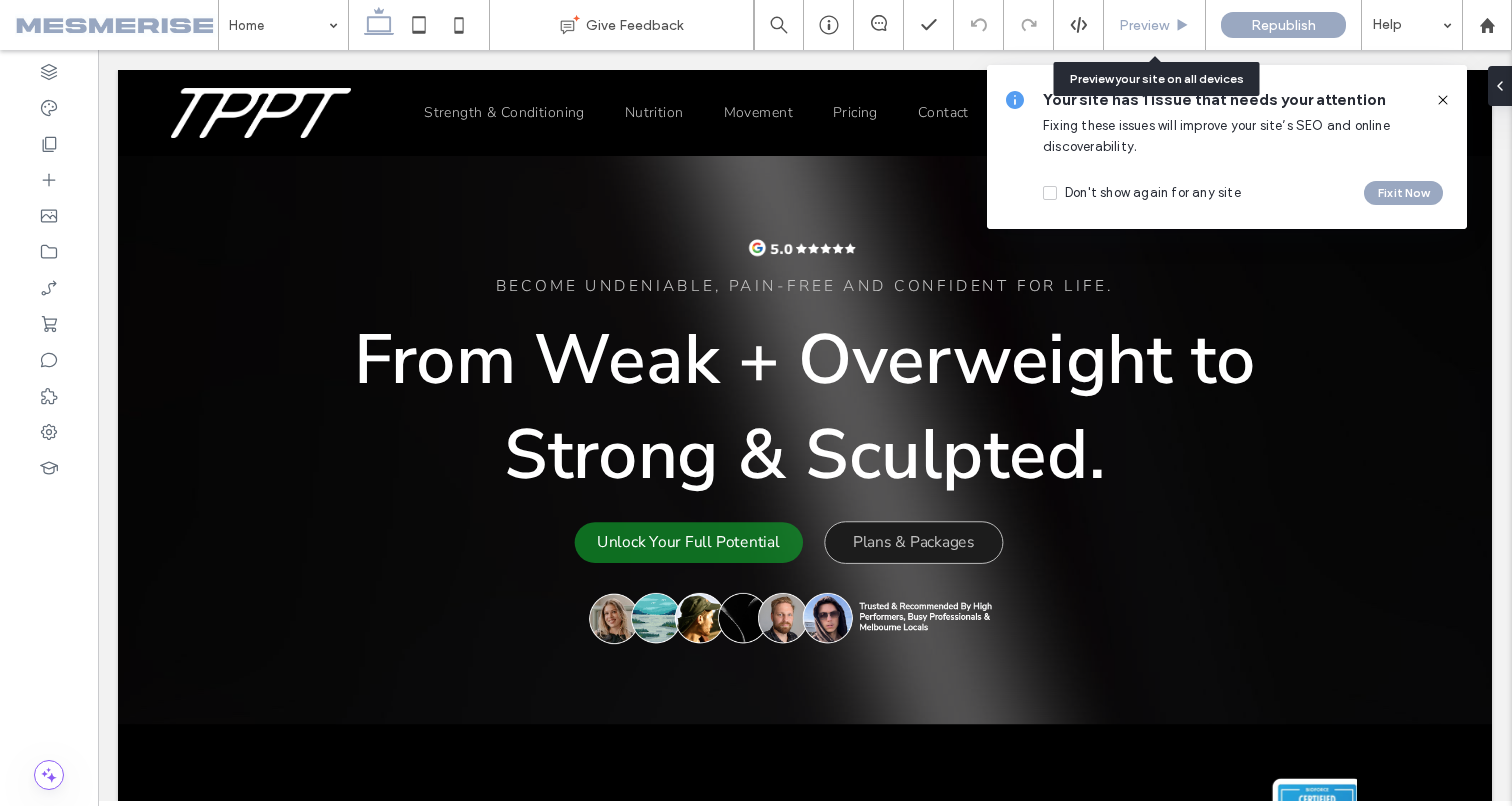 click on "Preview" at bounding box center (1155, 25) 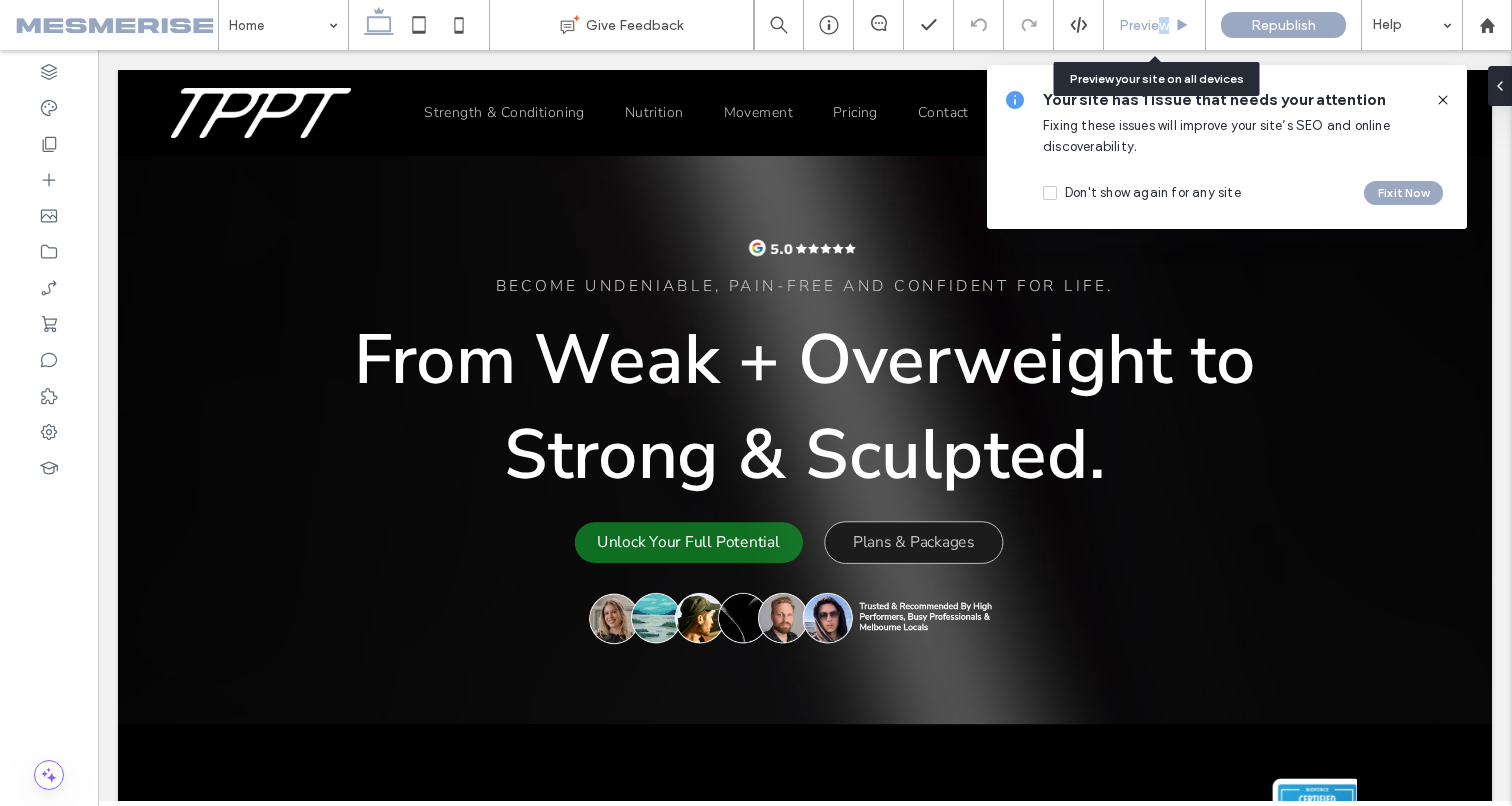 click on "Preview" at bounding box center [1144, 25] 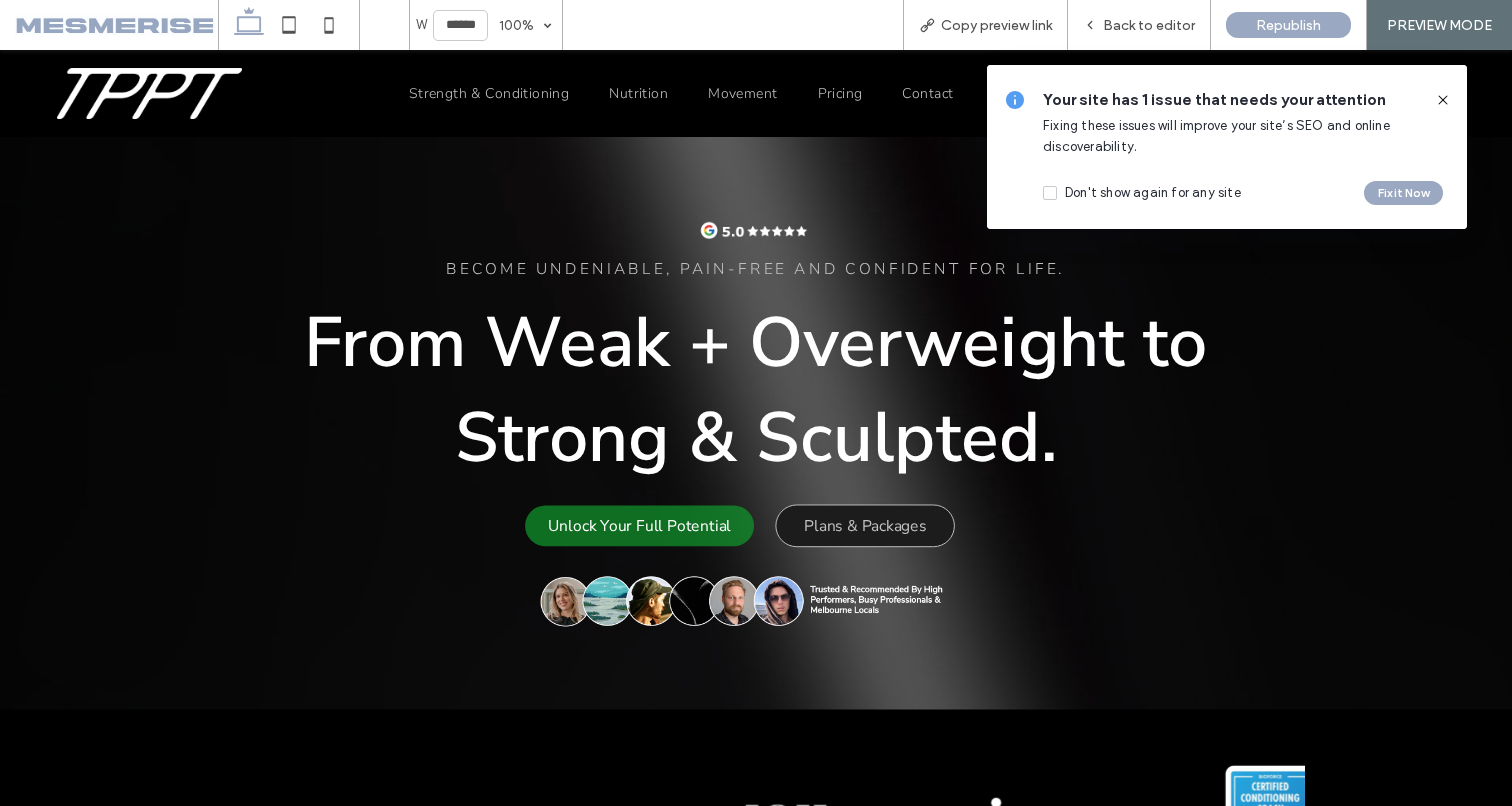 click on "Republish" at bounding box center (1288, 25) 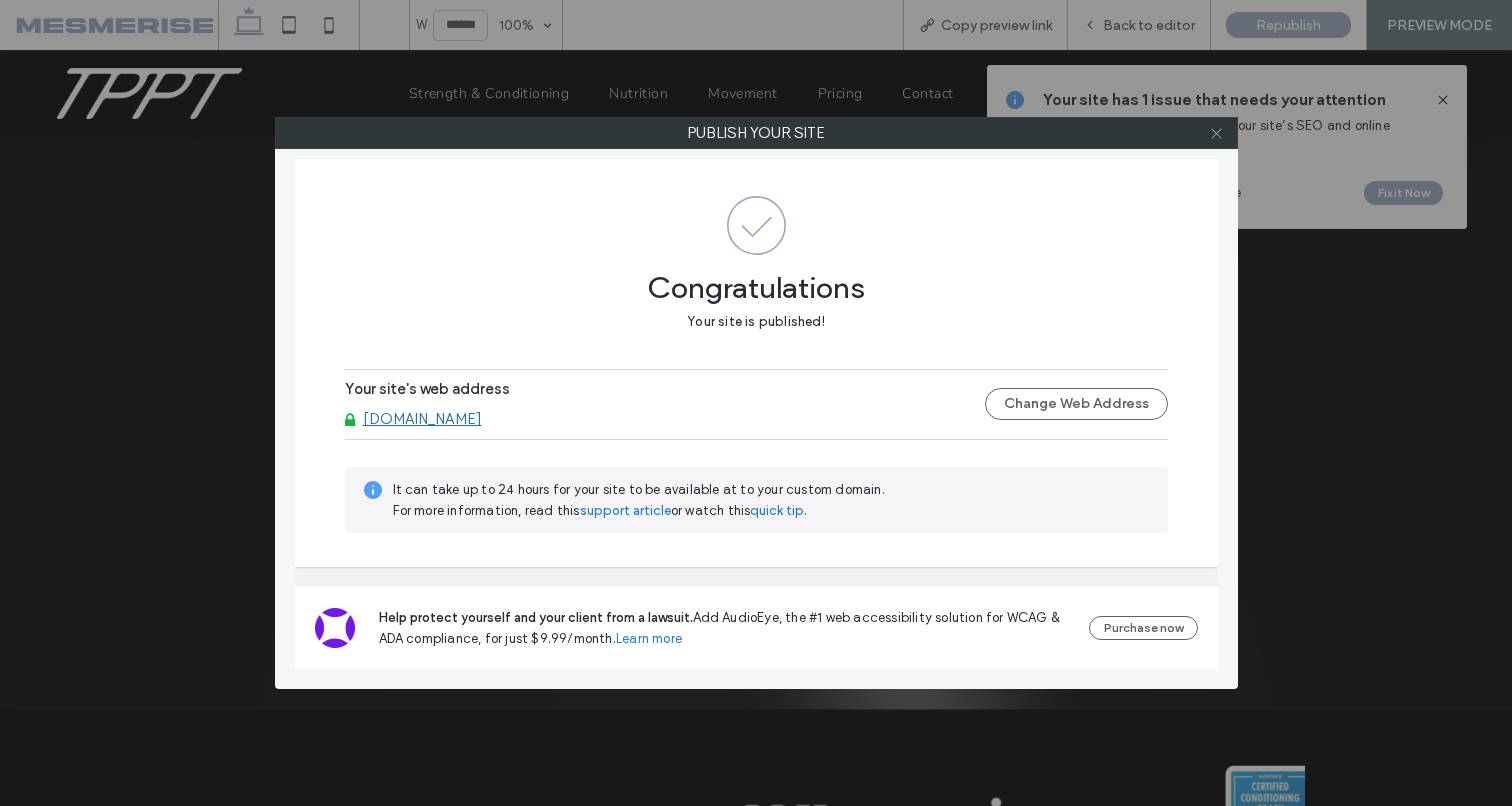 click 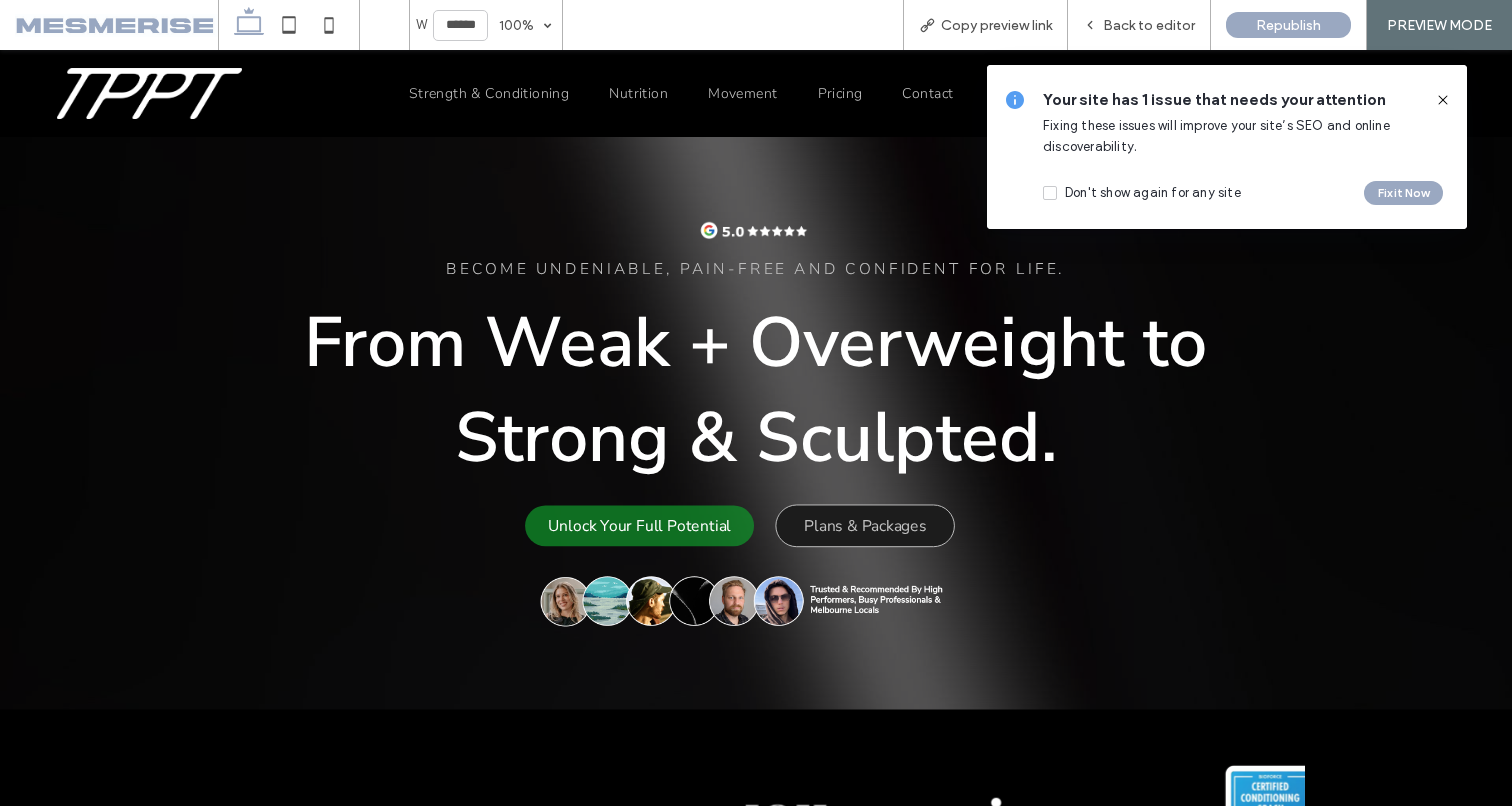 click 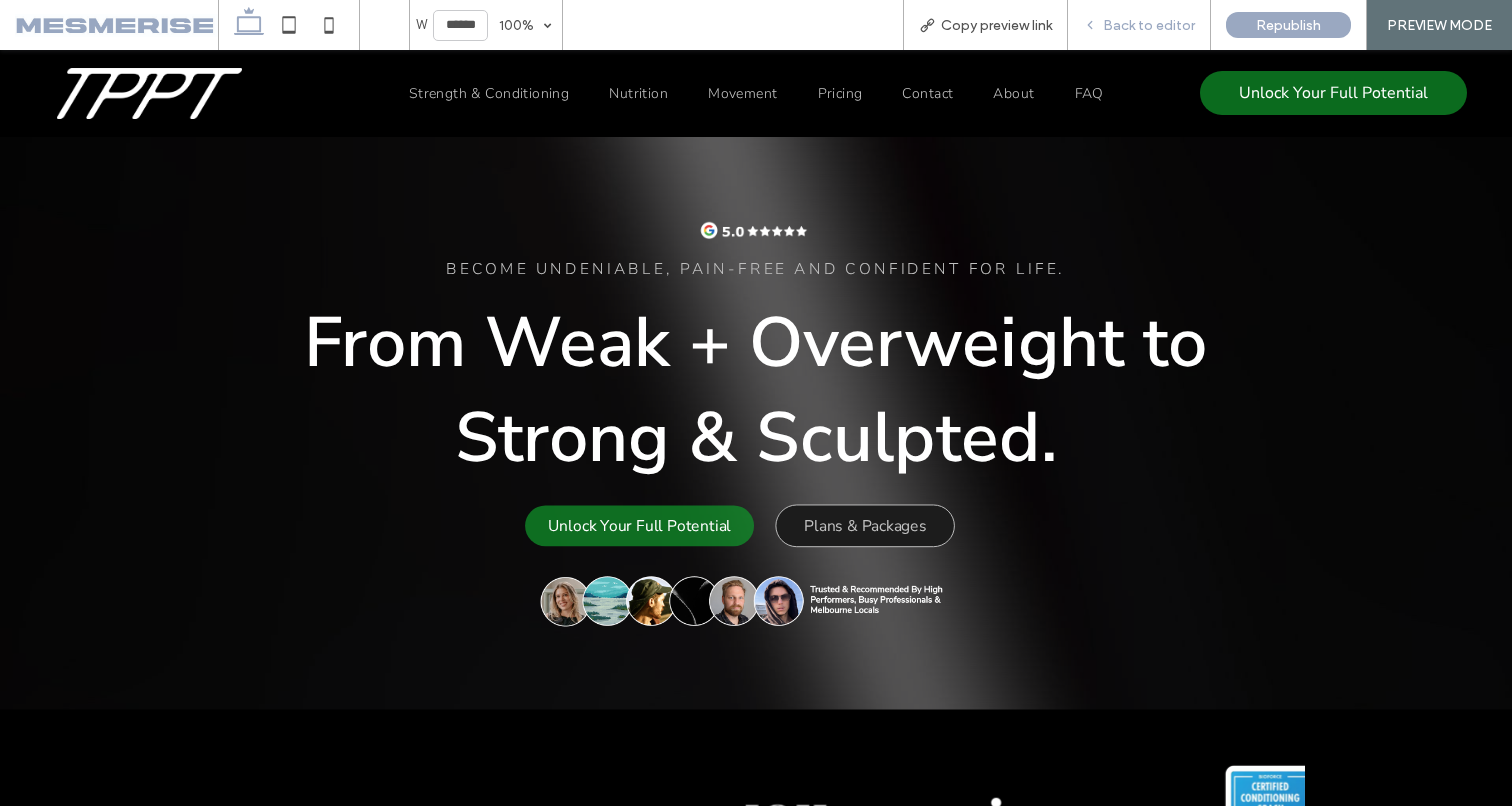 click on "Back to editor" at bounding box center [1149, 25] 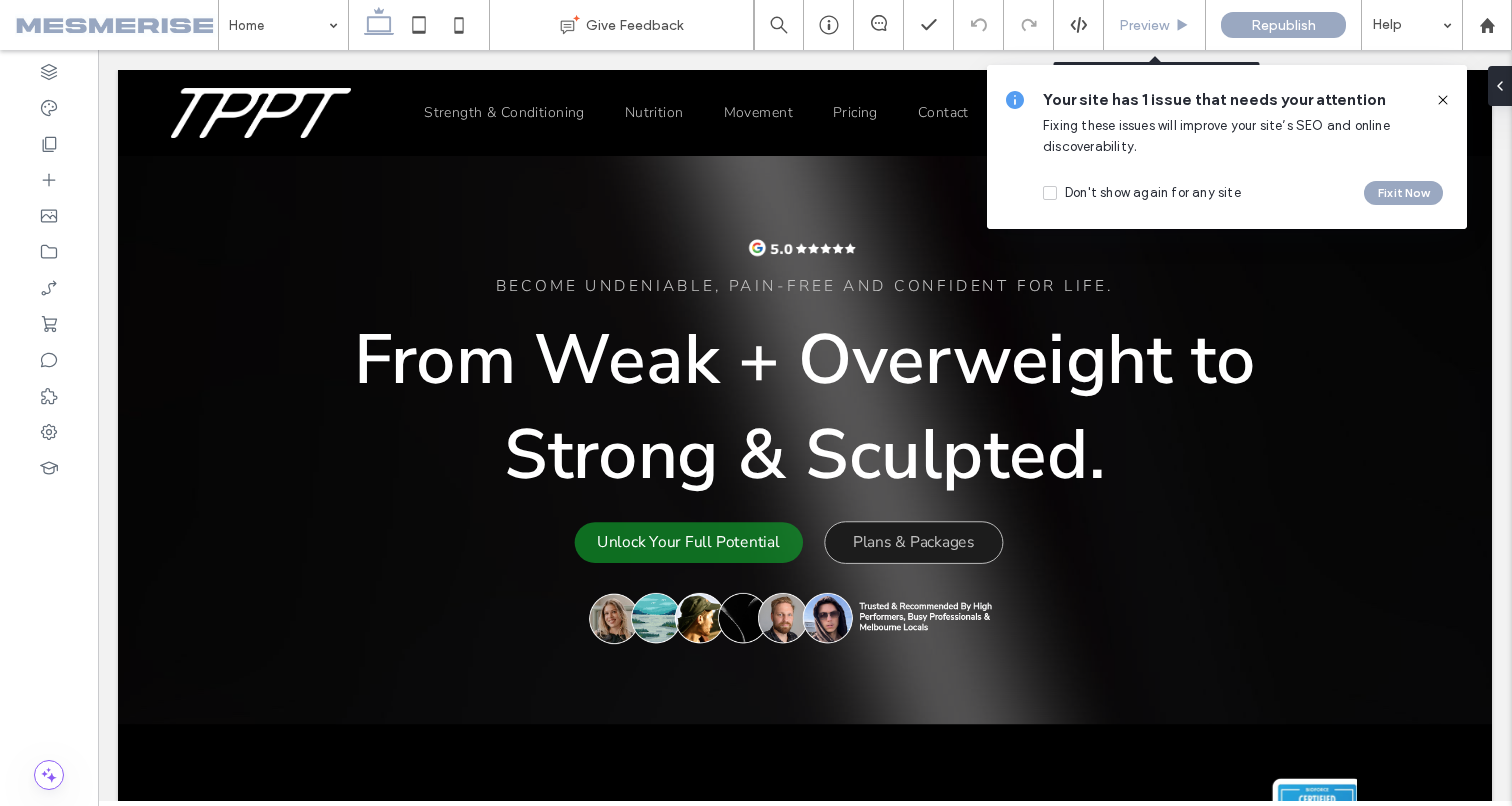 click on "Preview" at bounding box center (1144, 25) 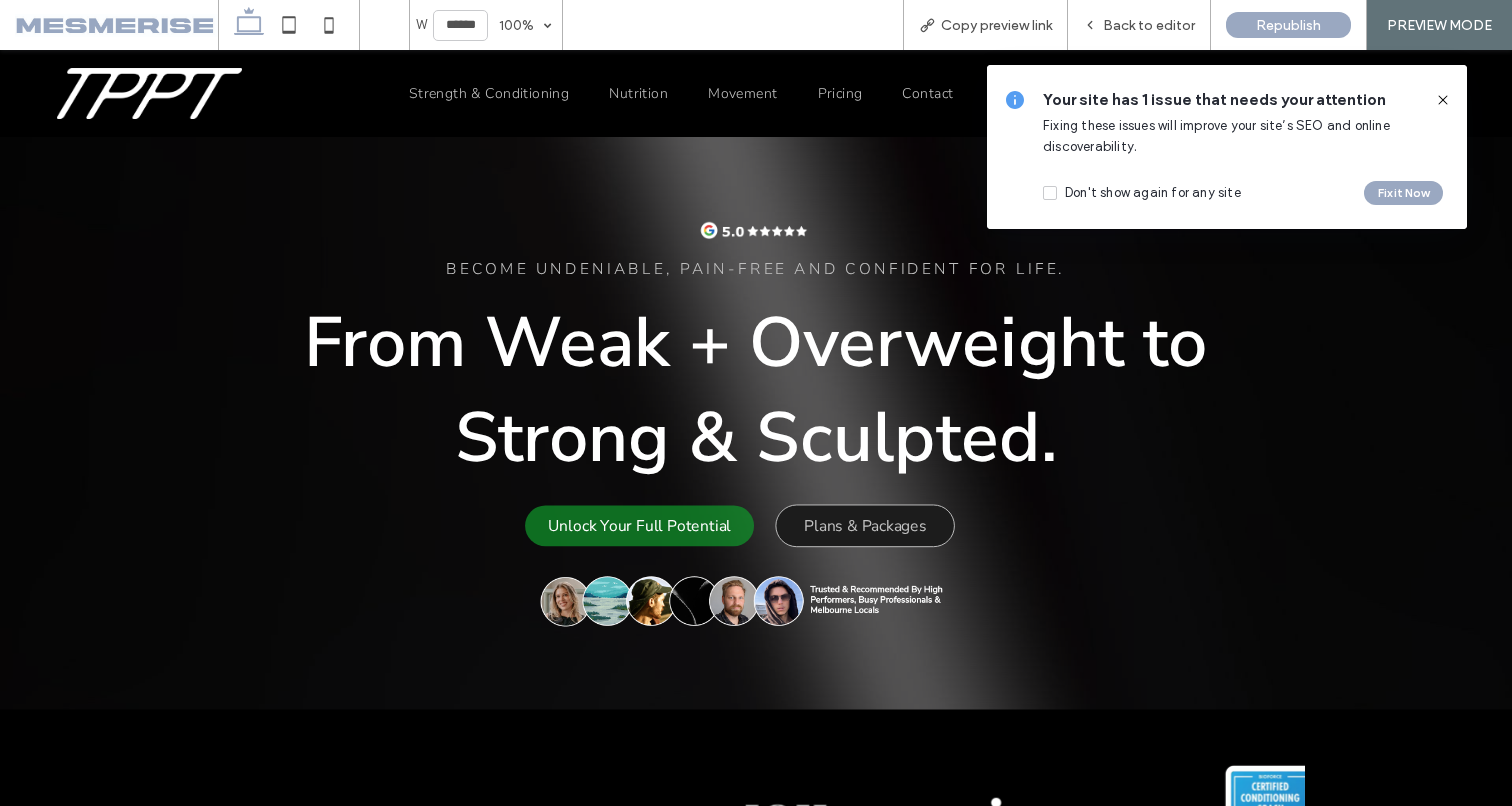click 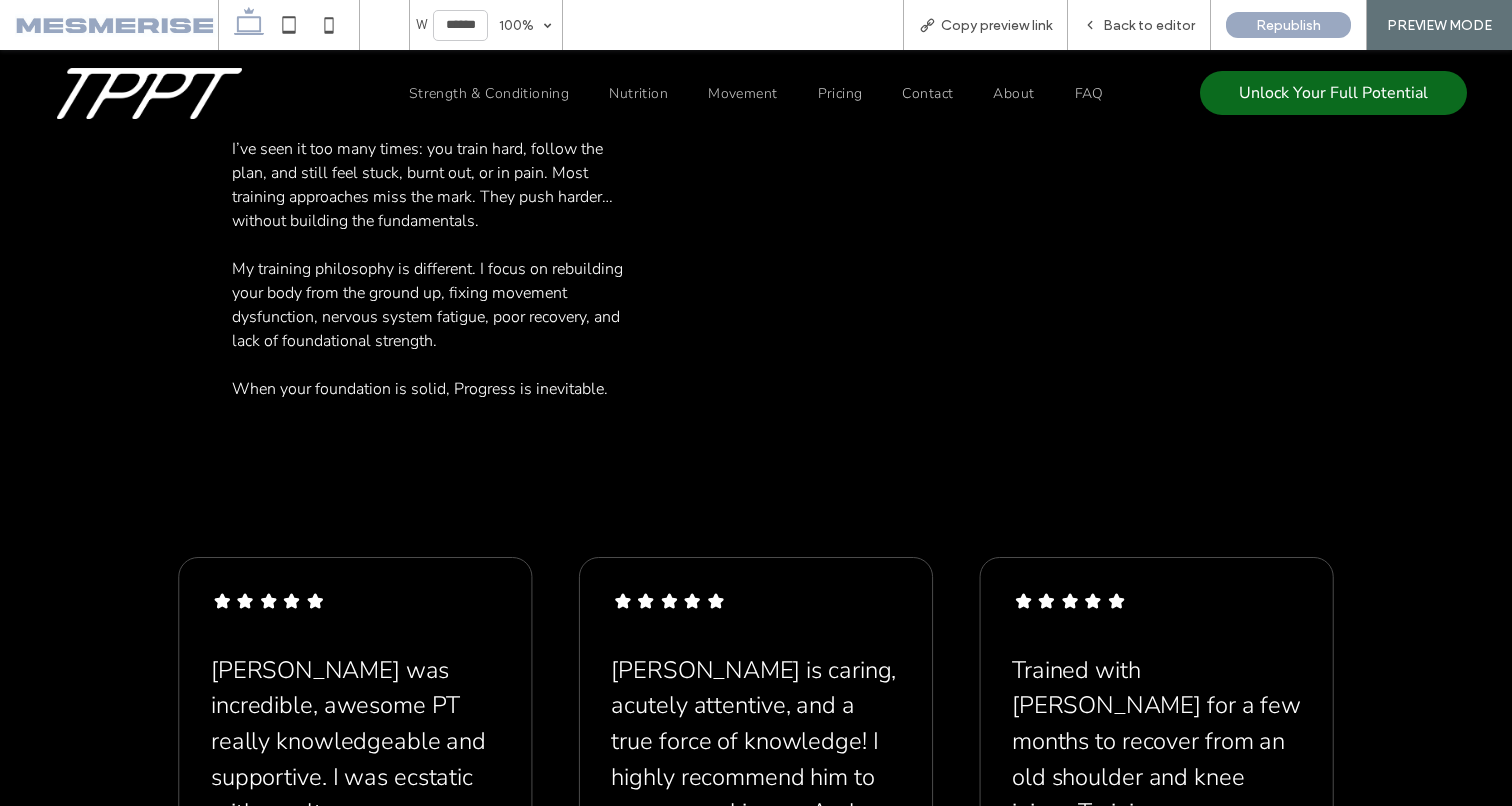 scroll, scrollTop: 0, scrollLeft: 0, axis: both 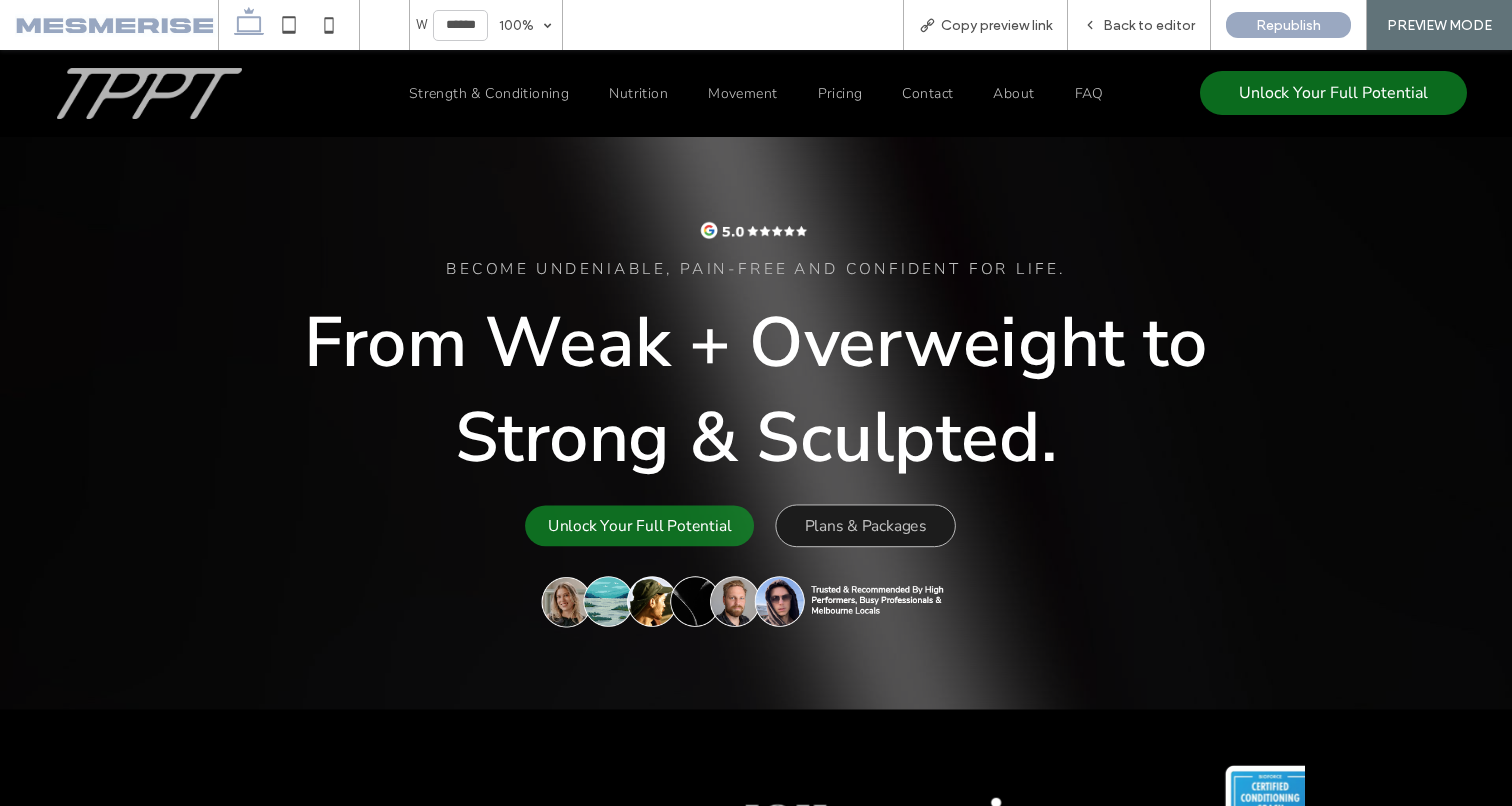 click at bounding box center [149, 93] 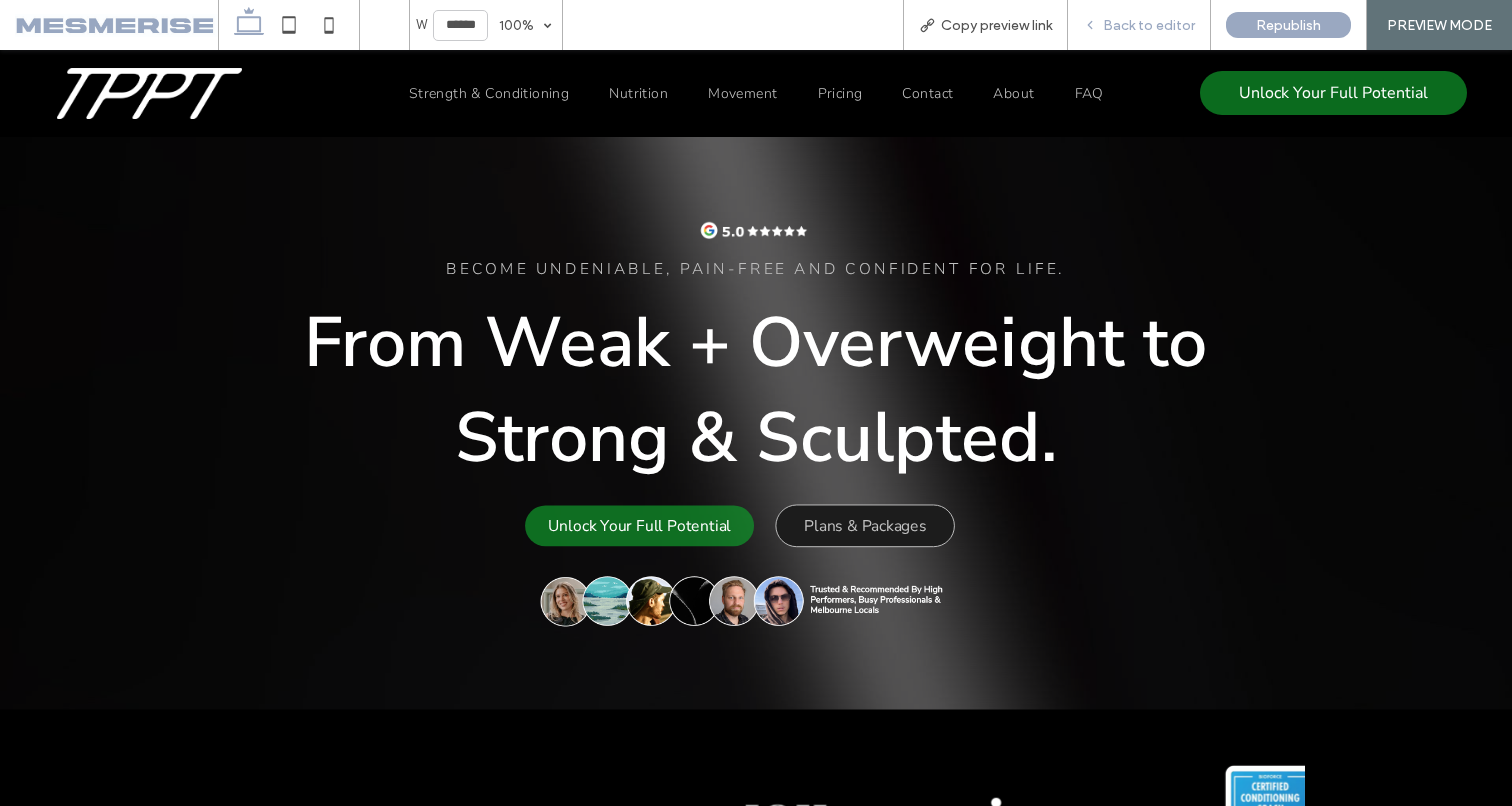 click on "Back to editor" at bounding box center (1149, 25) 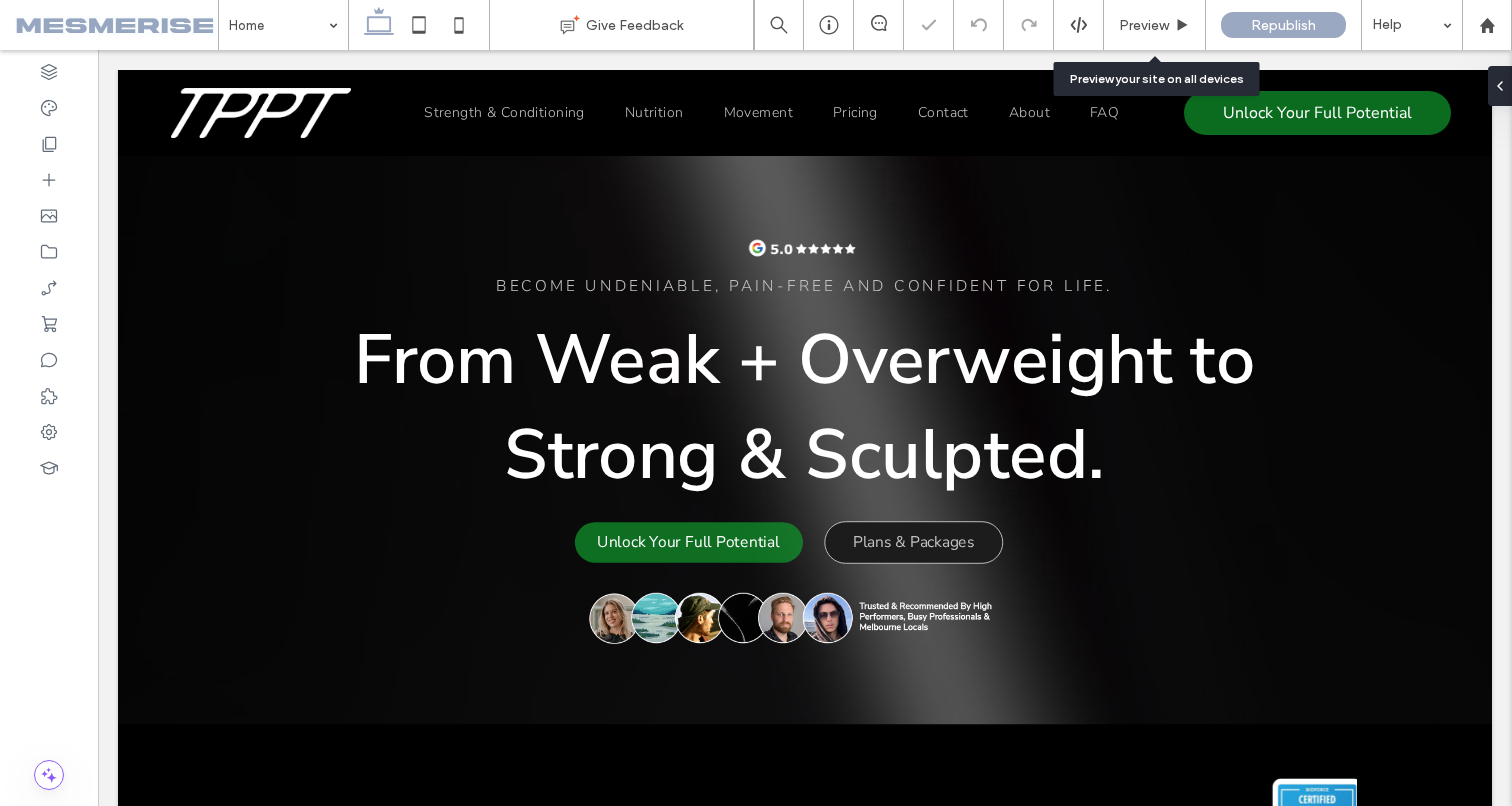 scroll, scrollTop: 0, scrollLeft: 0, axis: both 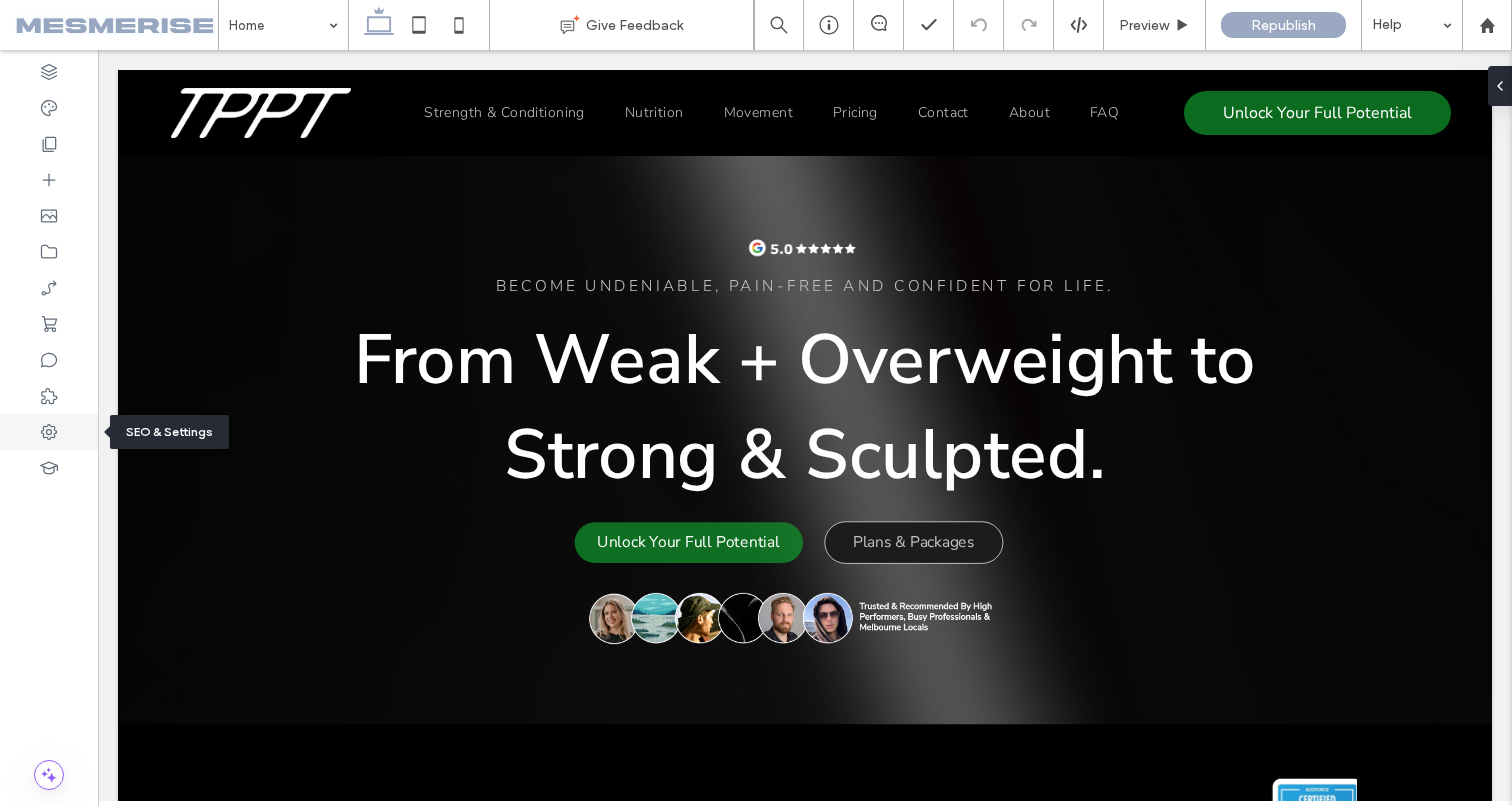 click 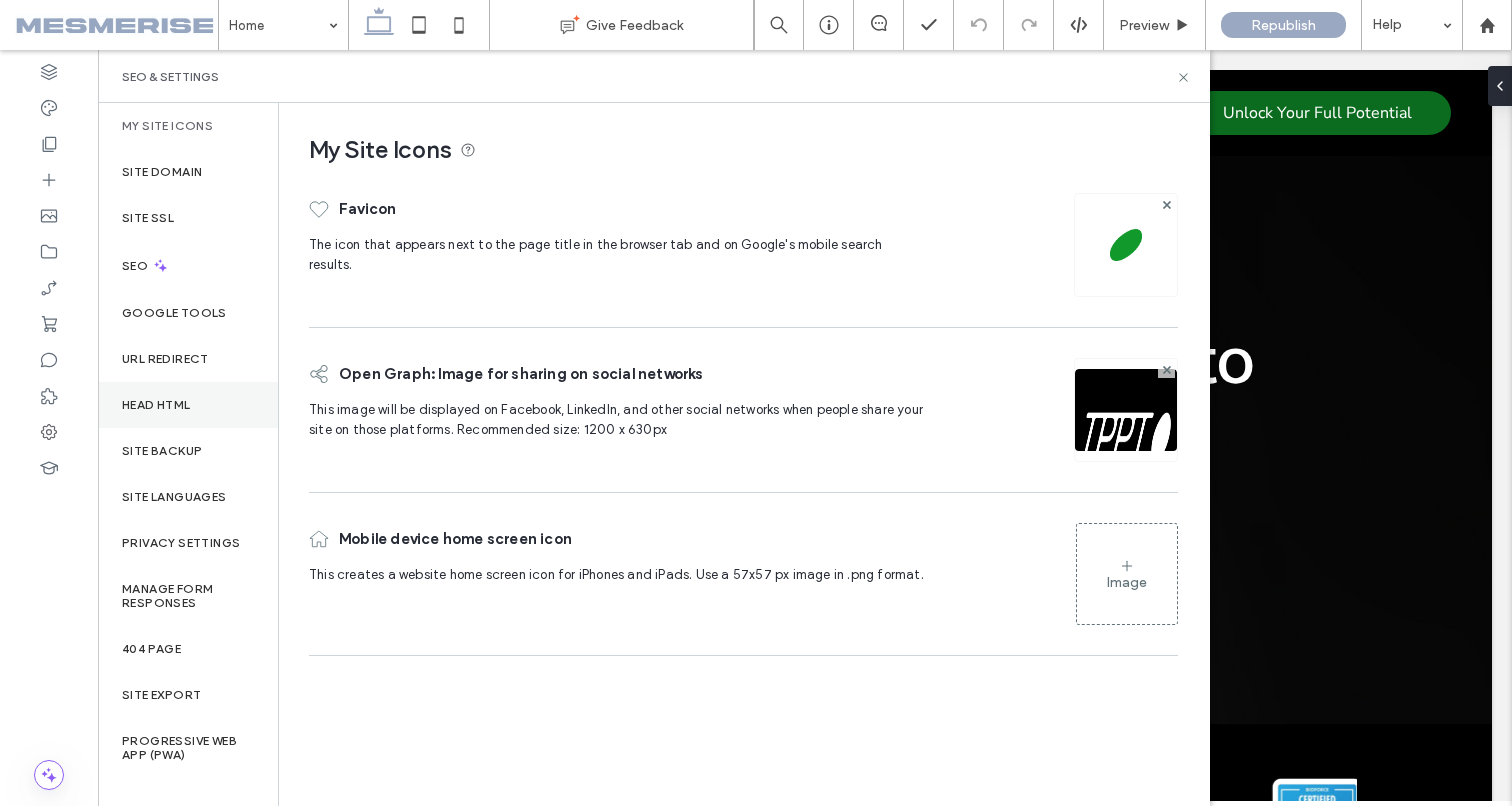 click on "Head HTML" at bounding box center [188, 405] 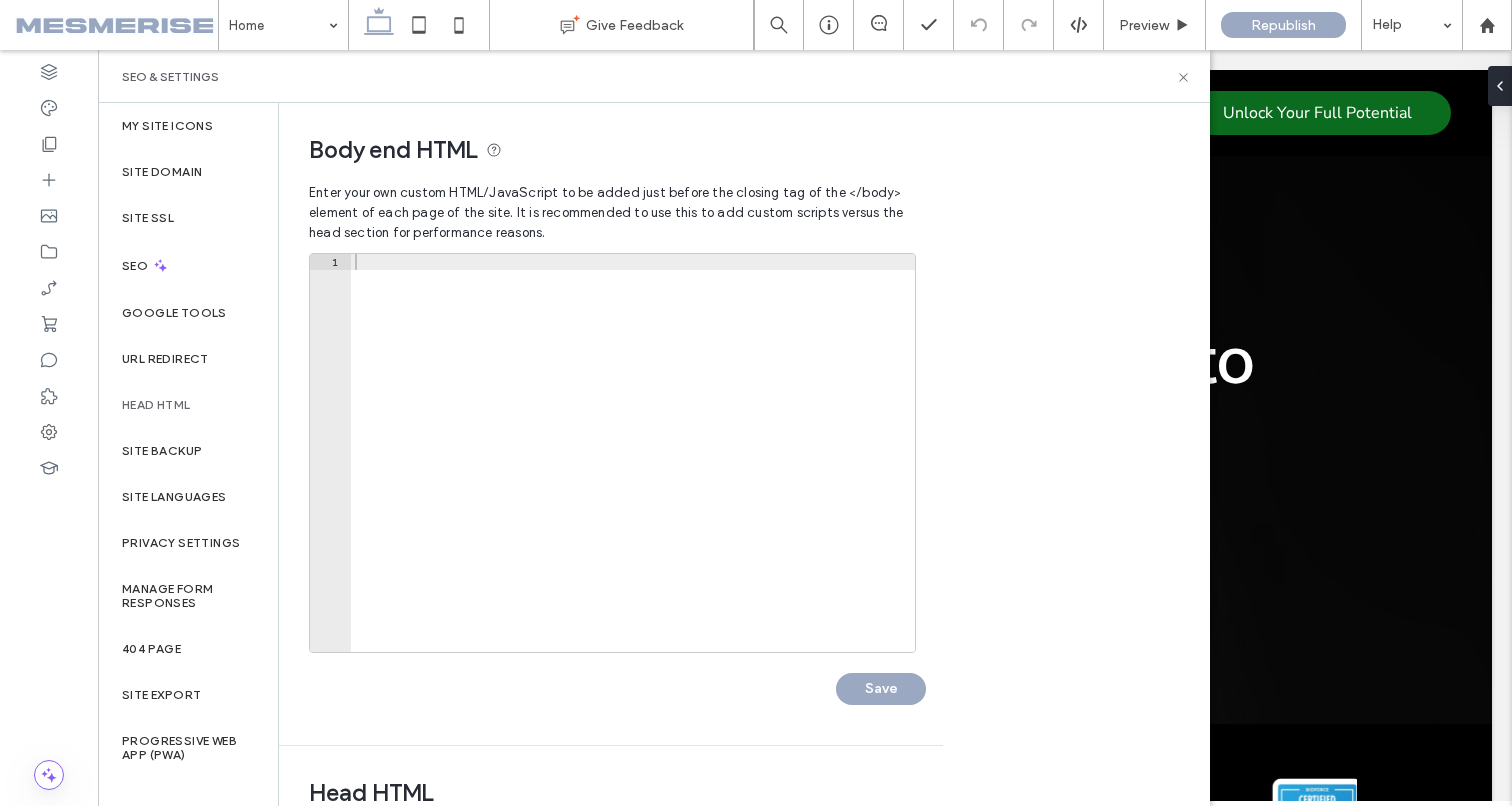 scroll, scrollTop: 460, scrollLeft: 0, axis: vertical 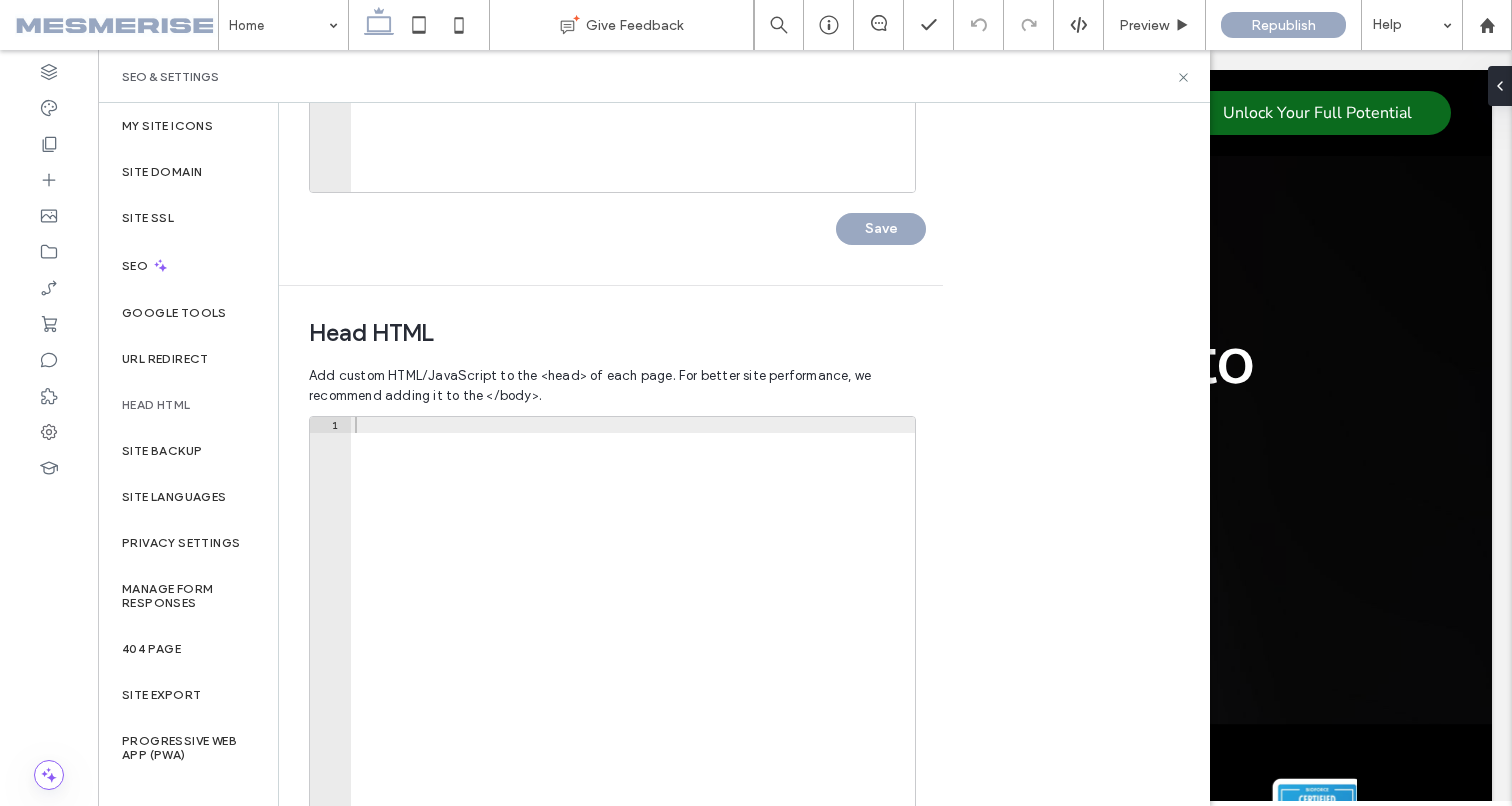 click at bounding box center [633, 632] 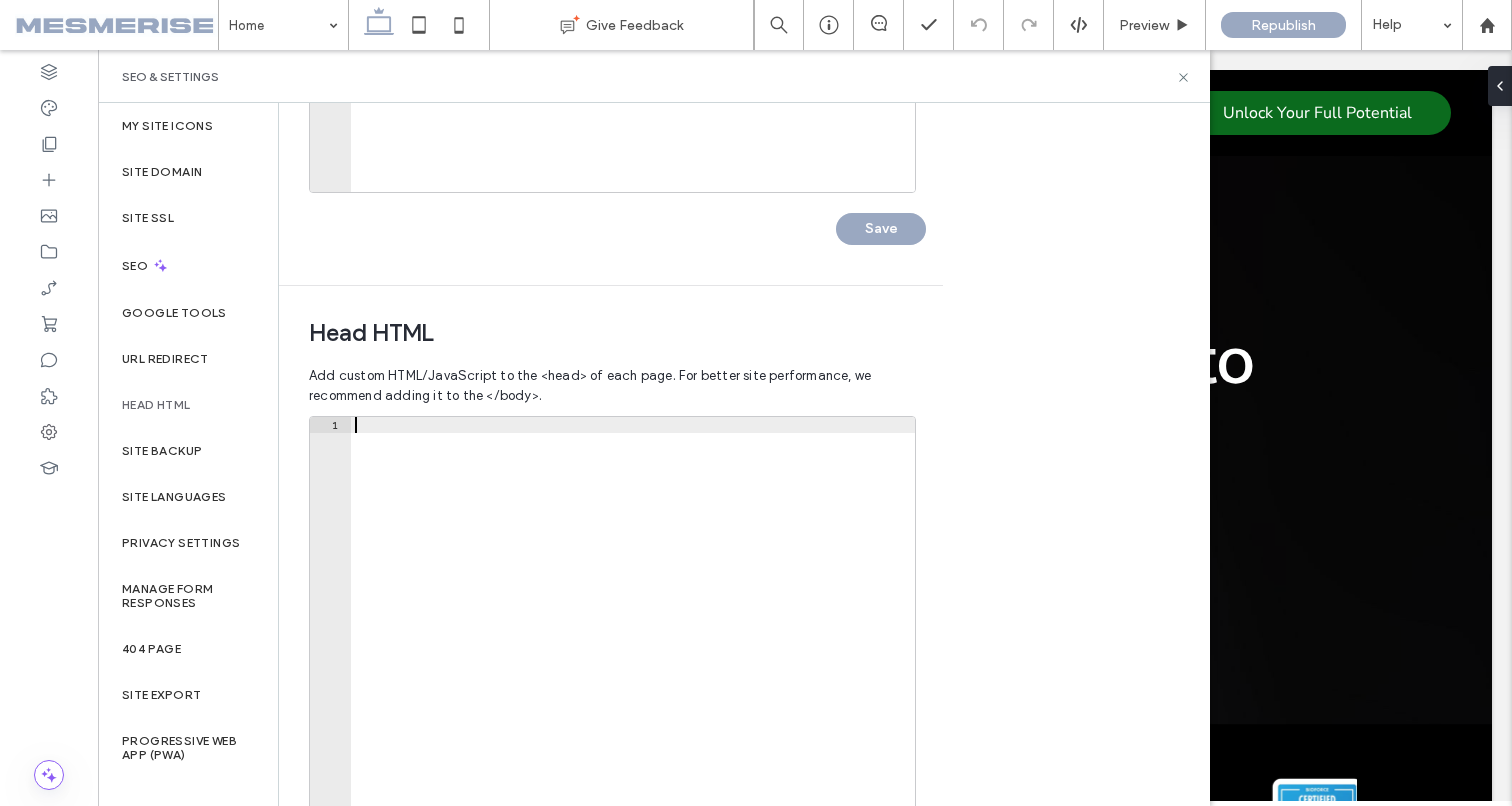 paste on "**********" 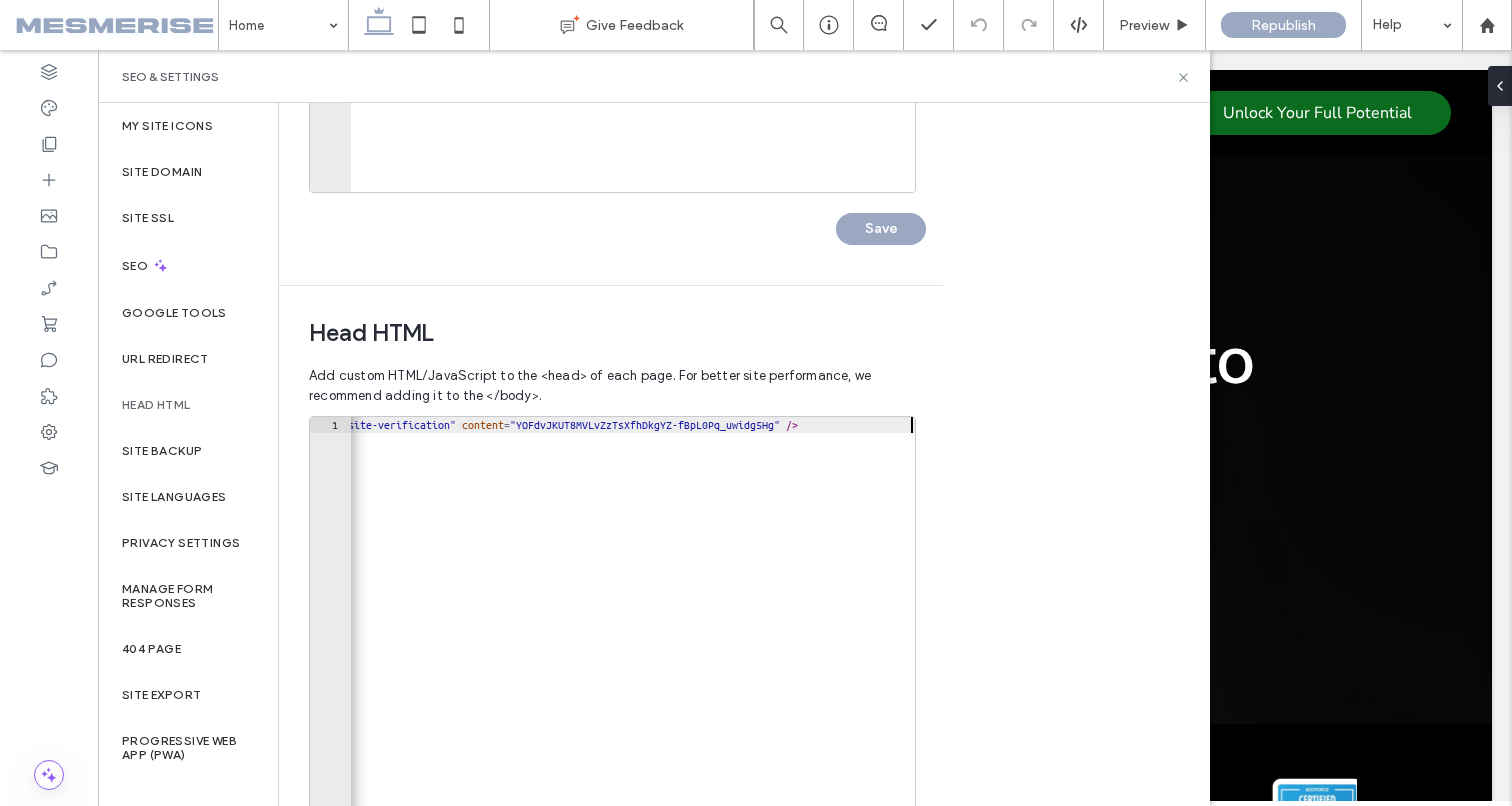 scroll, scrollTop: 564, scrollLeft: 0, axis: vertical 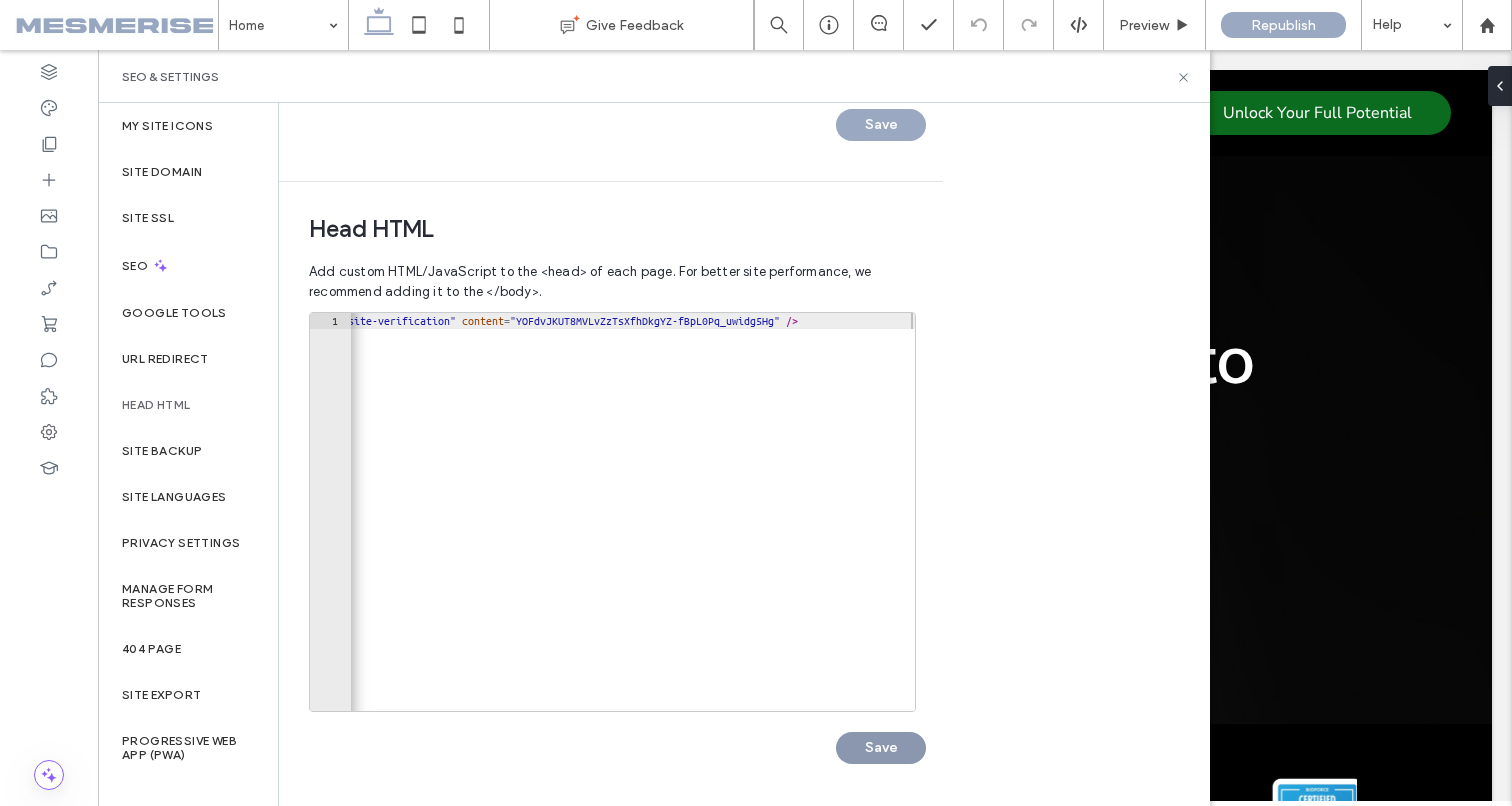 click on "Save" at bounding box center [881, 748] 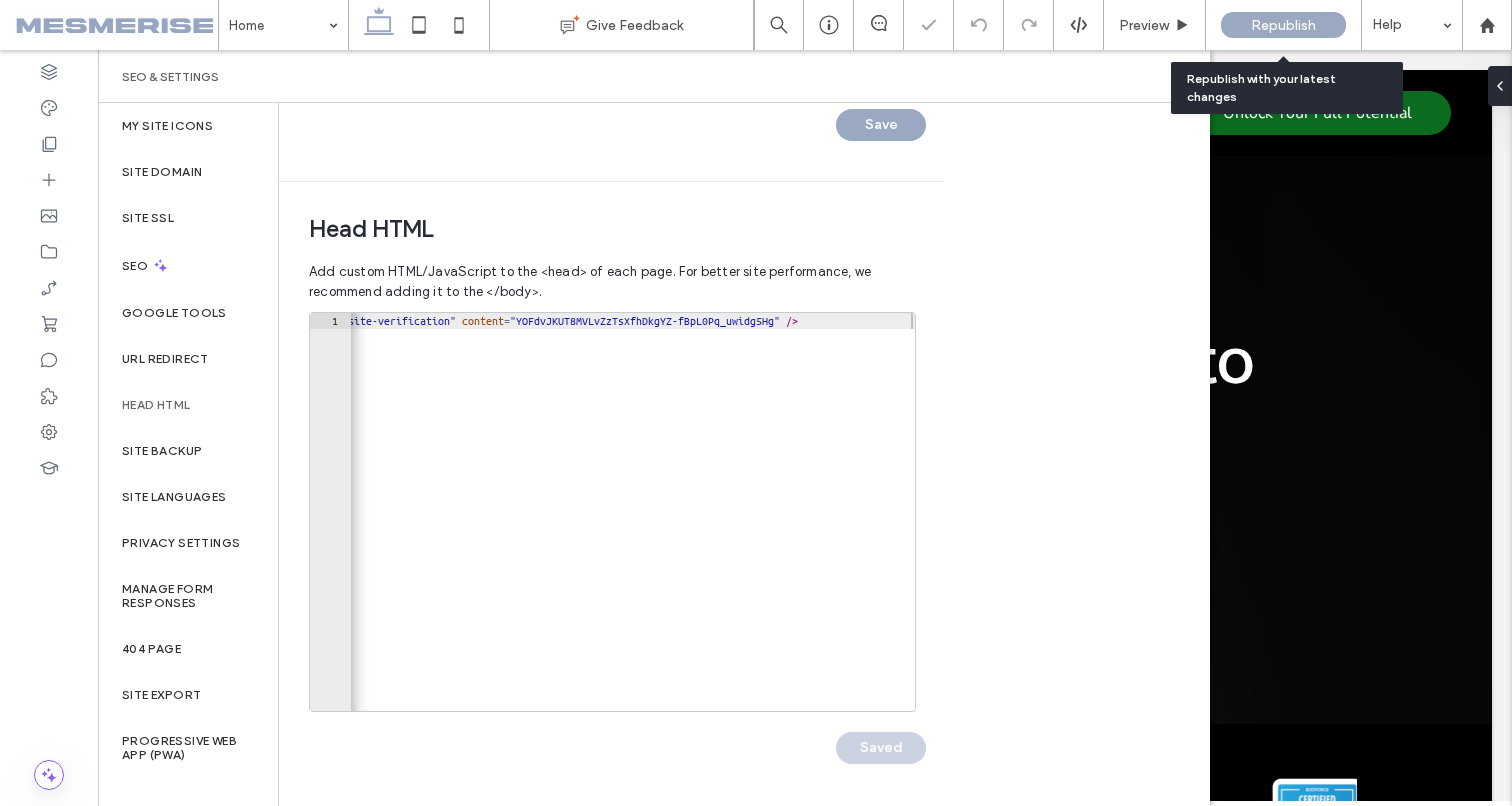 click on "Republish" at bounding box center [1283, 25] 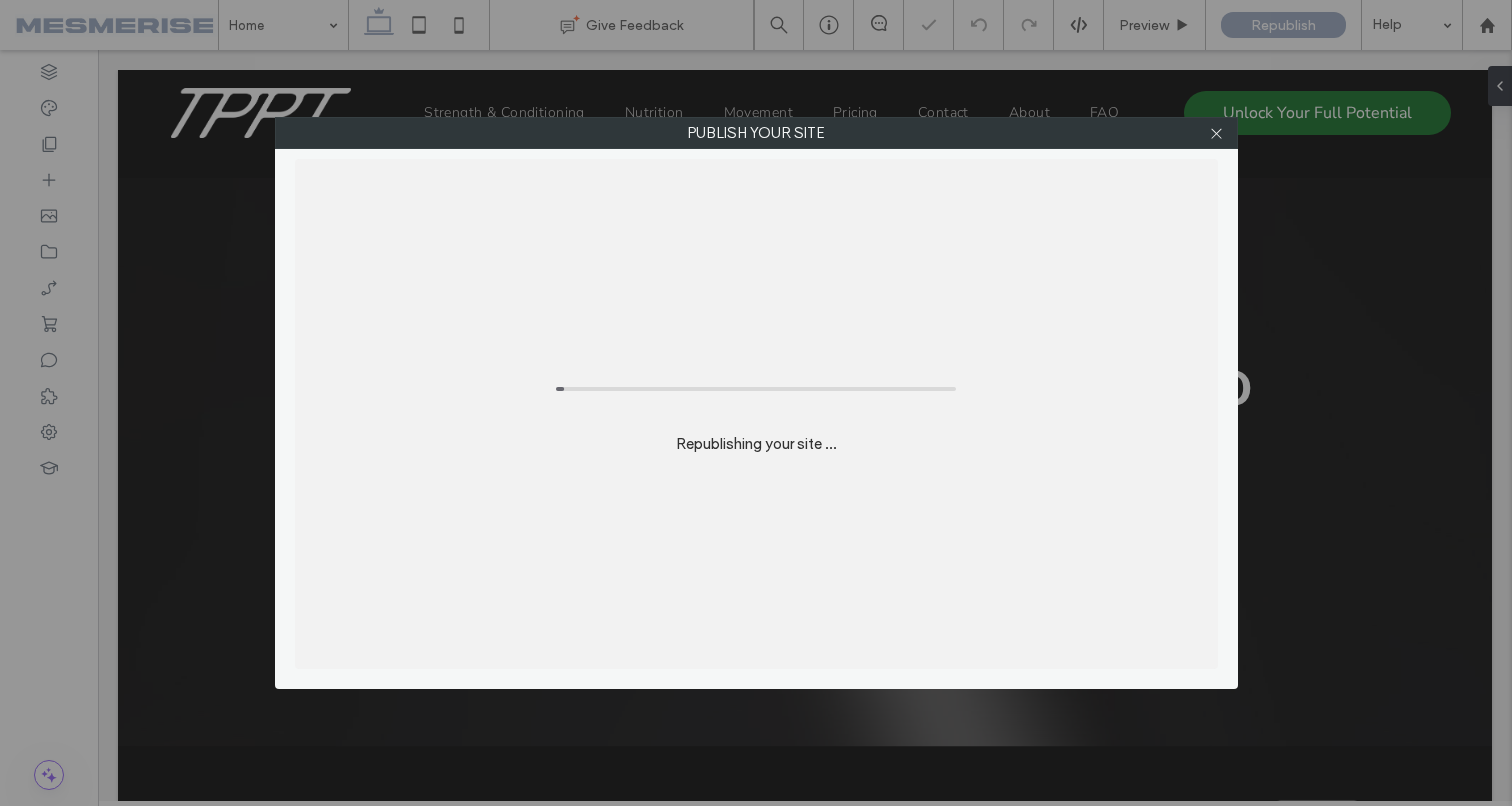scroll, scrollTop: 0, scrollLeft: 0, axis: both 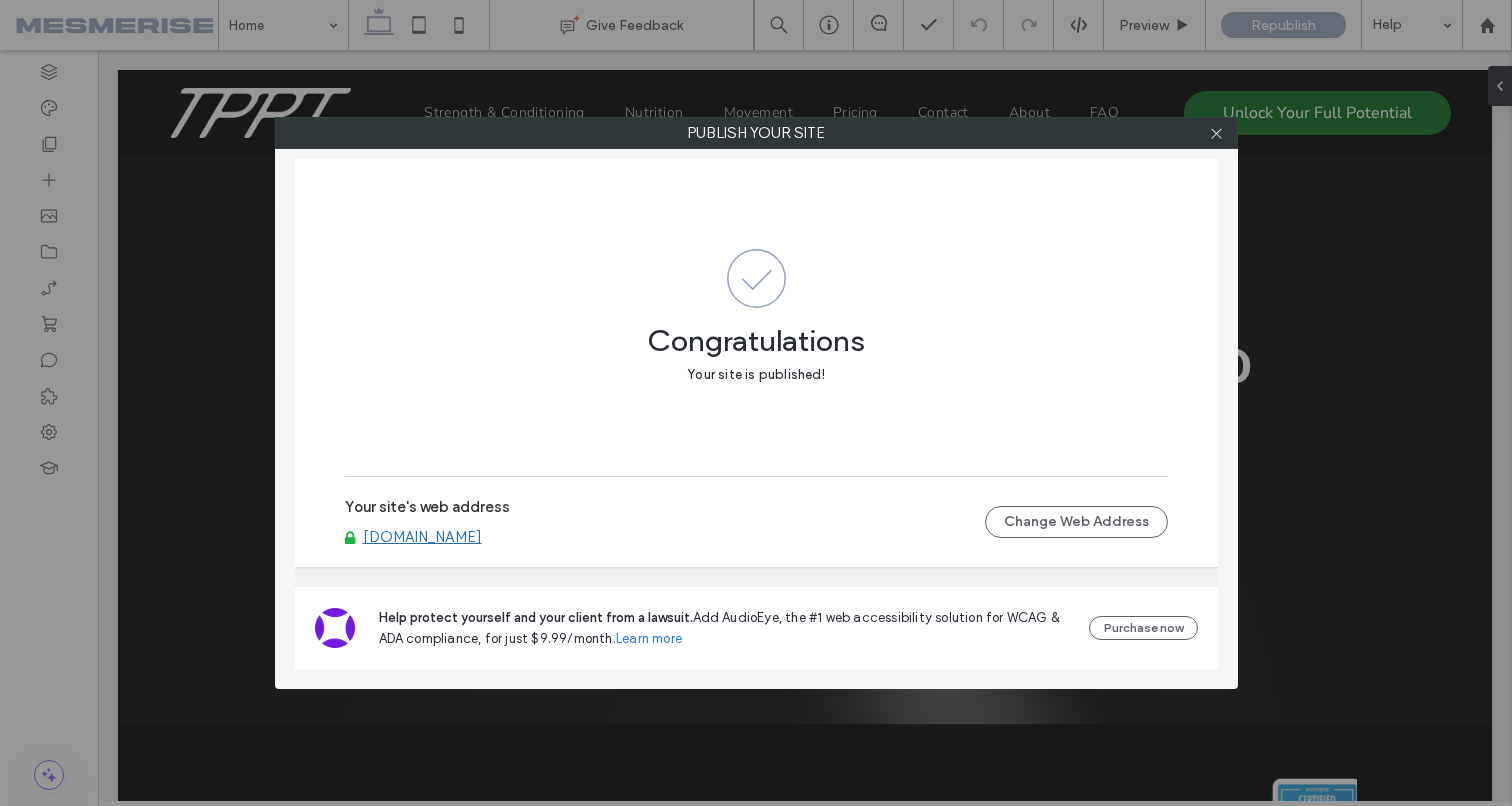 drag, startPoint x: 1218, startPoint y: 133, endPoint x: 881, endPoint y: 235, distance: 352.098 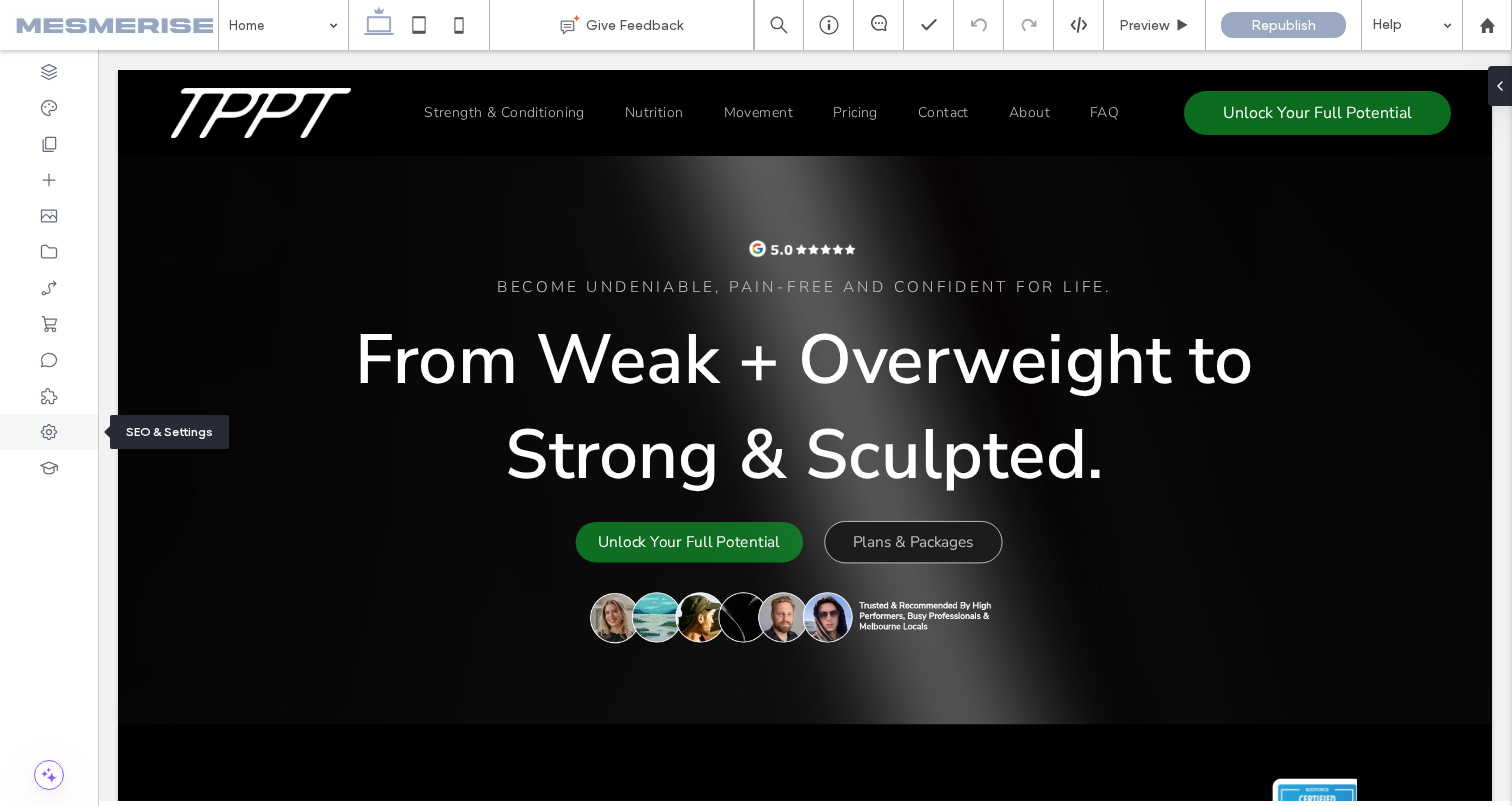 click at bounding box center [49, 432] 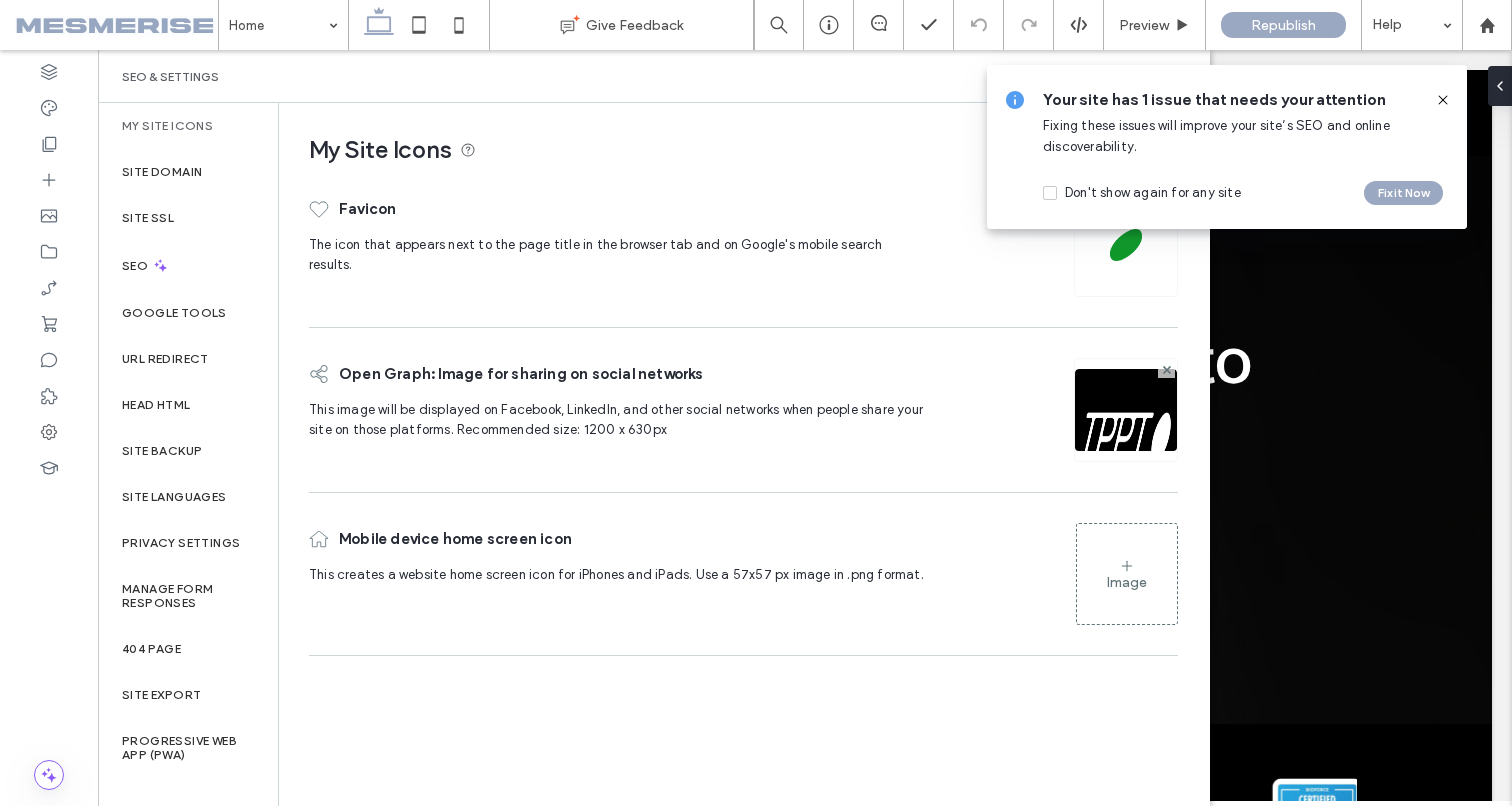 click on "Image" at bounding box center [1127, 574] 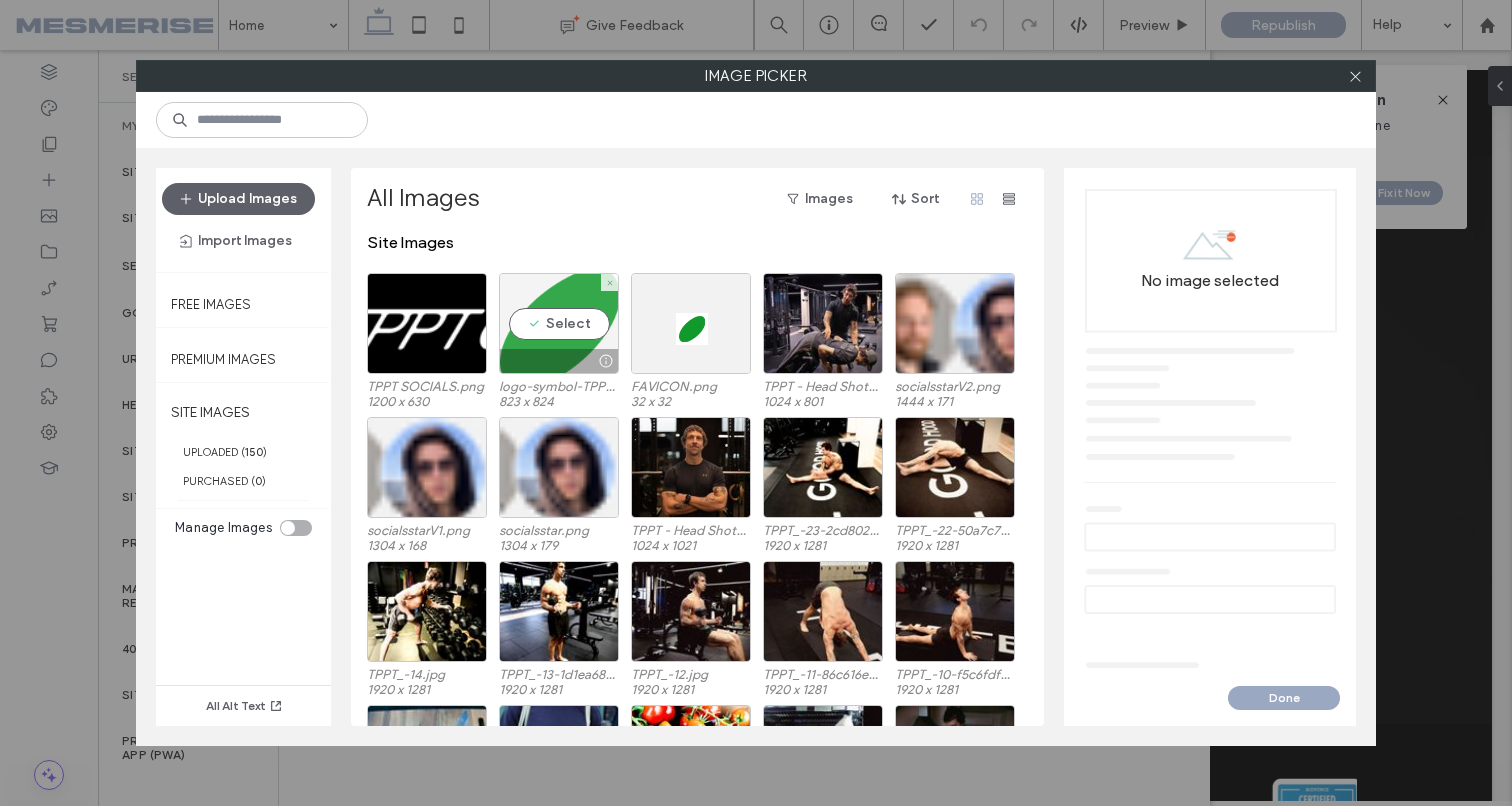 click on "Select" at bounding box center [559, 323] 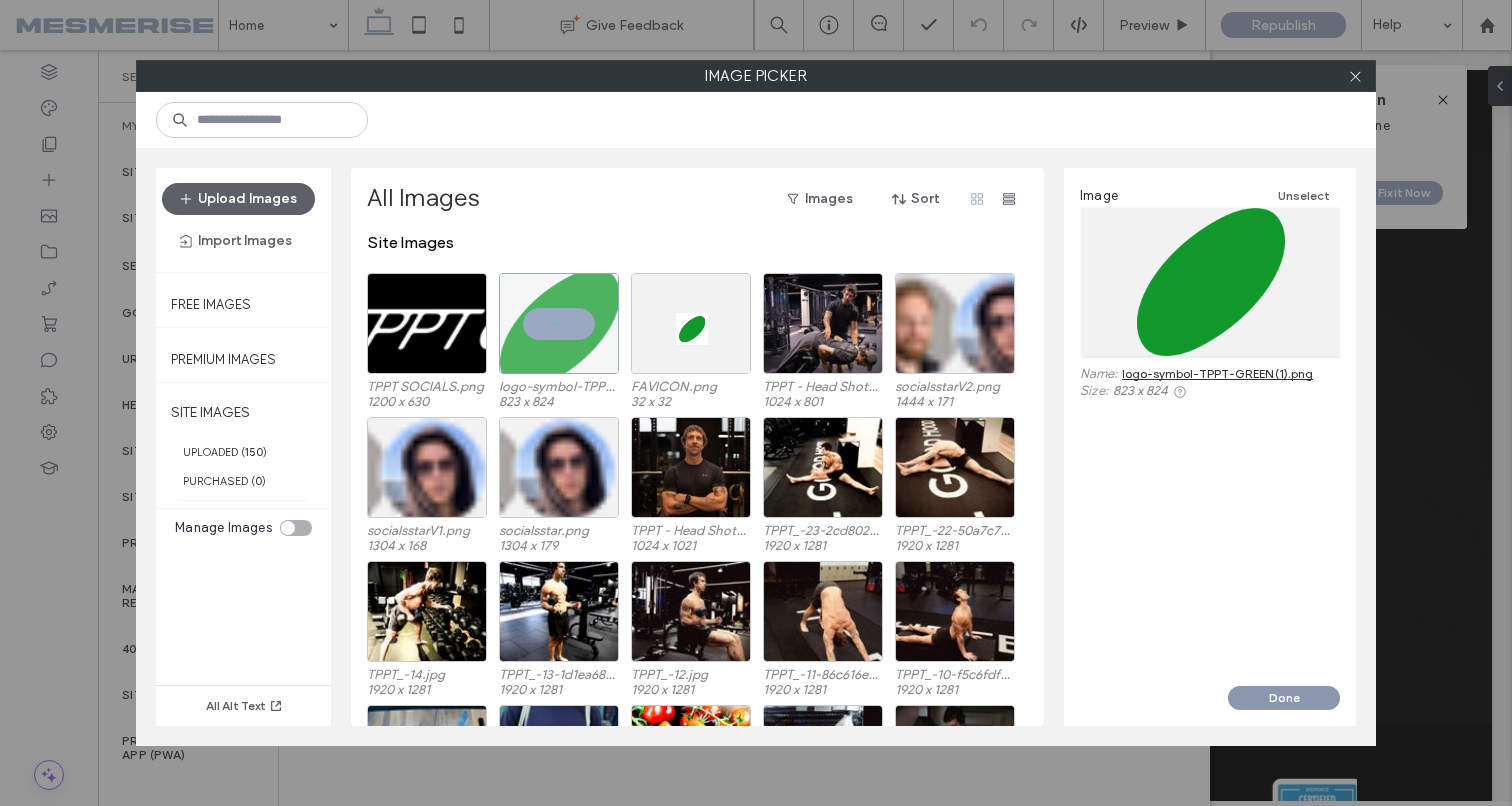 click on "Done" at bounding box center [1284, 698] 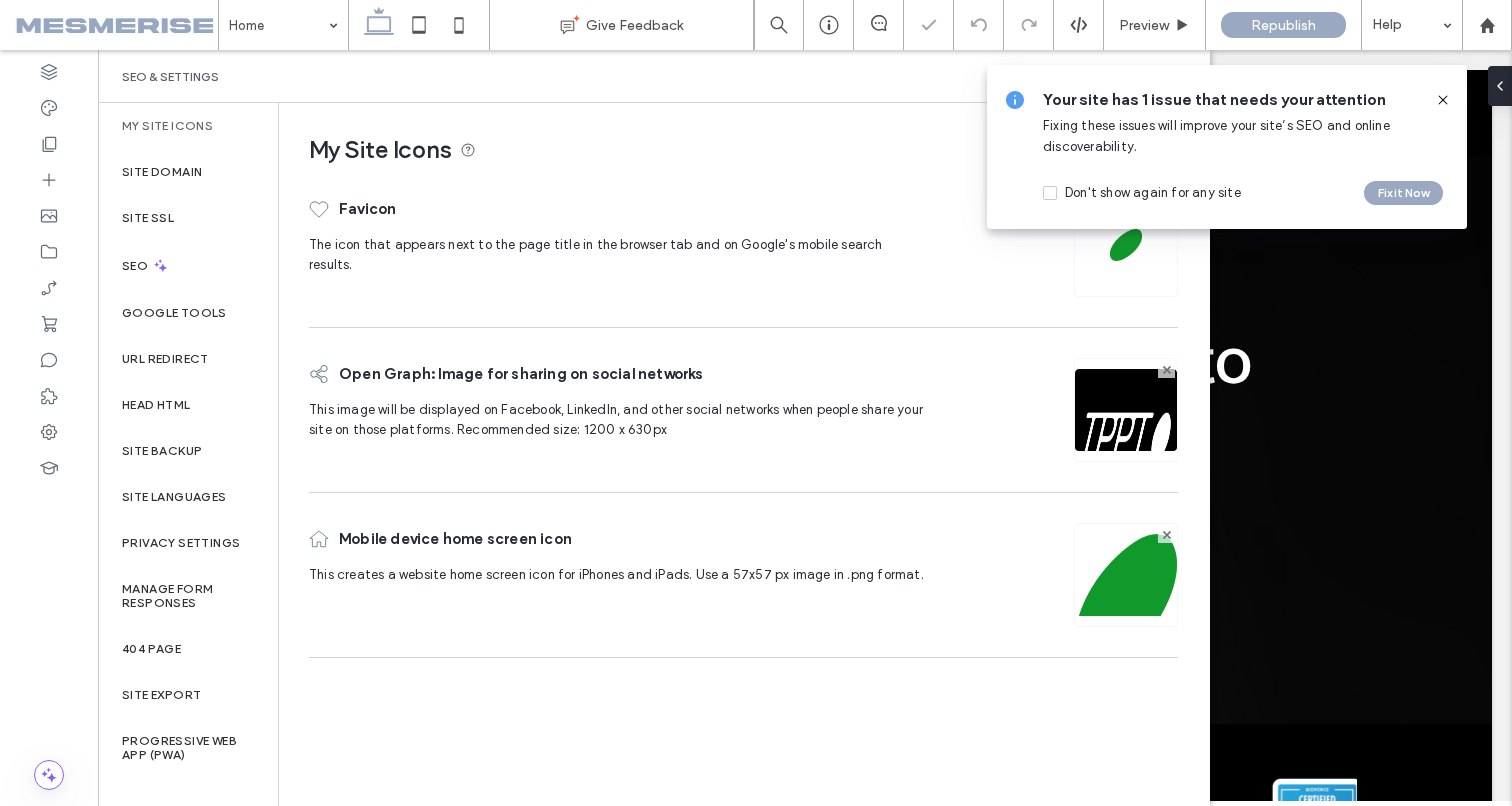 click 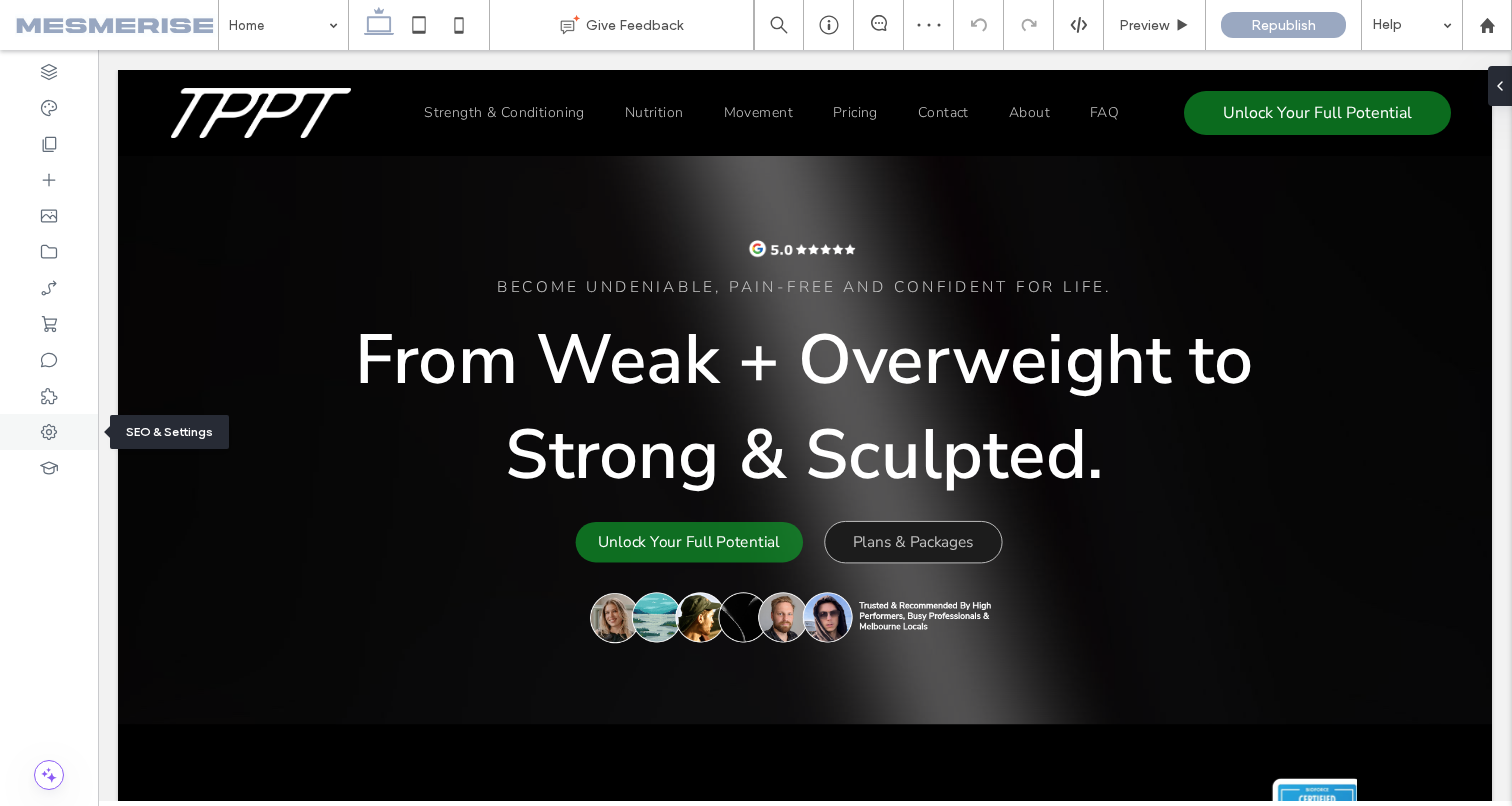 click at bounding box center (49, 432) 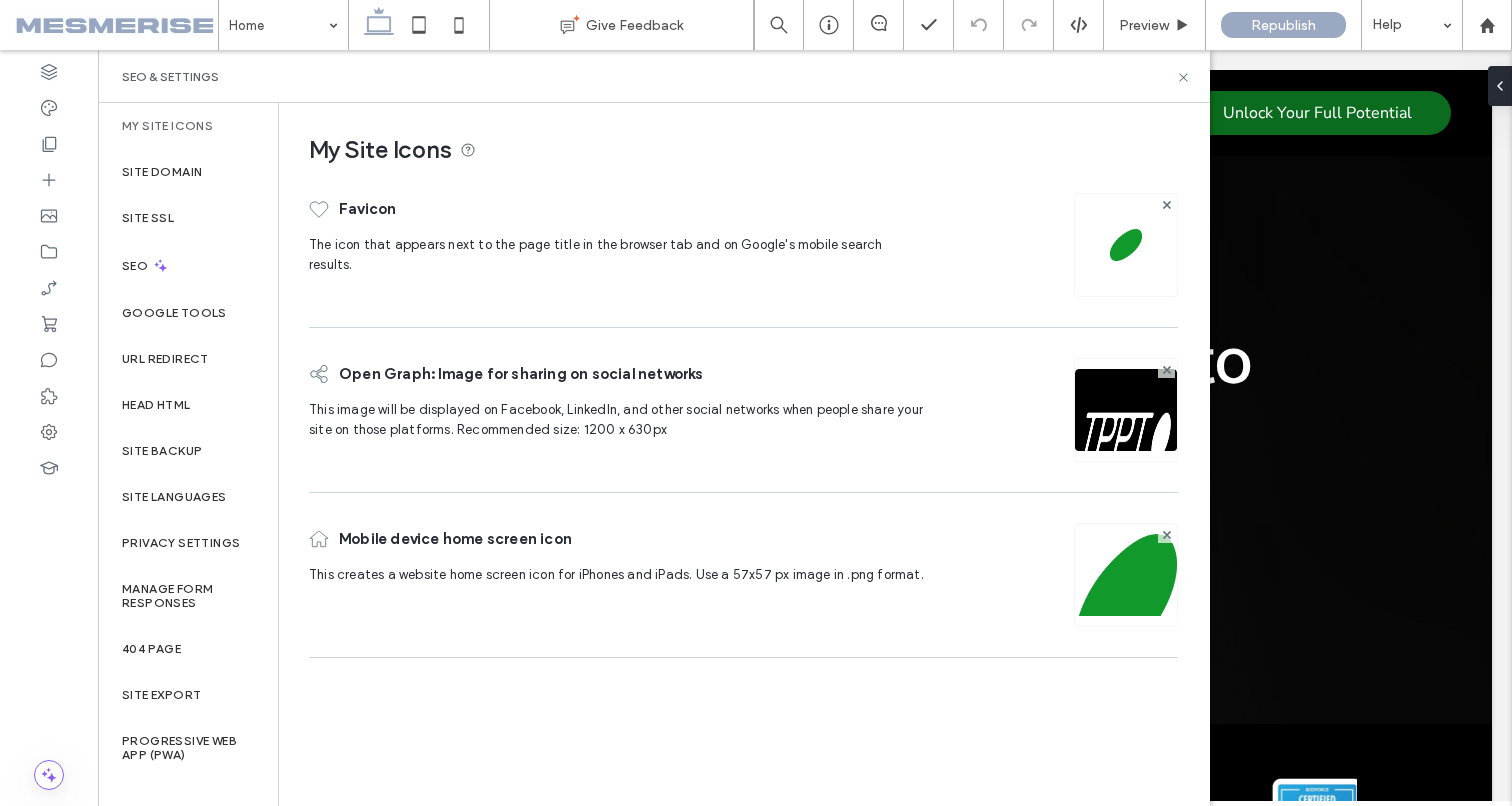 click at bounding box center [1126, 602] 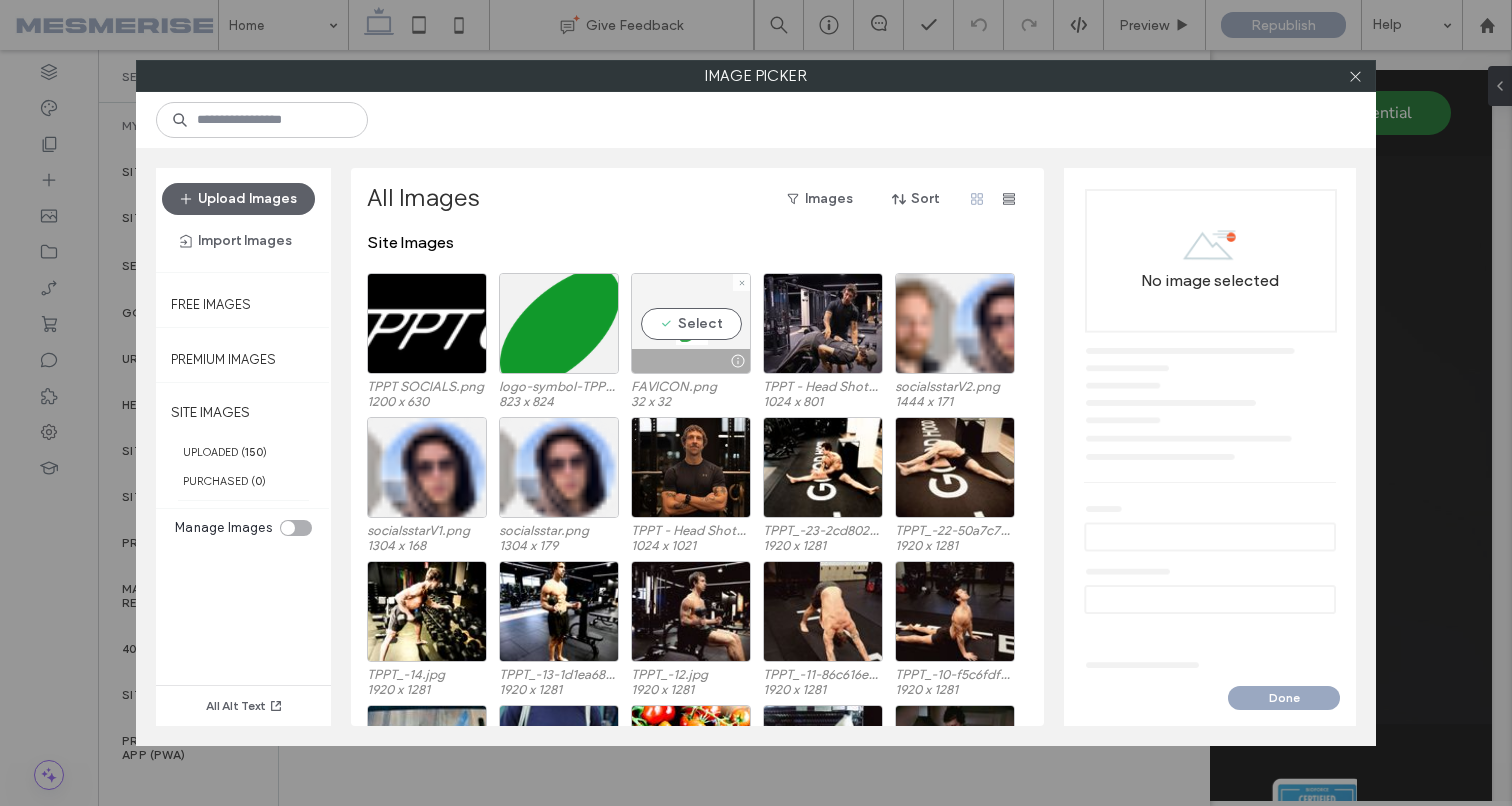 click on "Select" at bounding box center [691, 323] 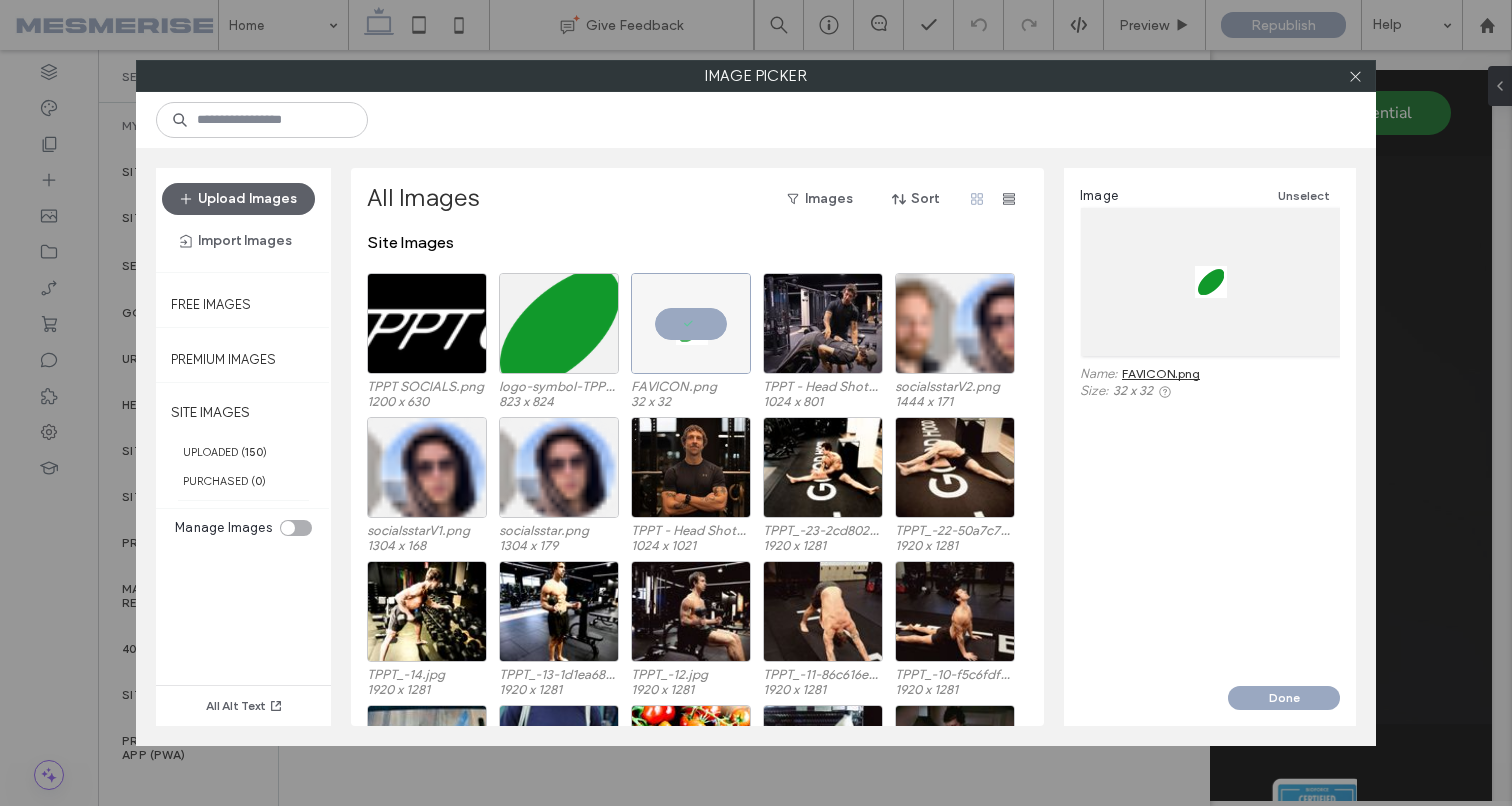 click on "Done" at bounding box center (1210, 706) 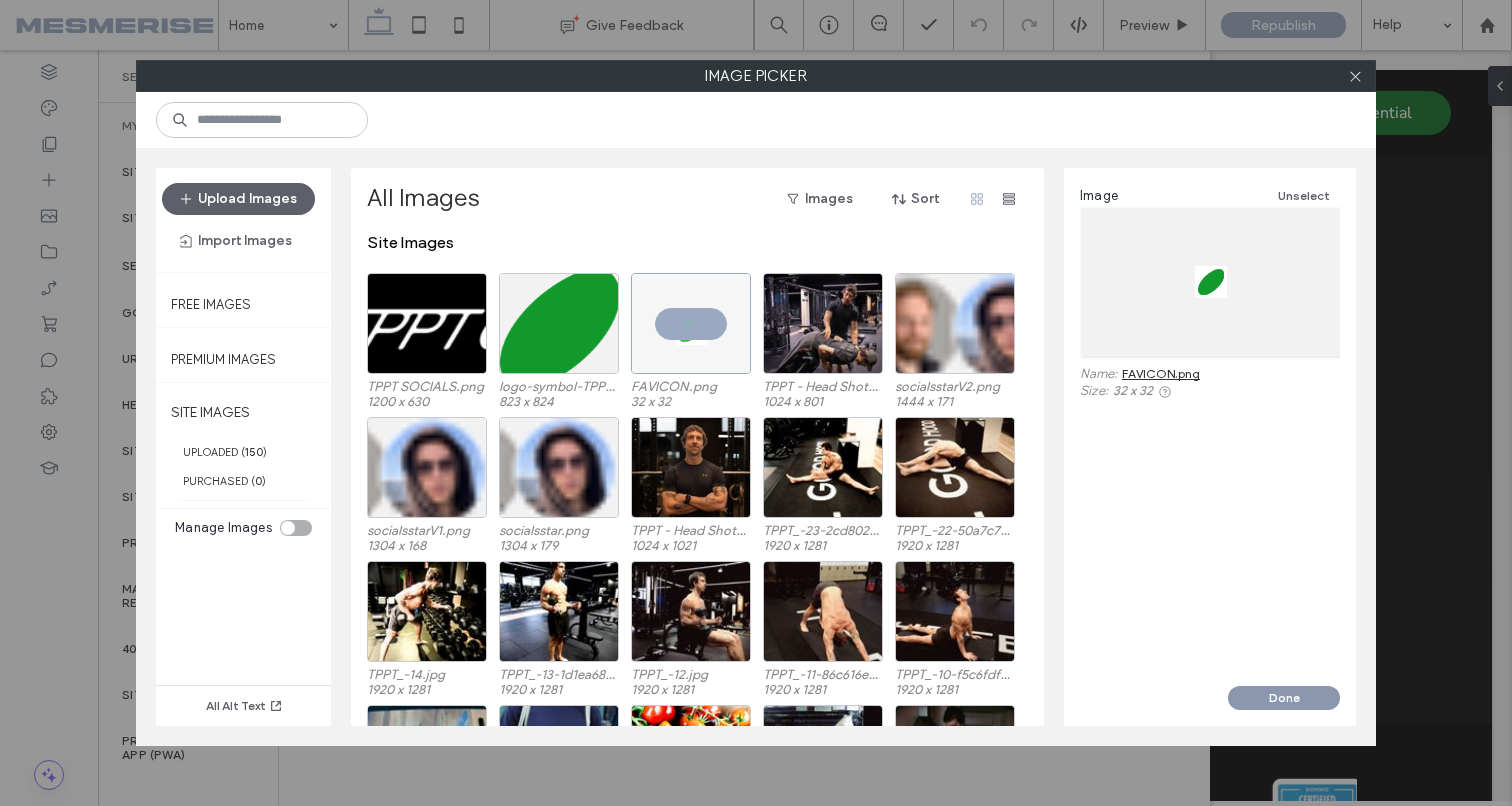 click on "Done" at bounding box center [1284, 698] 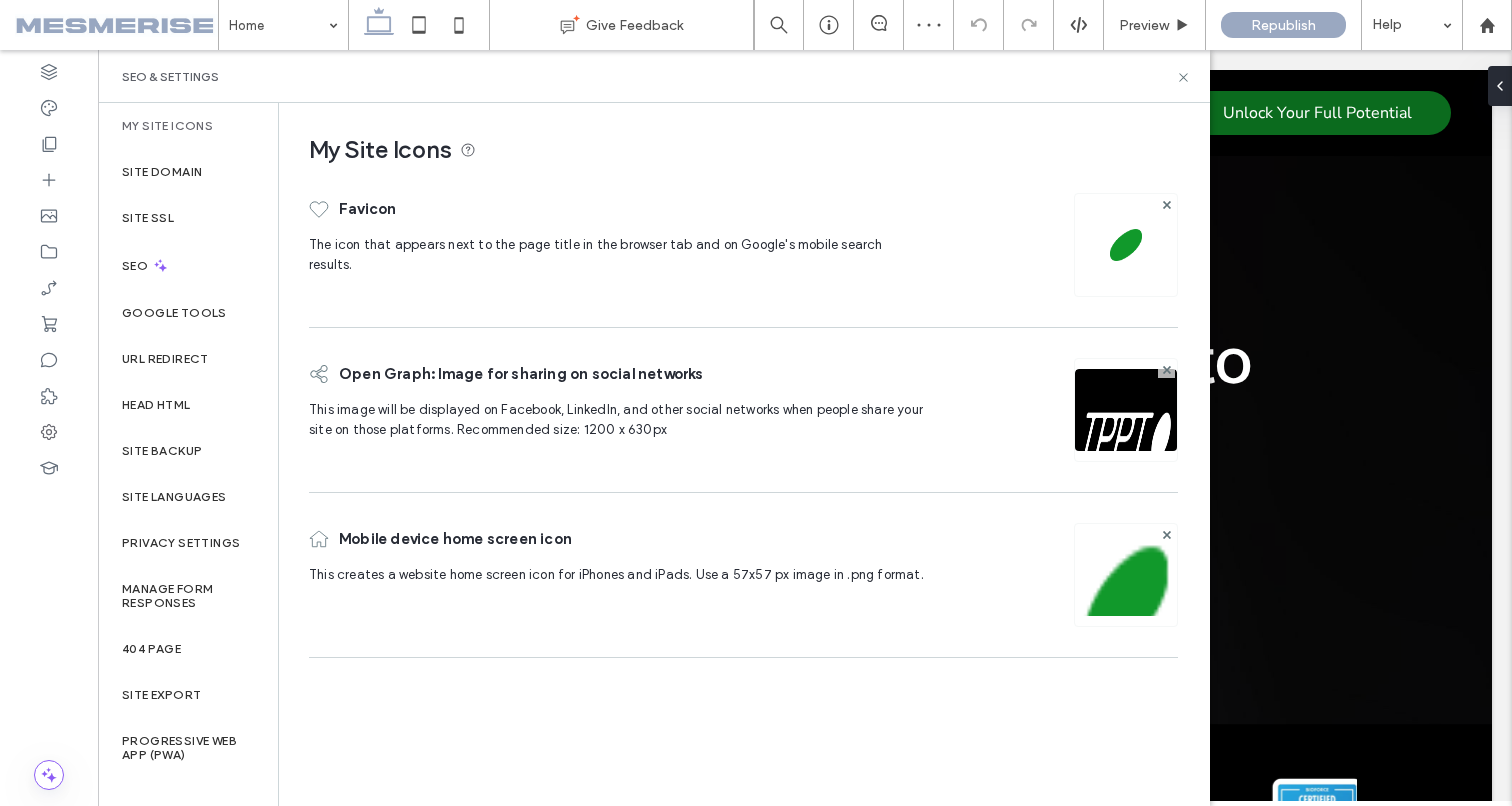 click at bounding box center [1126, 602] 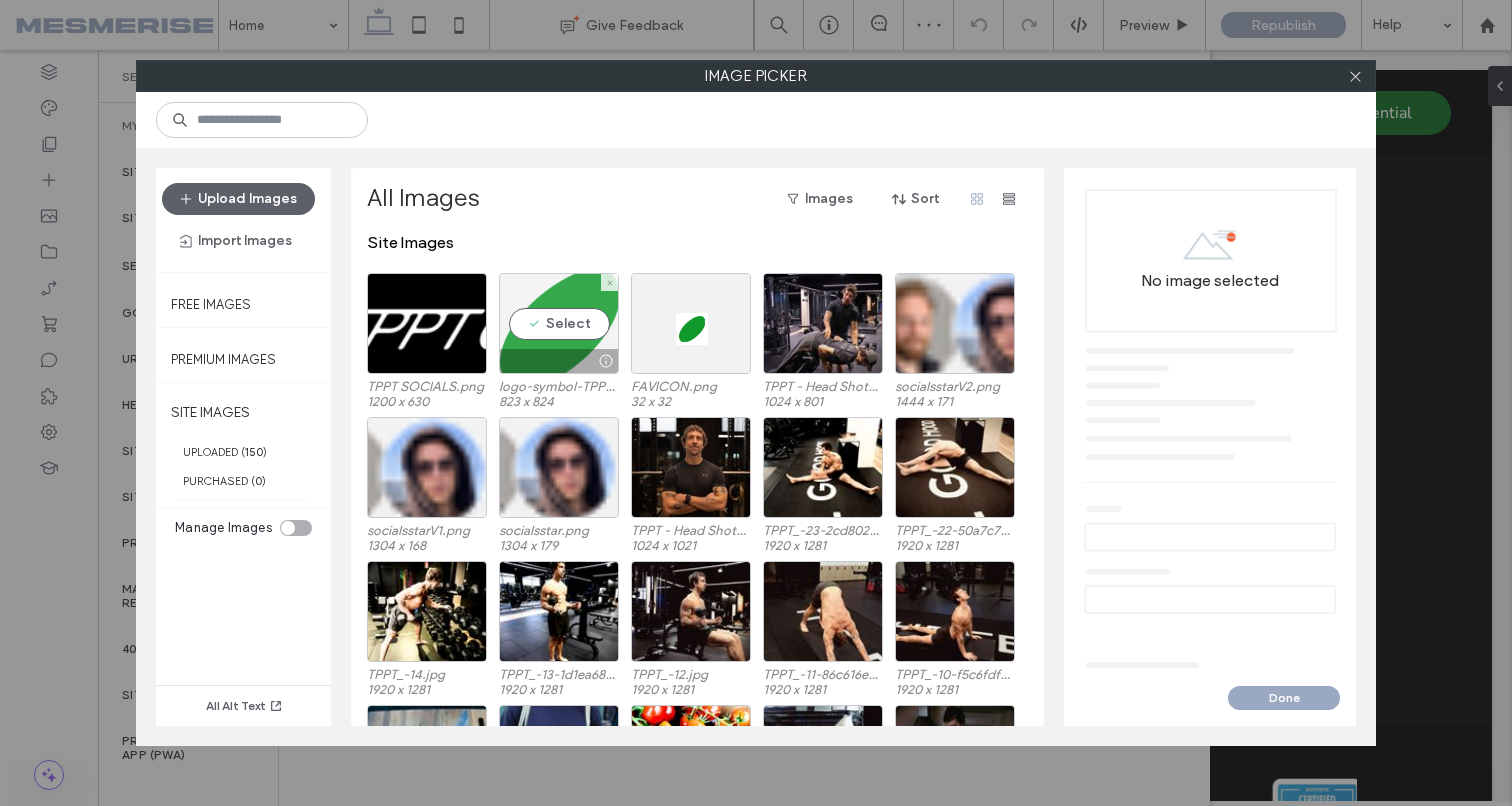 click on "Select" at bounding box center [559, 323] 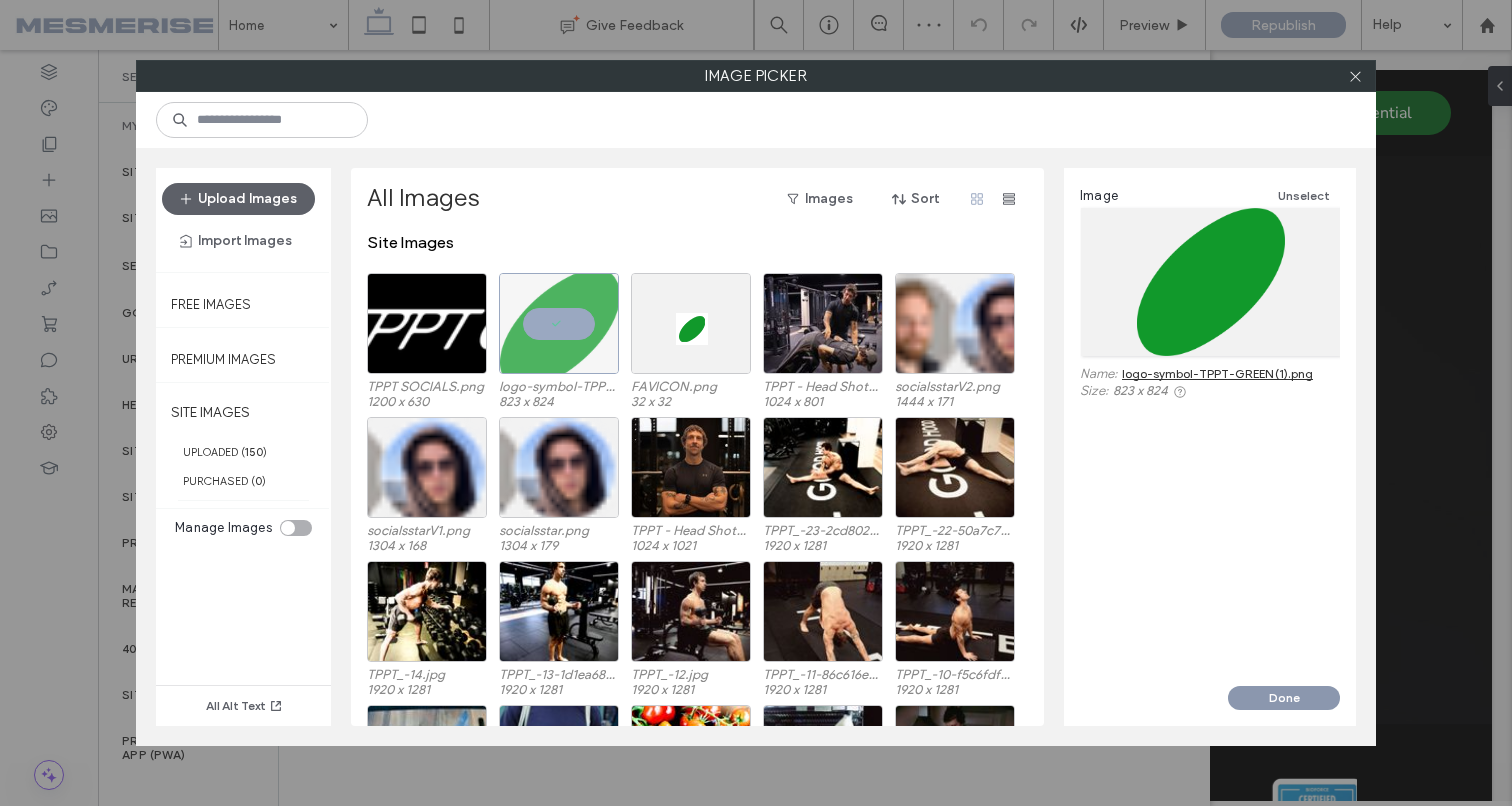 click on "Done" at bounding box center (1284, 698) 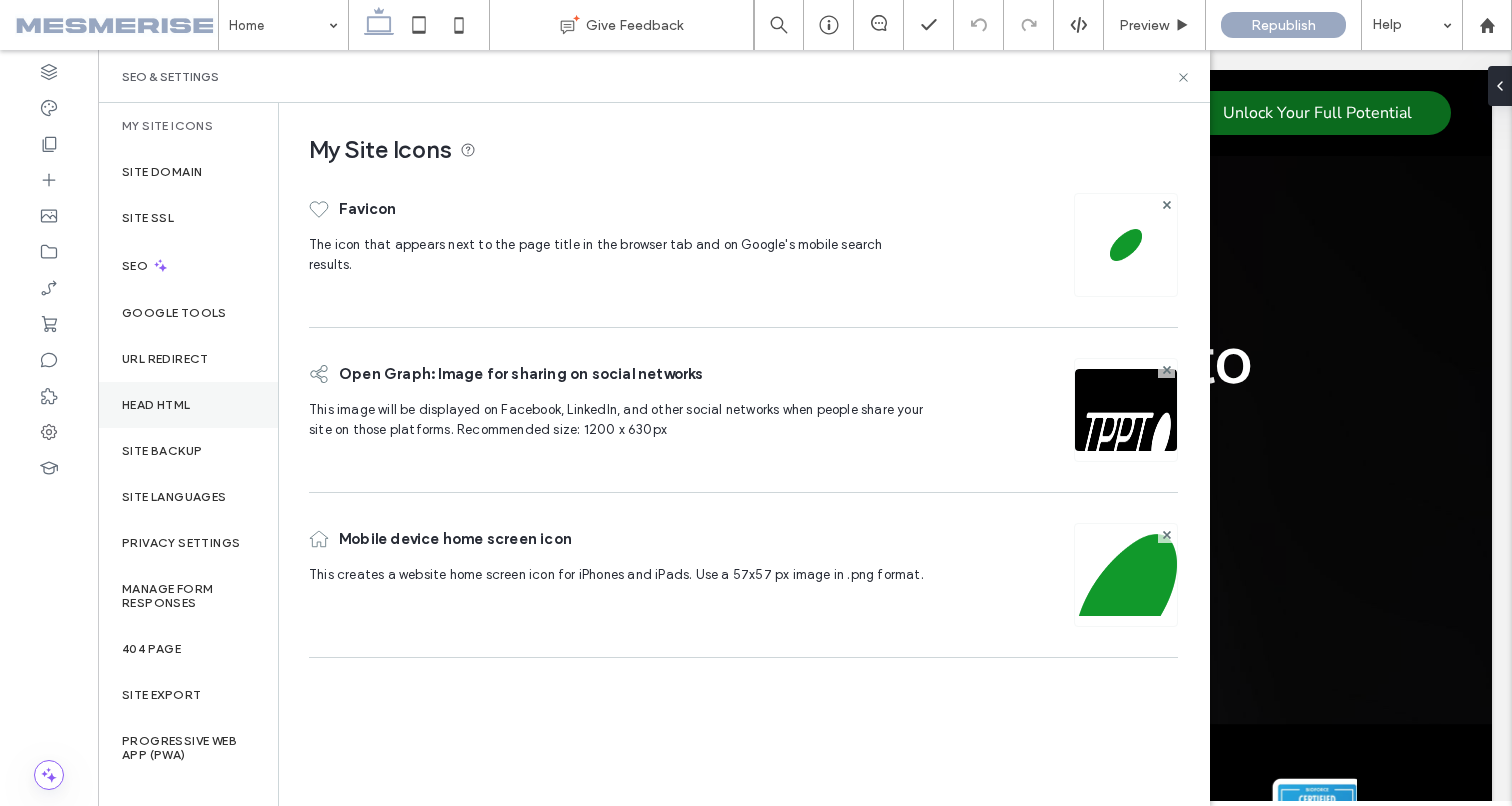 click on "Head HTML" at bounding box center (188, 405) 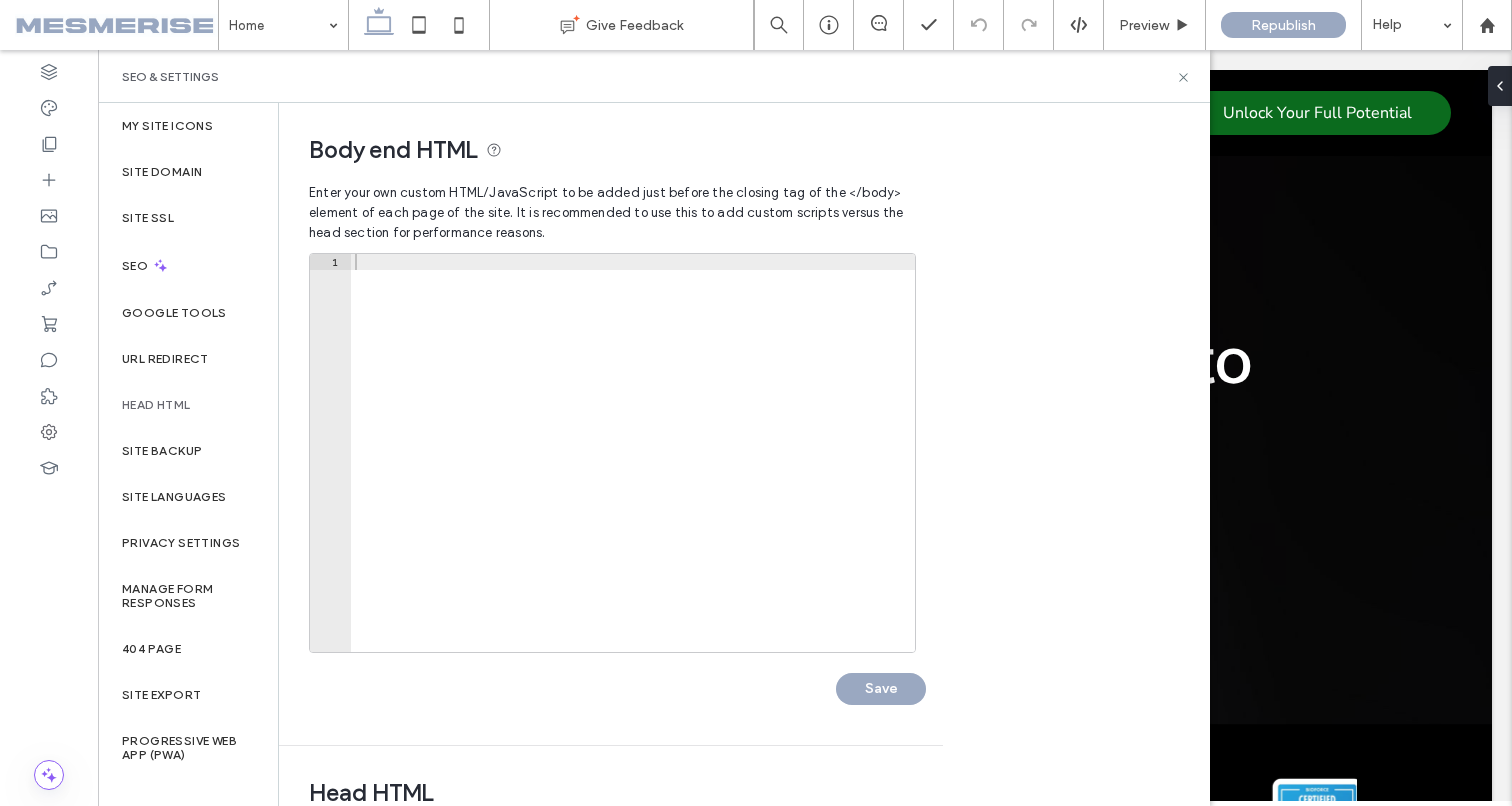 scroll, scrollTop: 155, scrollLeft: 0, axis: vertical 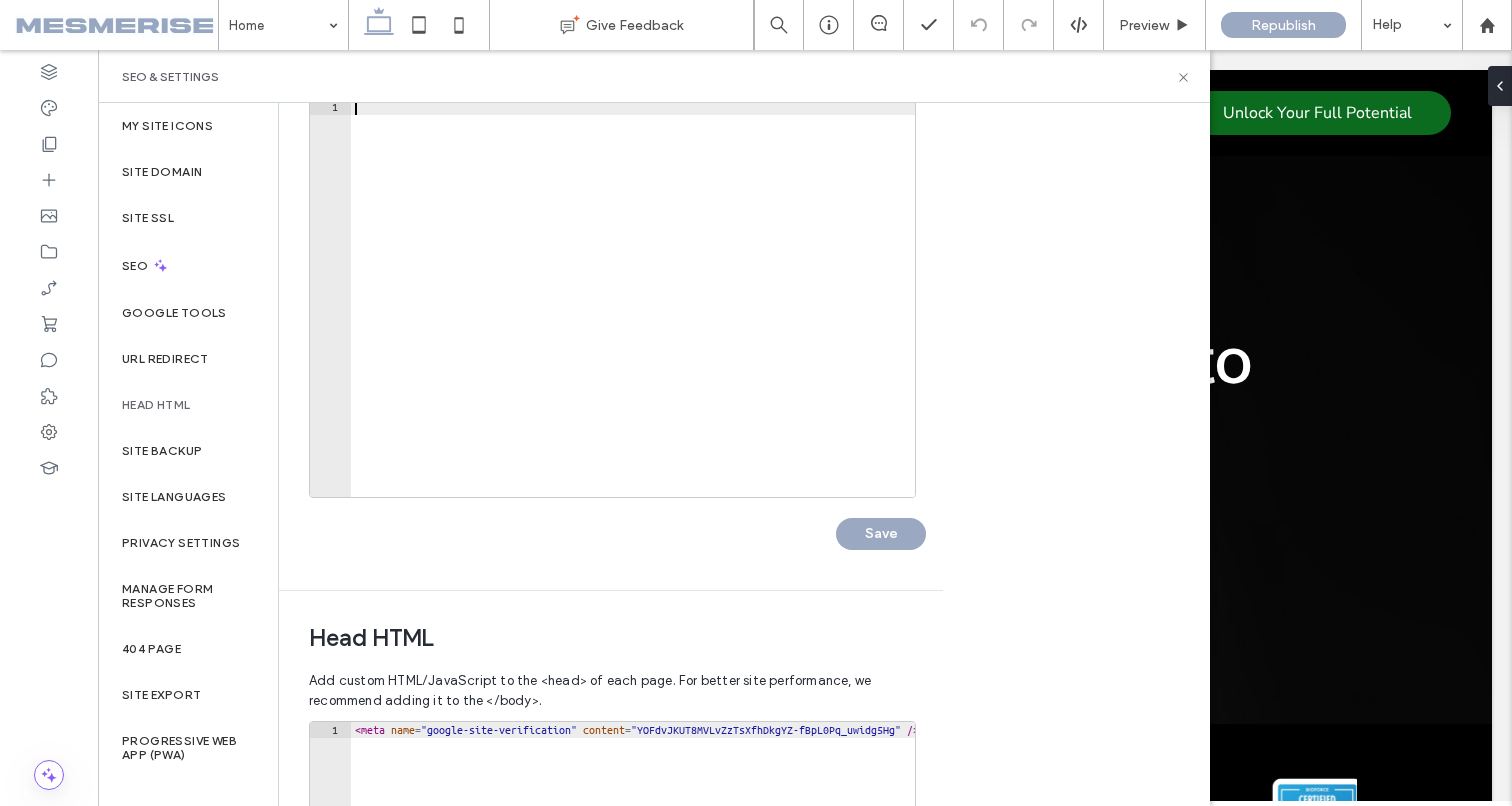 click at bounding box center [633, 314] 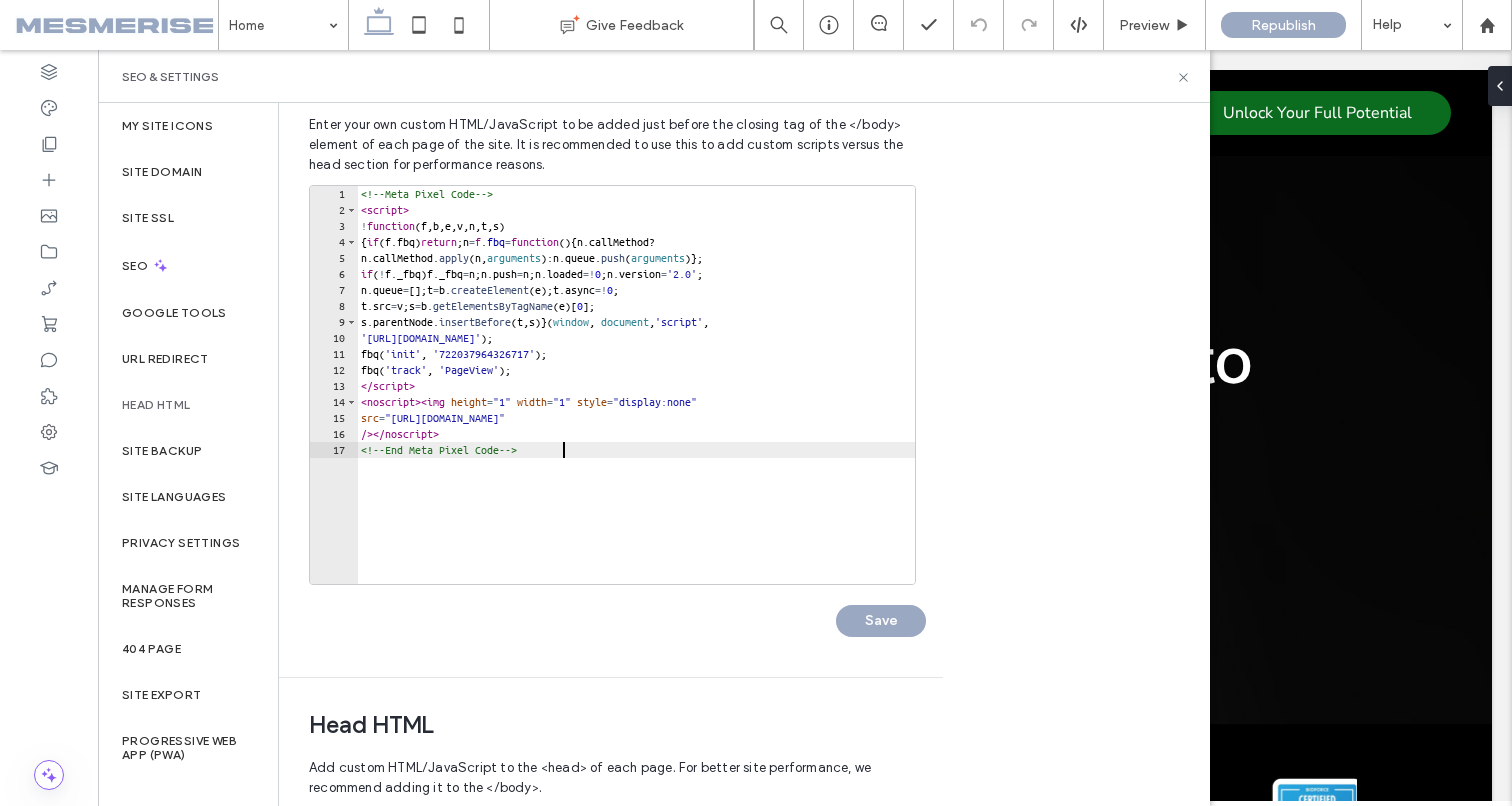 scroll, scrollTop: 50, scrollLeft: 0, axis: vertical 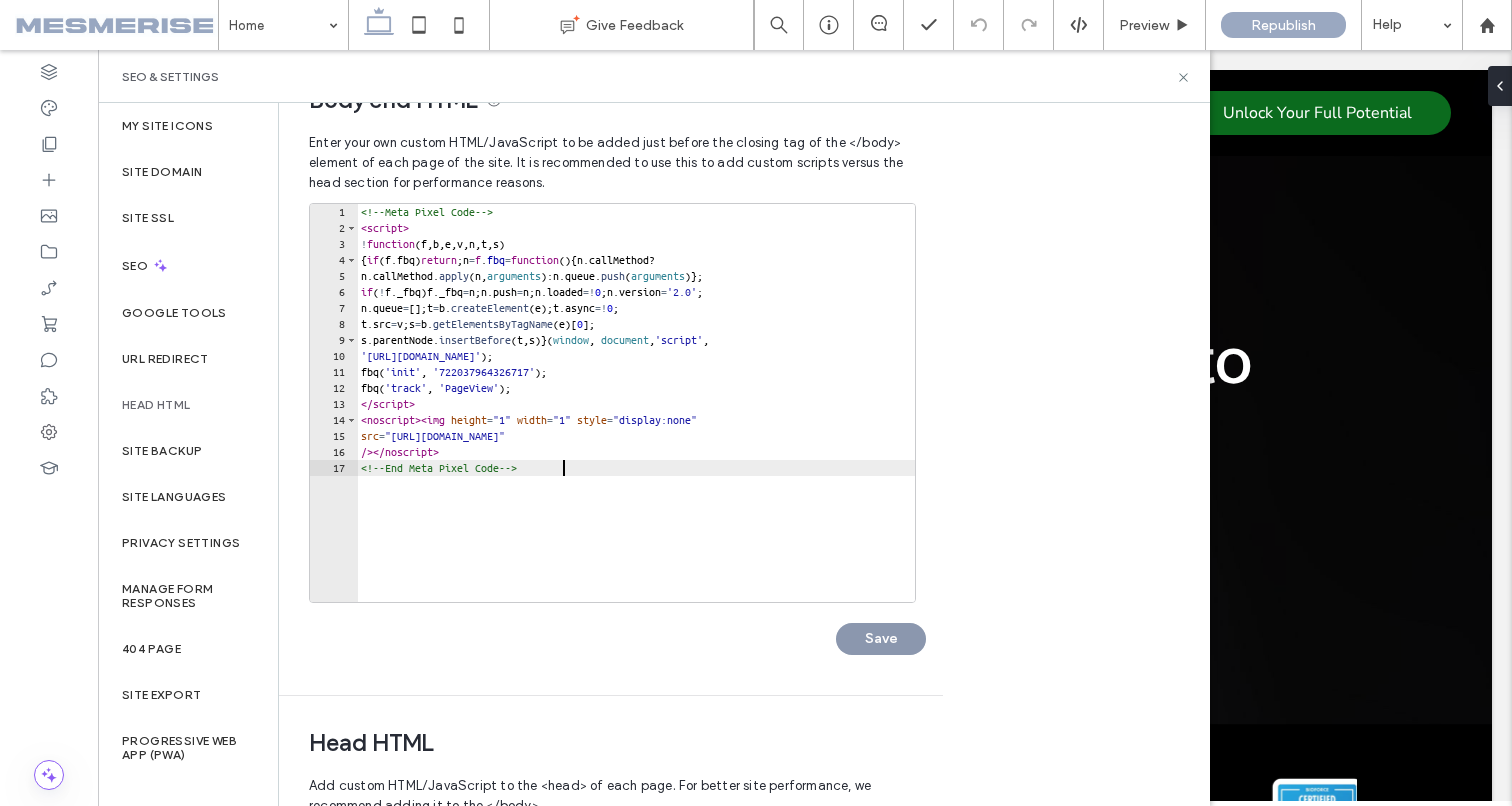 click on "Save" at bounding box center [881, 639] 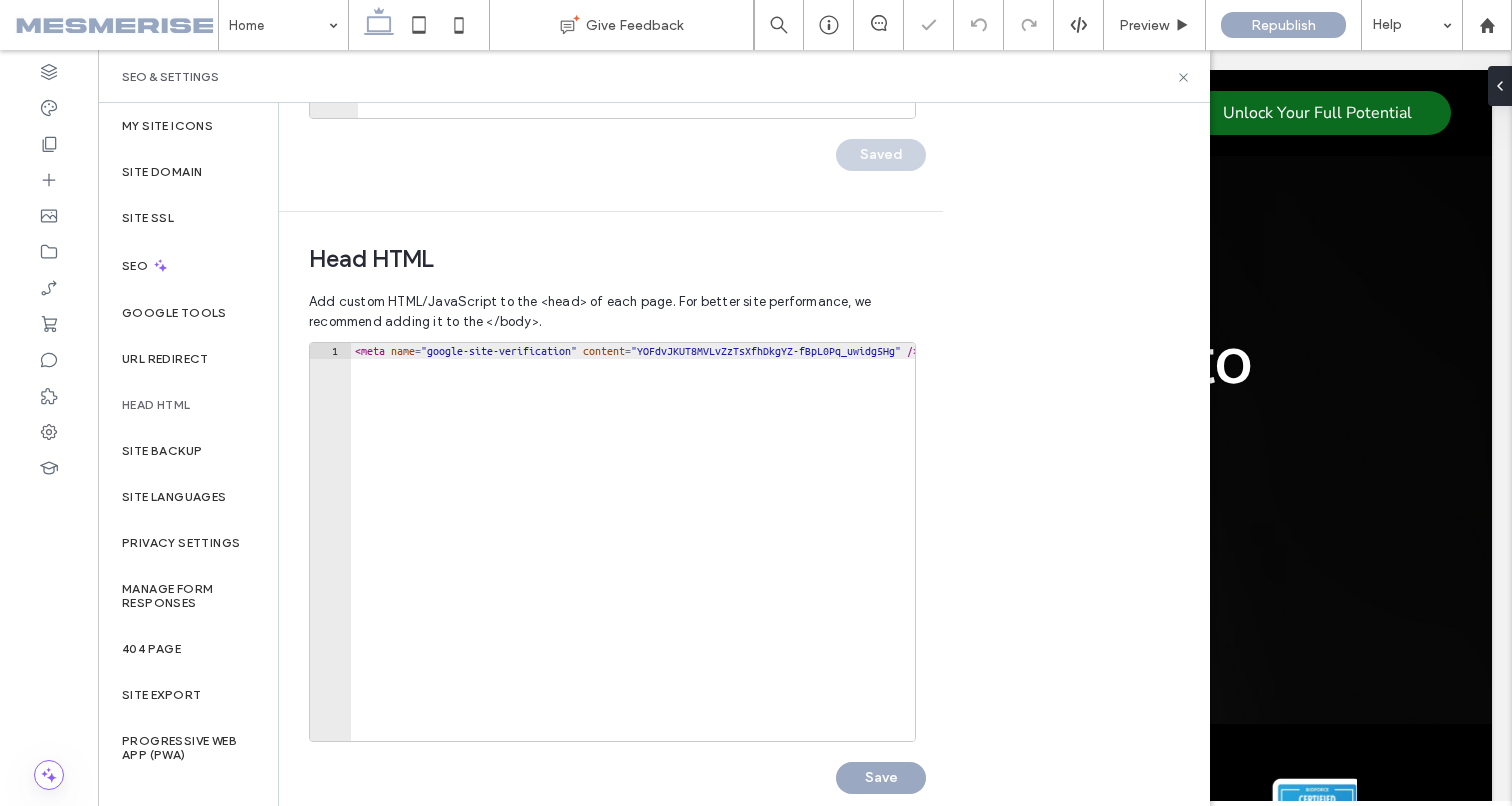 scroll, scrollTop: 564, scrollLeft: 0, axis: vertical 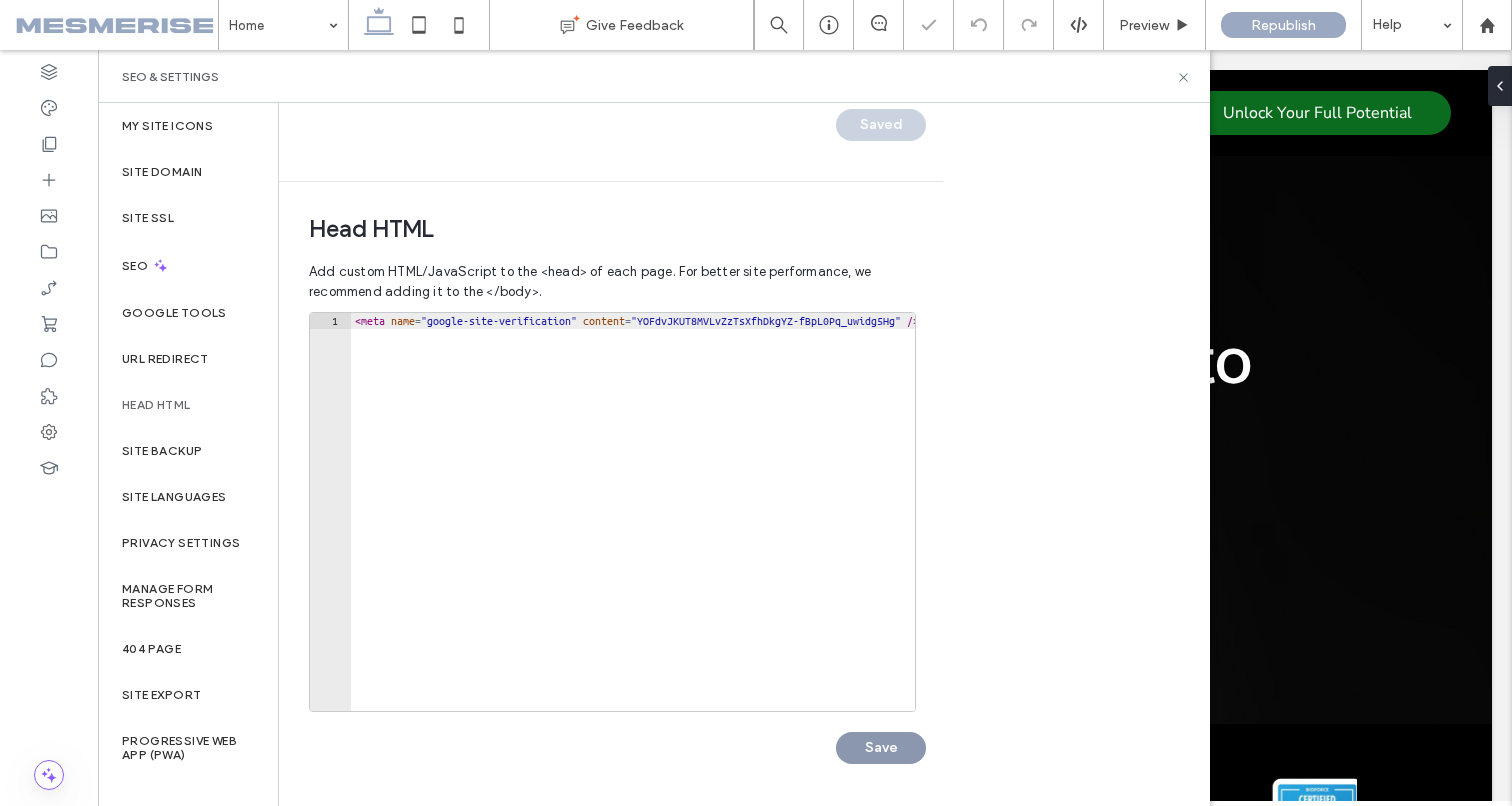 click on "Save" at bounding box center (881, 748) 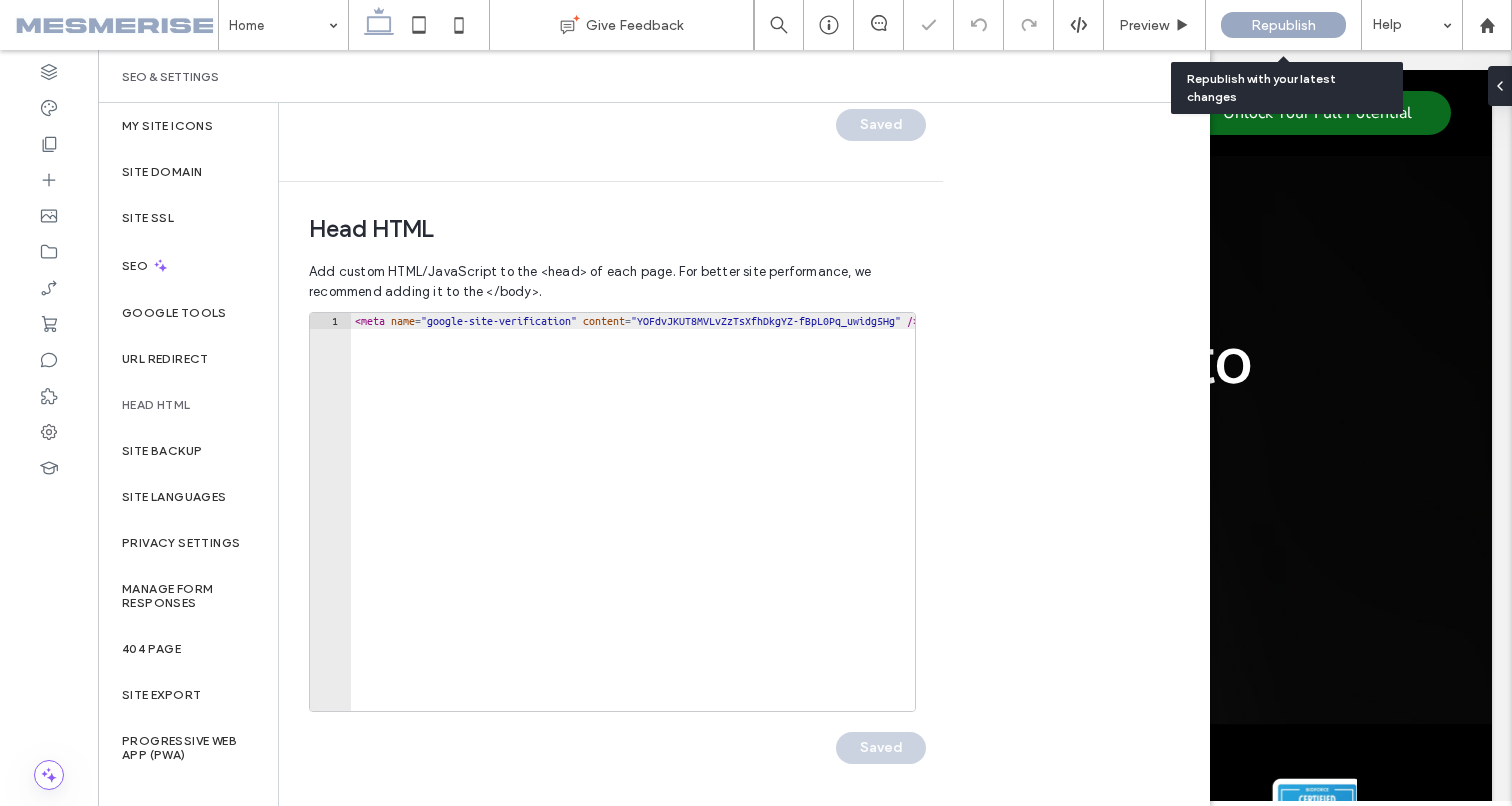 scroll, scrollTop: 0, scrollLeft: 0, axis: both 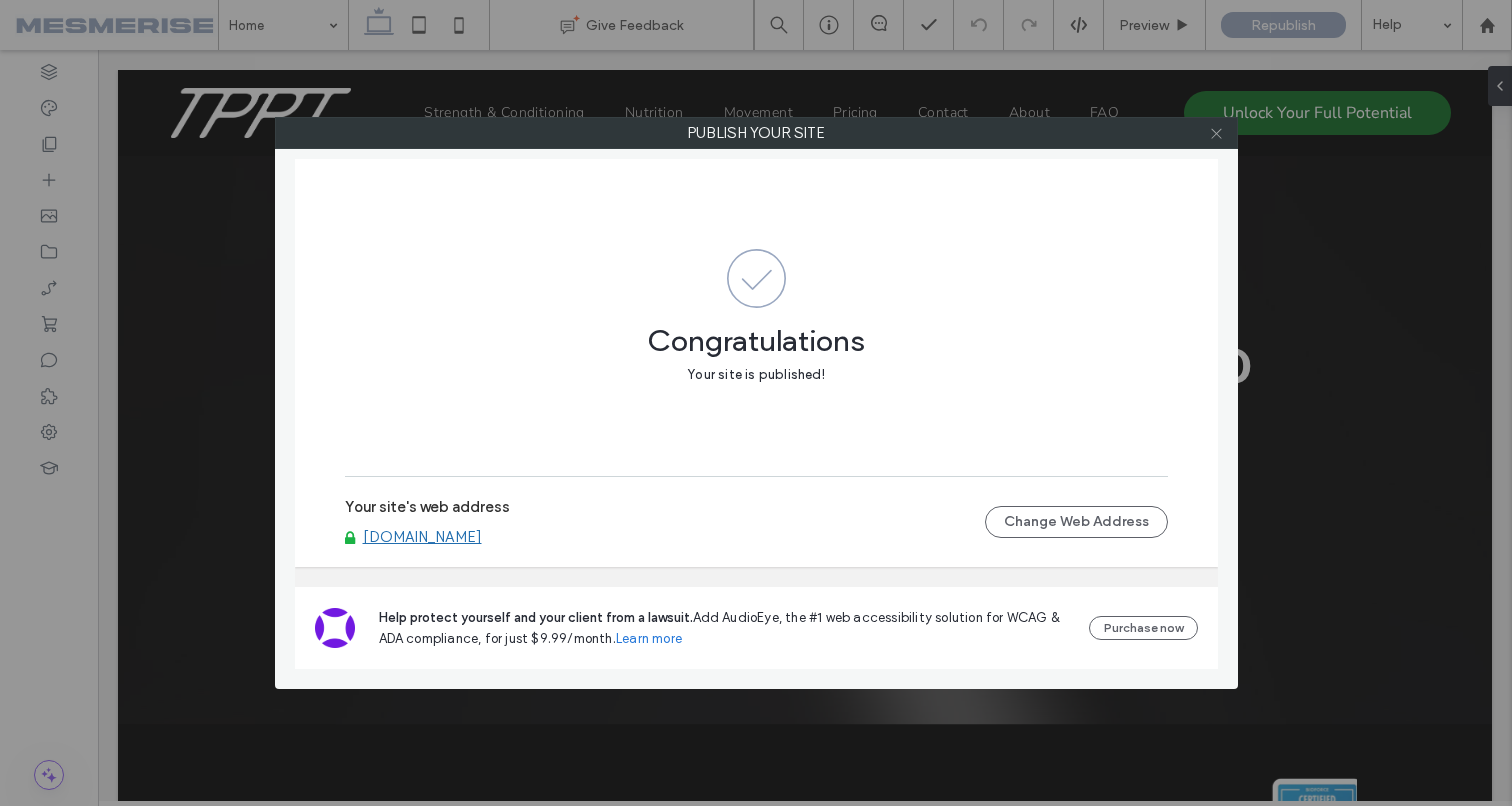 click 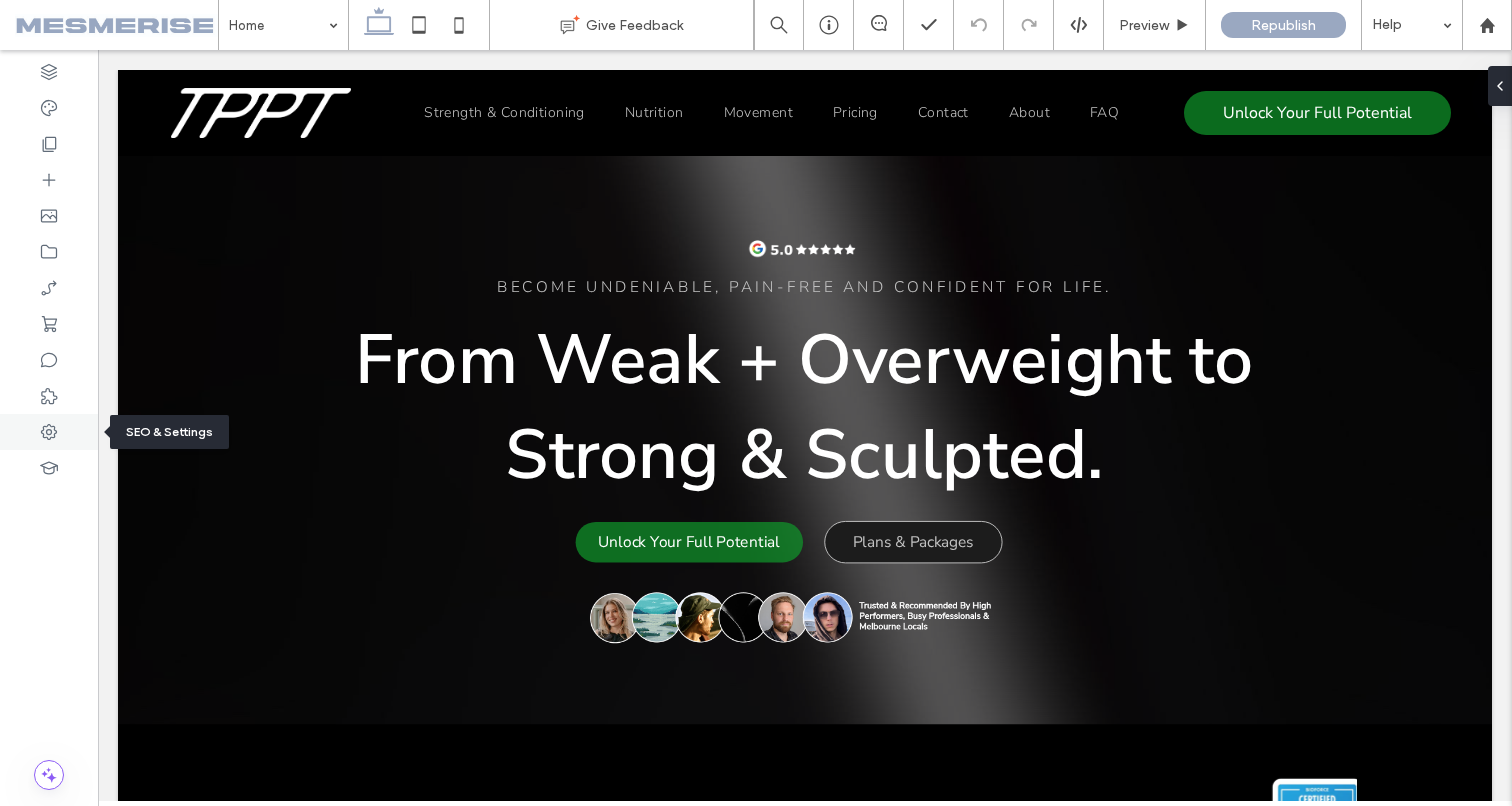 click 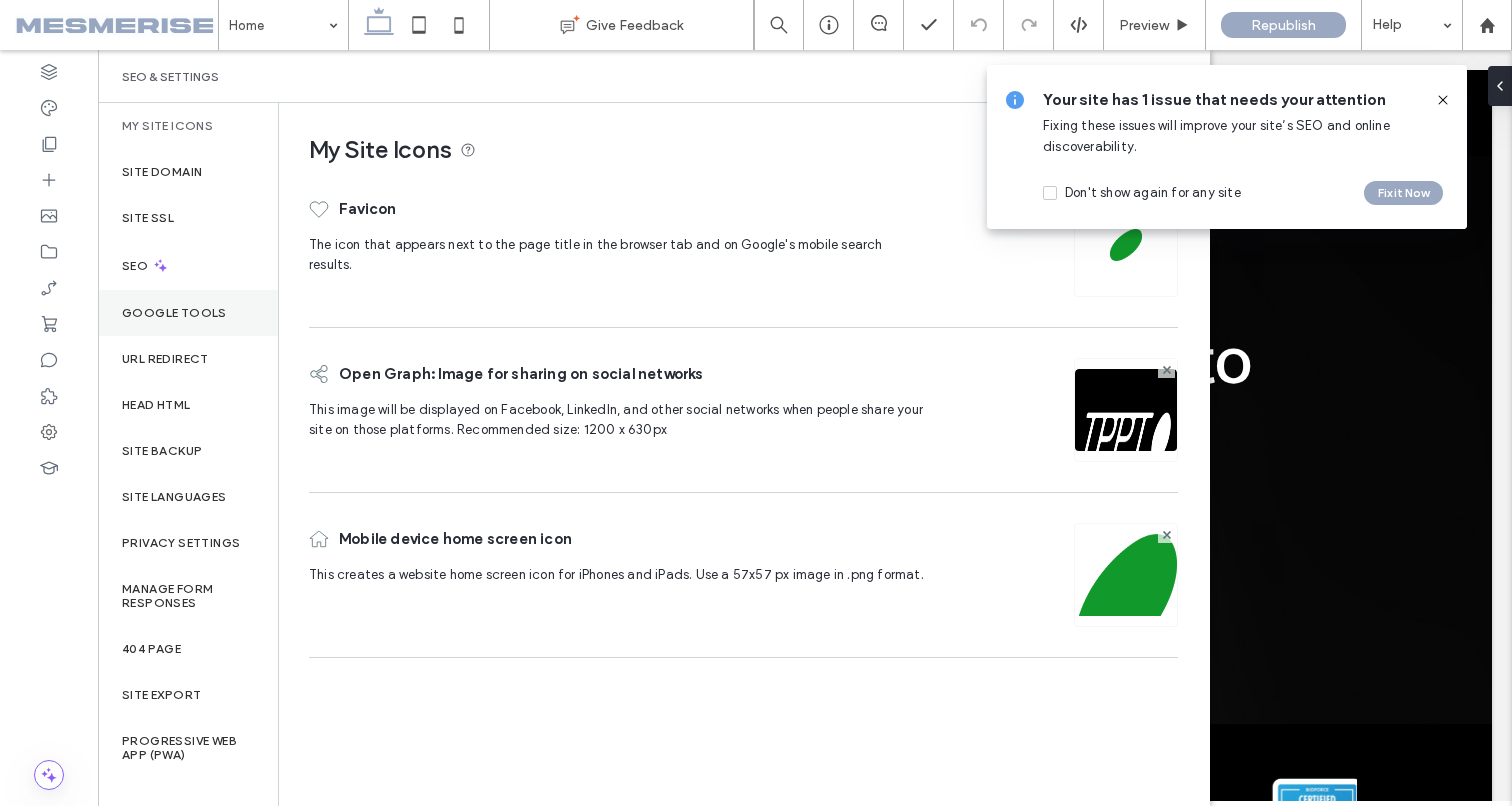 click on "Google Tools" at bounding box center (188, 313) 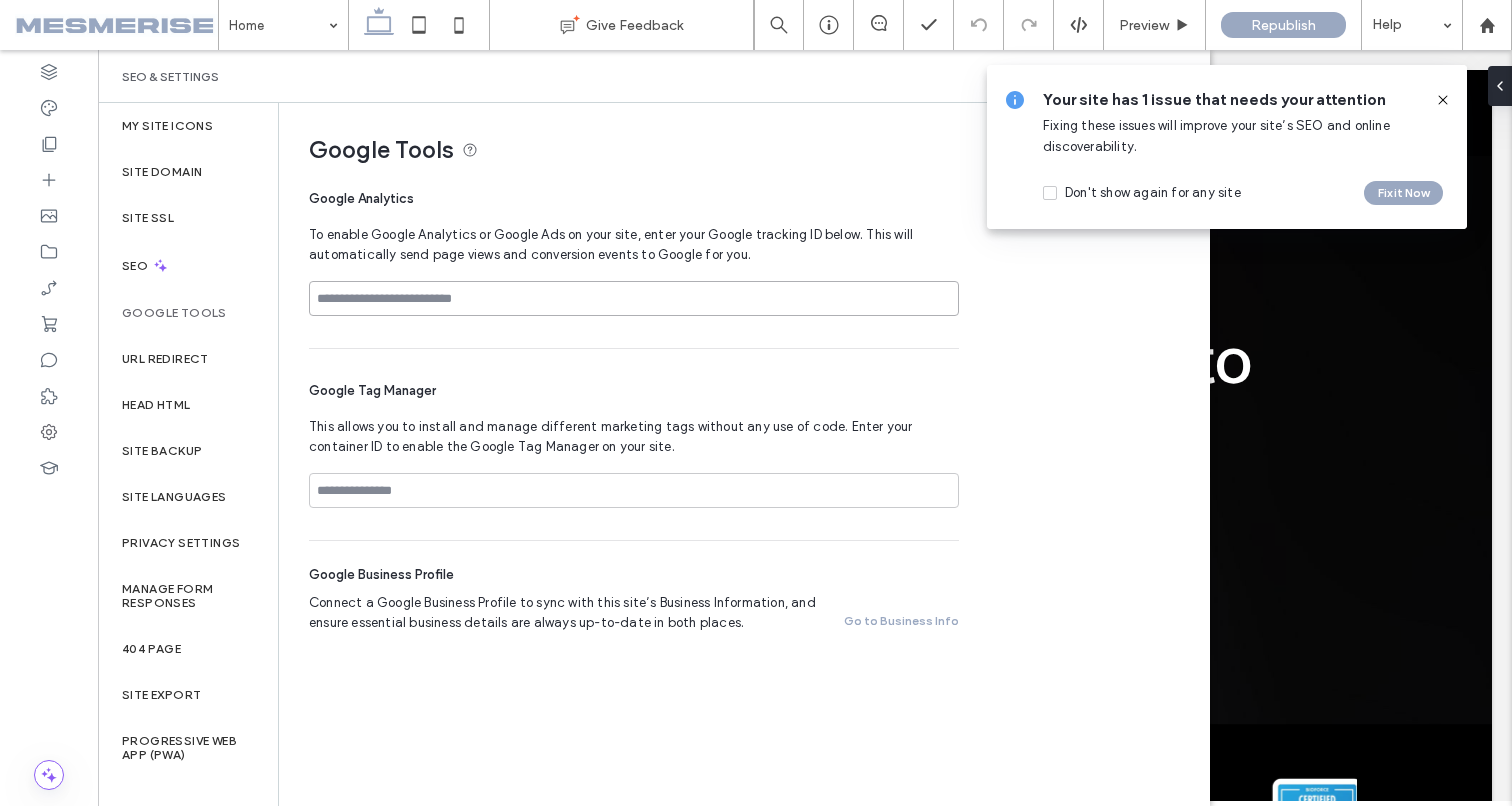 click at bounding box center (634, 298) 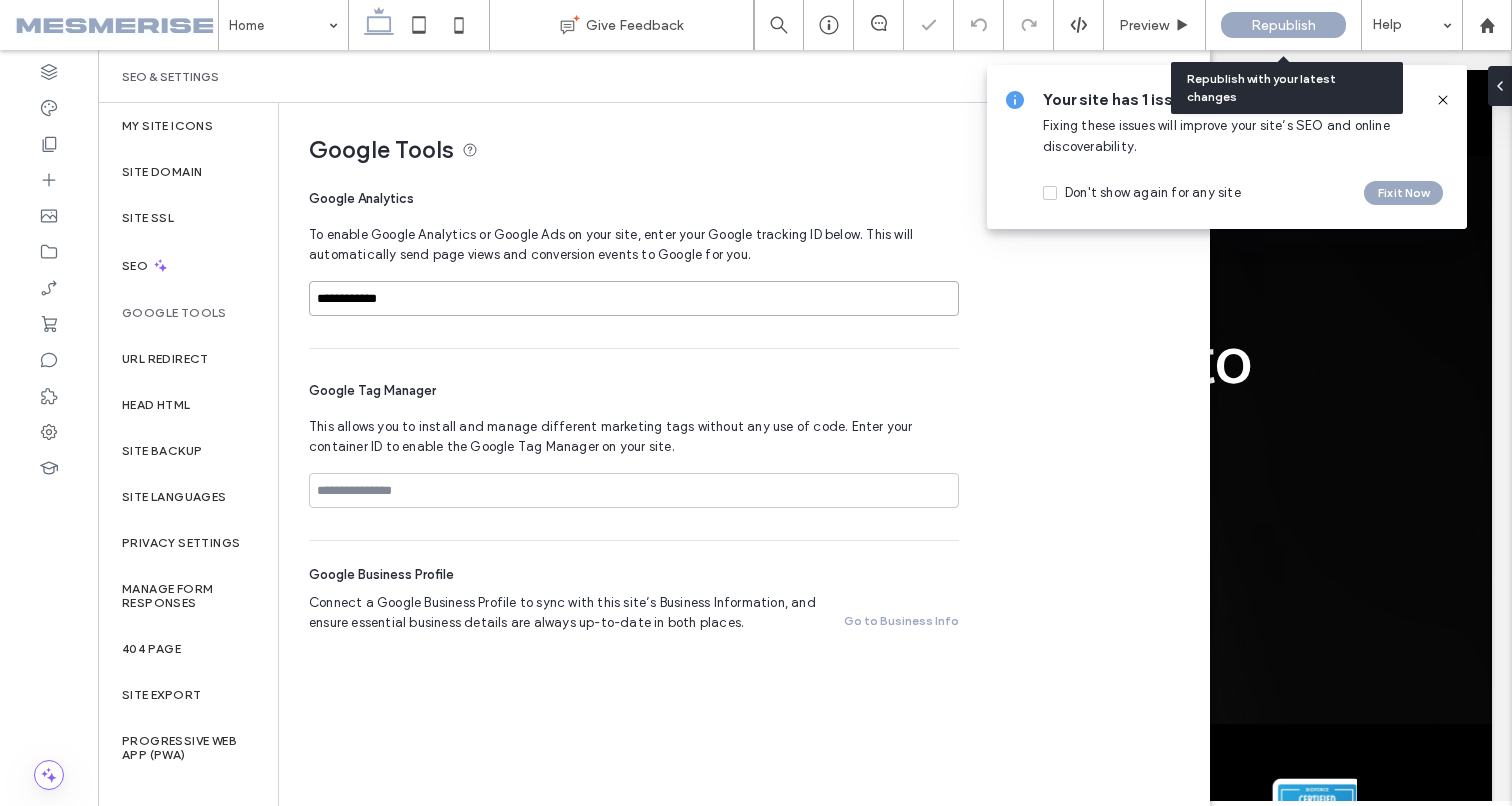 type on "**********" 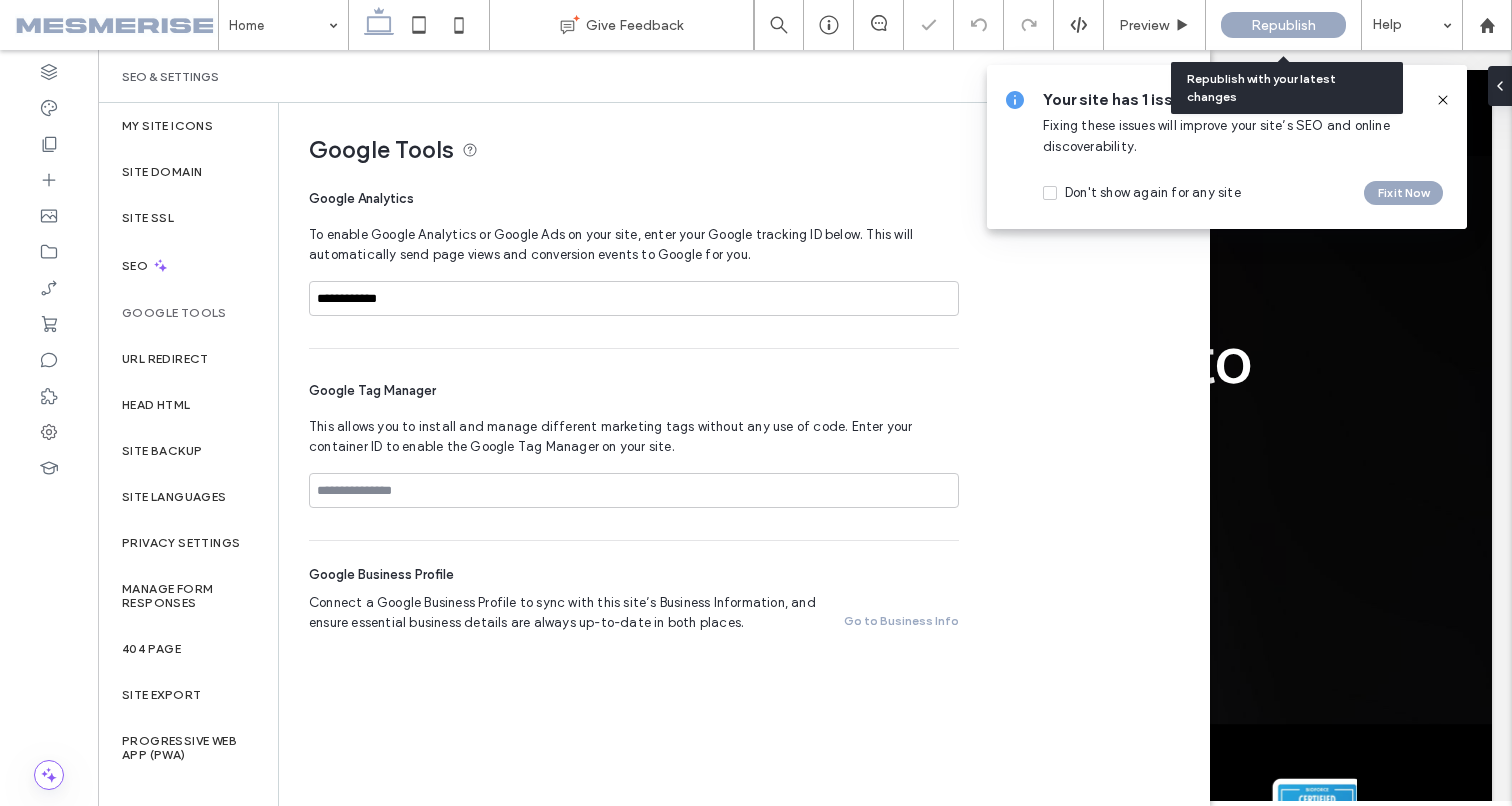 click on "Republish" at bounding box center [1283, 25] 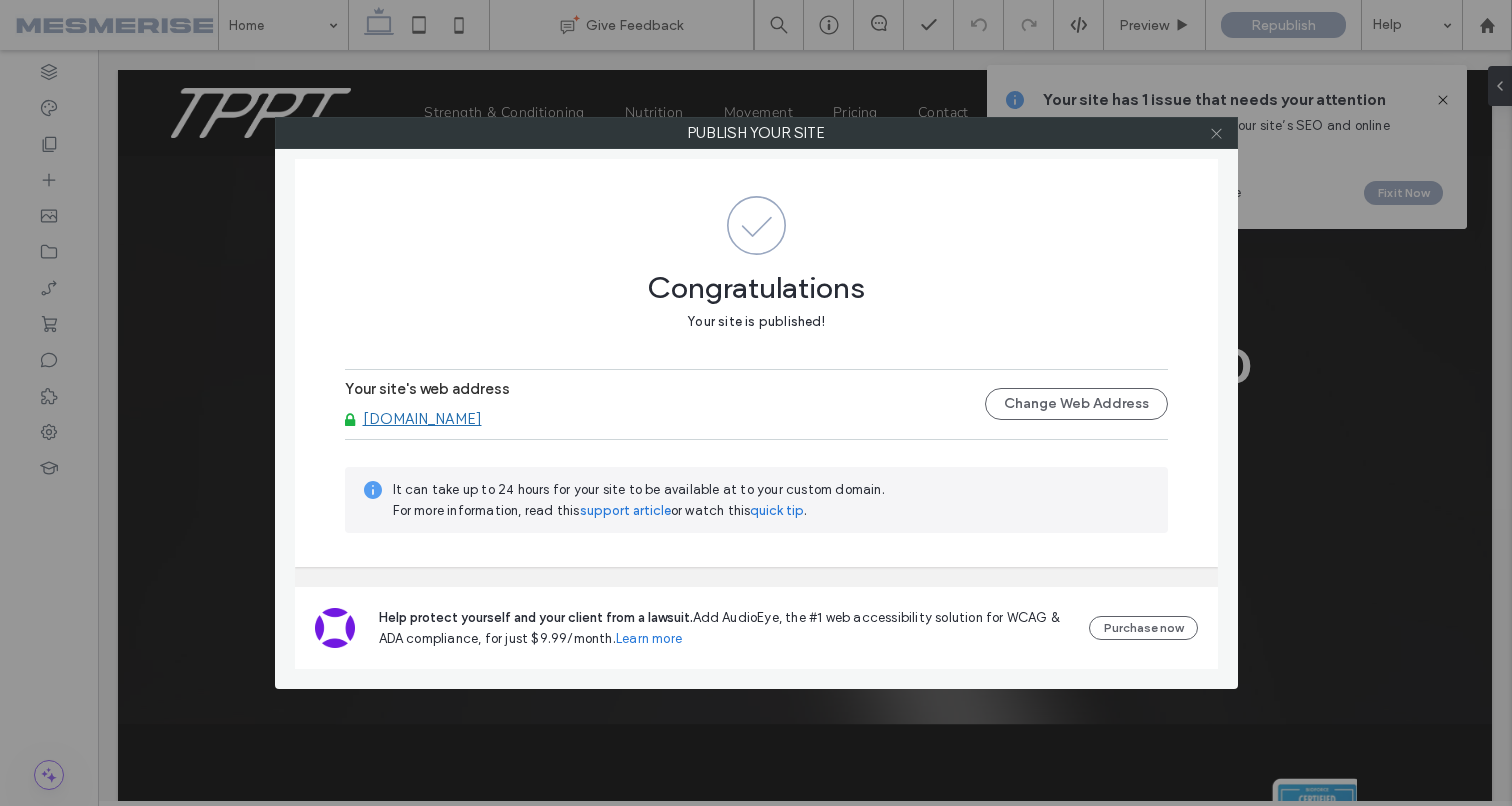 click at bounding box center (1217, 133) 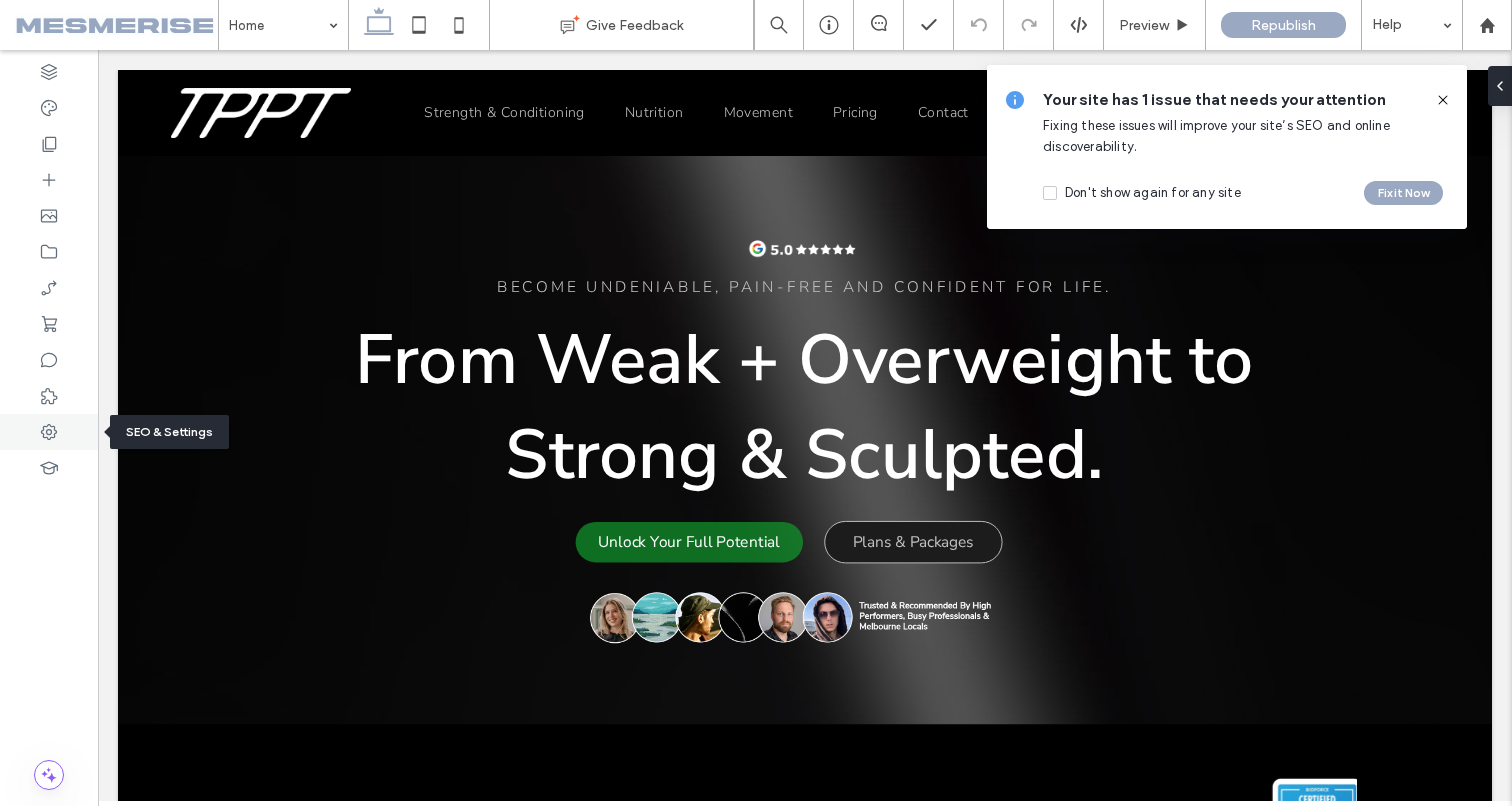 click at bounding box center (49, 432) 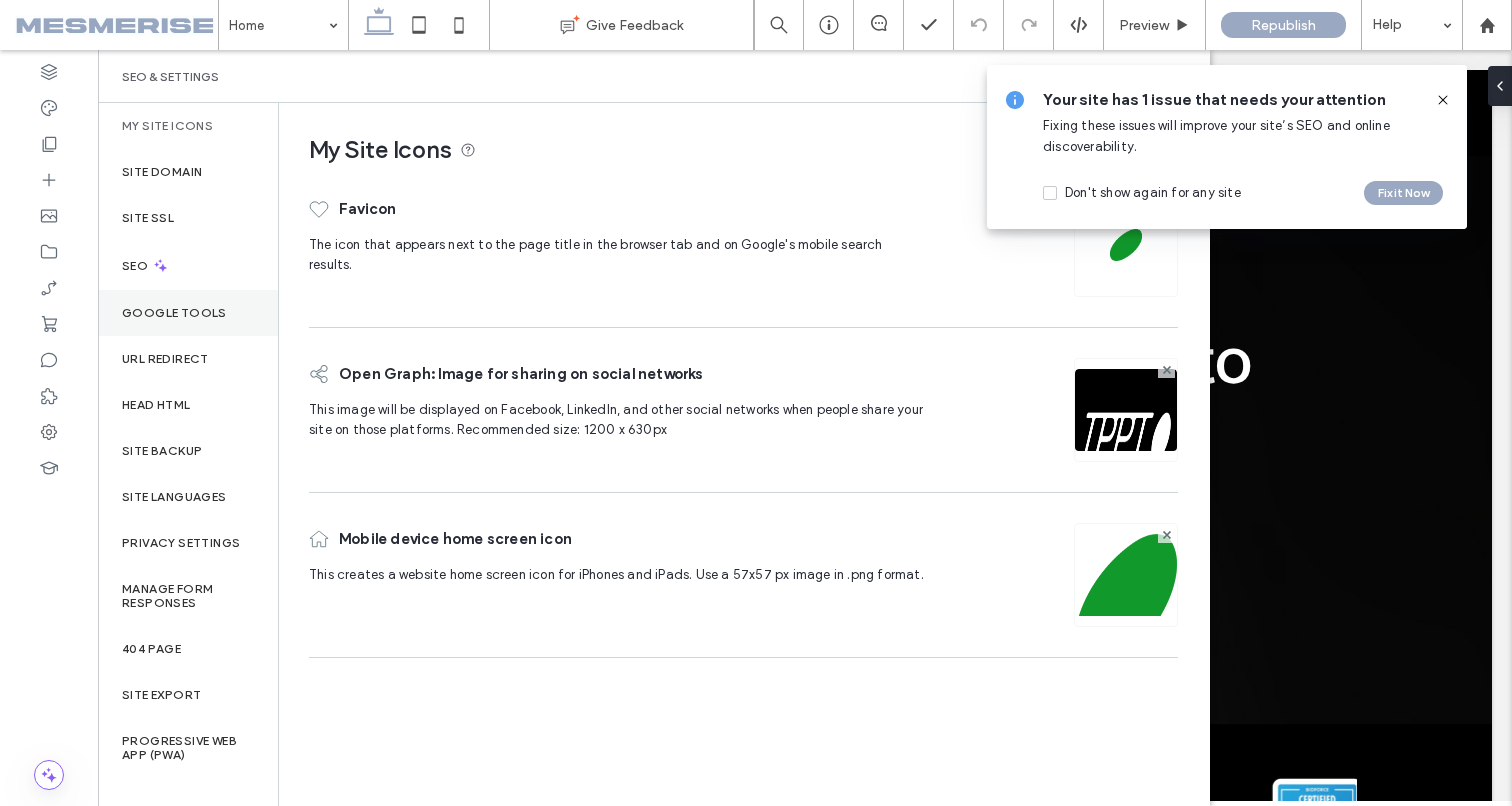 click on "Google Tools" at bounding box center (174, 313) 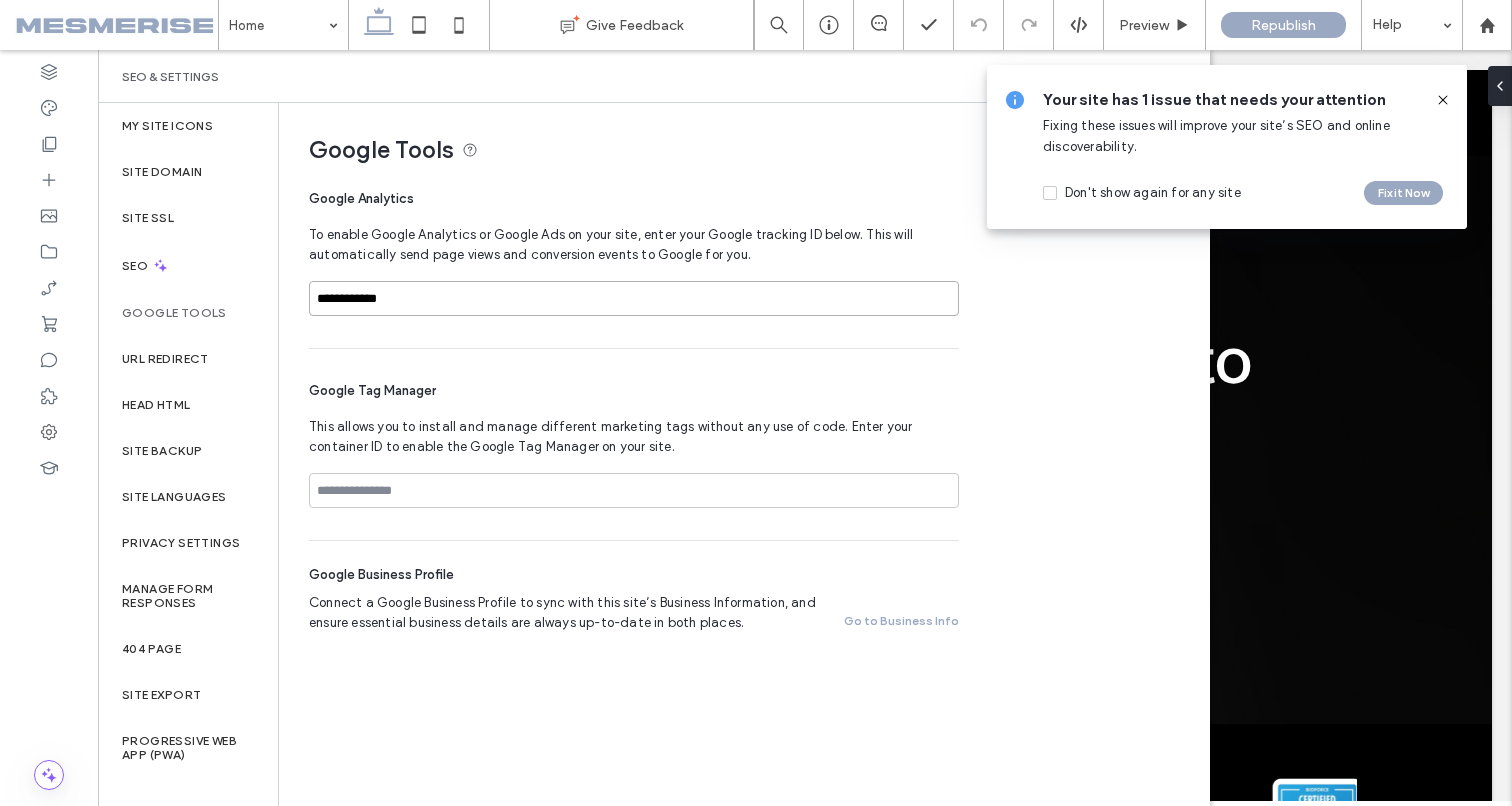 click on "**********" at bounding box center [634, 298] 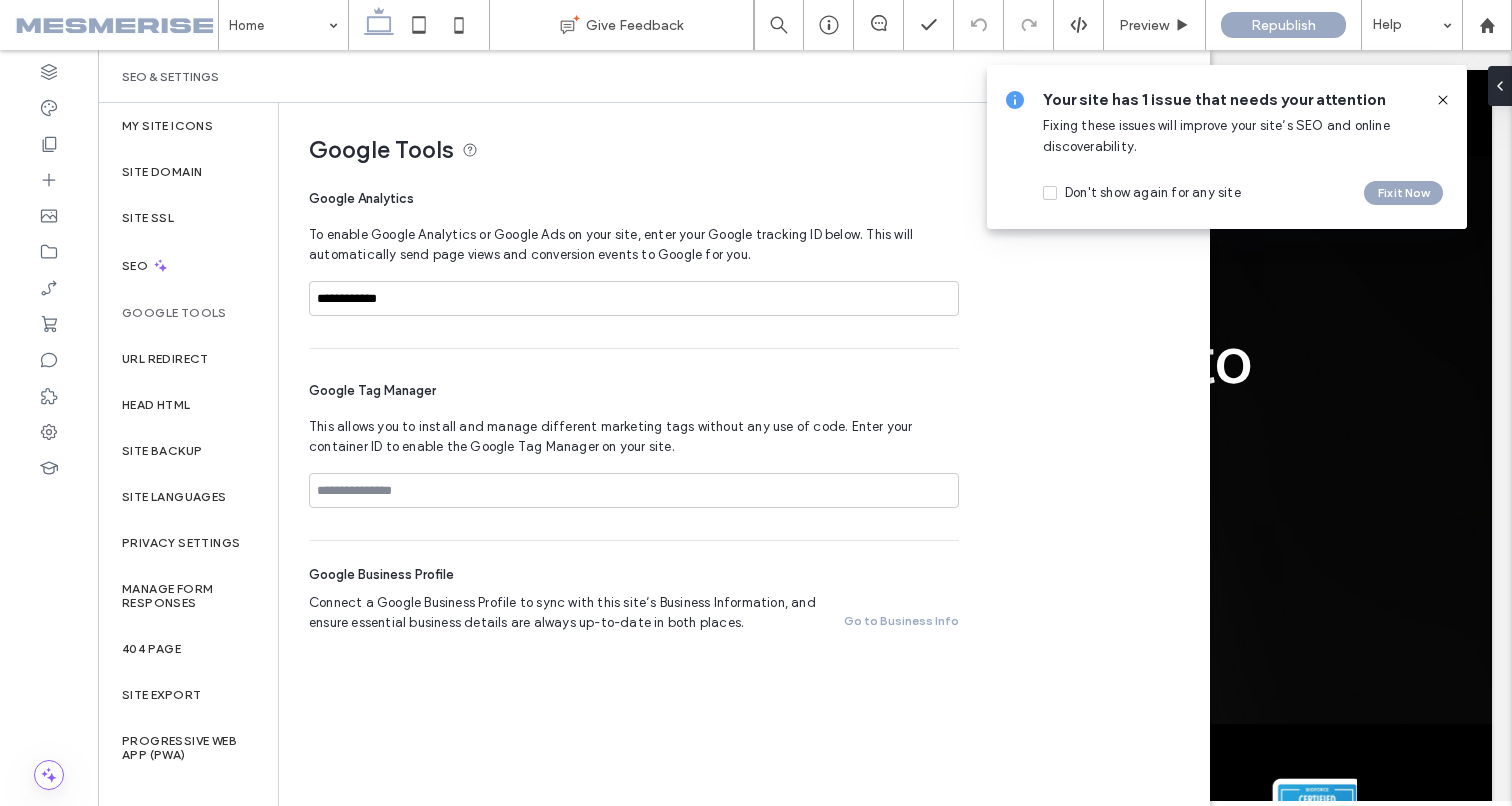 drag, startPoint x: 1446, startPoint y: 102, endPoint x: 1343, endPoint y: 52, distance: 114.494545 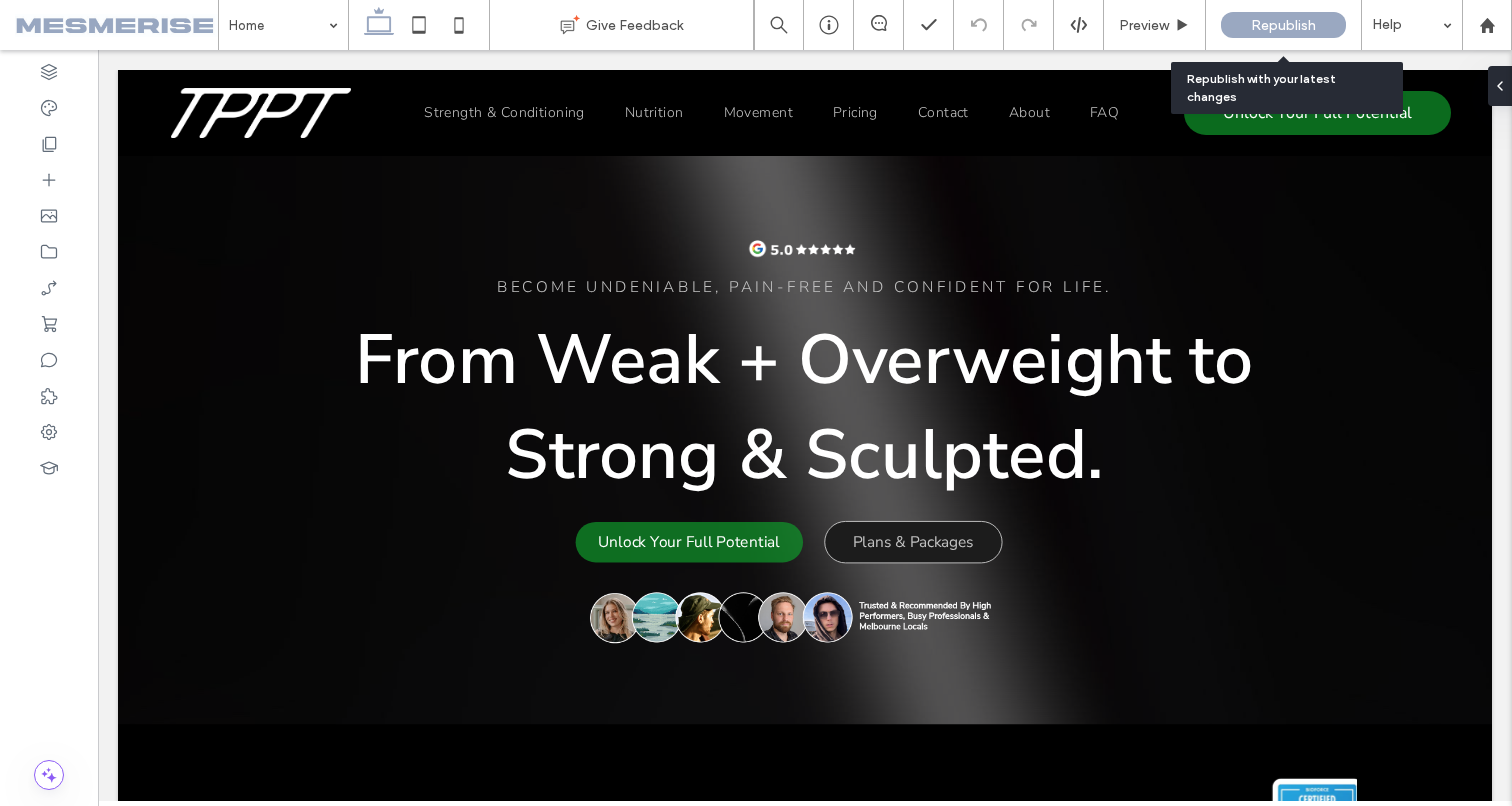 click on "Republish" at bounding box center (1283, 25) 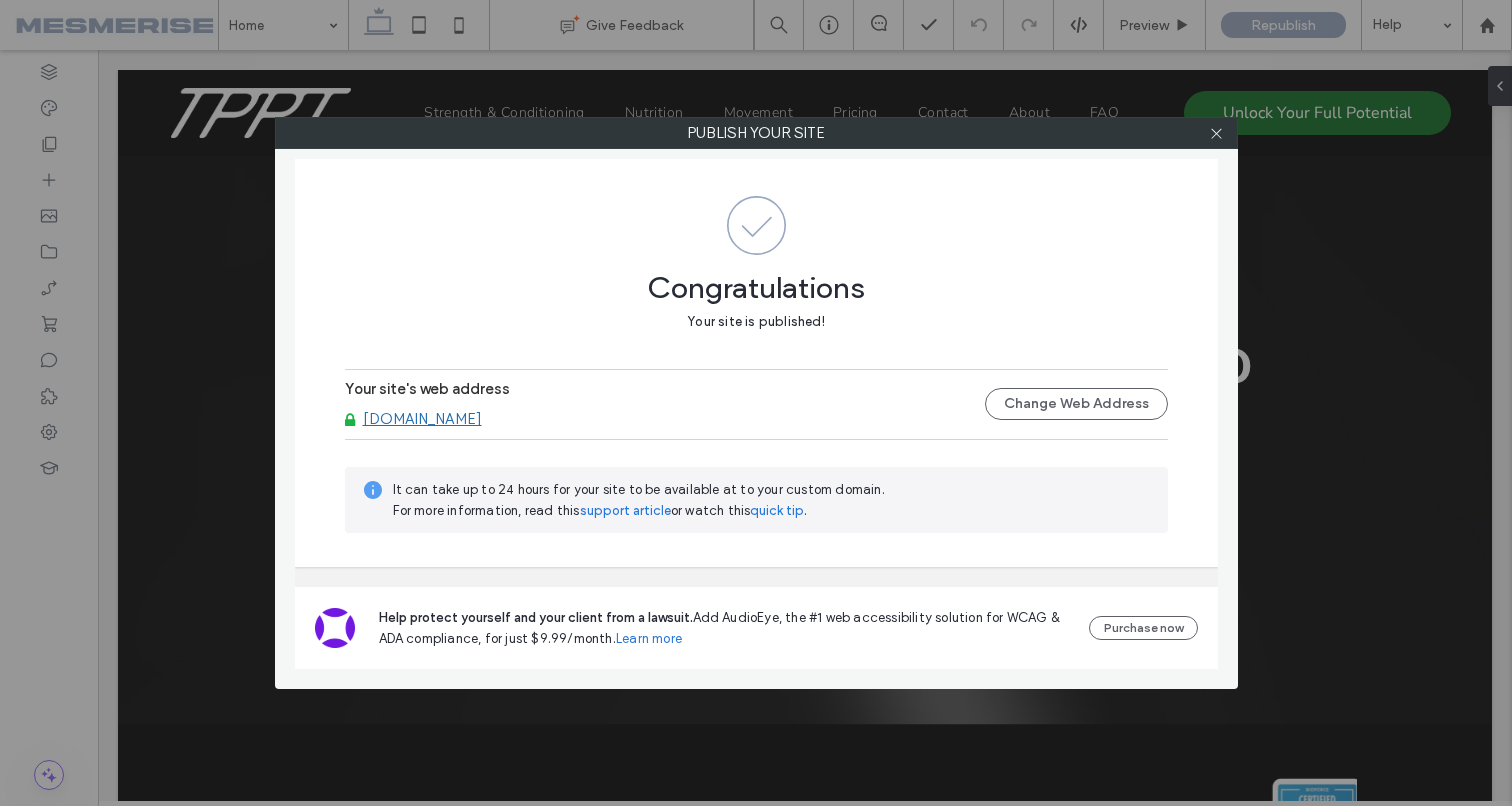 click on "Publish your site Congratulations Your site is published! Your site's web address personaltrainermelbourne.fitness Change Web Address It can take up to 24 hours for your site to be available at to your custom domain.
For more information, read this  support article  or watch this  quick tip . Help protect yourself and your client from a lawsuit.  Add AudioEye, the #1 web accessibility solution for WCAG & ADA compliance, for just $9.99/month.  Learn more Purchase now" at bounding box center (756, 403) 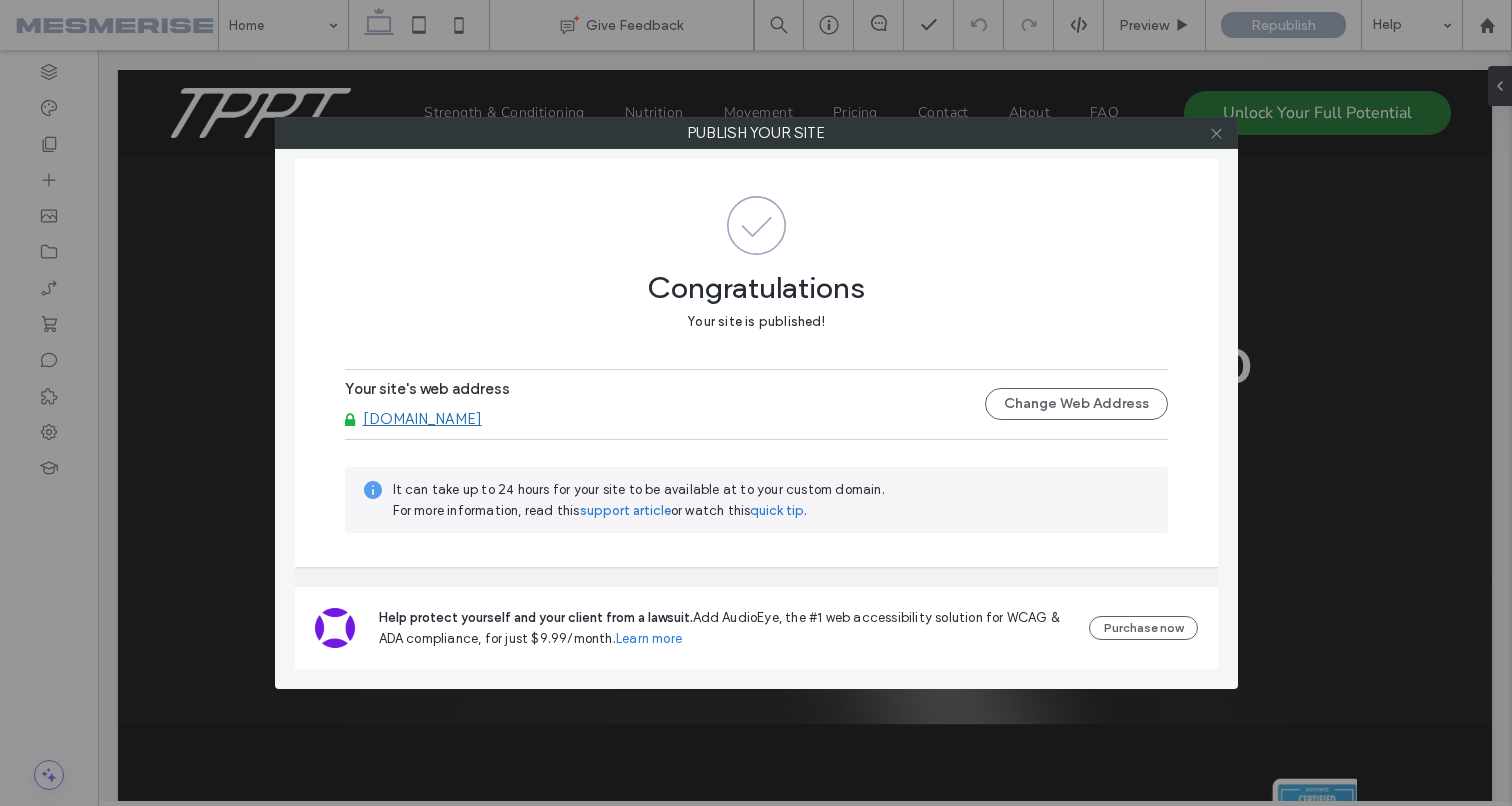 click 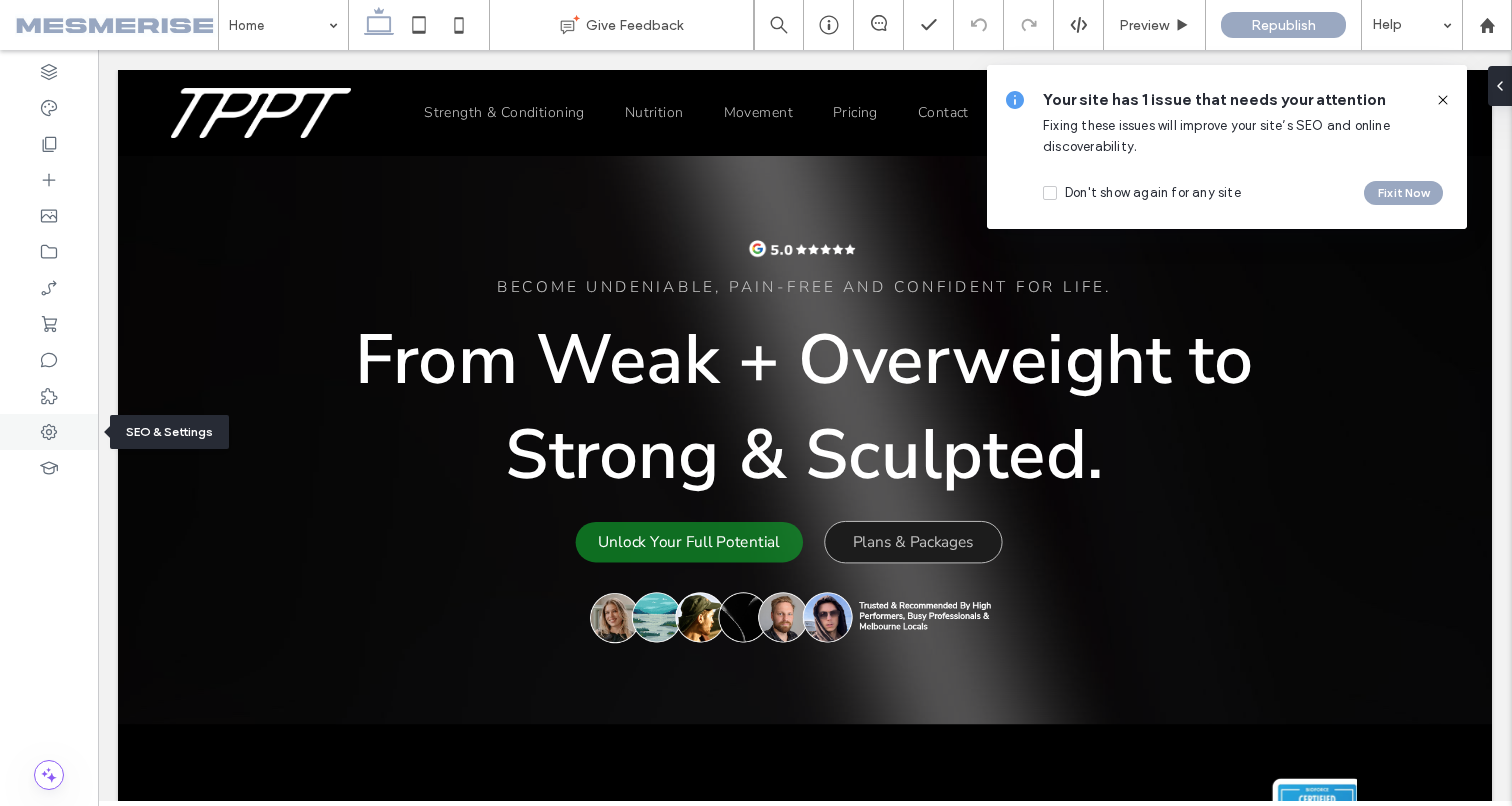 click 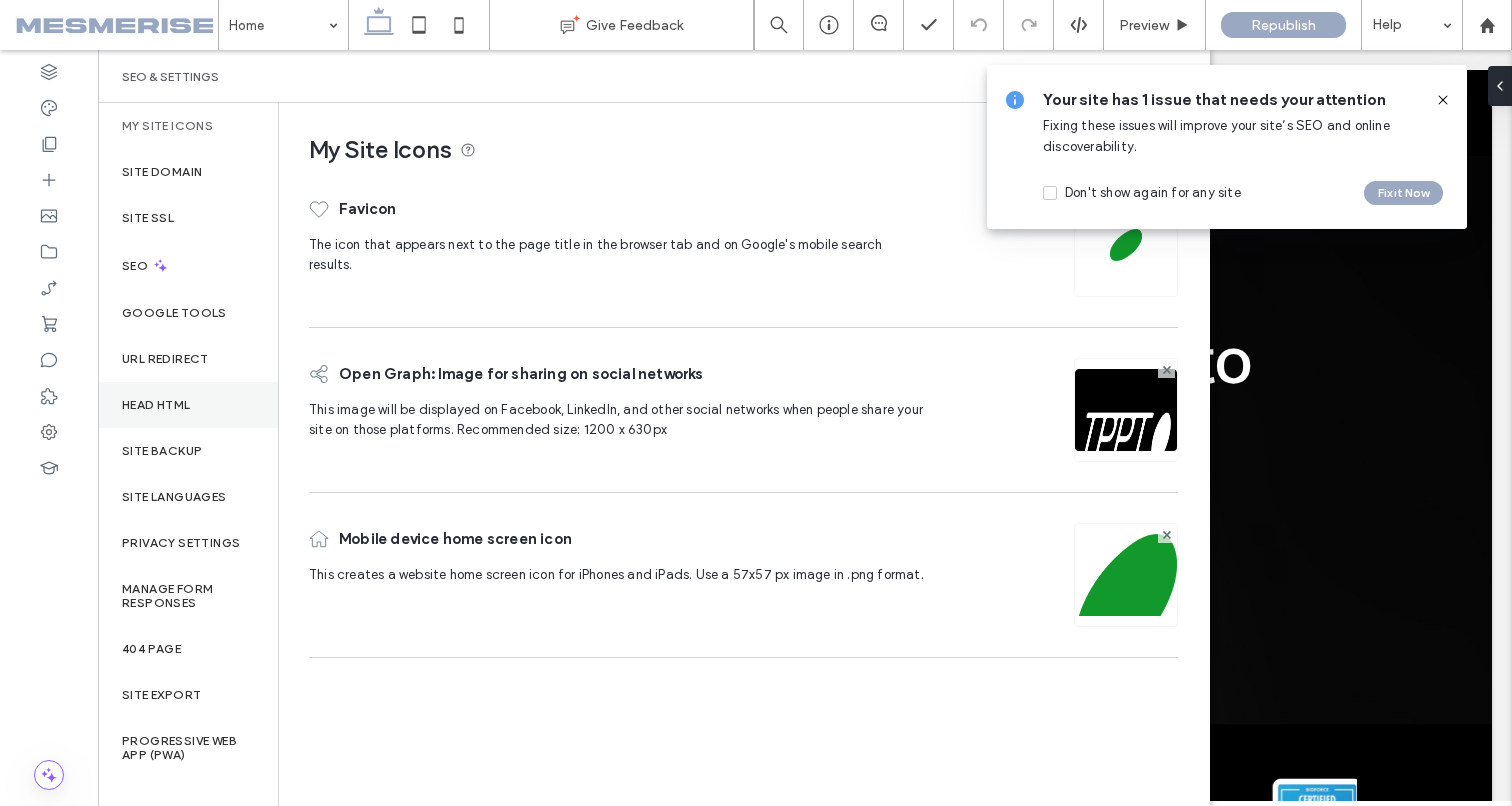 click on "Head HTML" at bounding box center (188, 405) 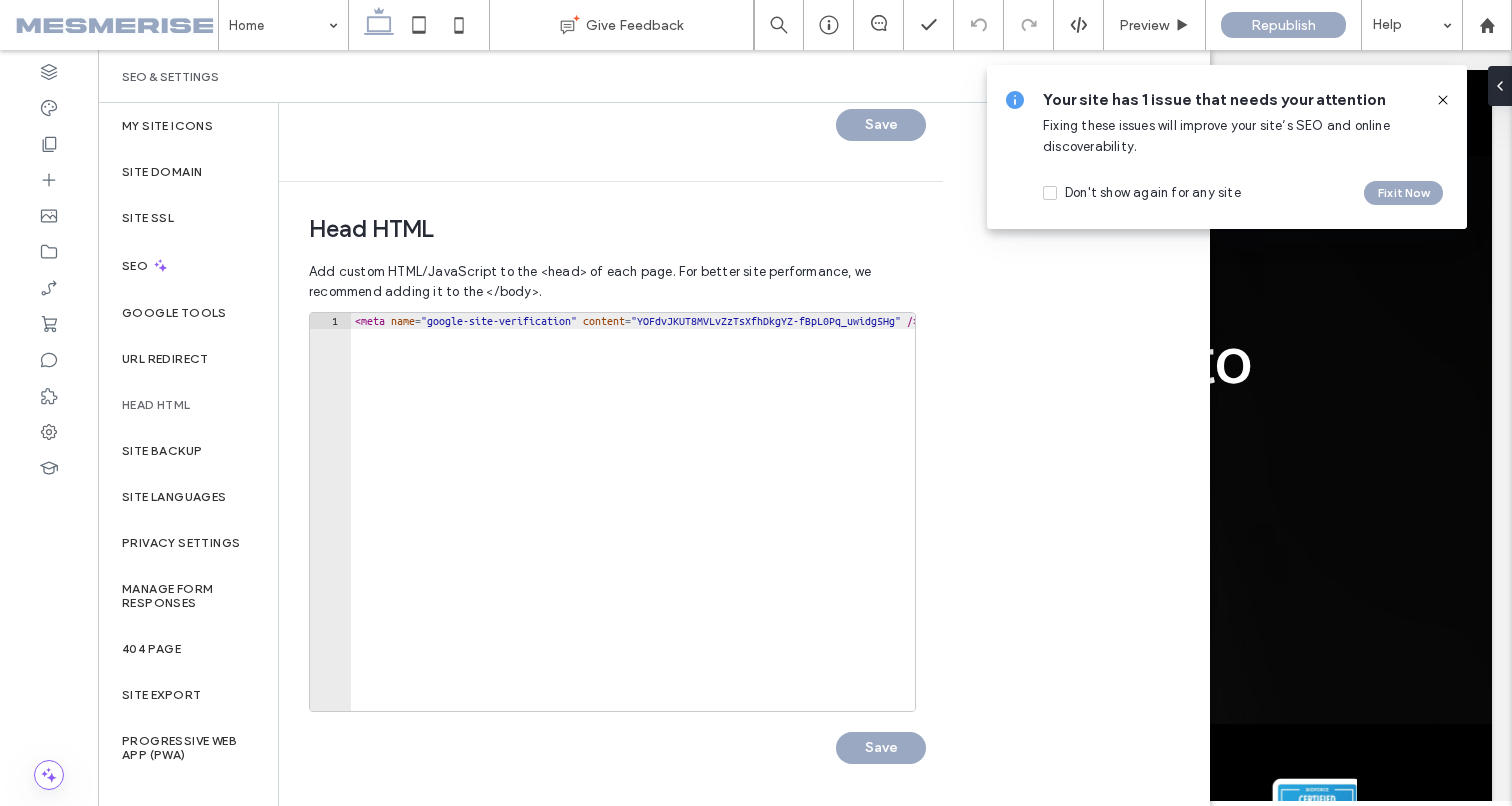 scroll, scrollTop: 134, scrollLeft: 0, axis: vertical 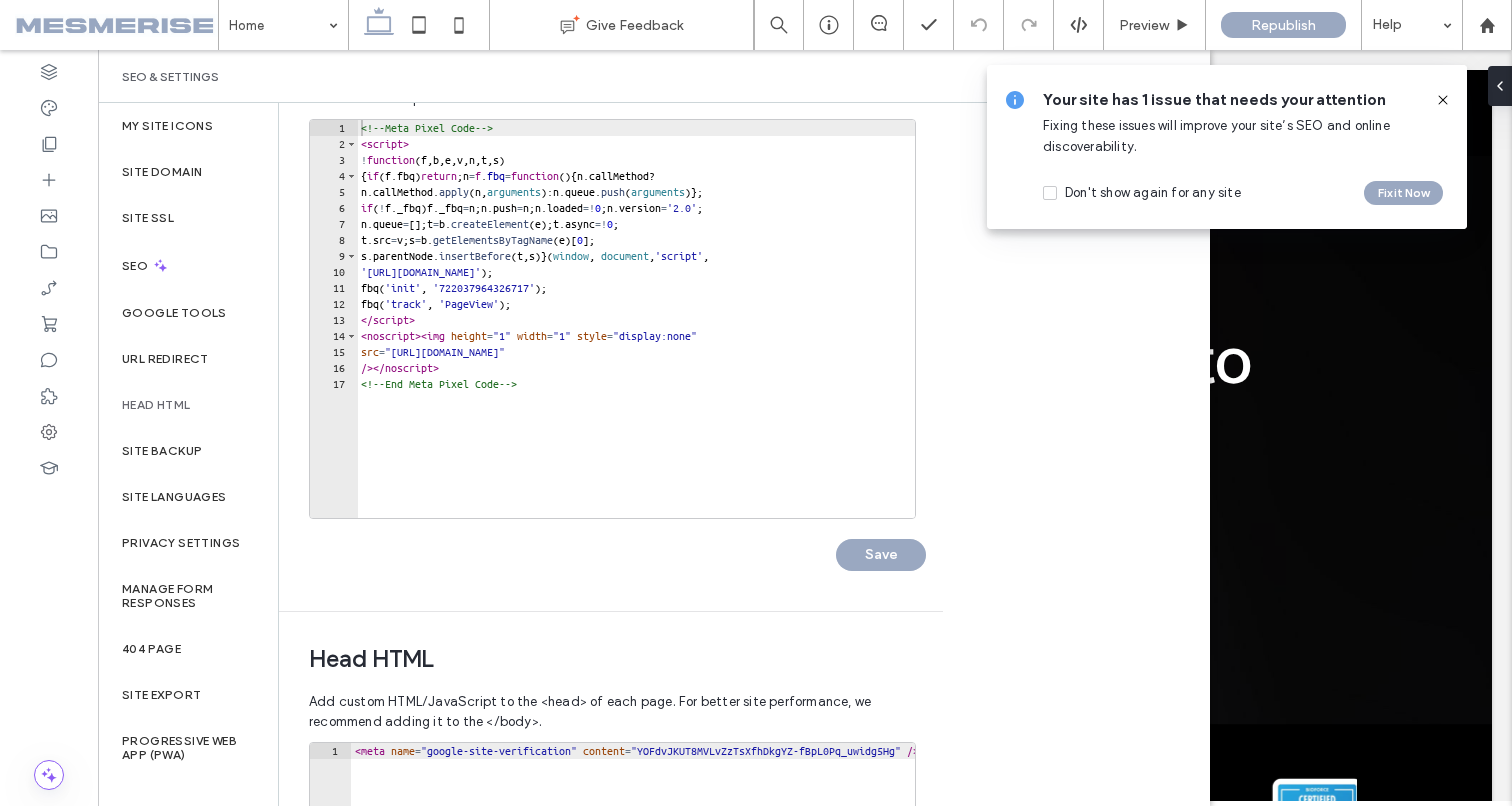 type on "**********" 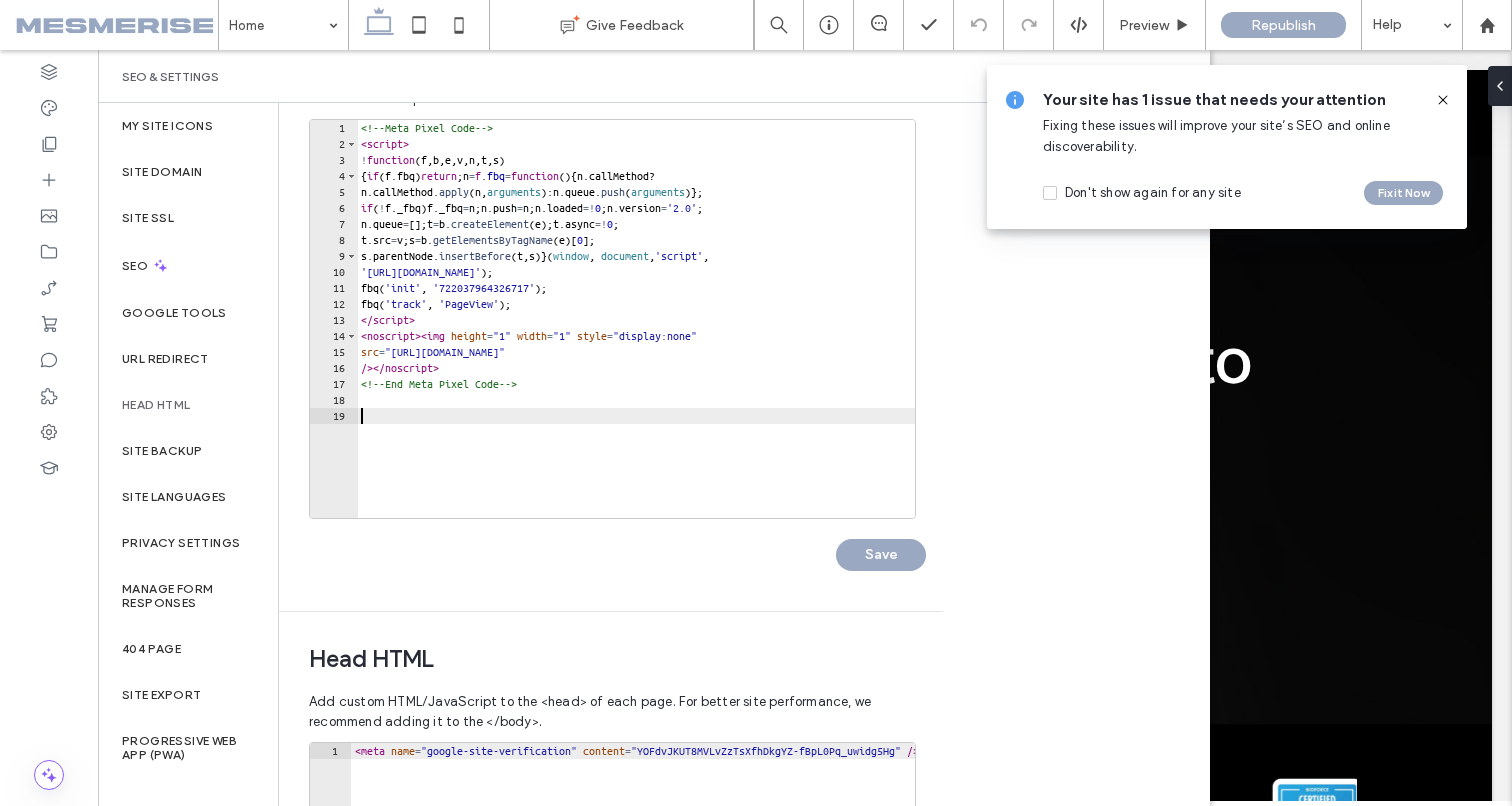 paste on "*********" 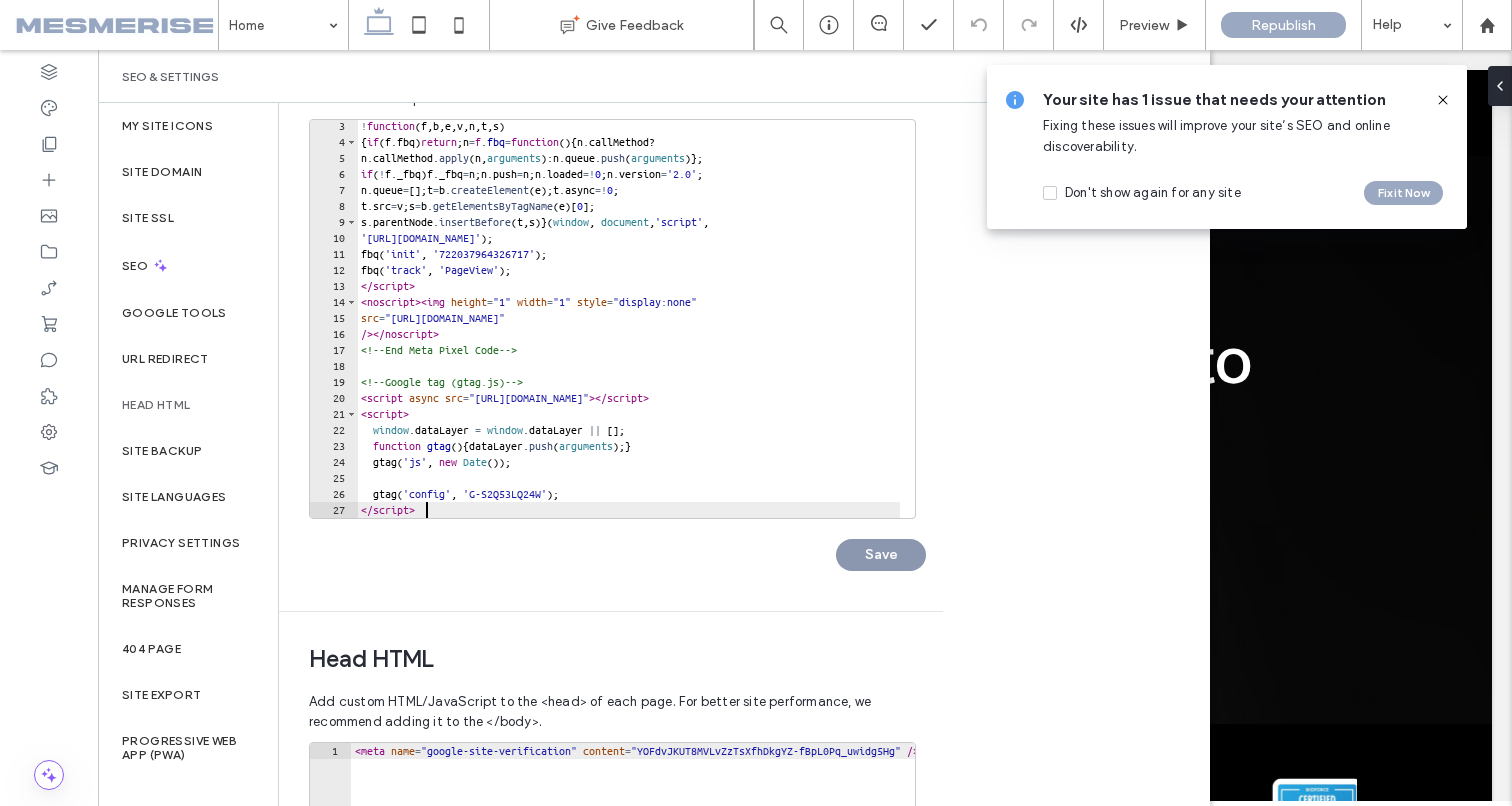type on "*********" 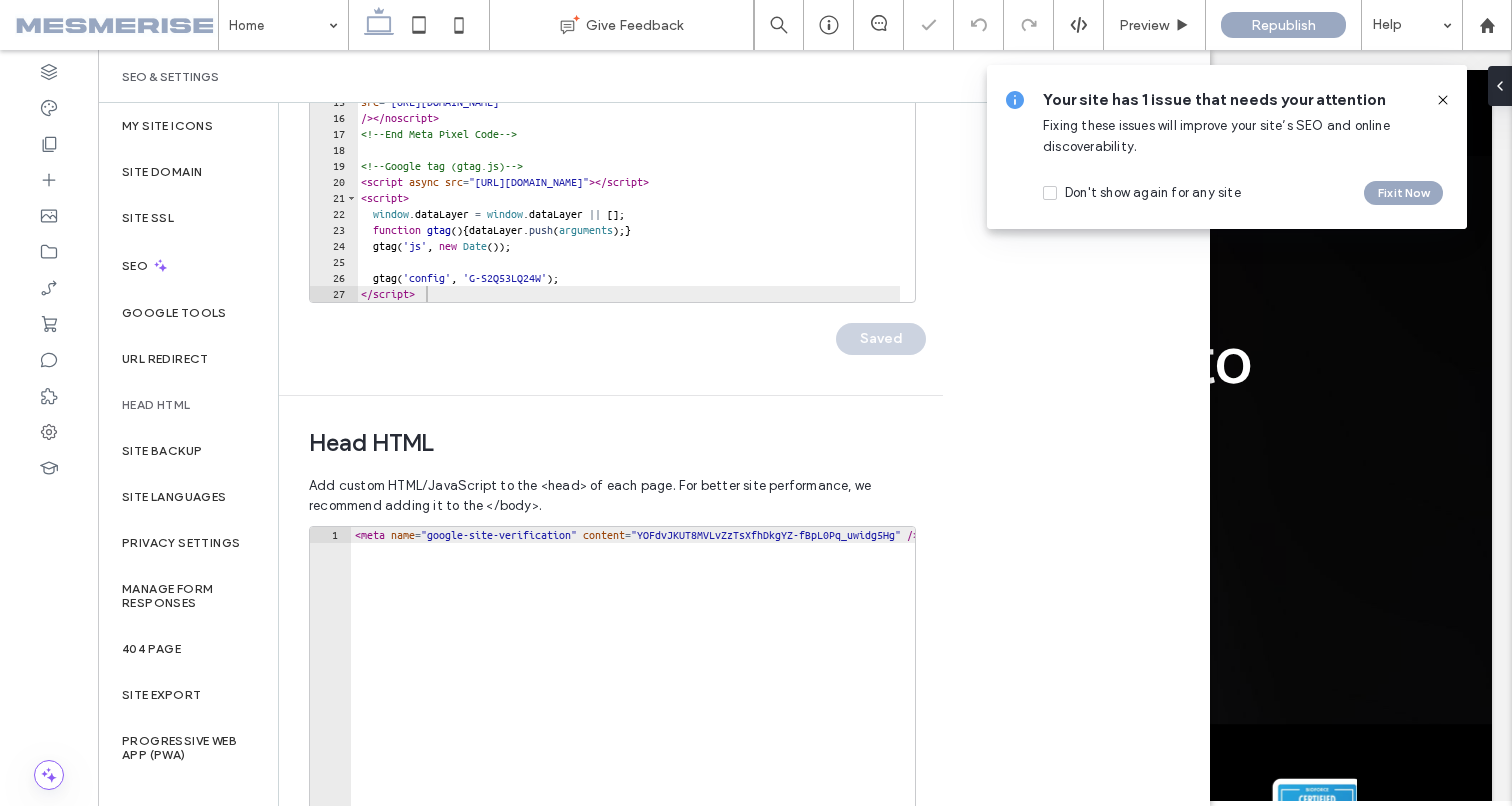 scroll, scrollTop: 564, scrollLeft: 0, axis: vertical 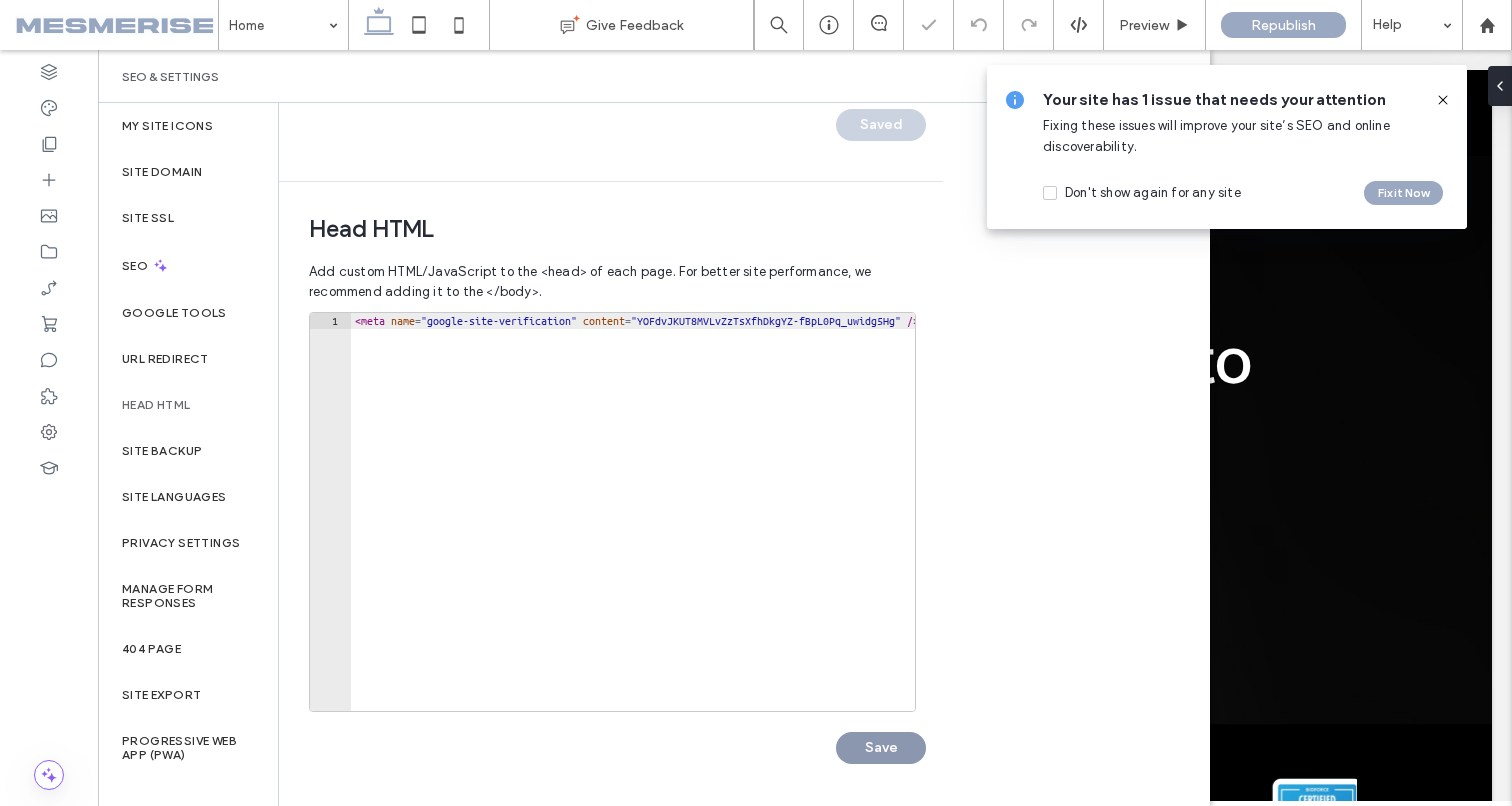click on "Save" at bounding box center (881, 748) 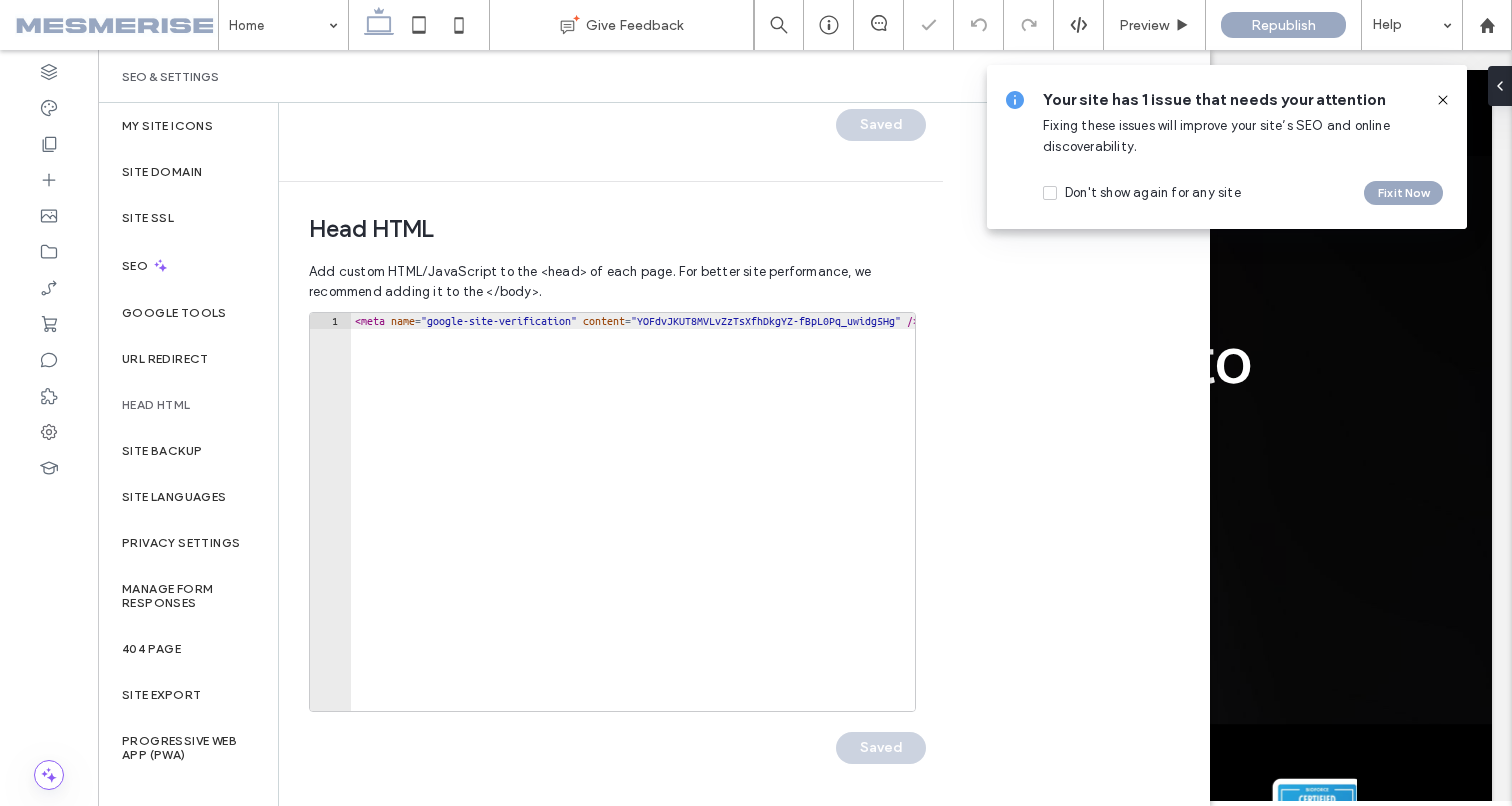 scroll, scrollTop: 0, scrollLeft: 0, axis: both 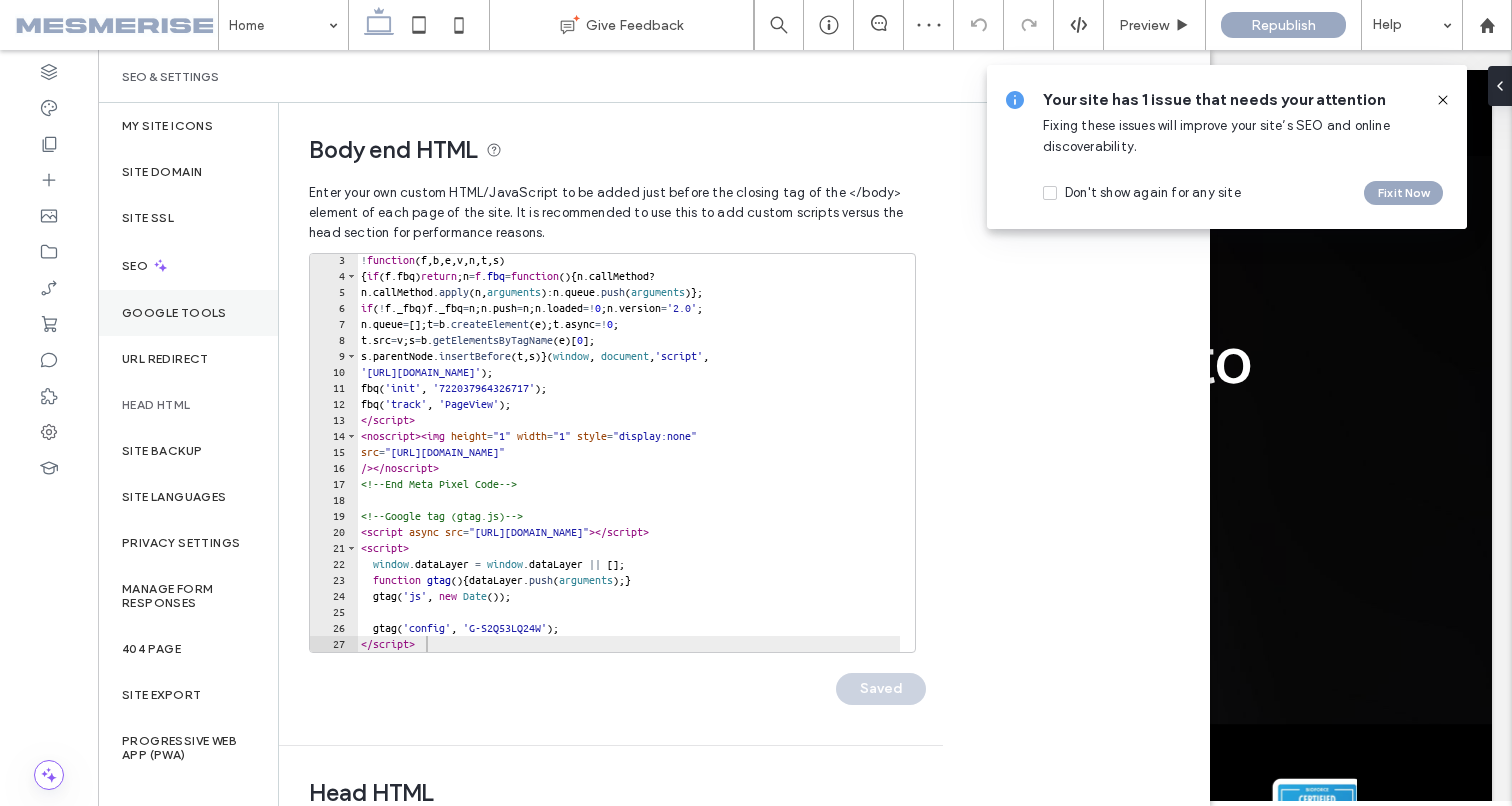 click on "Google Tools" at bounding box center [174, 313] 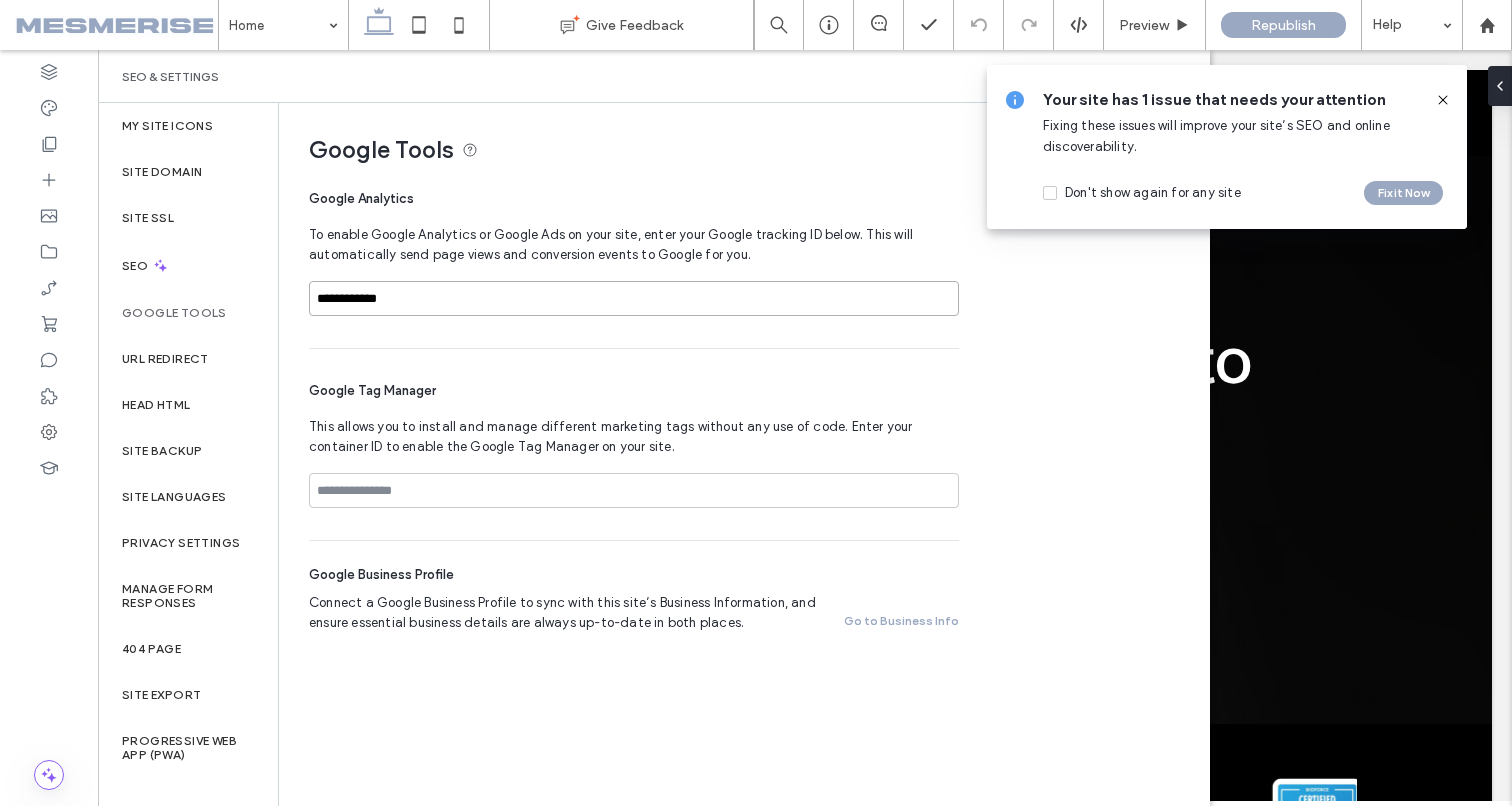 click on "**********" at bounding box center (634, 298) 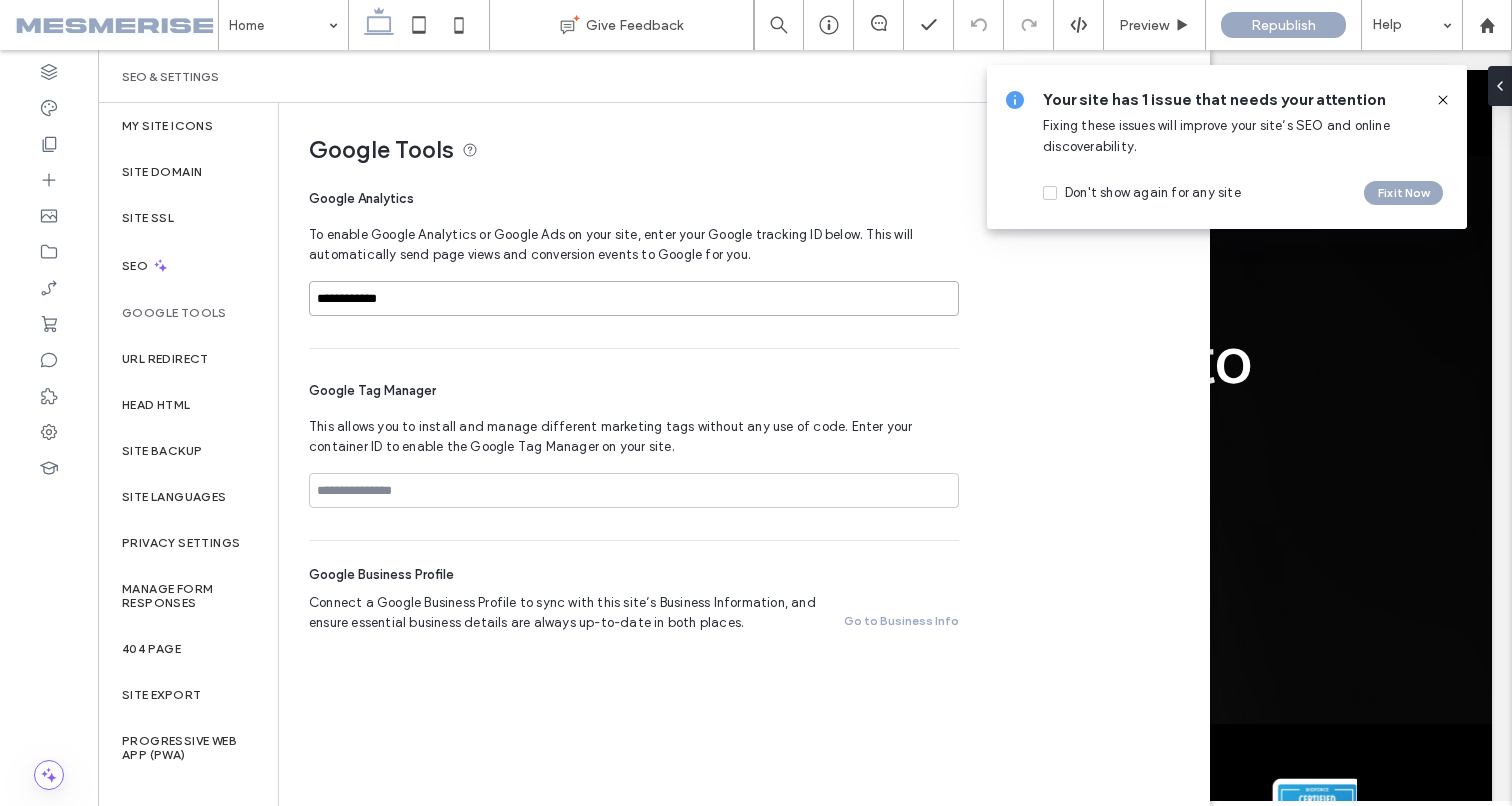 drag, startPoint x: 327, startPoint y: 306, endPoint x: 290, endPoint y: 303, distance: 37.12142 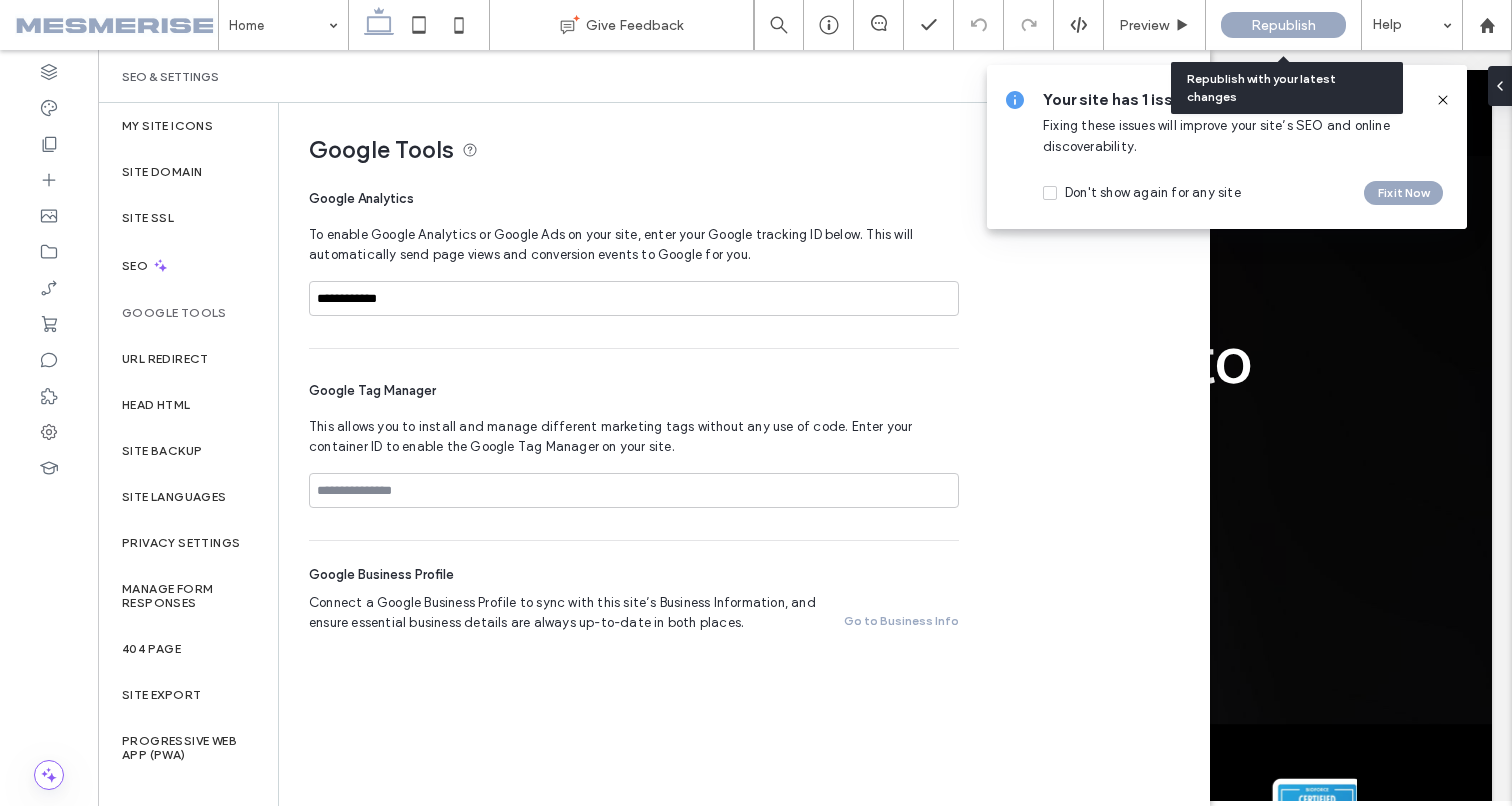 click on "Republish" at bounding box center [1283, 25] 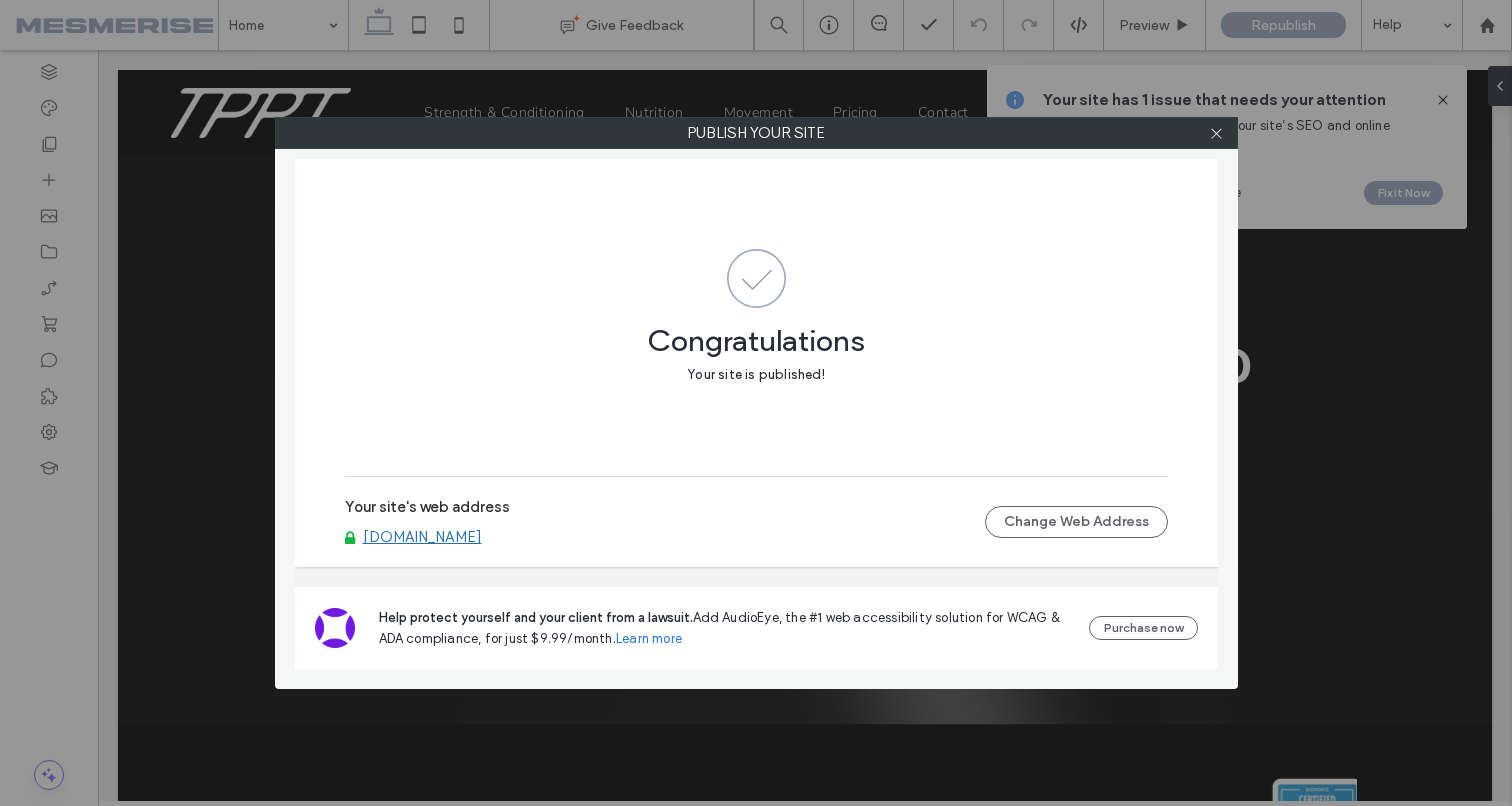 click on "Publish your site Congratulations Your site is published! Your site's web address personaltrainermelbourne.fitness Change Web Address Help protect yourself and your client from a lawsuit.  Add AudioEye, the #1 web accessibility solution for WCAG & ADA compliance, for just $9.99/month.  Learn more Purchase now" at bounding box center (756, 403) 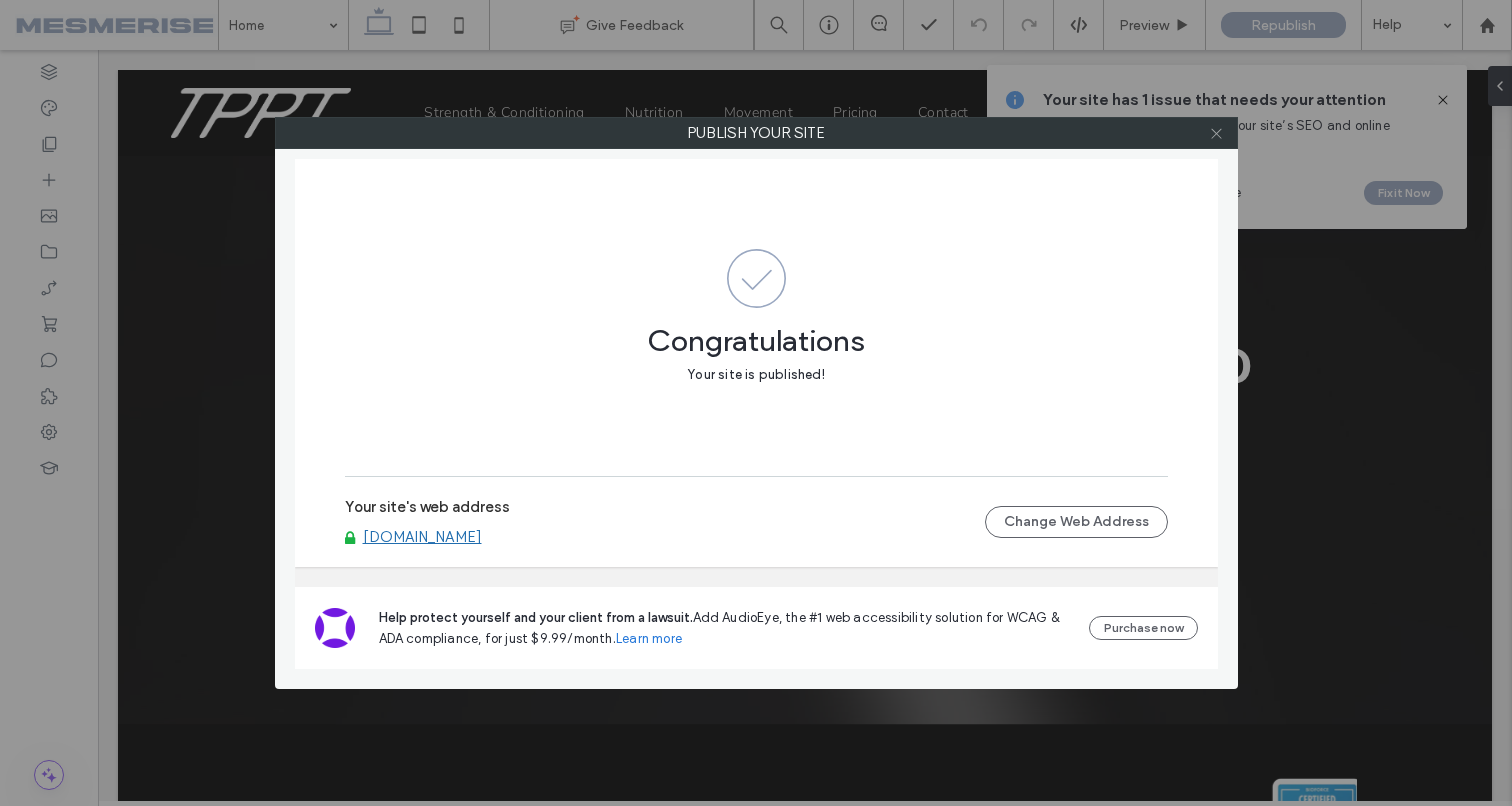 click 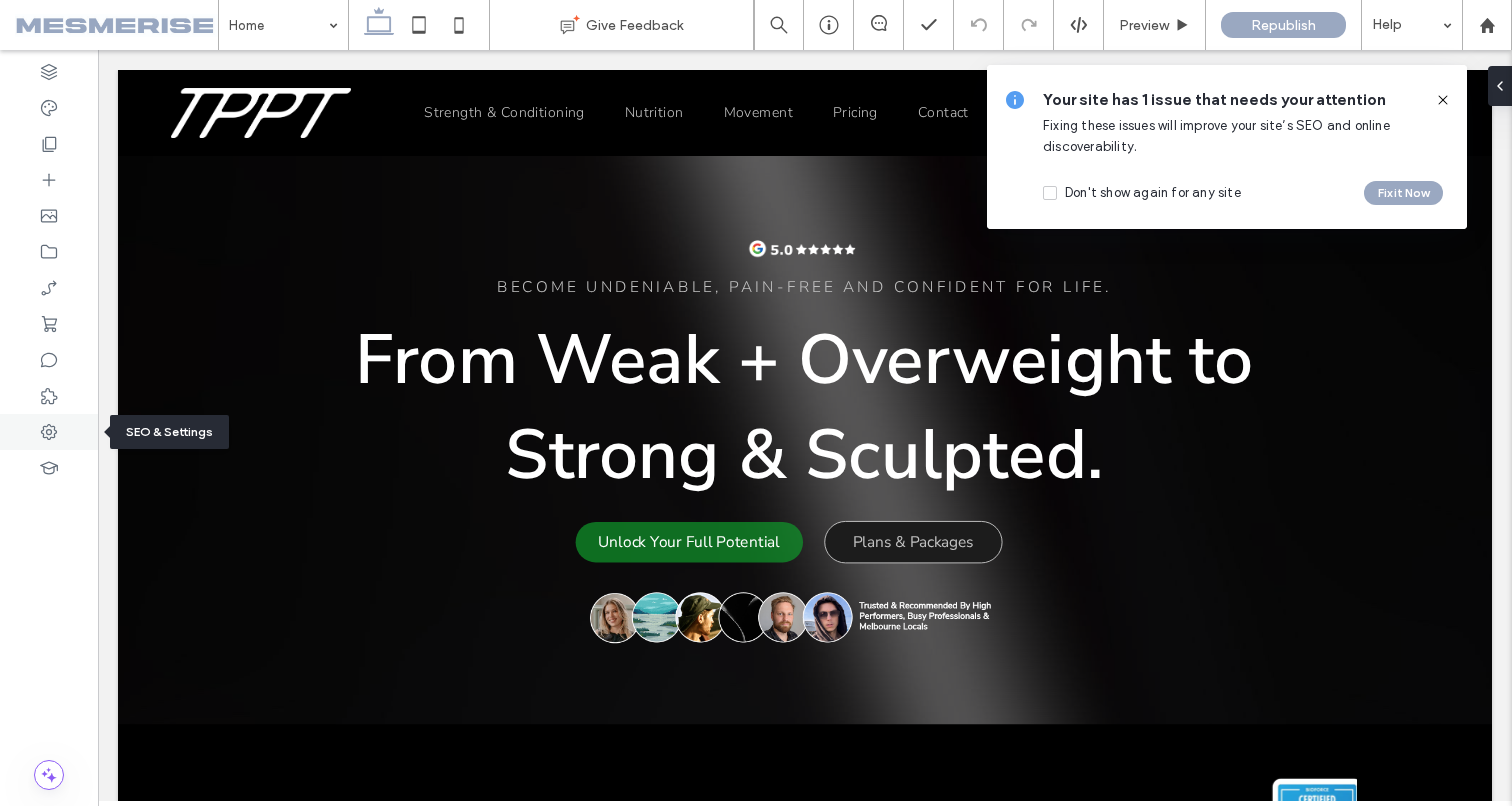 click 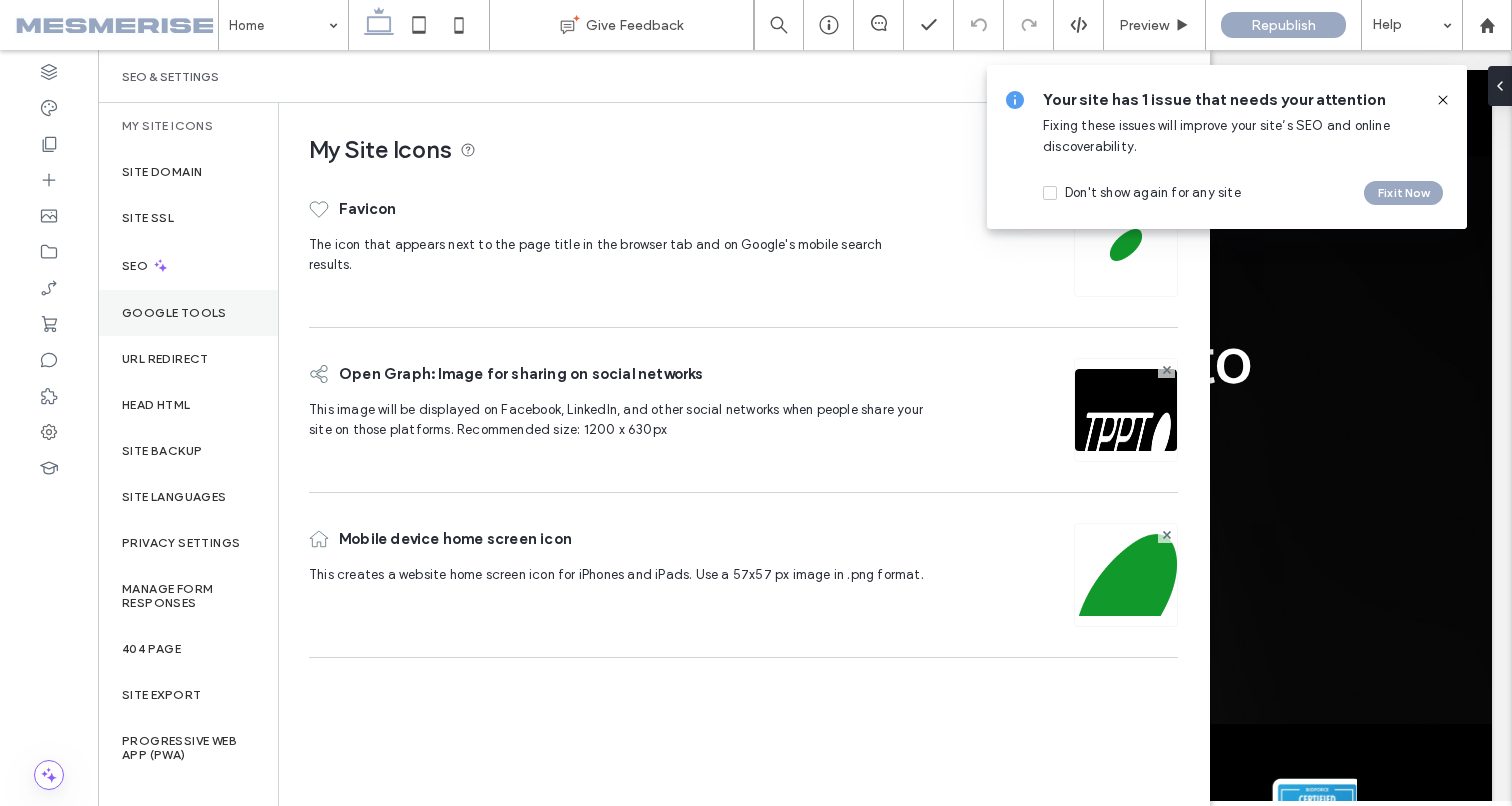 click on "Google Tools" at bounding box center (174, 313) 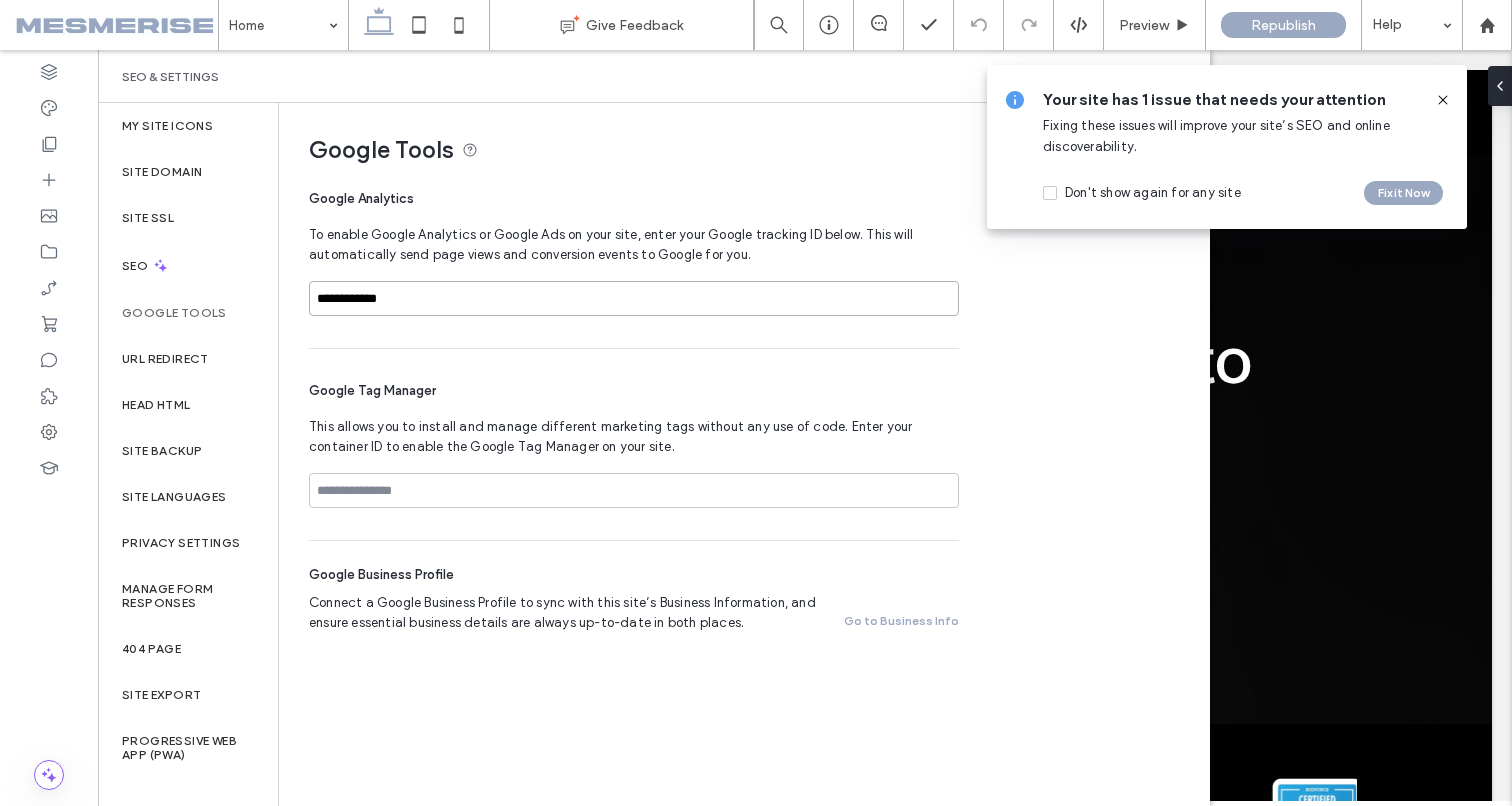 click on "**********" at bounding box center [634, 298] 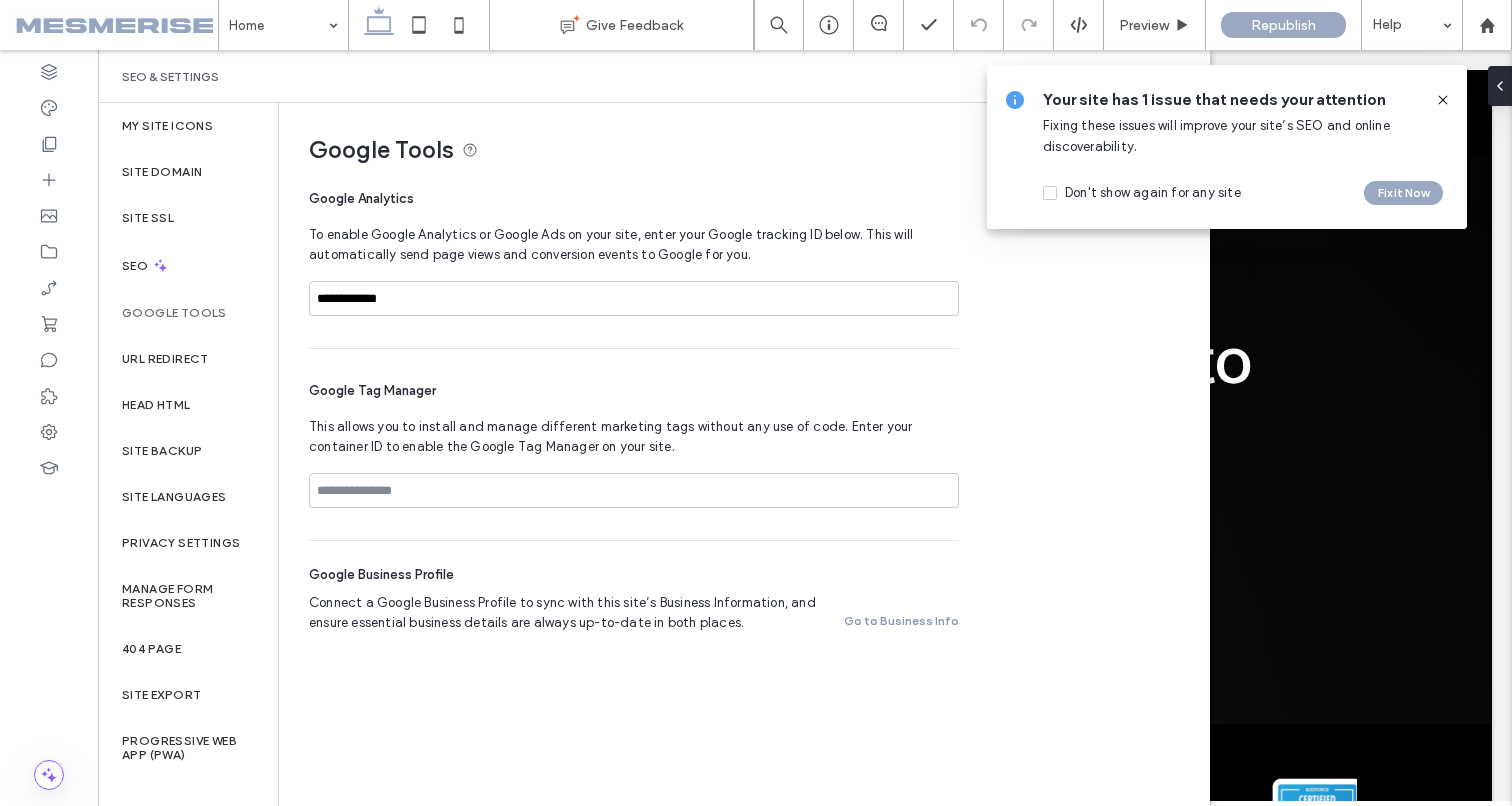 click on "Go to Business Info" at bounding box center [901, 621] 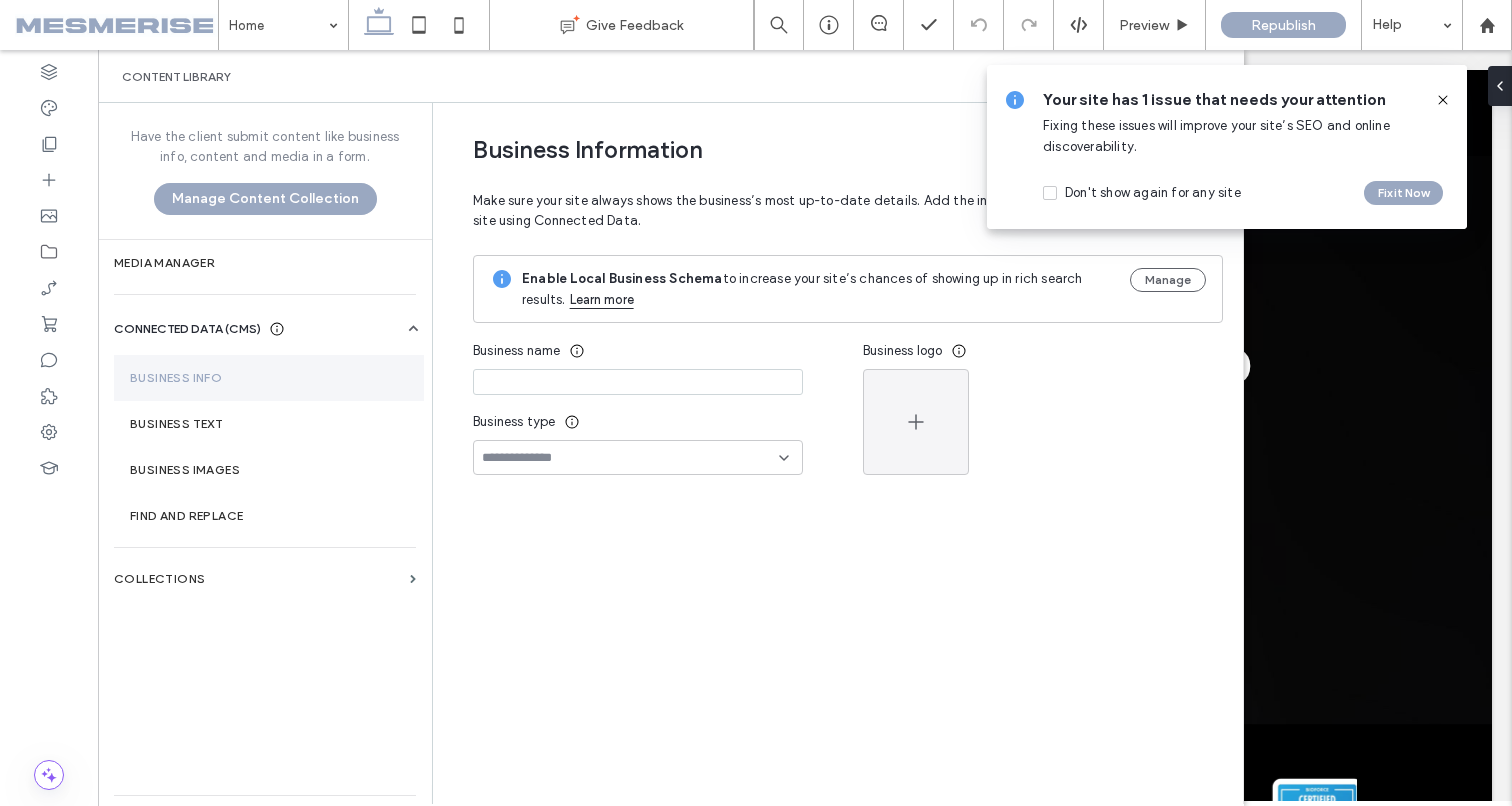 type on "**********" 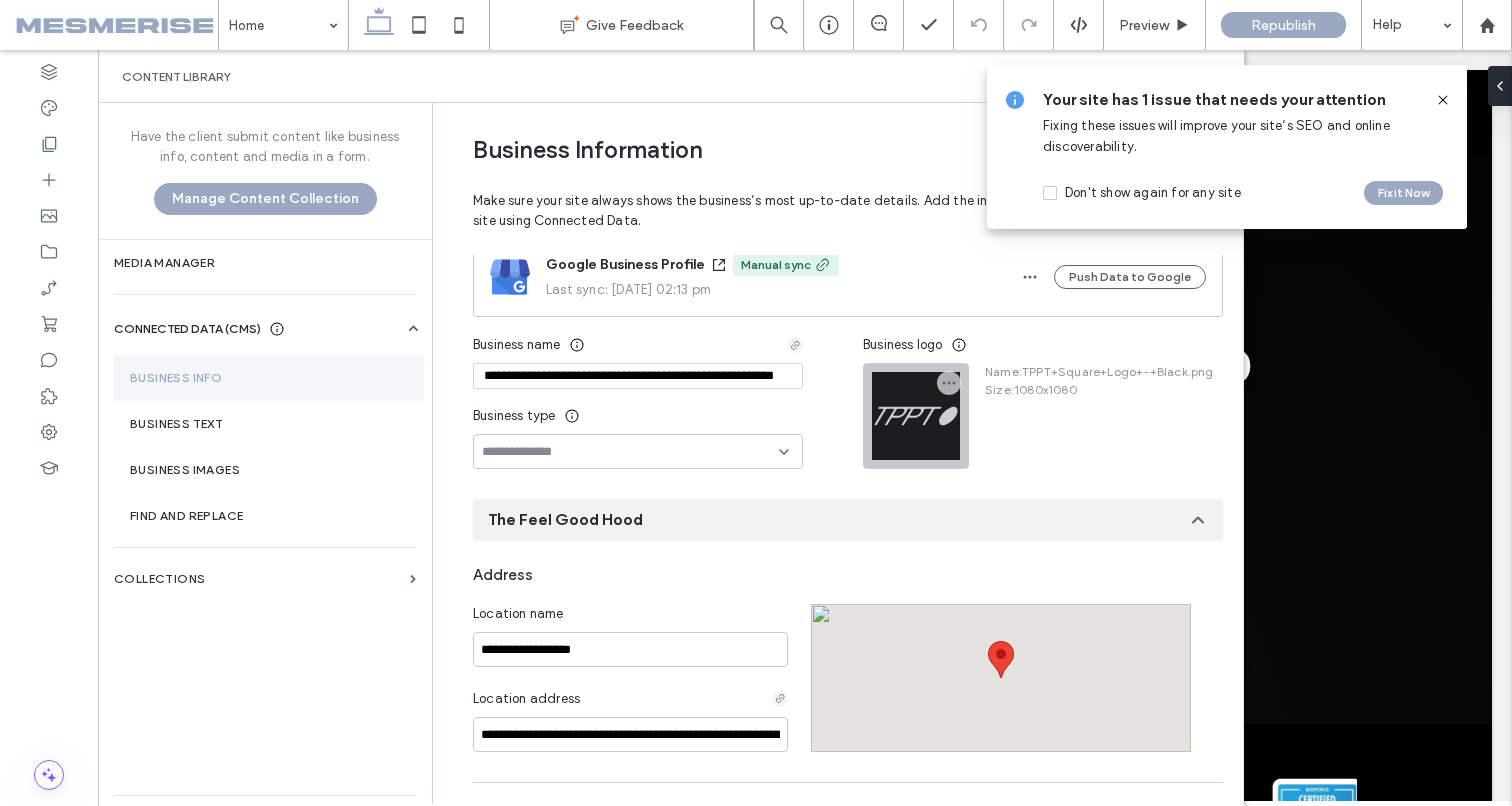 scroll, scrollTop: 0, scrollLeft: 0, axis: both 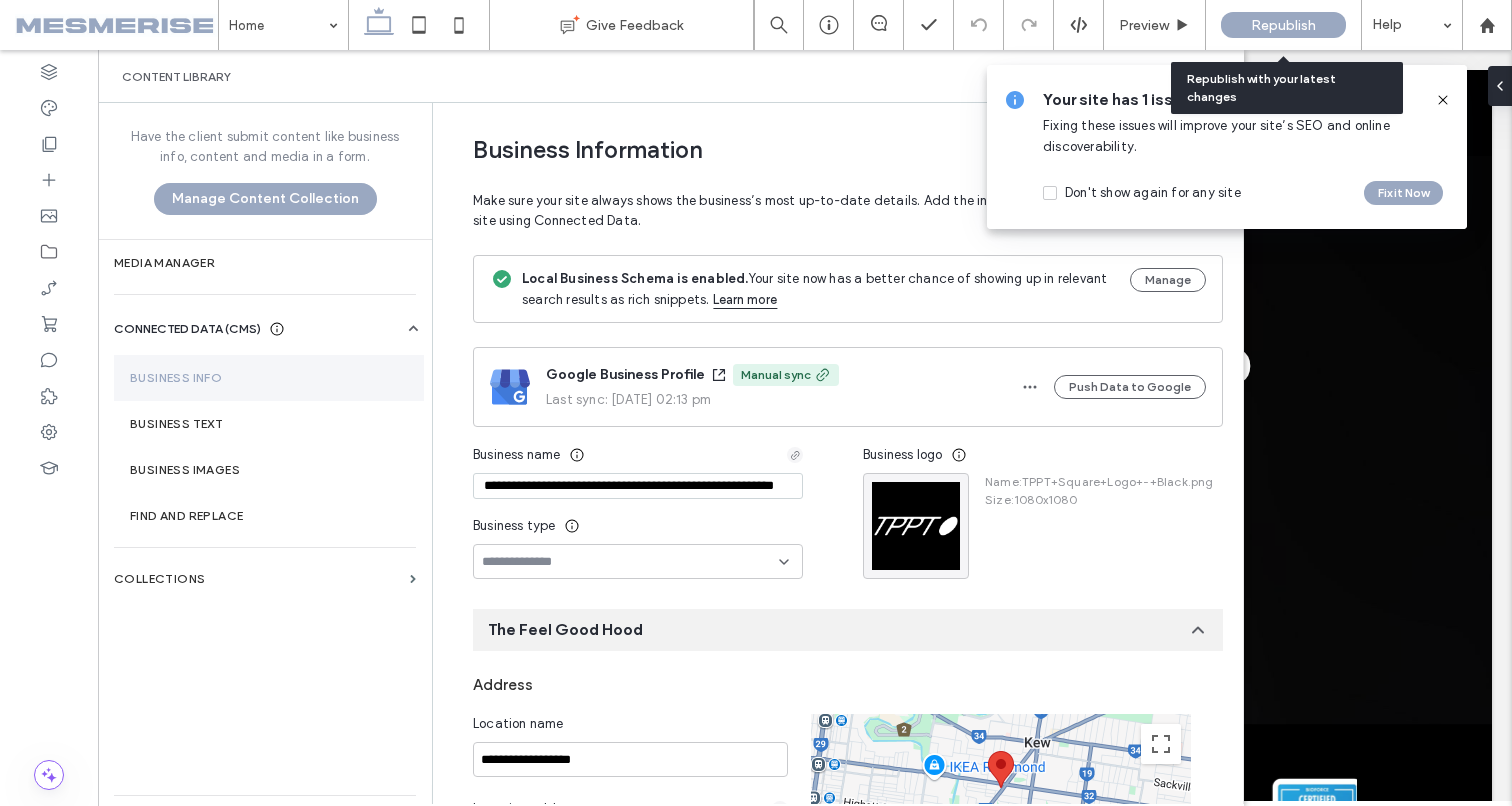 click on "Republish" at bounding box center [1283, 25] 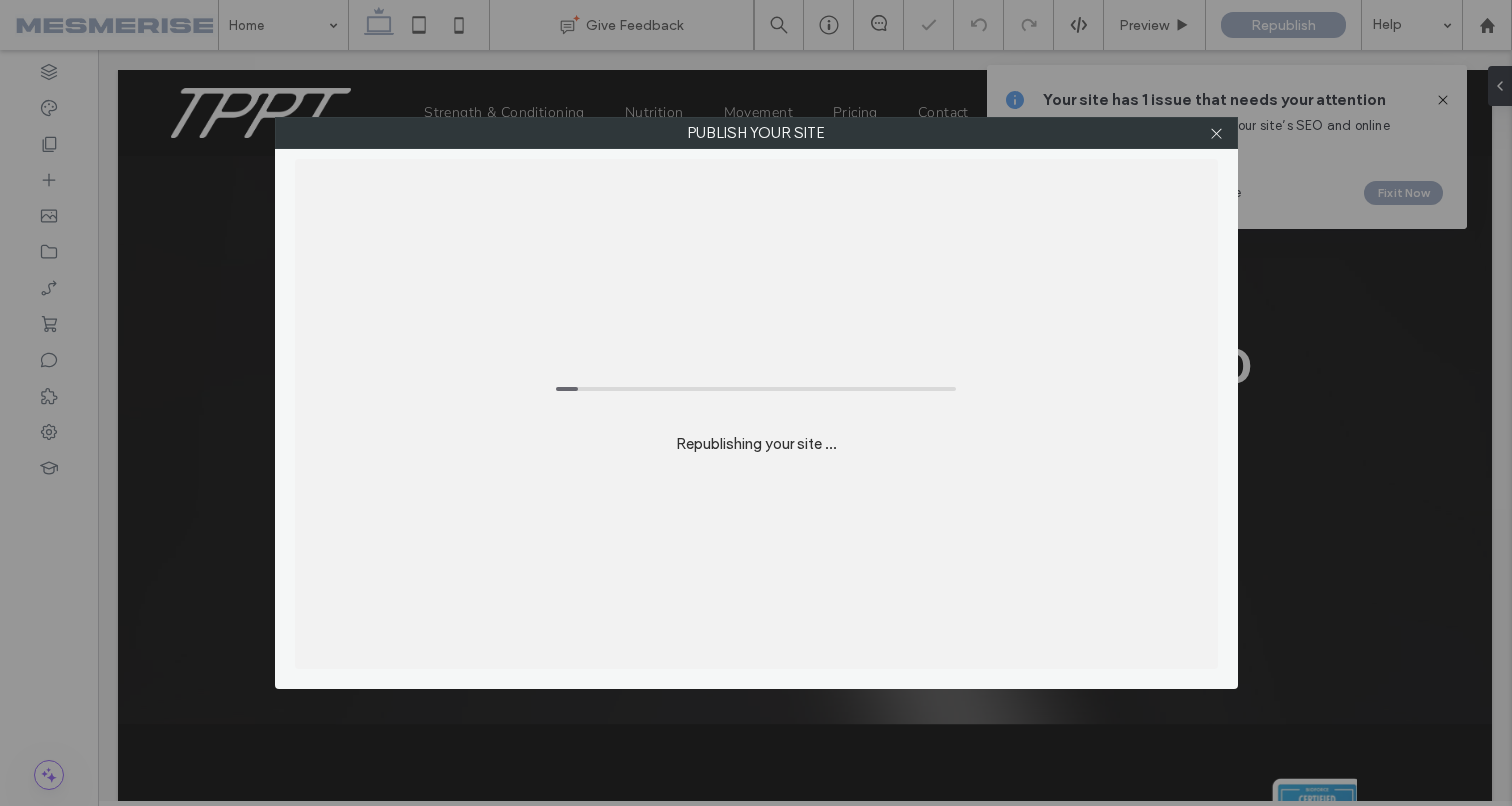 scroll, scrollTop: 0, scrollLeft: 0, axis: both 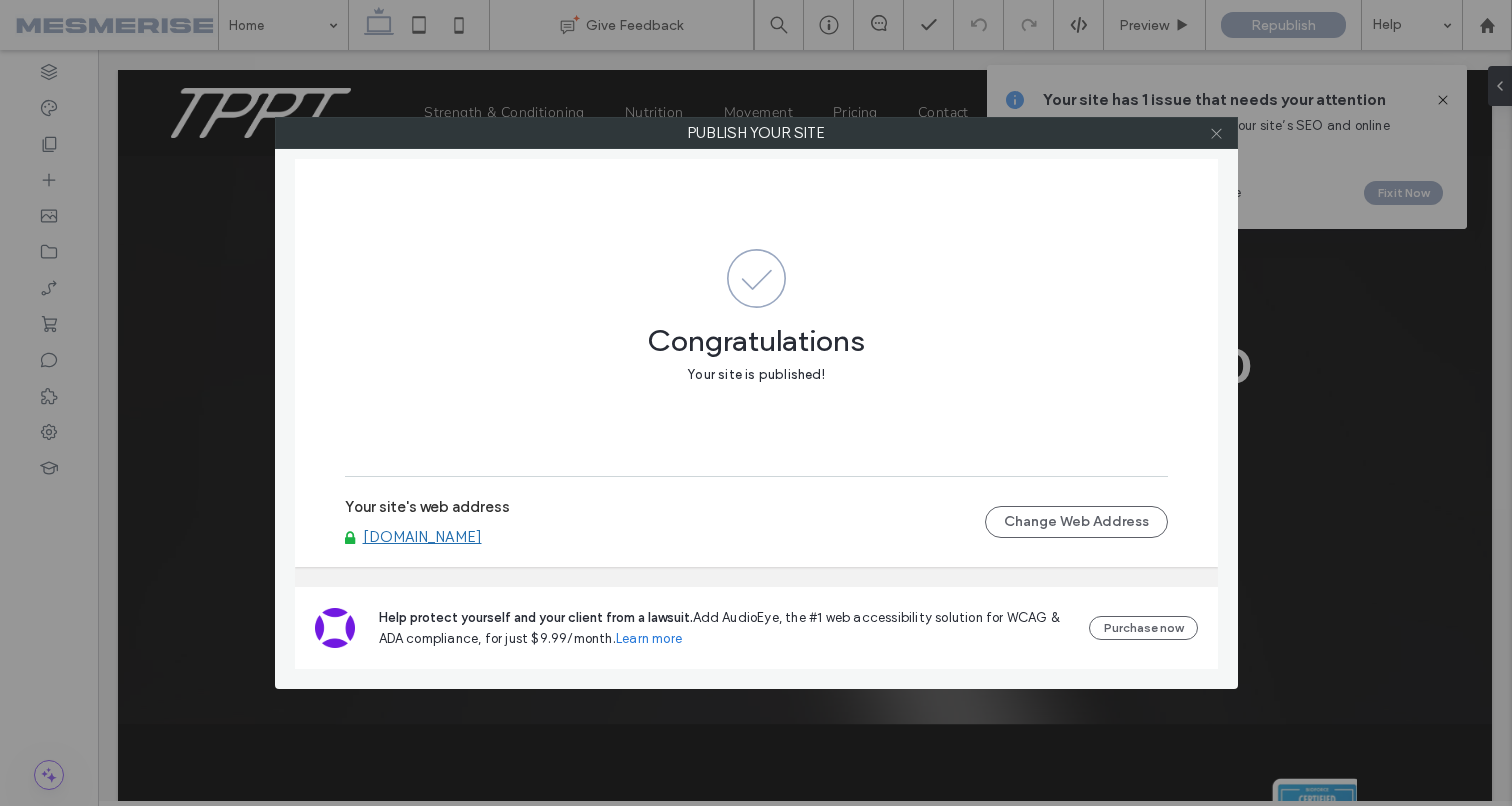 click 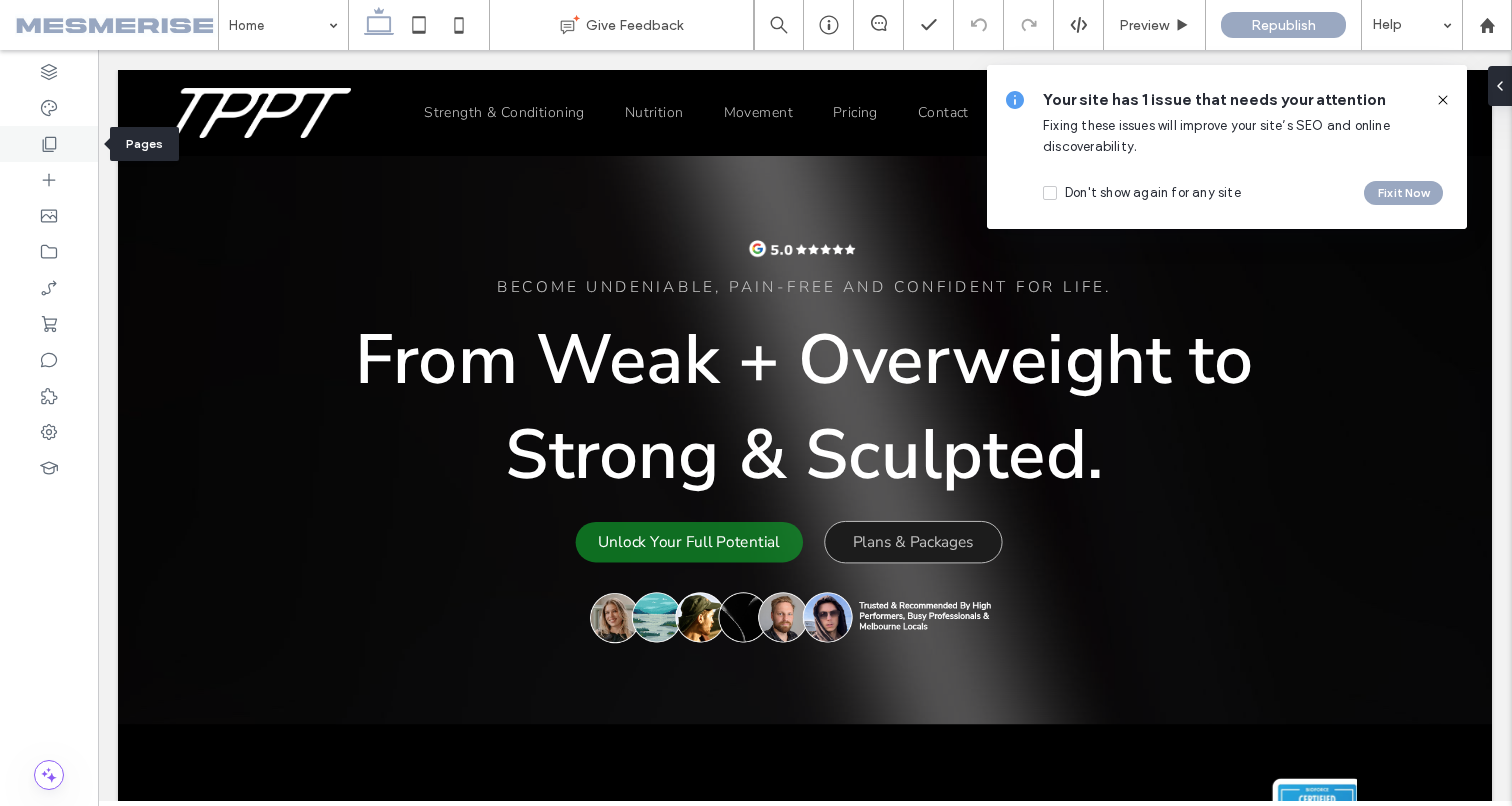 click at bounding box center [49, 144] 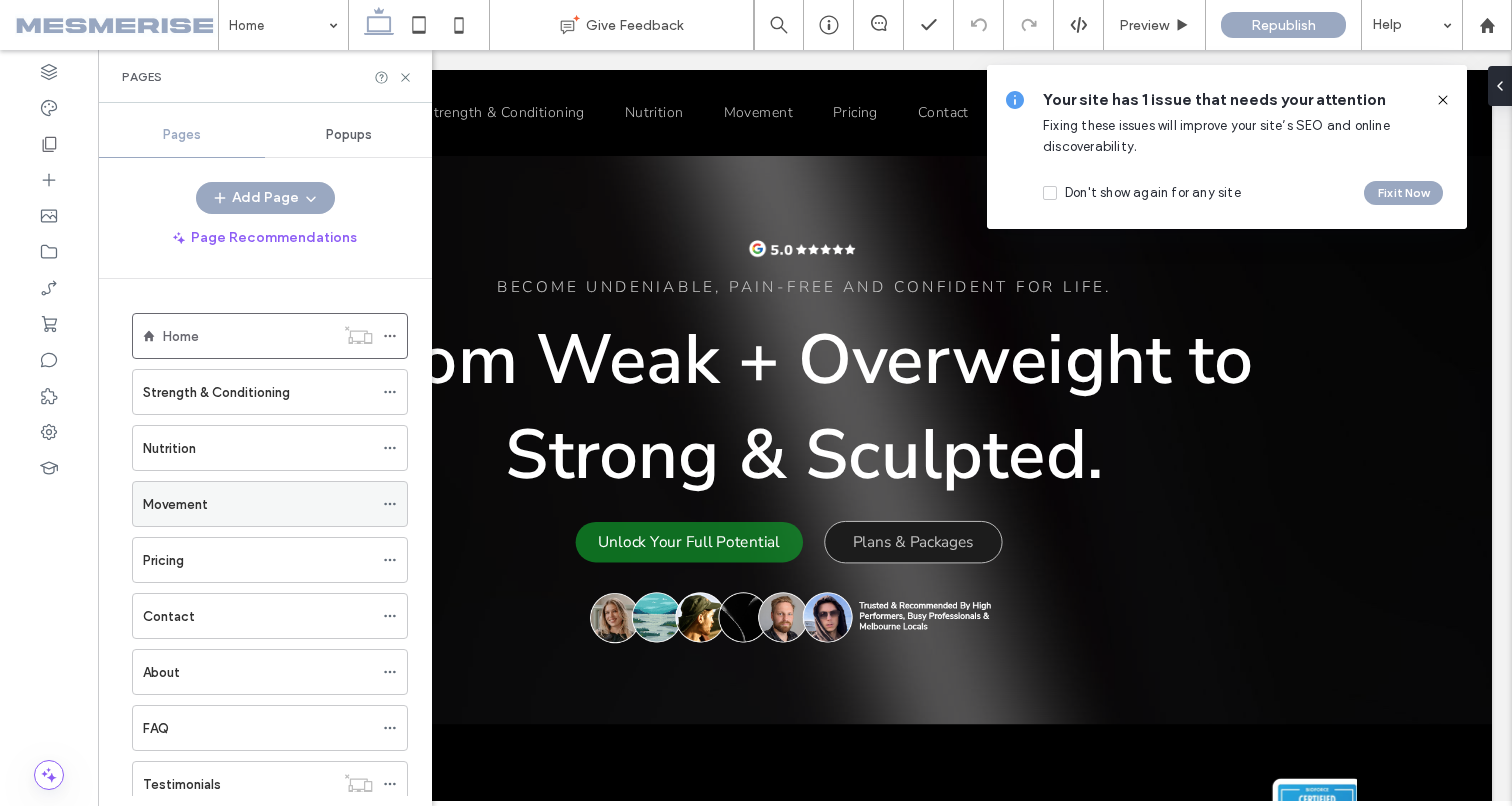 scroll, scrollTop: 61, scrollLeft: 0, axis: vertical 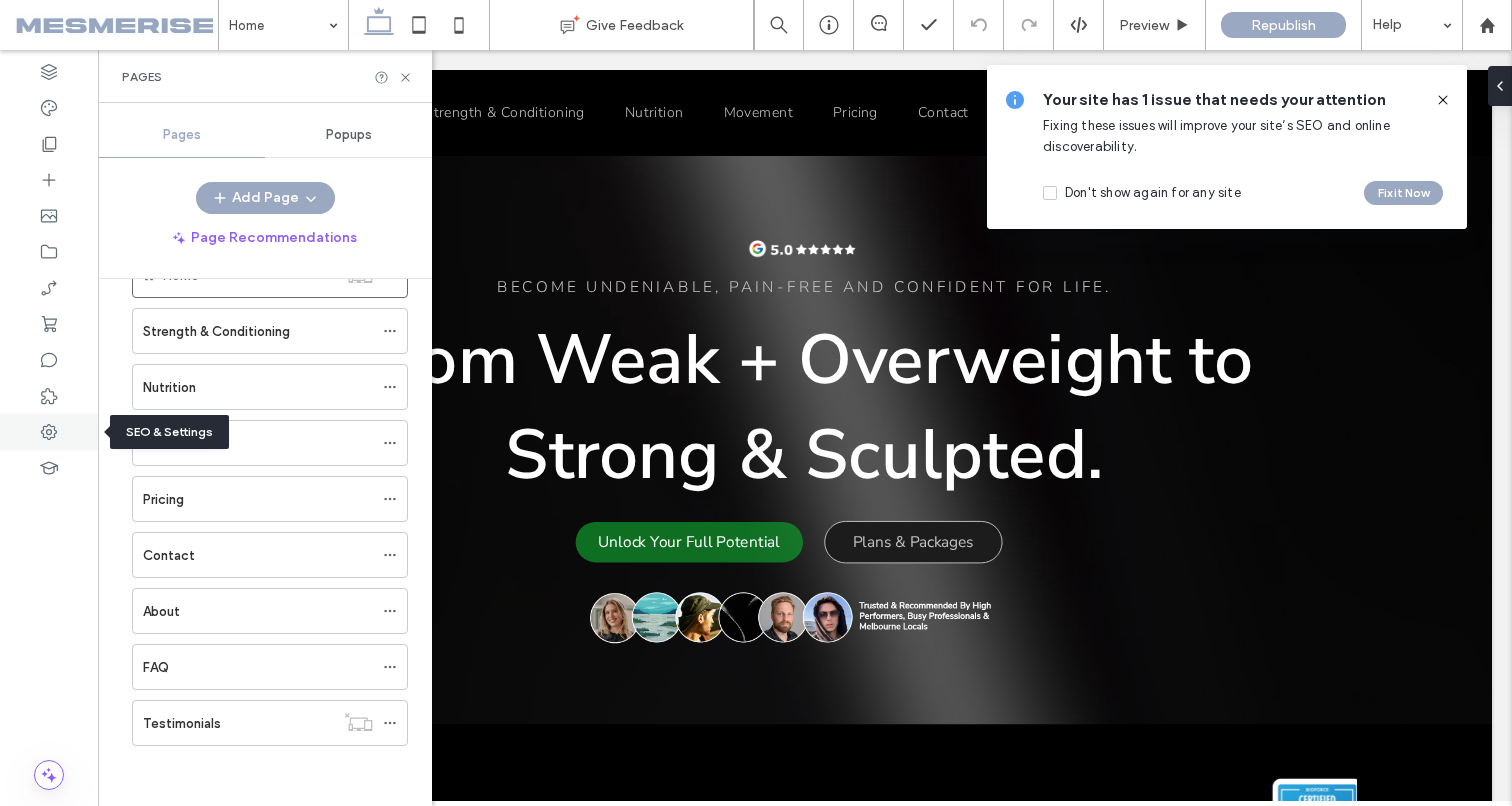 click 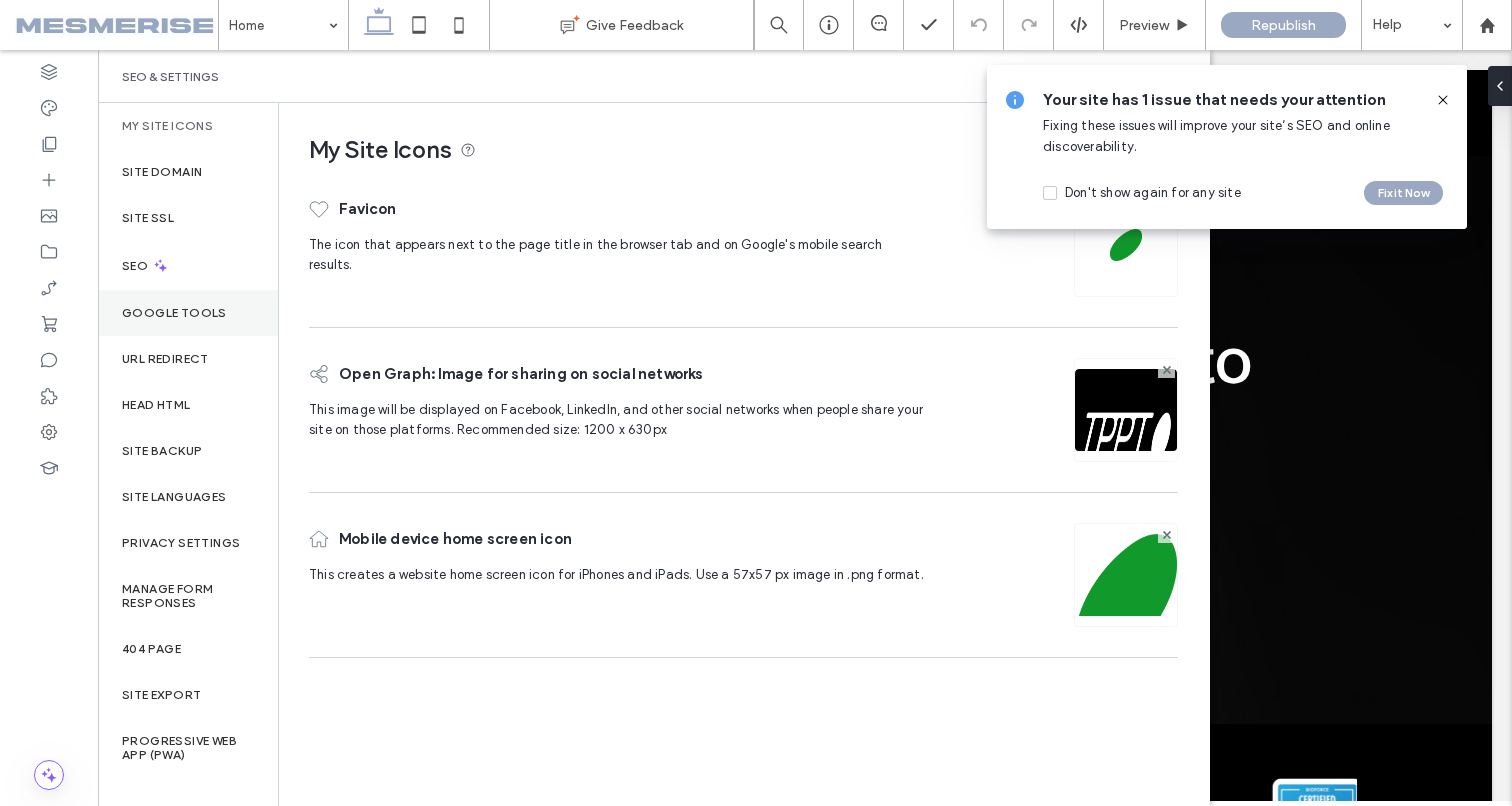 click on "Google Tools" at bounding box center [188, 313] 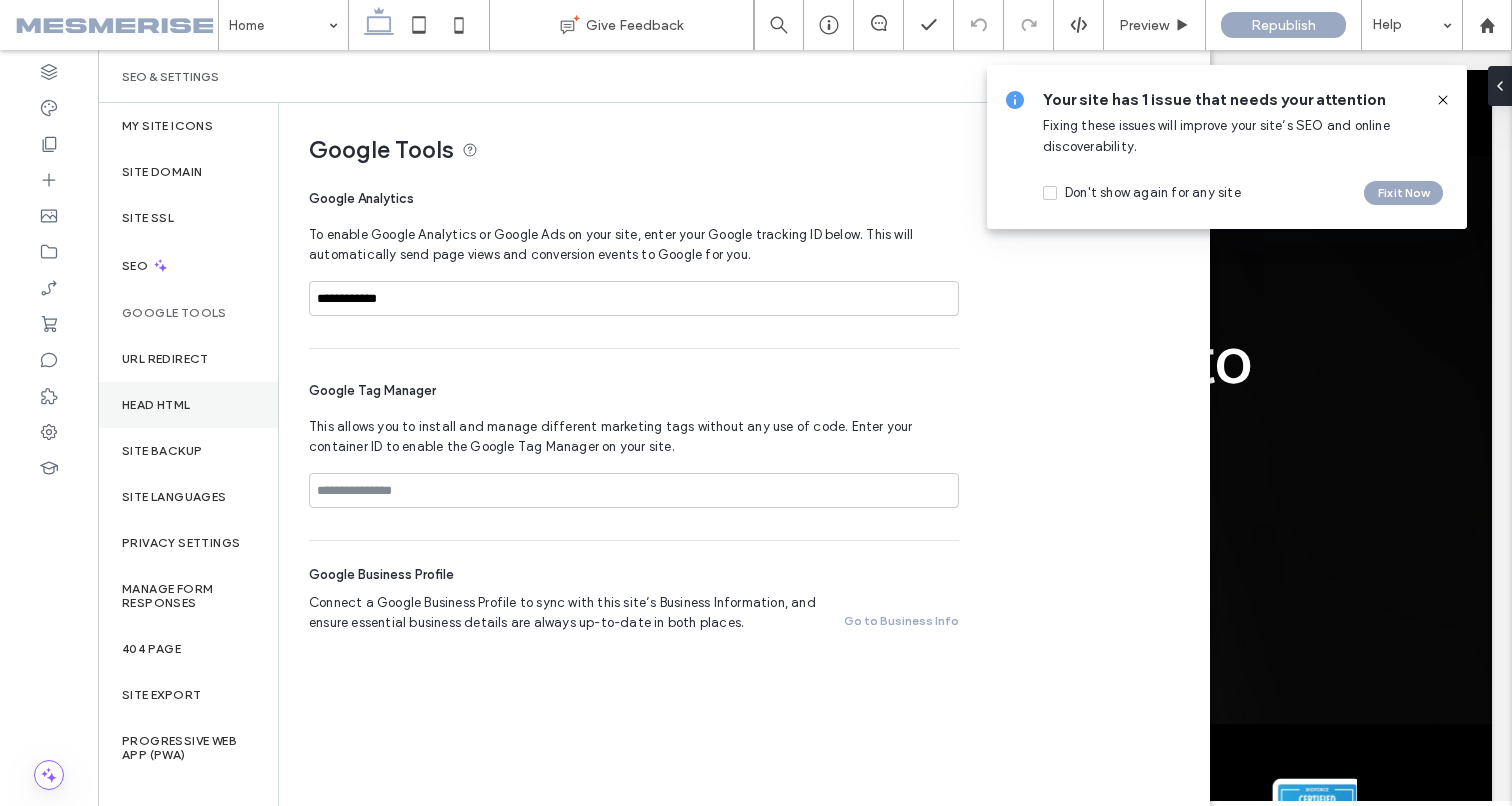 click on "Head HTML" at bounding box center [156, 405] 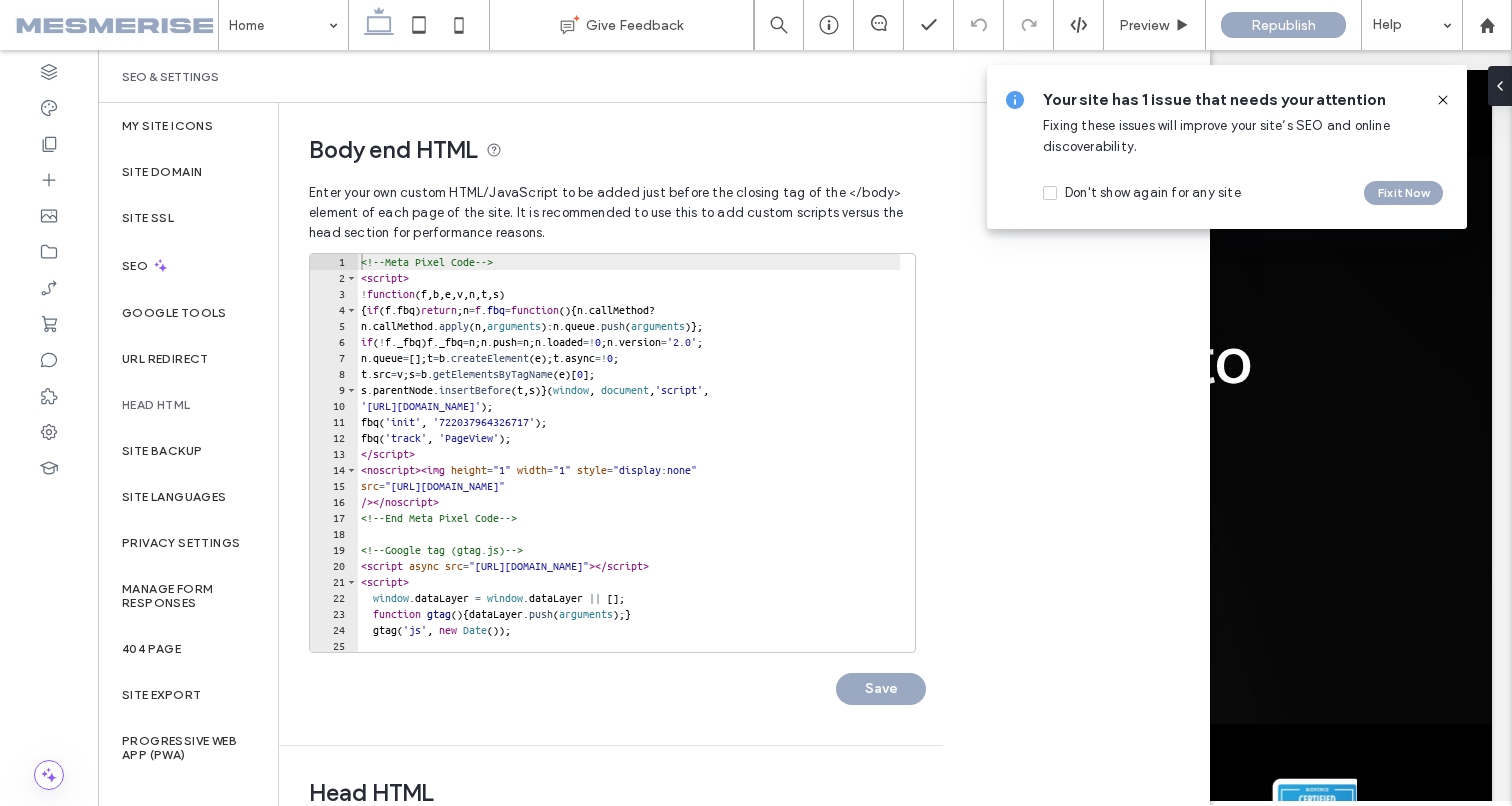 scroll, scrollTop: 49, scrollLeft: 0, axis: vertical 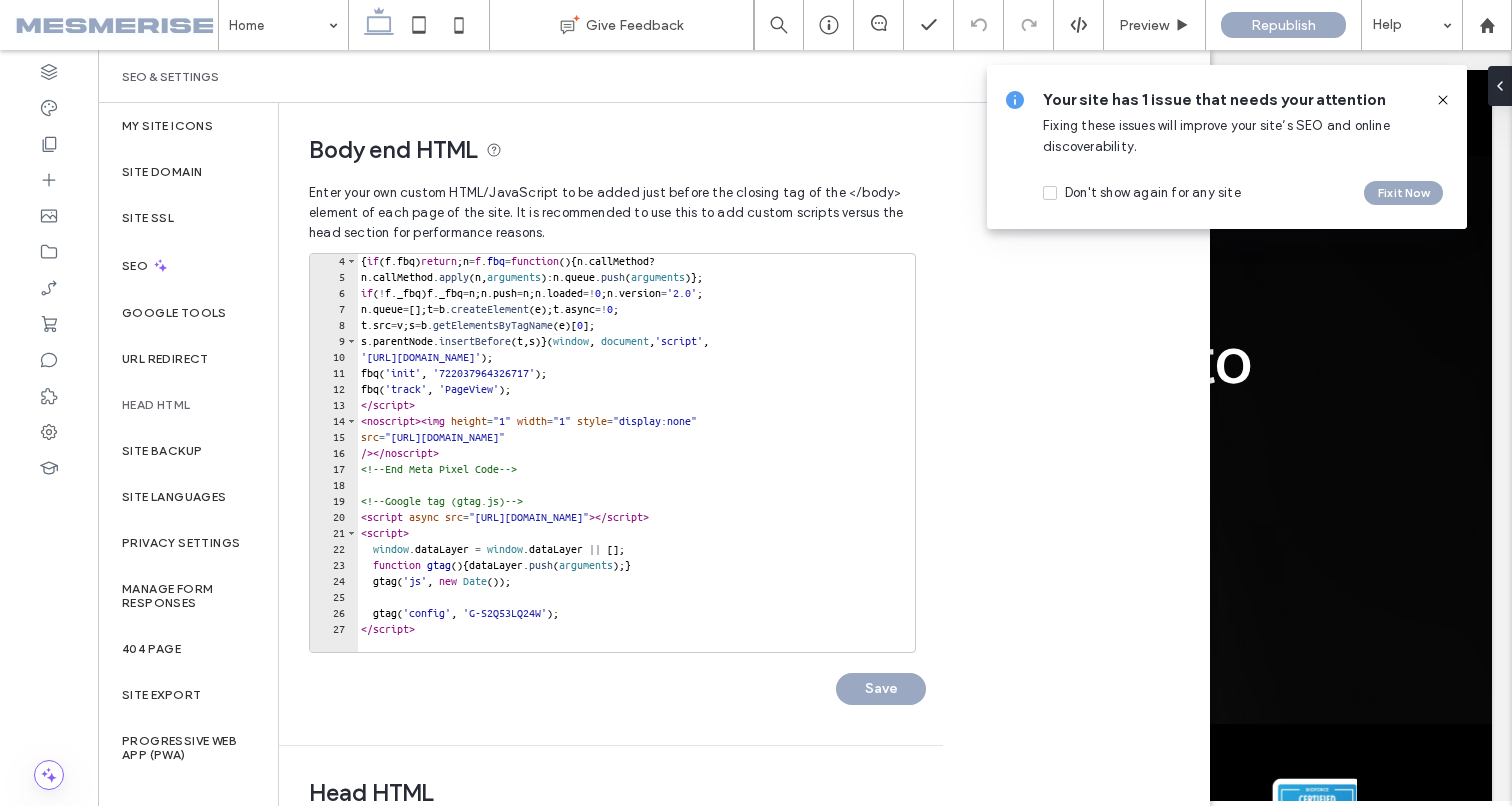 click on "{ if ( f . fbq ) return ; n = f . fbq = function ( ) { n . callMethod ? n . callMethod . apply ( n , arguments ) : n . queue . push ( arguments )} ; if ( ! f . _fbq ) f . _fbq = n ; n . push = n ; n . loaded =! 0 ; n . version = '2.0' ; n . queue = [ ] ; t = b . createElement ( e ) ; t . async =! 0 ; t . src = v ; s = b . getElementsByTagName ( e ) [ 0 ] ; s . parentNode . insertBefore ( t , s )} ( window ,   document , 'script' , '[URL][DOMAIN_NAME]' ) ; fbq ( 'init' ,   '722037964326717' ) ; fbq ( 'track' ,   'PageView' ) ; </ script > < noscript > < img   height = "1"   width = "1"   style = "display:none" src = "[URL][DOMAIN_NAME]" /> </ noscript > <!--  End Meta Pixel Code  --> <!--  Google tag (gtag.js)  --> < script   async   src = "[URL][DOMAIN_NAME]" > </ script > < script >    window . dataLayer   =   window . dataLayer   ||   [ ] ;    function   gtag ( ) { dataLayer . push ( ) ; }" at bounding box center (670, 460) 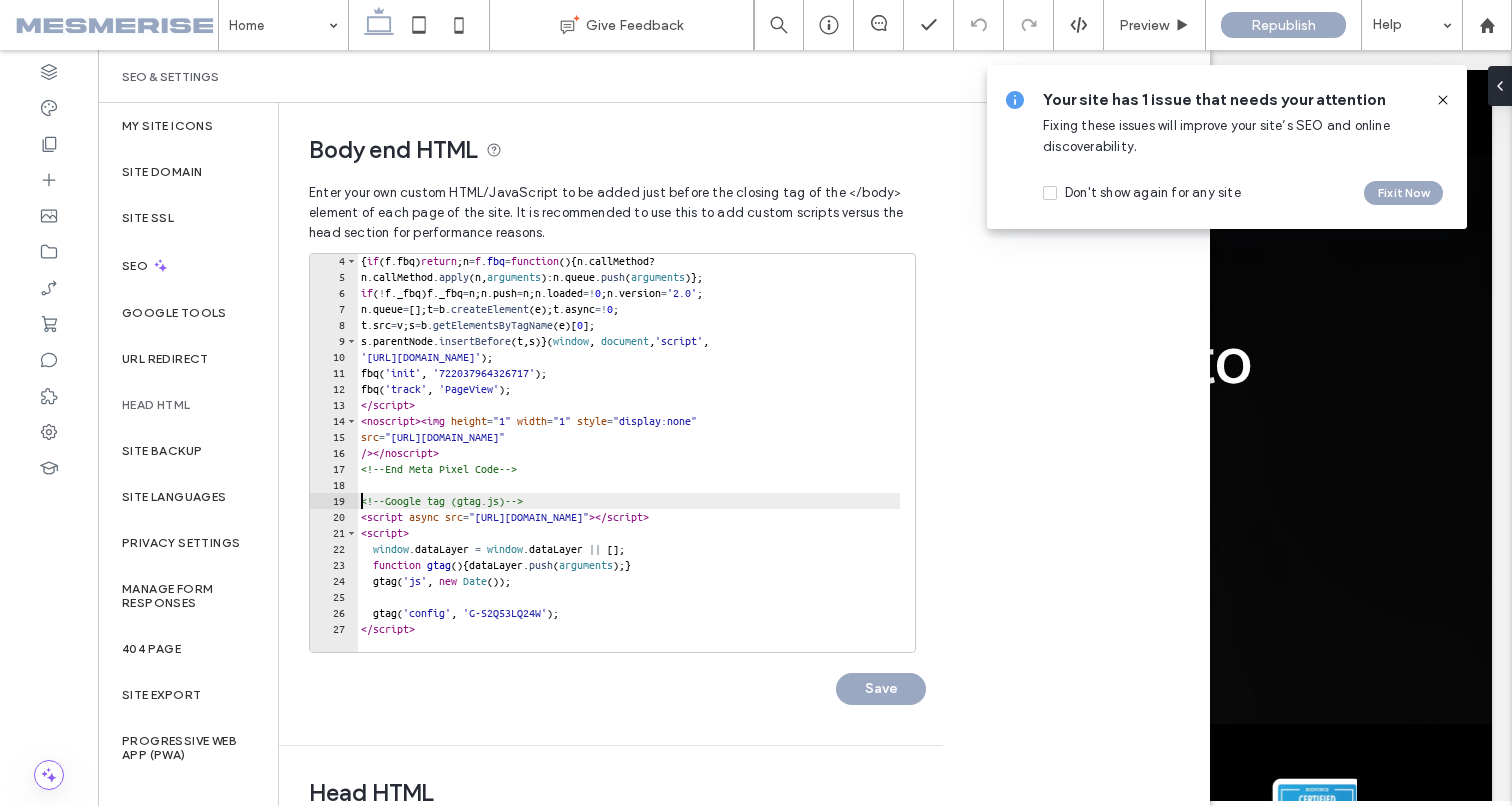 scroll, scrollTop: 0, scrollLeft: 0, axis: both 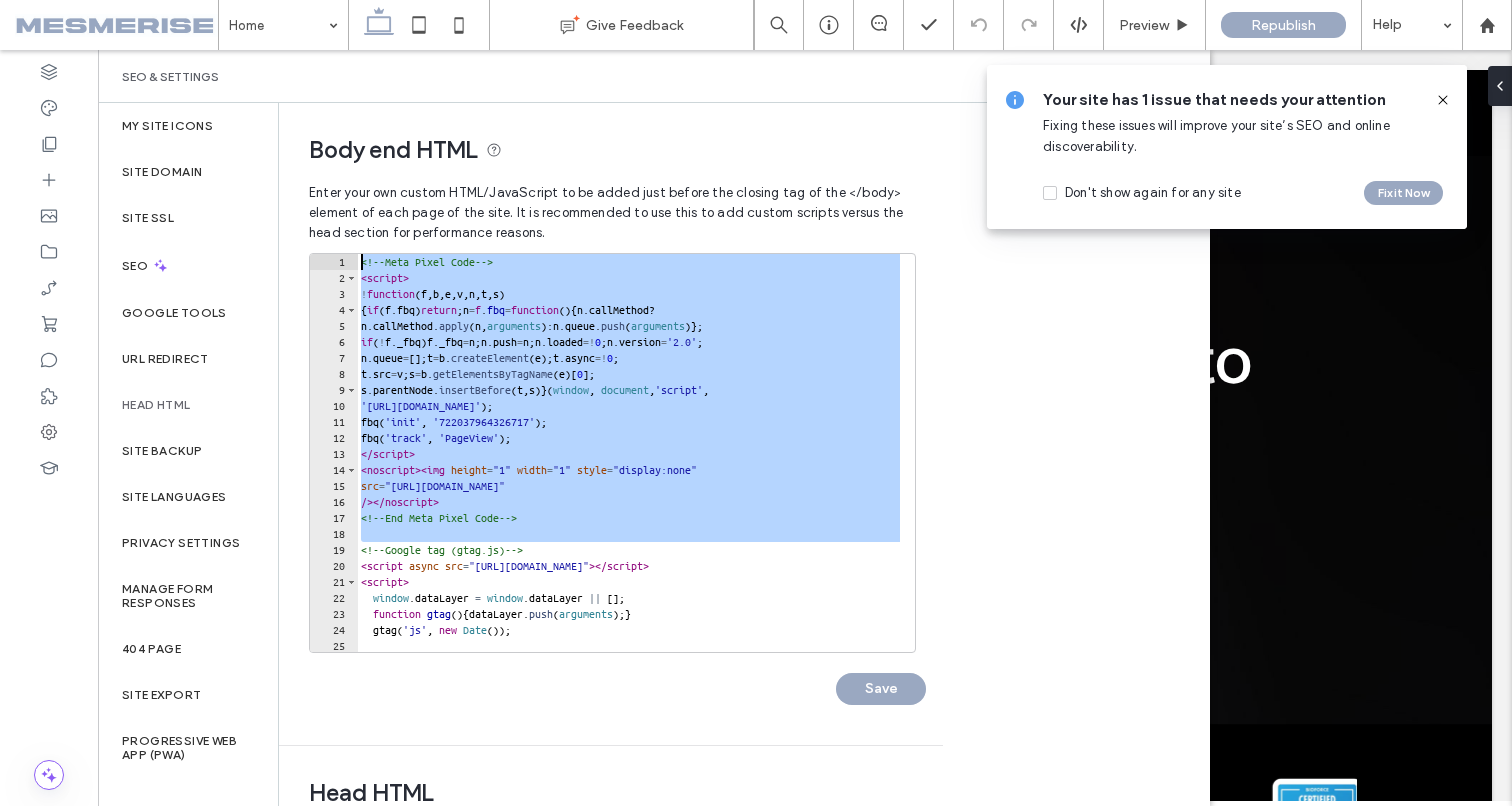 type on "**********" 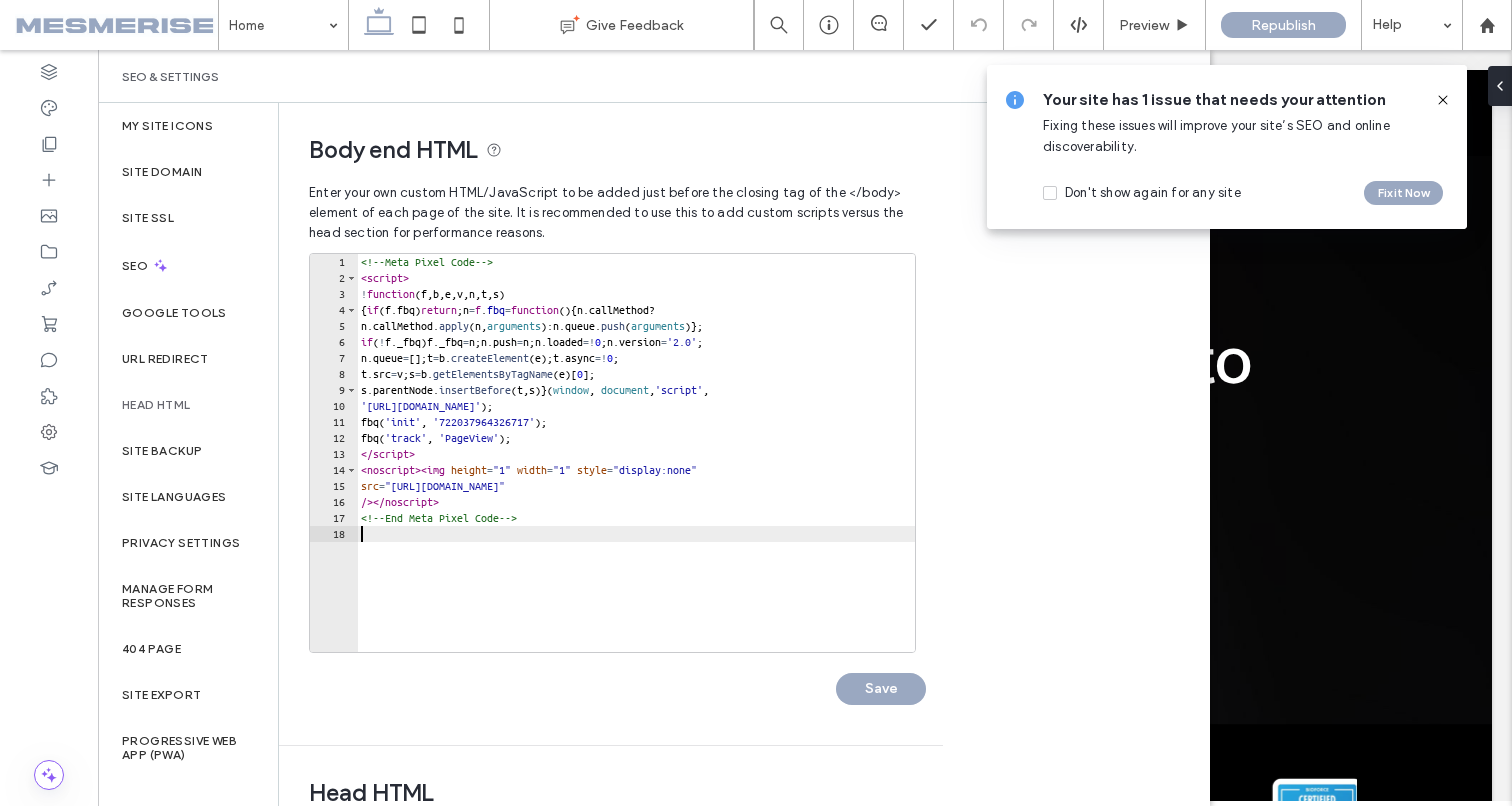 type on "**********" 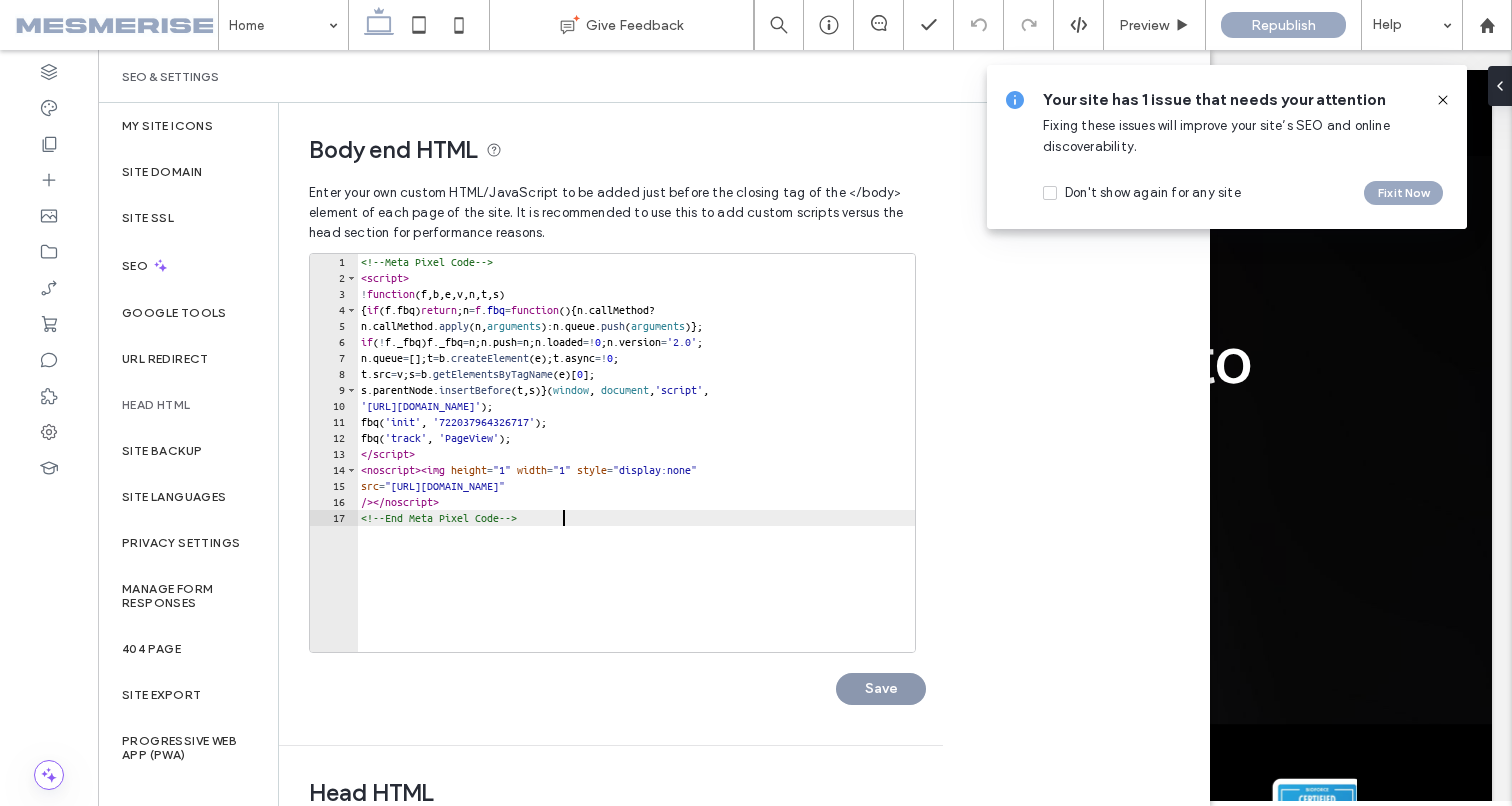 click on "Save" at bounding box center (881, 689) 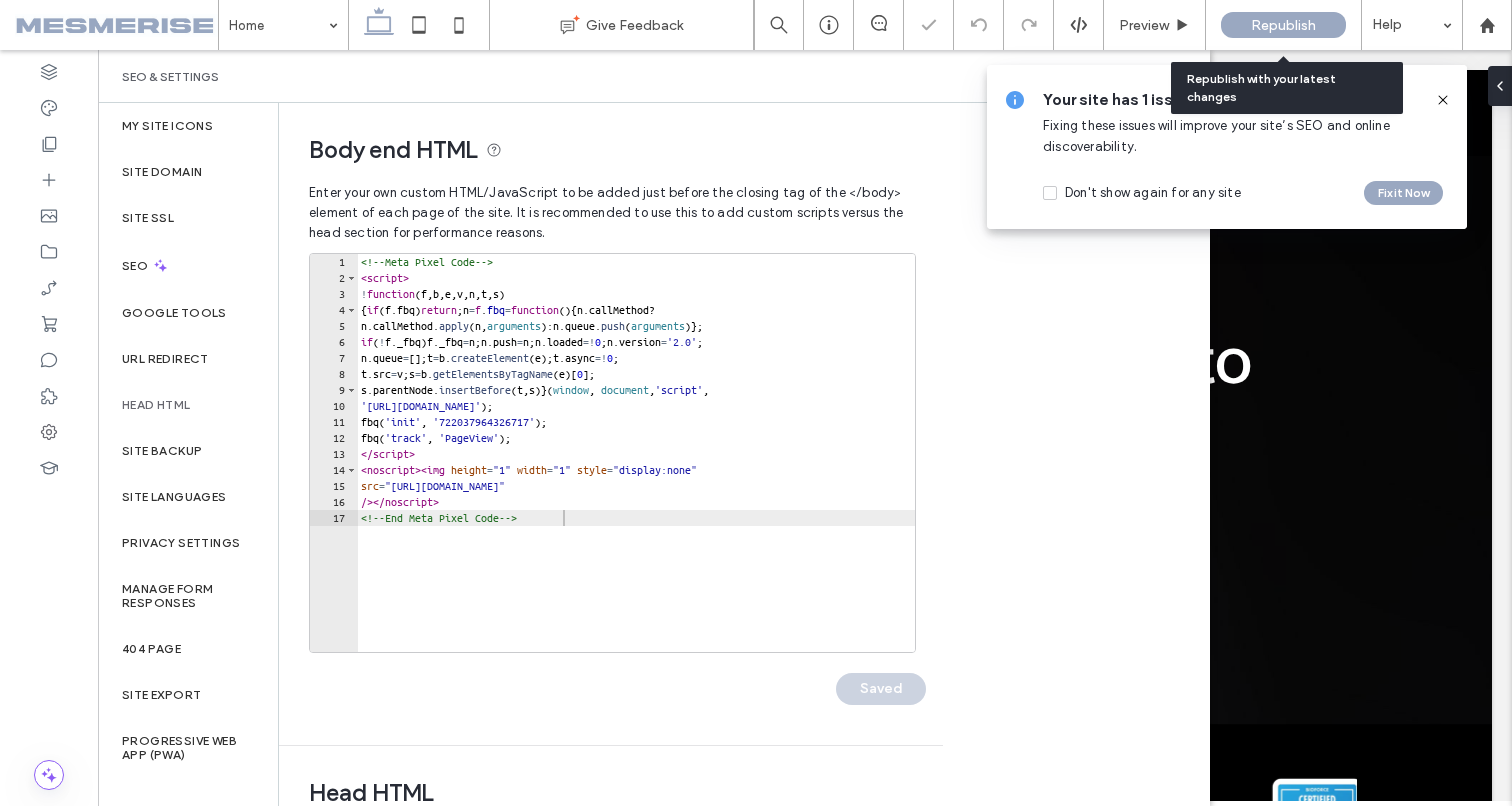 click on "Republish" at bounding box center (1283, 25) 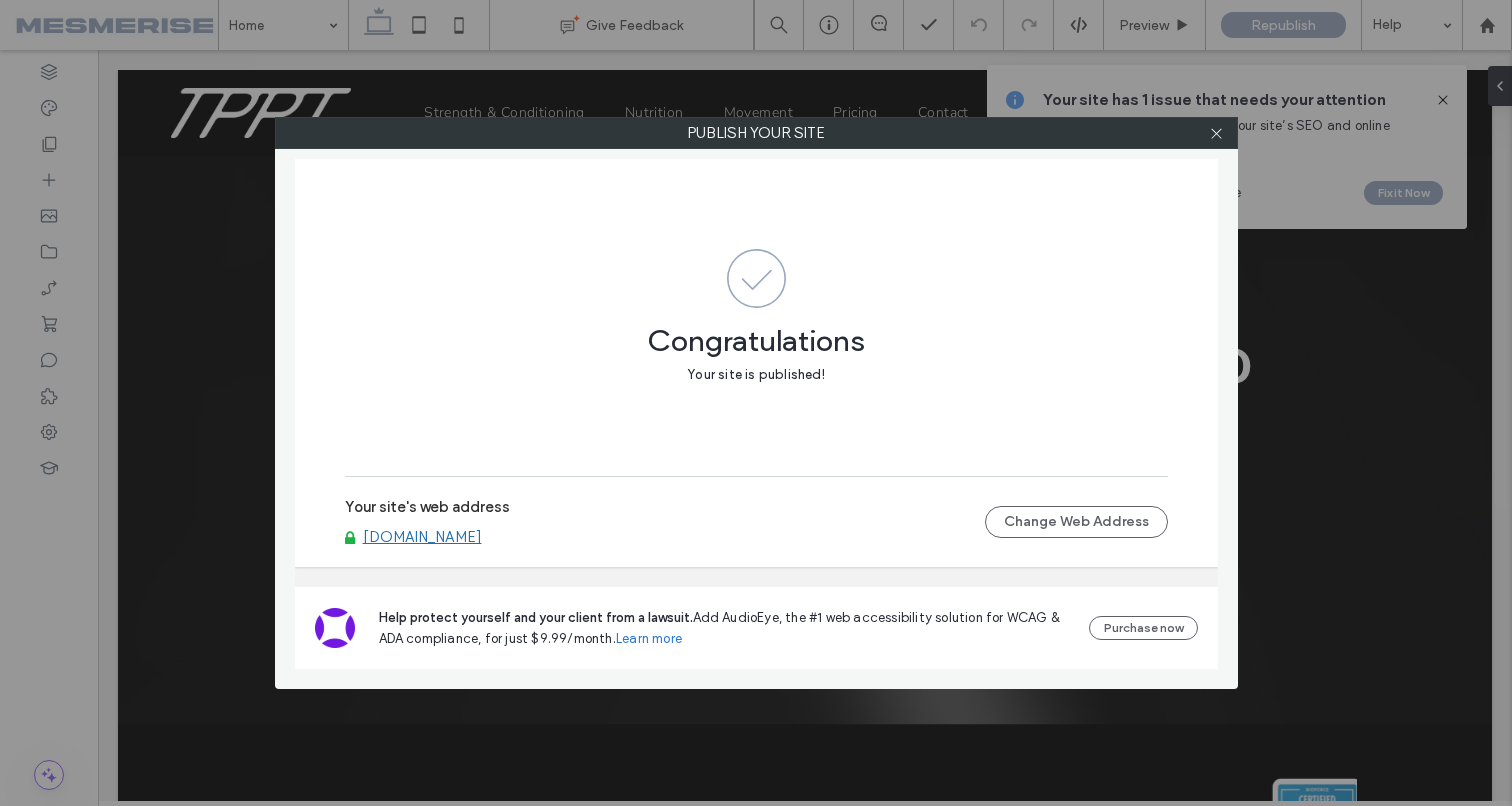 click at bounding box center (1217, 133) 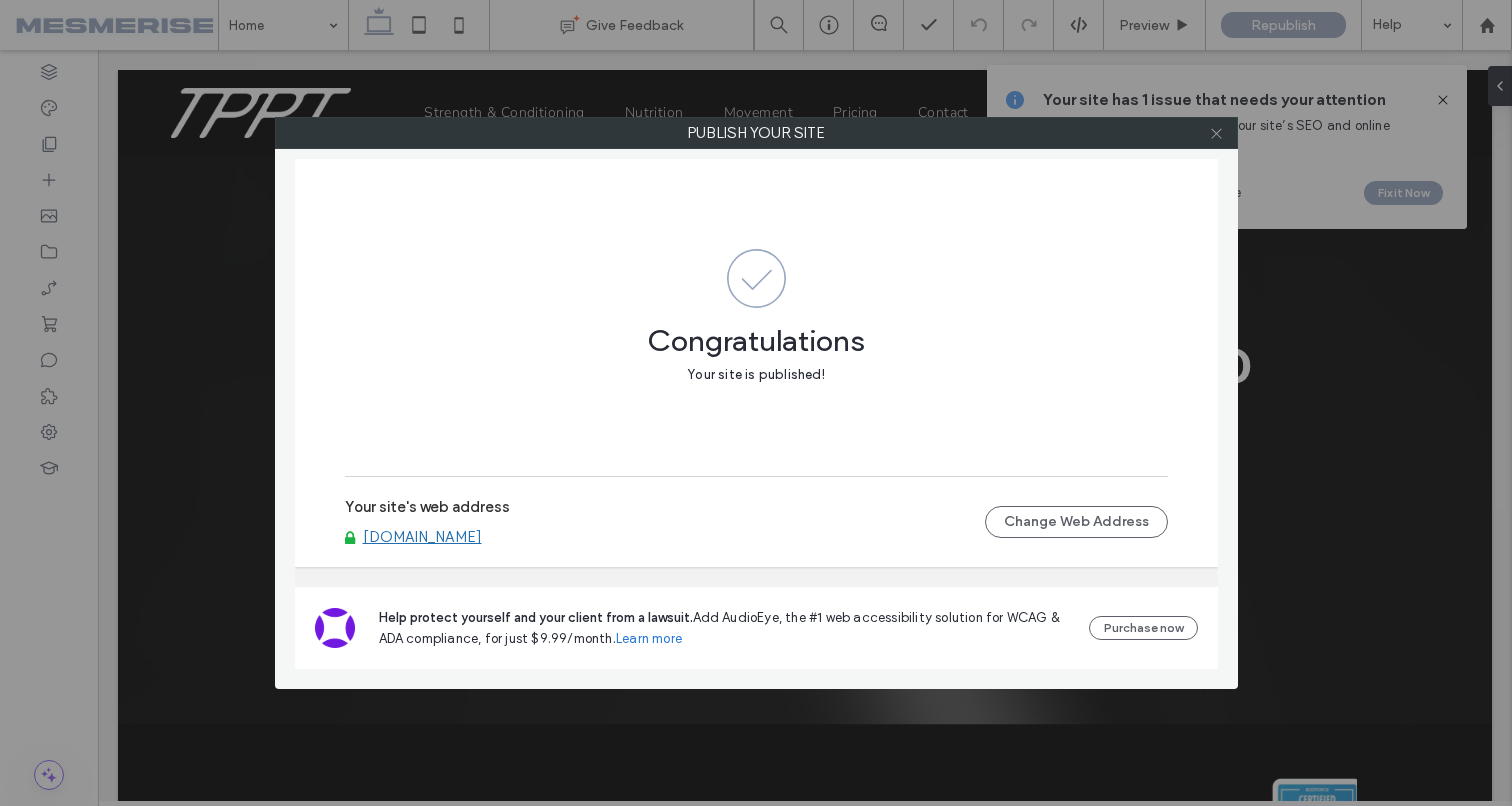 click 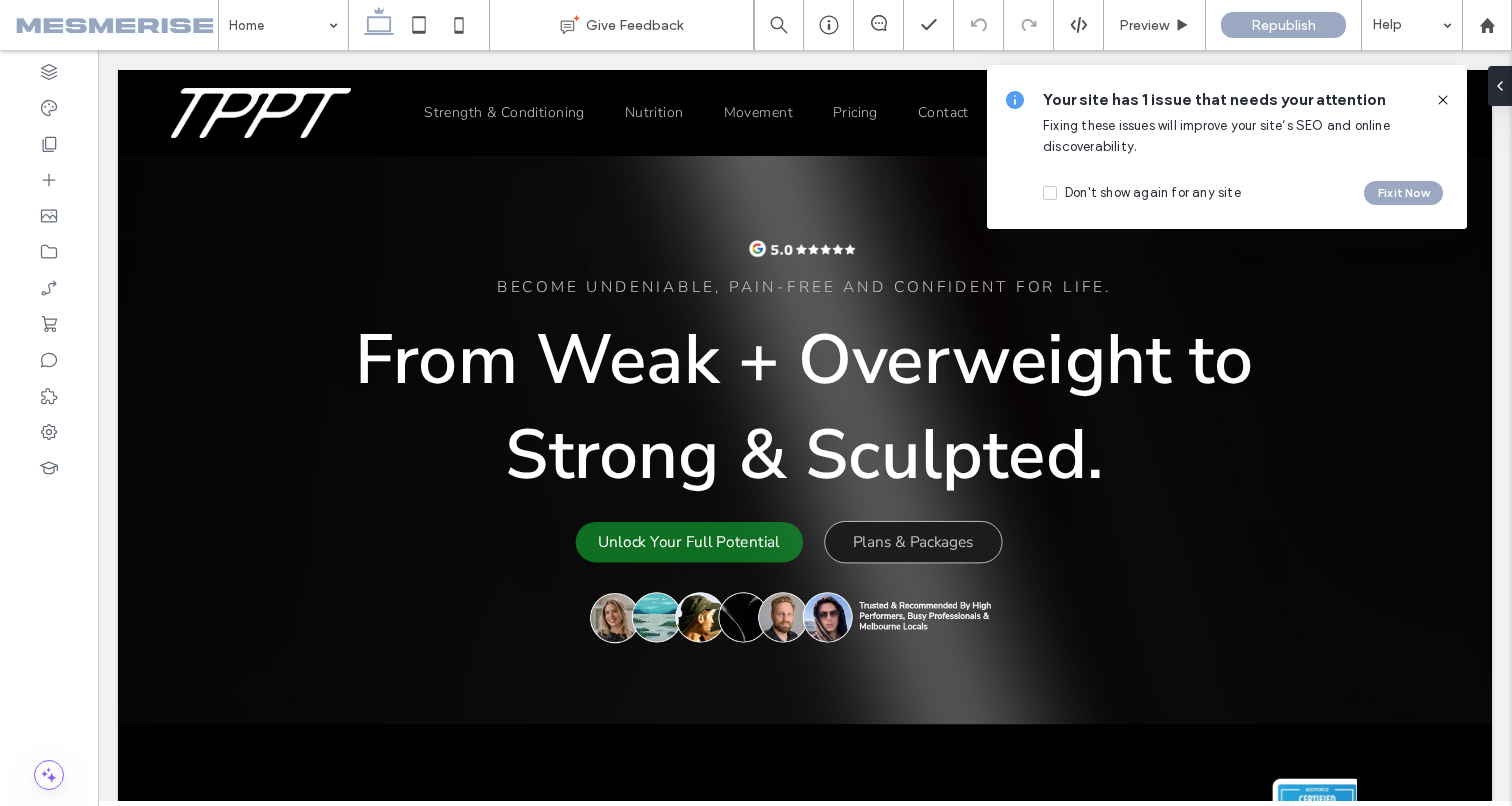 click 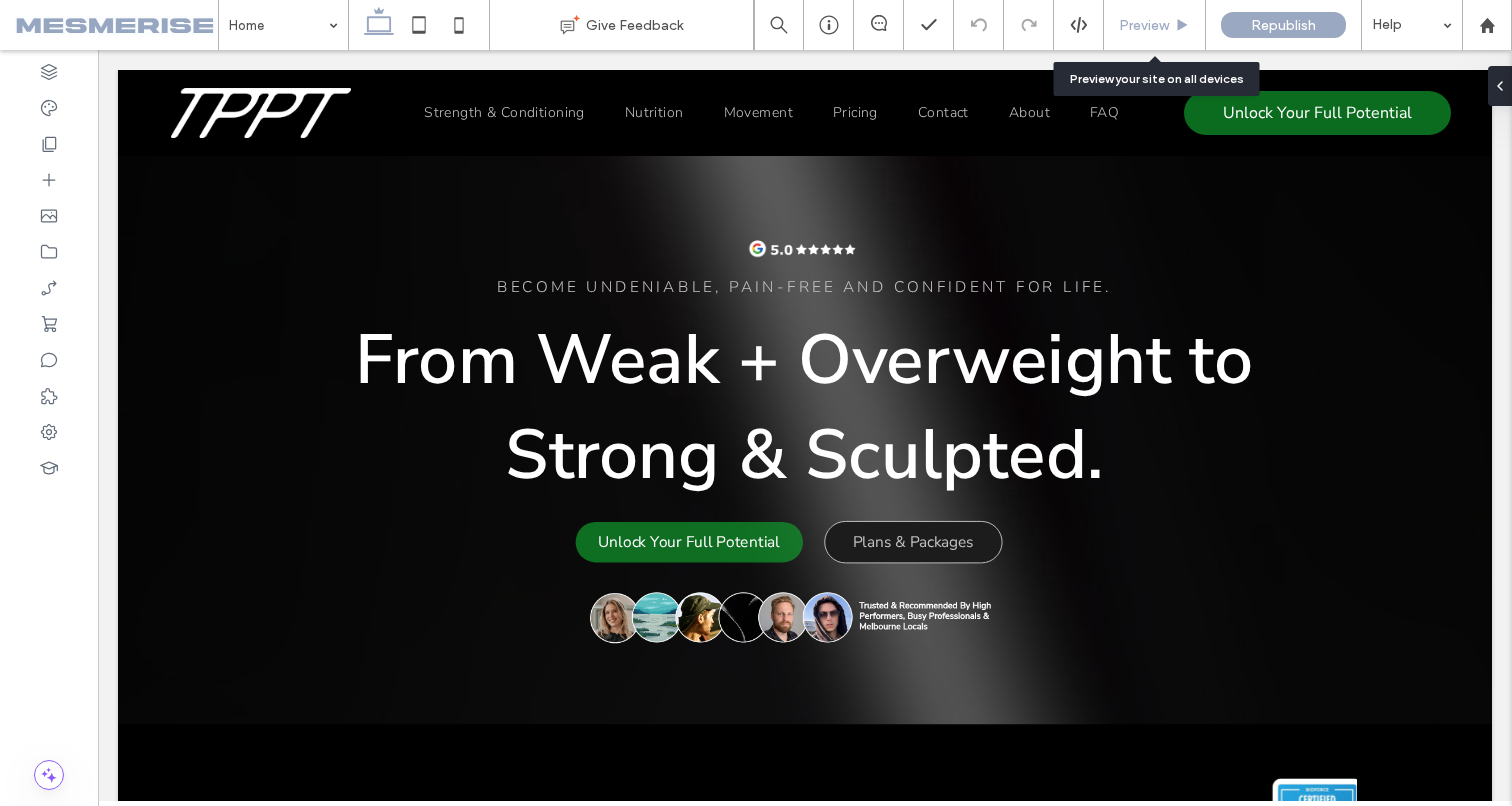 click on "Preview" at bounding box center [1144, 25] 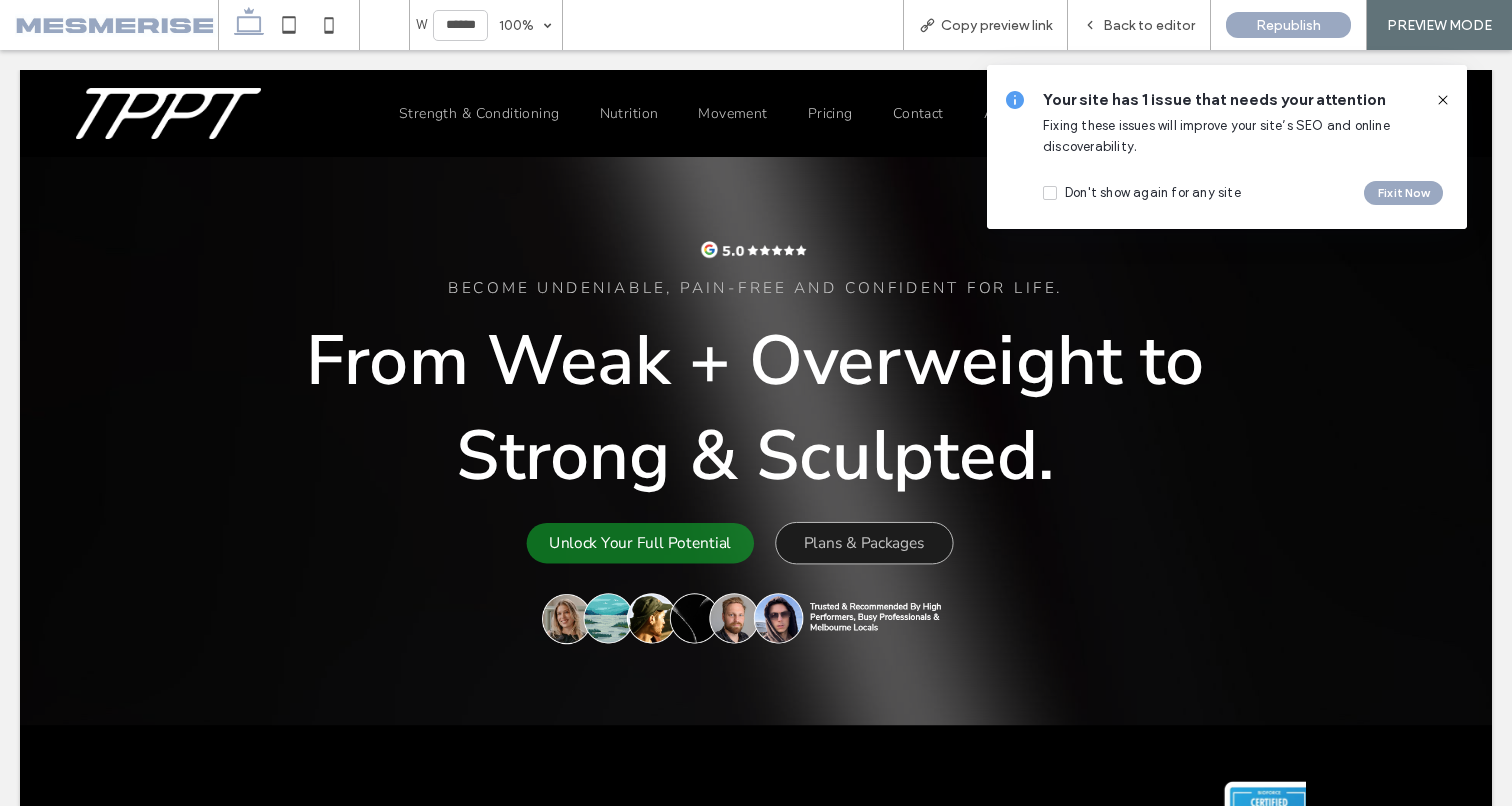 click 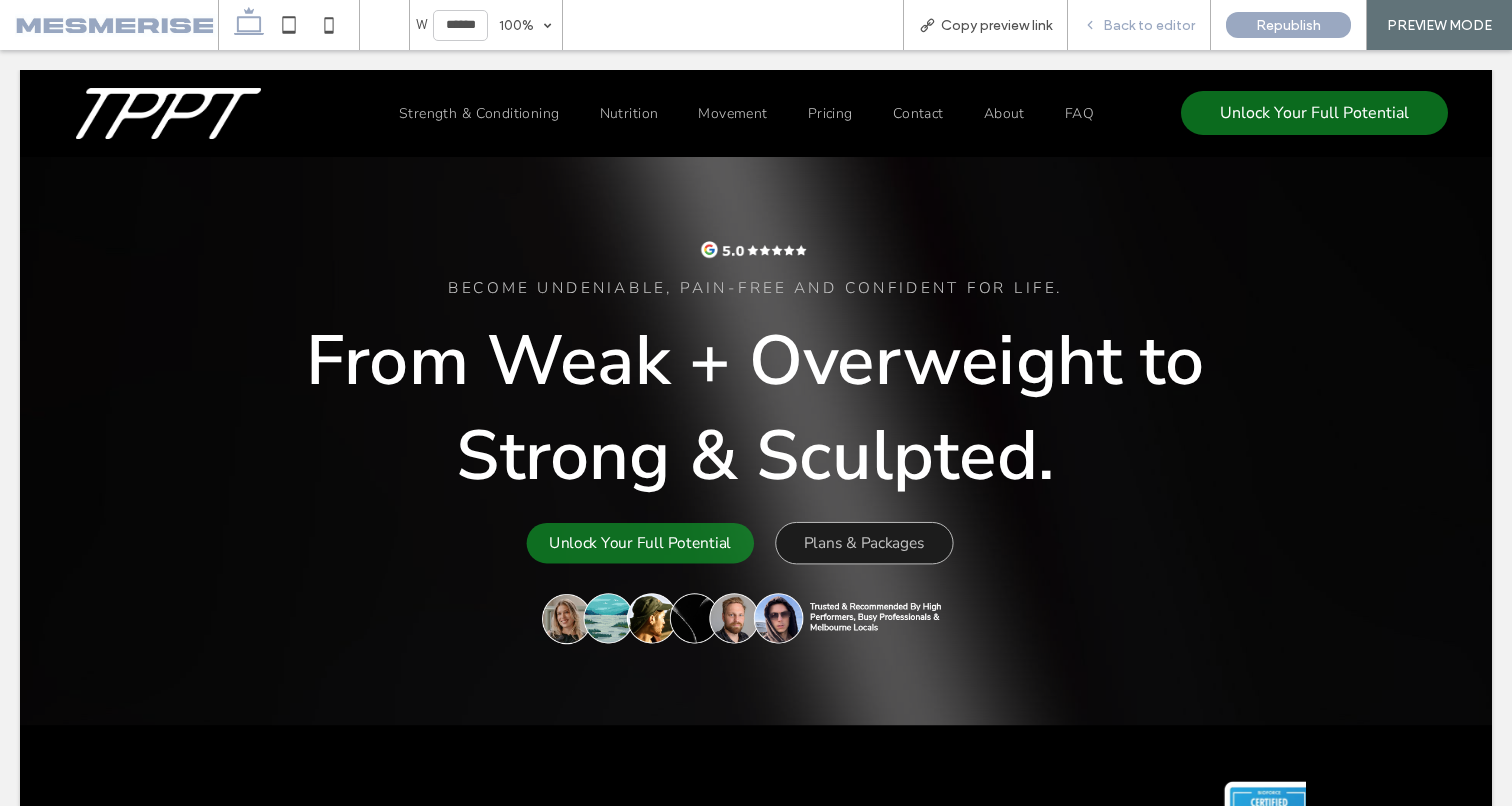 click on "Back to editor" at bounding box center [1139, 25] 